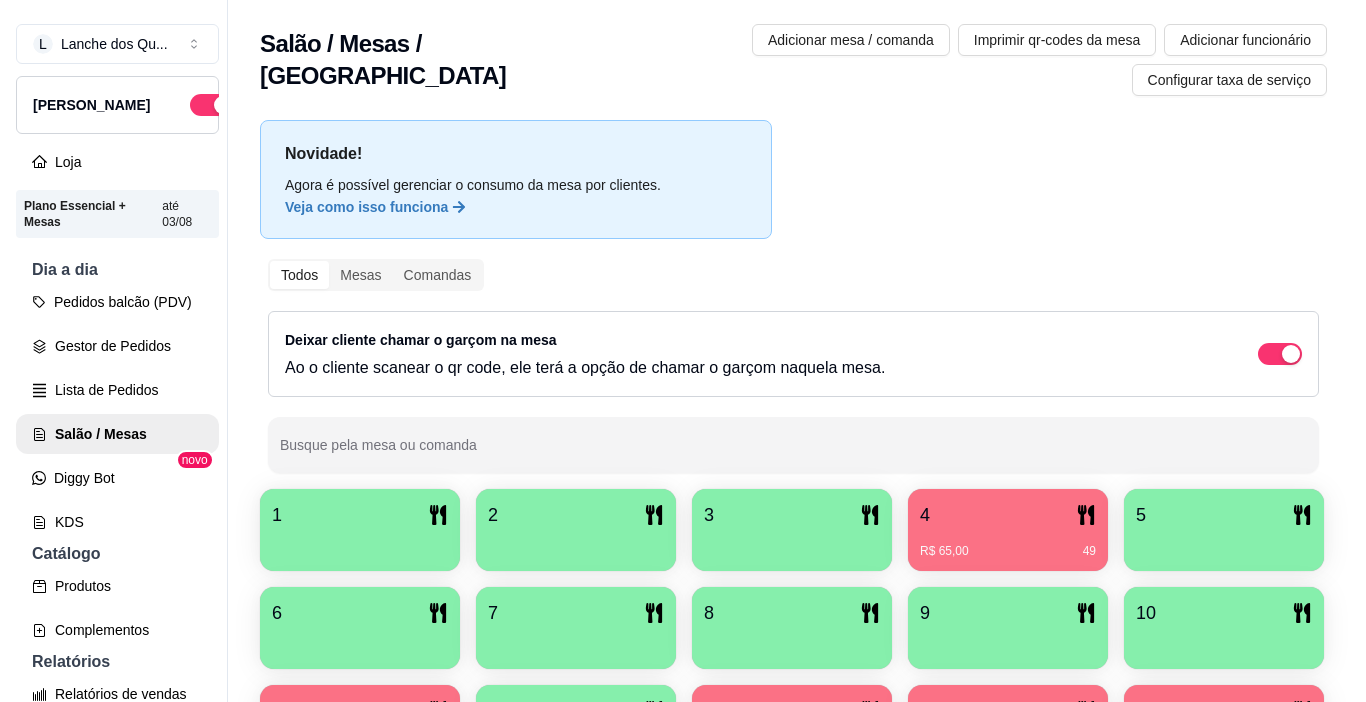 scroll, scrollTop: 0, scrollLeft: 0, axis: both 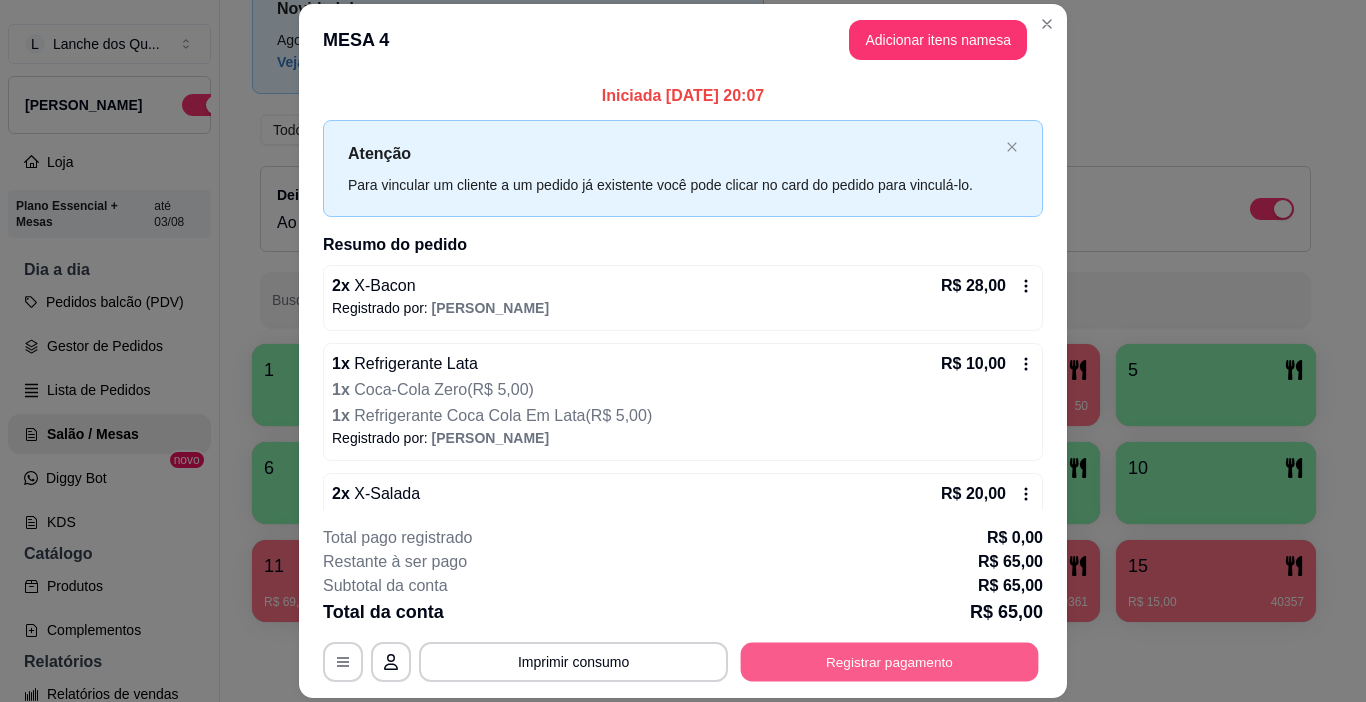 click on "Registrar pagamento" at bounding box center (890, 662) 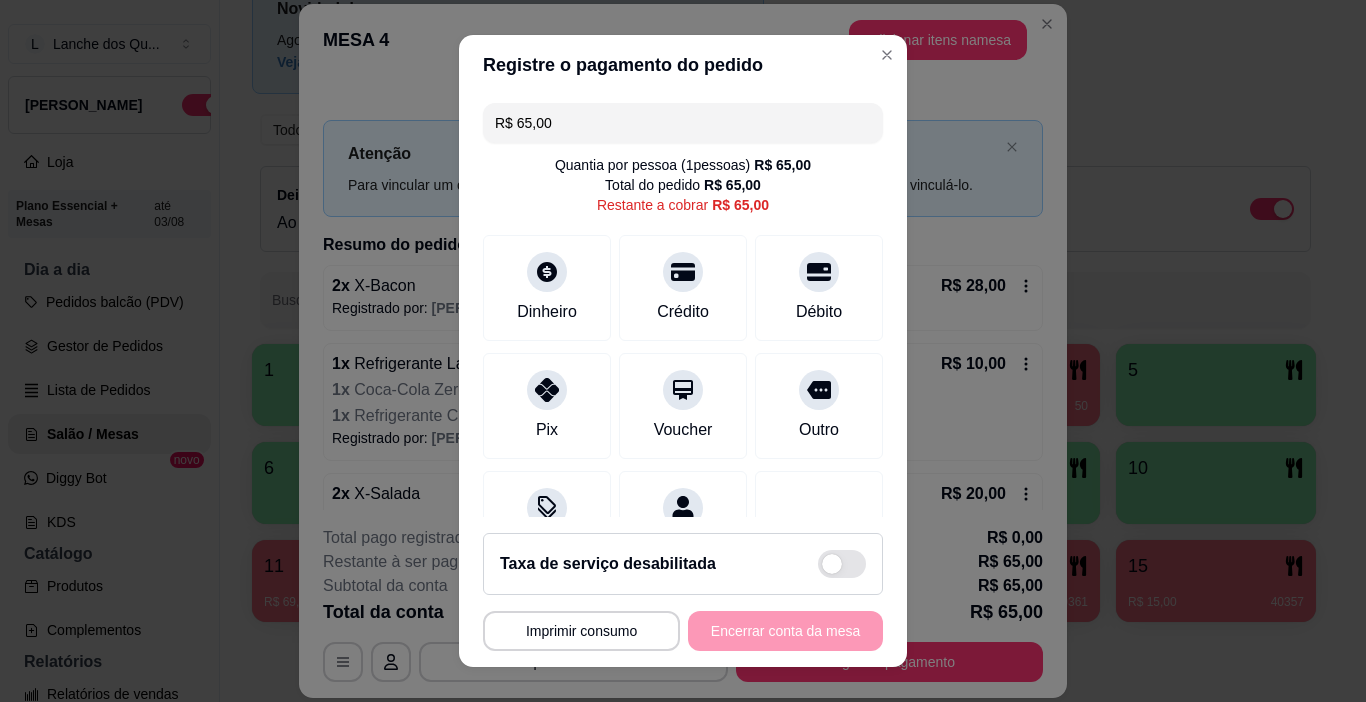 drag, startPoint x: 598, startPoint y: 121, endPoint x: 189, endPoint y: 101, distance: 409.4887 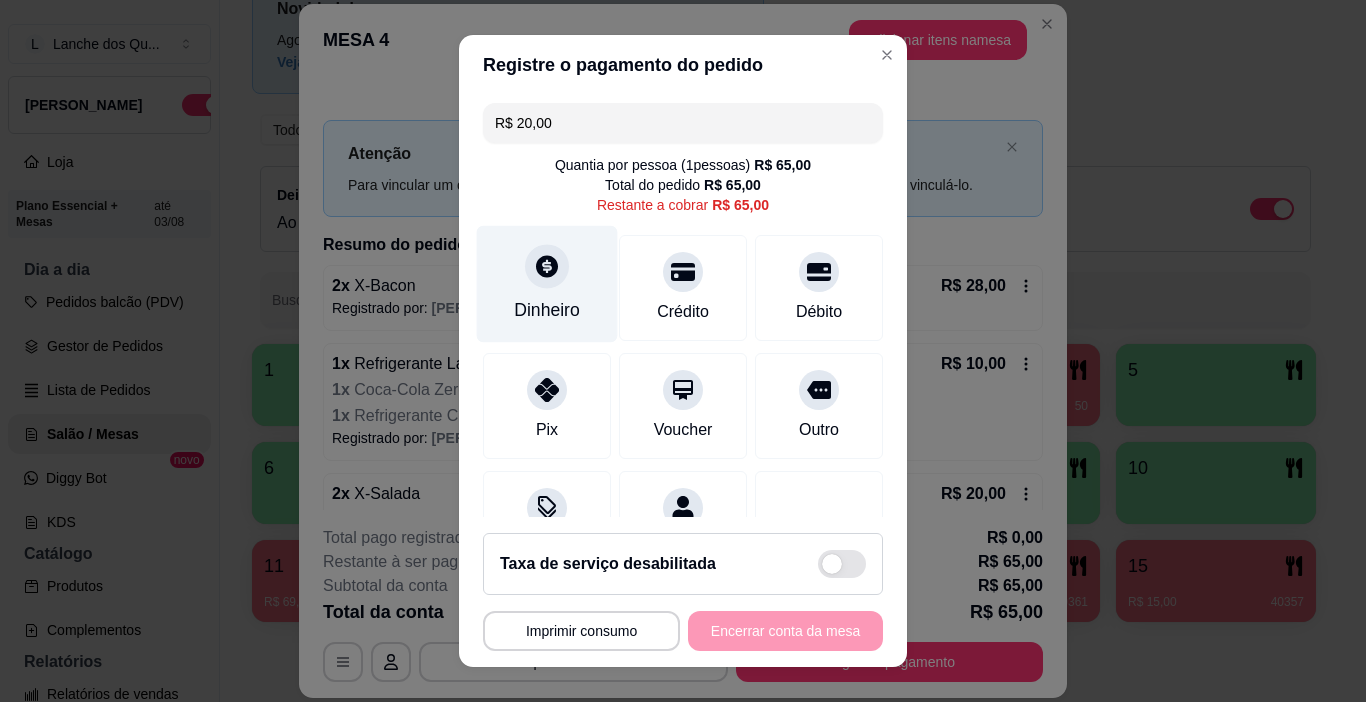 type on "R$ 20,00" 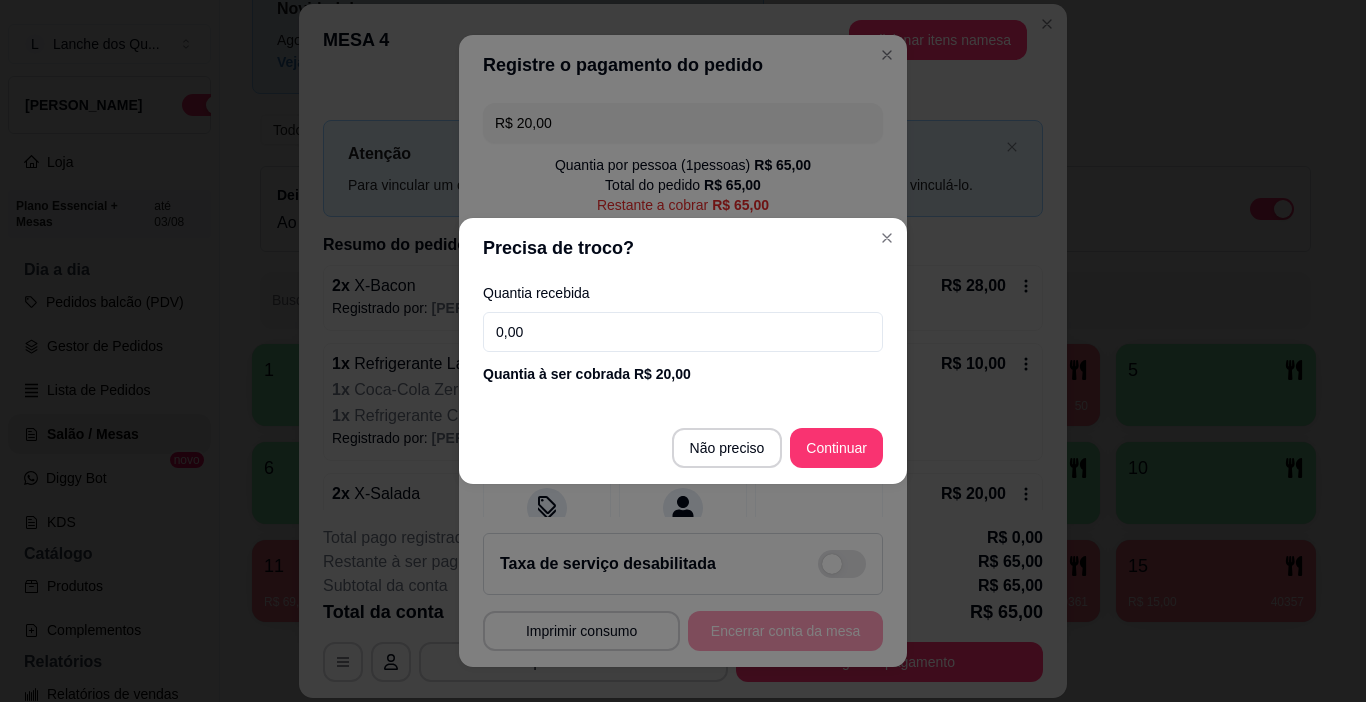 drag, startPoint x: 592, startPoint y: 330, endPoint x: 353, endPoint y: 310, distance: 239.83536 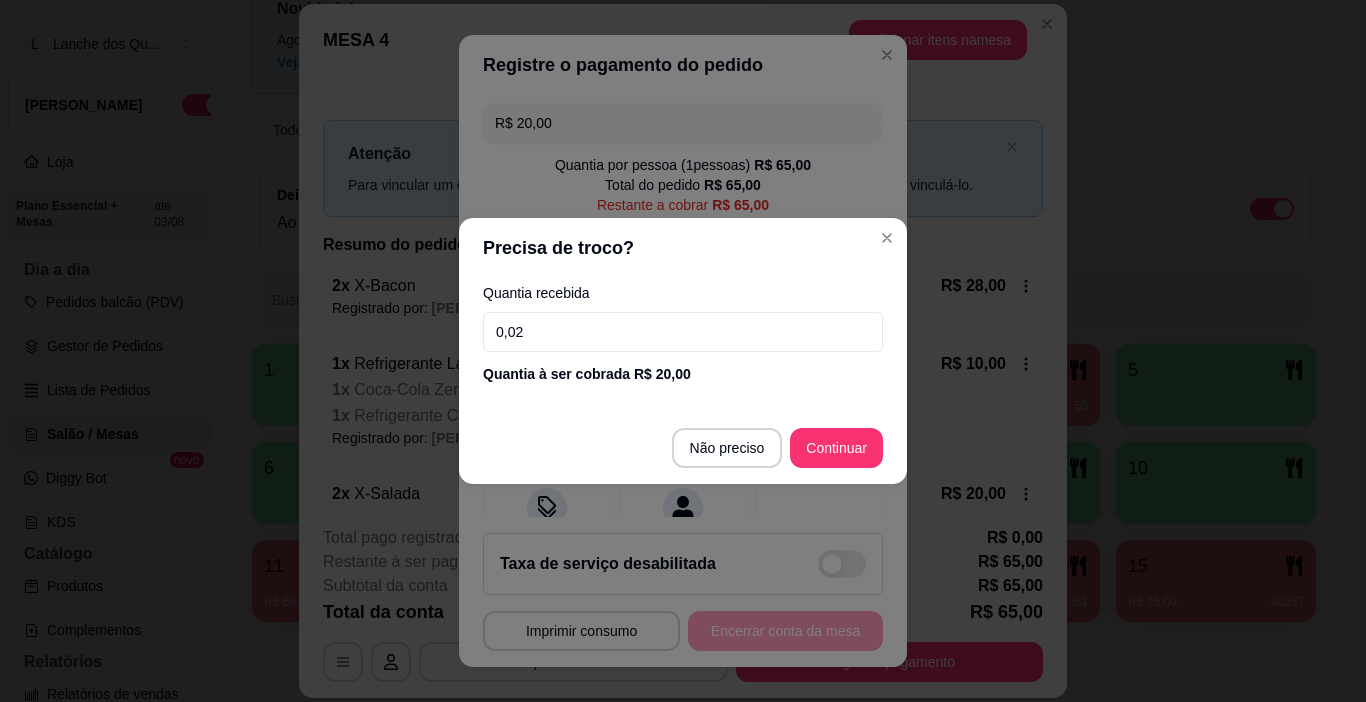 type on "0,00" 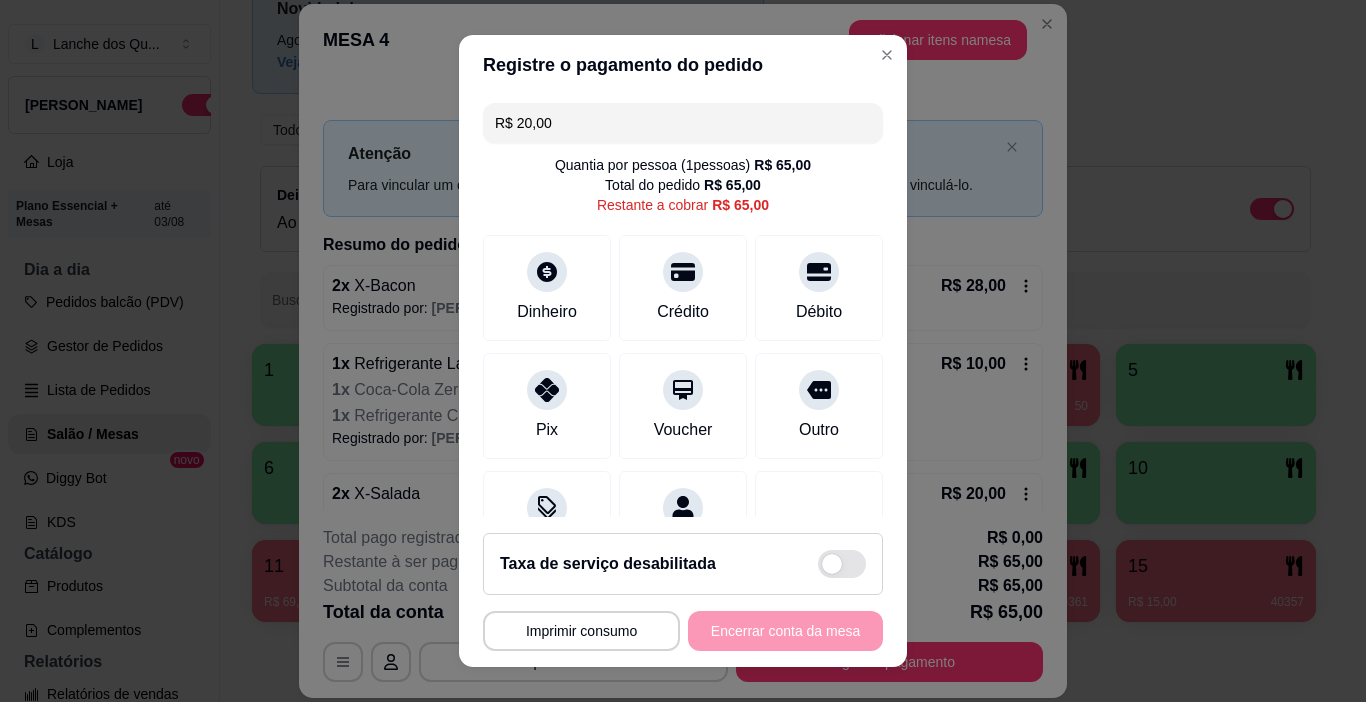drag, startPoint x: 577, startPoint y: 121, endPoint x: 243, endPoint y: 129, distance: 334.0958 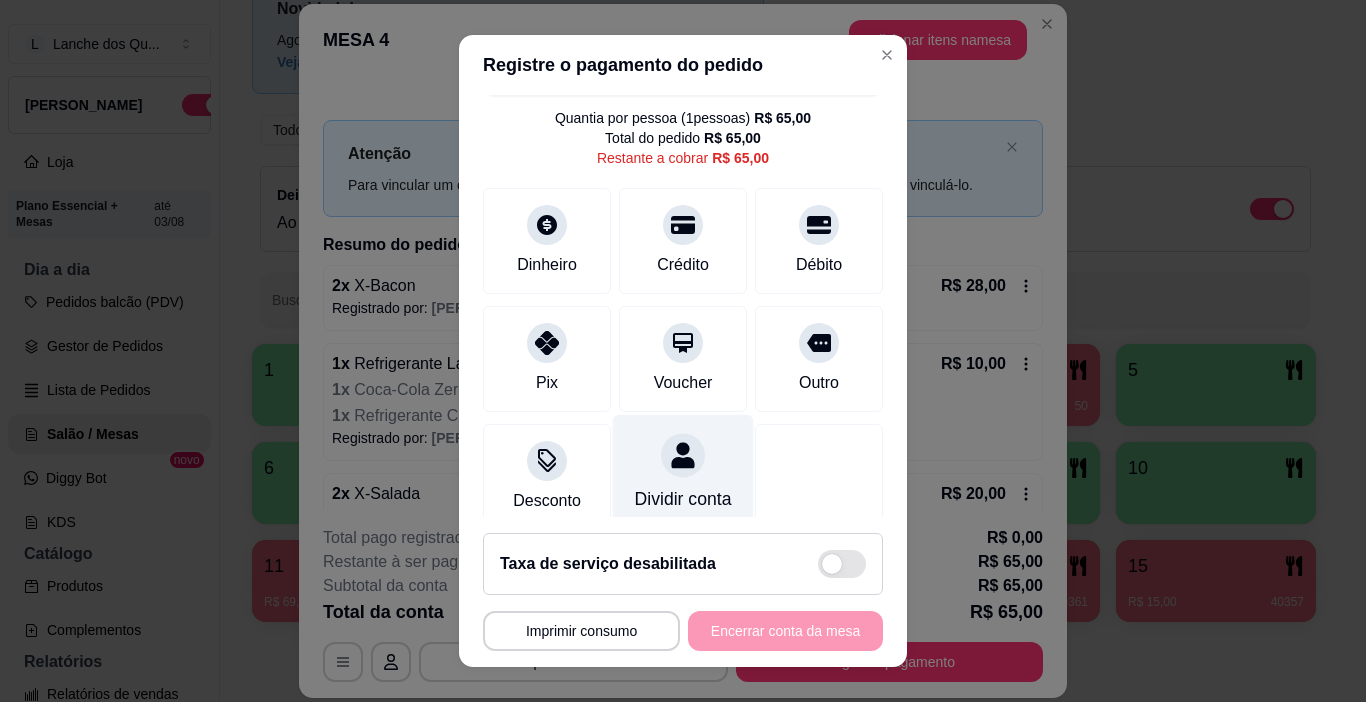 scroll, scrollTop: 92, scrollLeft: 0, axis: vertical 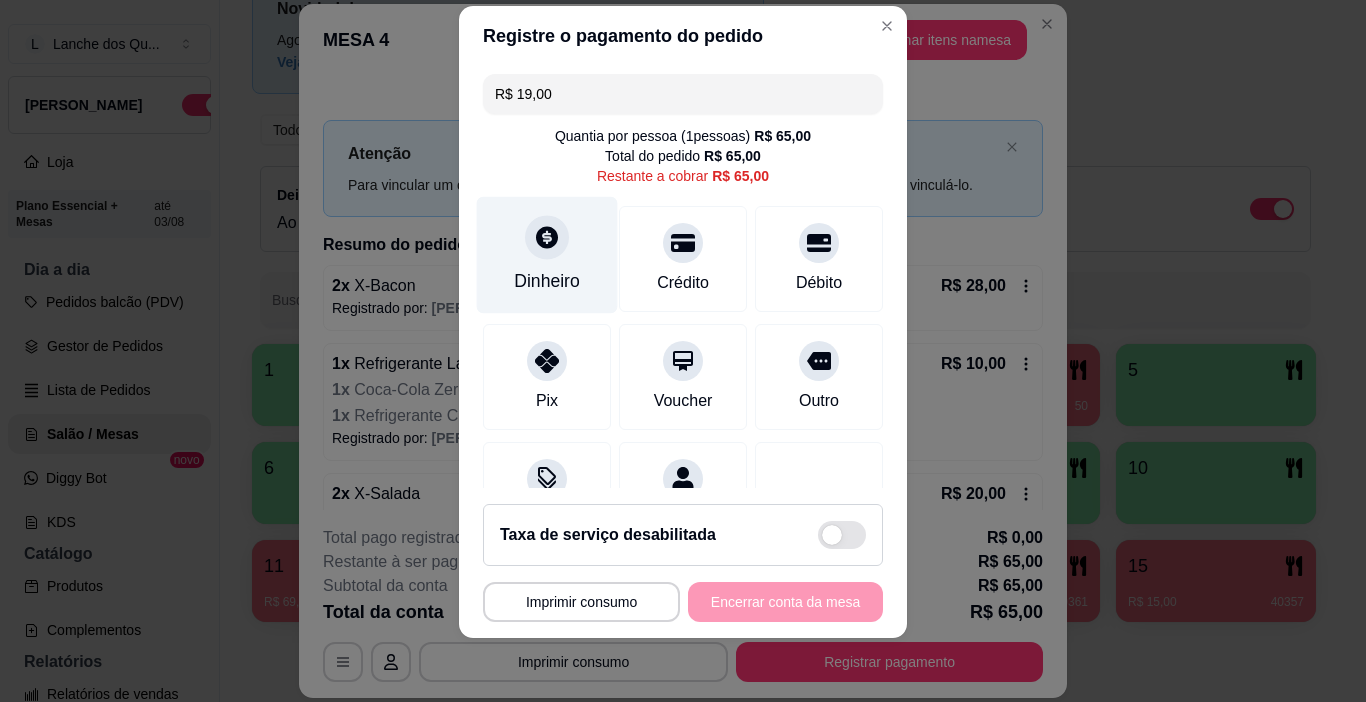 click on "Dinheiro" at bounding box center [547, 281] 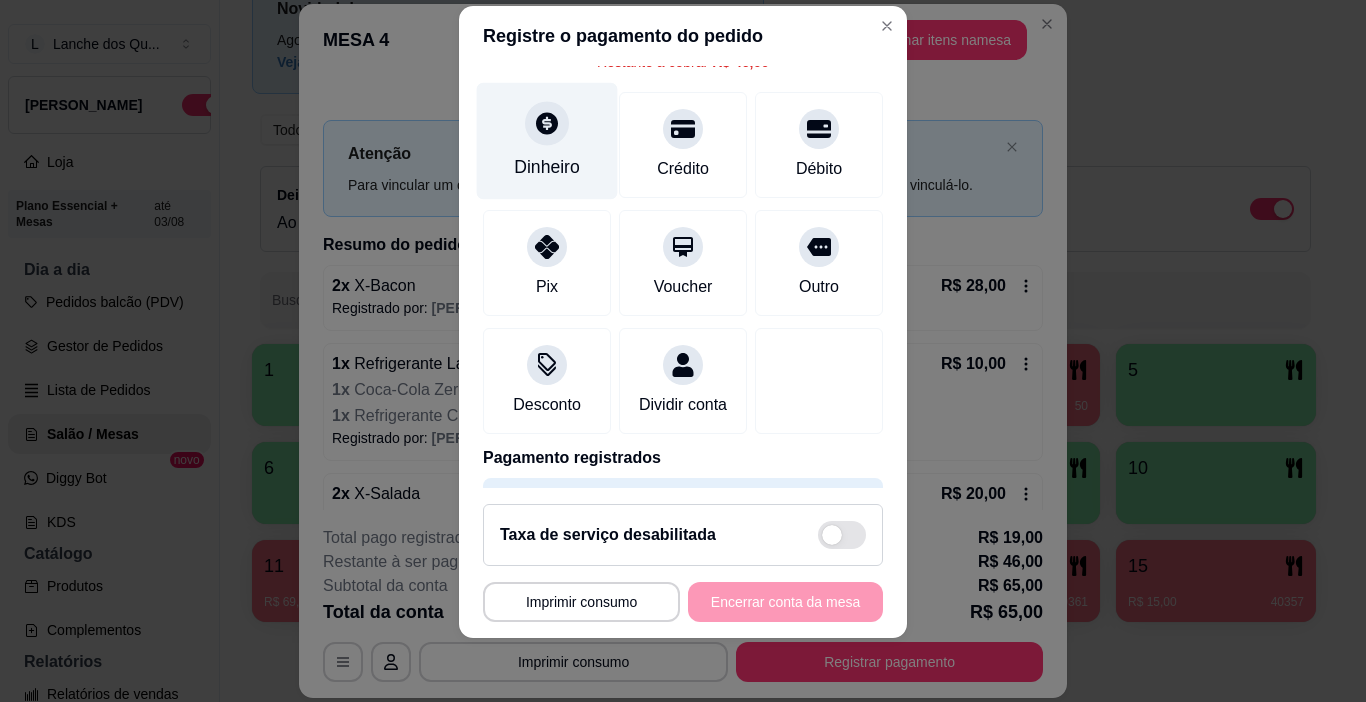scroll, scrollTop: 0, scrollLeft: 0, axis: both 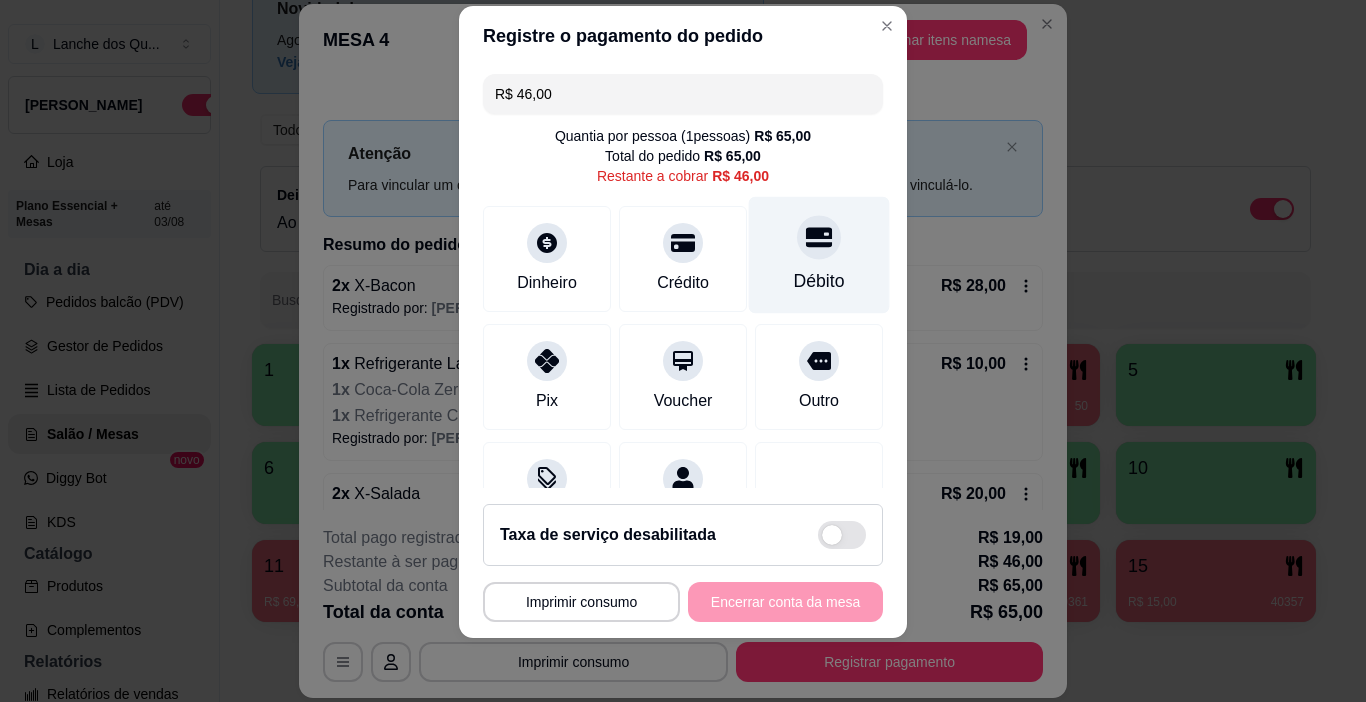 click 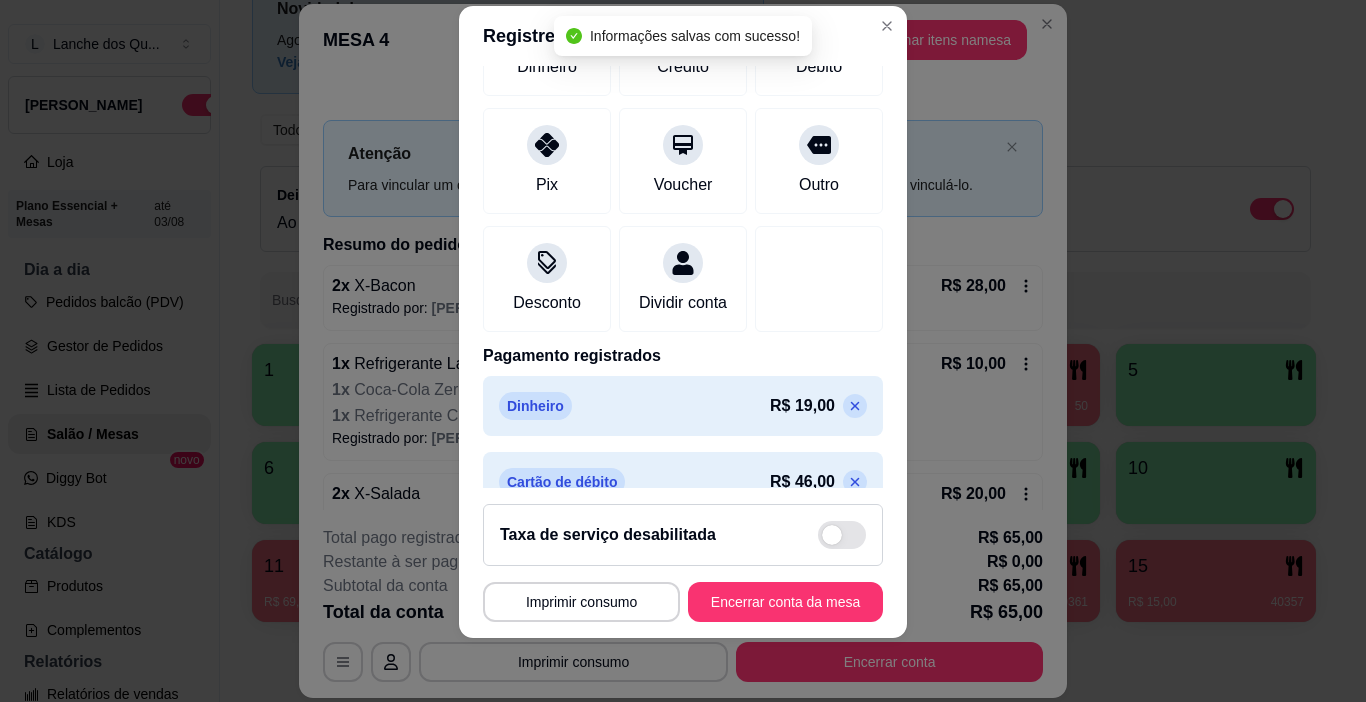 type on "R$ 0,00" 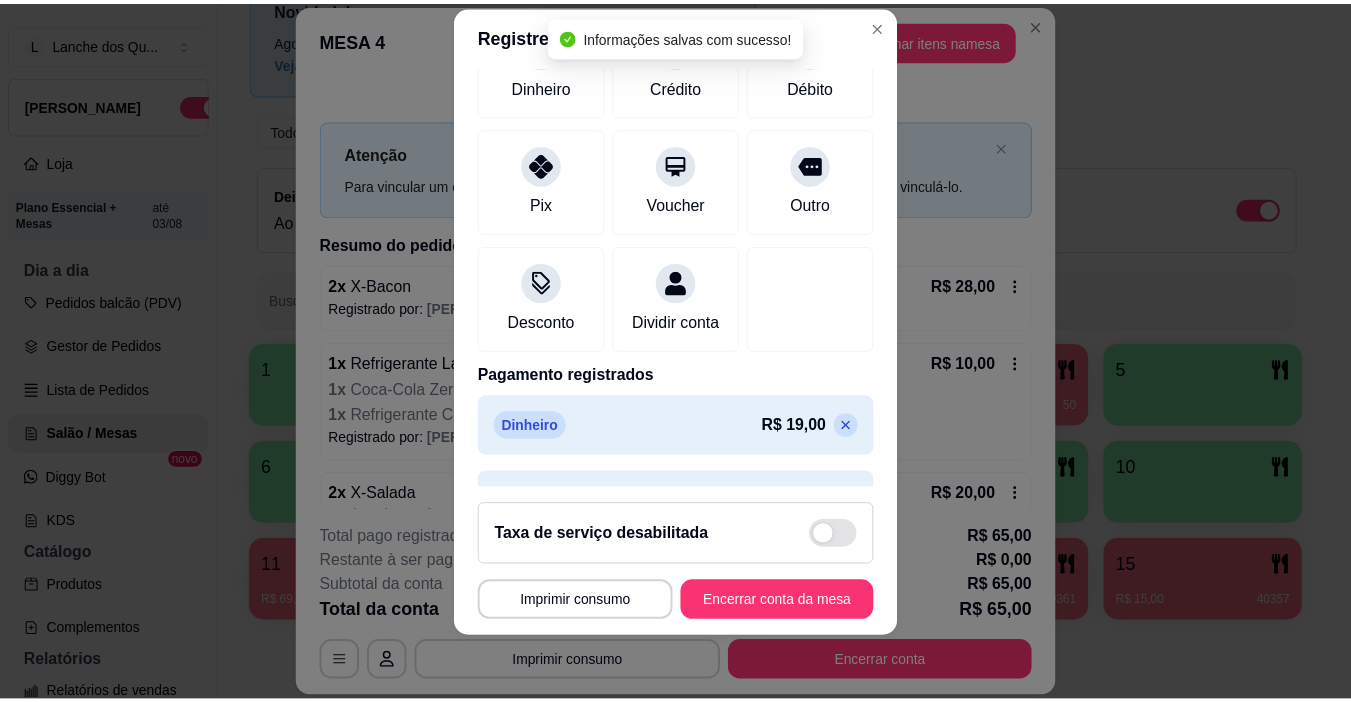 scroll, scrollTop: 252, scrollLeft: 0, axis: vertical 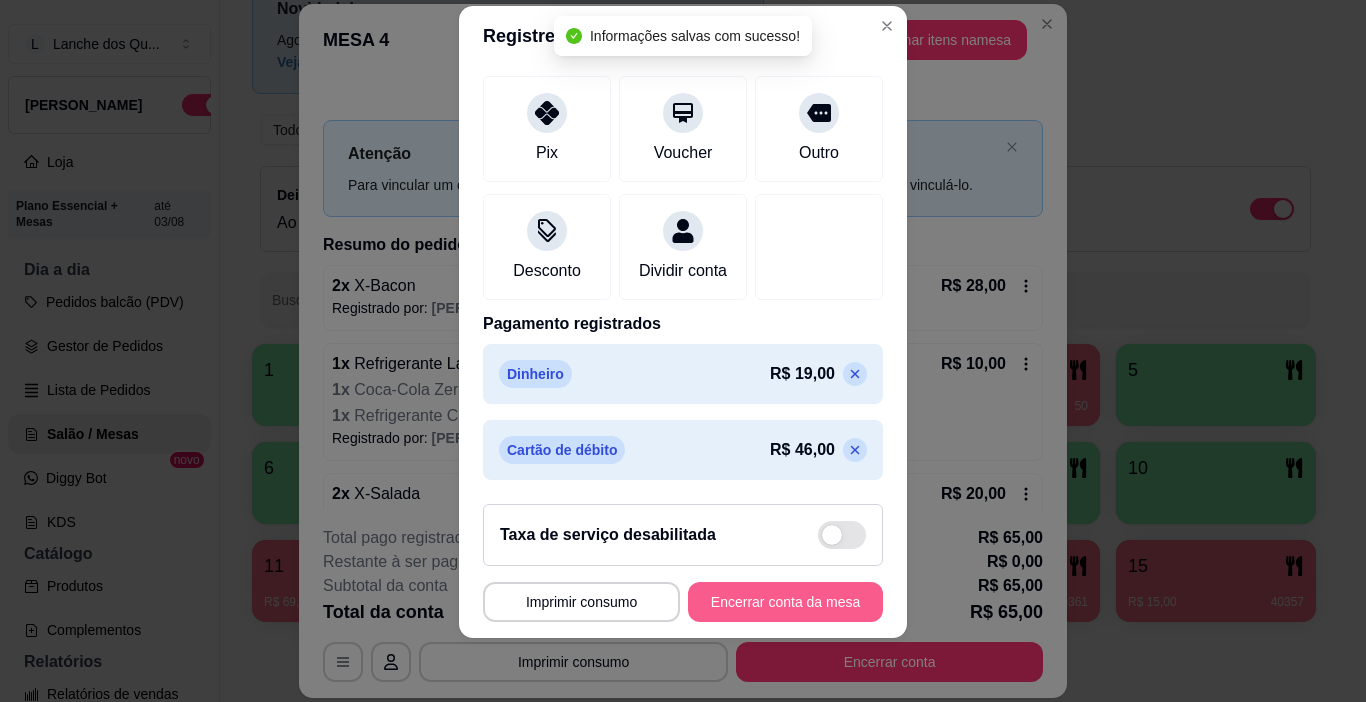 click on "Encerrar conta da mesa" at bounding box center [785, 602] 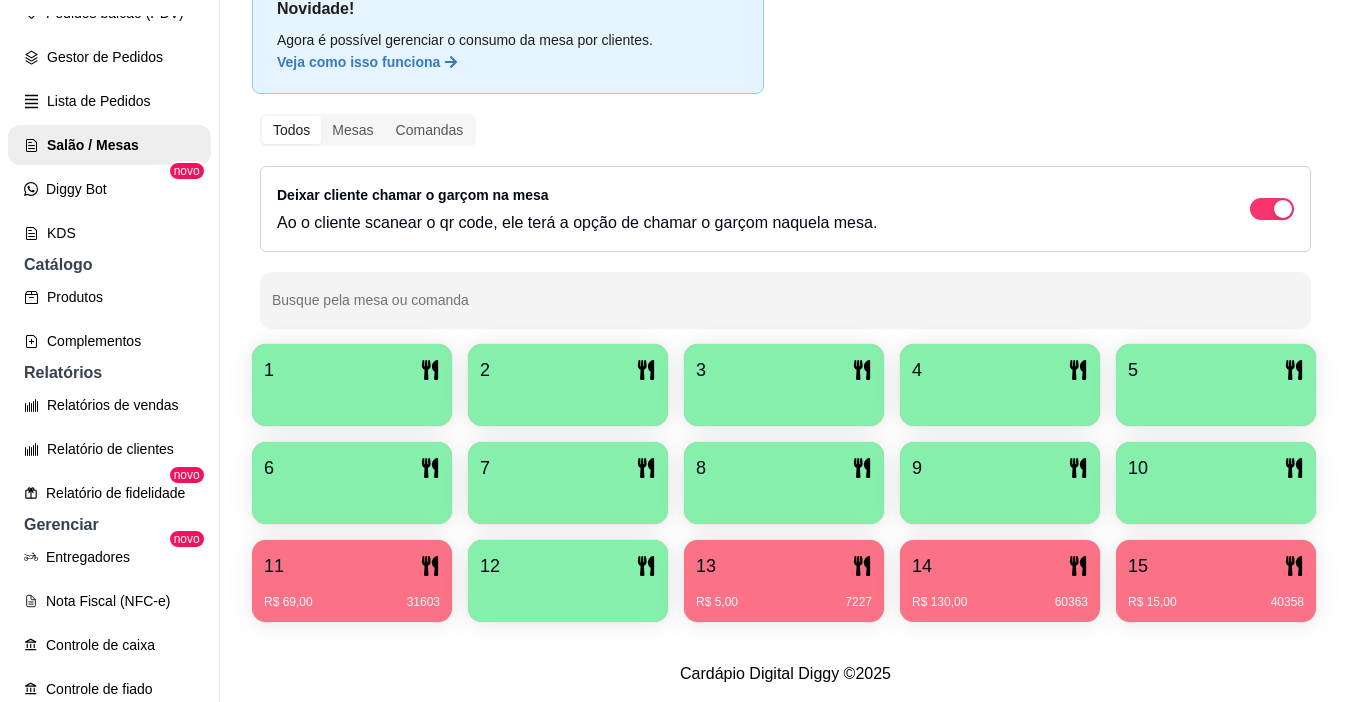 scroll, scrollTop: 300, scrollLeft: 0, axis: vertical 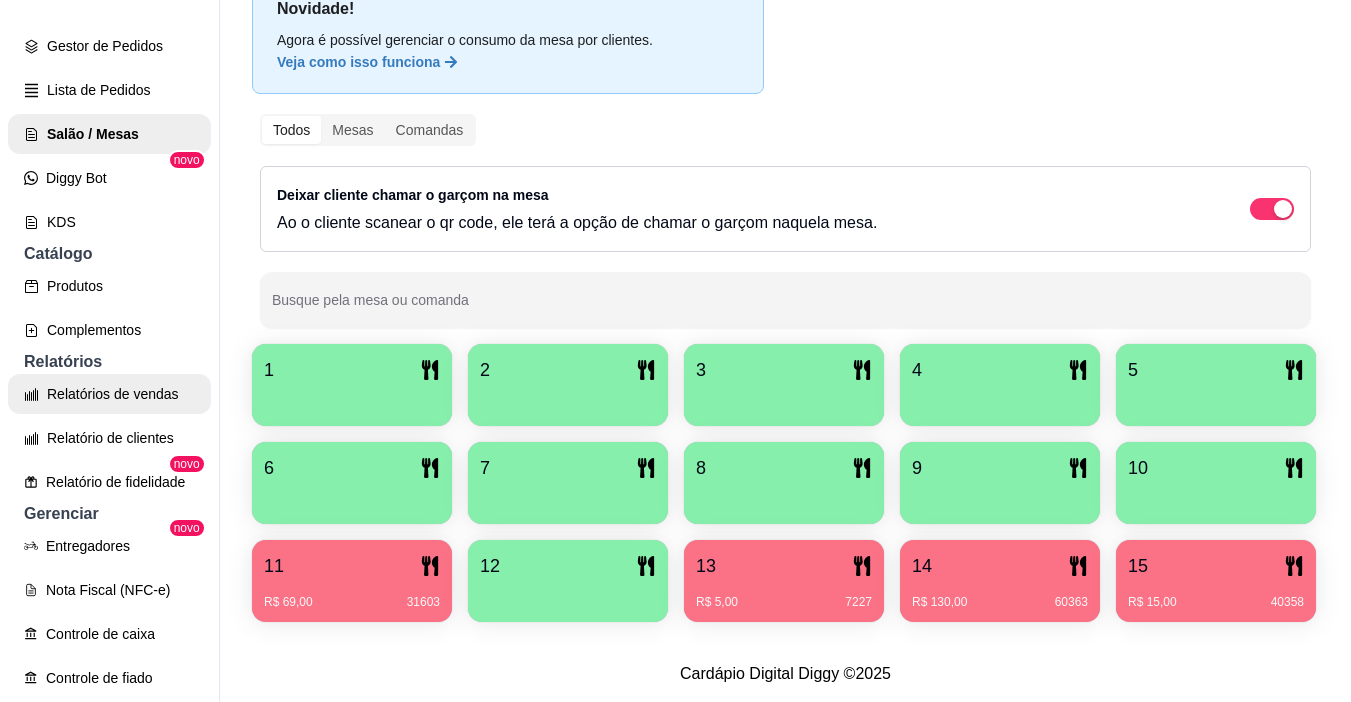 click on "Relatórios de vendas" at bounding box center (109, 394) 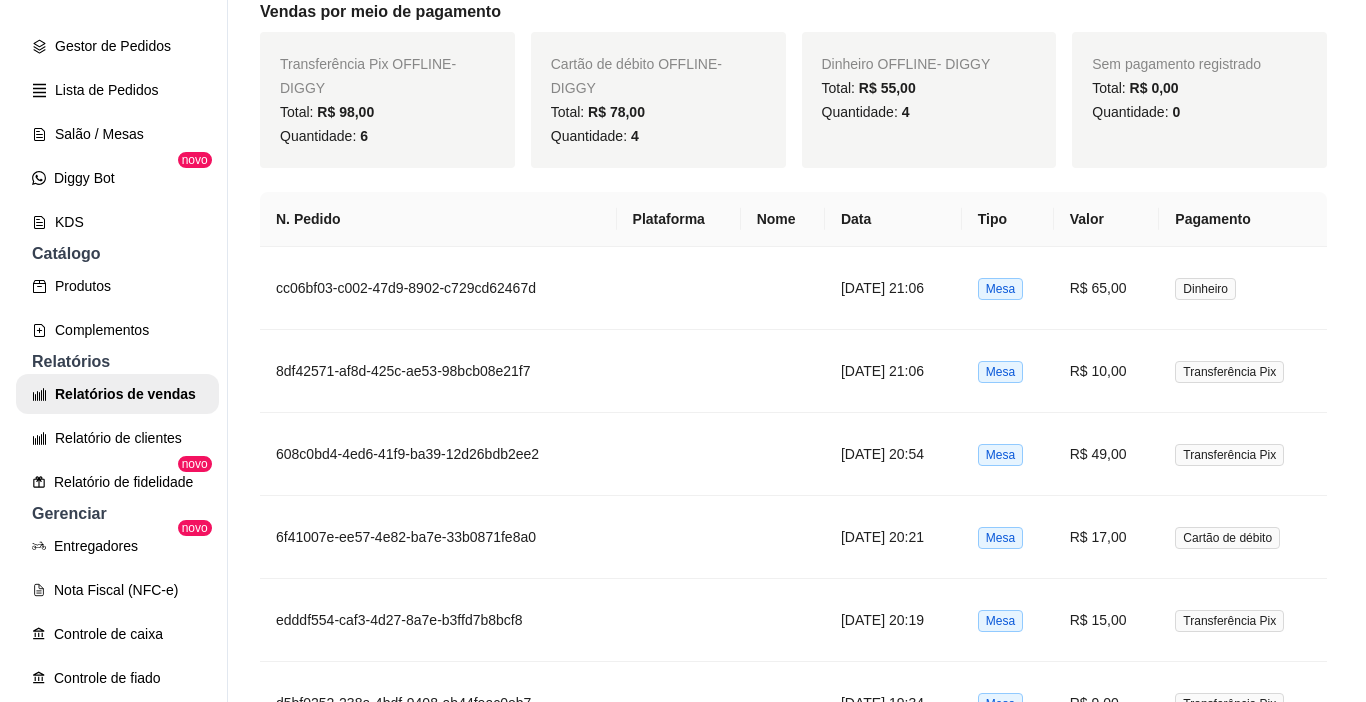 scroll, scrollTop: 1100, scrollLeft: 0, axis: vertical 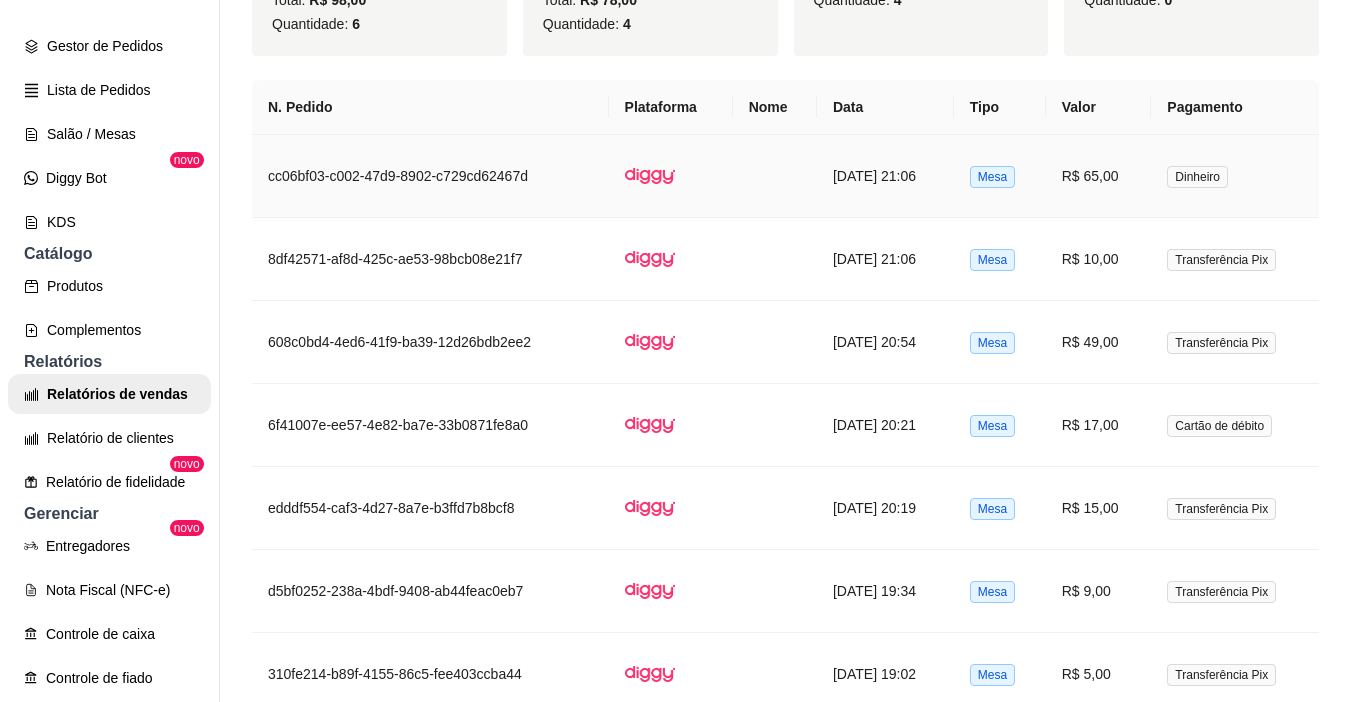 click on "R$ 65,00" at bounding box center [1099, 176] 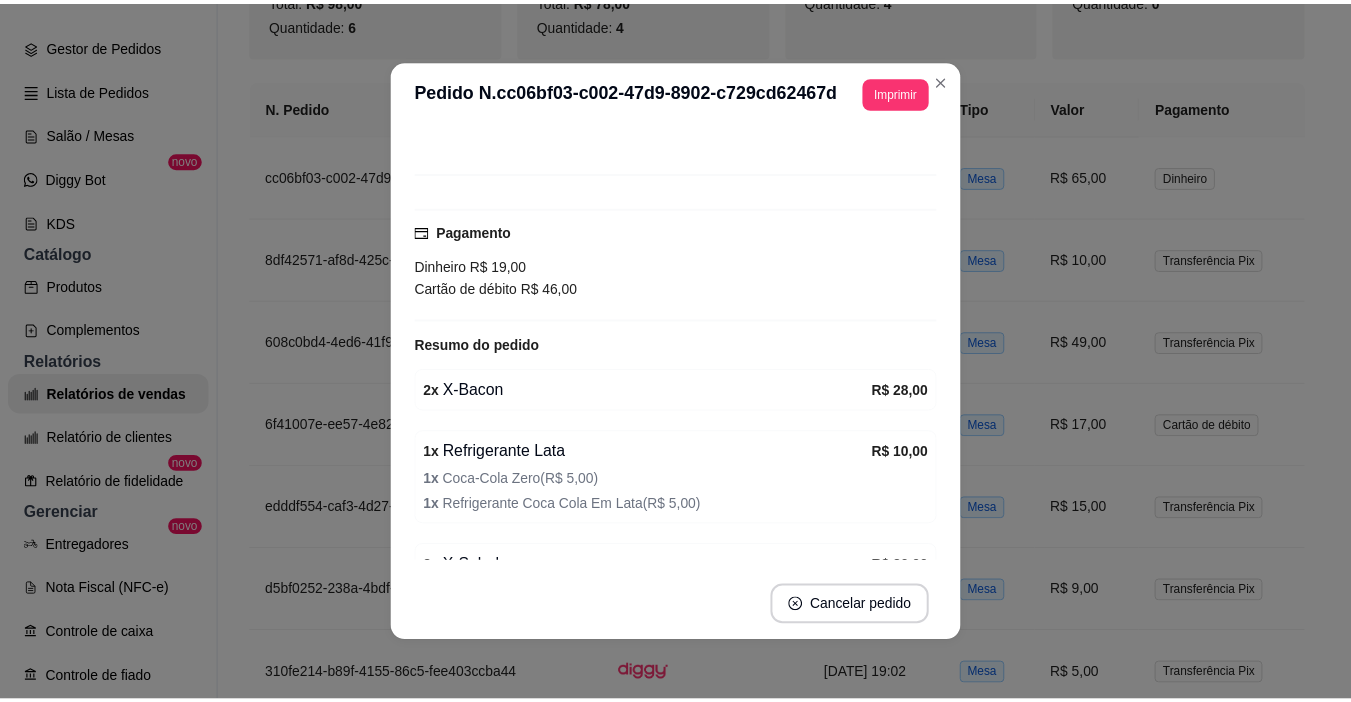 scroll, scrollTop: 85, scrollLeft: 0, axis: vertical 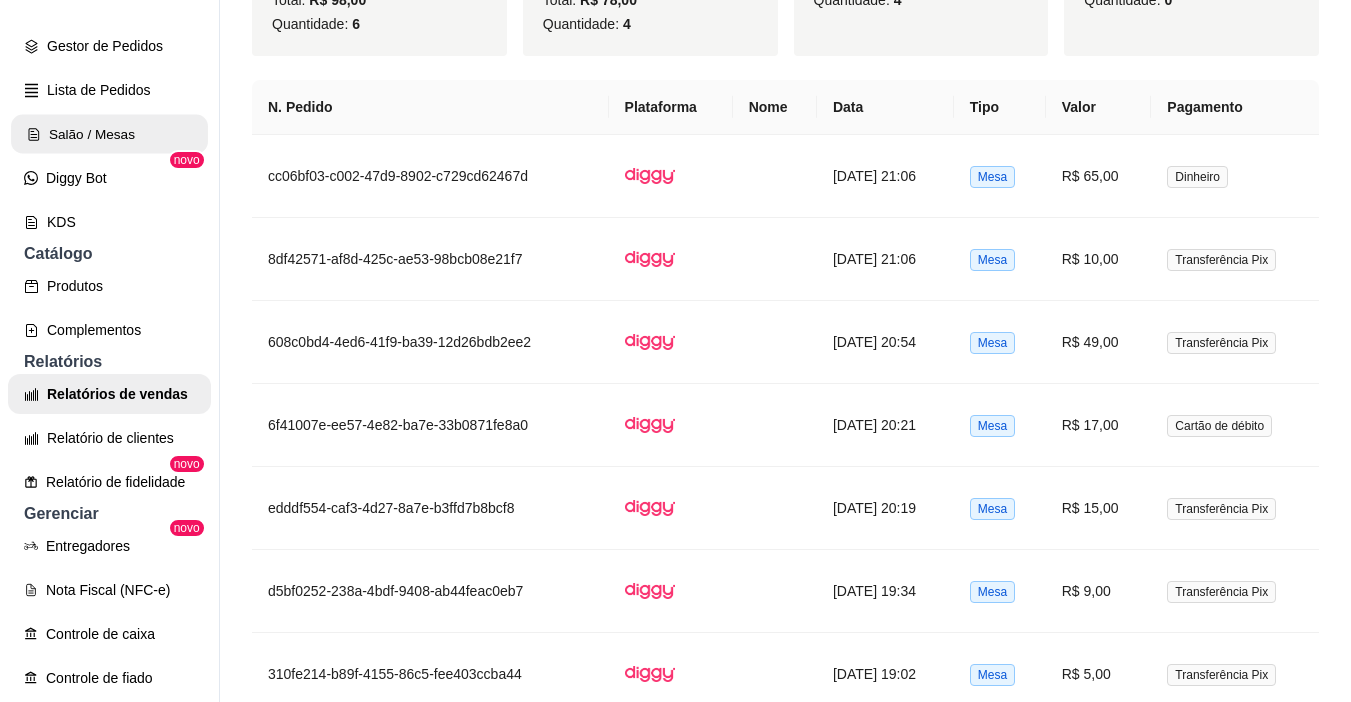 click on "Salão / Mesas" at bounding box center (109, 134) 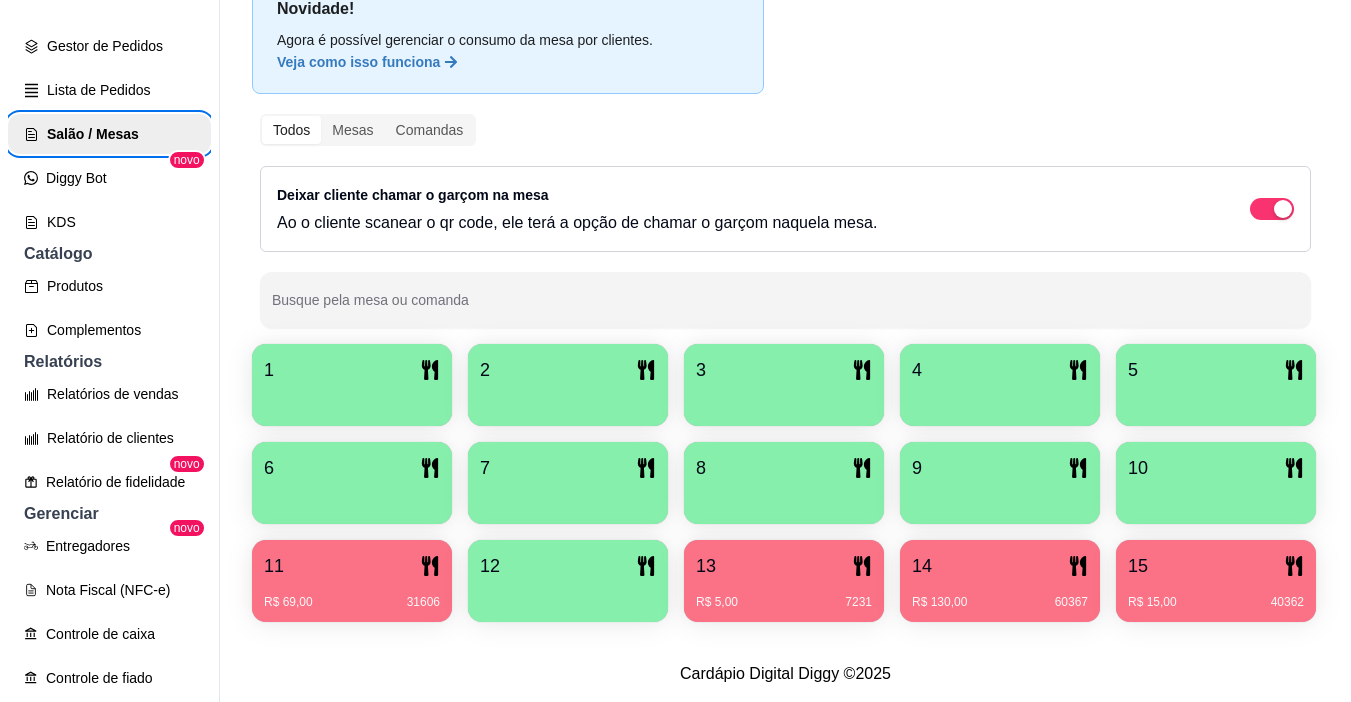 scroll, scrollTop: 258, scrollLeft: 0, axis: vertical 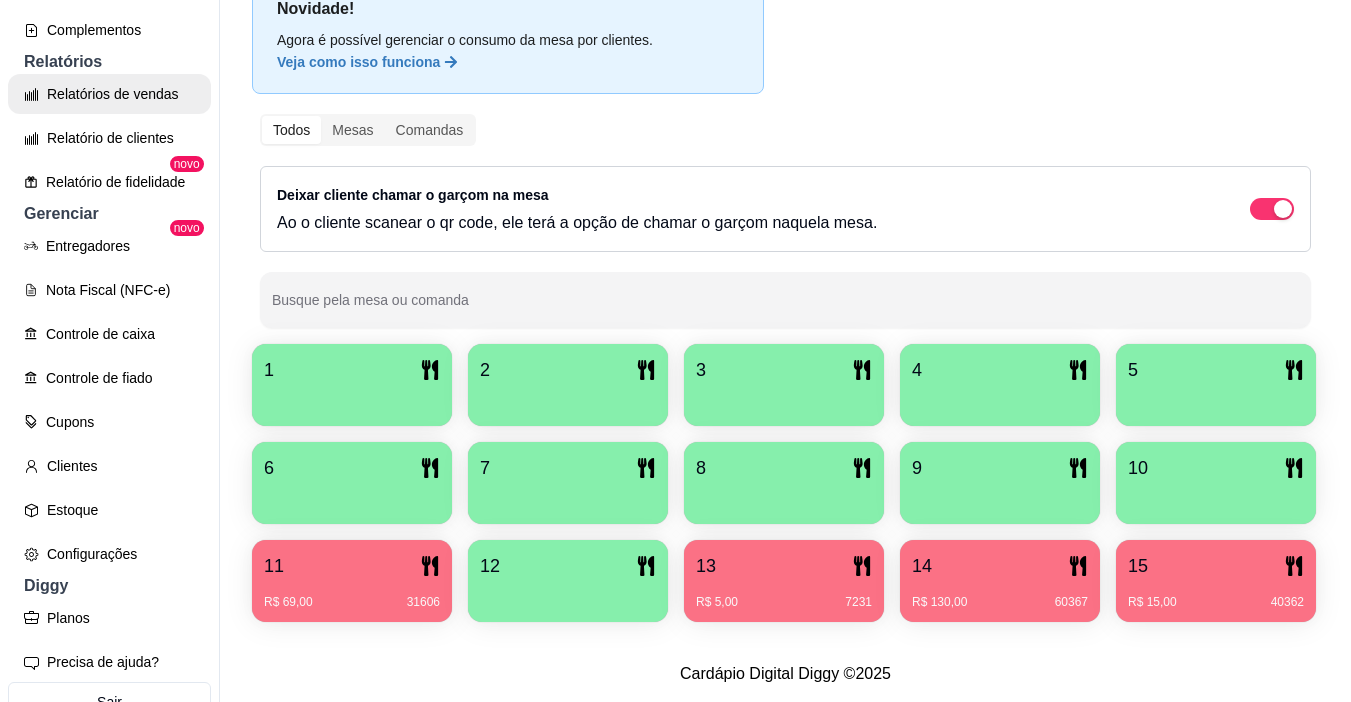 click on "Relatórios de vendas" at bounding box center (109, 94) 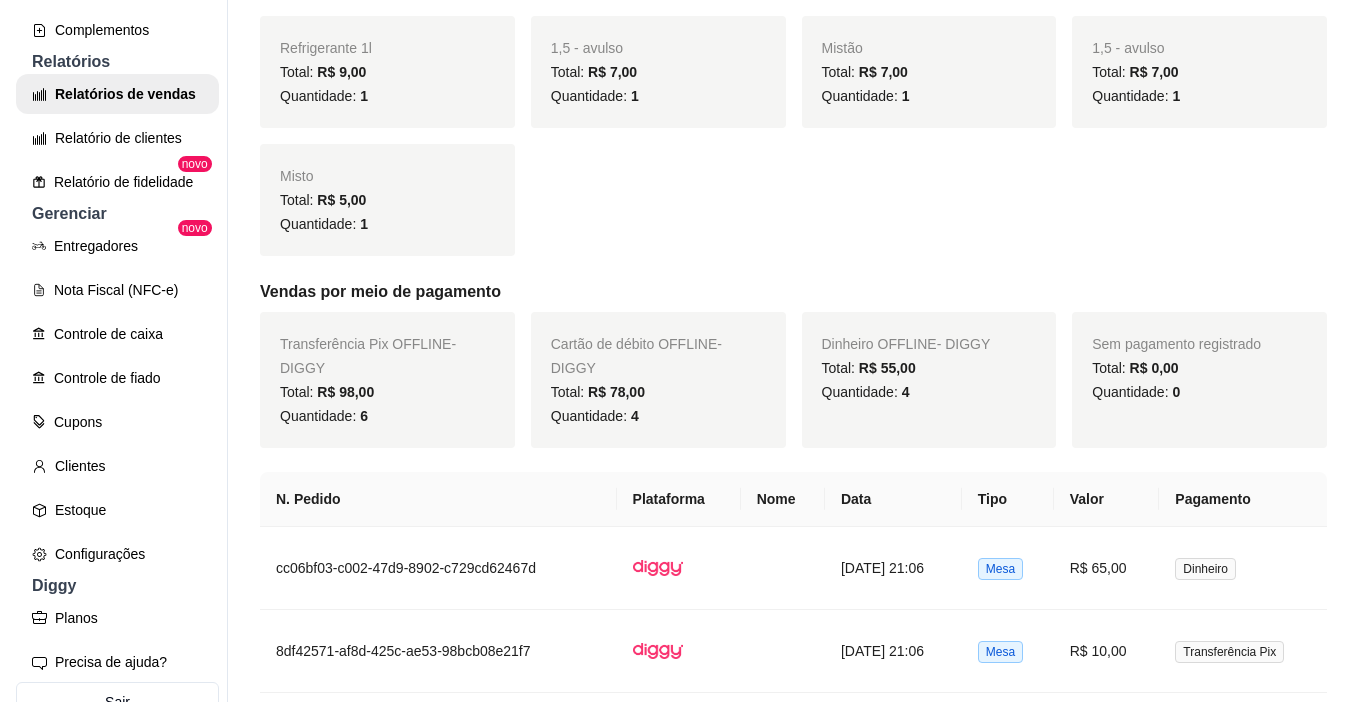 scroll, scrollTop: 900, scrollLeft: 0, axis: vertical 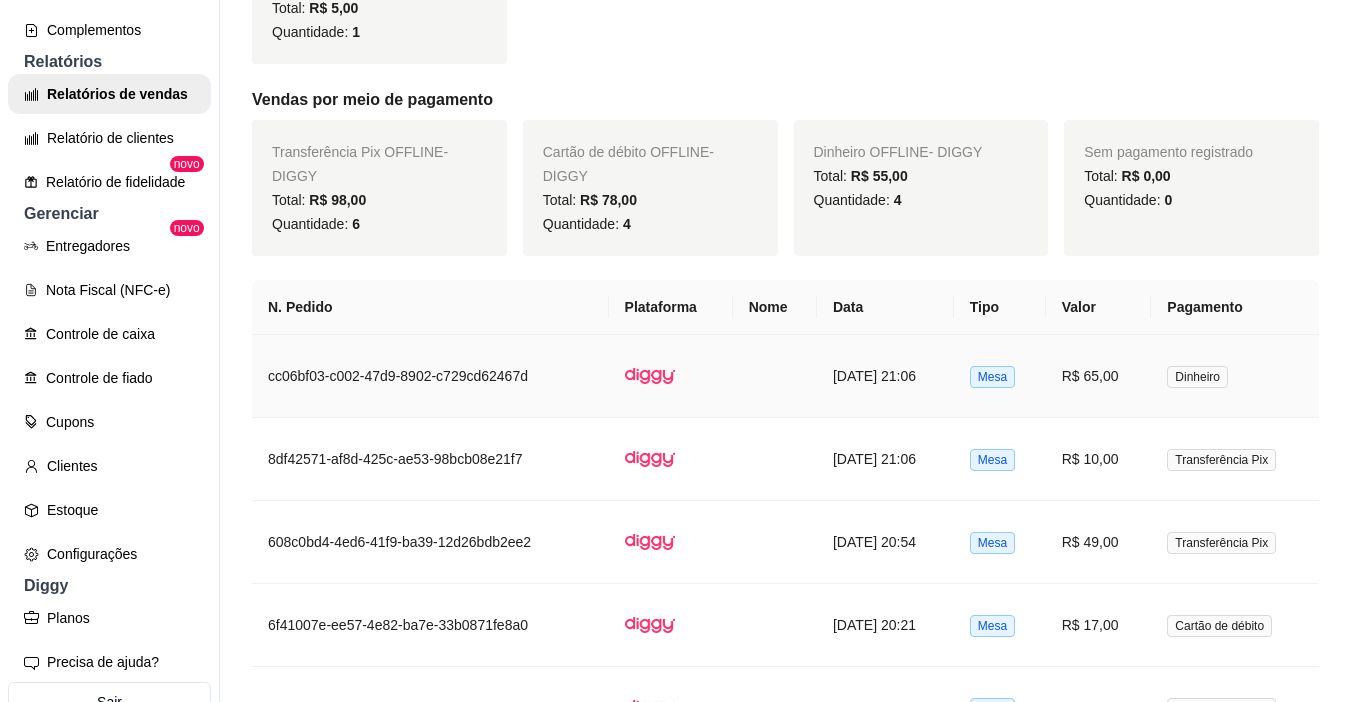 click on "R$ 65,00" at bounding box center (1099, 376) 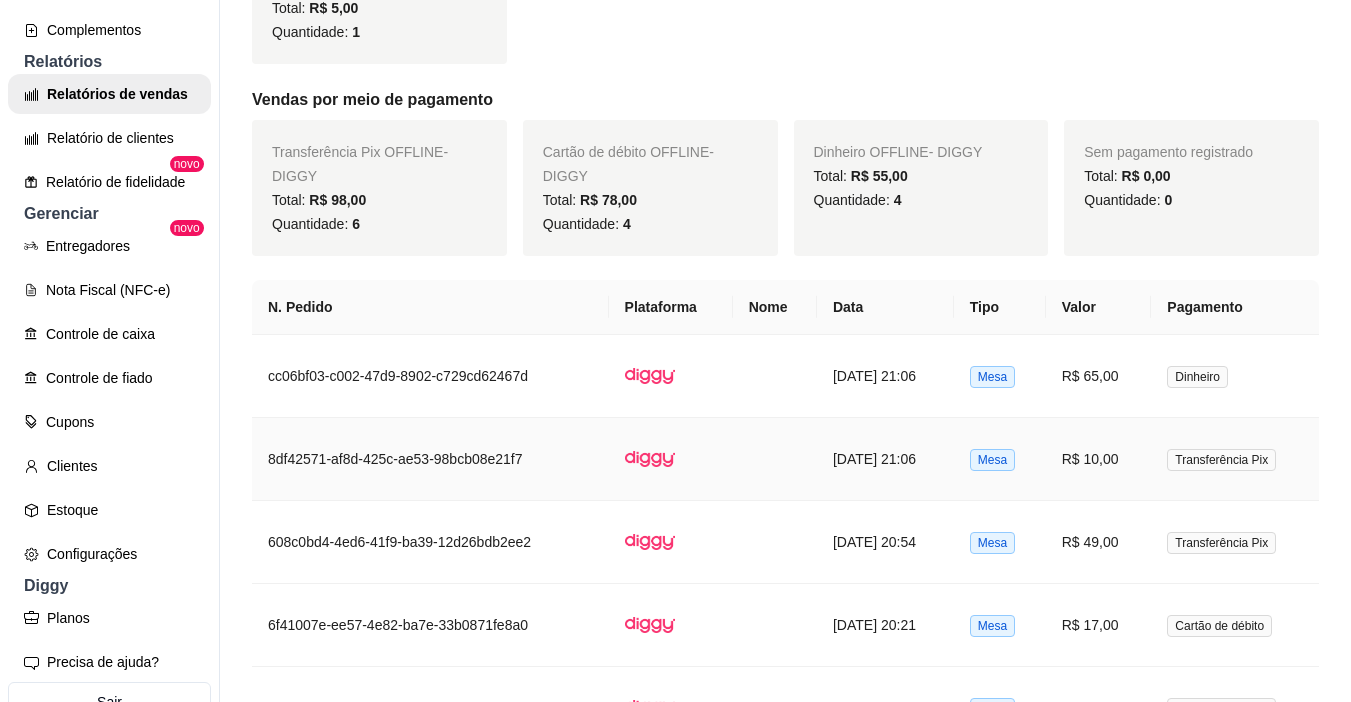 click on "Transferência Pix" at bounding box center (1235, 459) 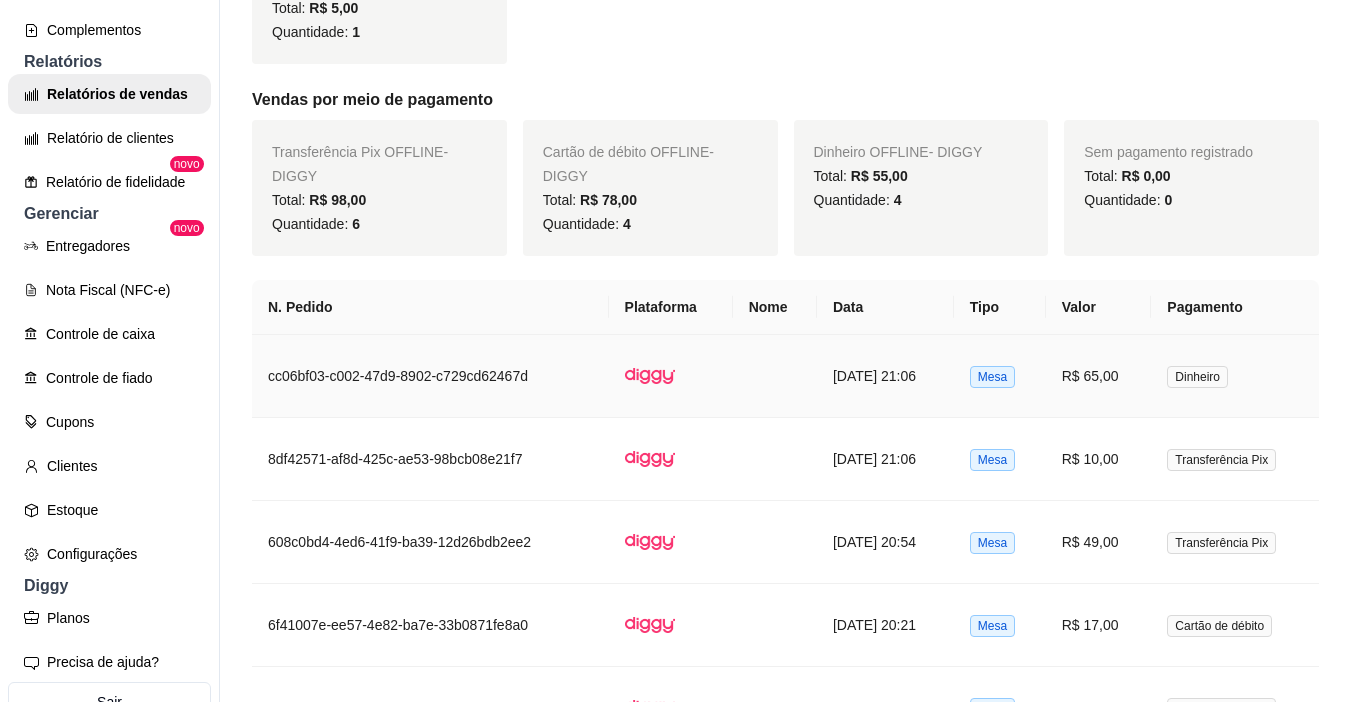 click on "R$ 65,00" at bounding box center (1099, 376) 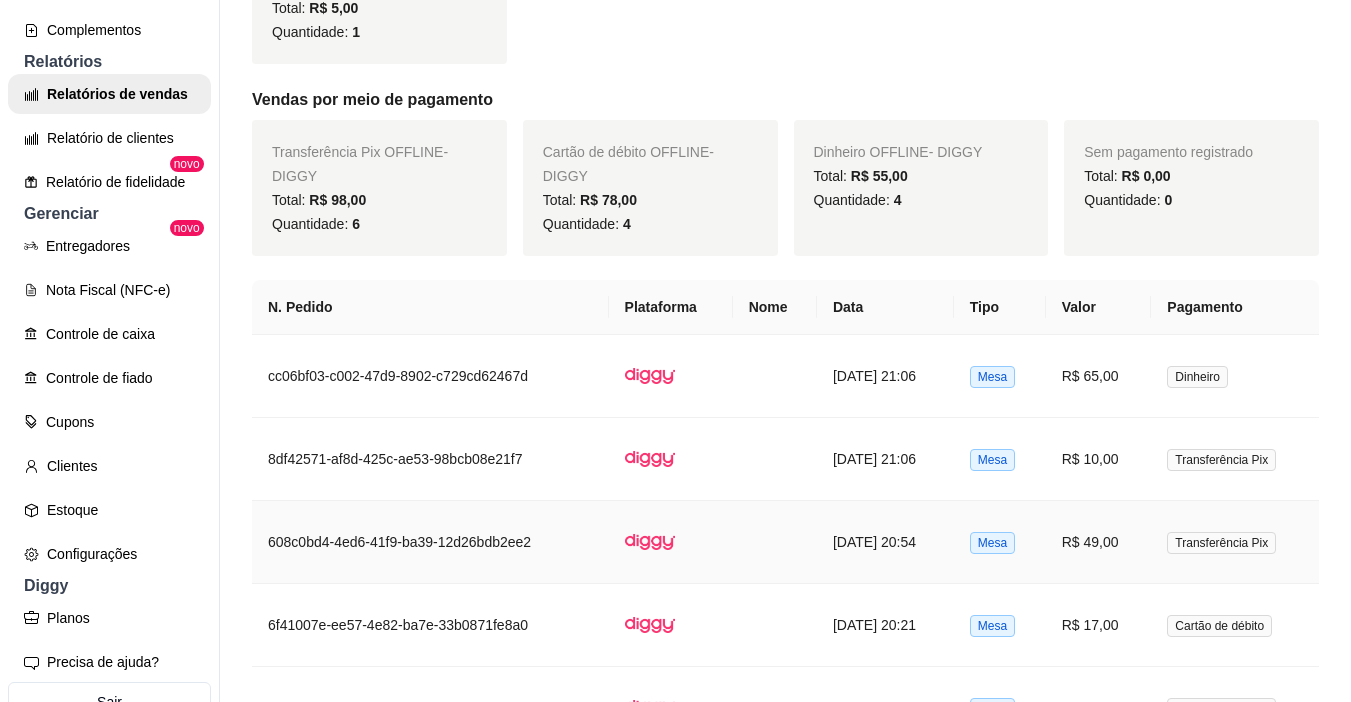 click on "Transferência Pix" at bounding box center [1221, 543] 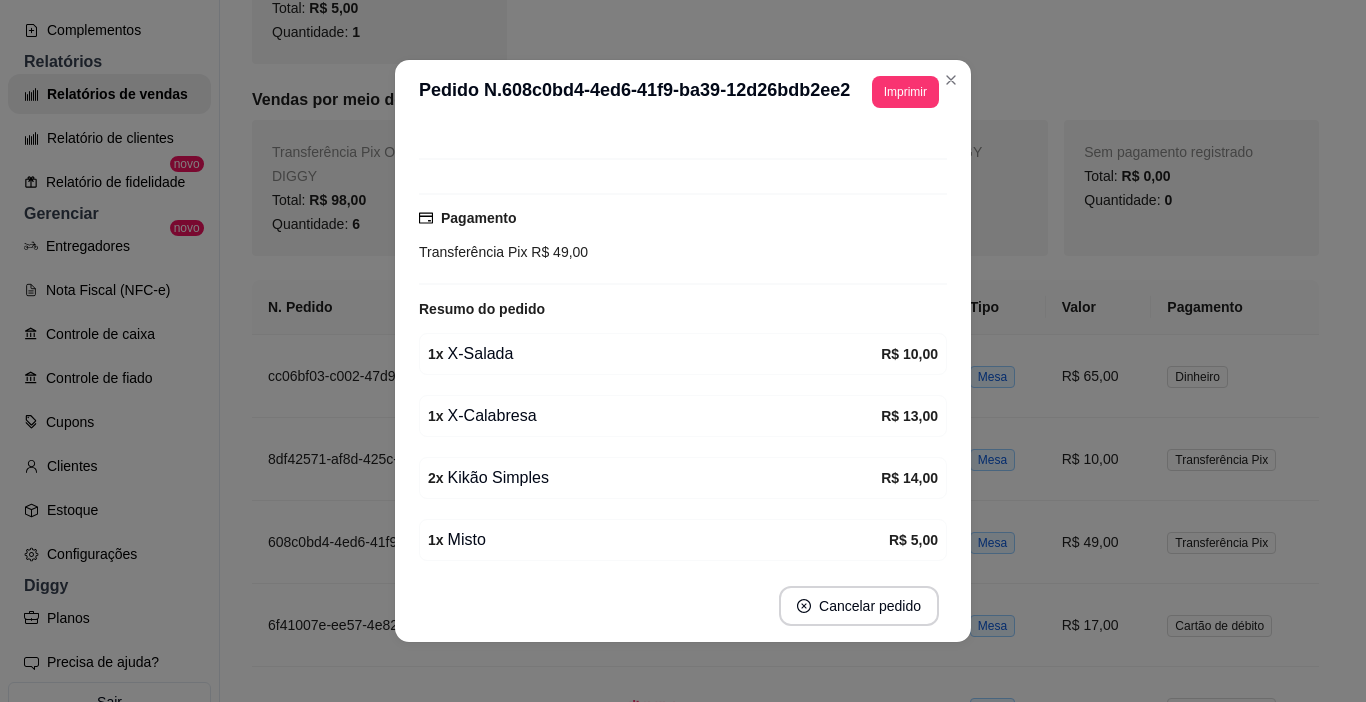 scroll, scrollTop: 273, scrollLeft: 0, axis: vertical 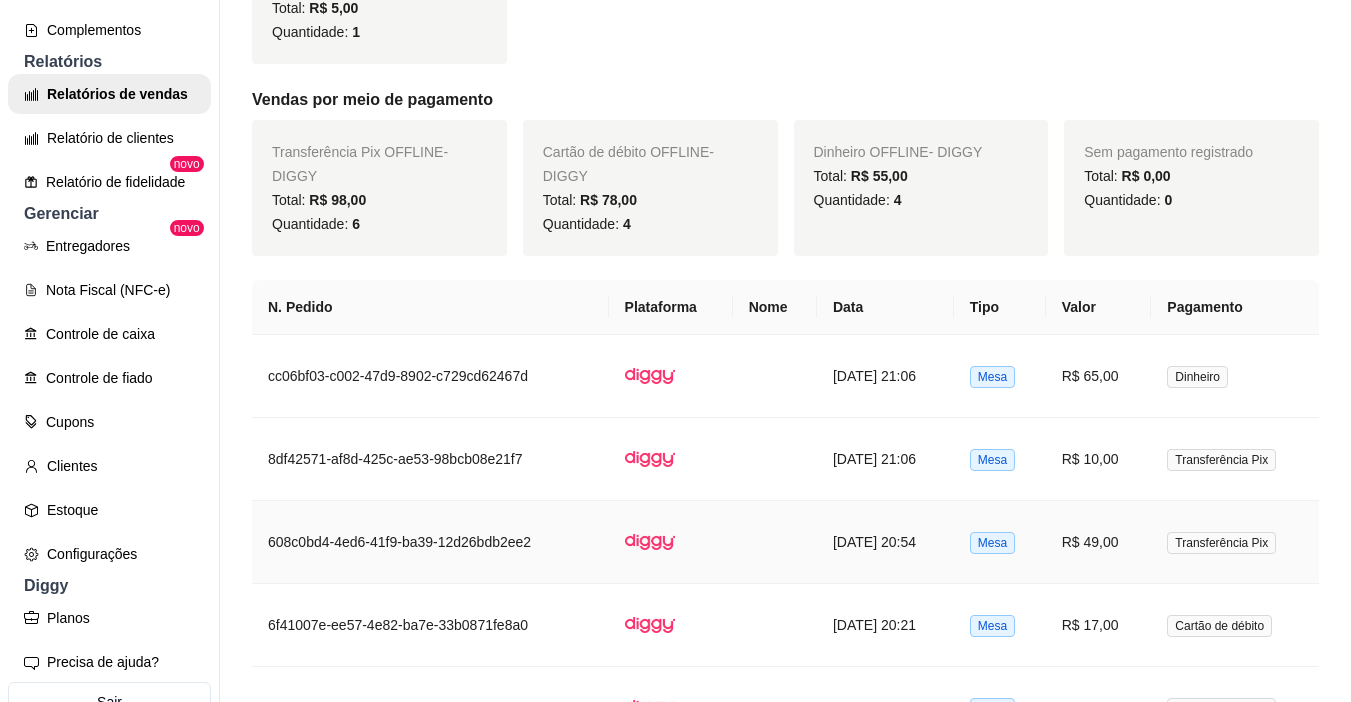 click on "R$ 49,00" at bounding box center [1099, 542] 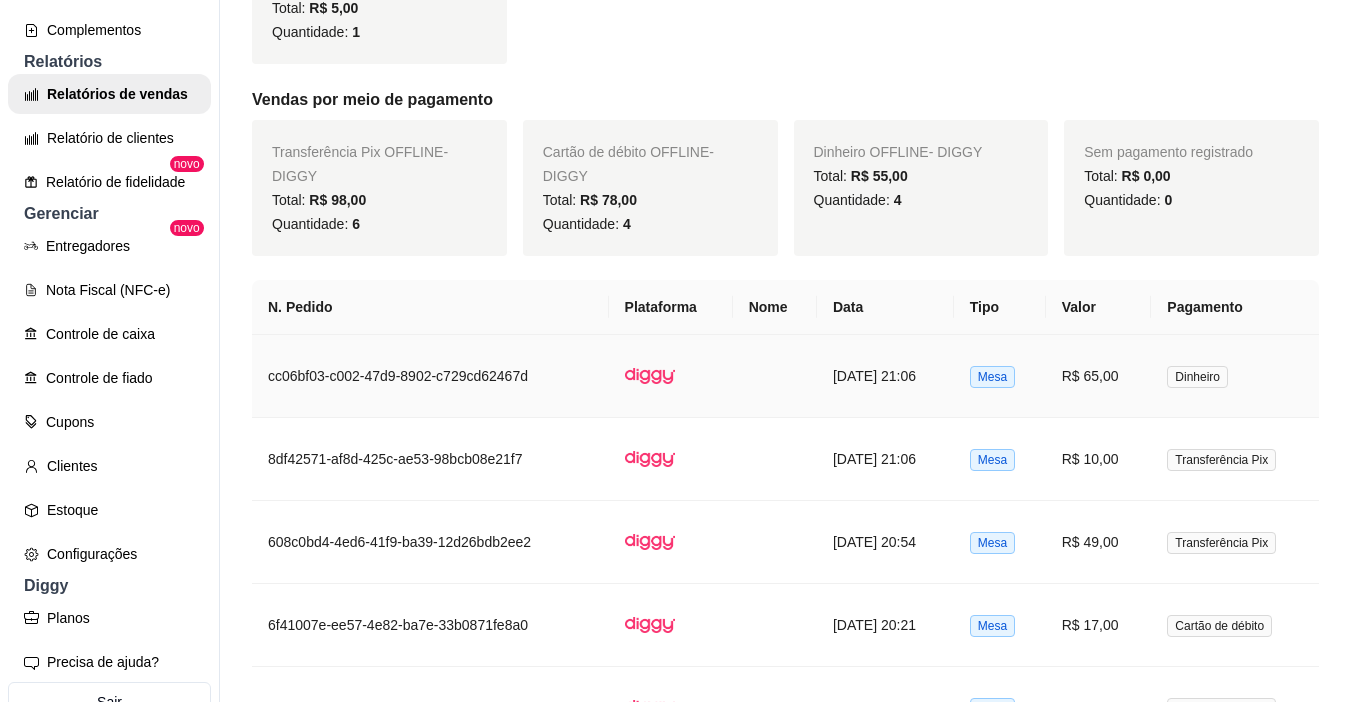 click at bounding box center (671, 376) 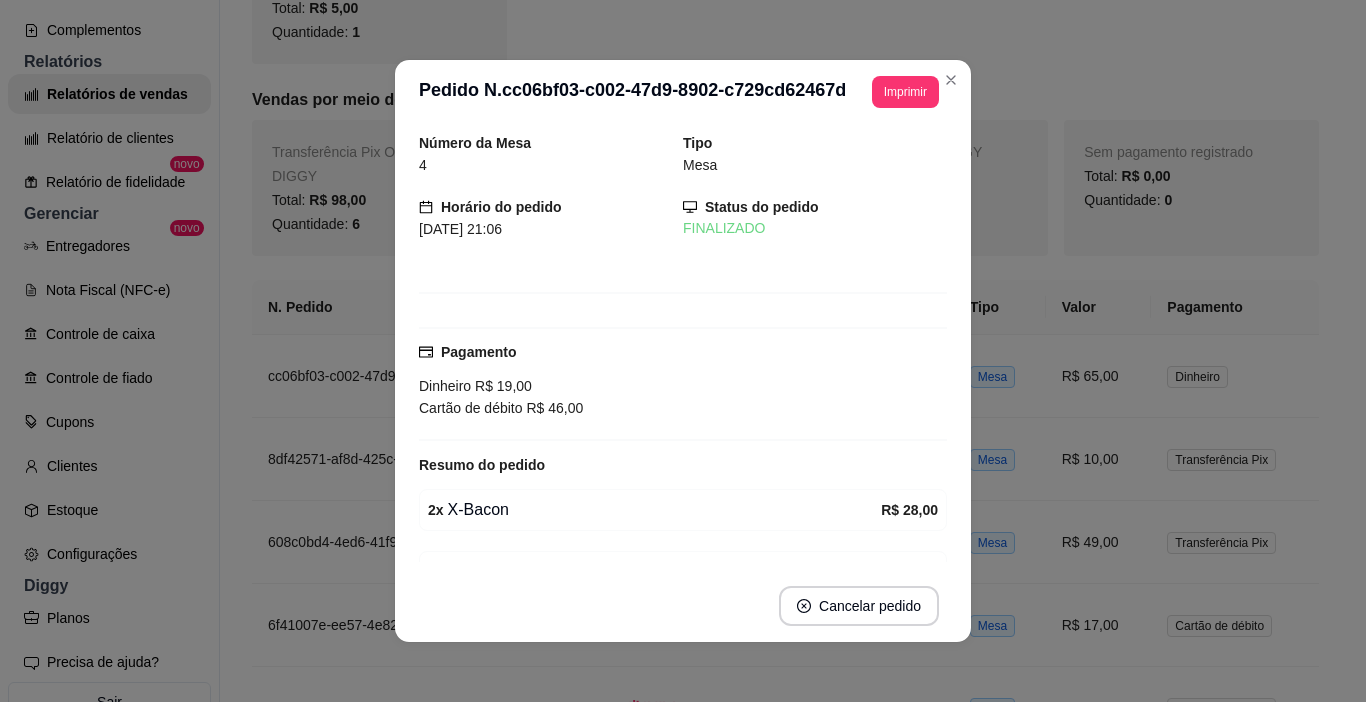 scroll, scrollTop: 100, scrollLeft: 0, axis: vertical 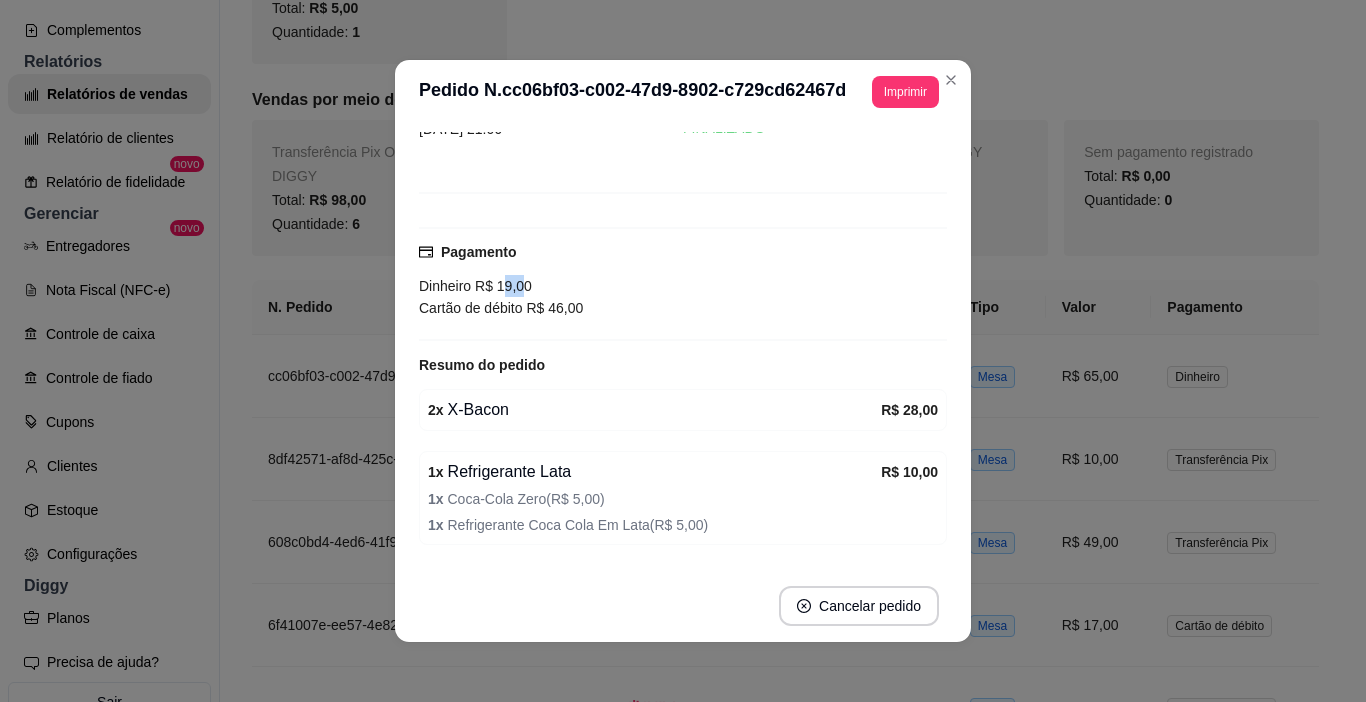 drag, startPoint x: 494, startPoint y: 282, endPoint x: 513, endPoint y: 281, distance: 19.026299 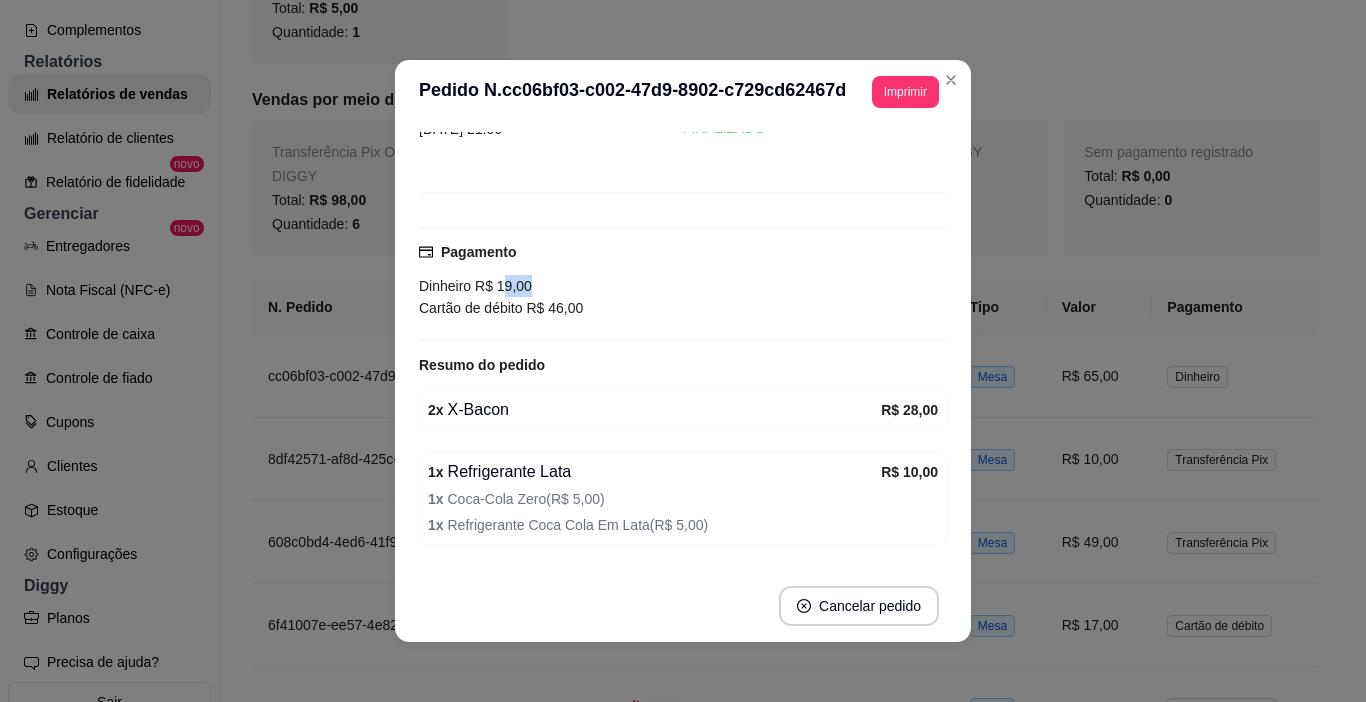 drag, startPoint x: 494, startPoint y: 291, endPoint x: 541, endPoint y: 291, distance: 47 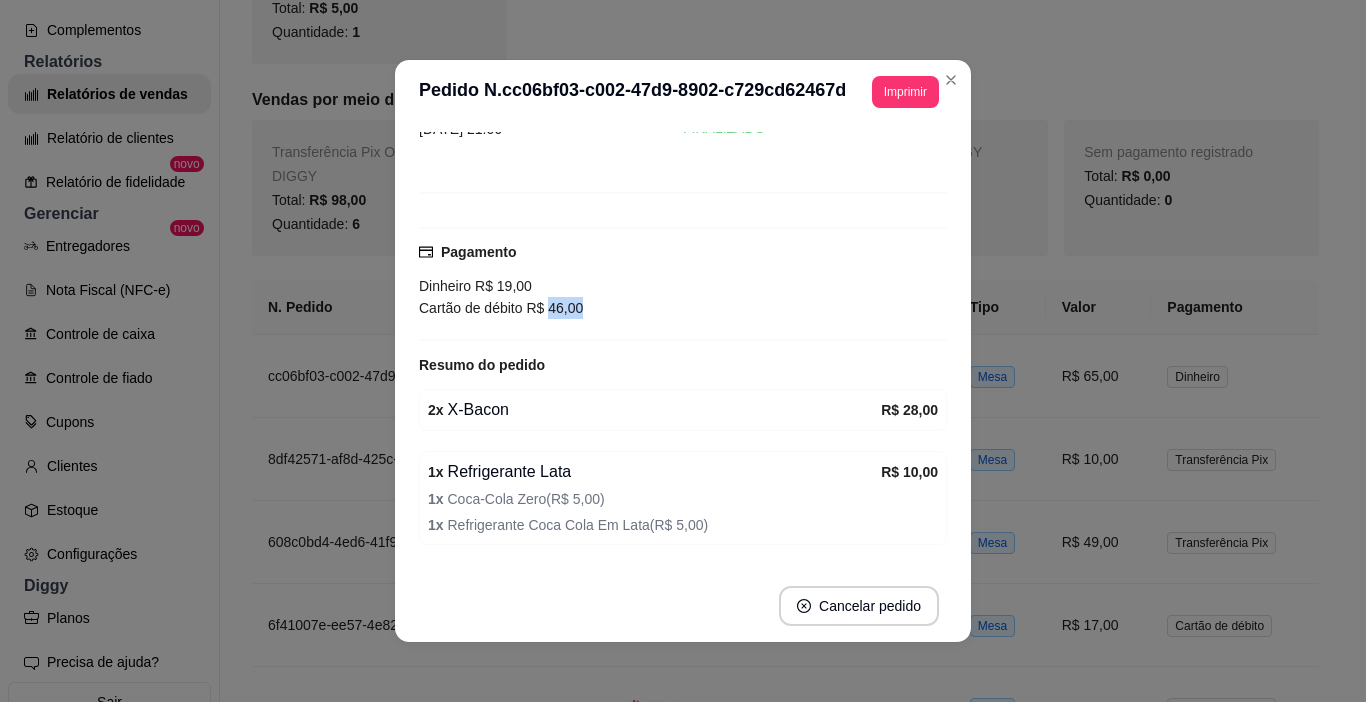 drag, startPoint x: 540, startPoint y: 313, endPoint x: 593, endPoint y: 316, distance: 53.08484 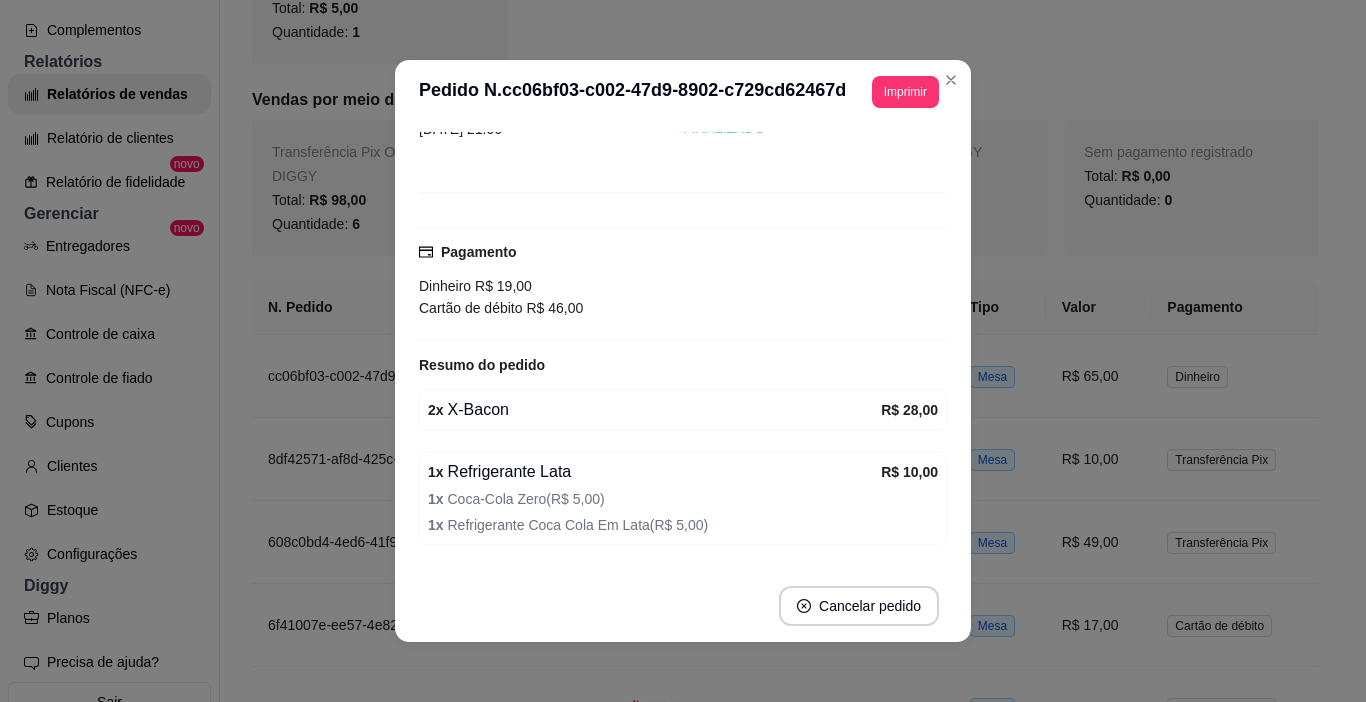 scroll, scrollTop: 200, scrollLeft: 0, axis: vertical 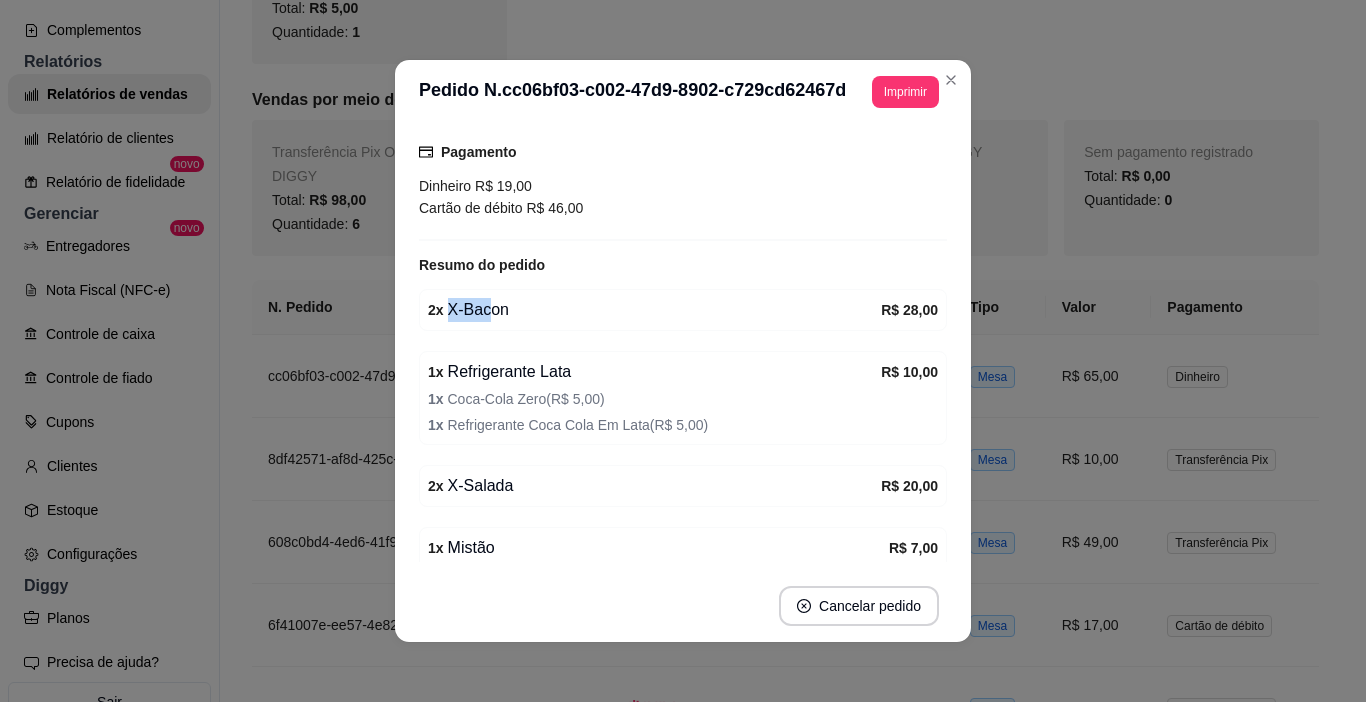 drag, startPoint x: 468, startPoint y: 302, endPoint x: 479, endPoint y: 301, distance: 11.045361 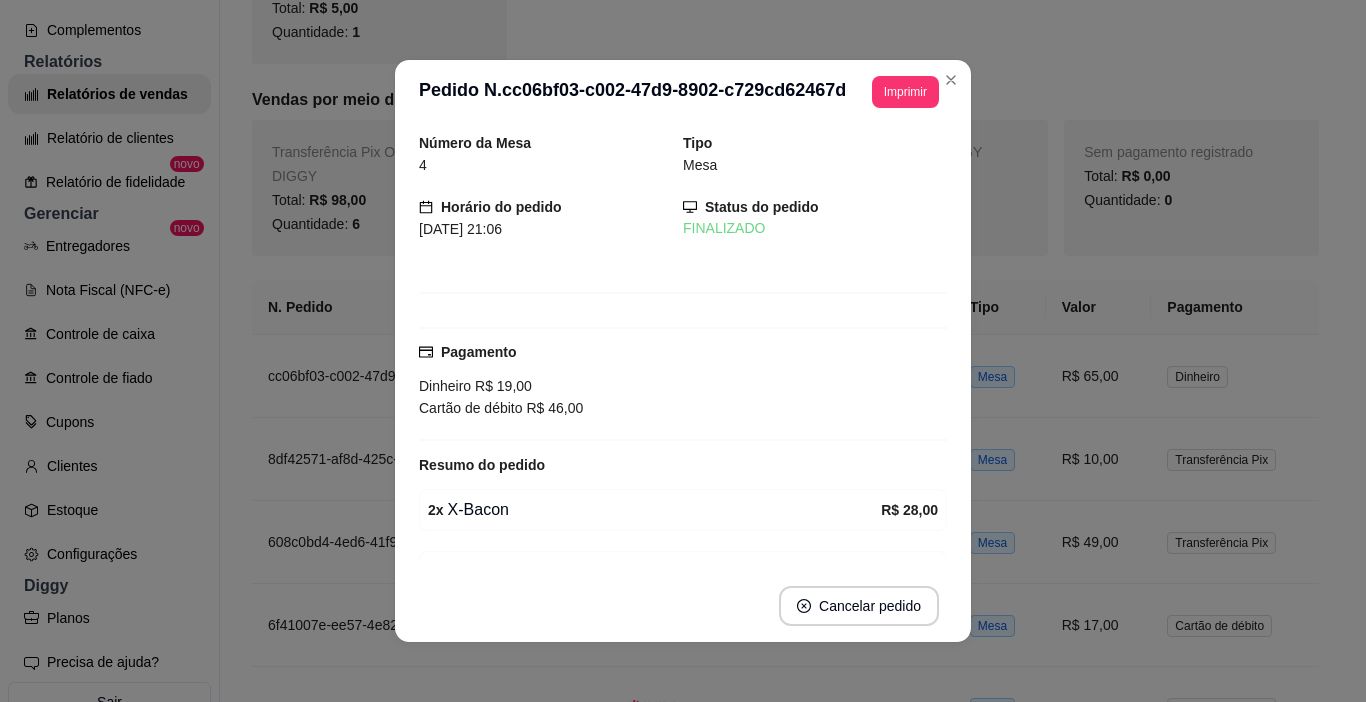 scroll, scrollTop: 100, scrollLeft: 0, axis: vertical 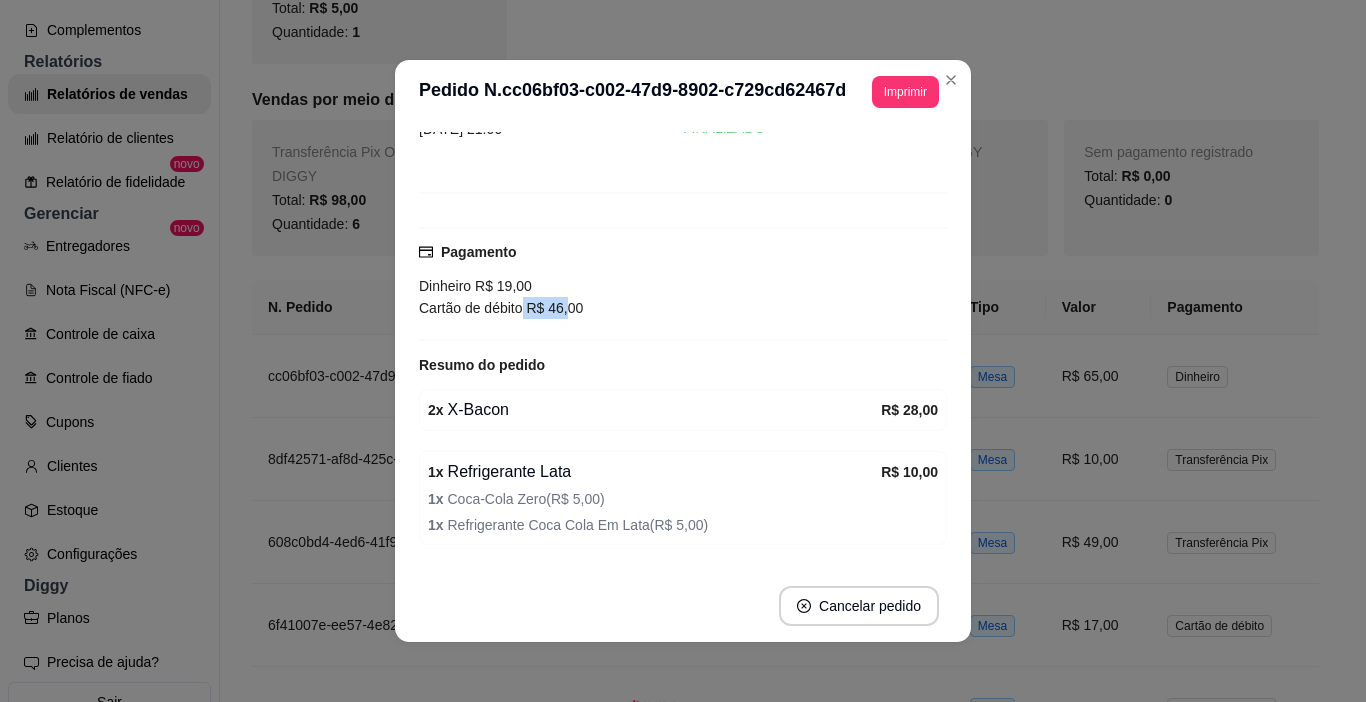 drag, startPoint x: 513, startPoint y: 301, endPoint x: 573, endPoint y: 311, distance: 60.827625 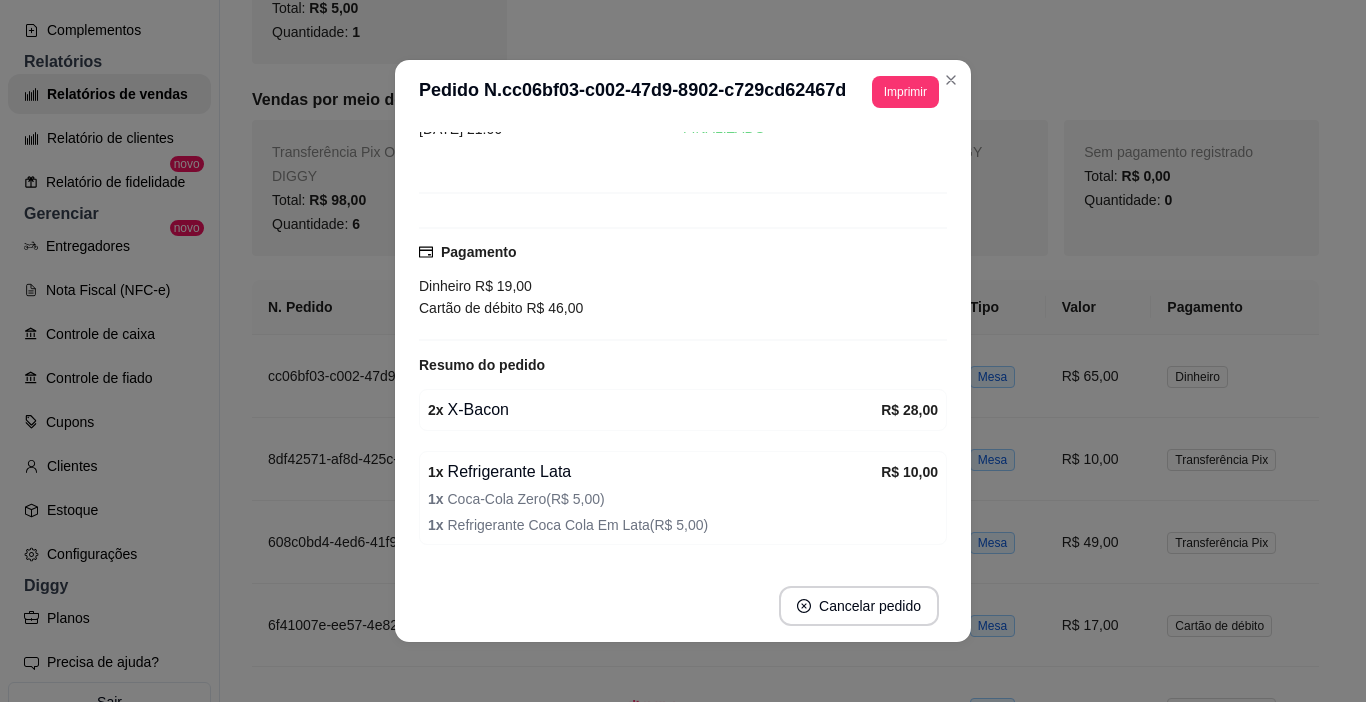 click on "Cartão de débito   R$ 46,00" at bounding box center (683, 308) 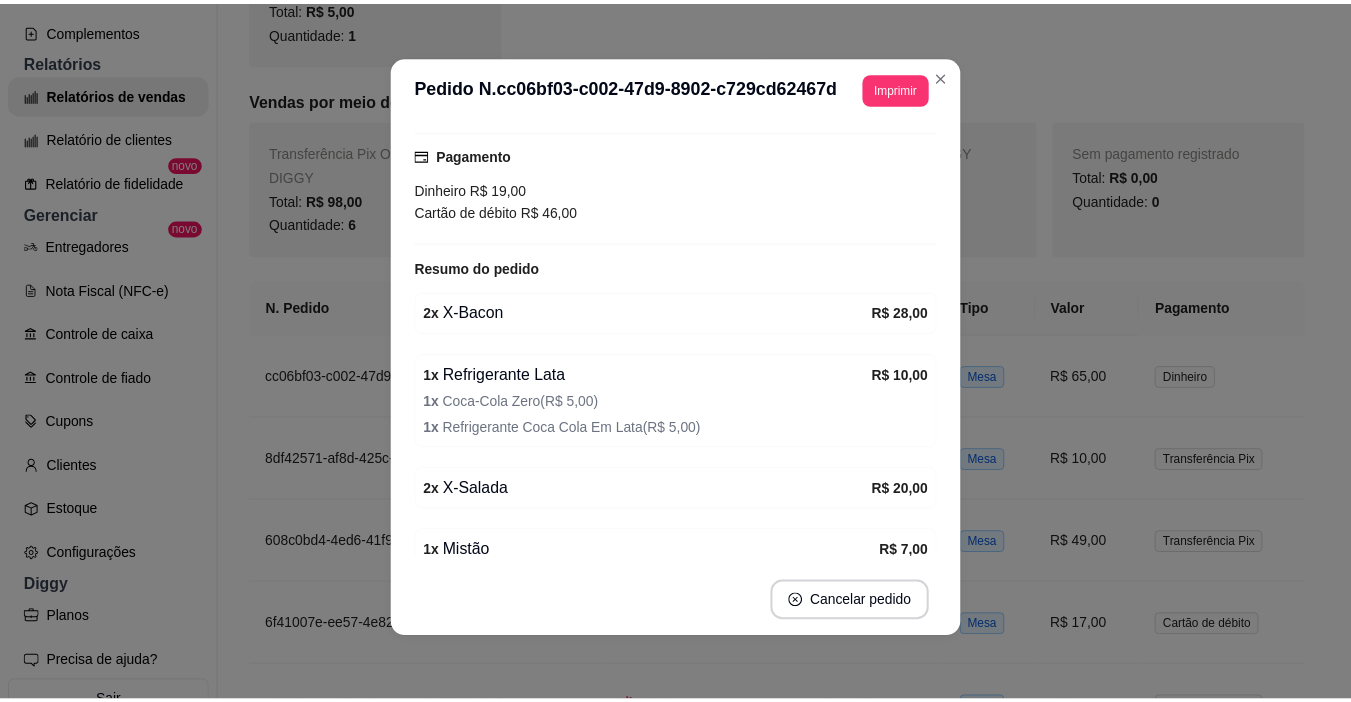 scroll, scrollTop: 285, scrollLeft: 0, axis: vertical 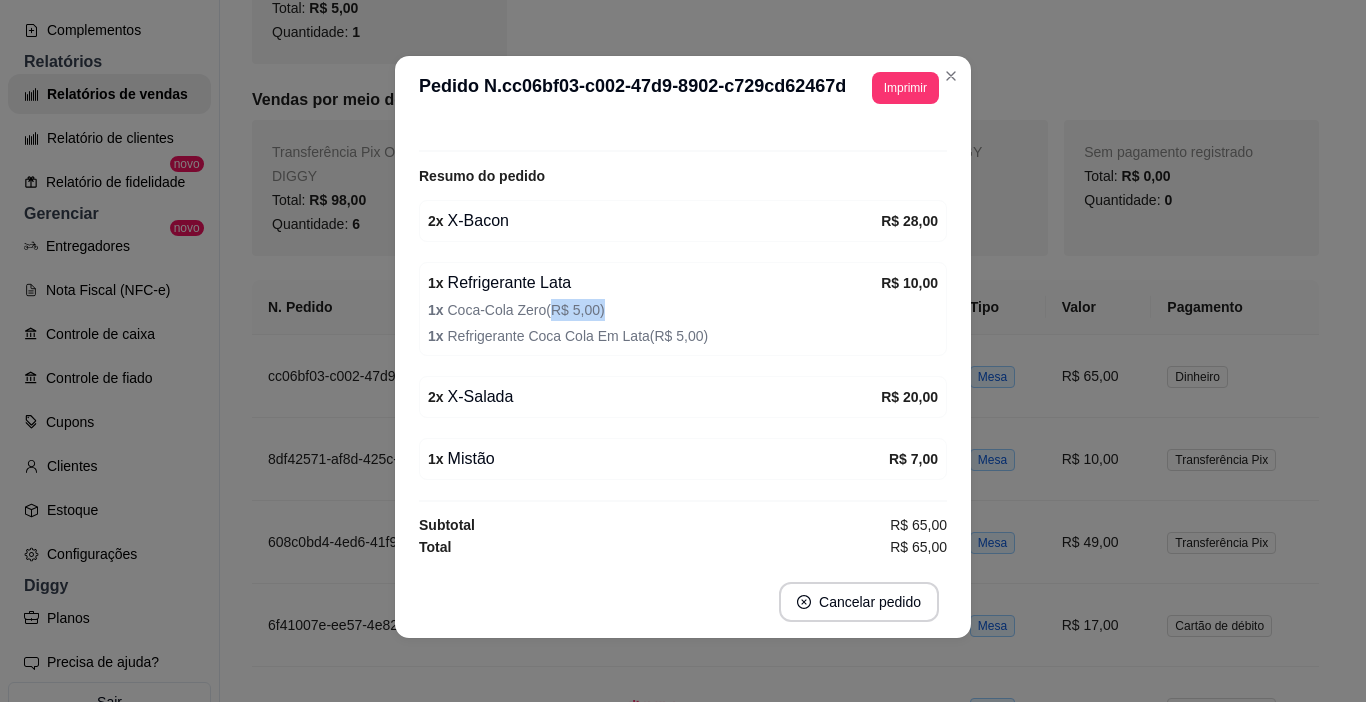drag, startPoint x: 571, startPoint y: 297, endPoint x: 657, endPoint y: 313, distance: 87.47571 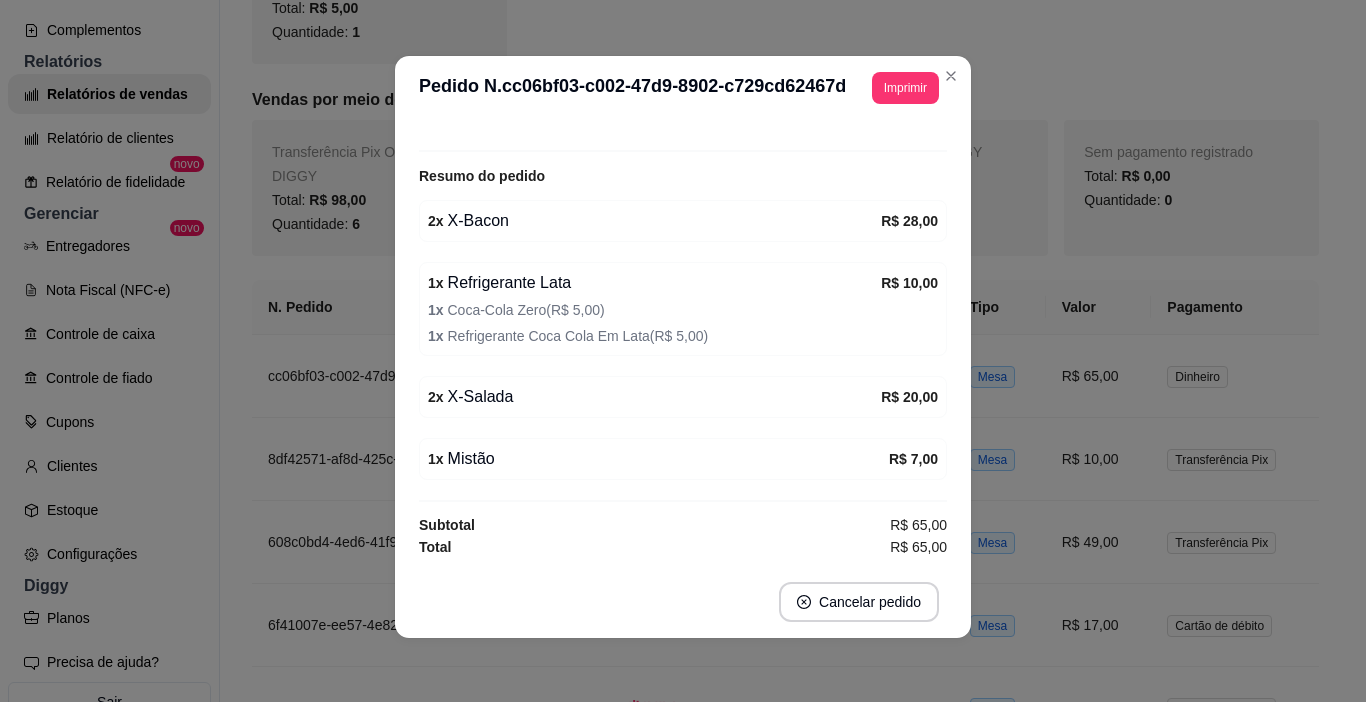 drag, startPoint x: 474, startPoint y: 256, endPoint x: 582, endPoint y: 280, distance: 110.63454 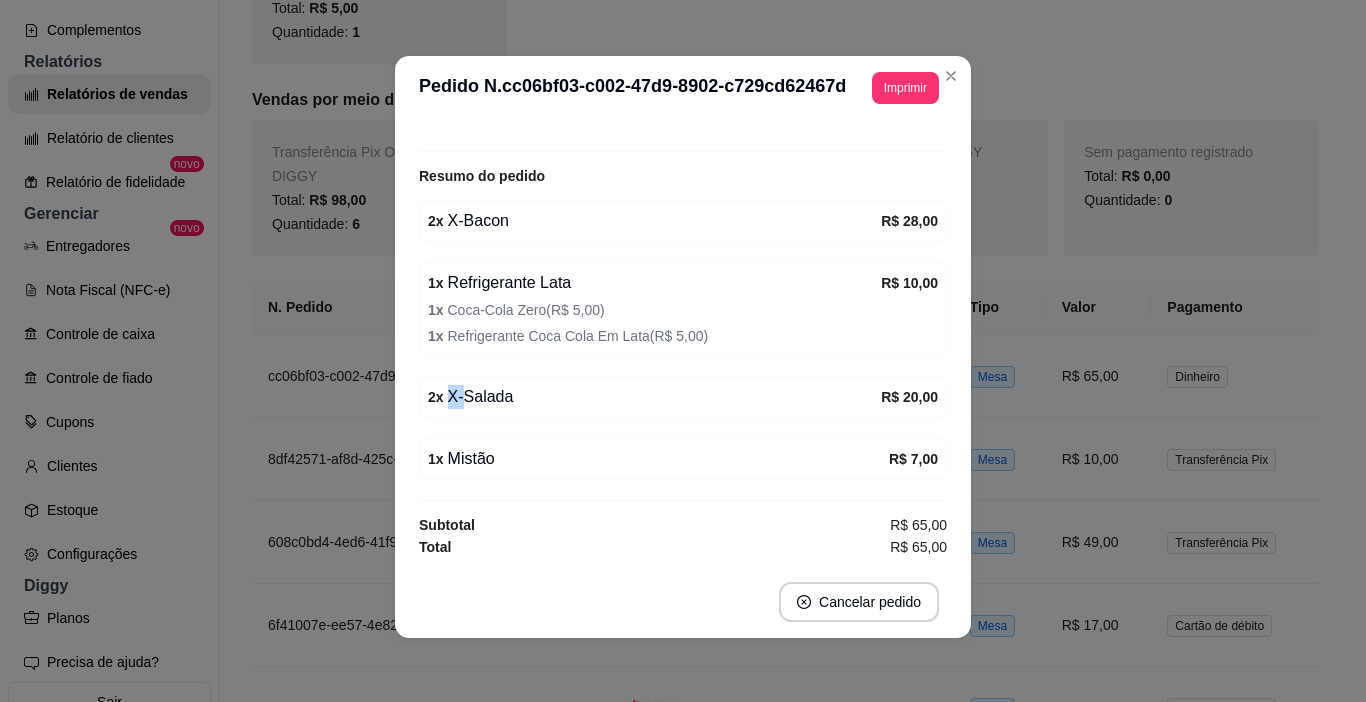 drag, startPoint x: 456, startPoint y: 399, endPoint x: 504, endPoint y: 395, distance: 48.166378 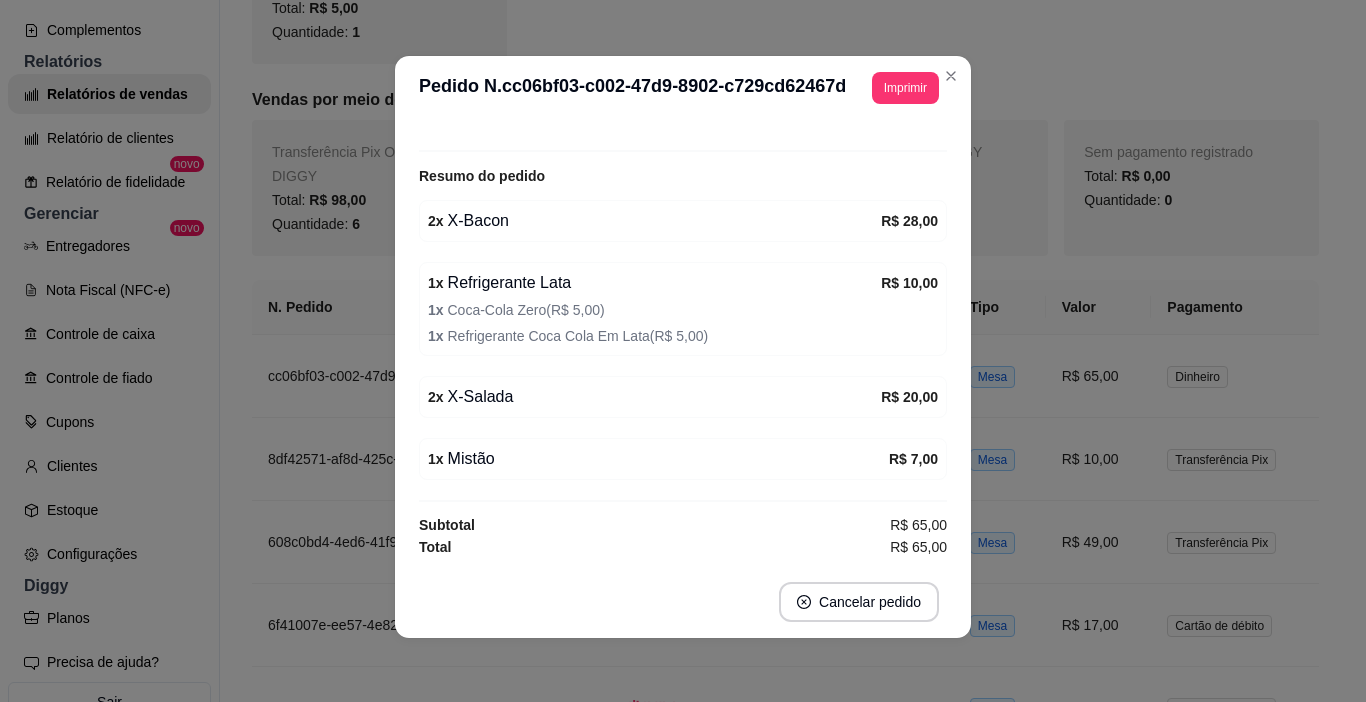 click on "1 x     Mistão" at bounding box center (658, 459) 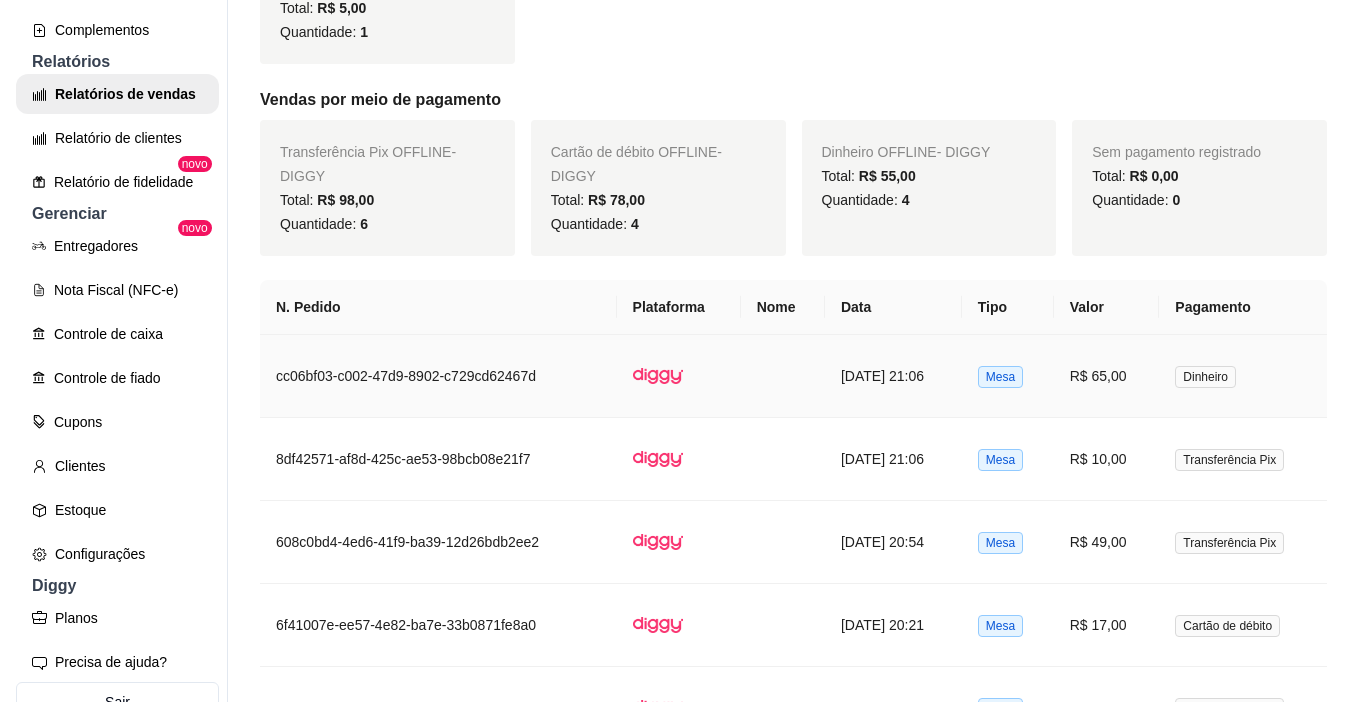 scroll, scrollTop: 1000, scrollLeft: 0, axis: vertical 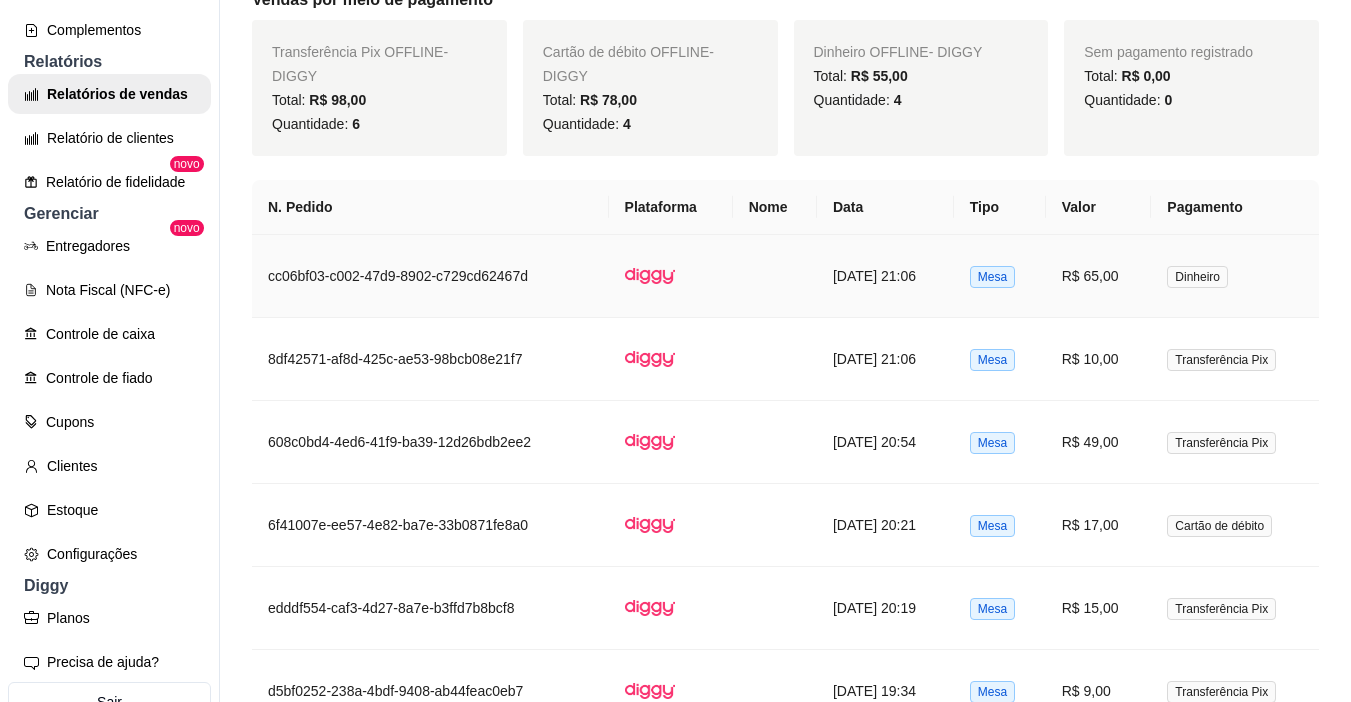 click on "R$ 65,00" at bounding box center (1099, 276) 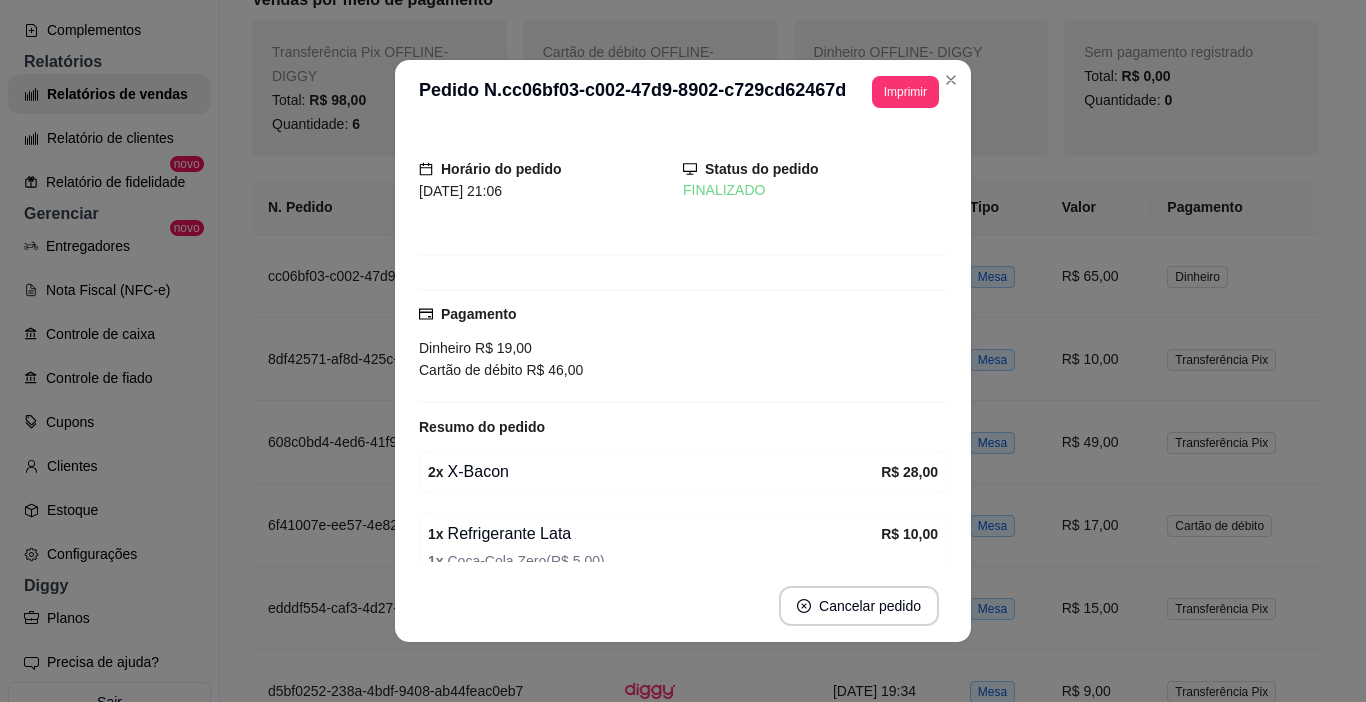 scroll, scrollTop: 0, scrollLeft: 0, axis: both 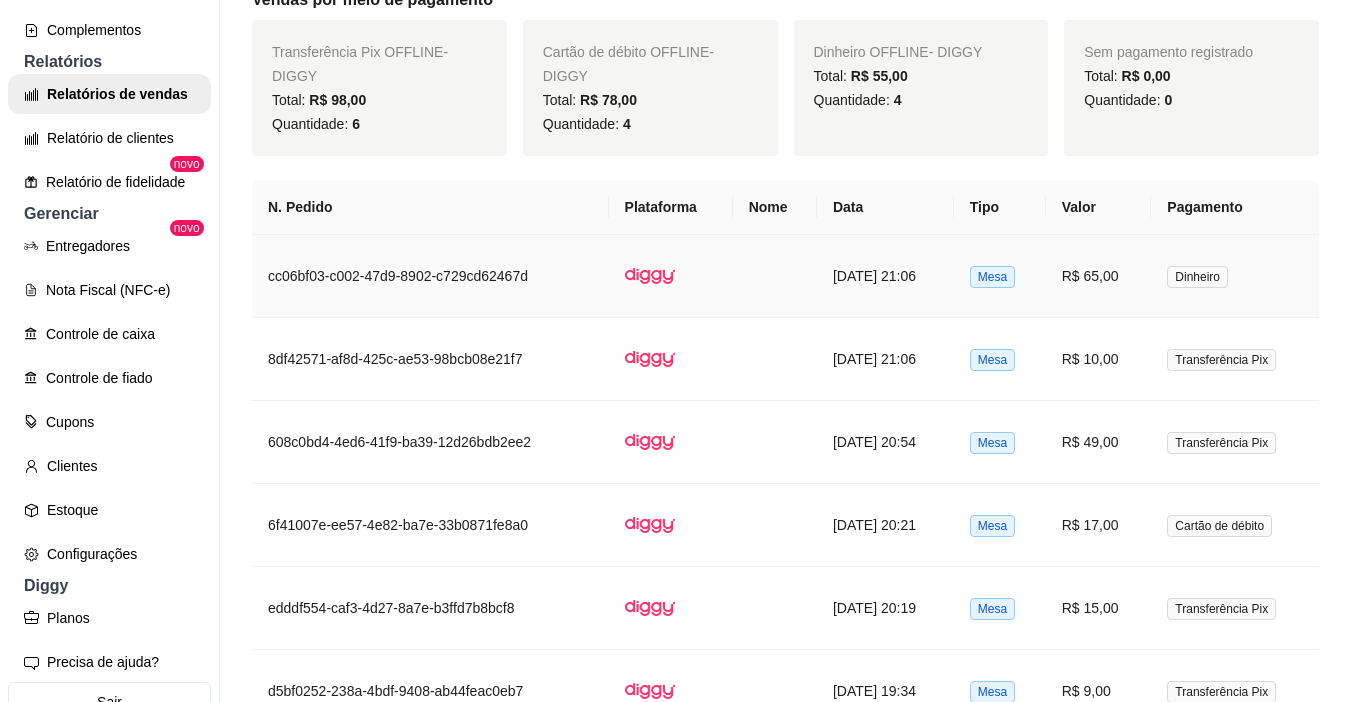 click on "R$ 65,00" at bounding box center [1099, 276] 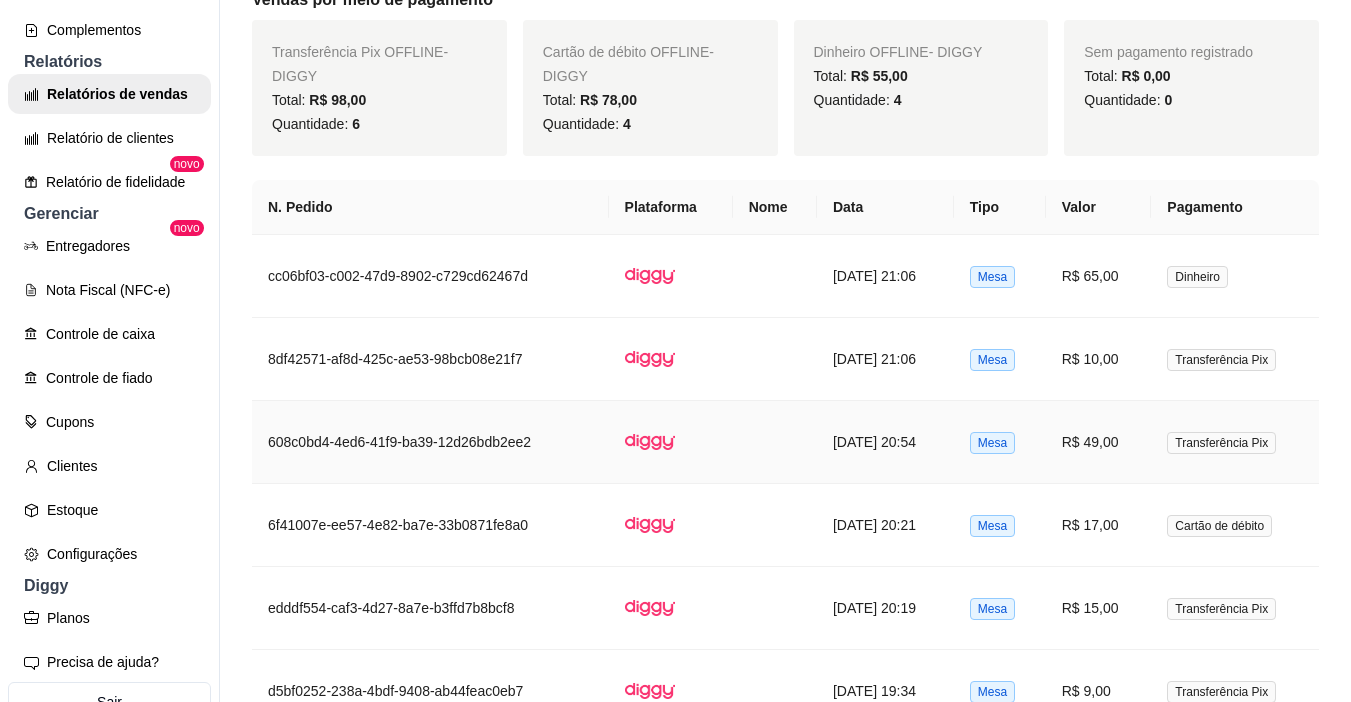 click on "R$ 49,00" at bounding box center [1099, 442] 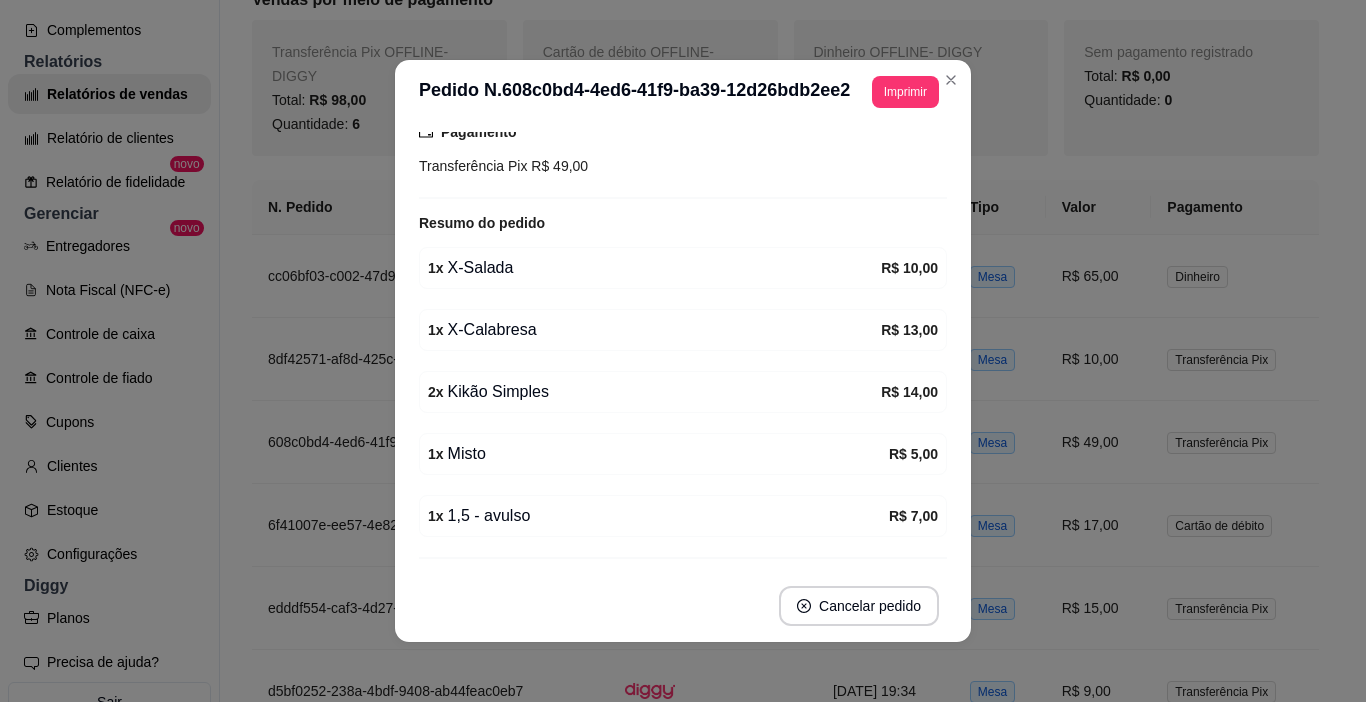 scroll, scrollTop: 273, scrollLeft: 0, axis: vertical 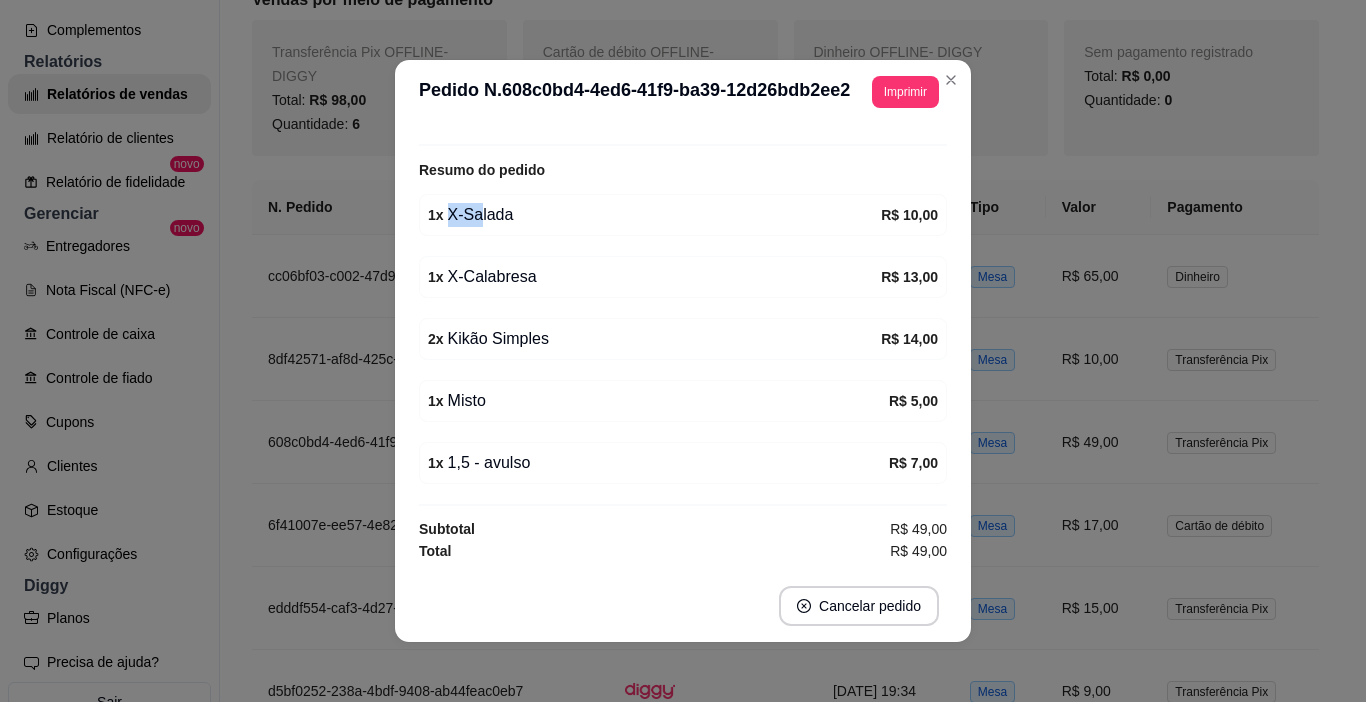 drag, startPoint x: 470, startPoint y: 217, endPoint x: 519, endPoint y: 217, distance: 49 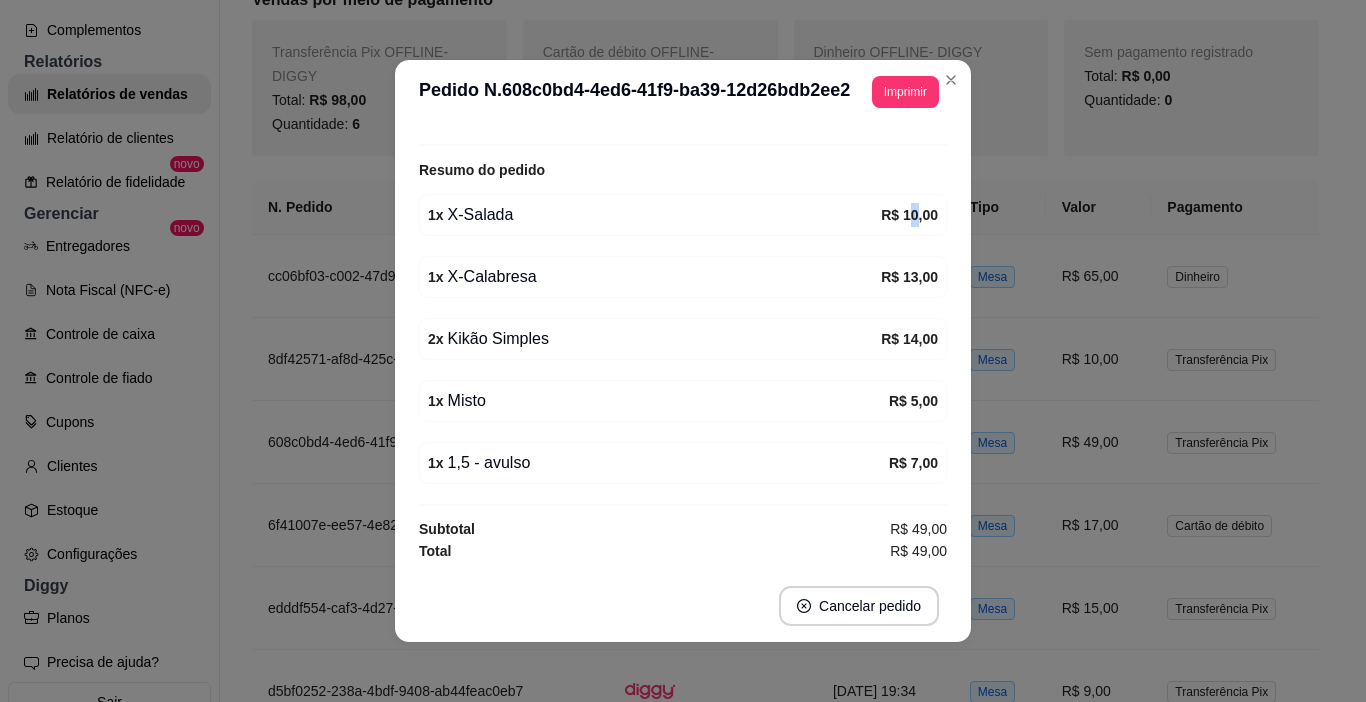 click on "R$ 10,00" at bounding box center (909, 215) 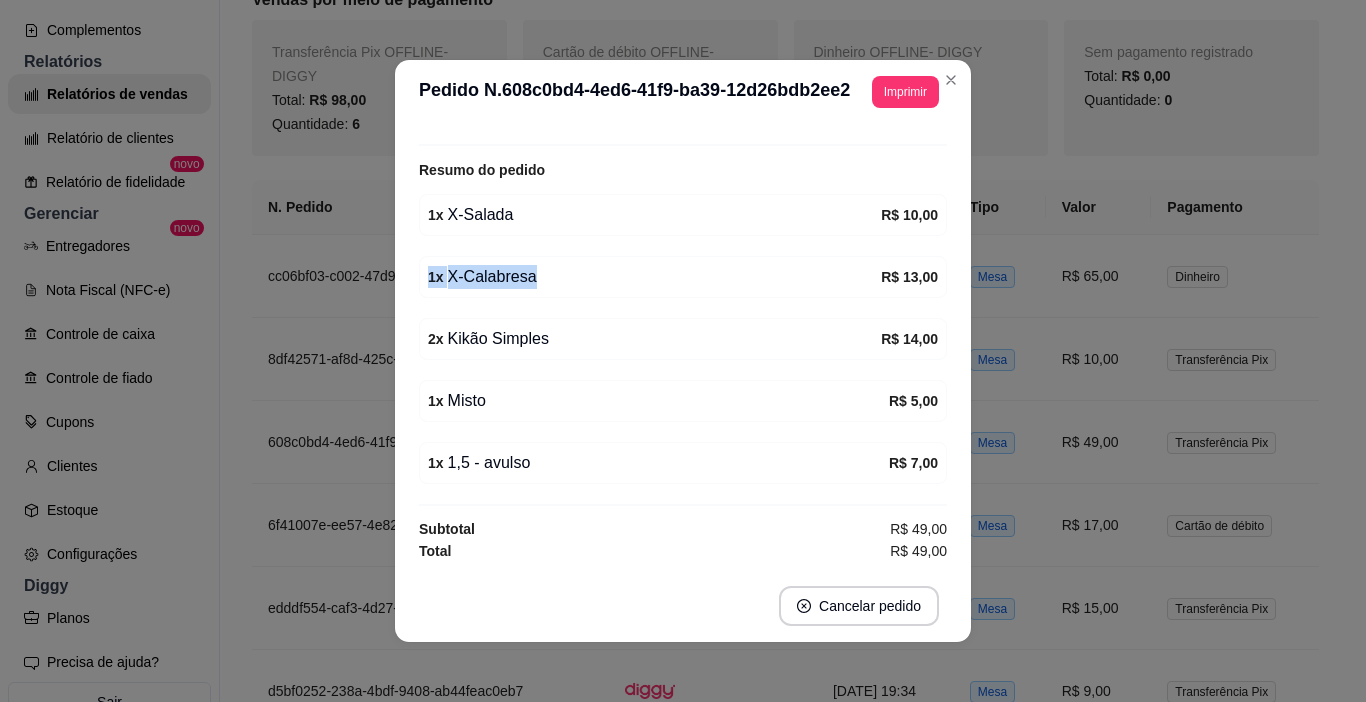 drag, startPoint x: 496, startPoint y: 269, endPoint x: 523, endPoint y: 271, distance: 27.073973 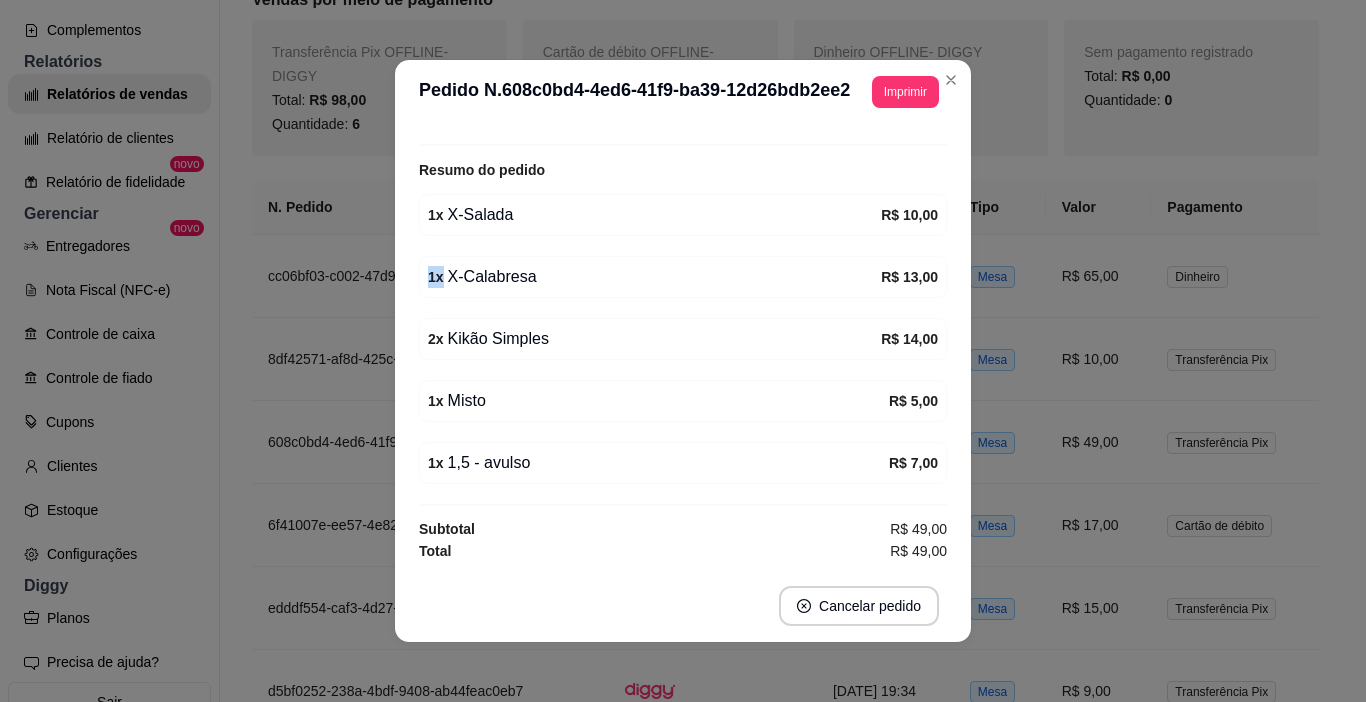 click on "1 x     X-Calabresa" at bounding box center [654, 277] 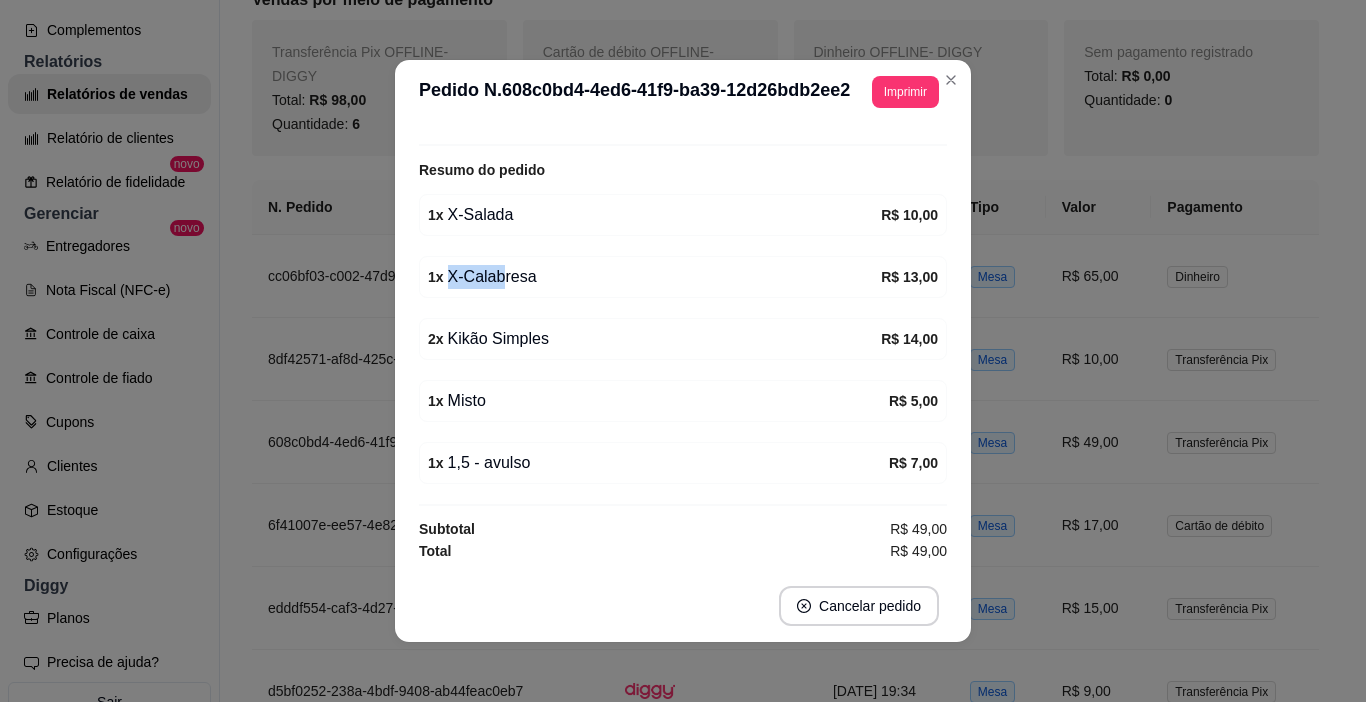 drag, startPoint x: 495, startPoint y: 274, endPoint x: 833, endPoint y: 280, distance: 338.05325 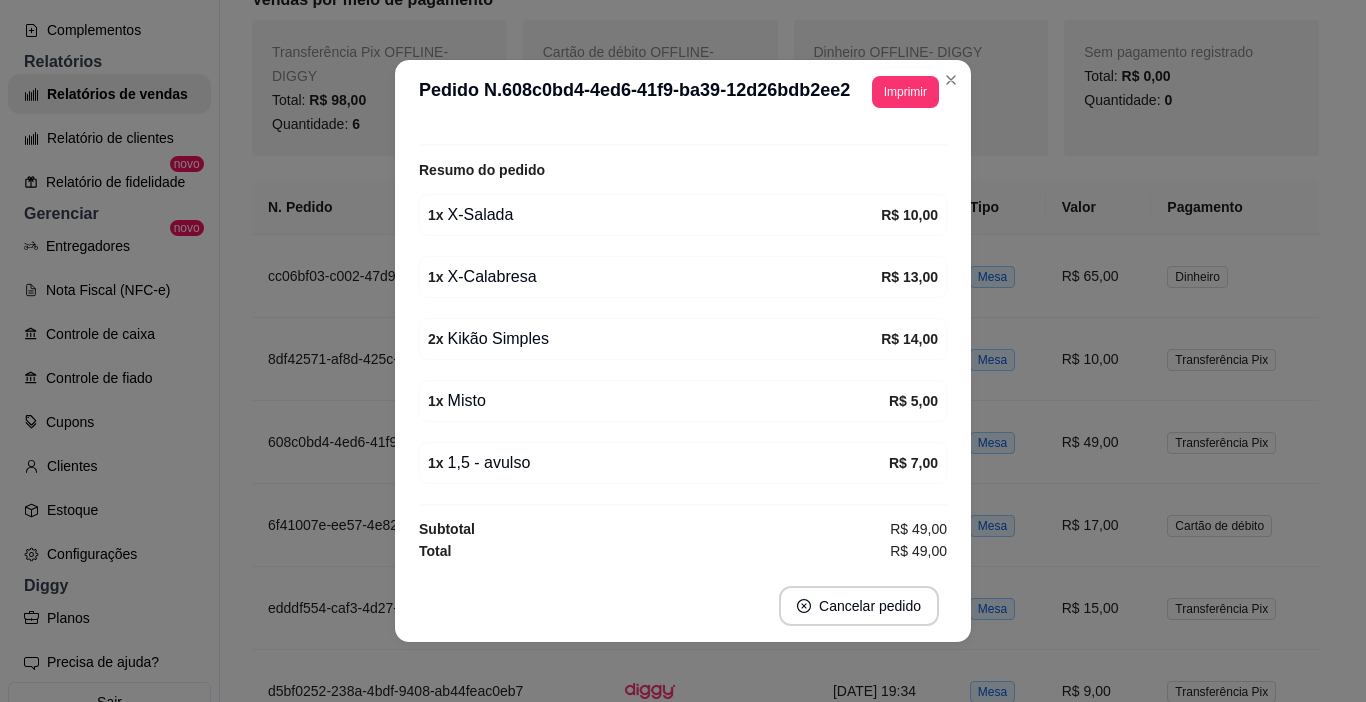 click on "1 x     X-Salada R$ 10,00" at bounding box center [683, 215] 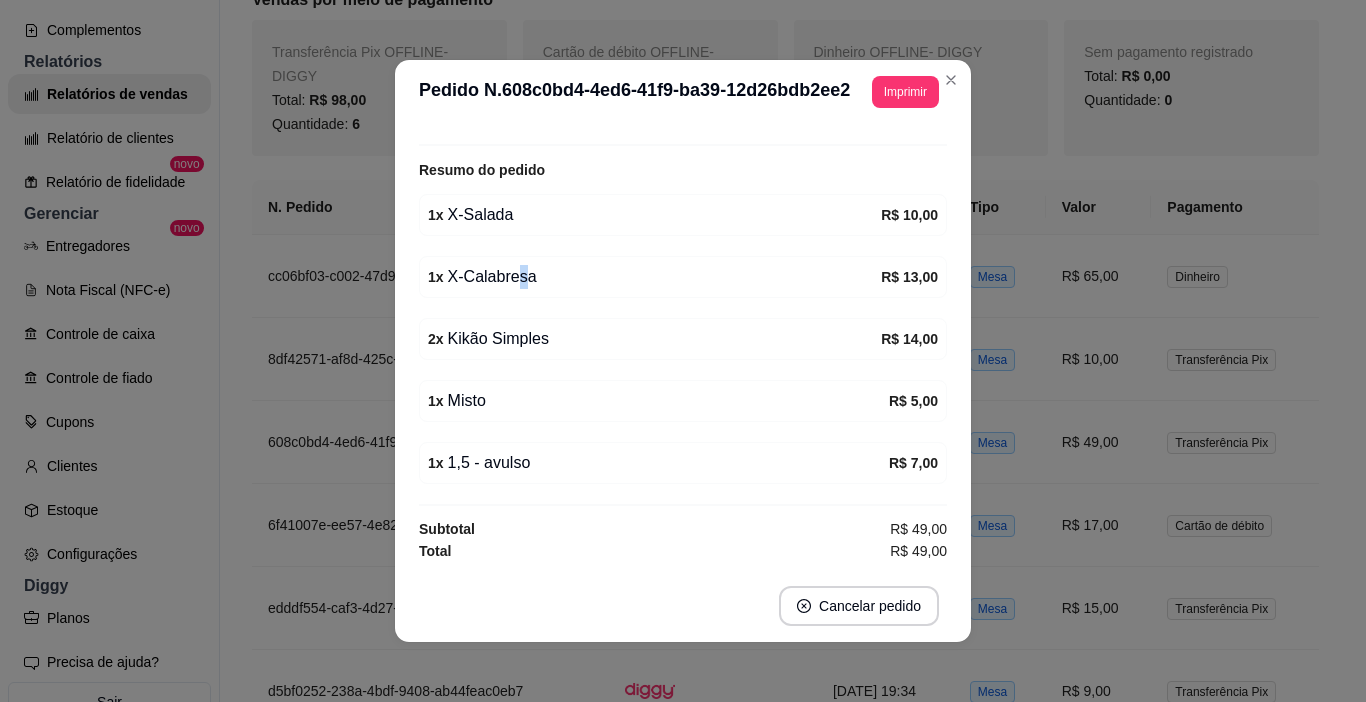 drag, startPoint x: 513, startPoint y: 279, endPoint x: 563, endPoint y: 281, distance: 50.039986 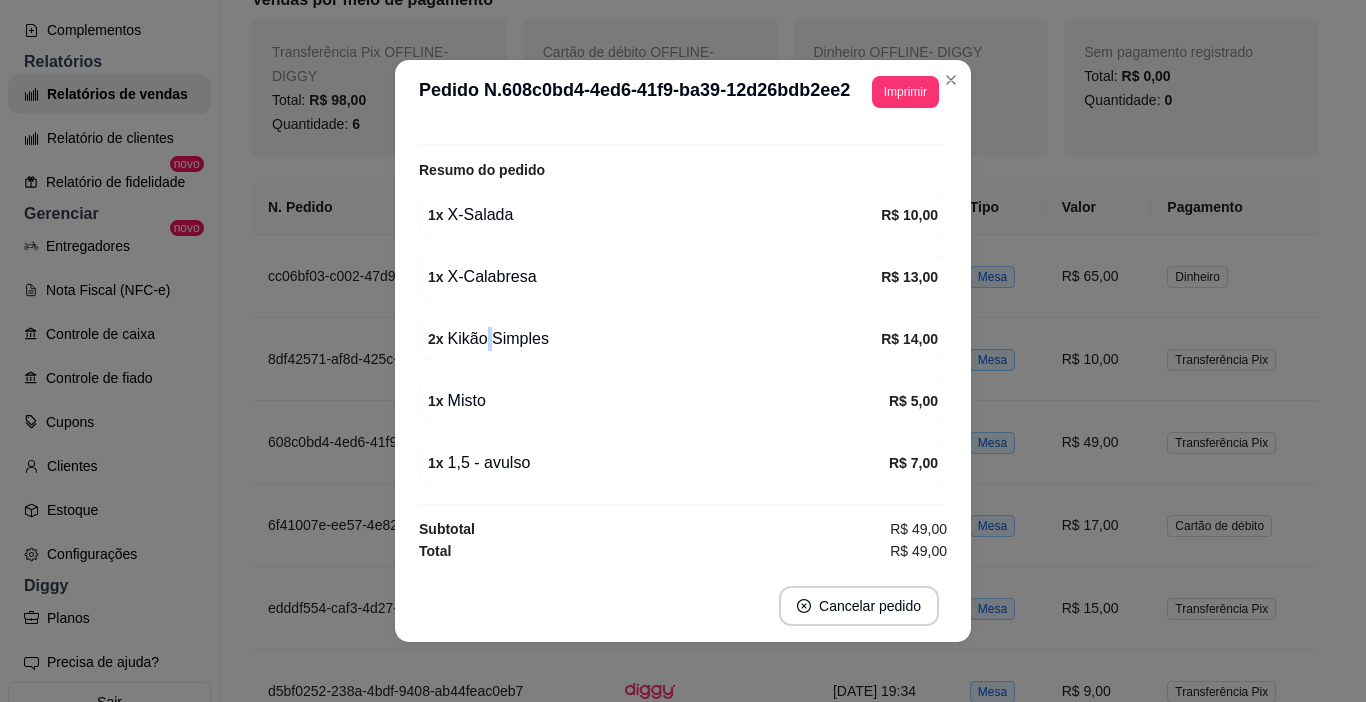 drag, startPoint x: 480, startPoint y: 344, endPoint x: 593, endPoint y: 343, distance: 113.004425 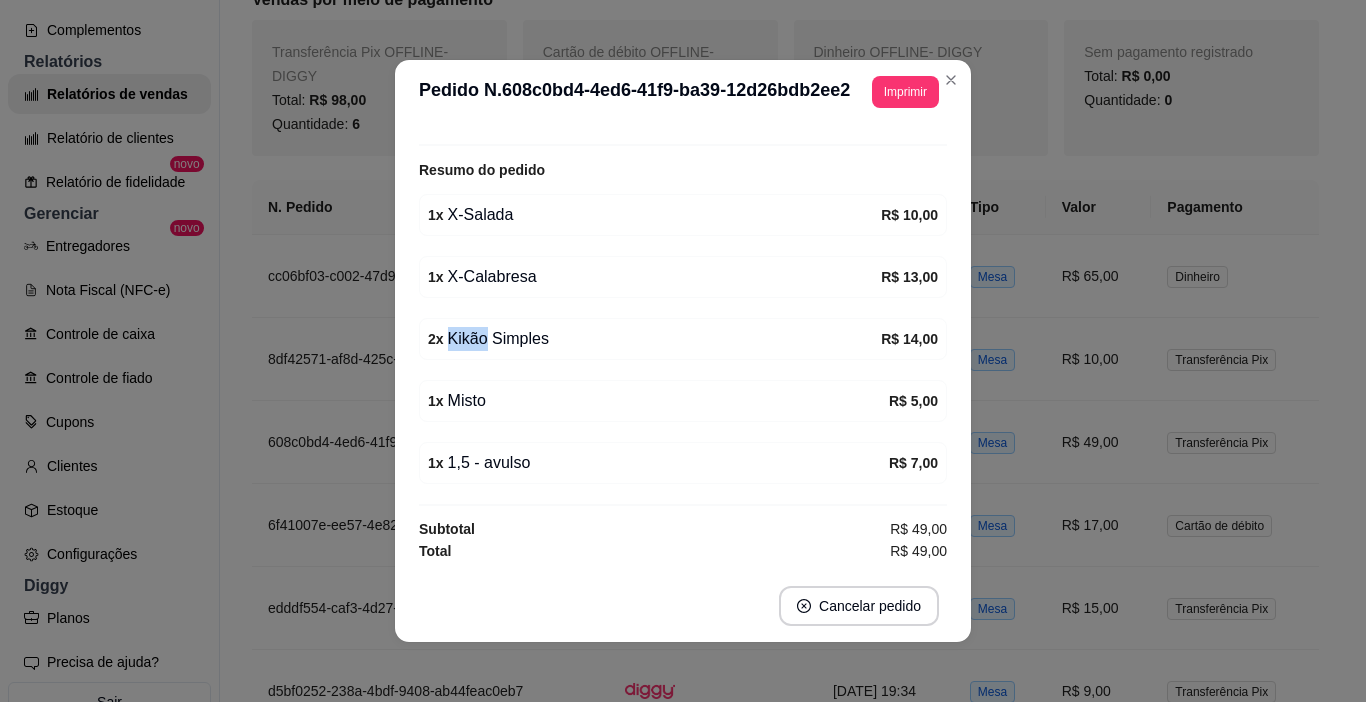 click on "2 x     Kikão Simples" at bounding box center (654, 339) 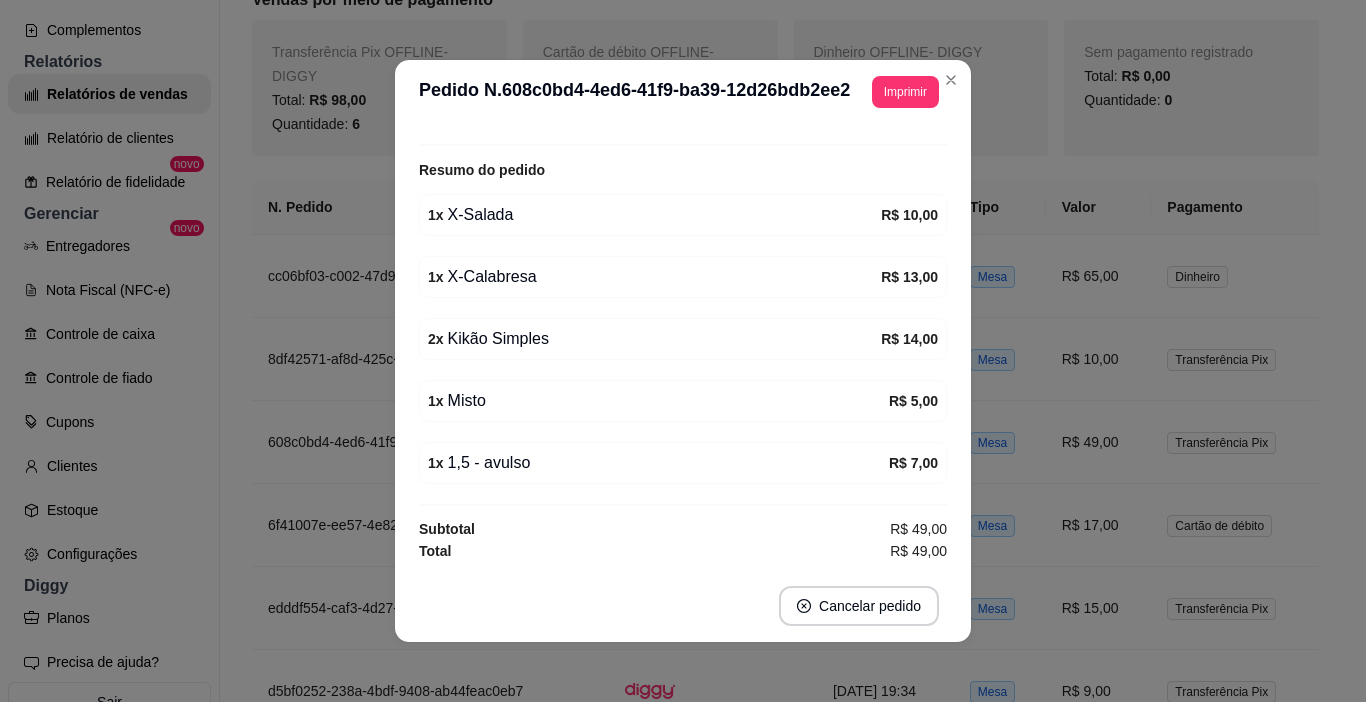 click on "1 x     Misto" at bounding box center (658, 401) 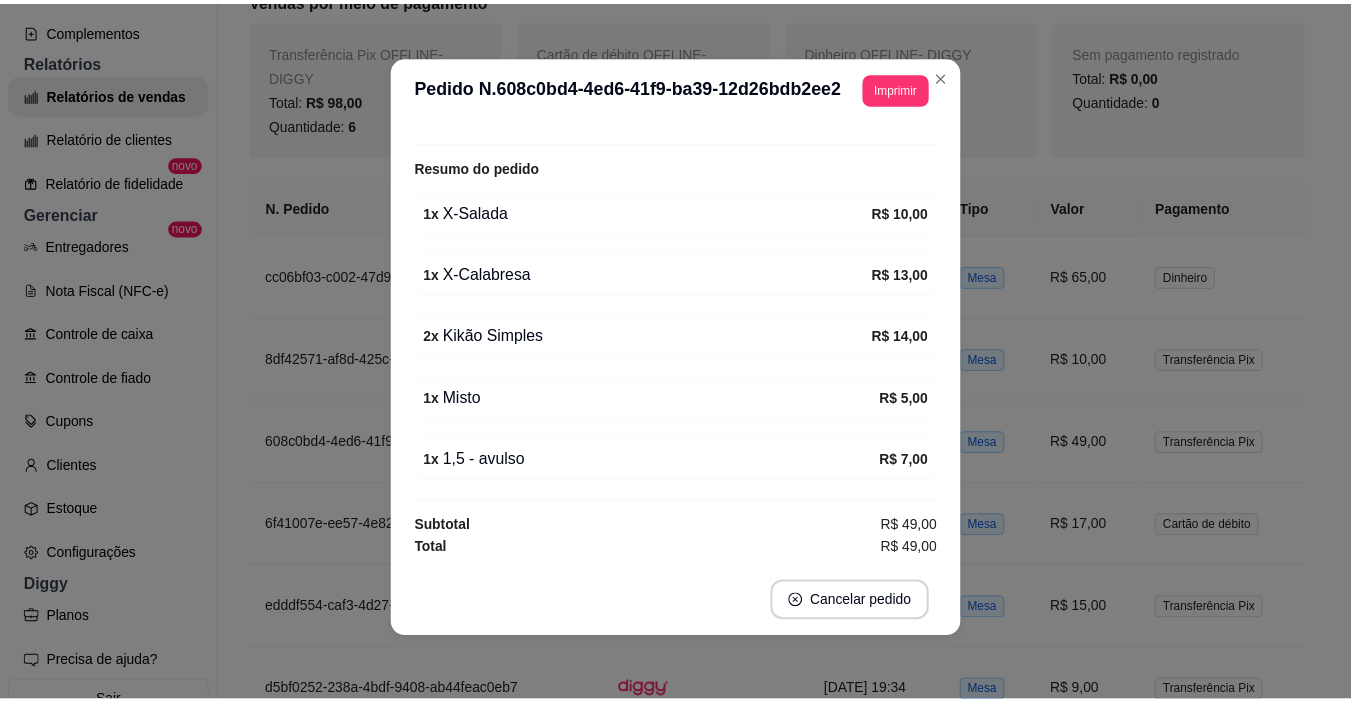 scroll, scrollTop: 273, scrollLeft: 0, axis: vertical 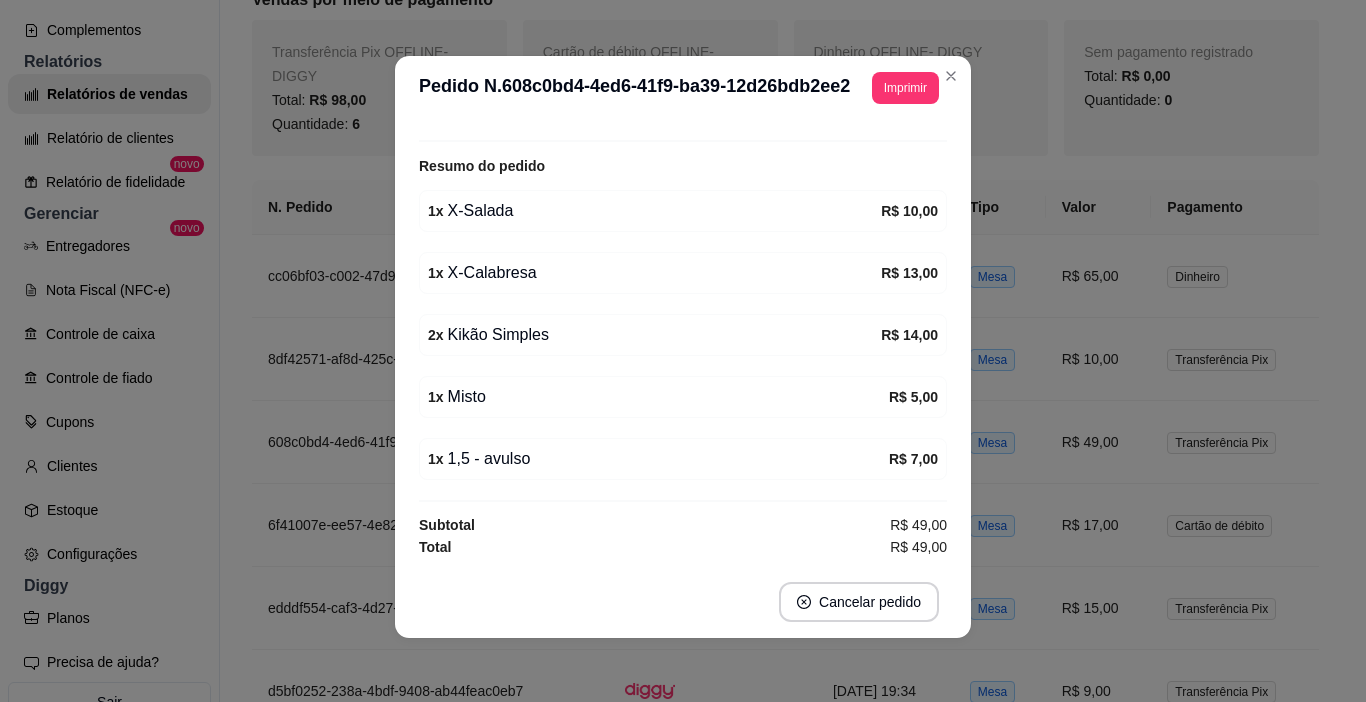 click on "1 x     X-Salada" at bounding box center (654, 211) 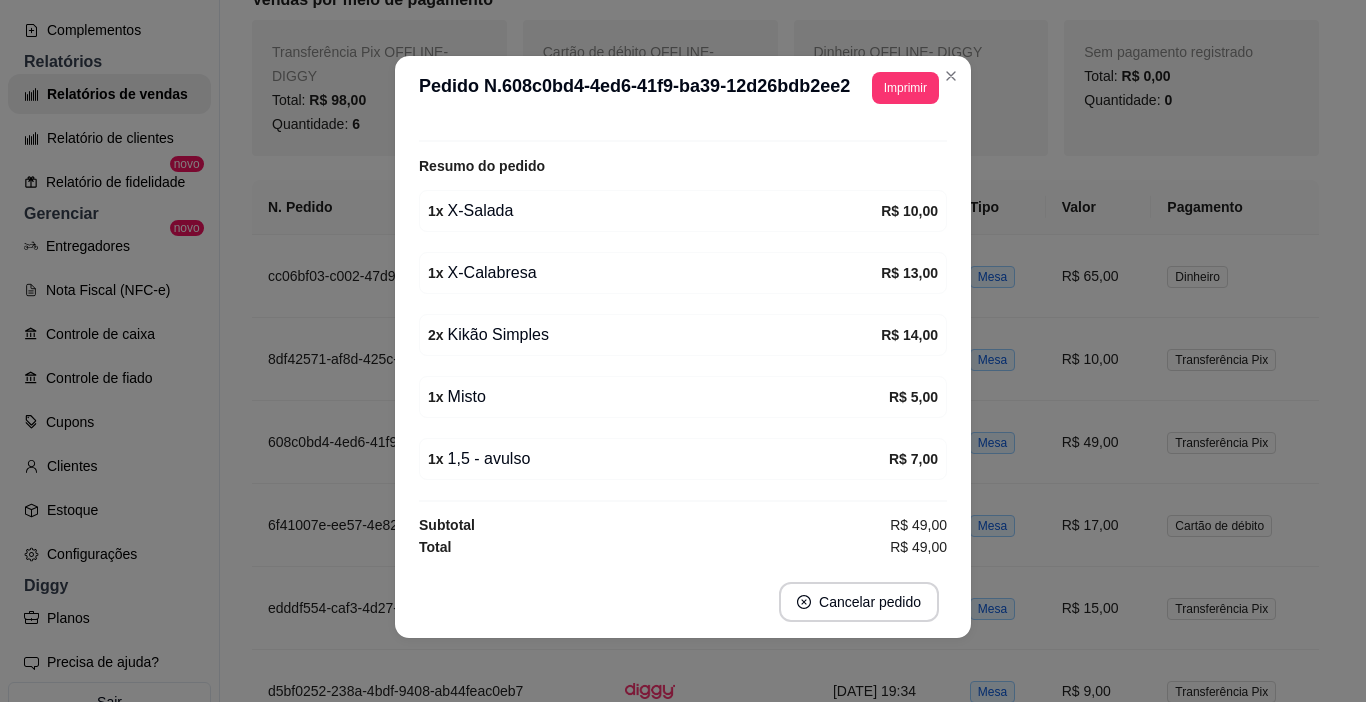 click on "1 x     X-Salada" at bounding box center [654, 211] 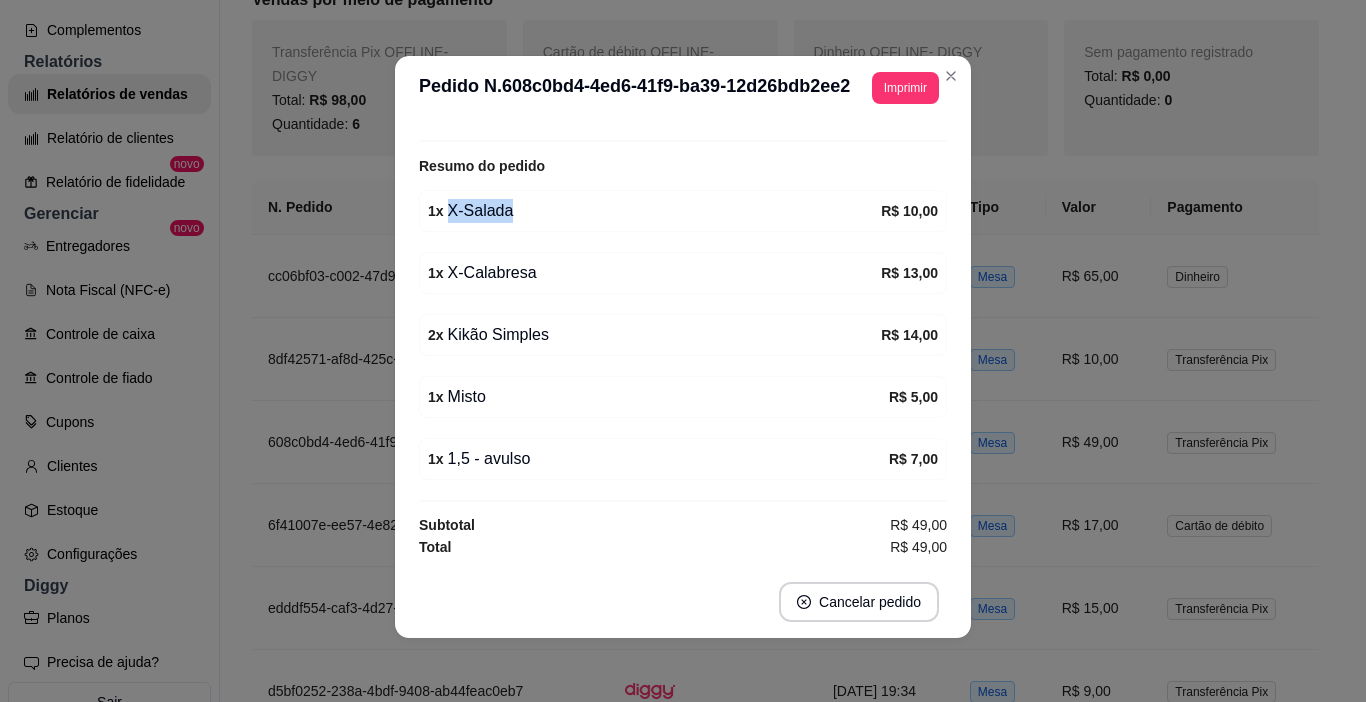 click on "1 x     X-Salada" at bounding box center (654, 211) 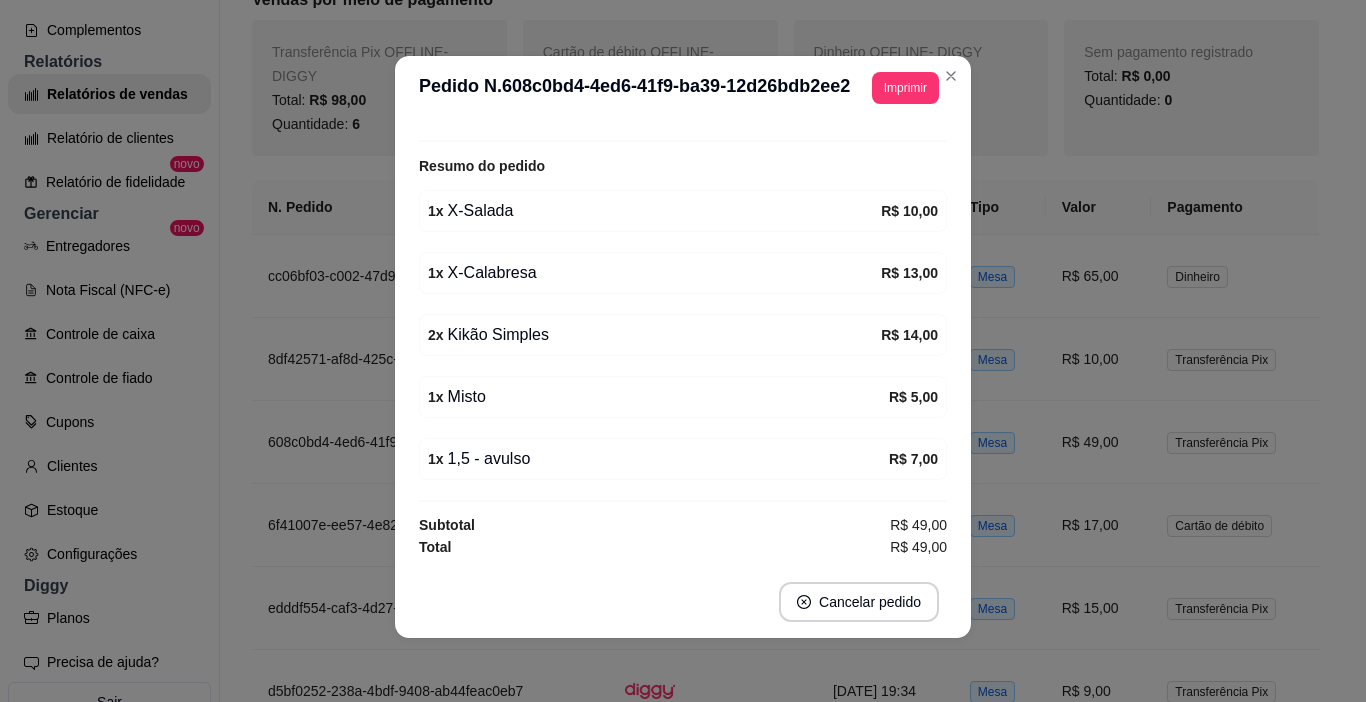 click on "1 x     X-Calabresa" at bounding box center [654, 273] 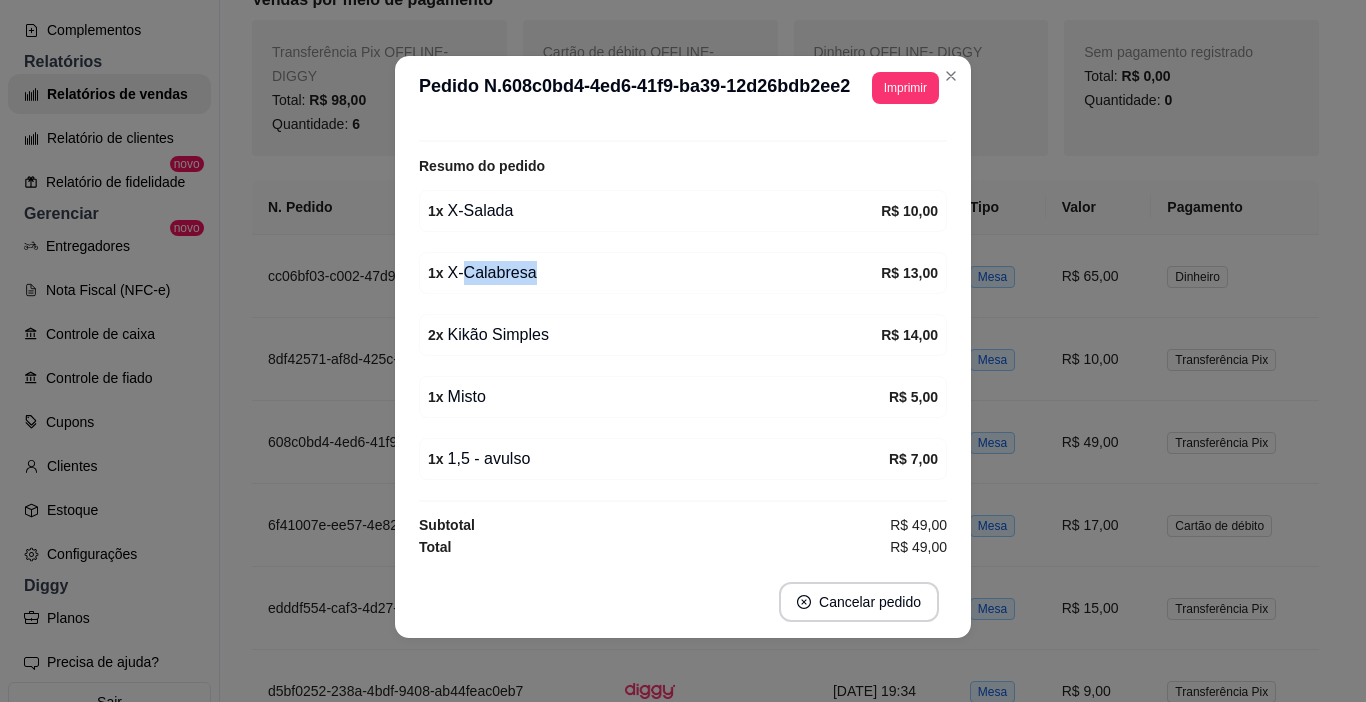 click on "1 x     X-Calabresa" at bounding box center (654, 273) 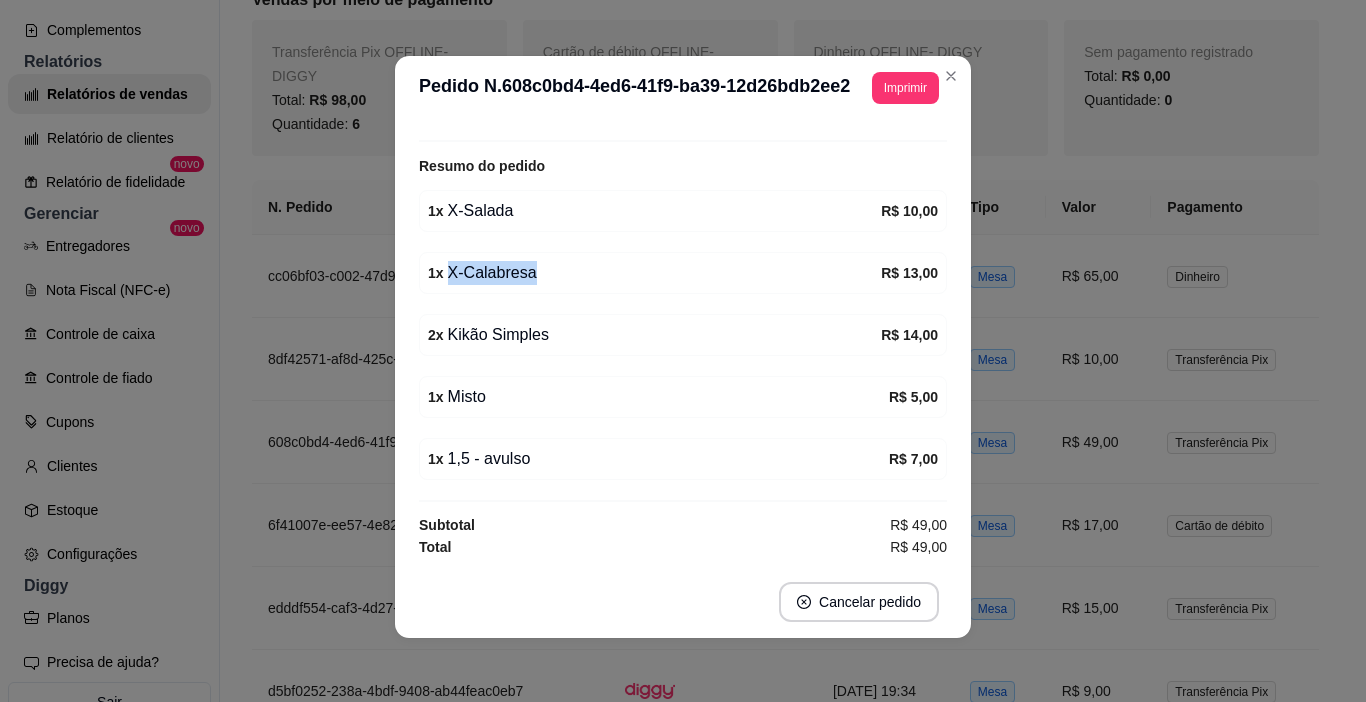click on "1 x     X-Calabresa" at bounding box center [654, 273] 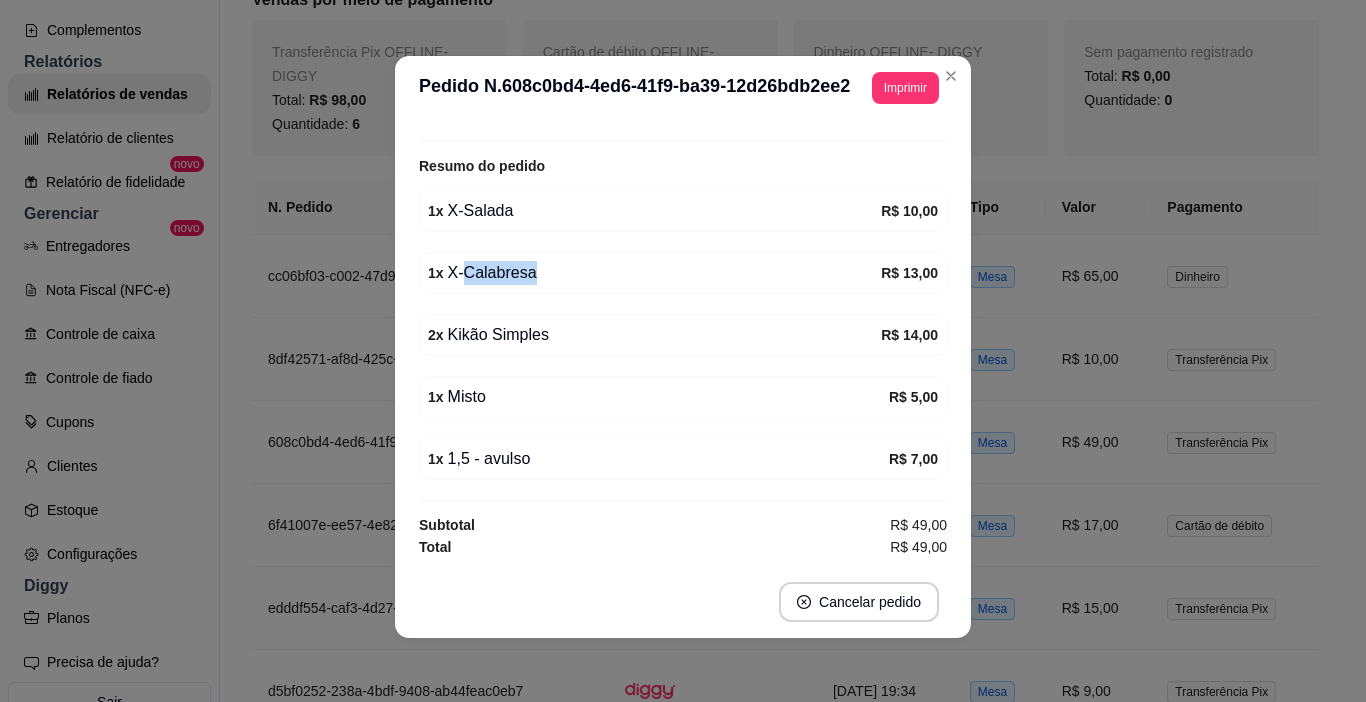 click on "1 x     X-Calabresa" at bounding box center [654, 273] 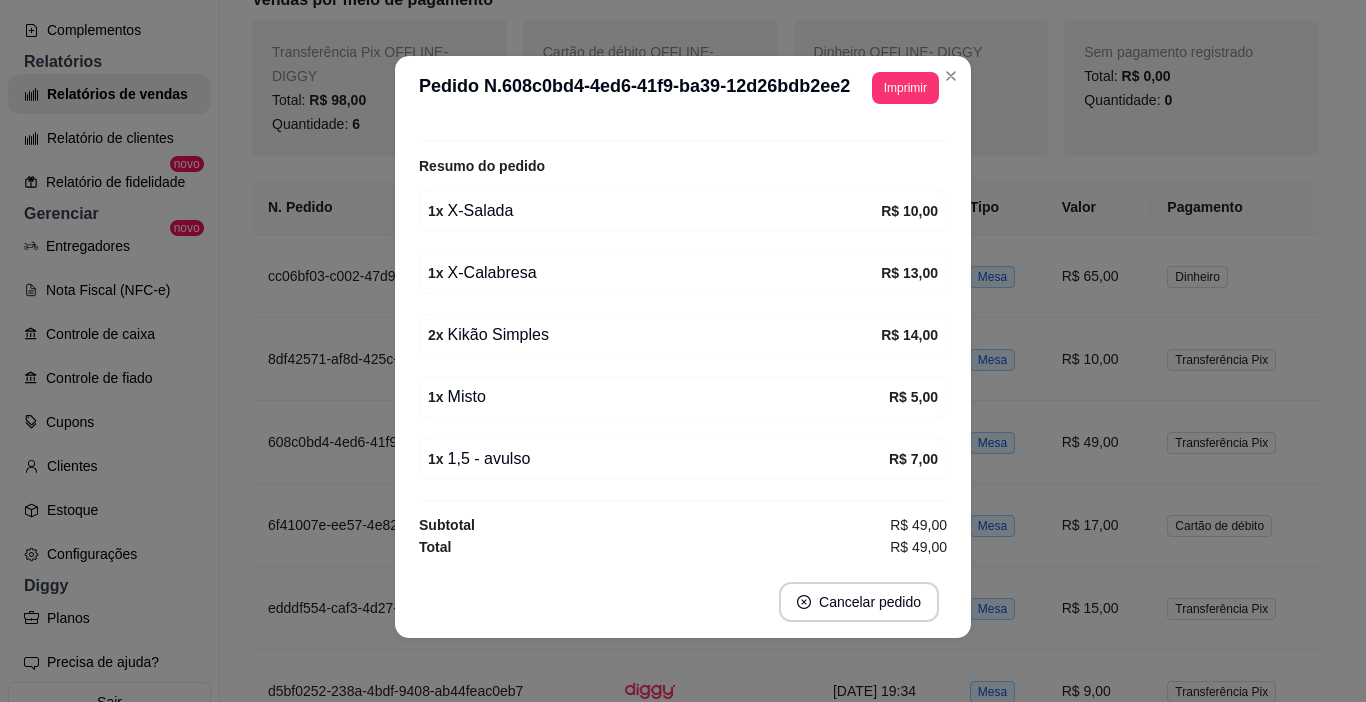 click on "1 x     X-Calabresa" at bounding box center [654, 273] 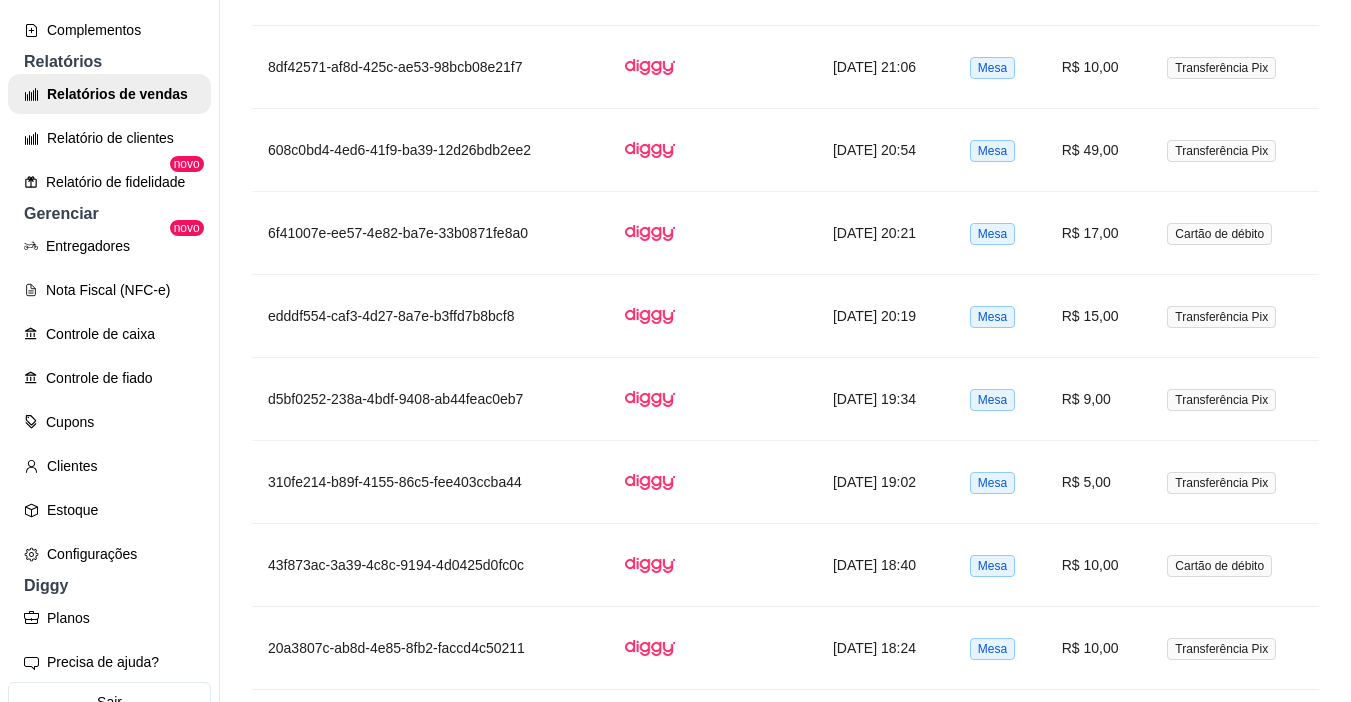 scroll, scrollTop: 1300, scrollLeft: 0, axis: vertical 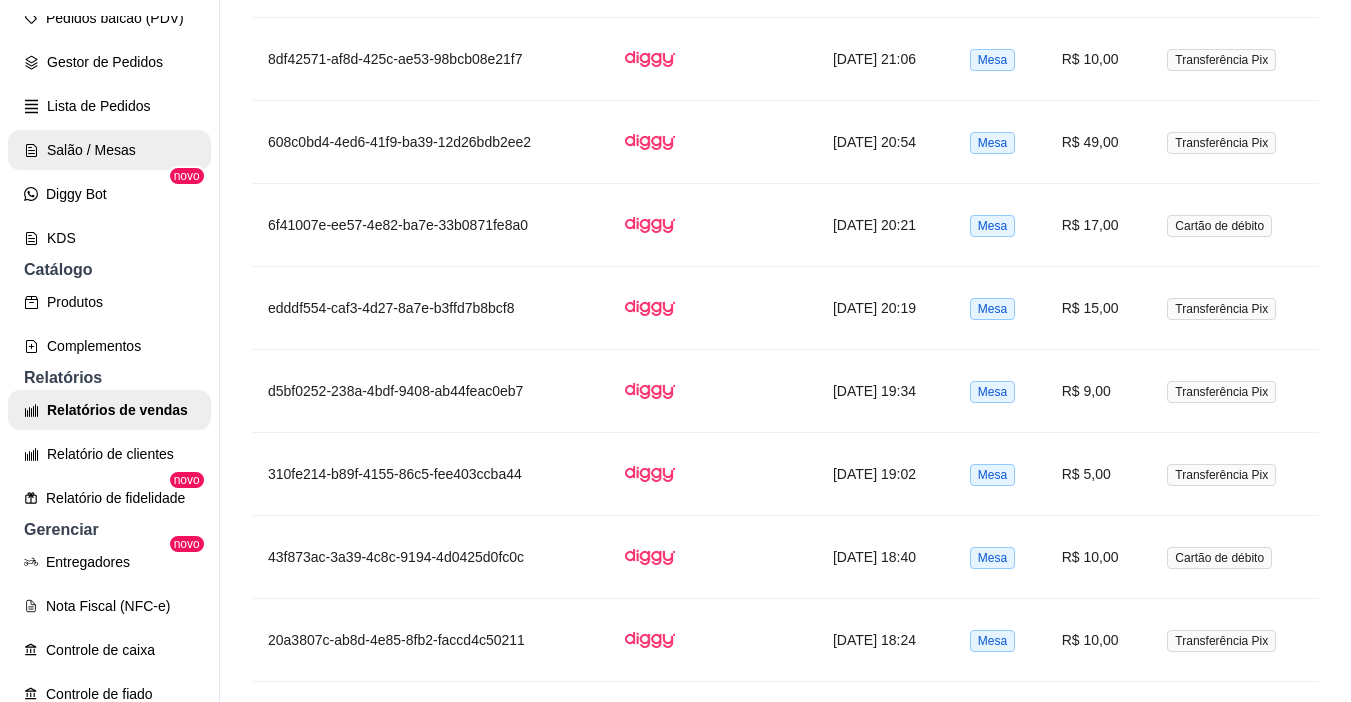 click on "Salão / Mesas" at bounding box center (109, 150) 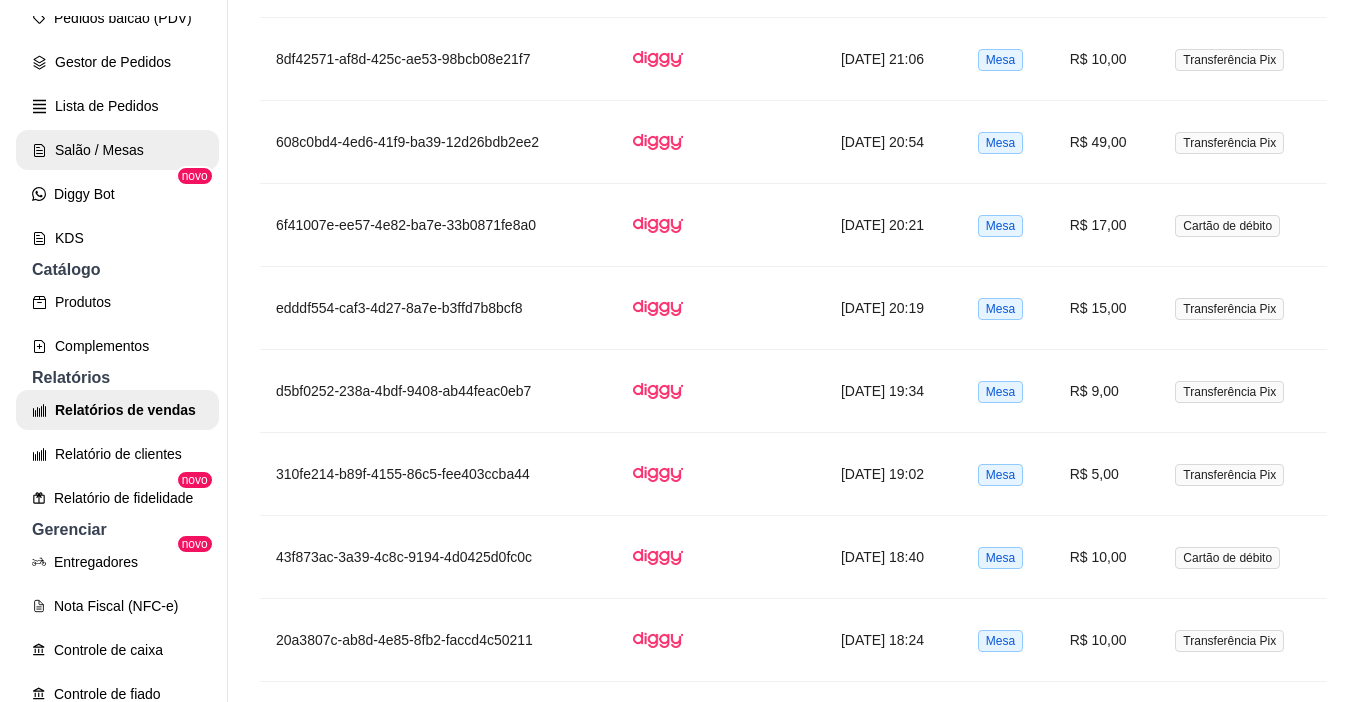 scroll, scrollTop: 0, scrollLeft: 0, axis: both 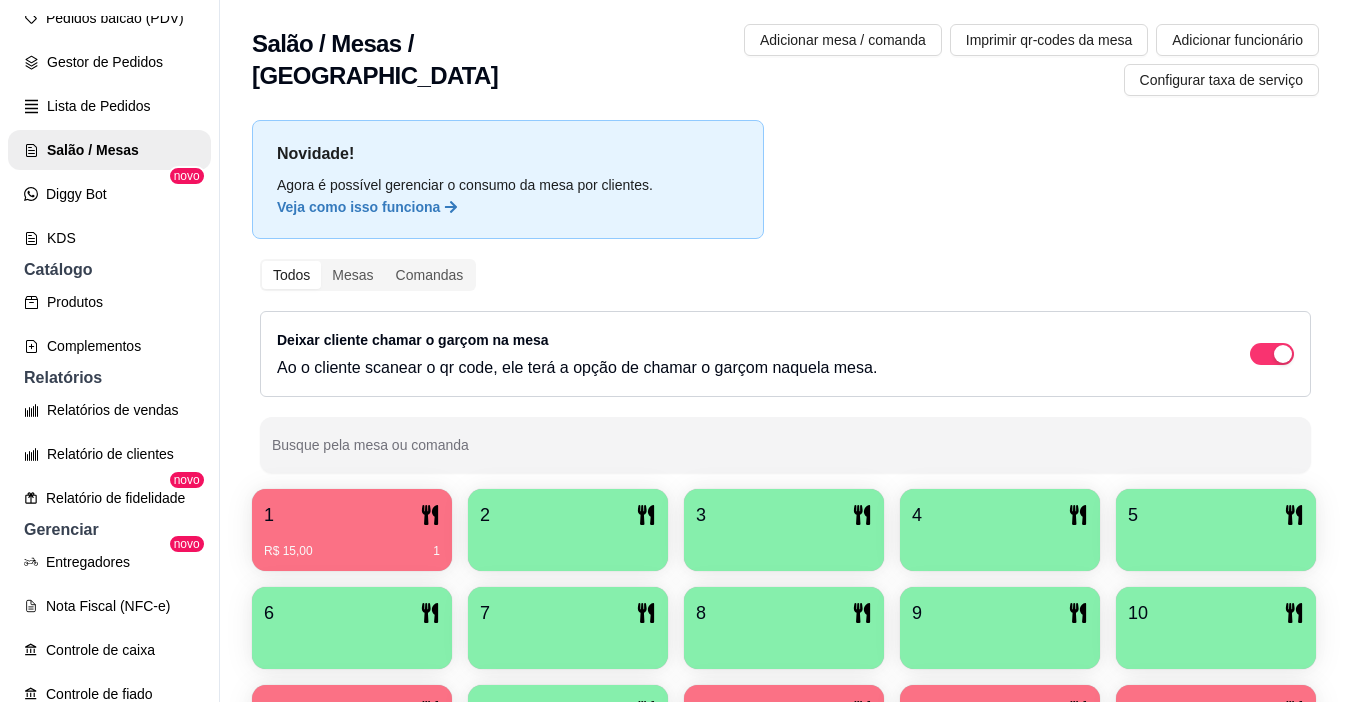 click on "1" at bounding box center [352, 515] 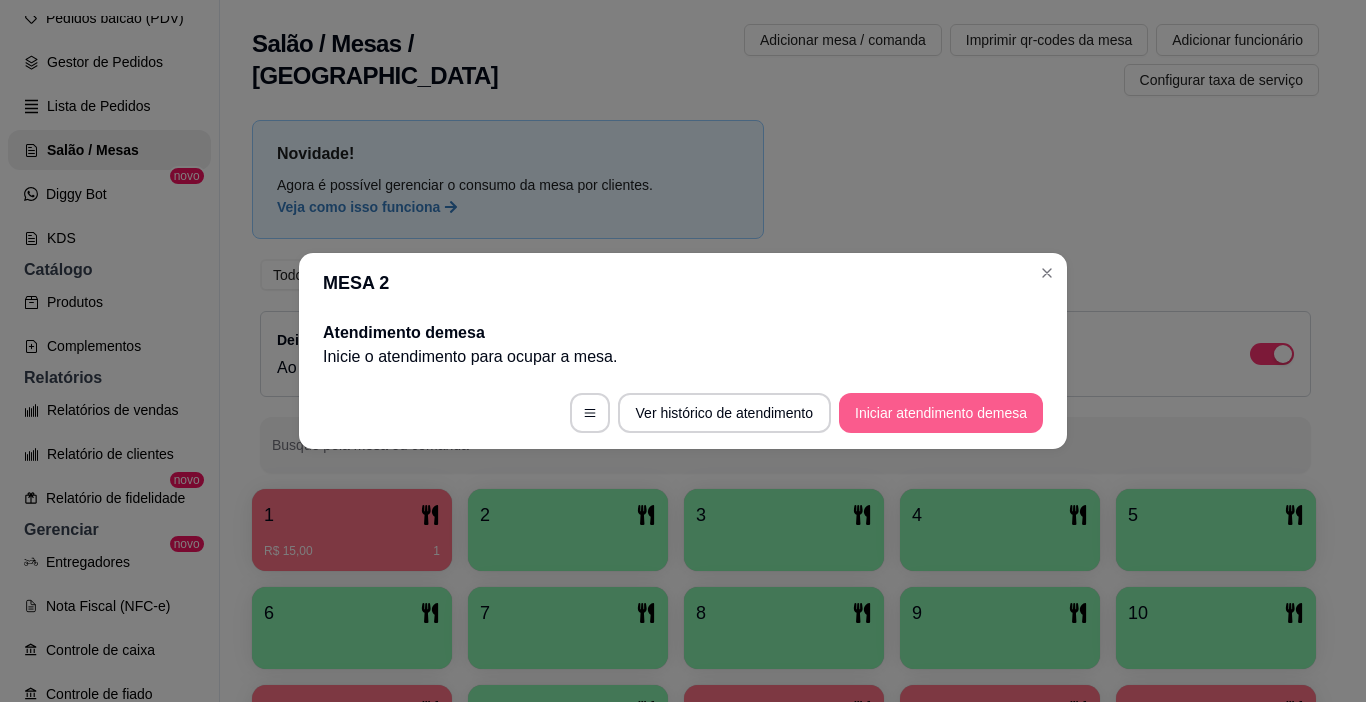 click on "Iniciar atendimento de  mesa" at bounding box center [941, 413] 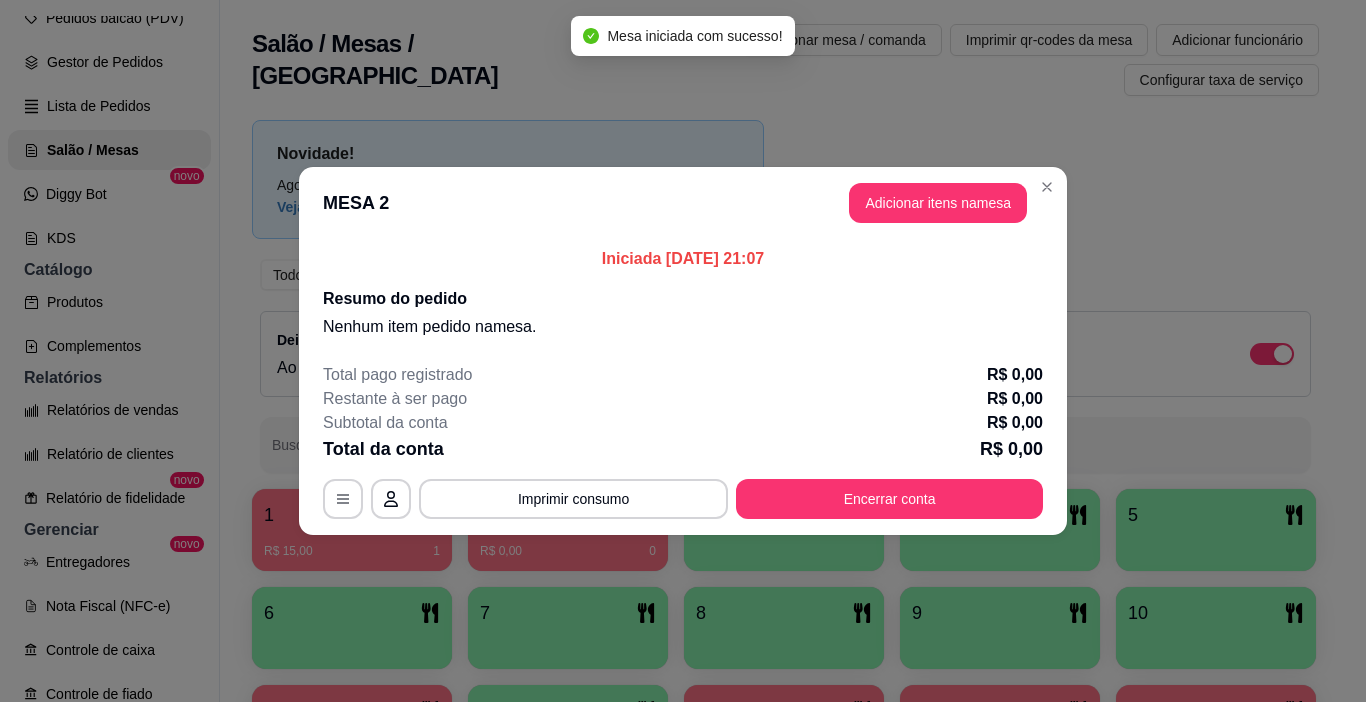 click on "MESA 2 Adicionar itens na  mesa" at bounding box center (683, 203) 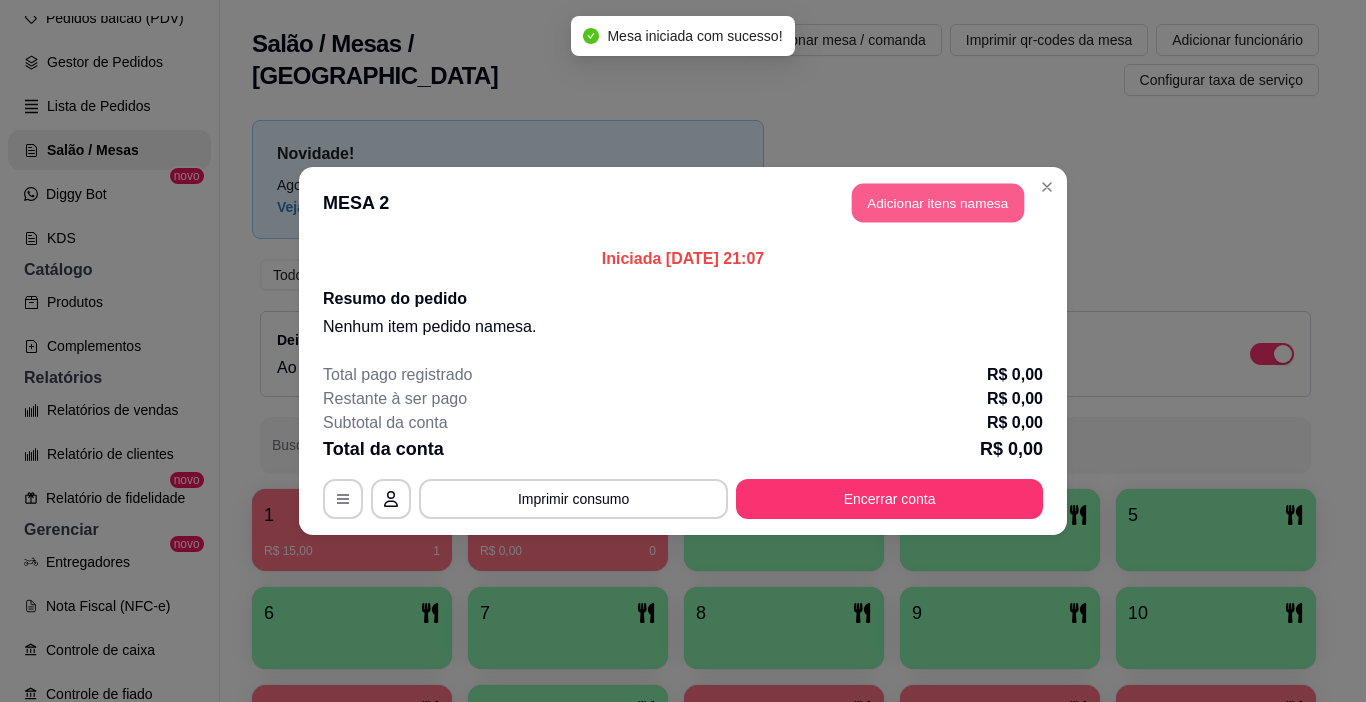 click on "Adicionar itens na  mesa" at bounding box center (938, 203) 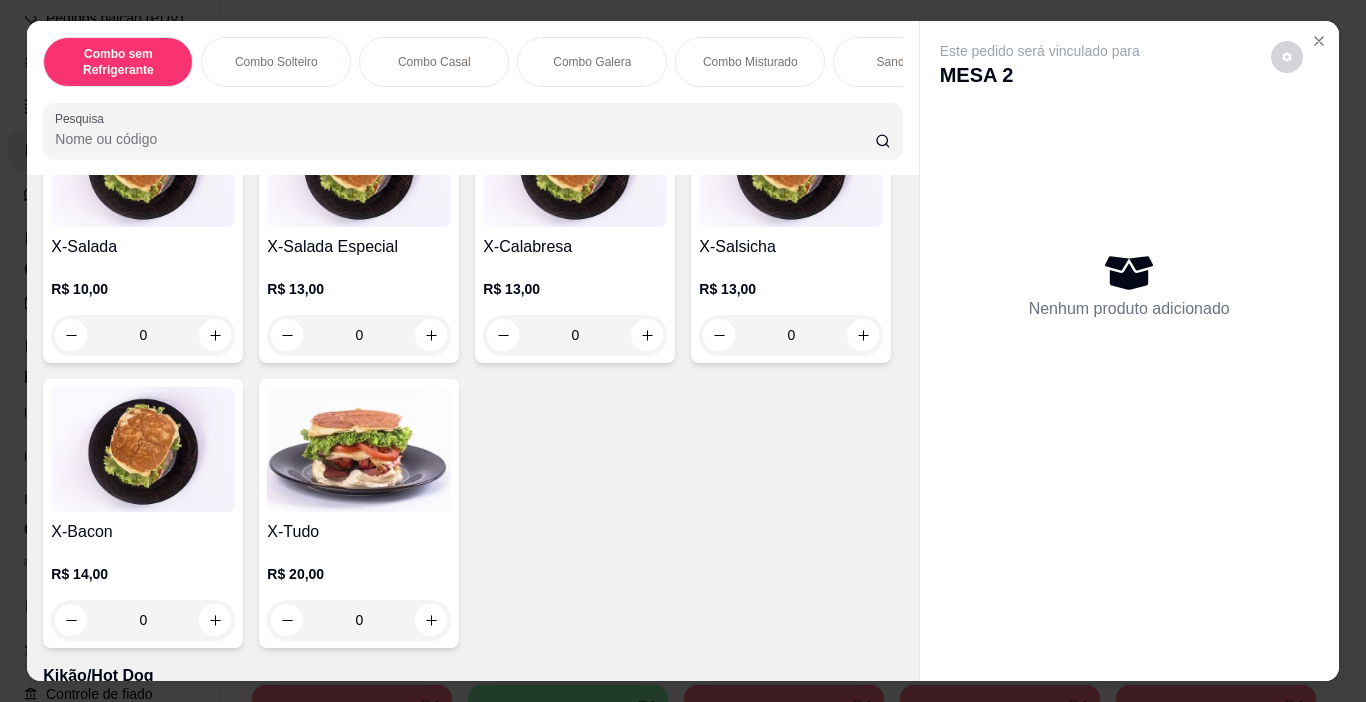 scroll, scrollTop: 3100, scrollLeft: 0, axis: vertical 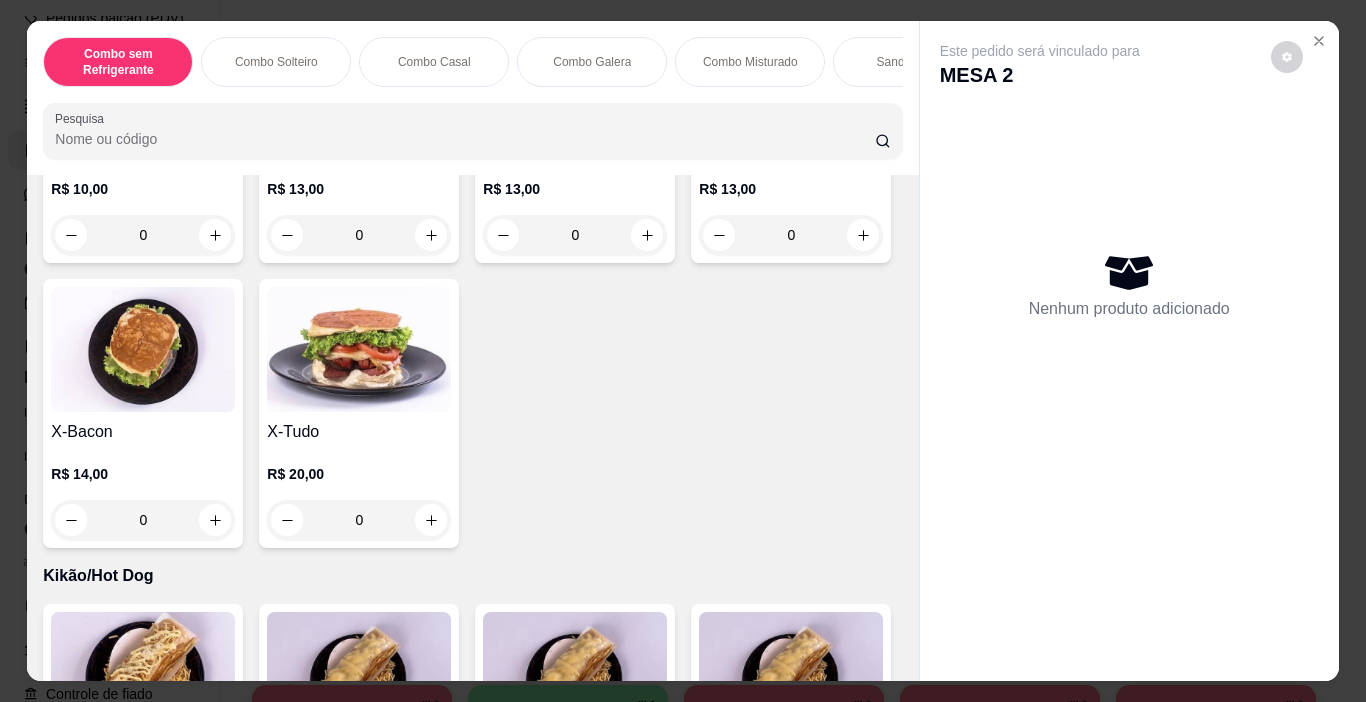 click on "0" at bounding box center (143, 235) 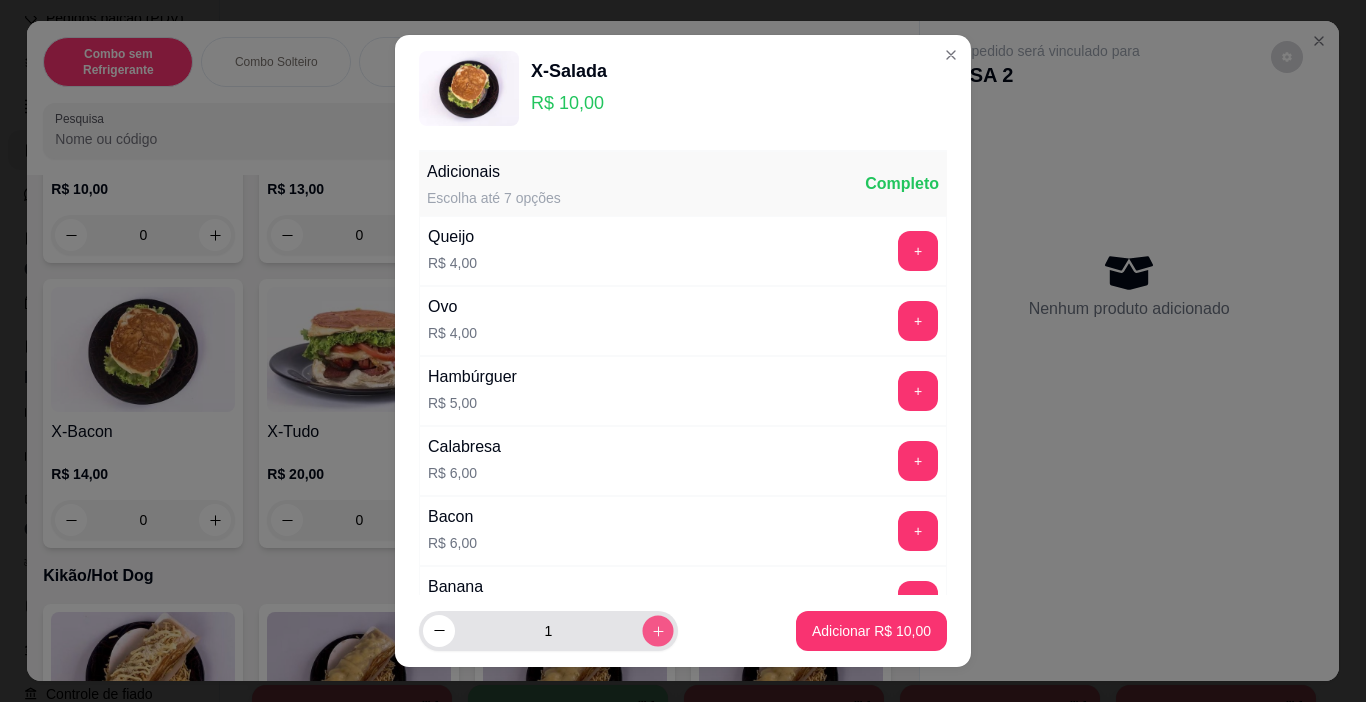 click at bounding box center (657, 630) 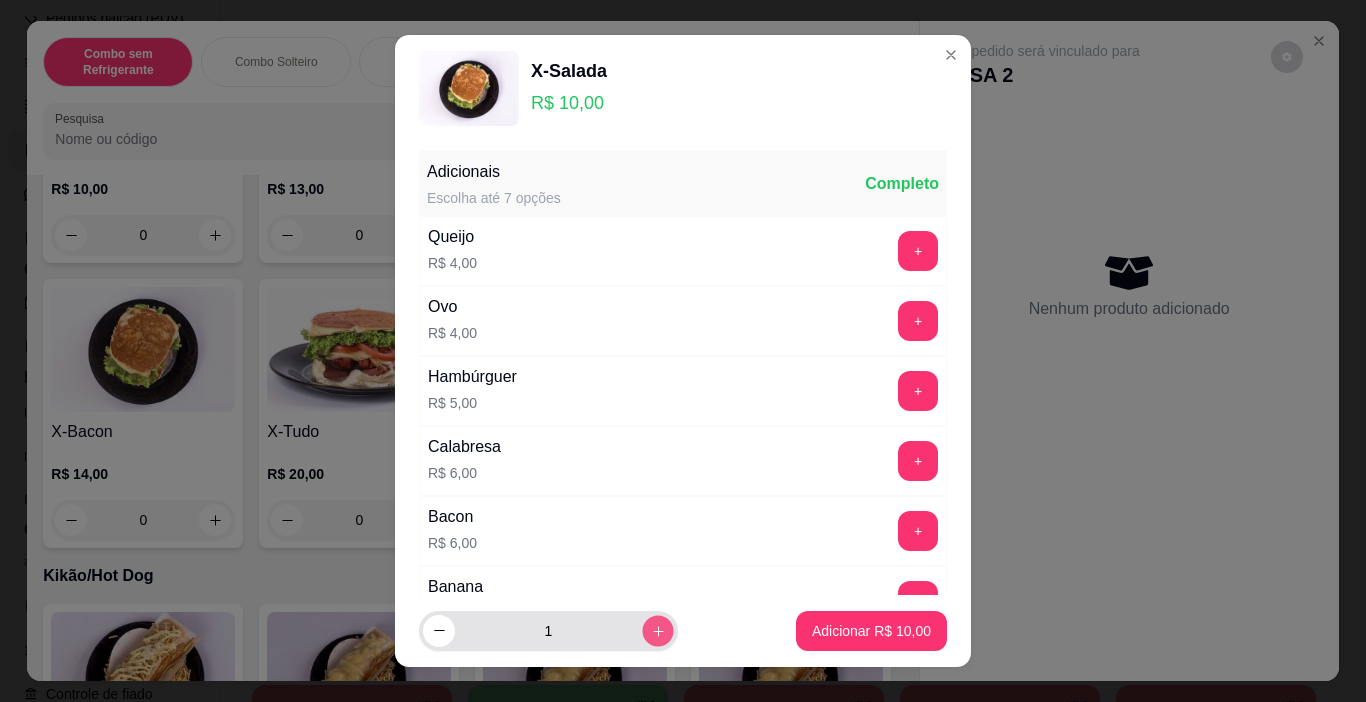 type on "2" 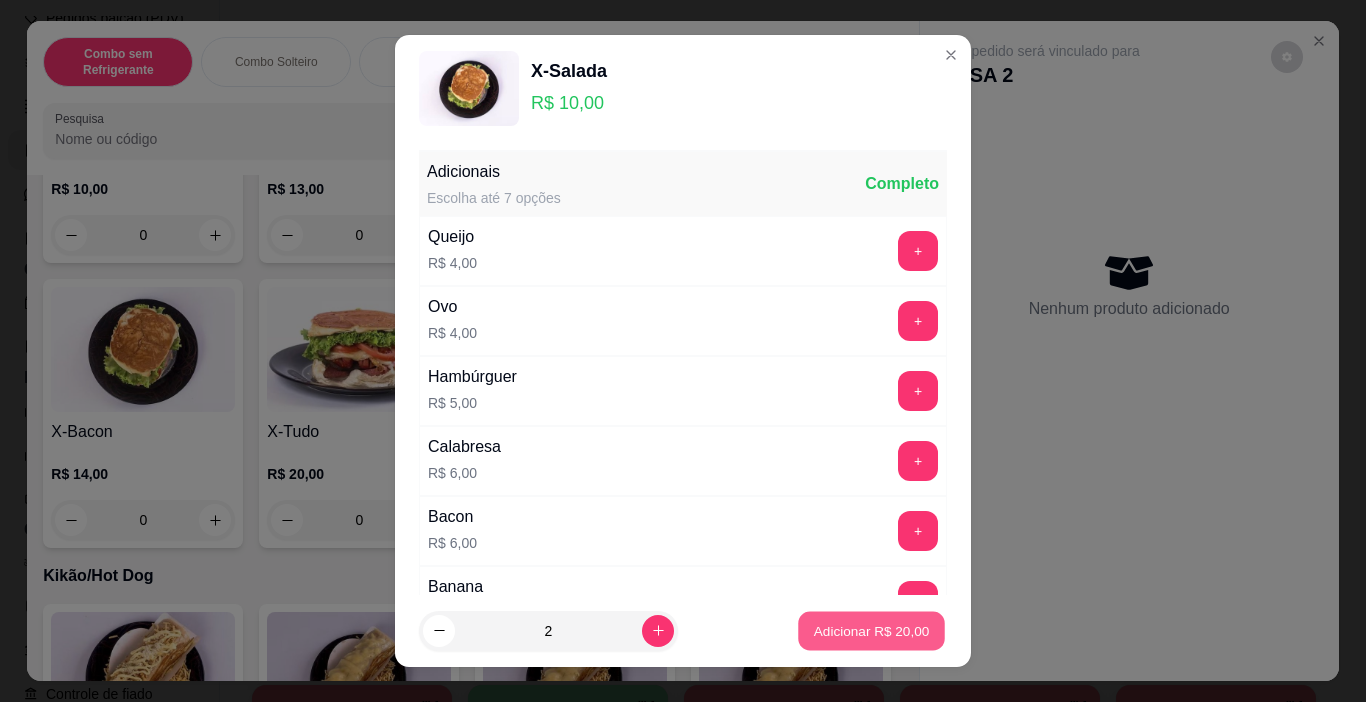 click on "Adicionar   R$ 20,00" at bounding box center [872, 630] 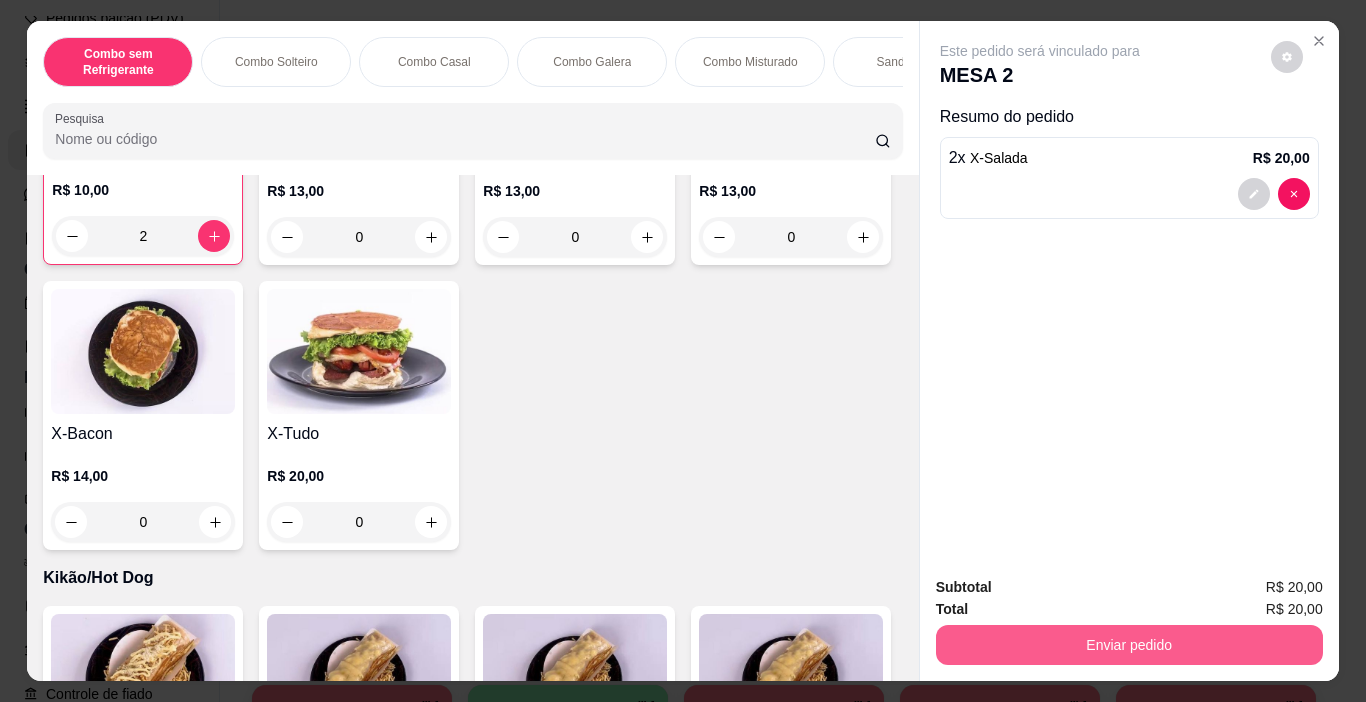 click on "Enviar pedido" at bounding box center [1129, 645] 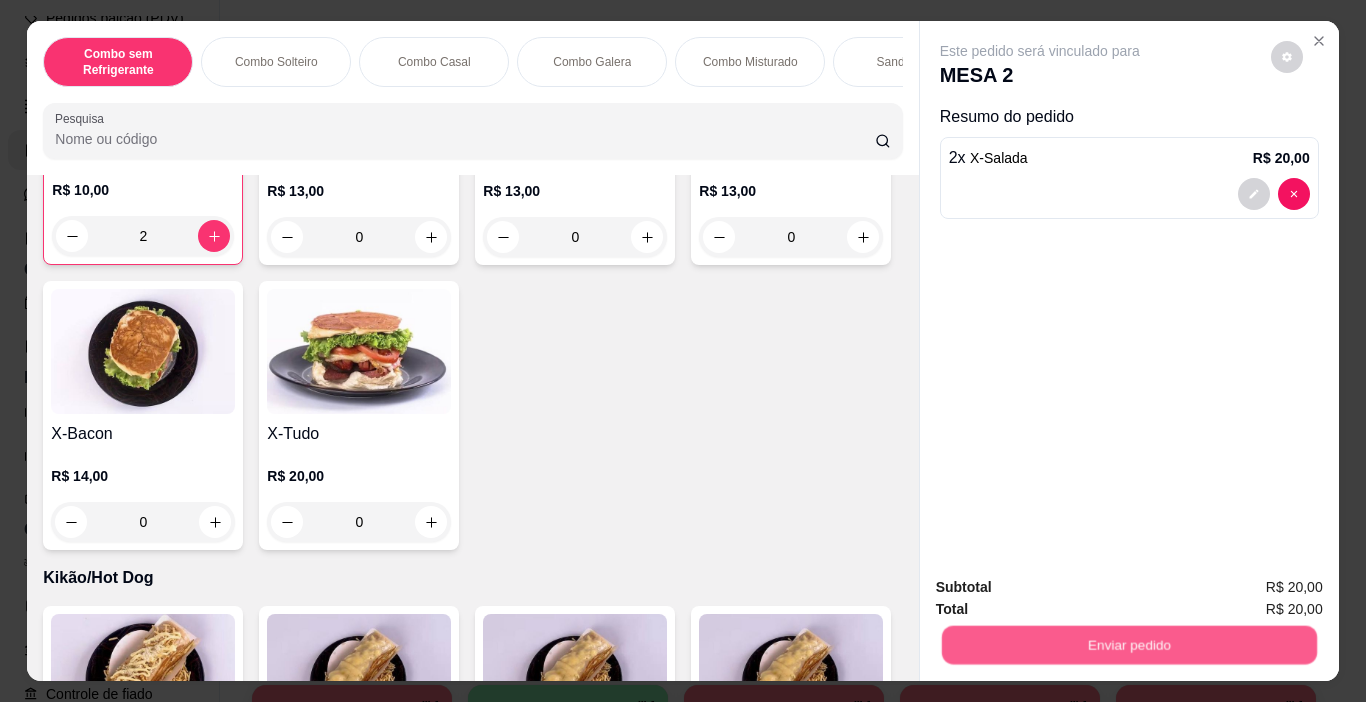 click on "Não registrar e enviar pedido" at bounding box center [1063, 588] 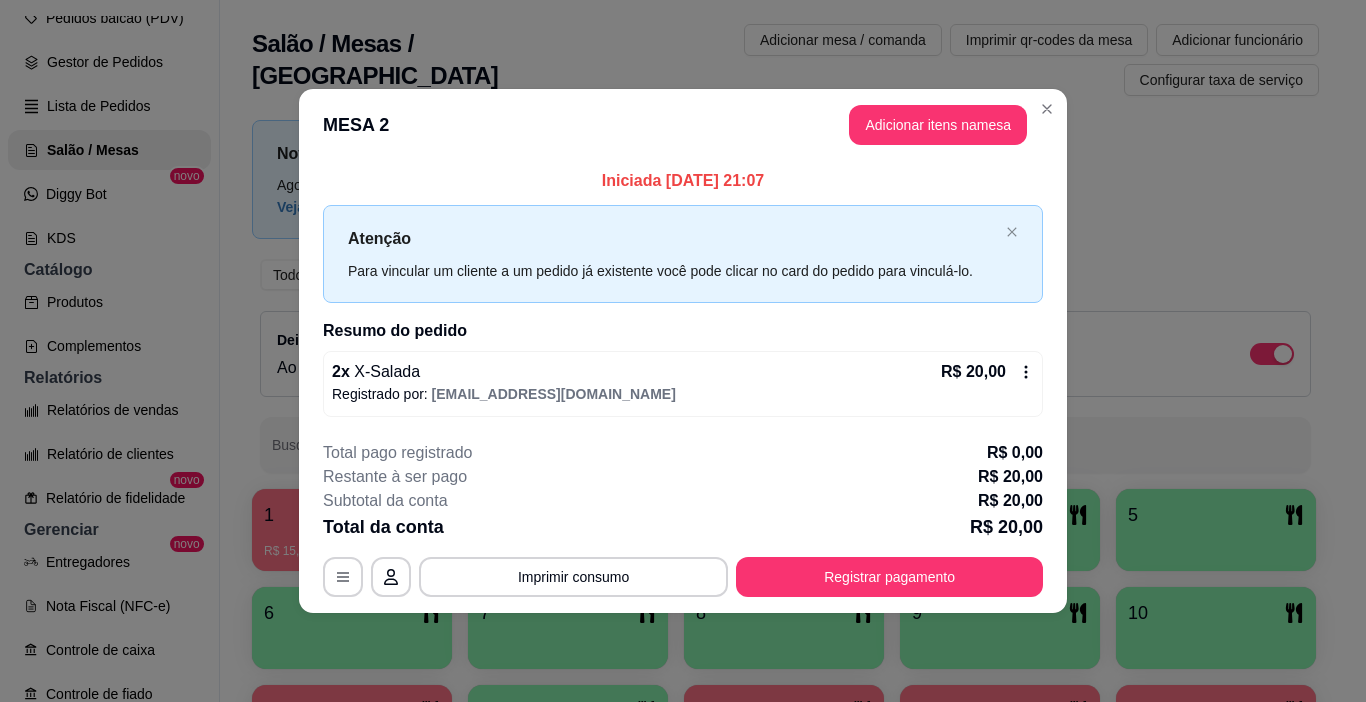 click on "Registrar pagamento" at bounding box center [889, 577] 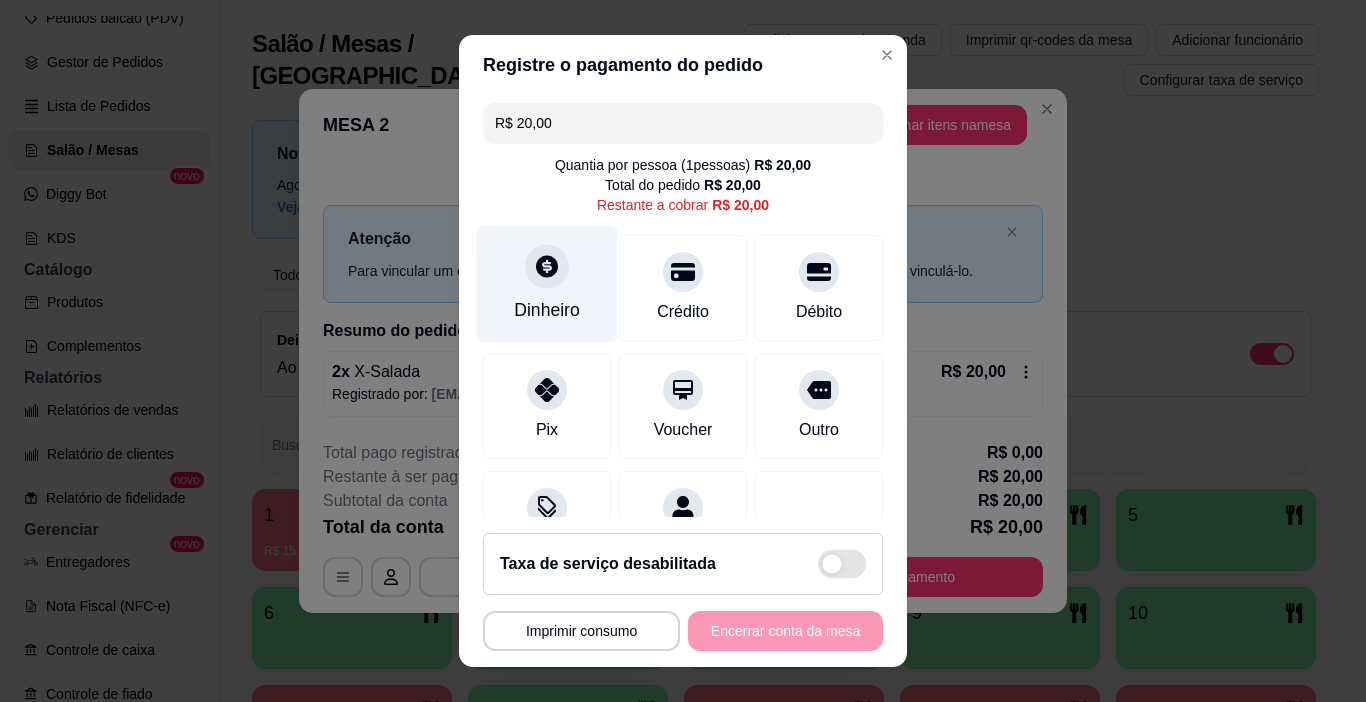 click on "Dinheiro" at bounding box center (547, 284) 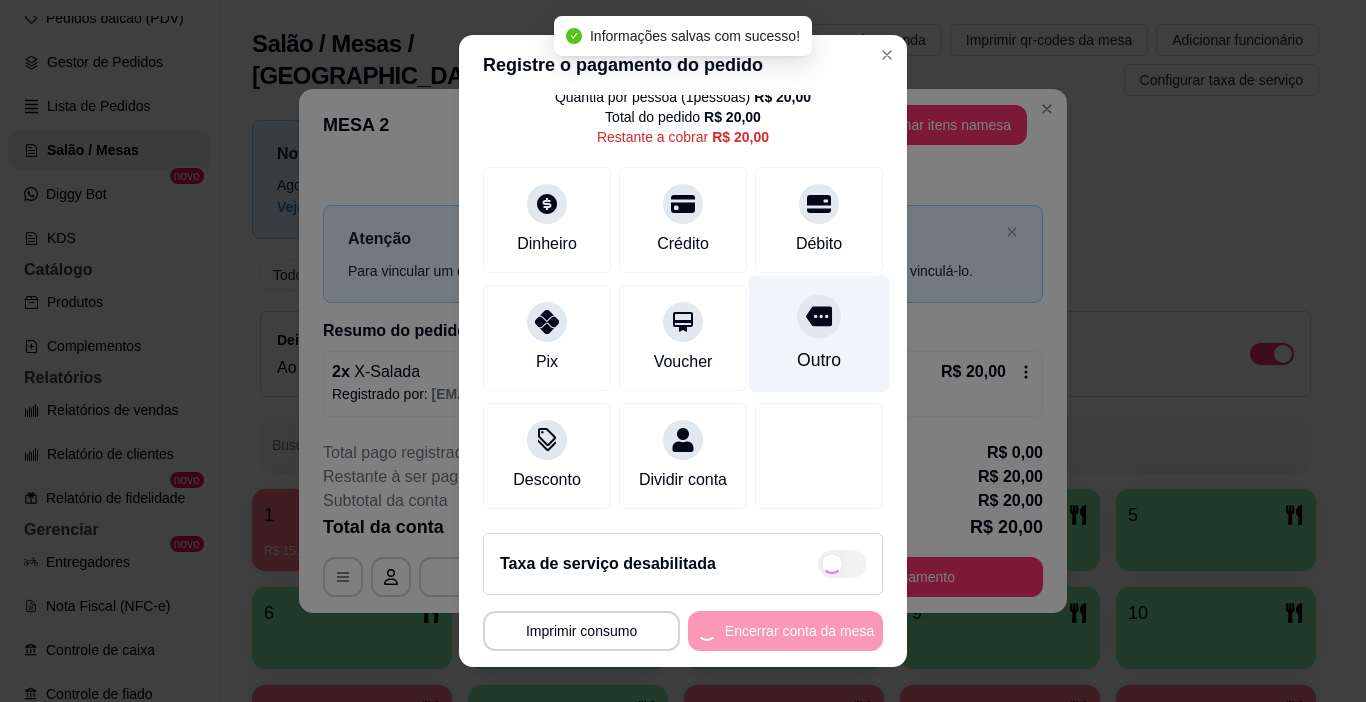 type on "R$ 0,00" 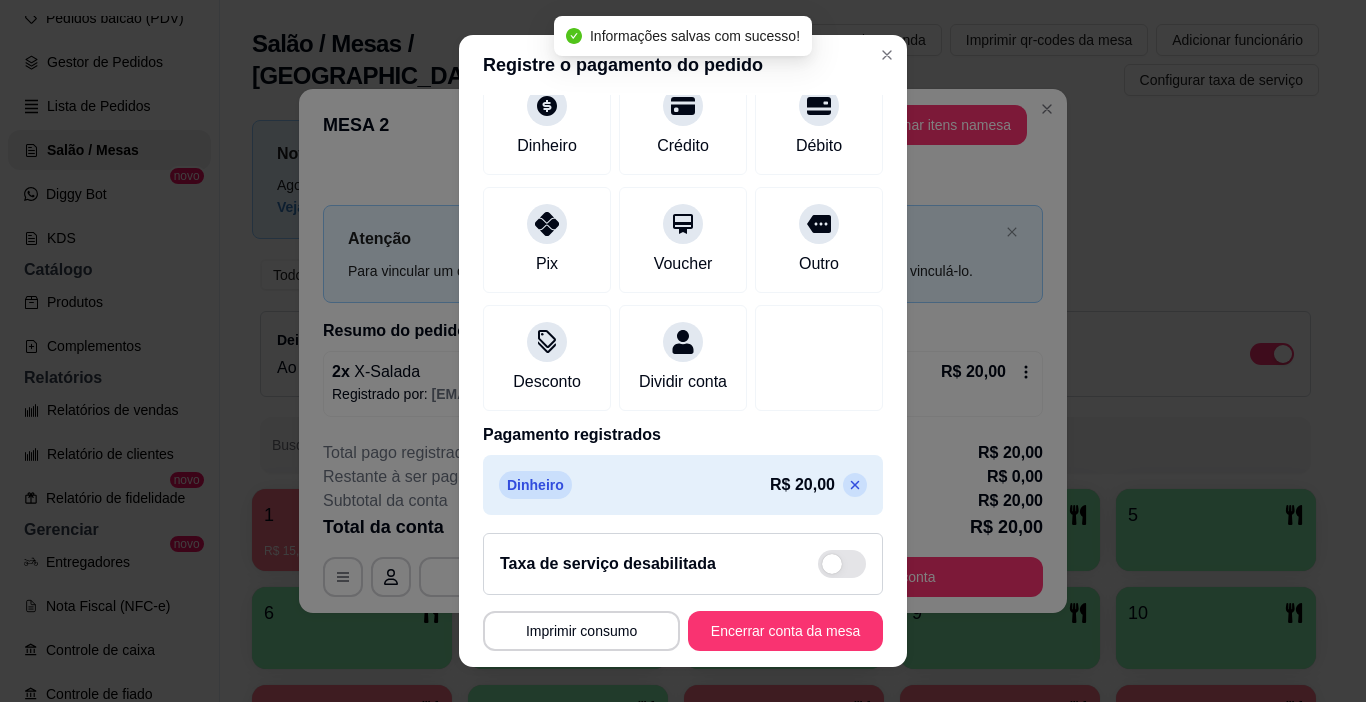 scroll, scrollTop: 176, scrollLeft: 0, axis: vertical 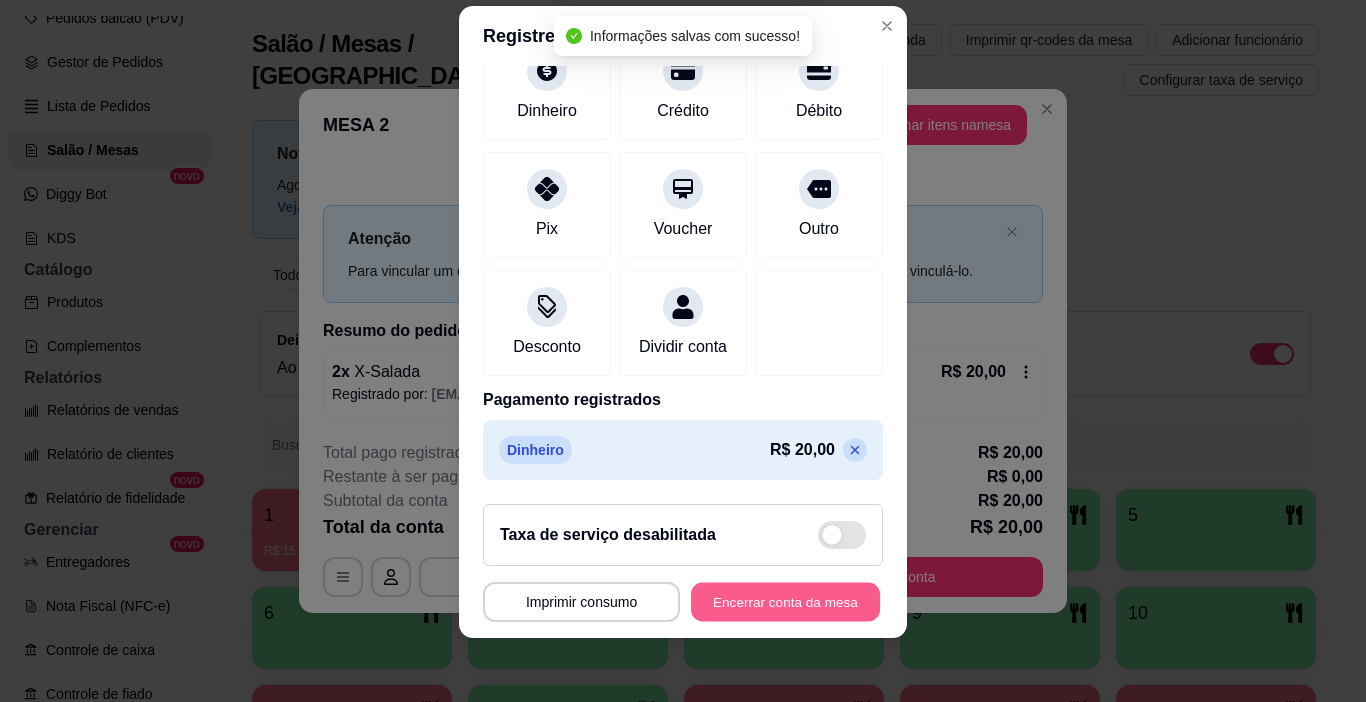 click on "Encerrar conta da mesa" at bounding box center (785, 602) 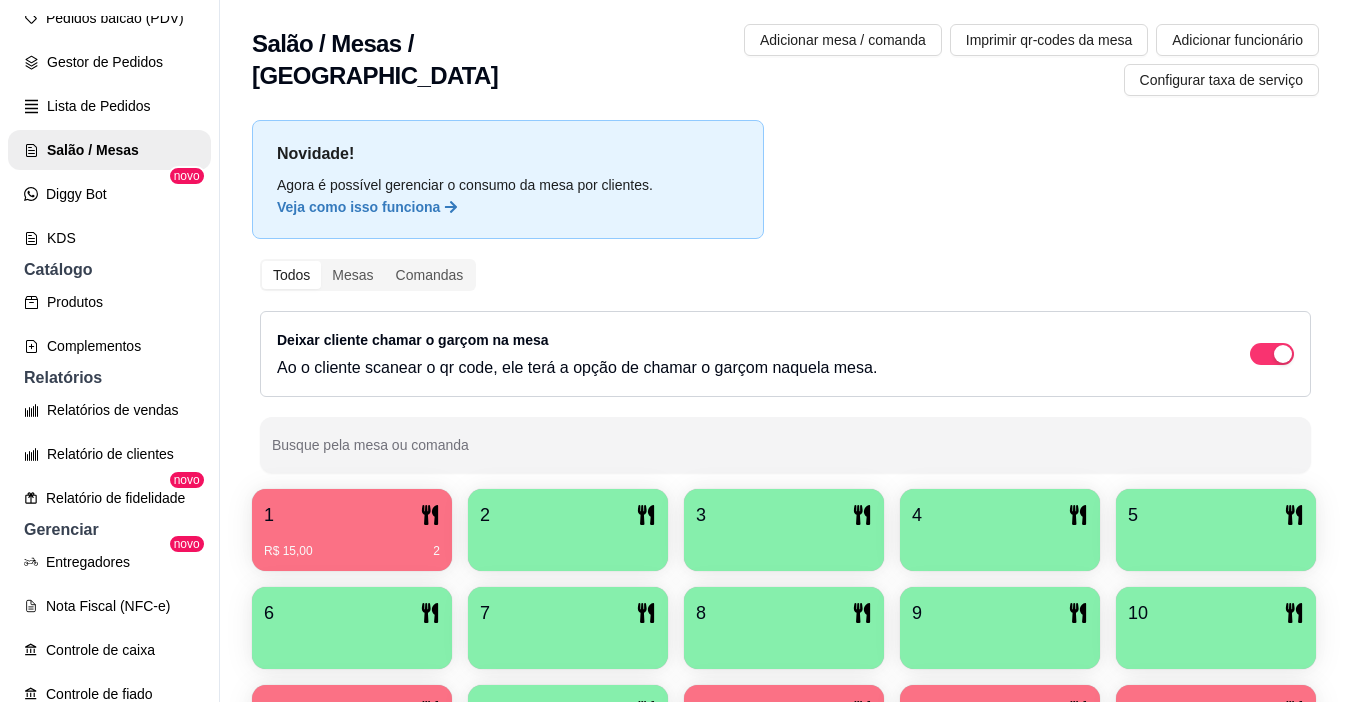 click on "R$ 15,00 2" at bounding box center (352, 544) 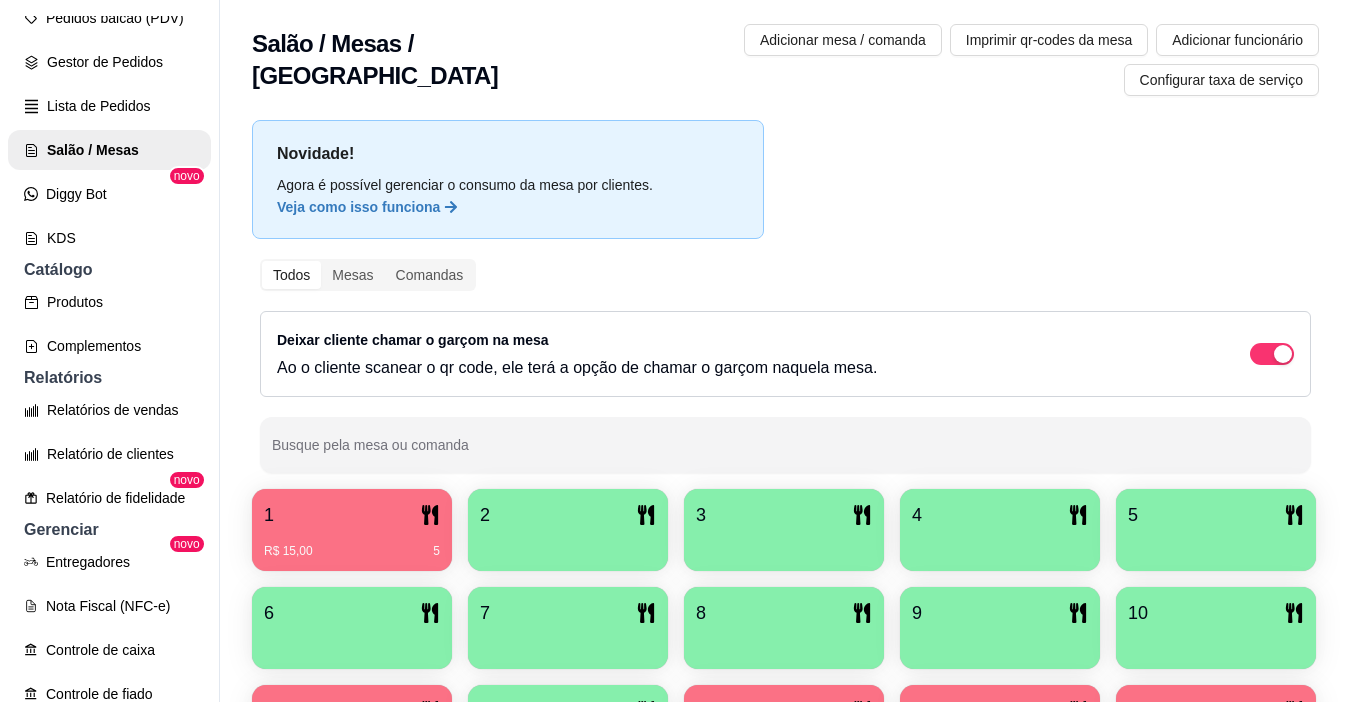 click on "R$ 15,00 5" at bounding box center (352, 544) 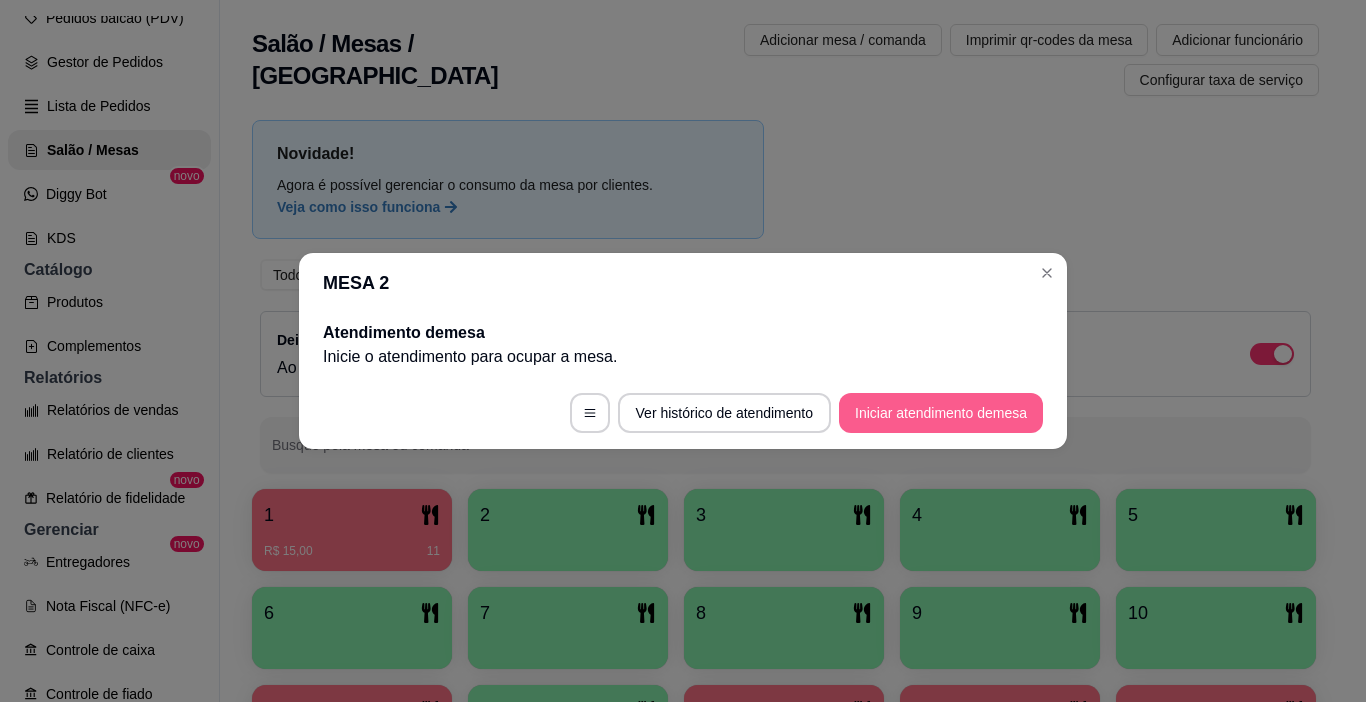 click on "Iniciar atendimento de  mesa" at bounding box center [941, 413] 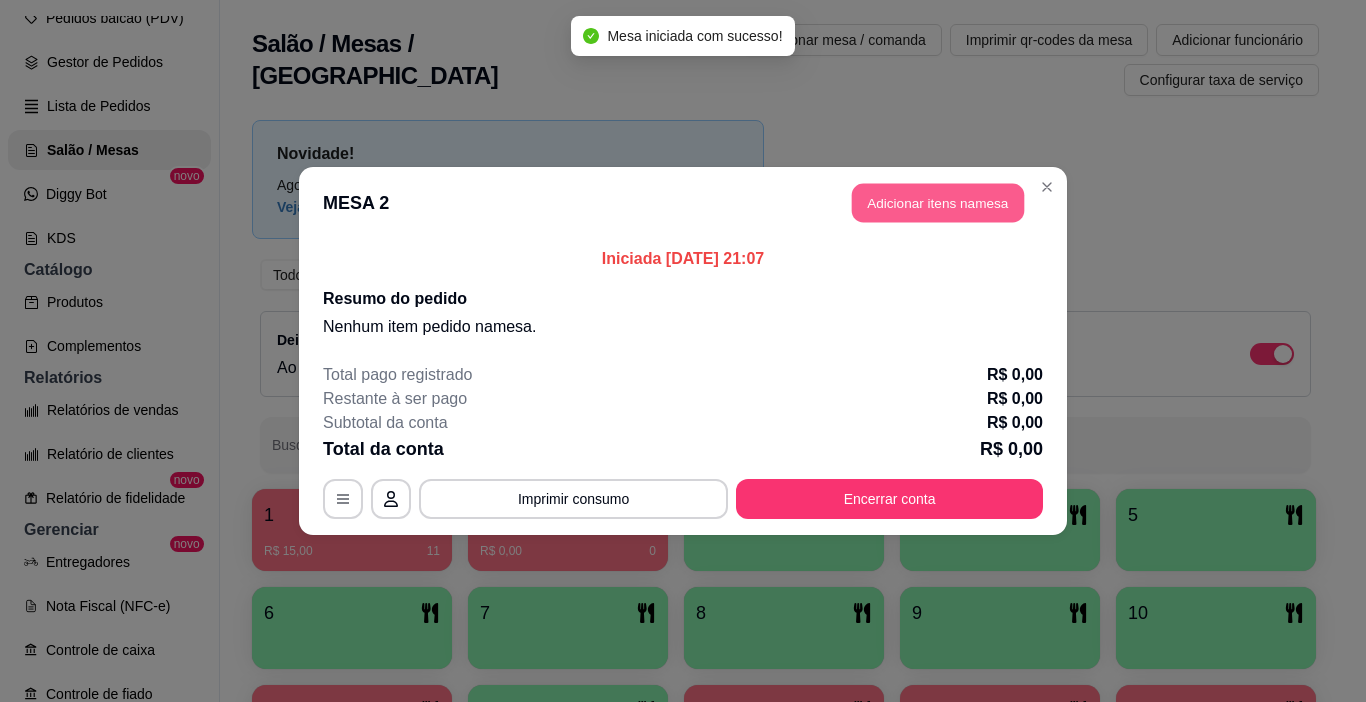 click on "Adicionar itens na  mesa" at bounding box center [938, 203] 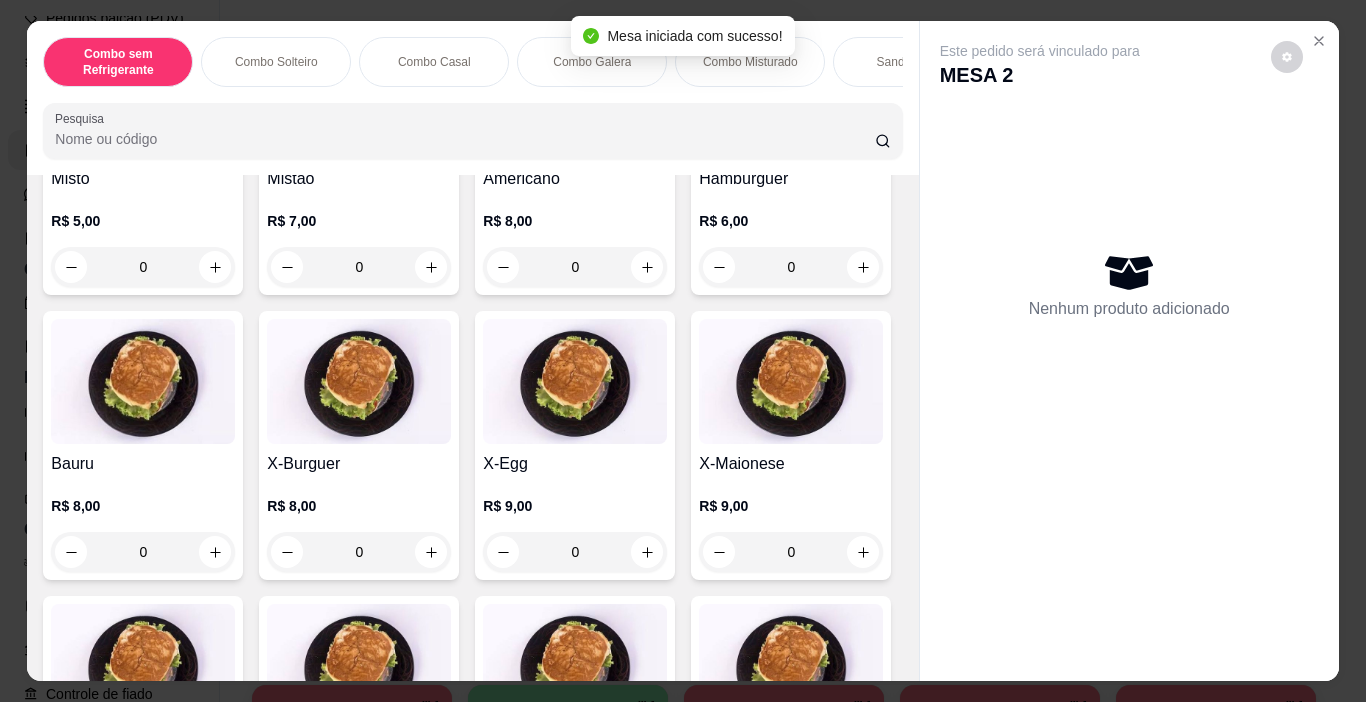 scroll, scrollTop: 2800, scrollLeft: 0, axis: vertical 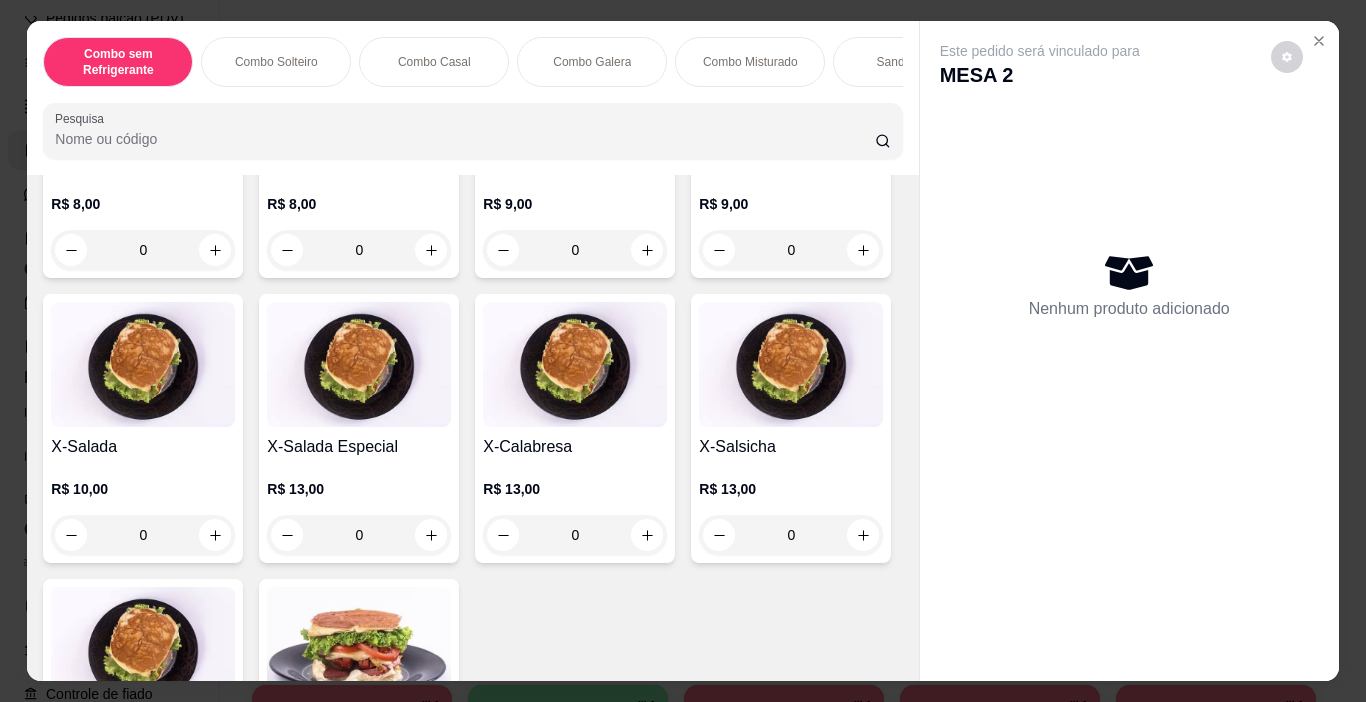 click on "0" at bounding box center [359, 250] 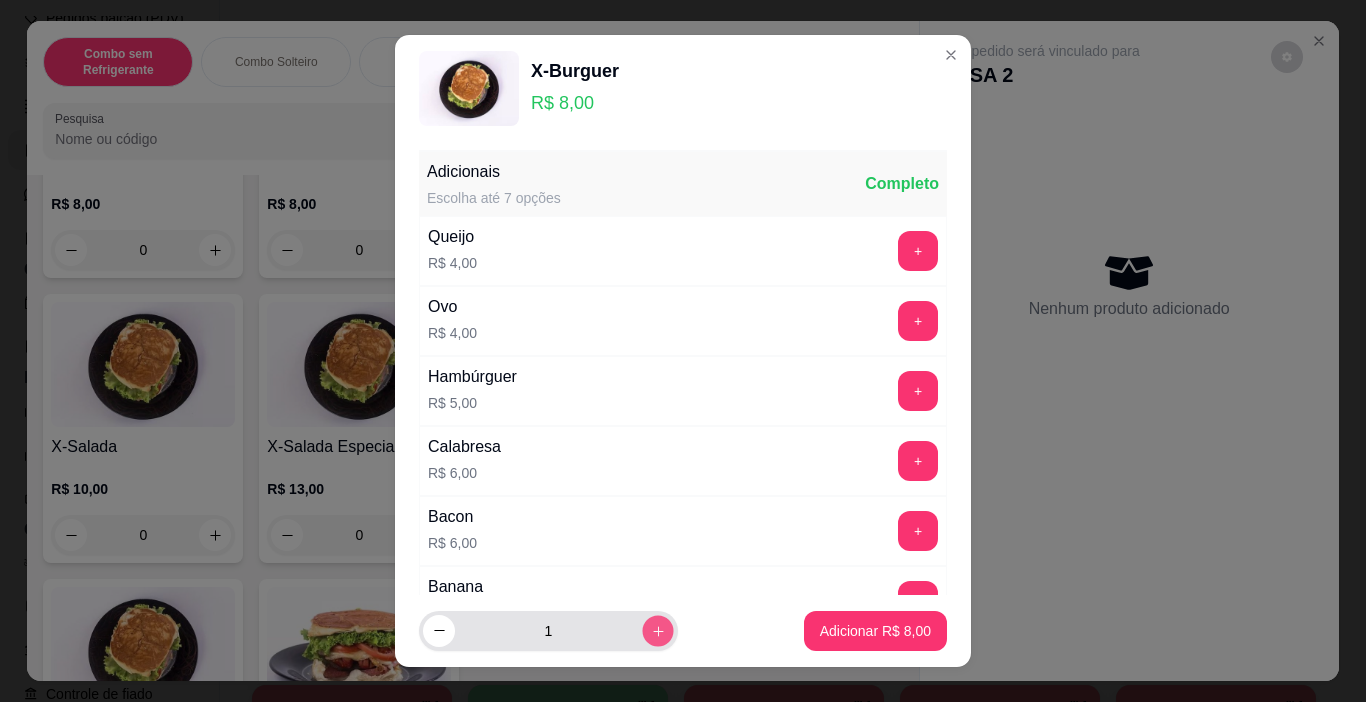 click 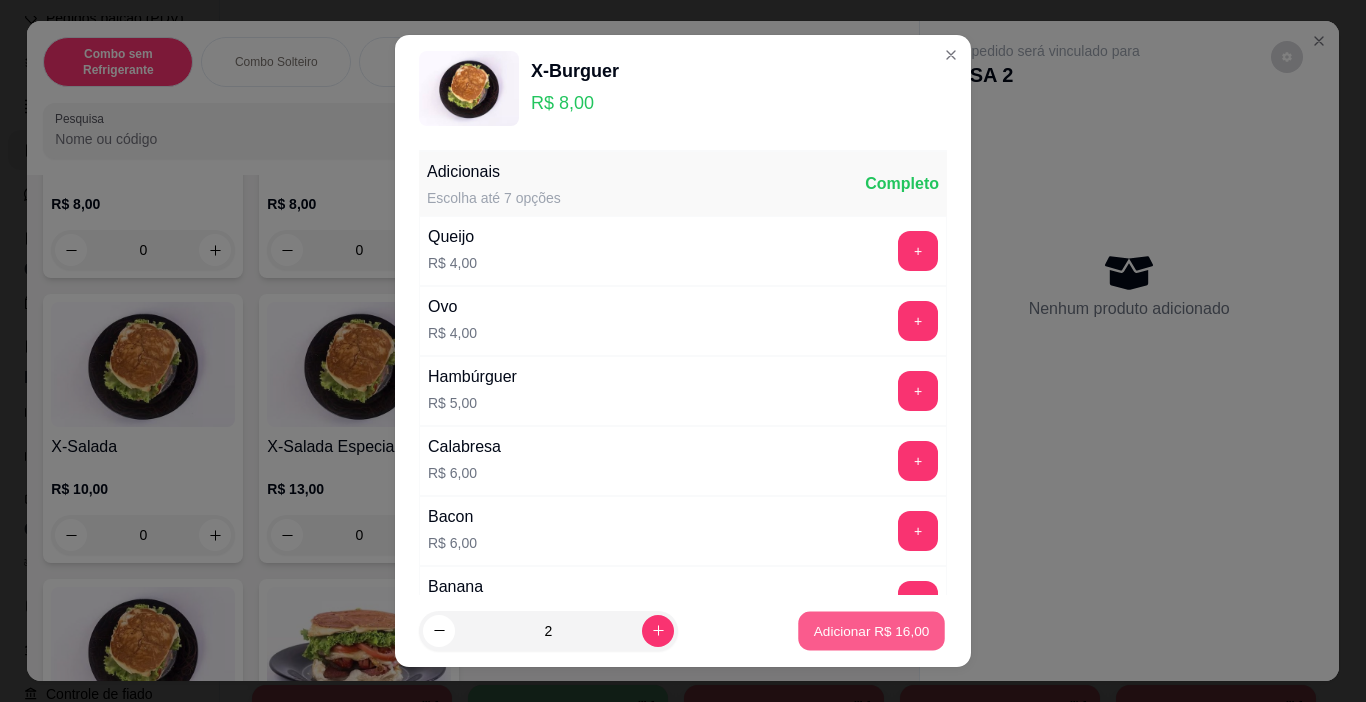 click on "Adicionar   R$ 16,00" at bounding box center [872, 630] 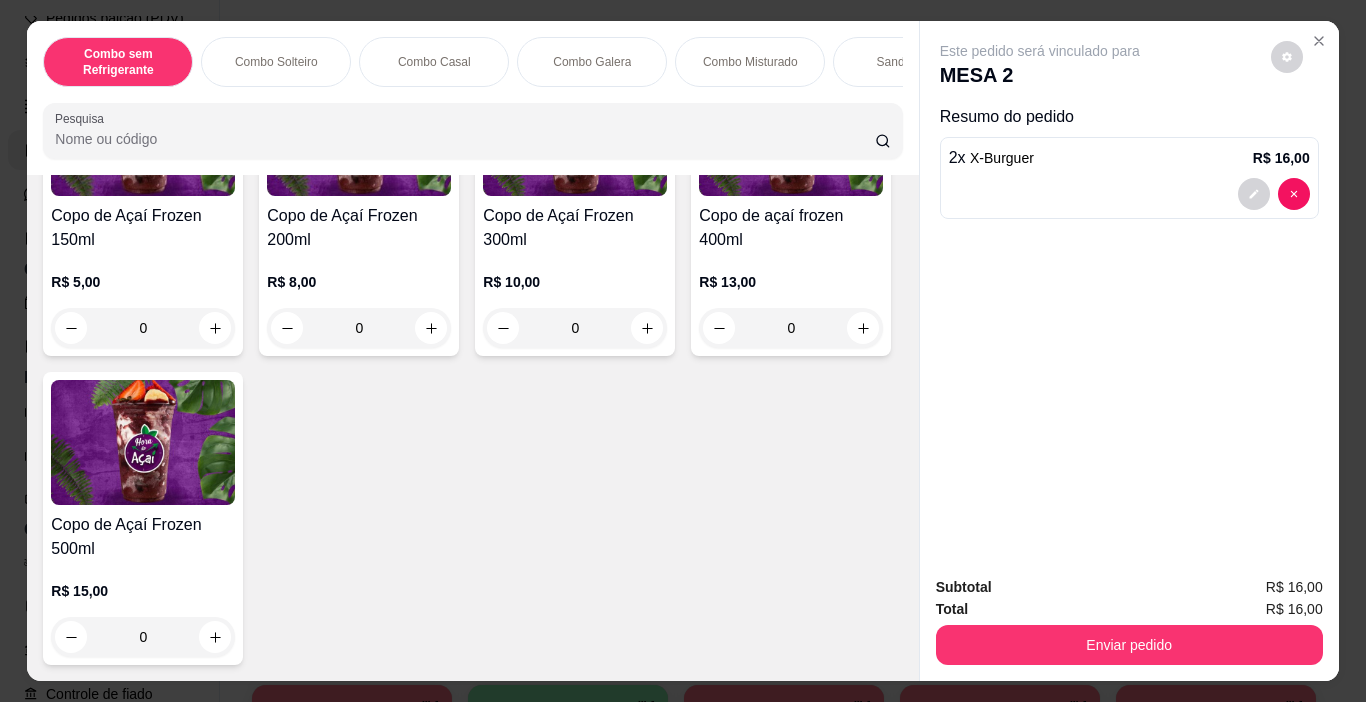scroll, scrollTop: 4600, scrollLeft: 0, axis: vertical 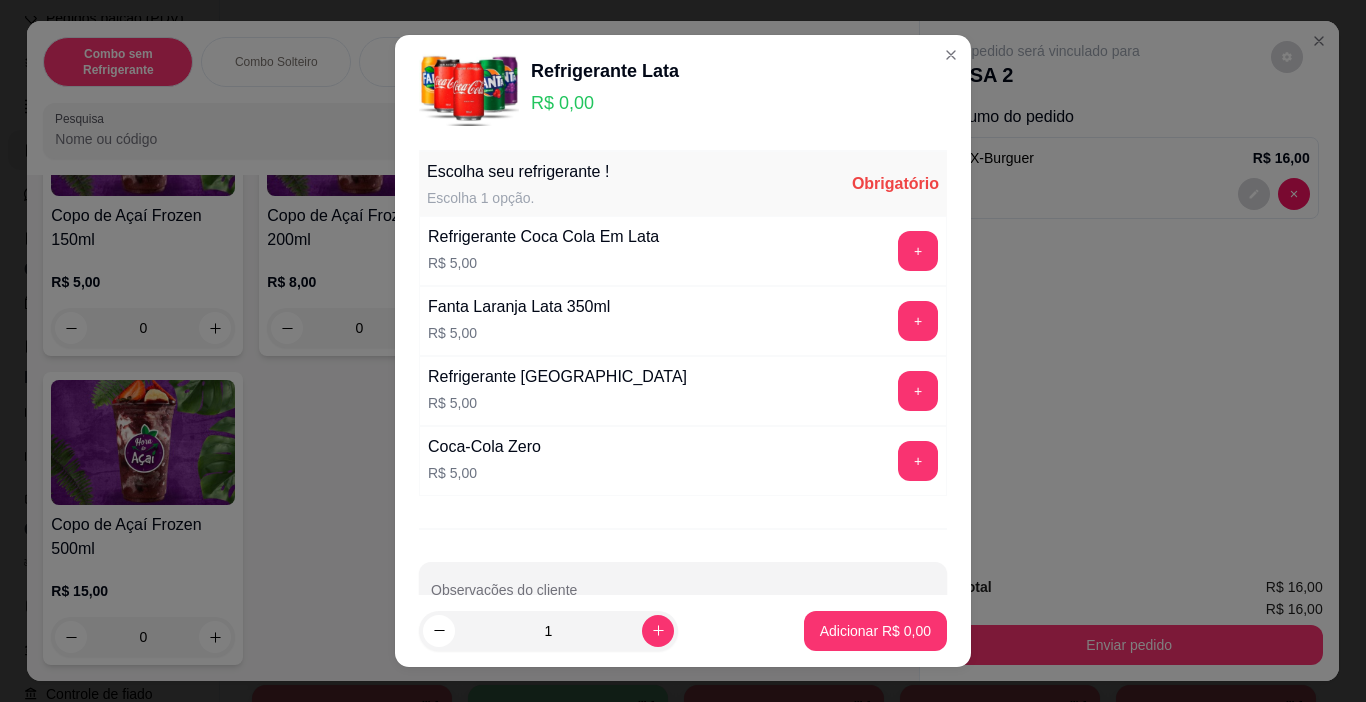 click on "Refrigerante Coca Cola Em Lata R$ 5,00 +" at bounding box center [683, 251] 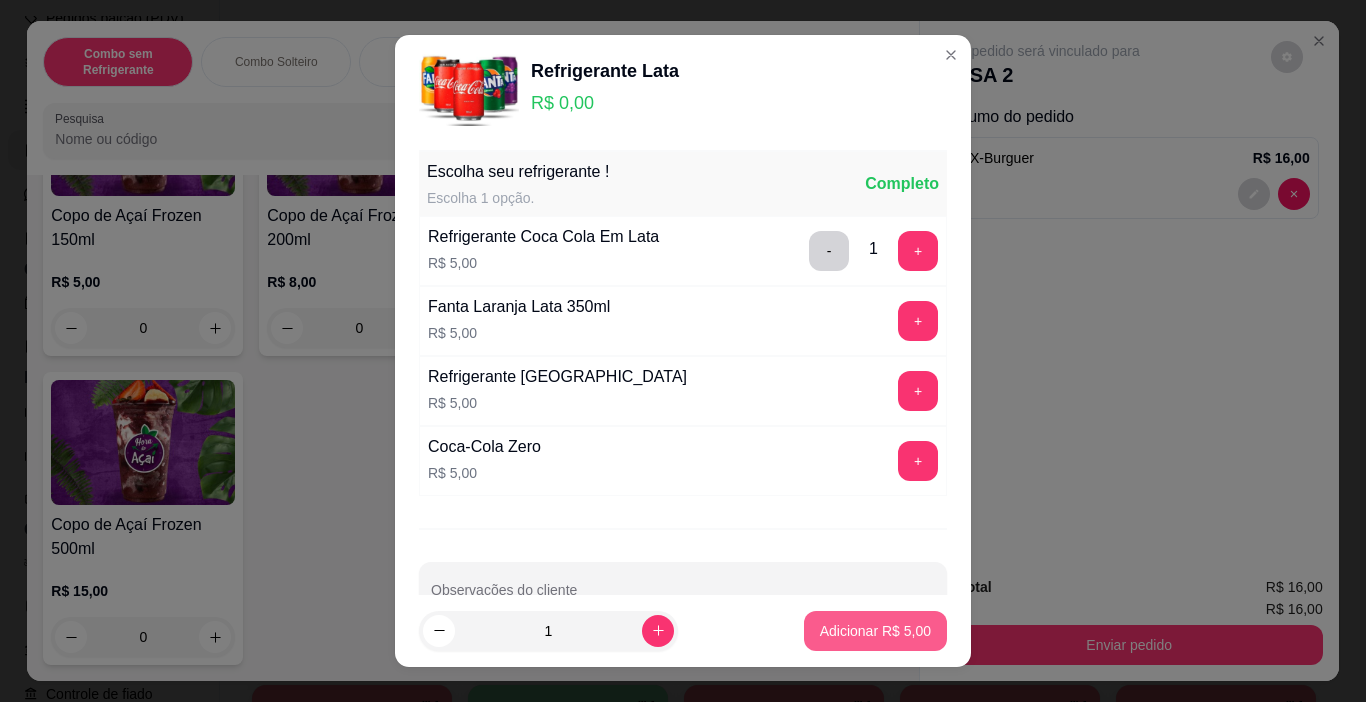 click on "Adicionar   R$ 5,00" at bounding box center [875, 631] 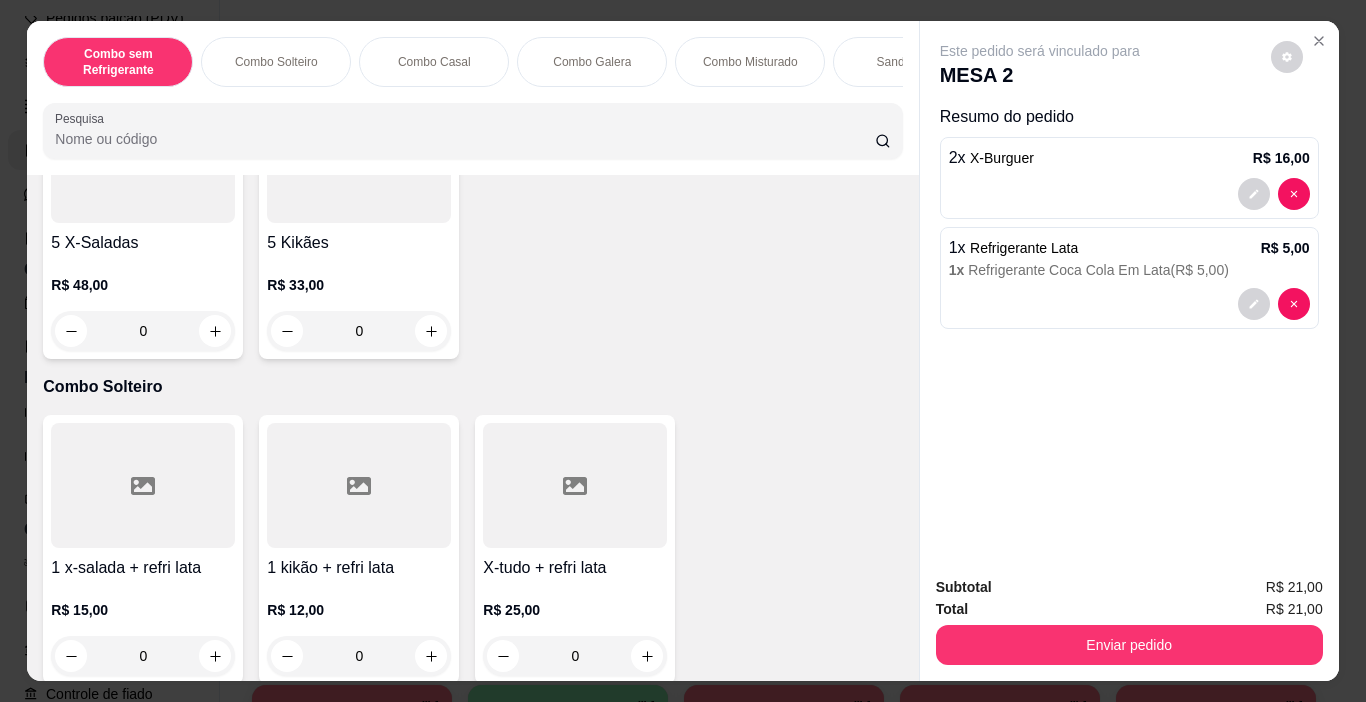 scroll, scrollTop: 0, scrollLeft: 0, axis: both 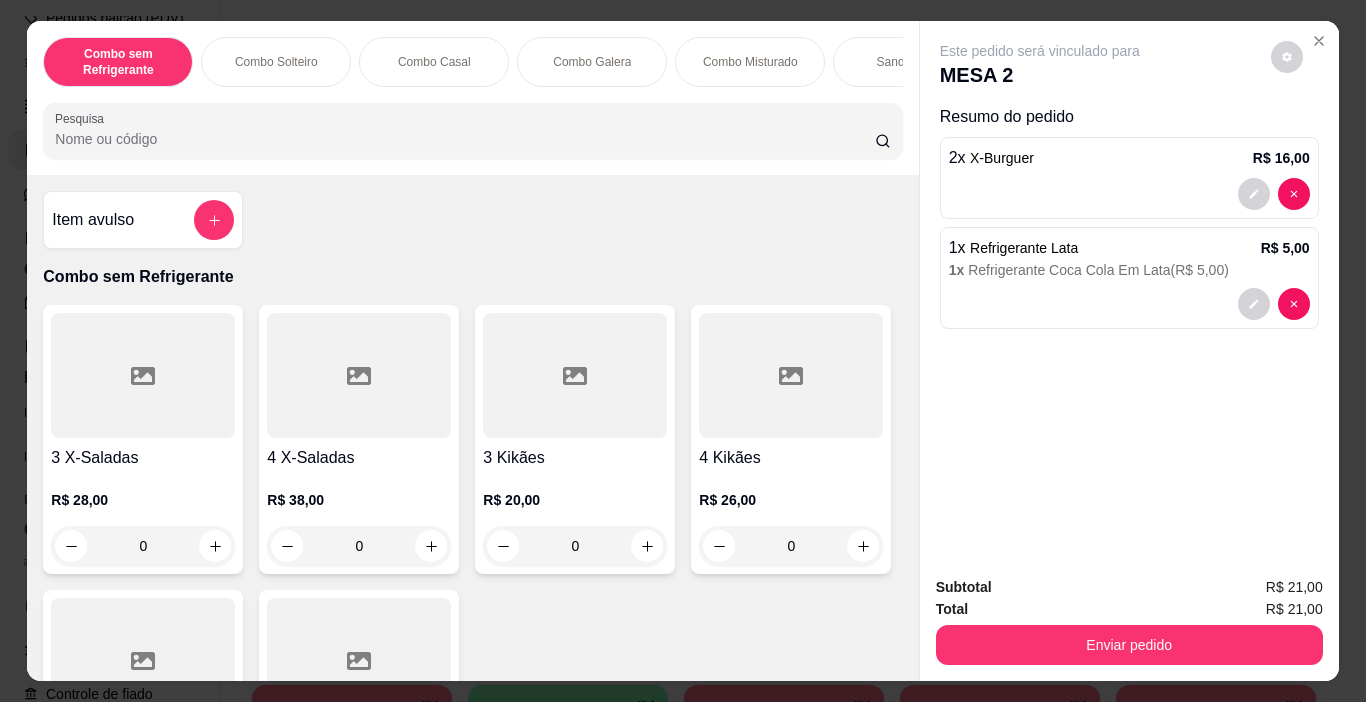 click on "Item avulso" at bounding box center [143, 220] 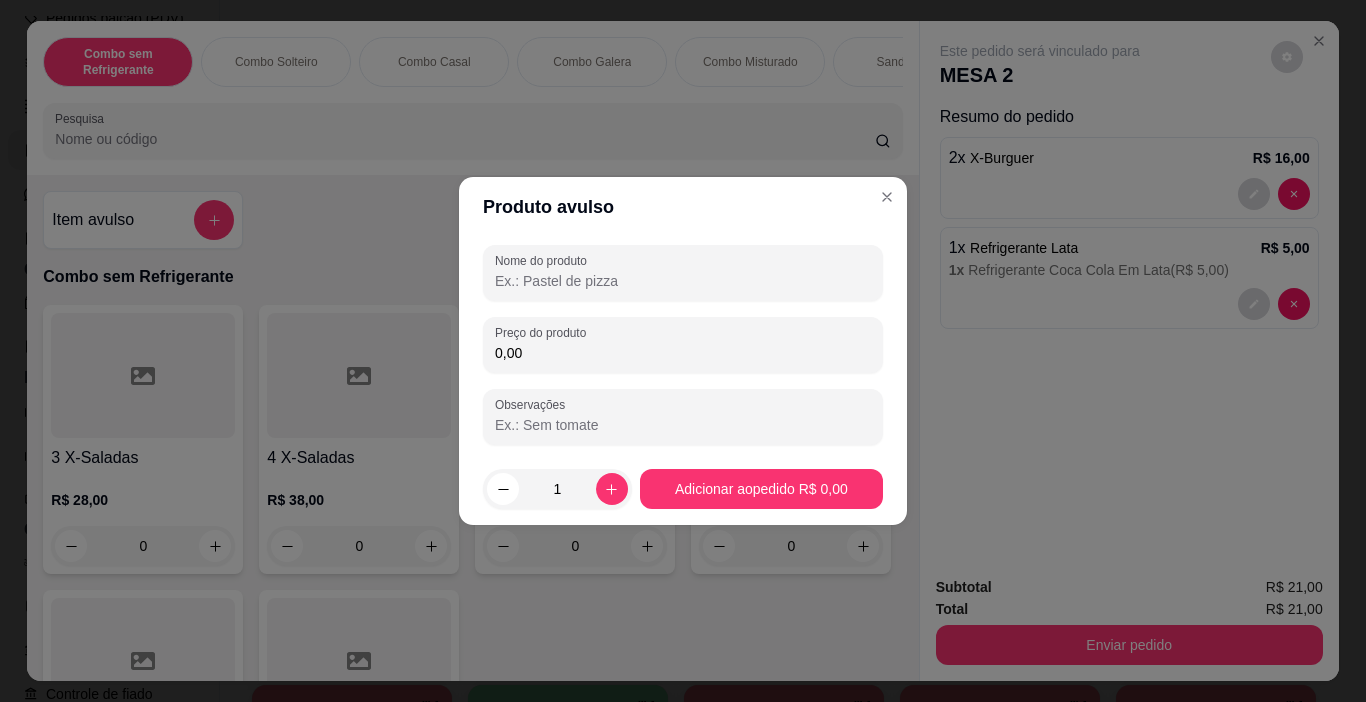 click on "Nome do produto" at bounding box center [683, 281] 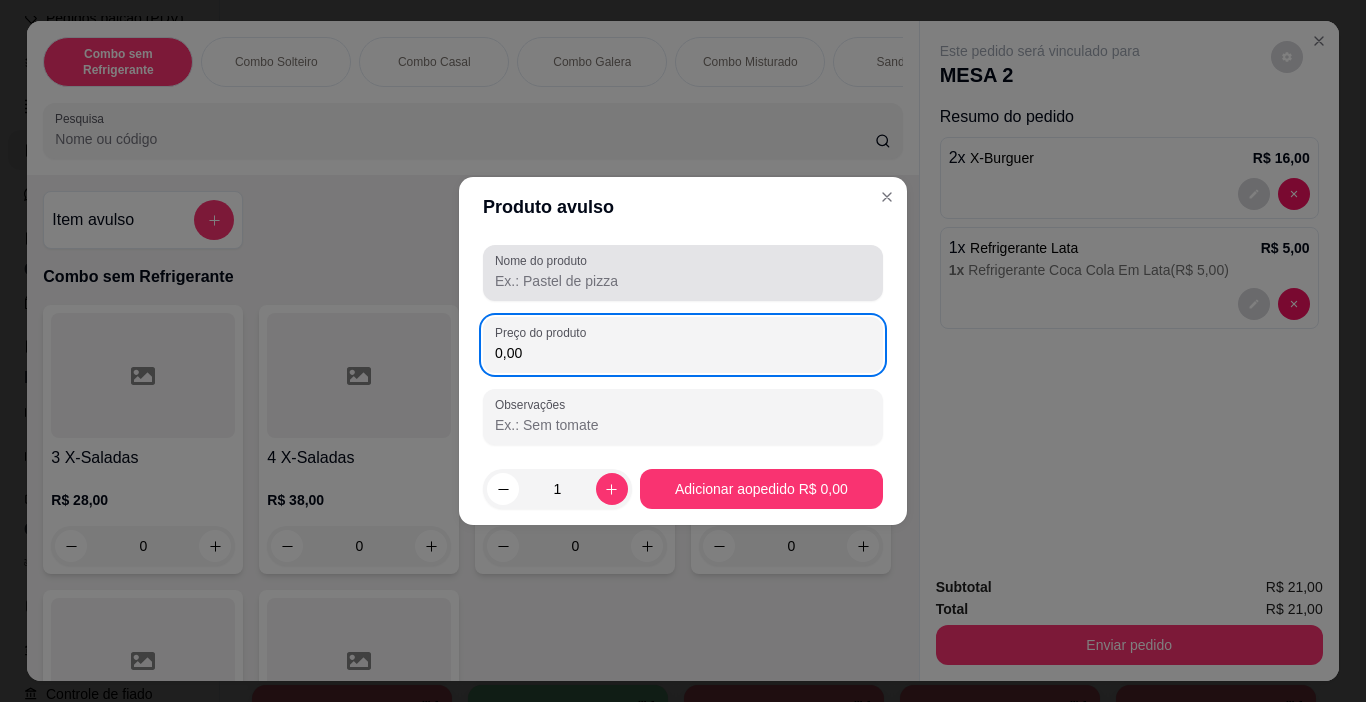 type on "0,00" 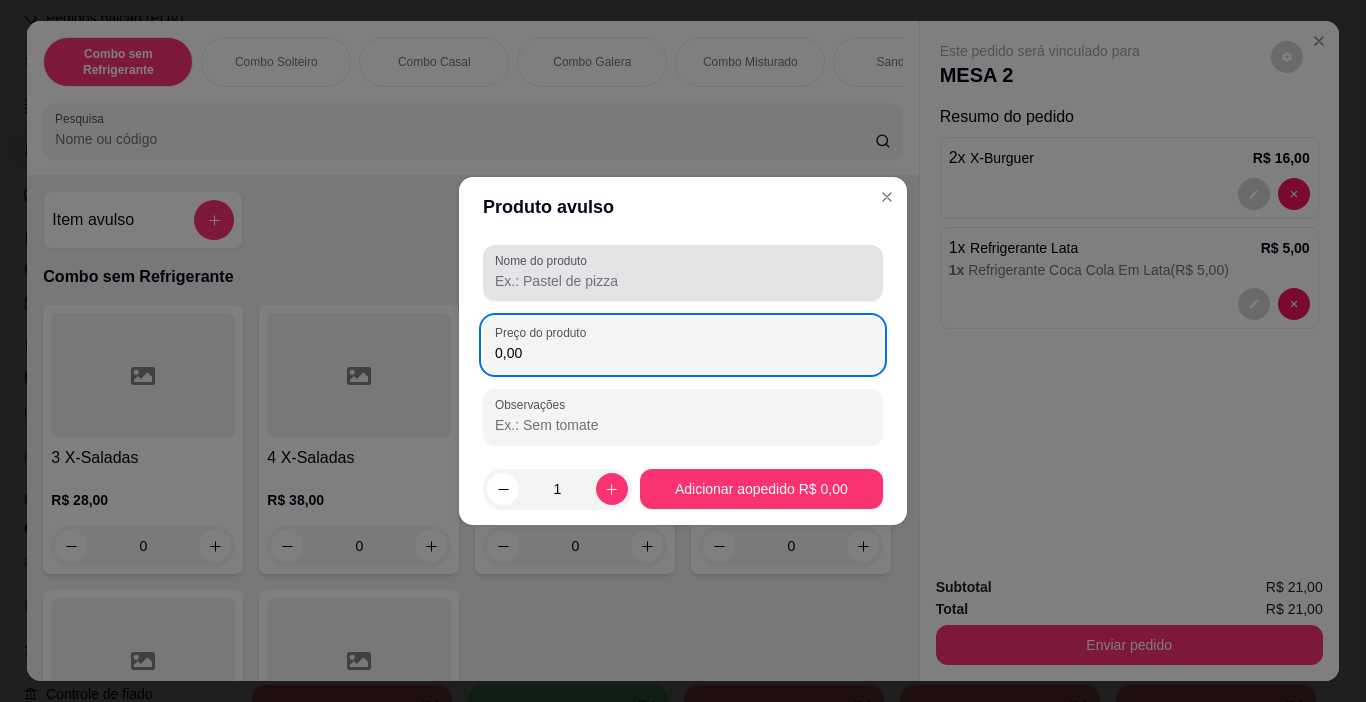 click on "Nome do produto" at bounding box center [683, 281] 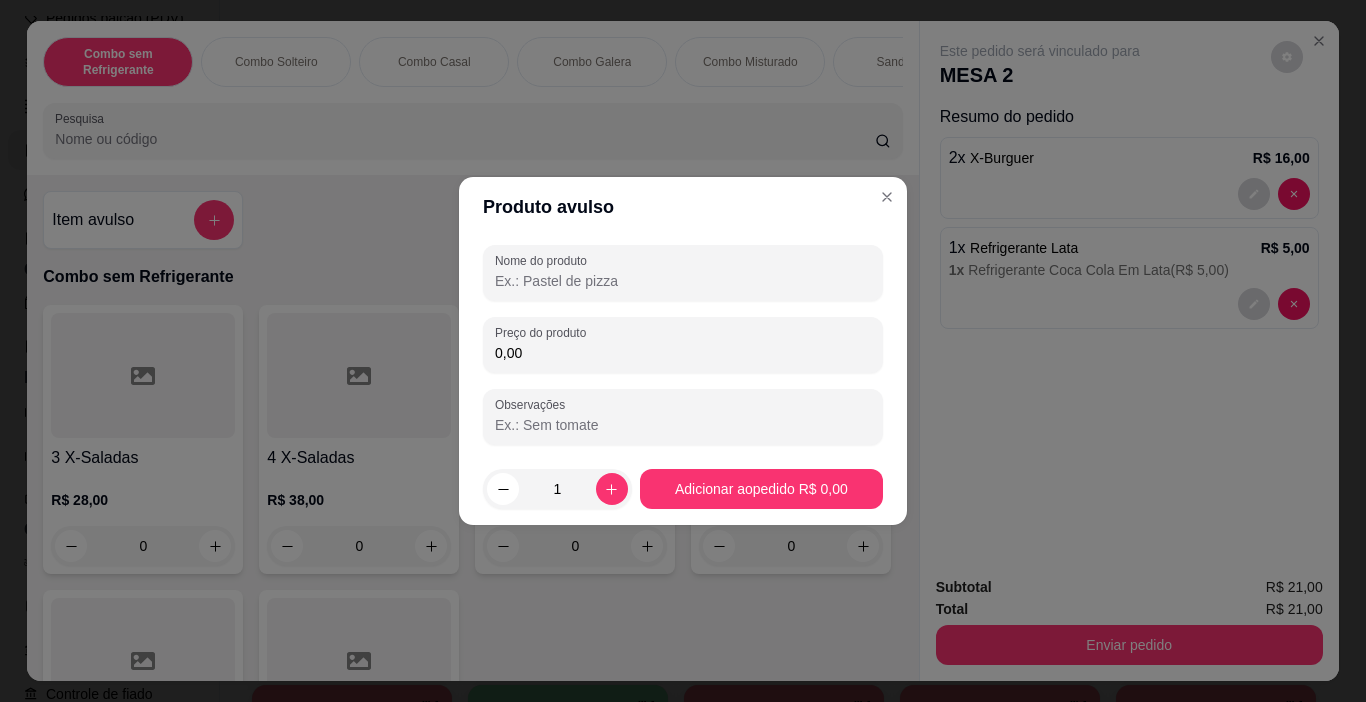 type on "e" 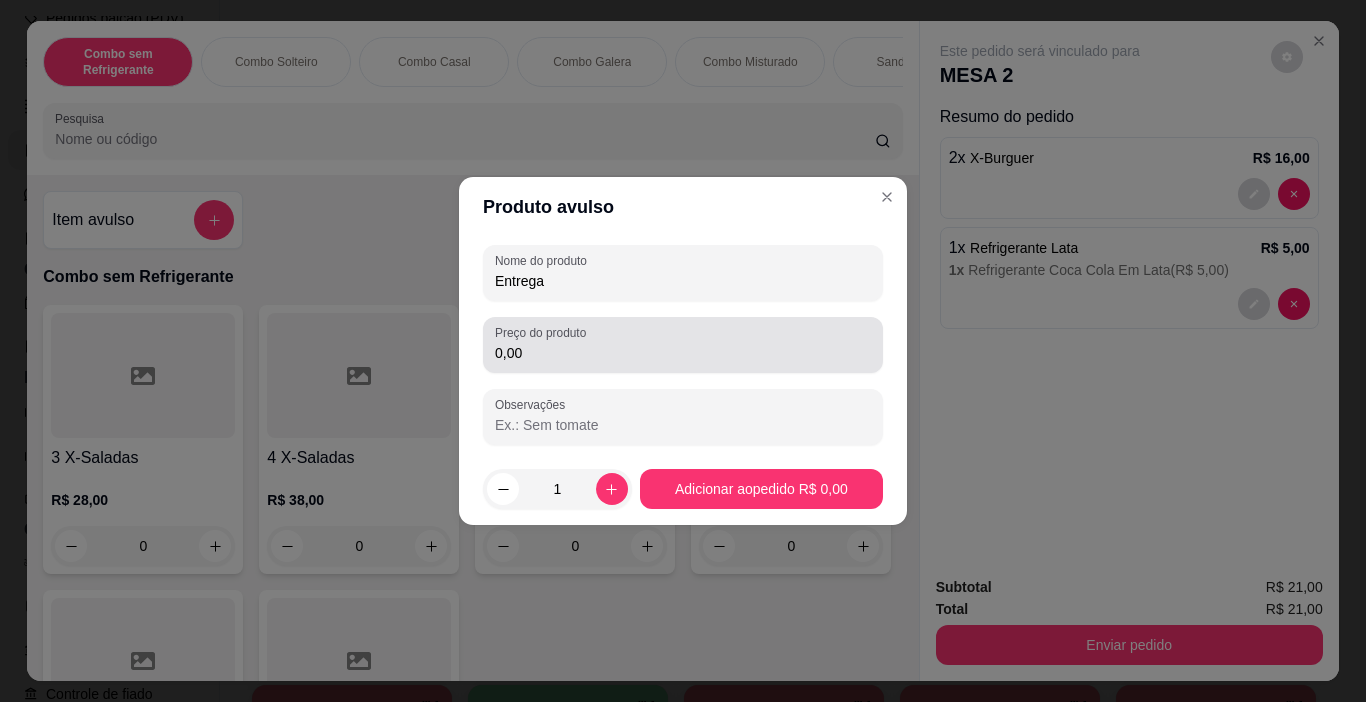 type on "Entrega" 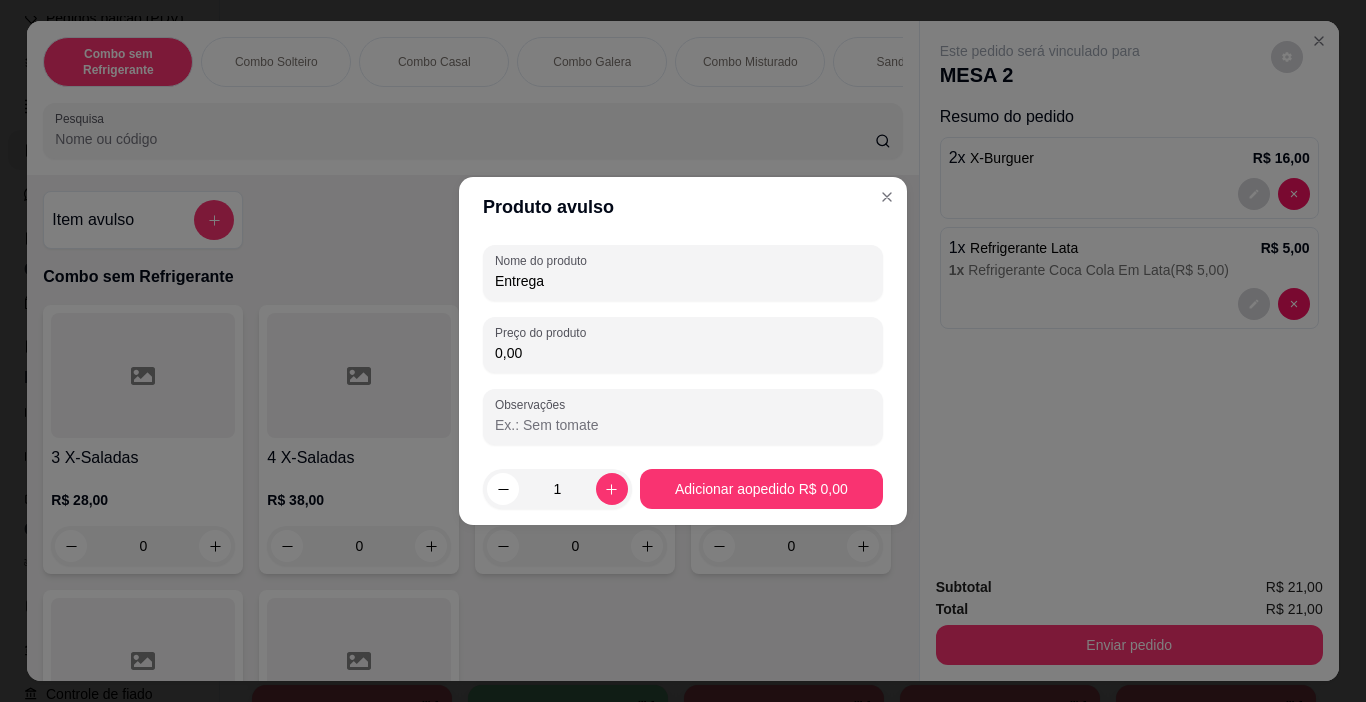 drag, startPoint x: 565, startPoint y: 353, endPoint x: 199, endPoint y: 406, distance: 369.81754 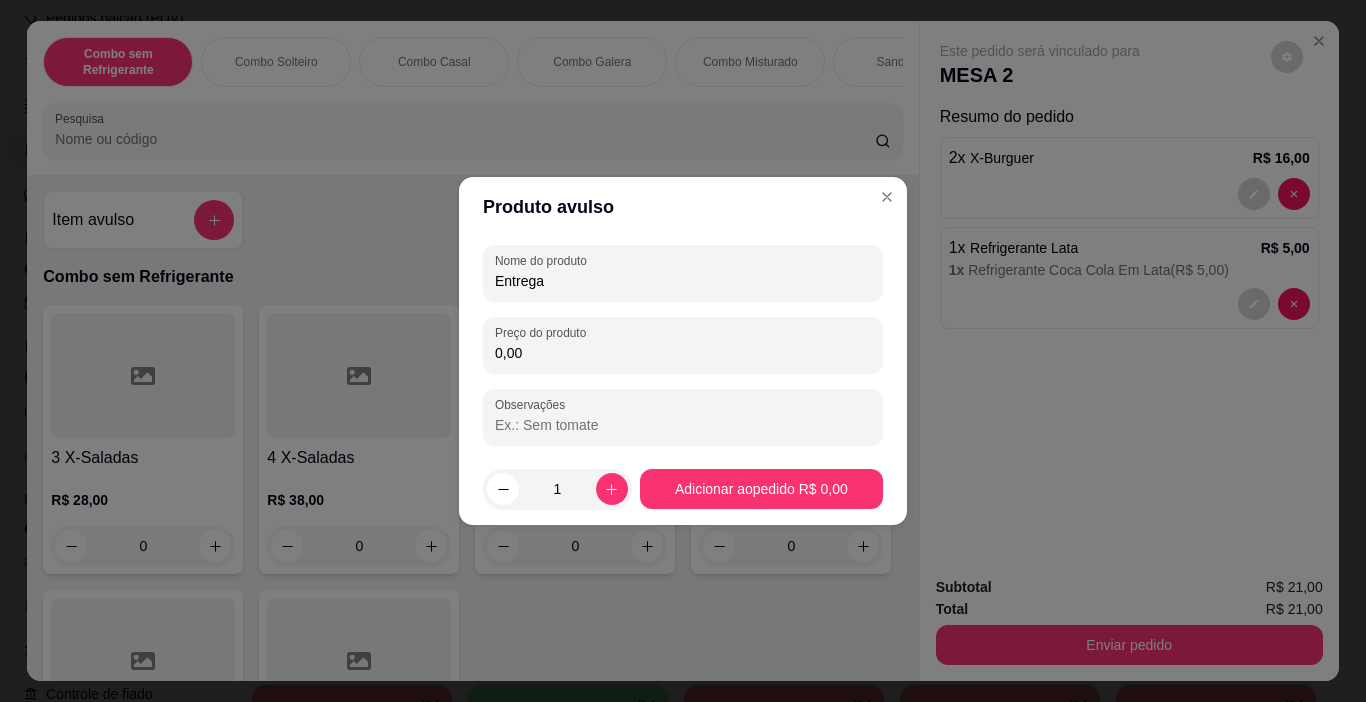 click on "Produto avulso Nome do produto Entrega Preço do produto 0,00 Observações 1 Adicionar ao   pedido   R$ 0,00" at bounding box center (683, 351) 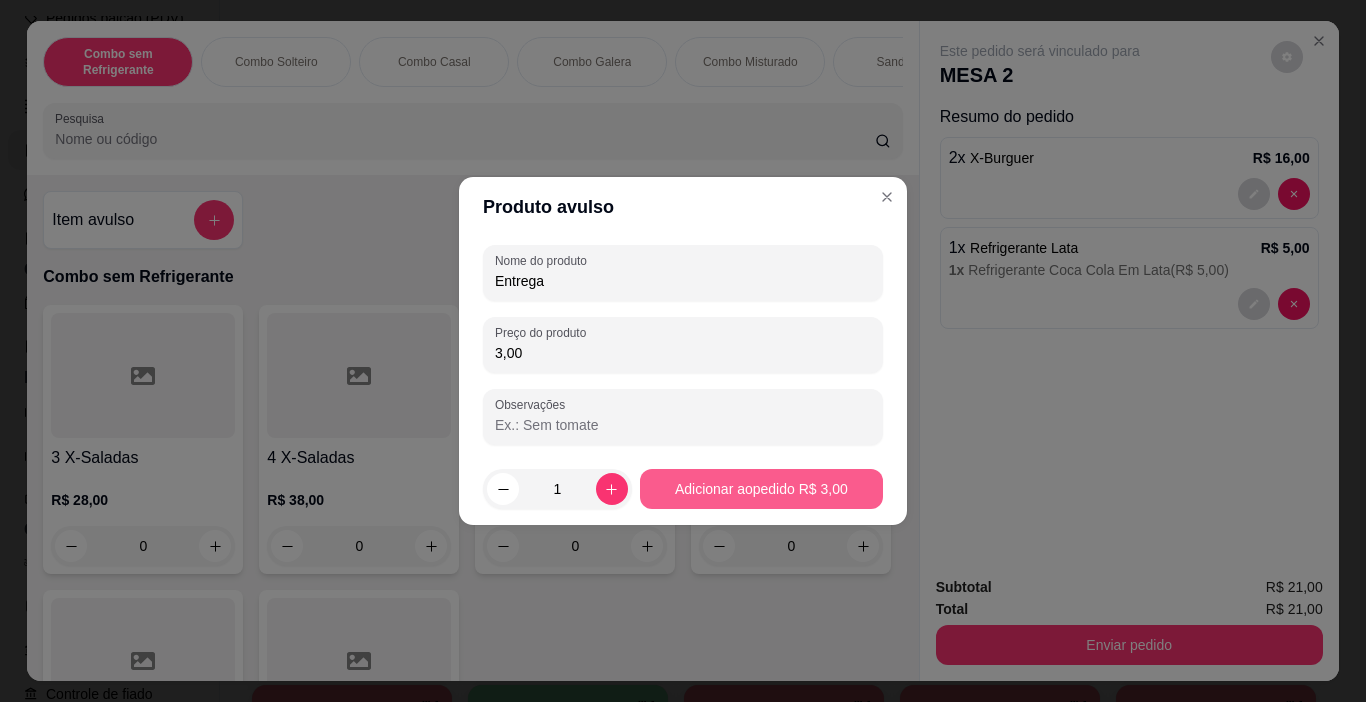 type on "3,00" 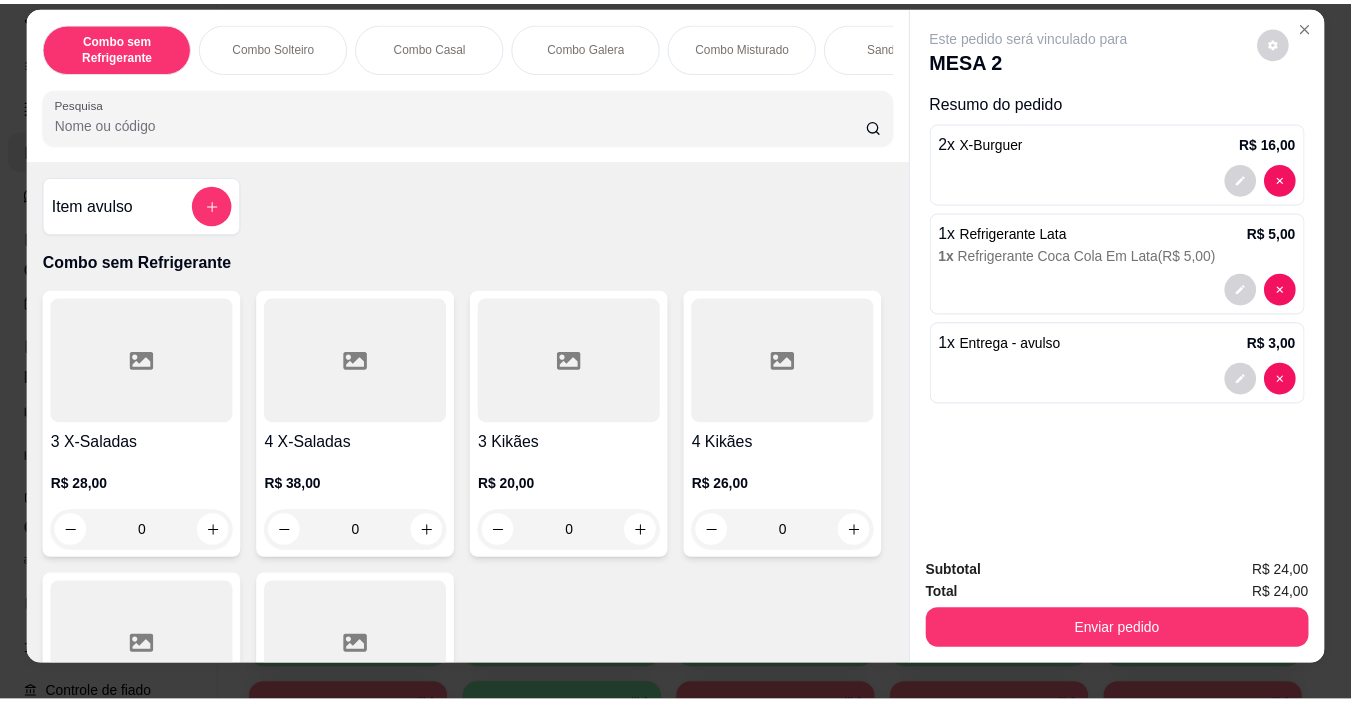 scroll, scrollTop: 0, scrollLeft: 0, axis: both 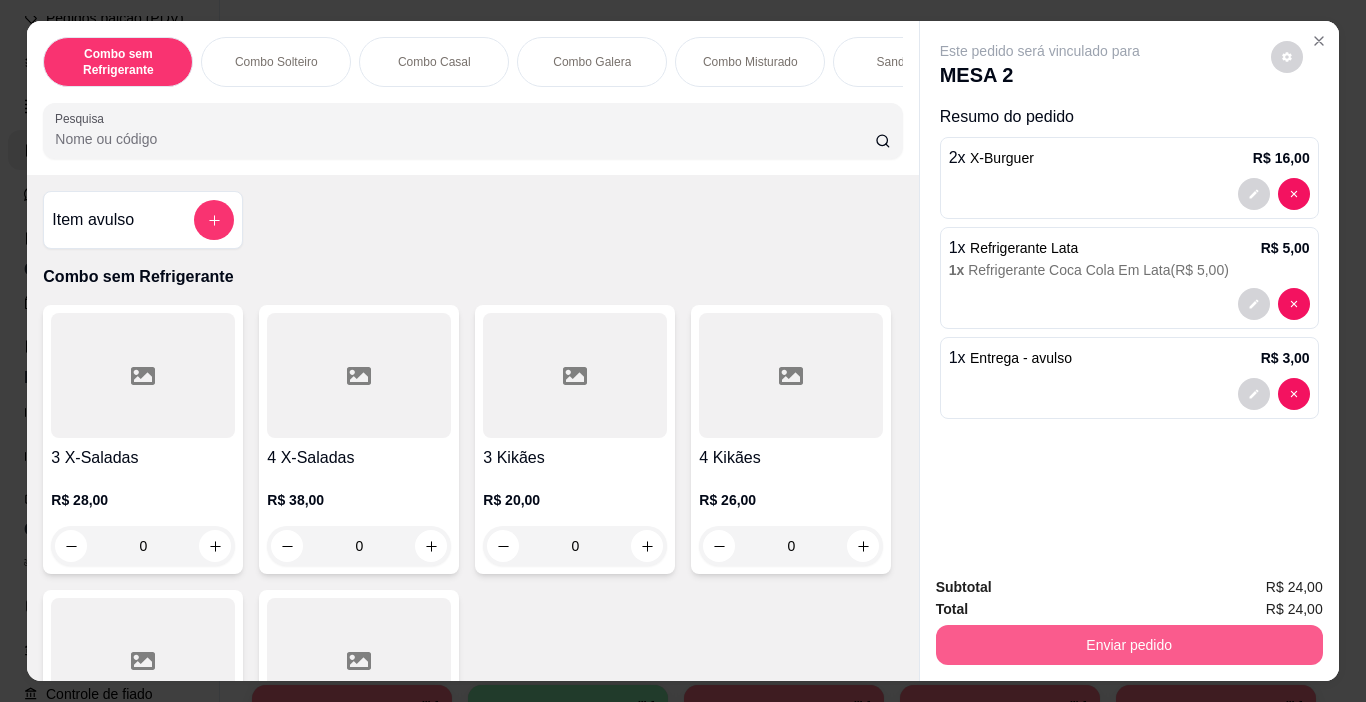 click on "Enviar pedido" at bounding box center (1129, 645) 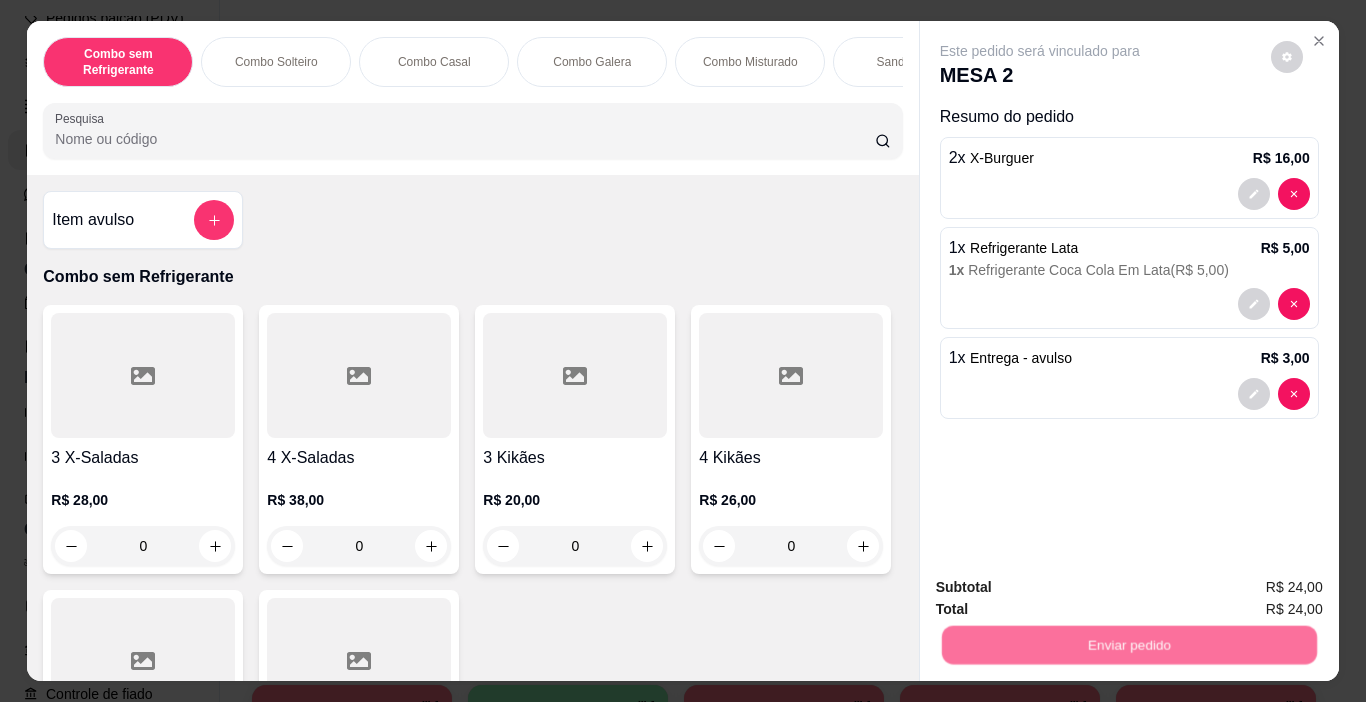 click on "Não registrar e enviar pedido" at bounding box center [1063, 588] 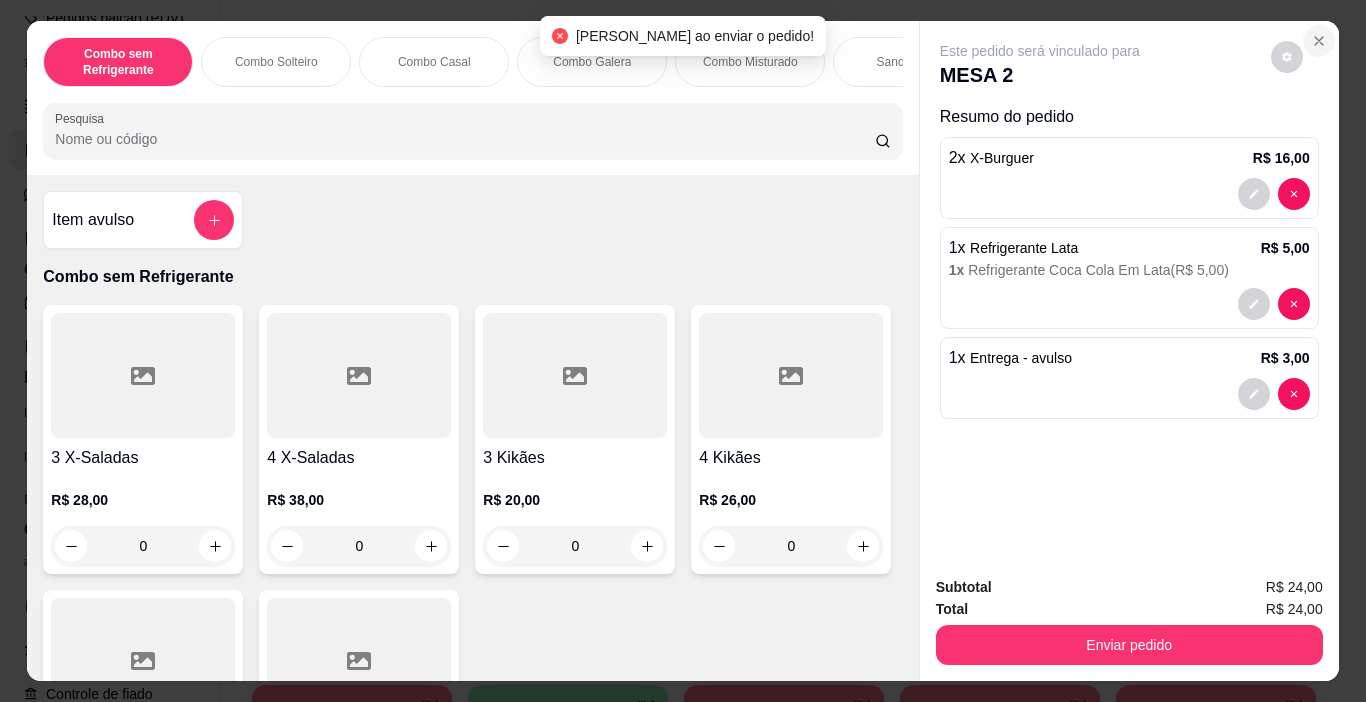 click 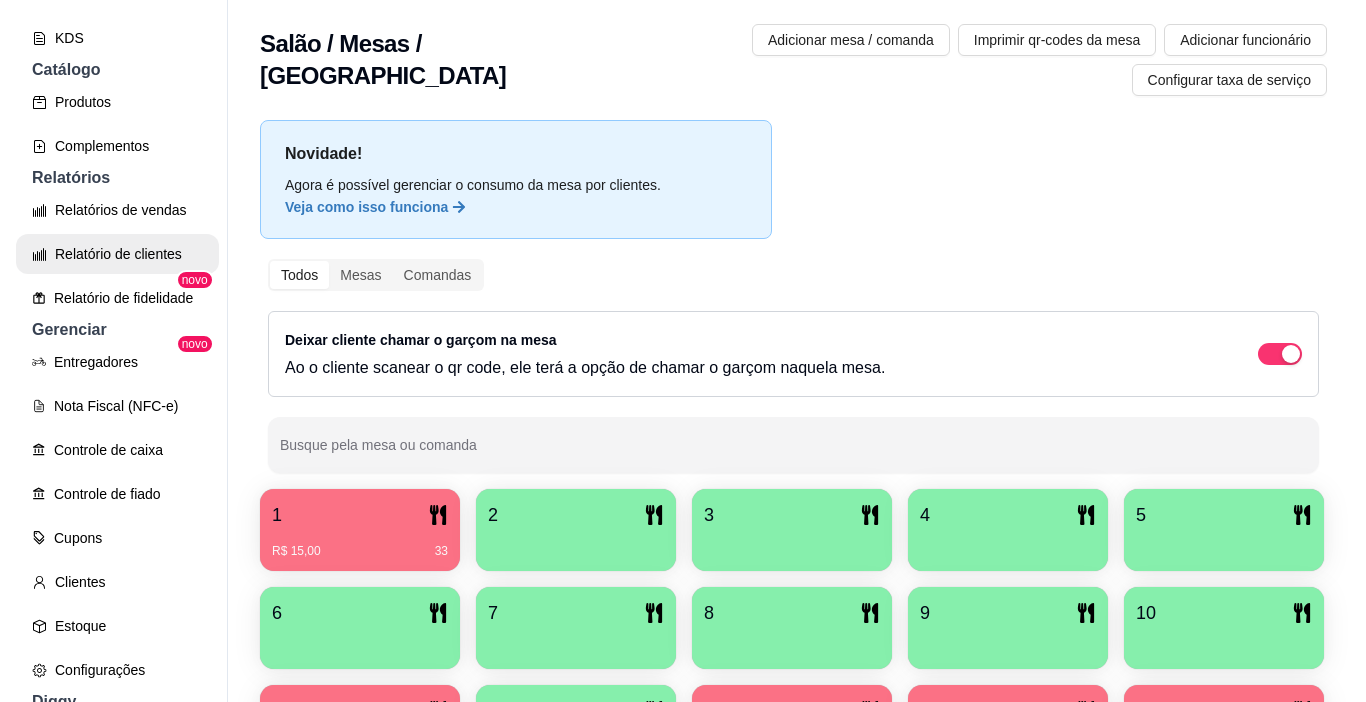 scroll, scrollTop: 284, scrollLeft: 0, axis: vertical 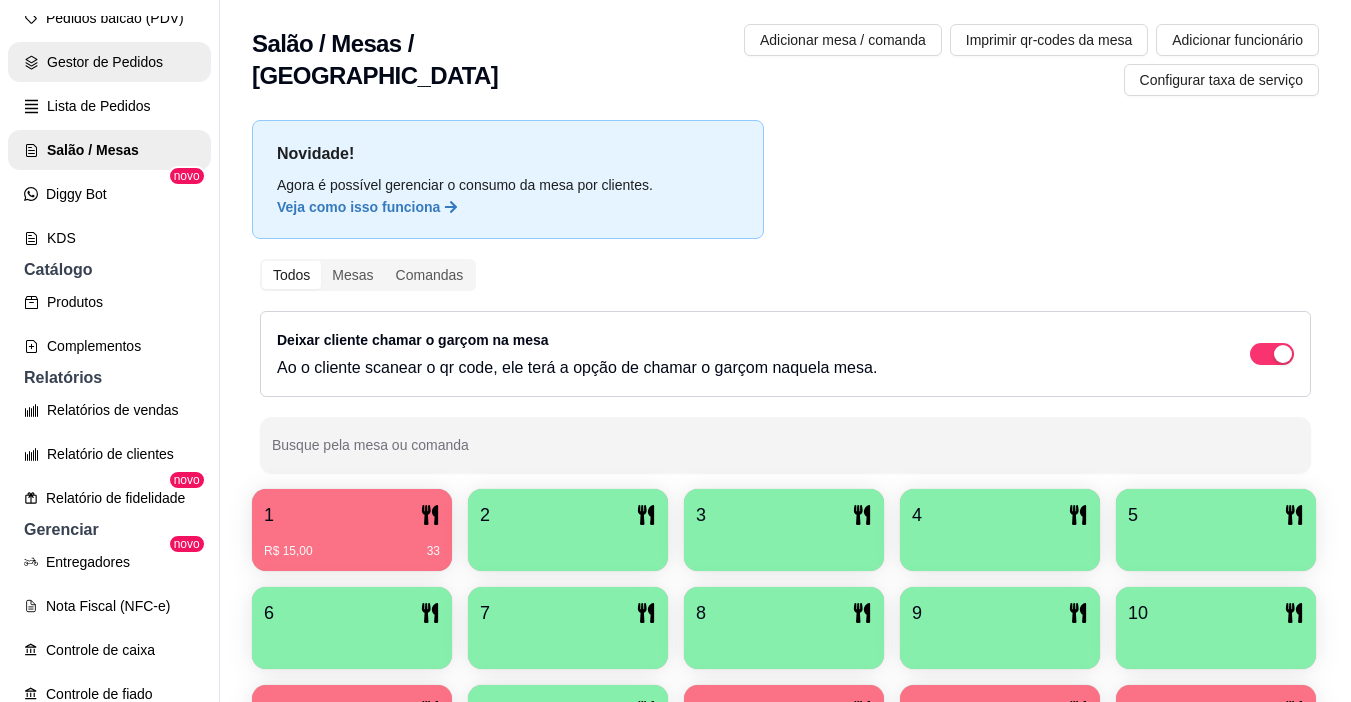 click on "Gestor de Pedidos" at bounding box center (109, 62) 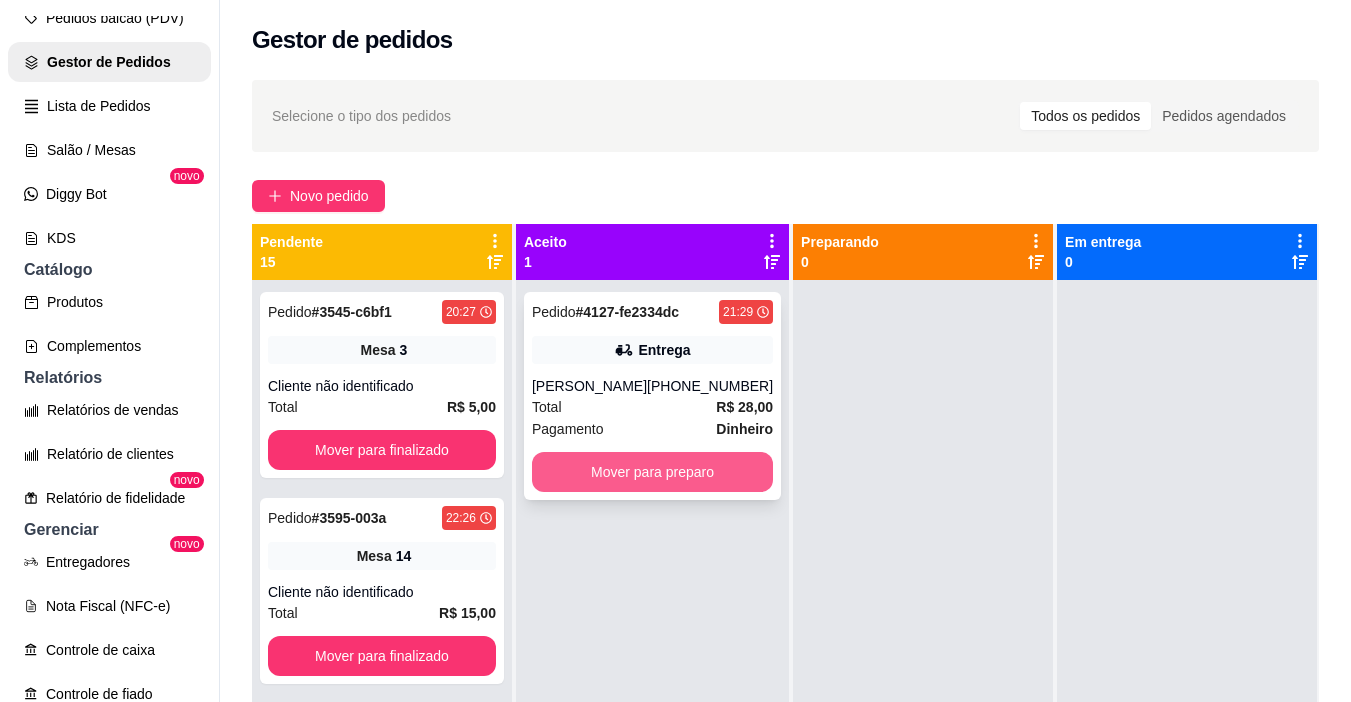 click on "Mover para preparo" at bounding box center [652, 472] 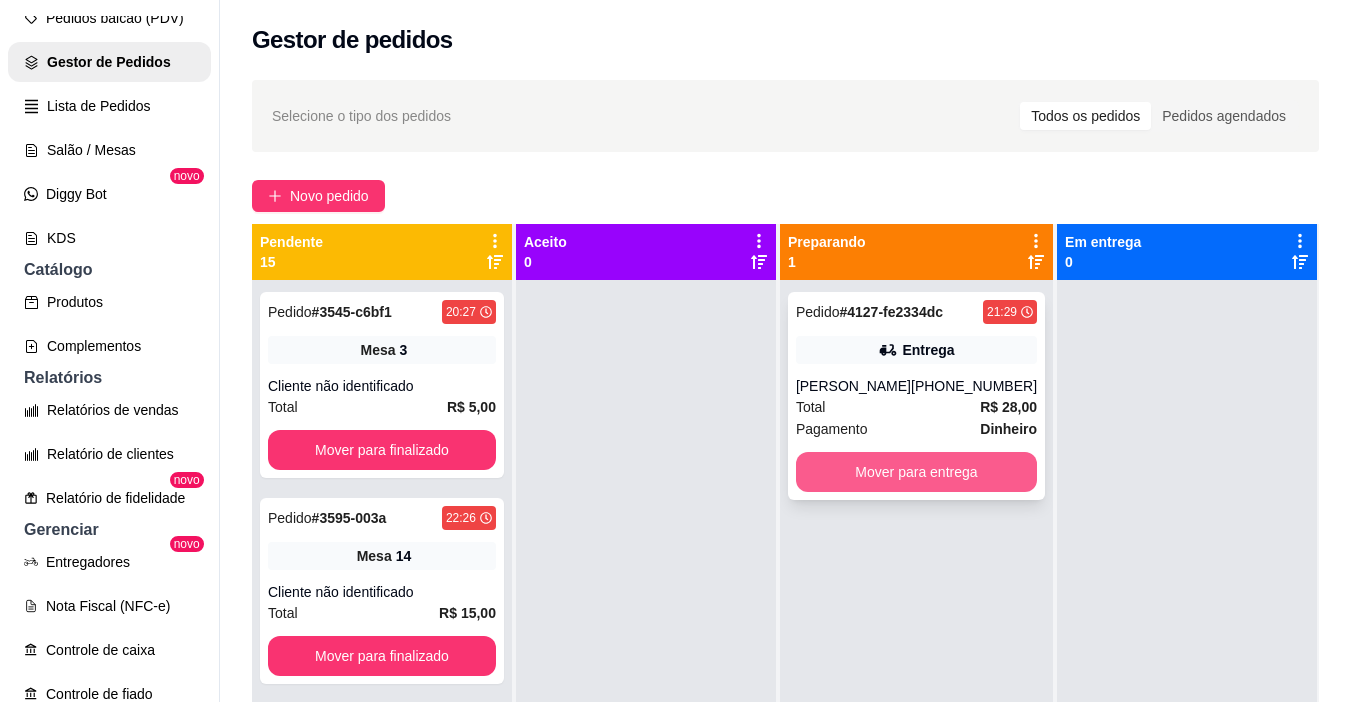 click on "Mover para entrega" at bounding box center (916, 472) 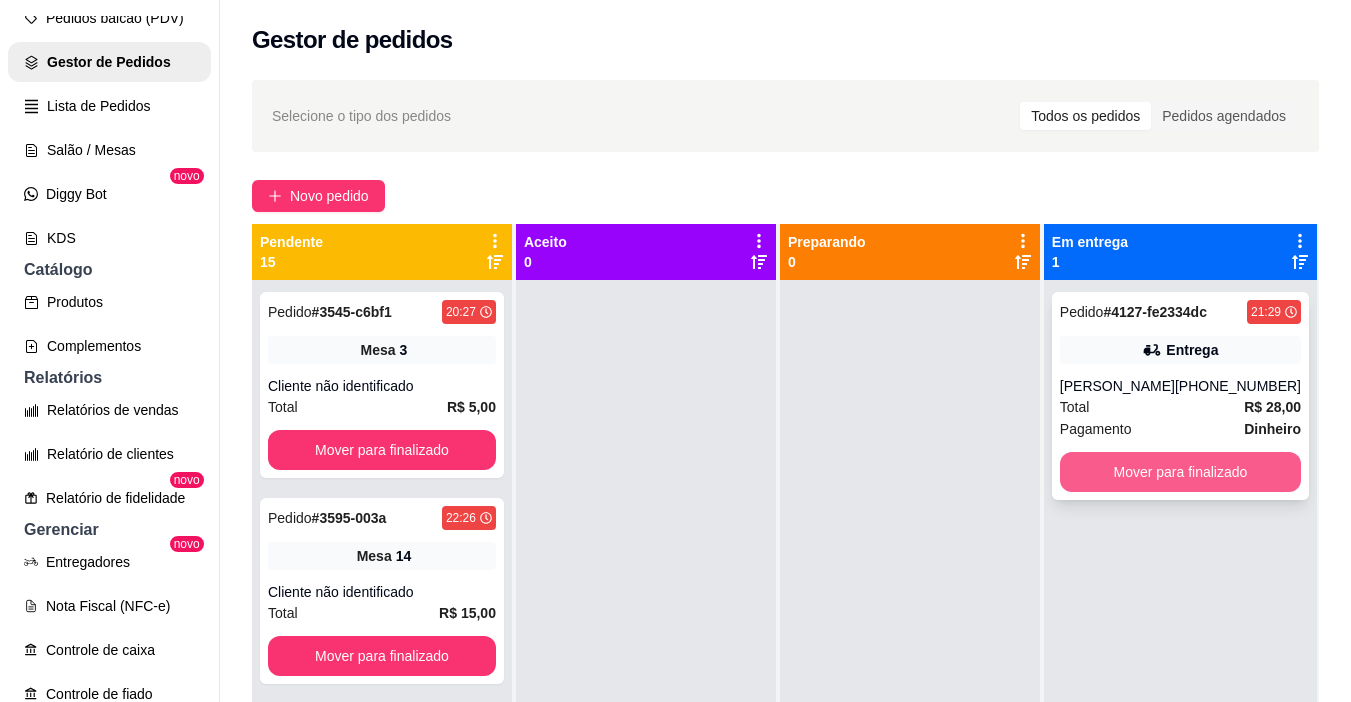 click on "Mover para finalizado" at bounding box center [1180, 472] 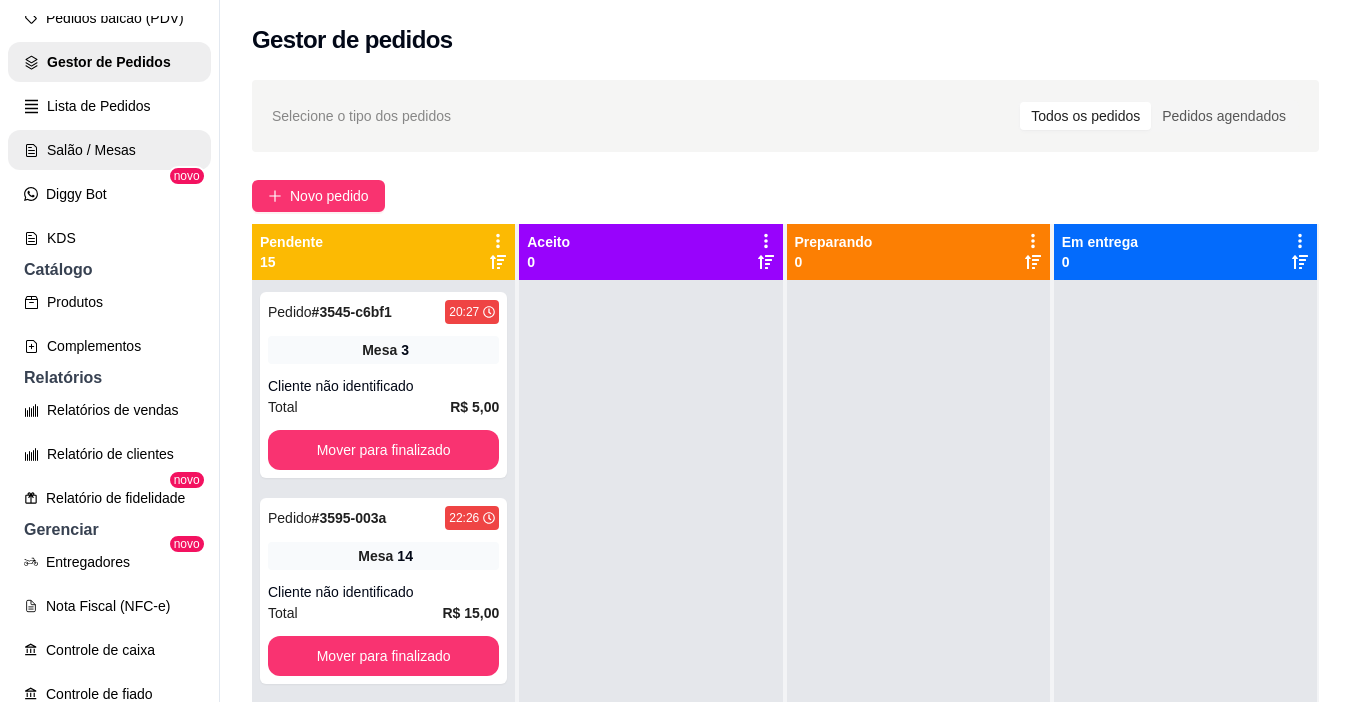 click on "Salão / Mesas" at bounding box center (109, 150) 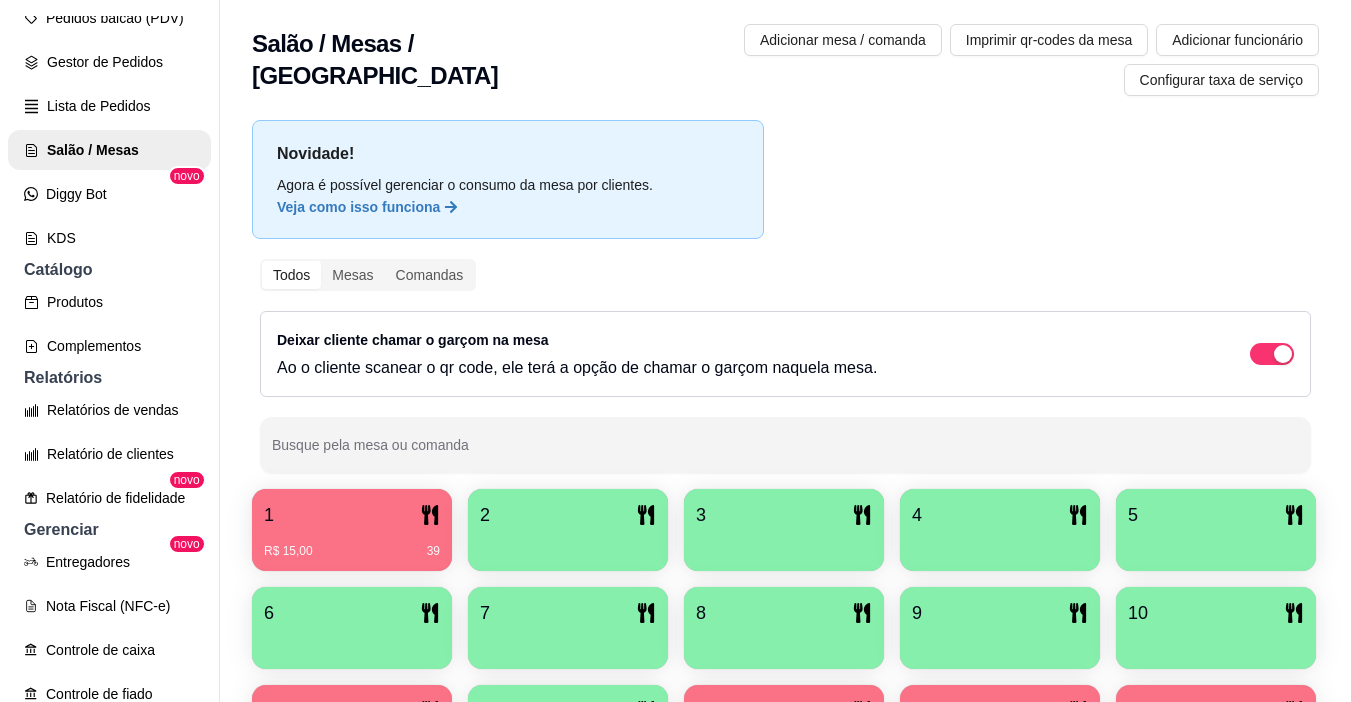 click at bounding box center [568, 544] 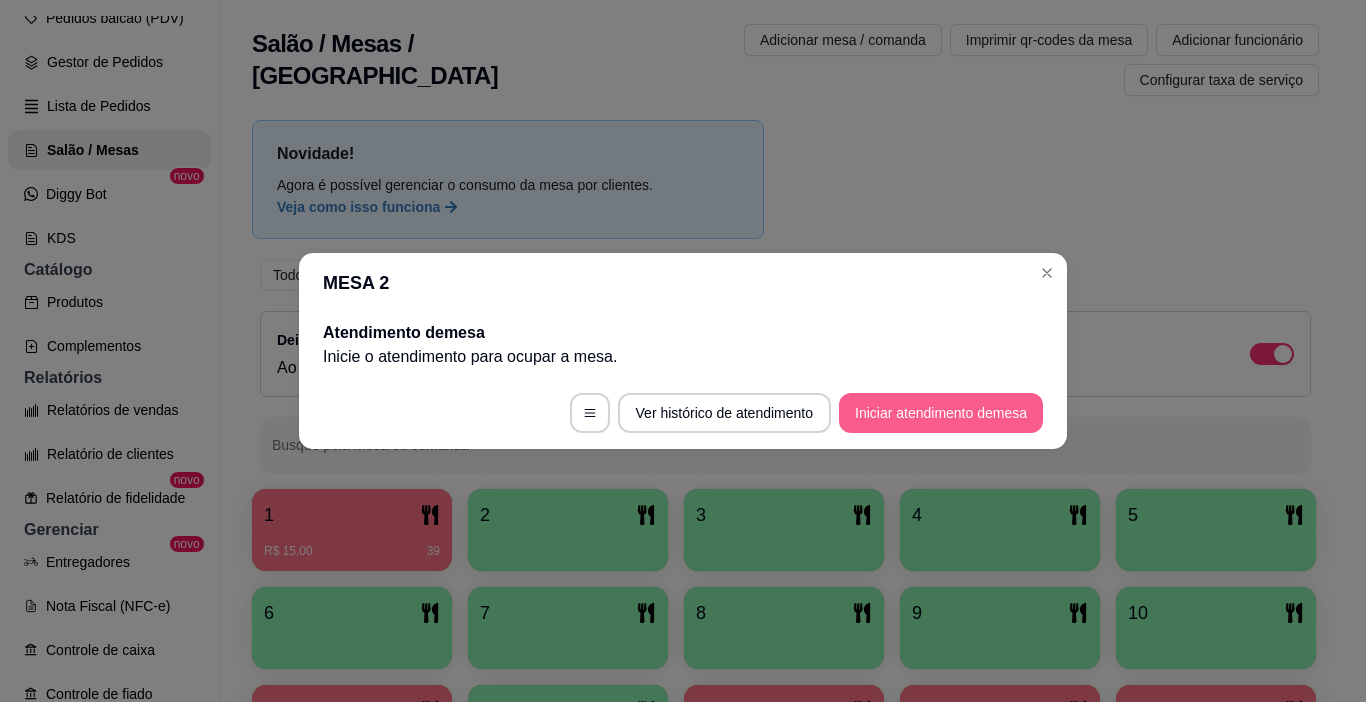 click on "Iniciar atendimento de  mesa" at bounding box center [941, 413] 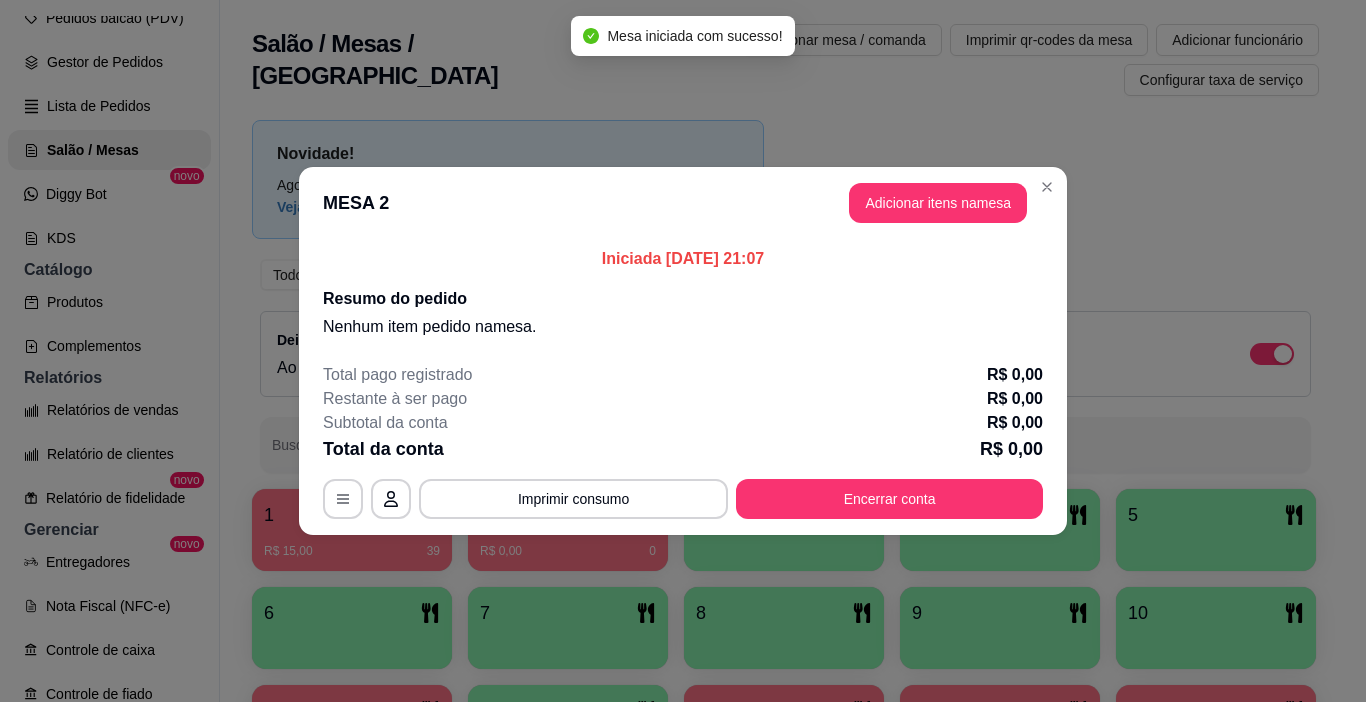 click on "Adicionar itens na  mesa" at bounding box center [938, 203] 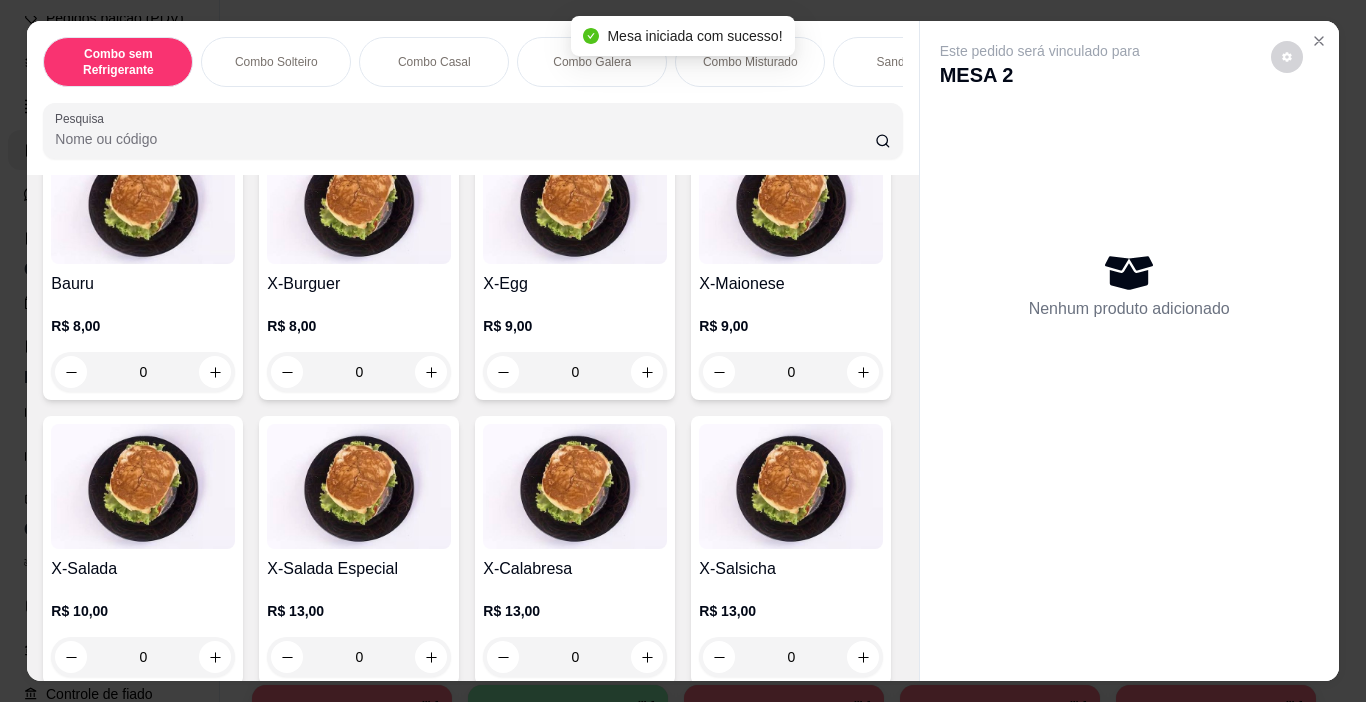 scroll, scrollTop: 2900, scrollLeft: 0, axis: vertical 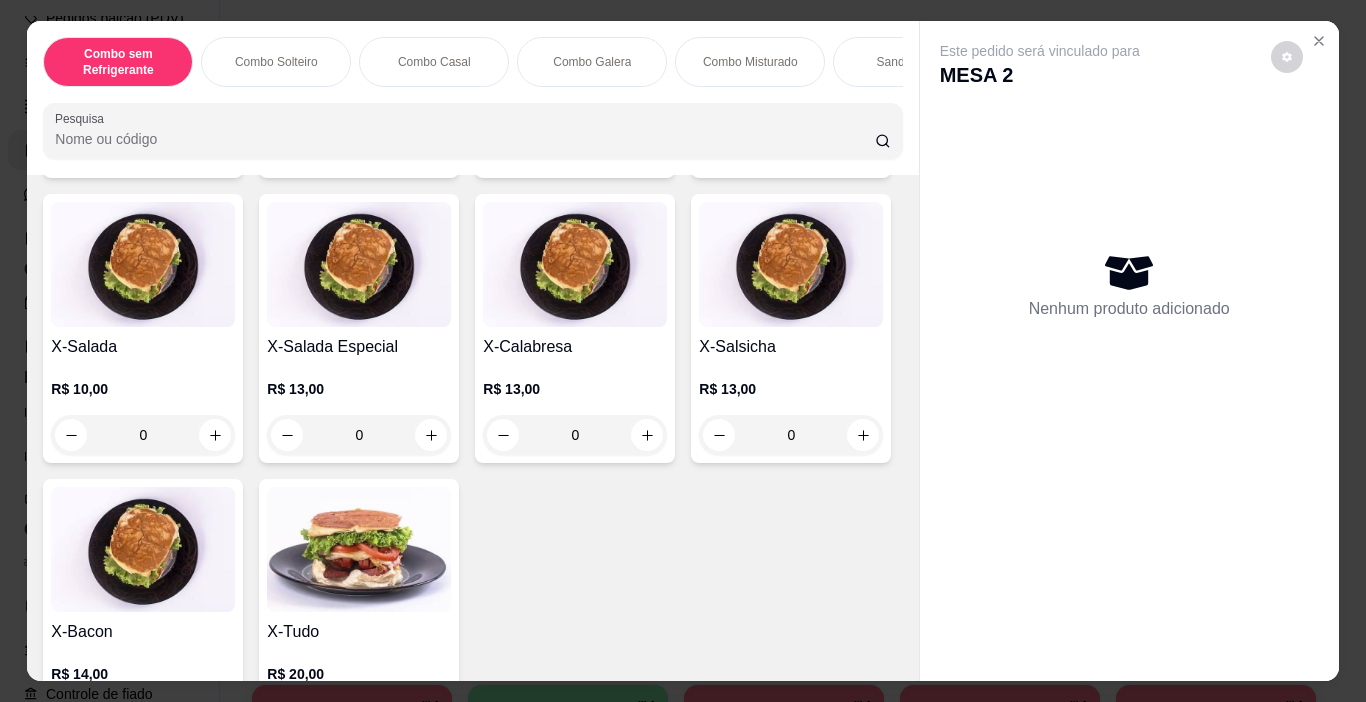 click on "0" at bounding box center [359, 150] 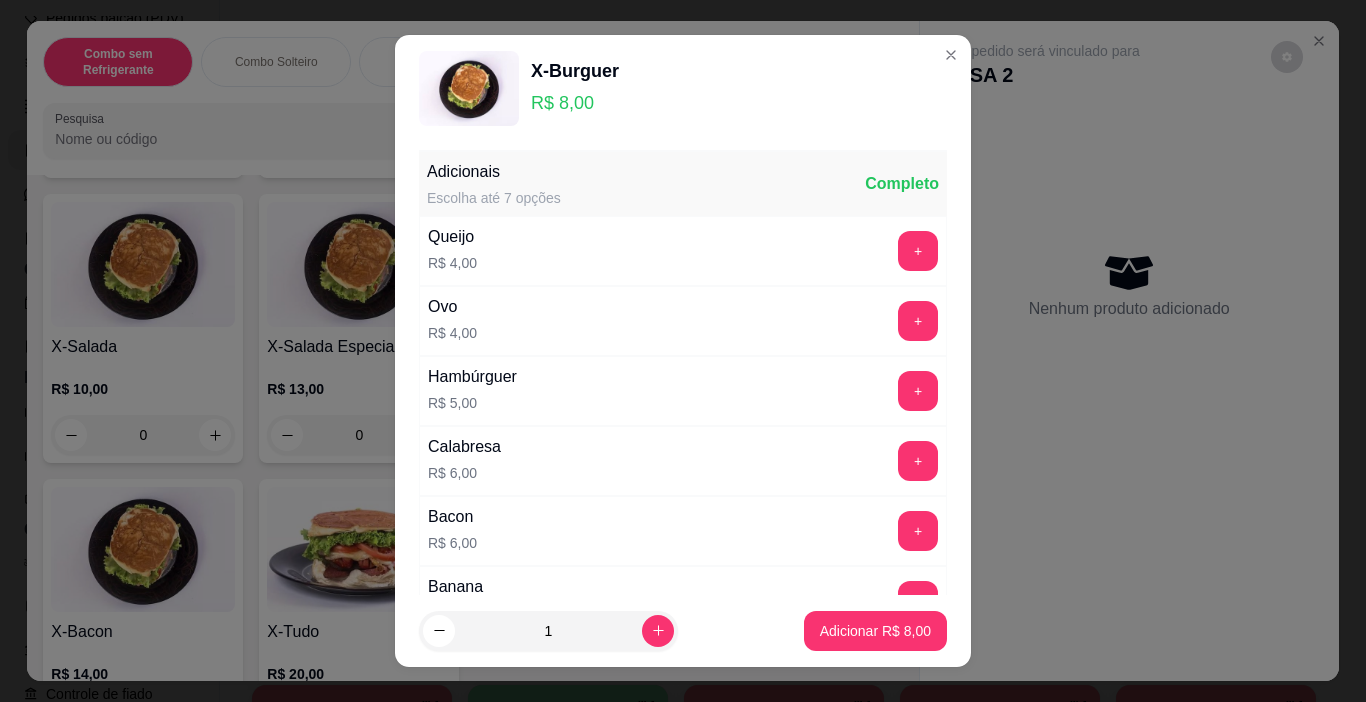 click at bounding box center [658, 631] 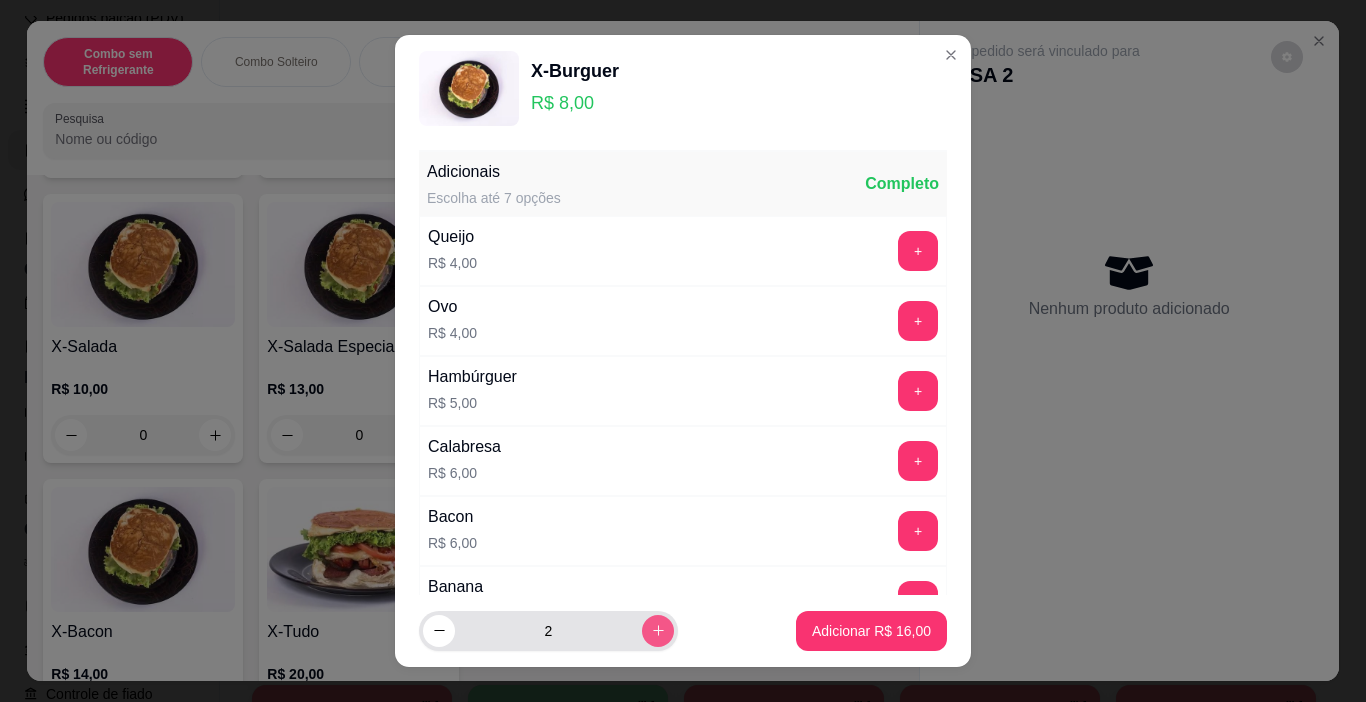 type on "2" 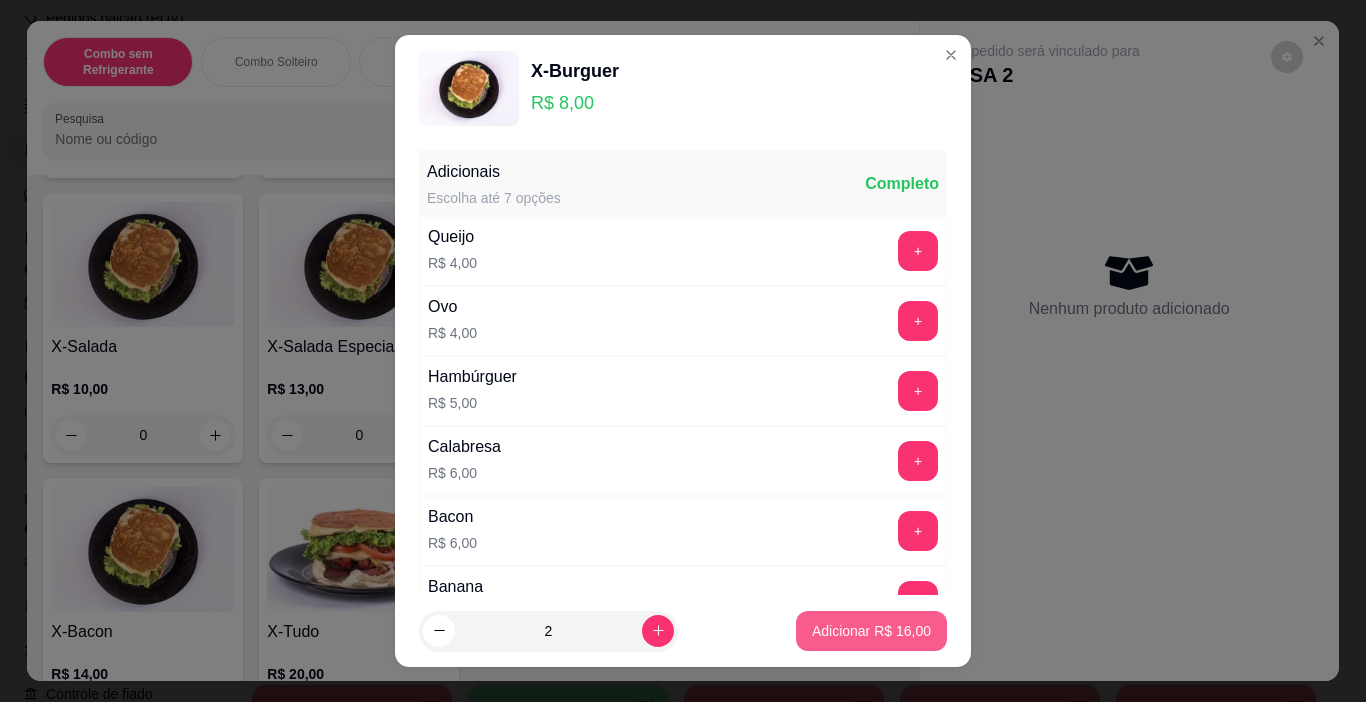 click on "Adicionar   R$ 16,00" at bounding box center (871, 631) 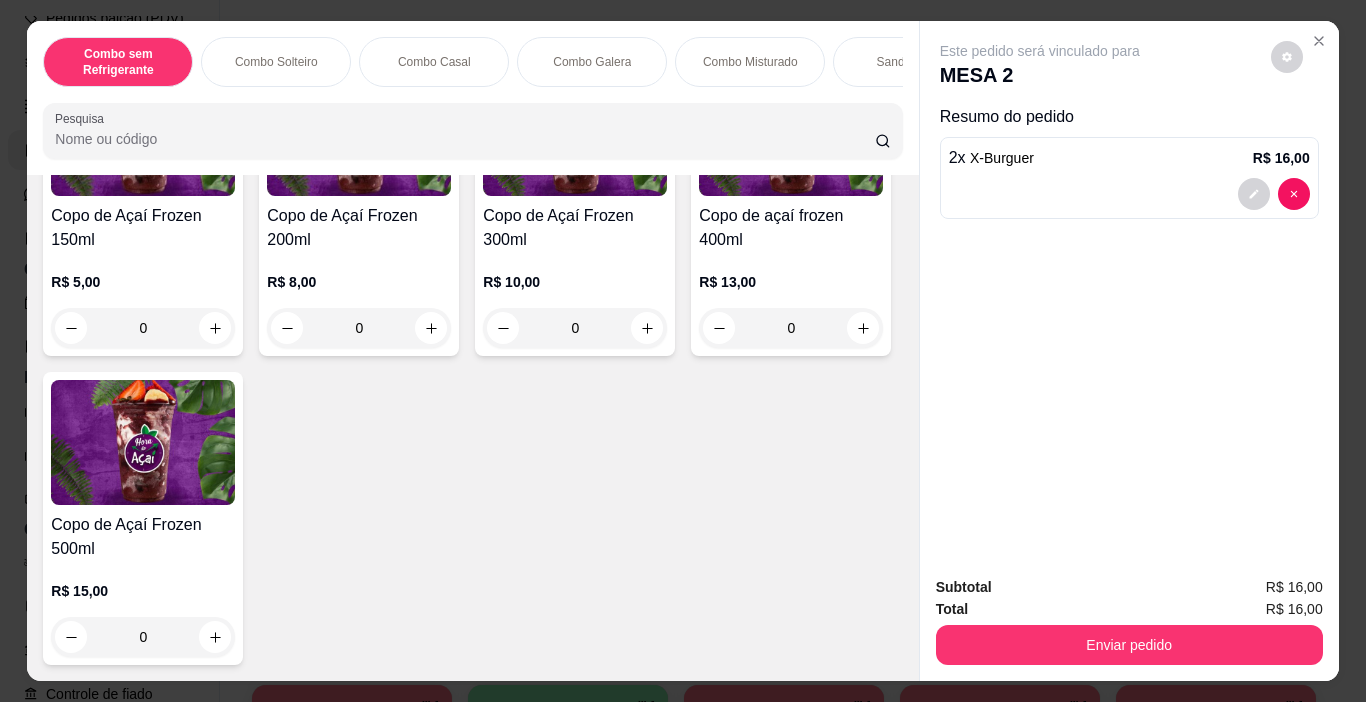 scroll, scrollTop: 4600, scrollLeft: 0, axis: vertical 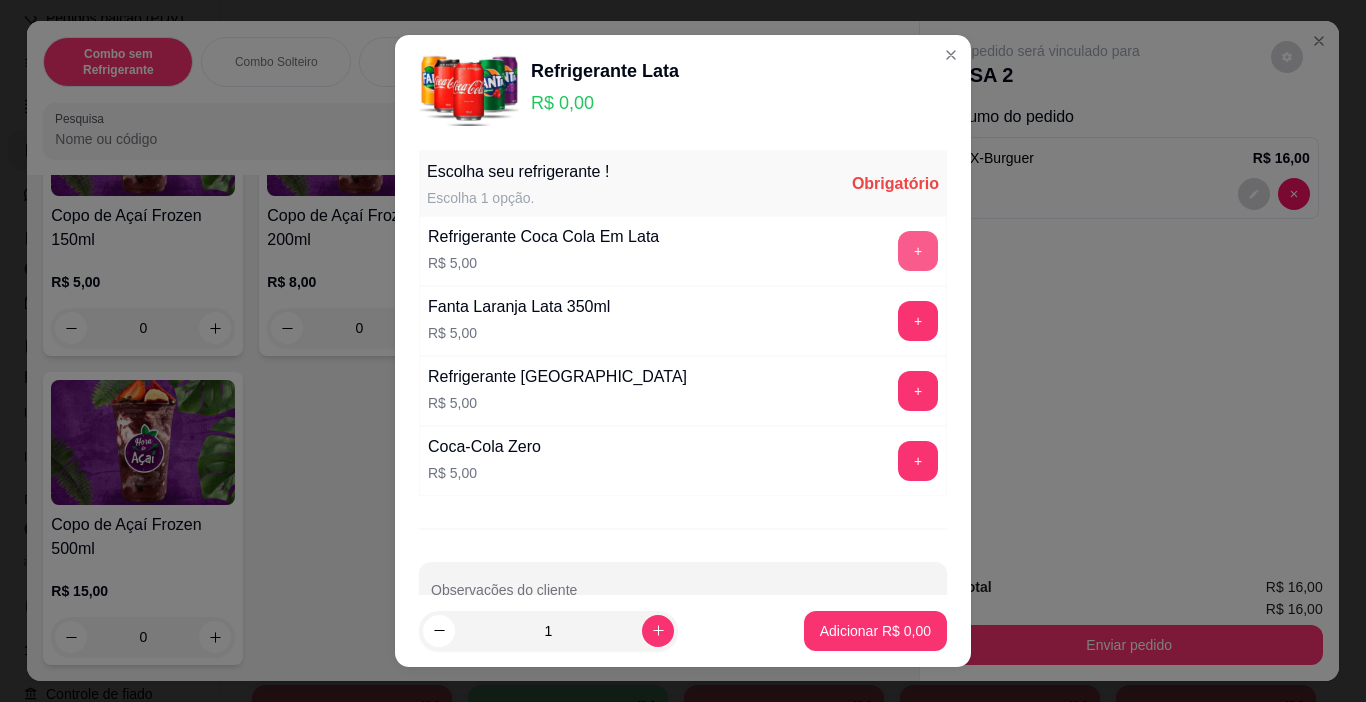 click on "+" at bounding box center (918, 251) 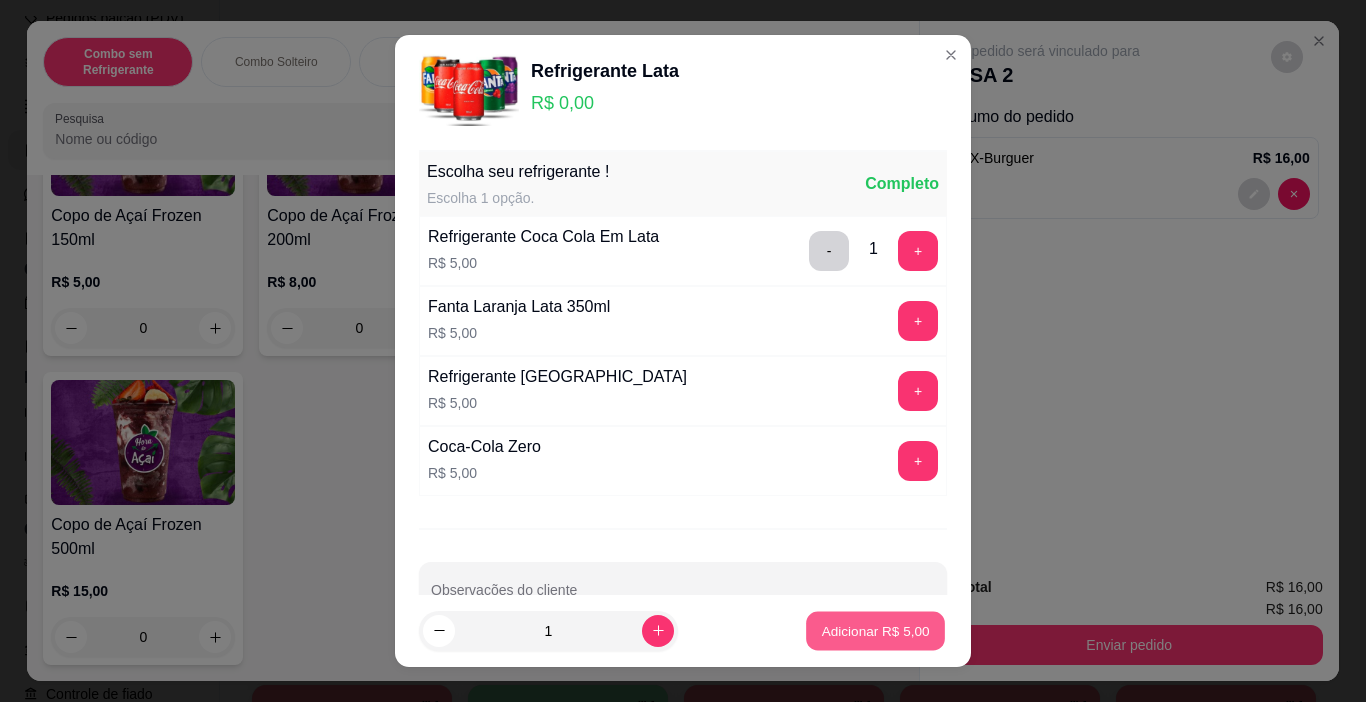 click on "Adicionar   R$ 5,00" at bounding box center (875, 631) 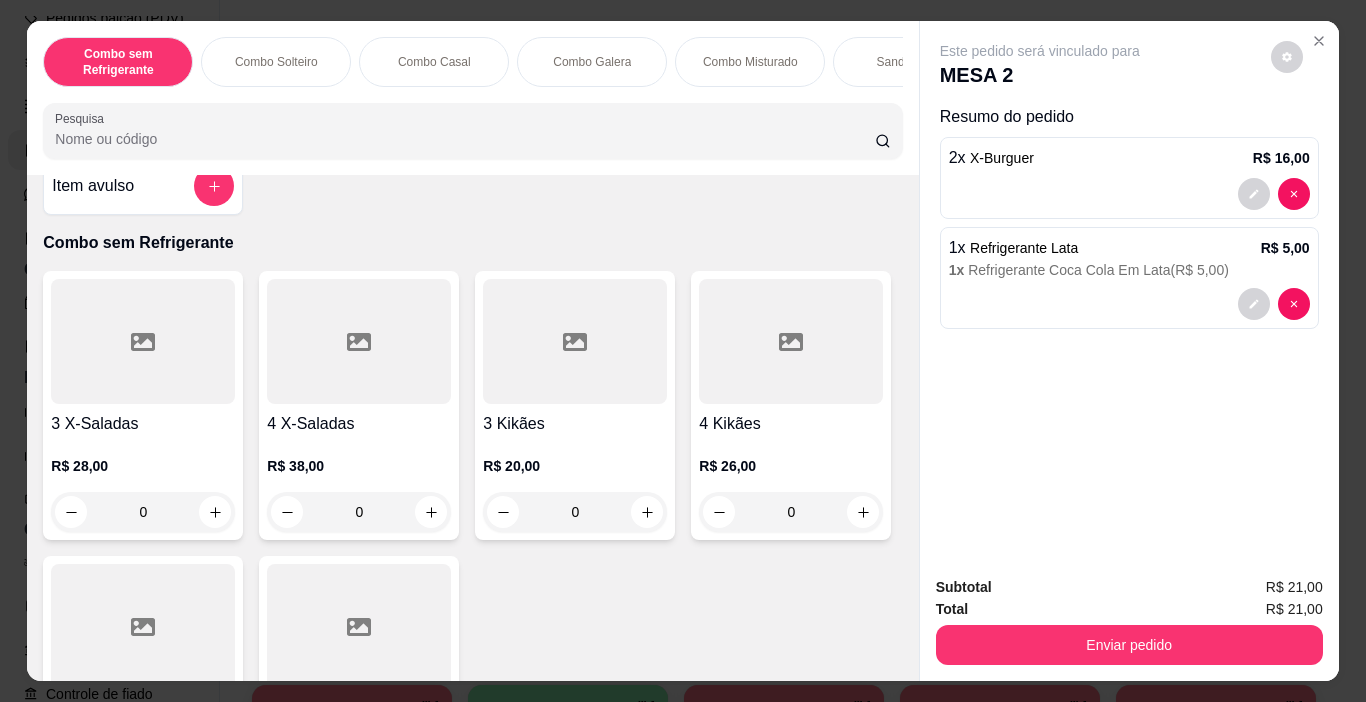scroll, scrollTop: 0, scrollLeft: 0, axis: both 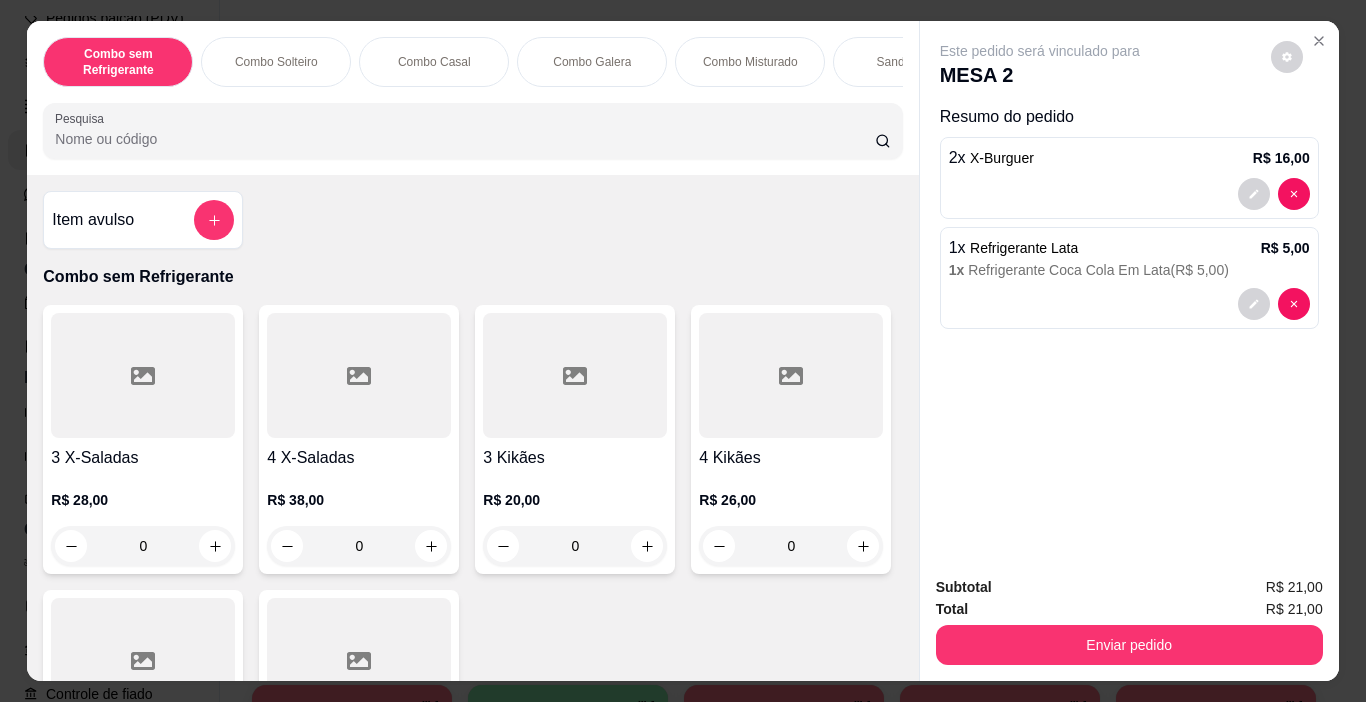 click on "Item avulso Combo sem Refrigerante 3 X-Saladas   R$ 28,00 0 4 X-Saladas   R$ 38,00 0 3 Kikães   R$ 20,00 0 4 Kikães   R$ 26,00 0 5 X-Saladas   R$ 48,00 0 5 Kikães   R$ 33,00 0 Combo Solteiro 1 x-salada + refri lata   R$ 15,00 0 1 kikão + refri lata   R$ 12,00 0 X-tudo + refri lata   R$ 25,00 0 Combo Casal 2 x-salada + refri 1,5L   R$ 25,00 0 2 kikães + refri 1,5L   R$ 19,00 0 2 x-bacon + refri 1,5L   R$ 33,00 0 Combo Galera 3 x-saladas +  refri 1,5L   R$ 34,00 0 4 x-saladas +  refri 1,5L   R$ 44,00 0 5 x-saladas +  refri 1,5L   R$ 53,00 0 3 kikães +  refri 1,5L   R$ 26,00 0 4 kikães +  refri 1,5L   R$ 32,00 0 5 kikães +  refri 1,5L   R$ 38,00 0 Combo Misturado X-Salada+ Kikão + Refri 1,5L   R$ 22,00 0 2 X-Saladas + Kikão + refri 1,5L   R$ 32,00 0 2 X-Saladas +  2 Kikães + refri 1,5L   R$ 39,00 0 2 Kikães + X-Salada + refri 1,5L   R$ 29,00 0 Sanduíches Misto   R$ 5,00 0 Mistão   R$ 7,00 0 Americano   R$ 8,00 0 Hambúrguer   R$ 6,00 0 Bauru   R$ 8,00 0 X-Burguer   2   0" at bounding box center (472, 428) 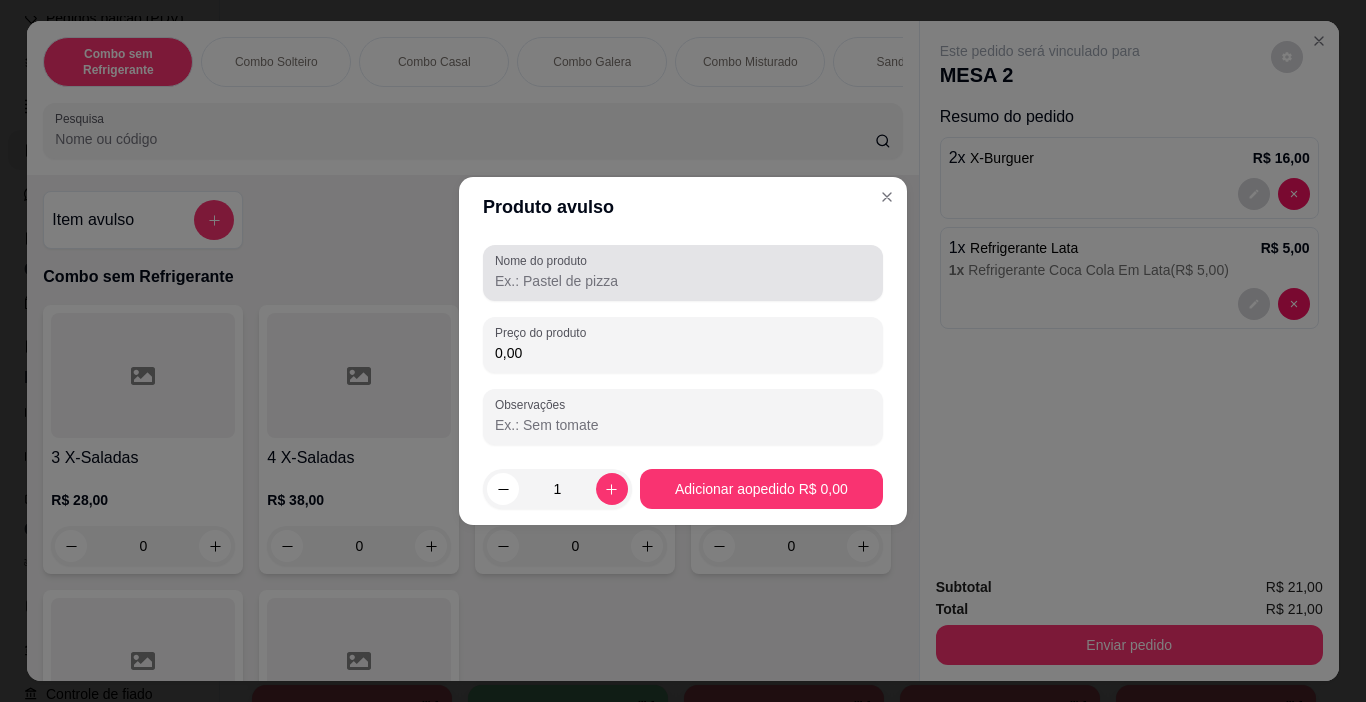 click on "Nome do produto" at bounding box center [683, 281] 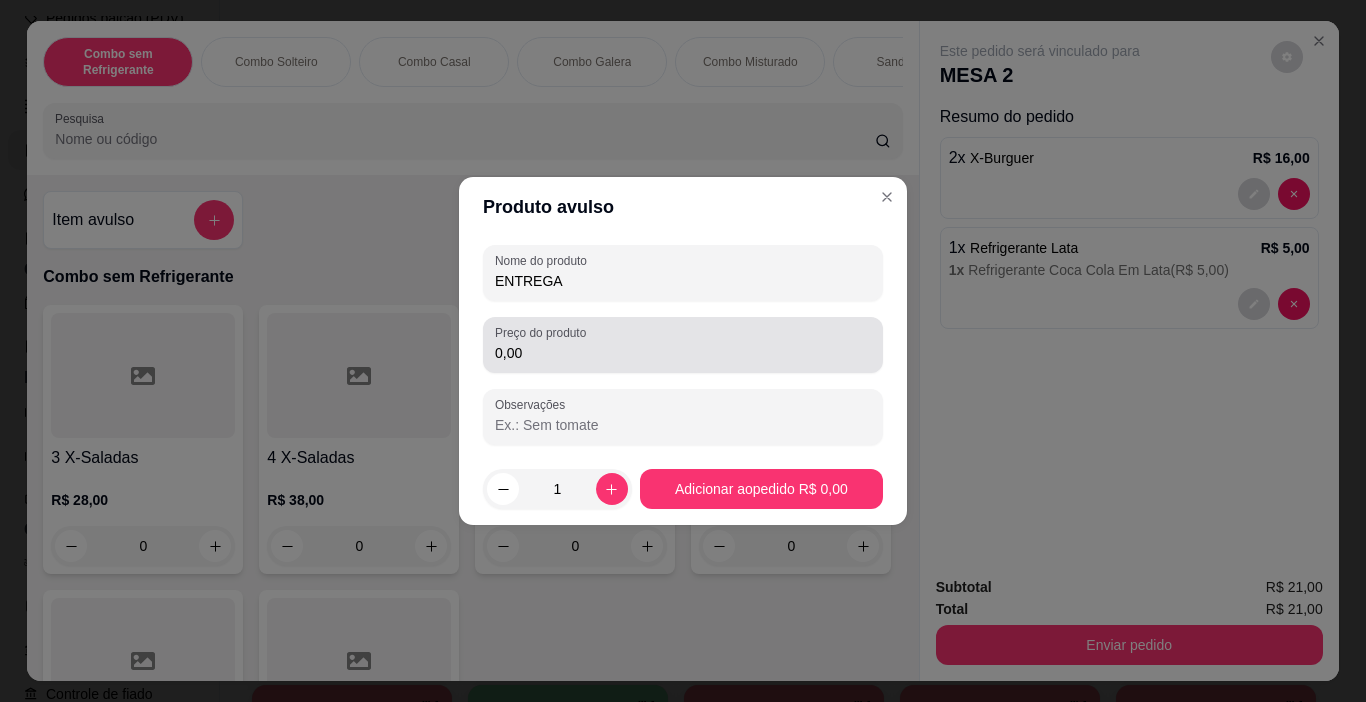 type on "ENTREGA" 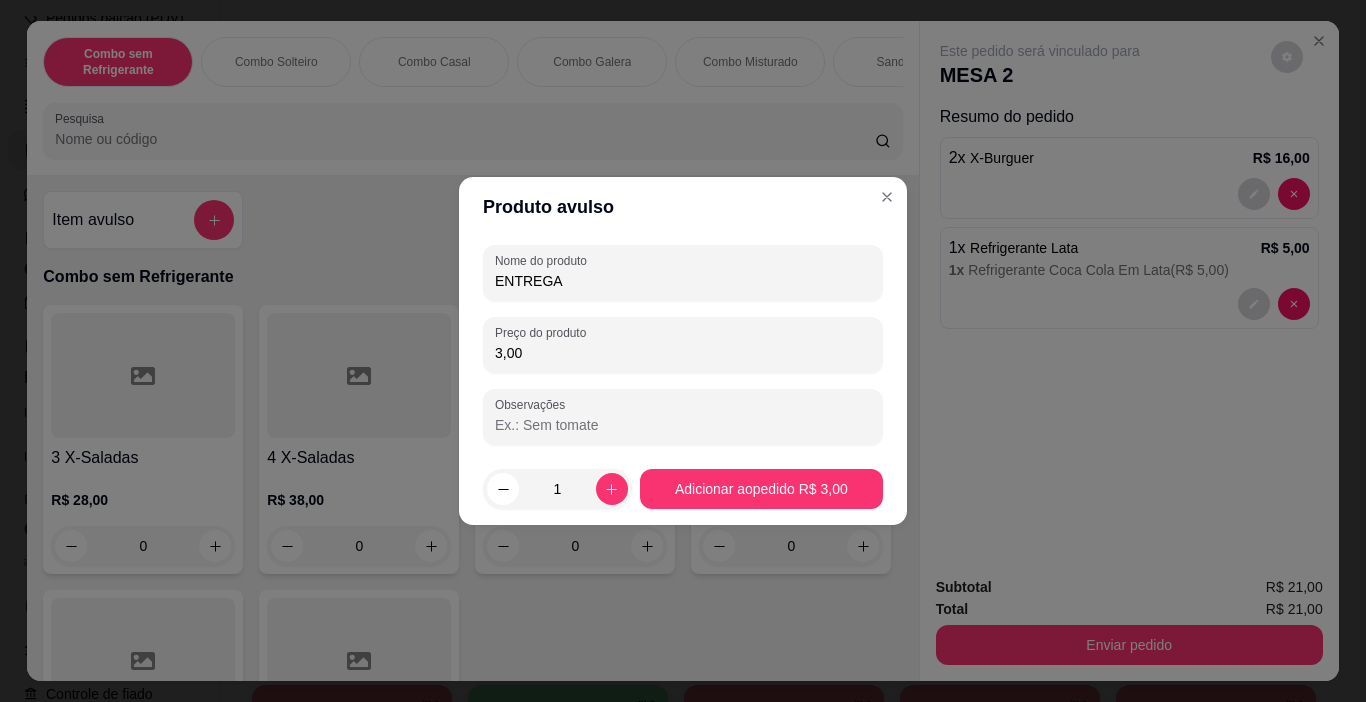 type on "3,00" 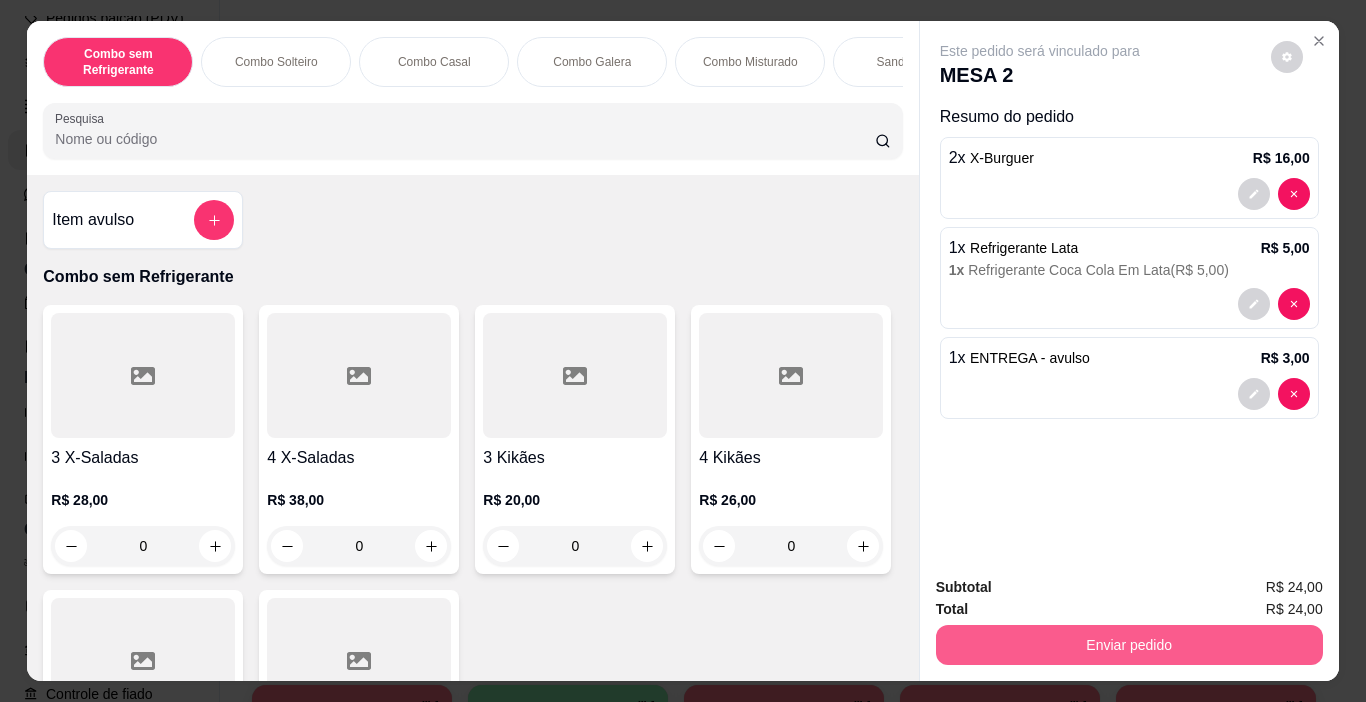 click on "Enviar pedido" at bounding box center [1129, 645] 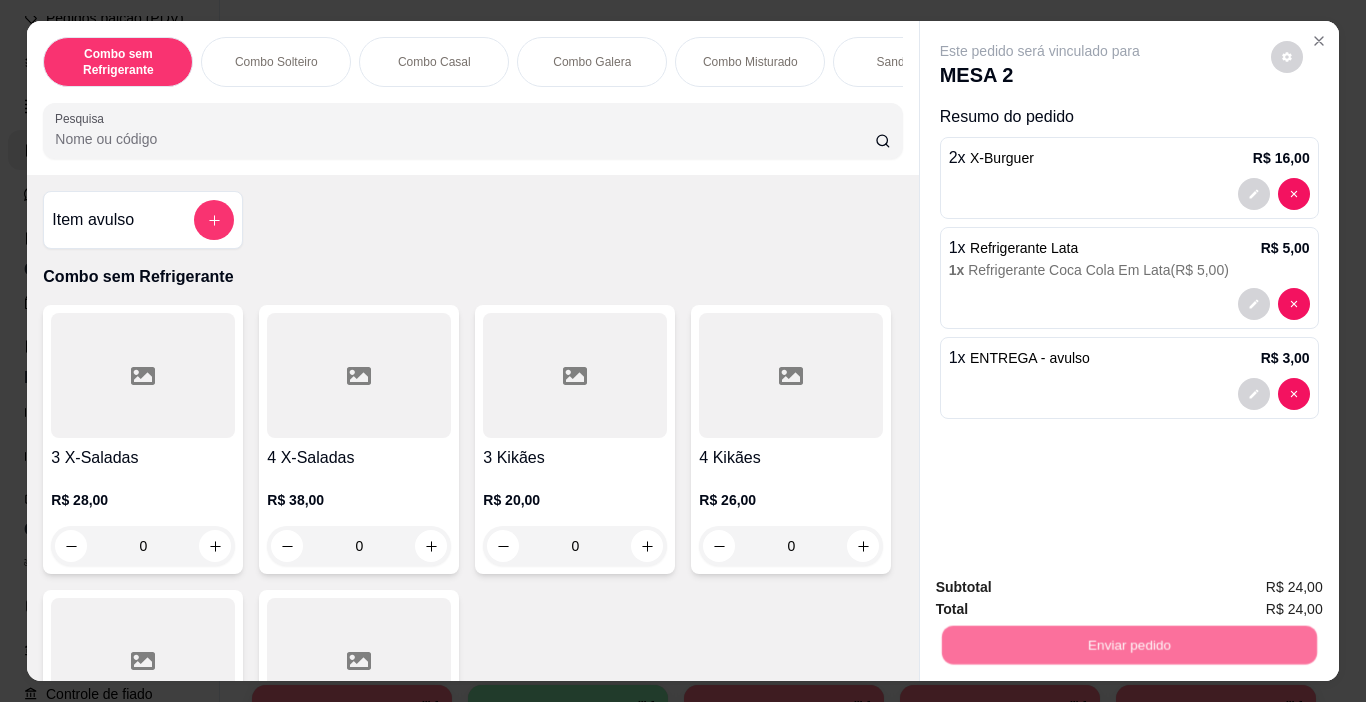 click on "Não registrar e enviar pedido" at bounding box center (1063, 587) 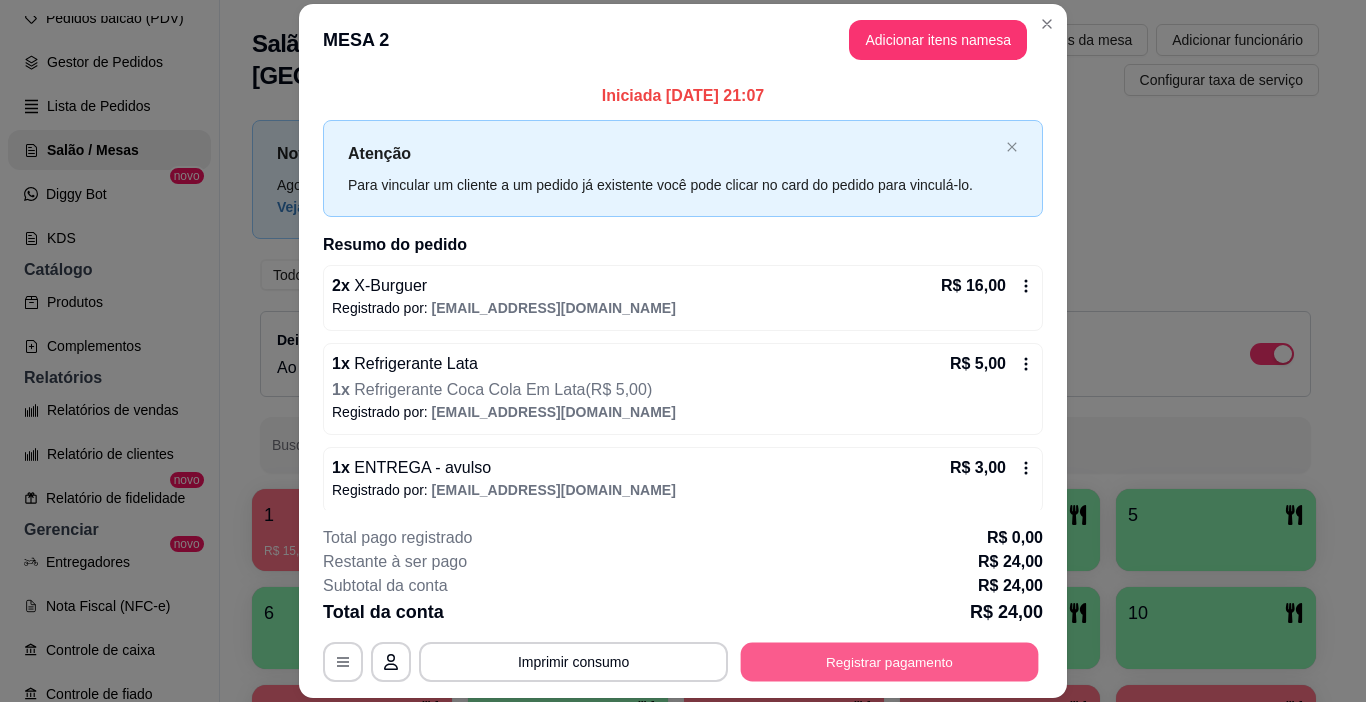 click on "Registrar pagamento" at bounding box center (890, 662) 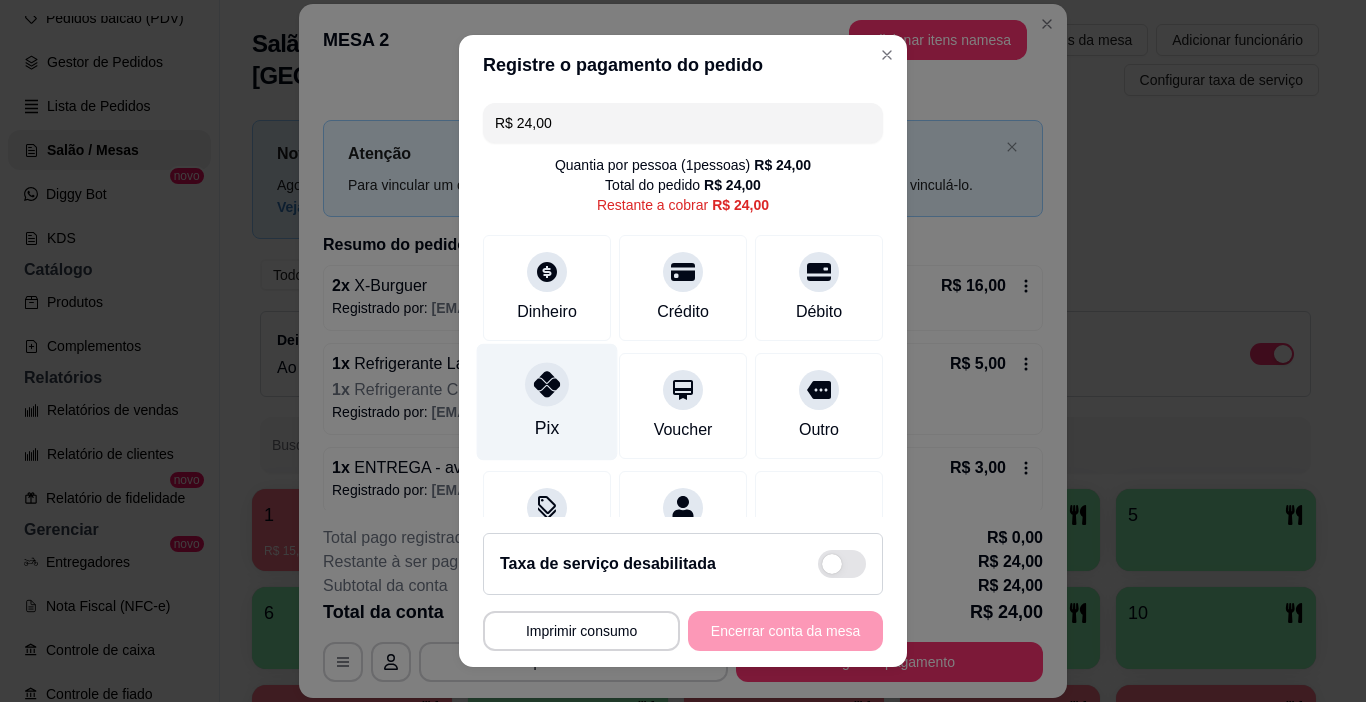 click at bounding box center [547, 385] 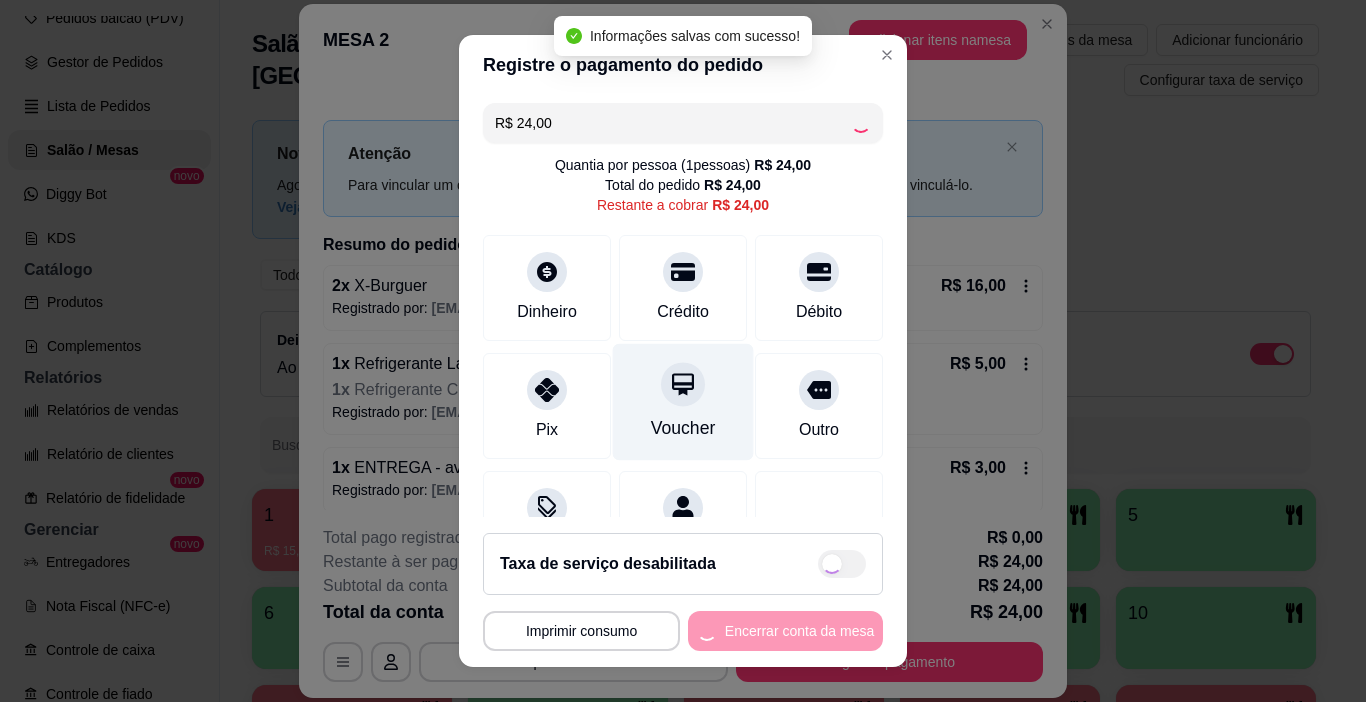 type on "R$ 0,00" 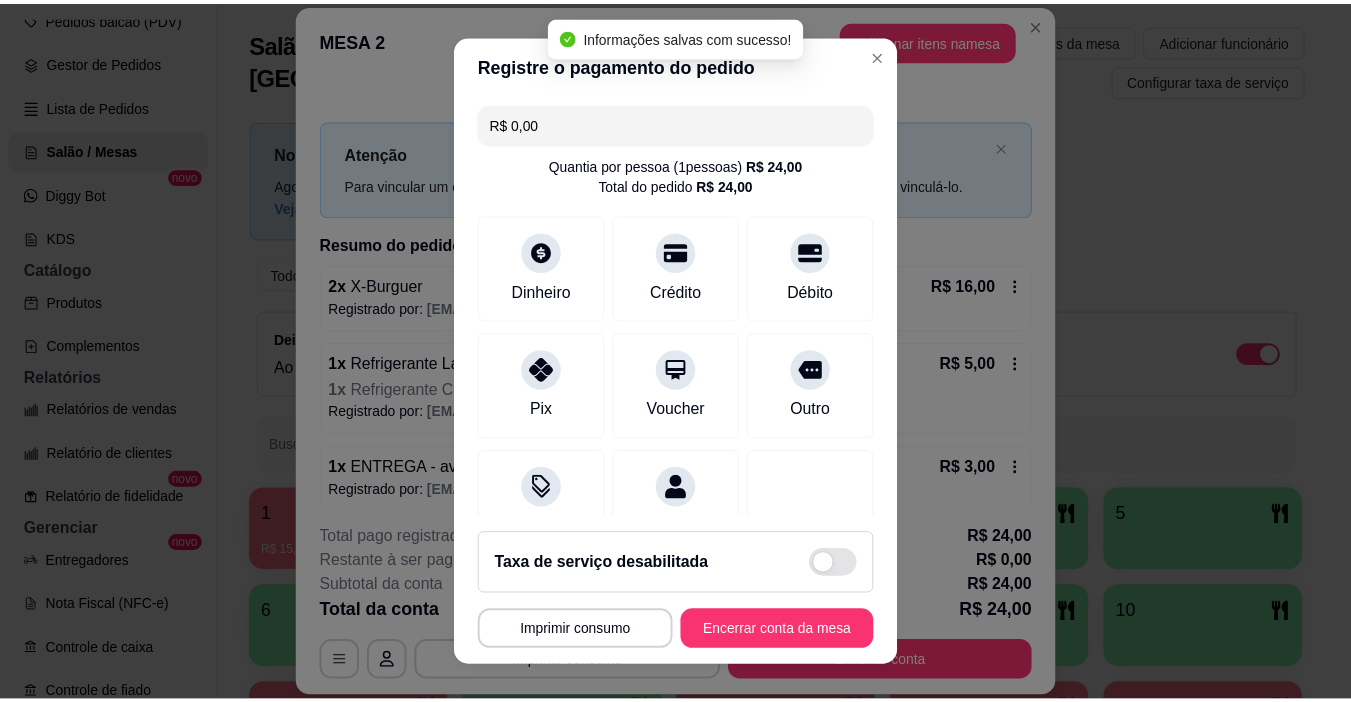scroll, scrollTop: 176, scrollLeft: 0, axis: vertical 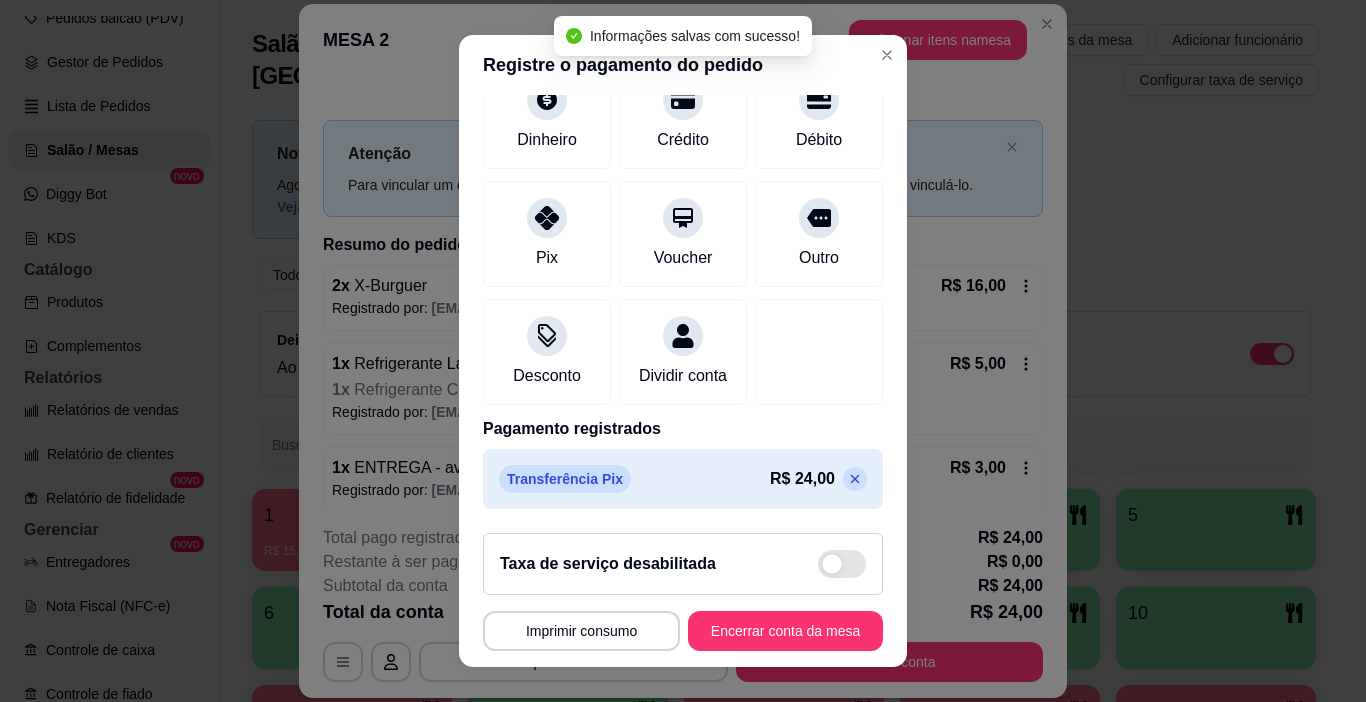 click on "**********" at bounding box center (683, 592) 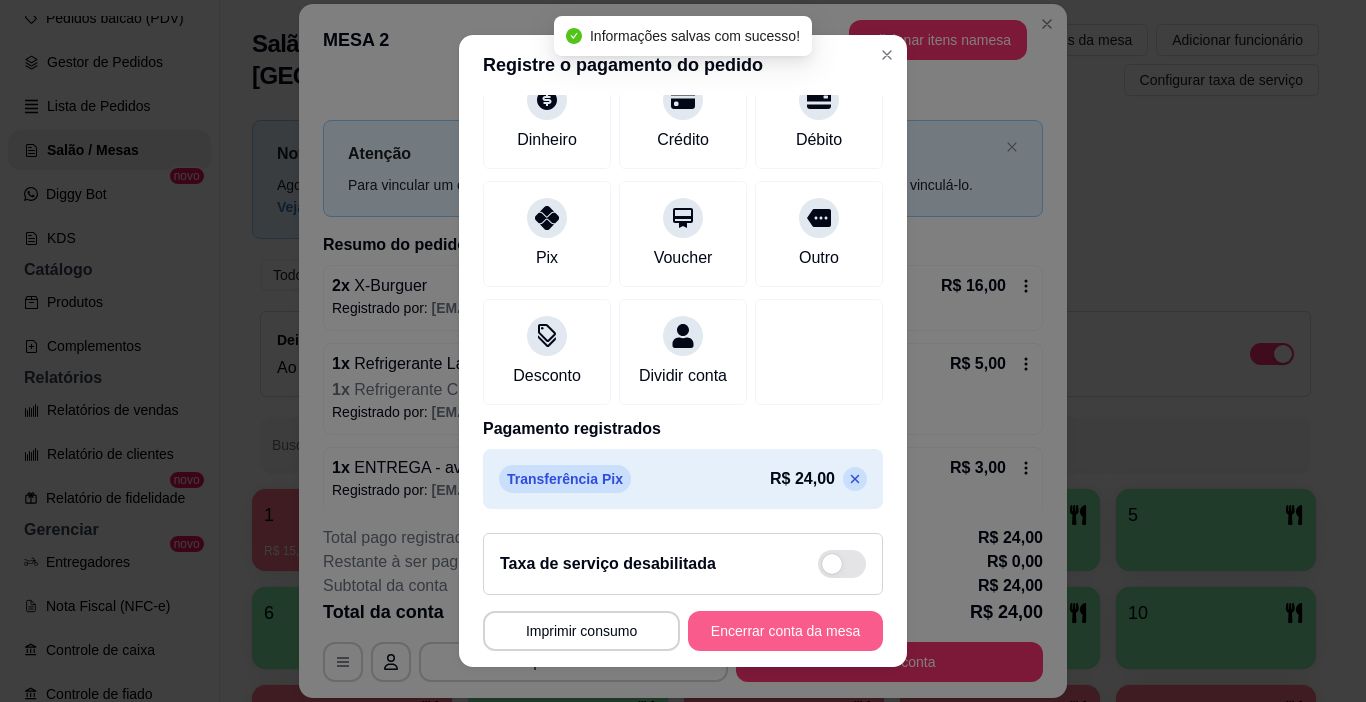 click on "Encerrar conta da mesa" at bounding box center [785, 631] 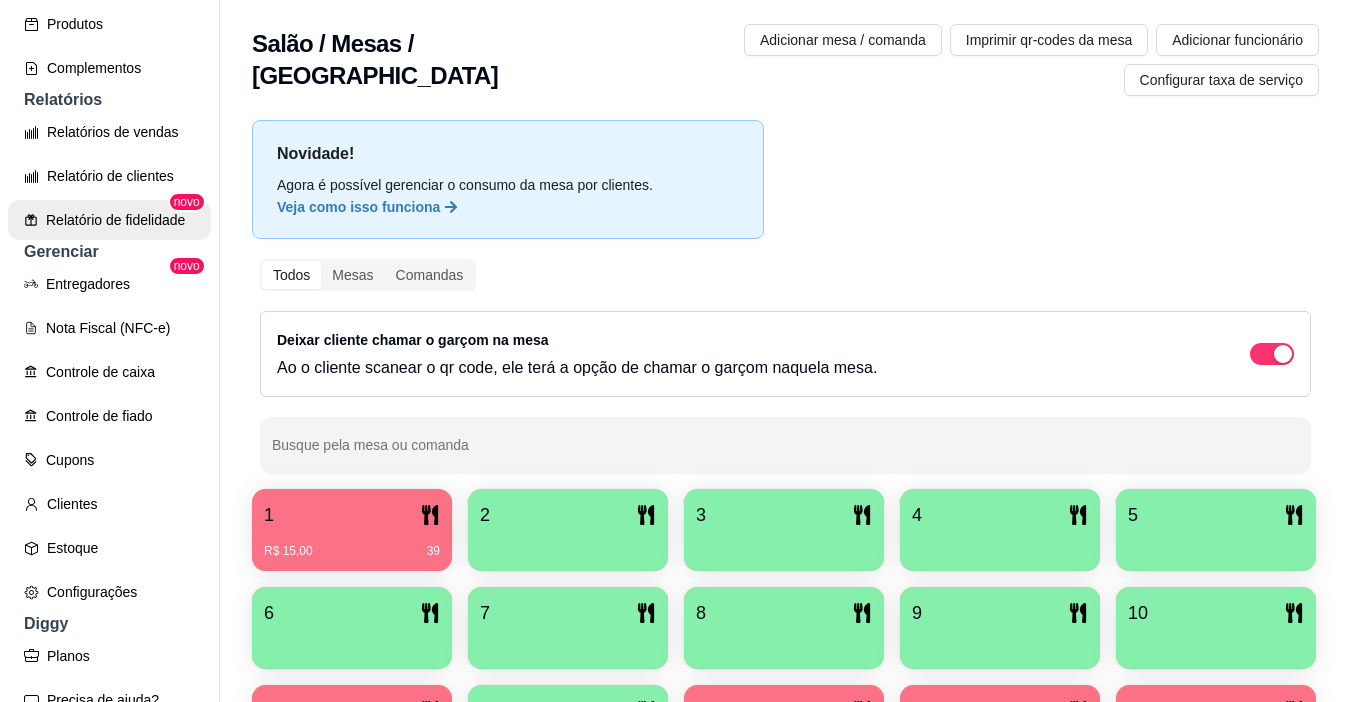 scroll, scrollTop: 584, scrollLeft: 0, axis: vertical 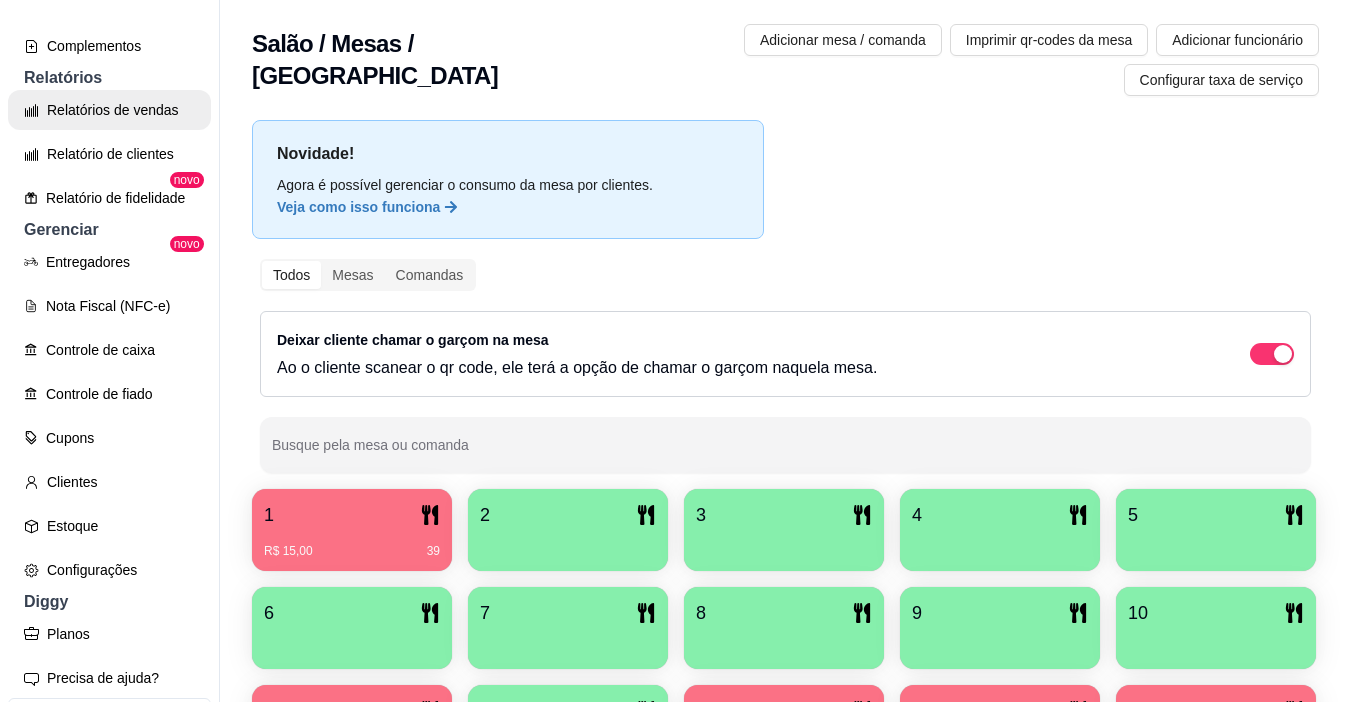 click on "Relatórios de vendas" at bounding box center [109, 110] 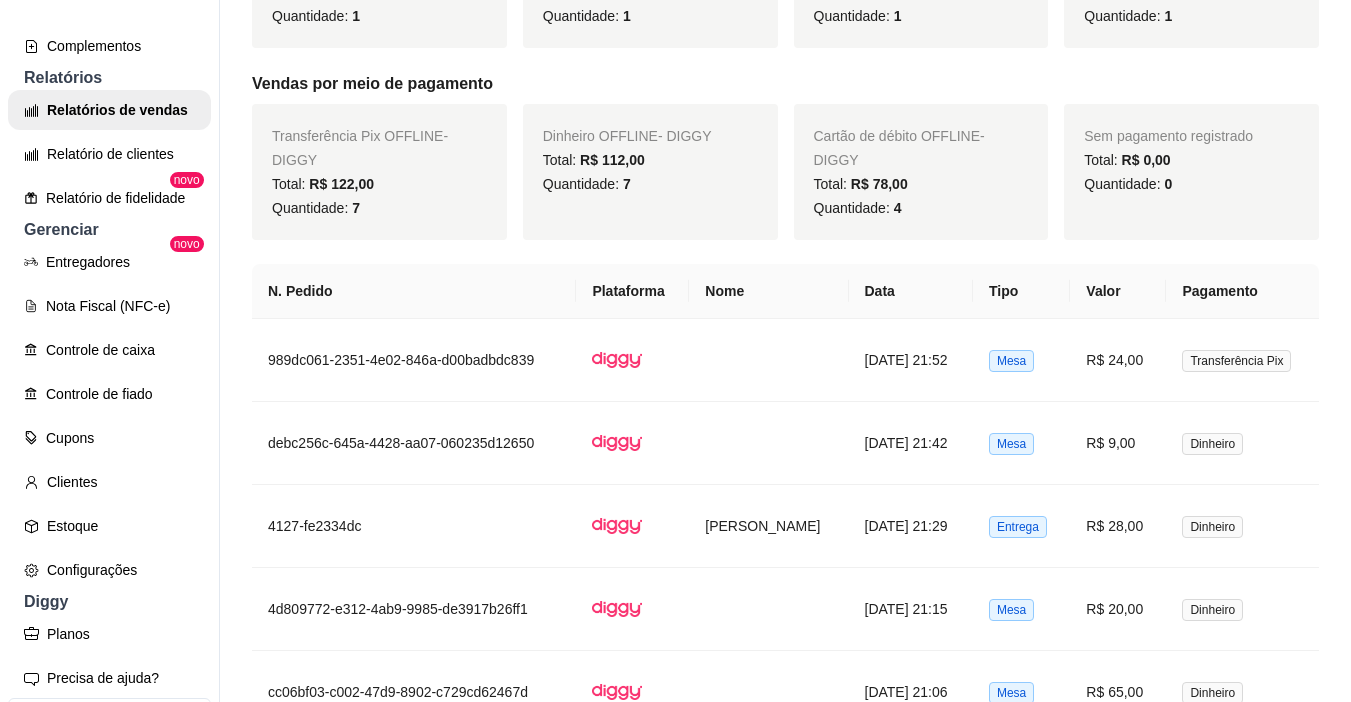 scroll, scrollTop: 1300, scrollLeft: 0, axis: vertical 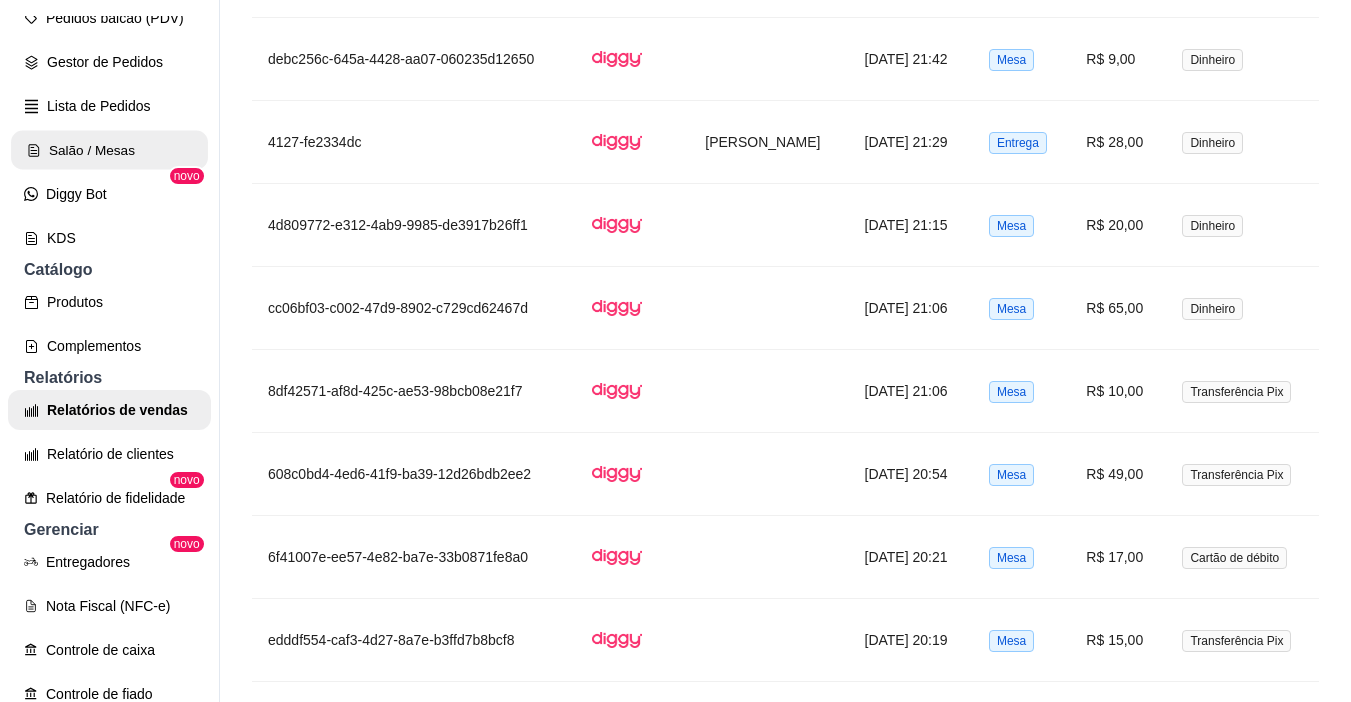 click on "Salão / Mesas" at bounding box center [109, 150] 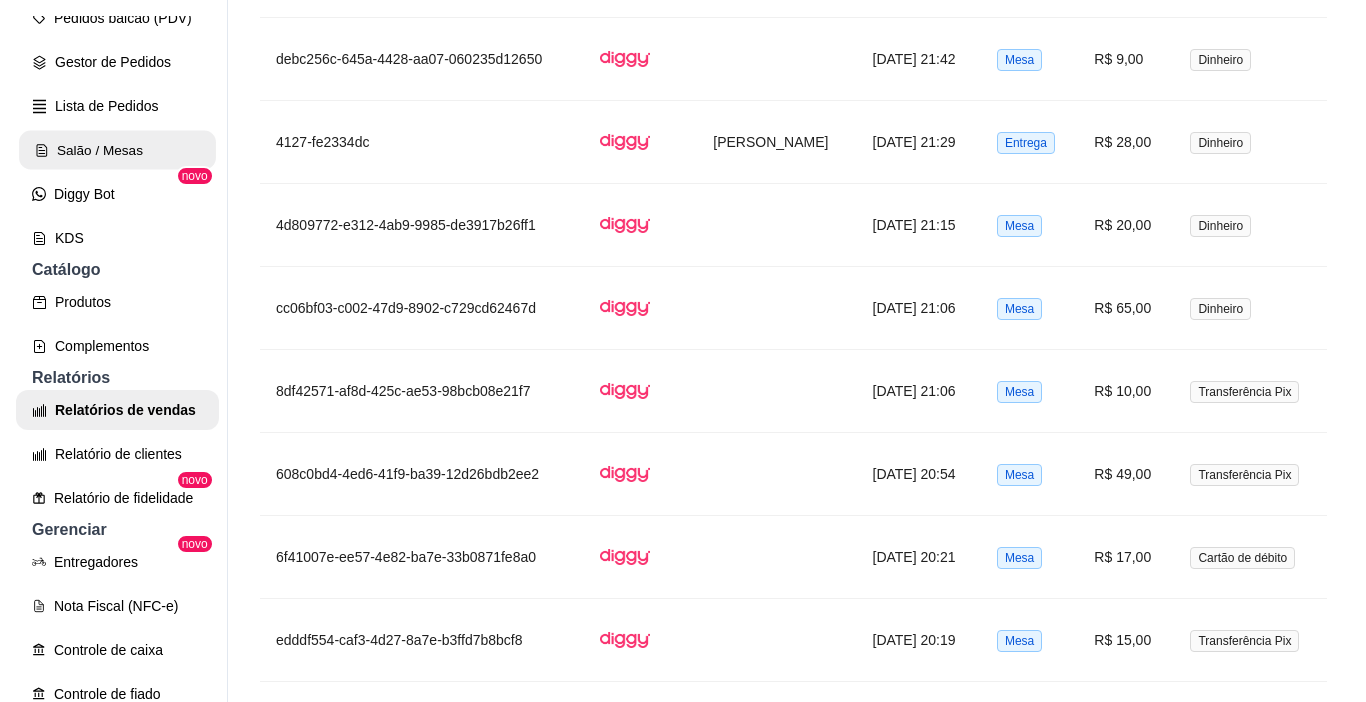 scroll, scrollTop: 0, scrollLeft: 0, axis: both 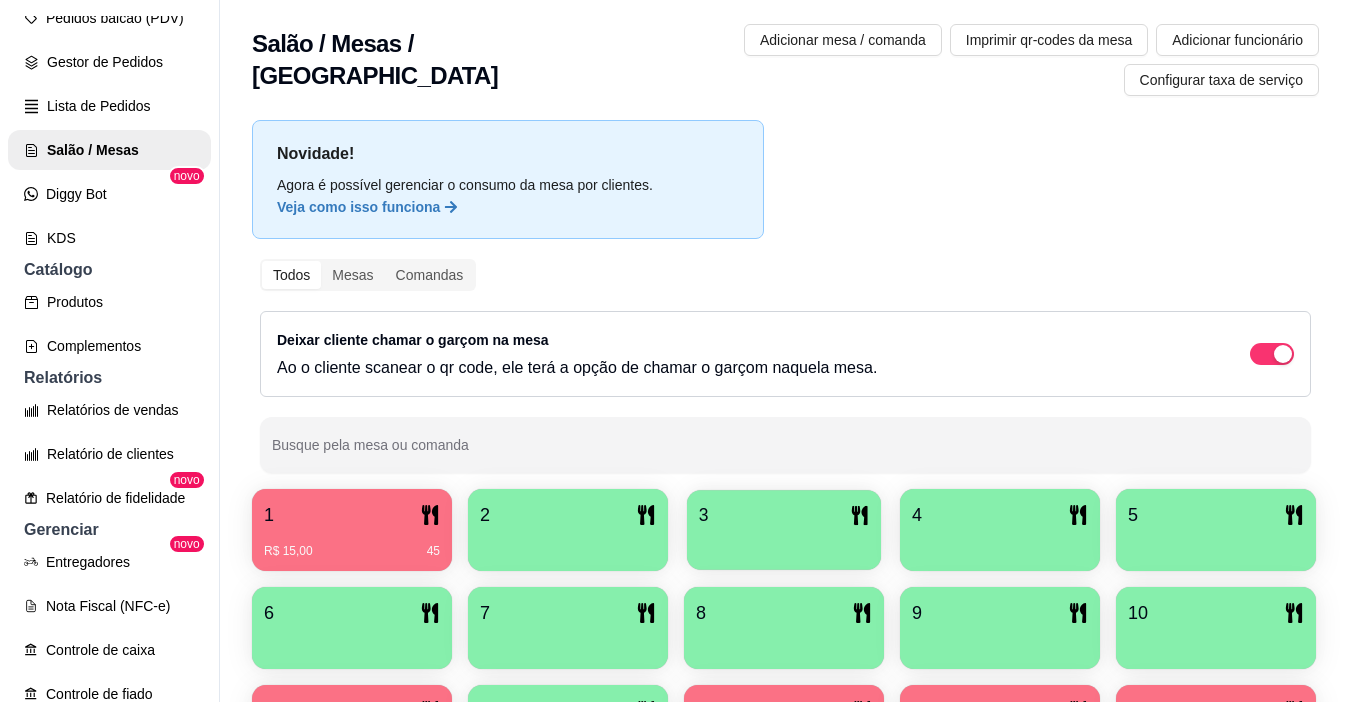 click at bounding box center [784, 543] 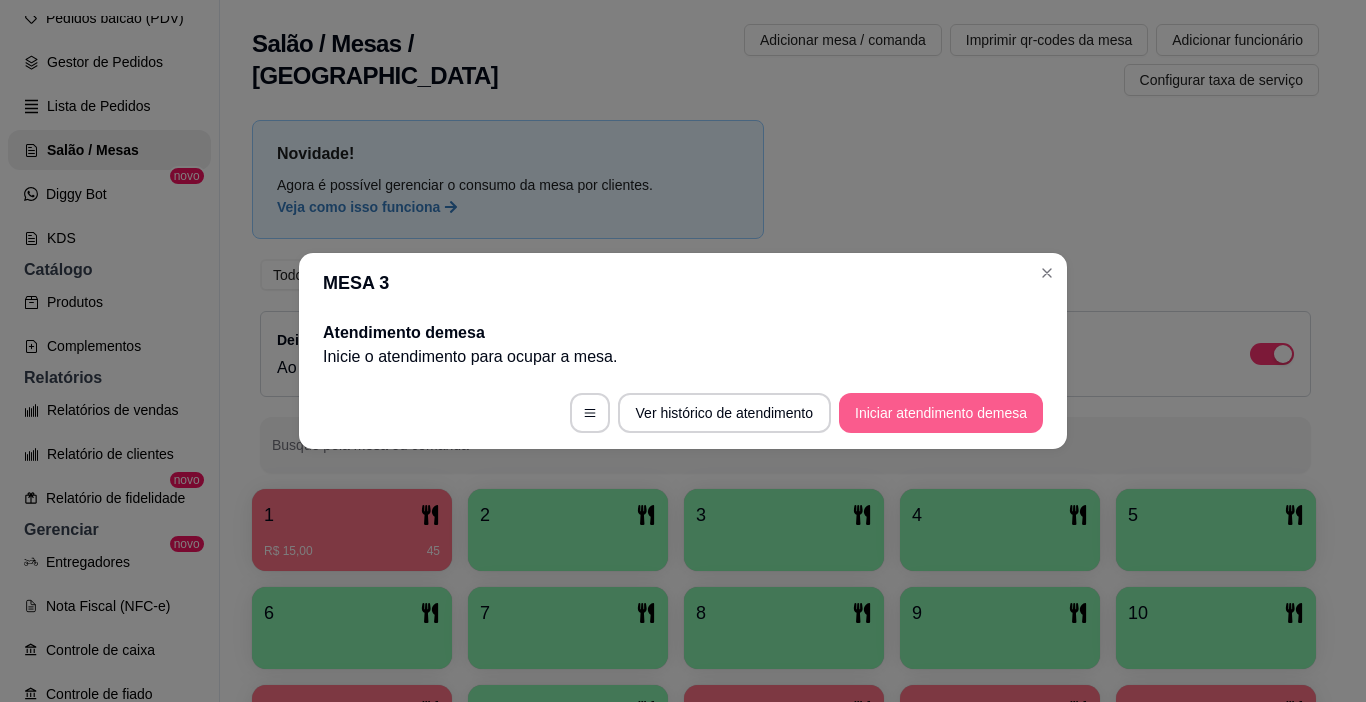 click on "Iniciar atendimento de  mesa" at bounding box center (941, 413) 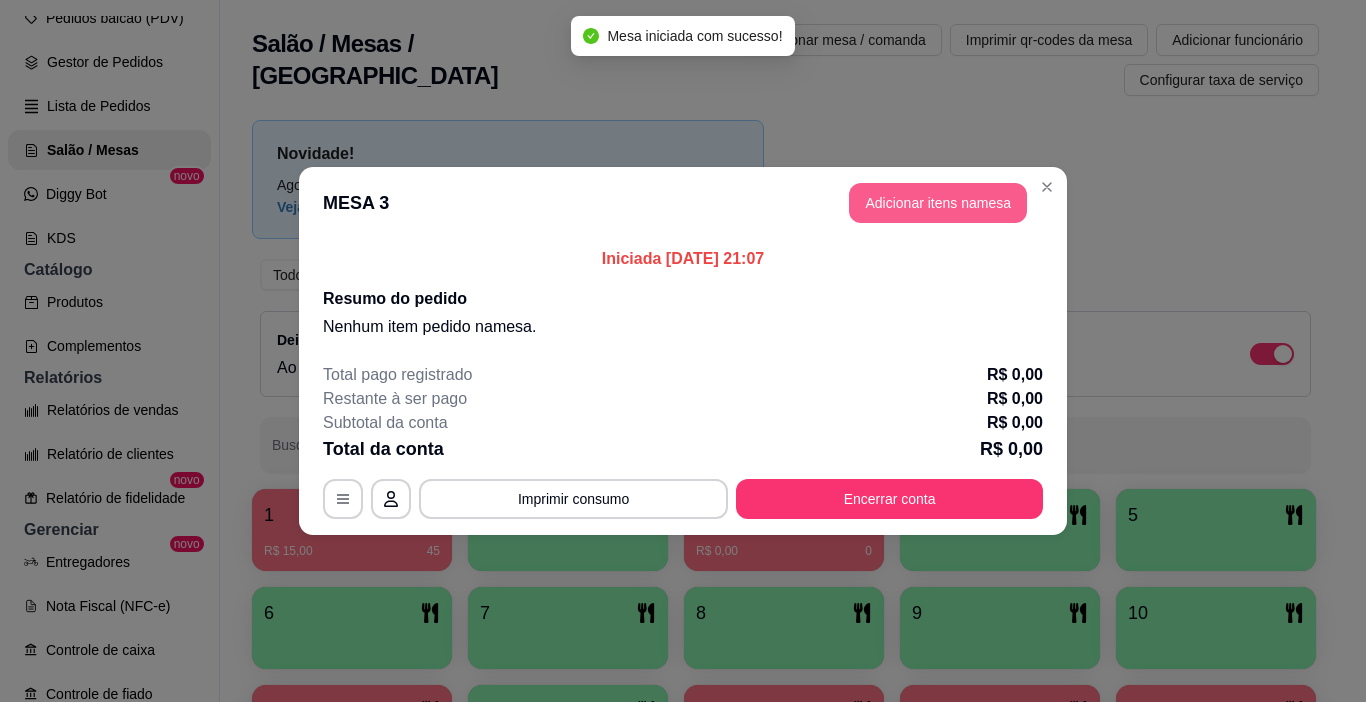 click on "Adicionar itens na  mesa" at bounding box center [938, 203] 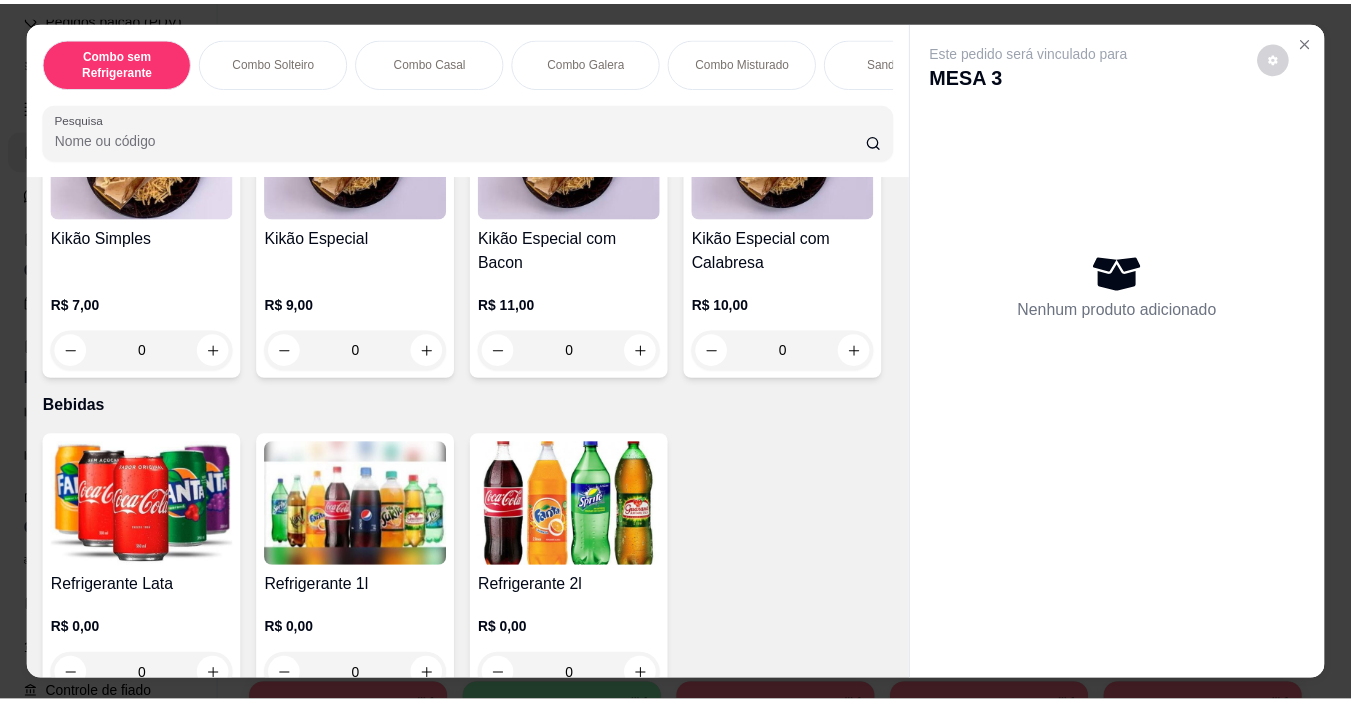 scroll, scrollTop: 3600, scrollLeft: 0, axis: vertical 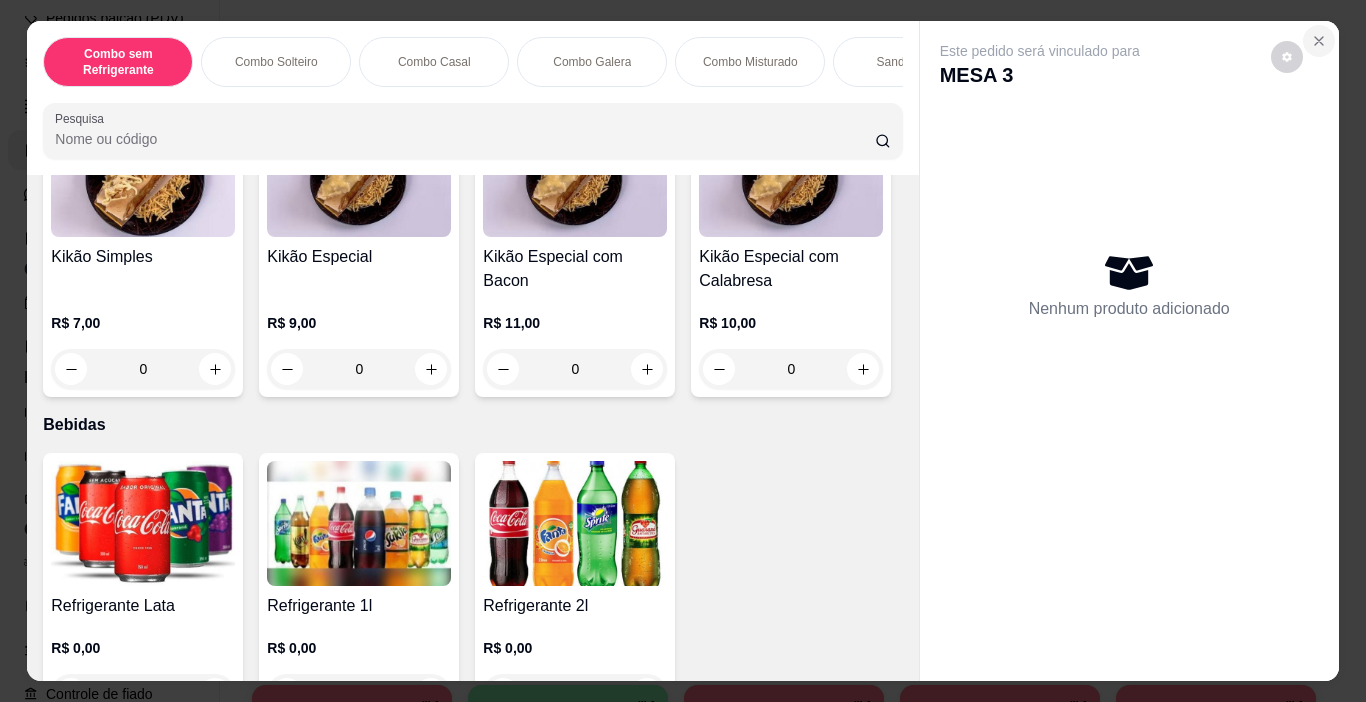 click 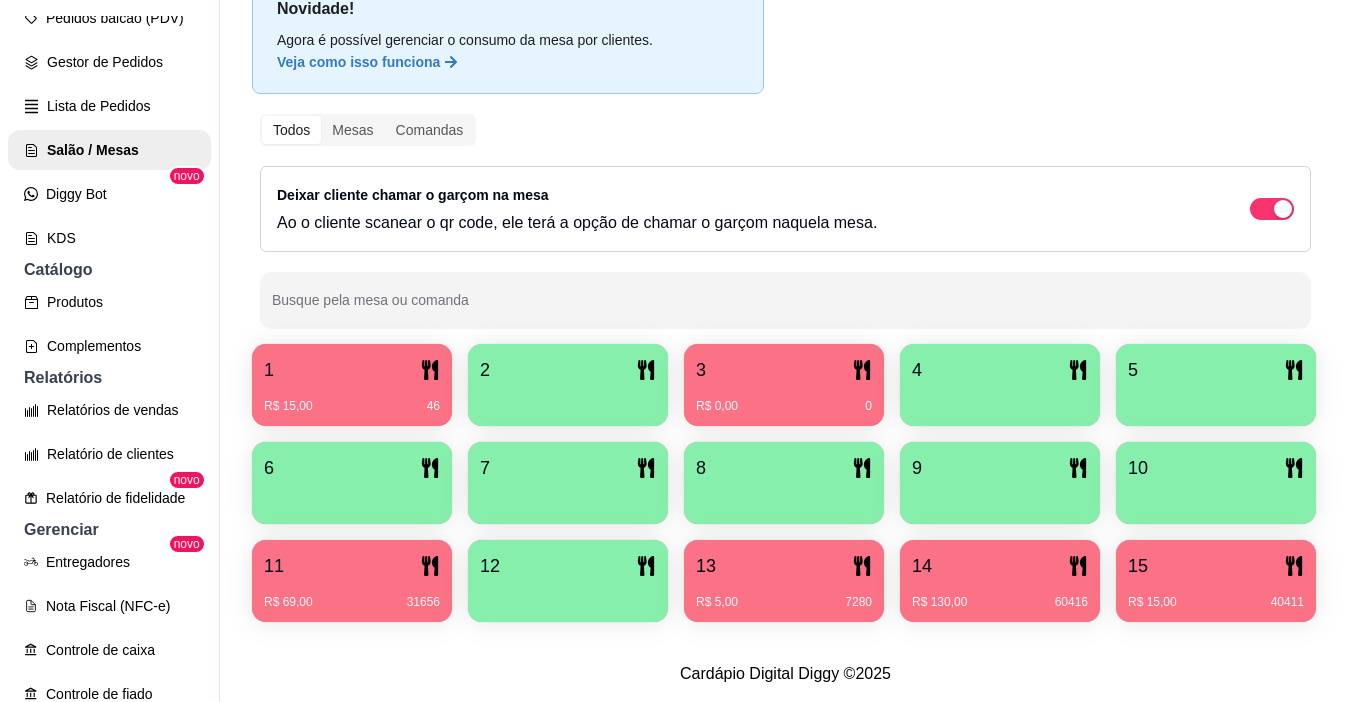scroll, scrollTop: 258, scrollLeft: 0, axis: vertical 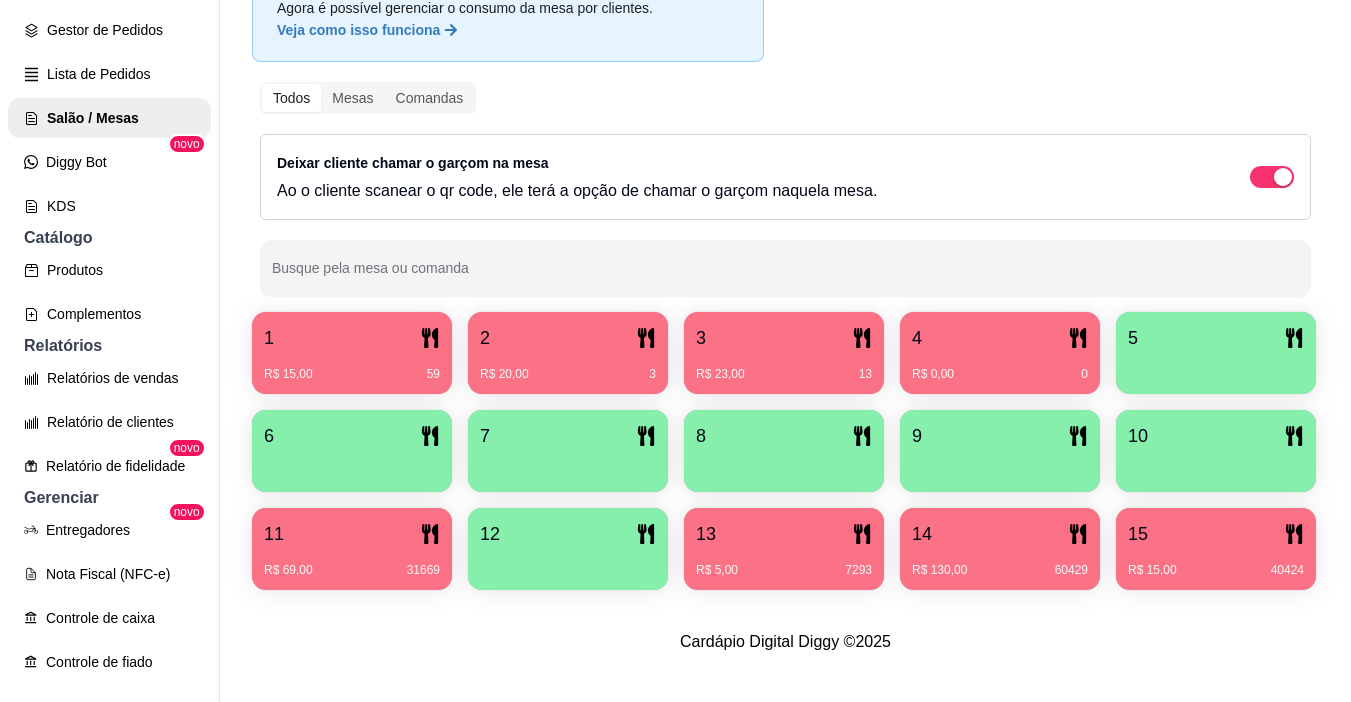click on "R$ 23,00 13" at bounding box center [784, 374] 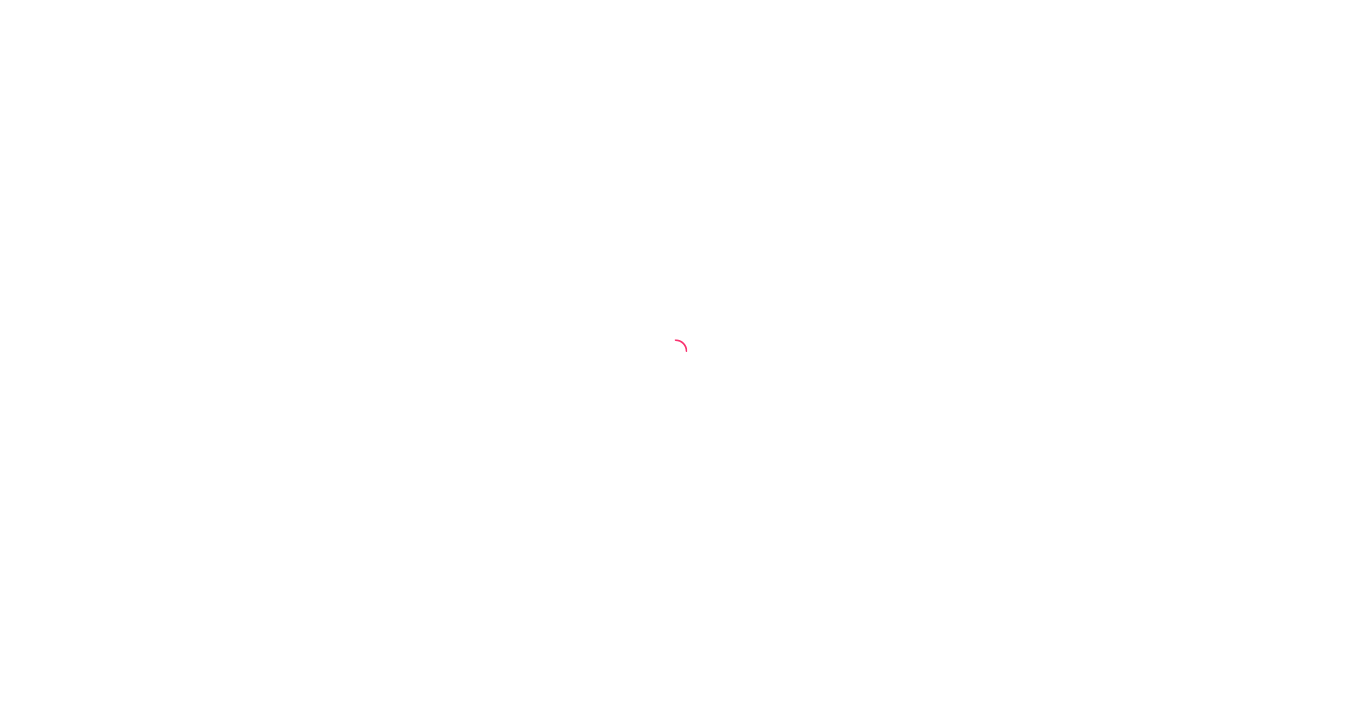 scroll, scrollTop: 0, scrollLeft: 0, axis: both 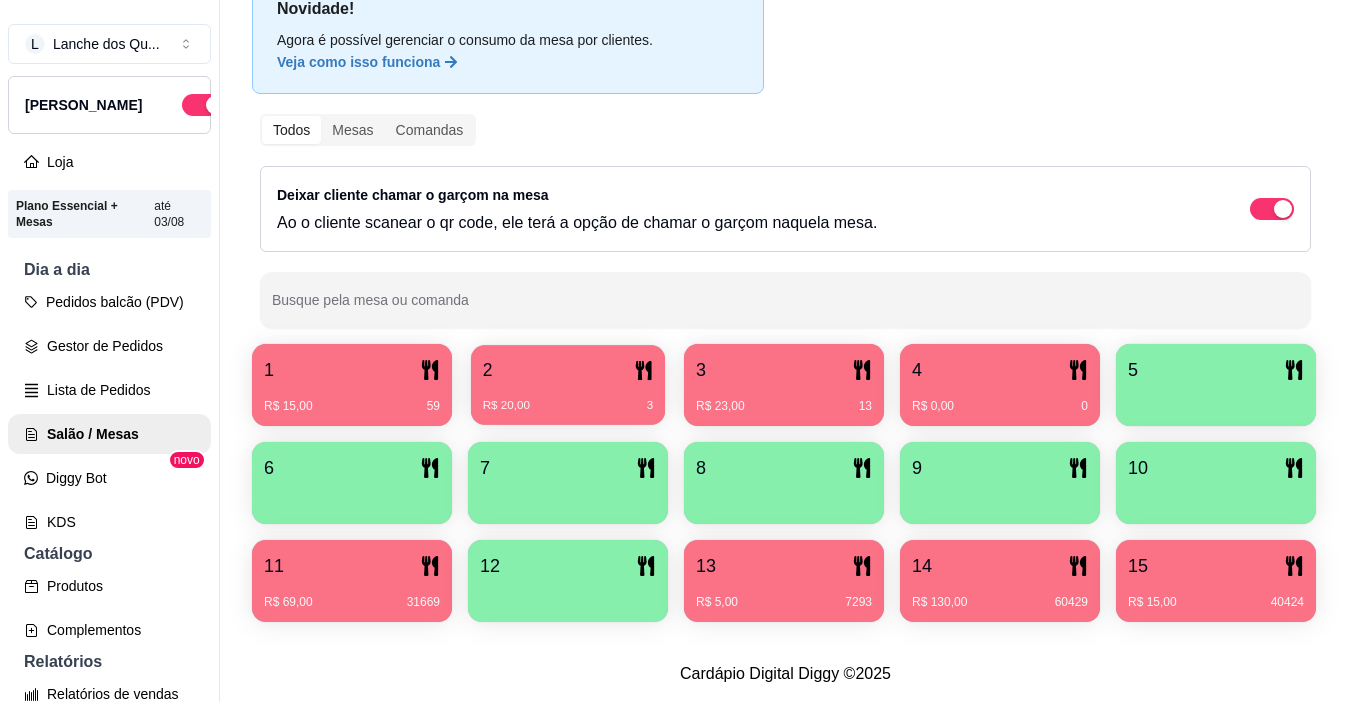 click on "2" at bounding box center (568, 370) 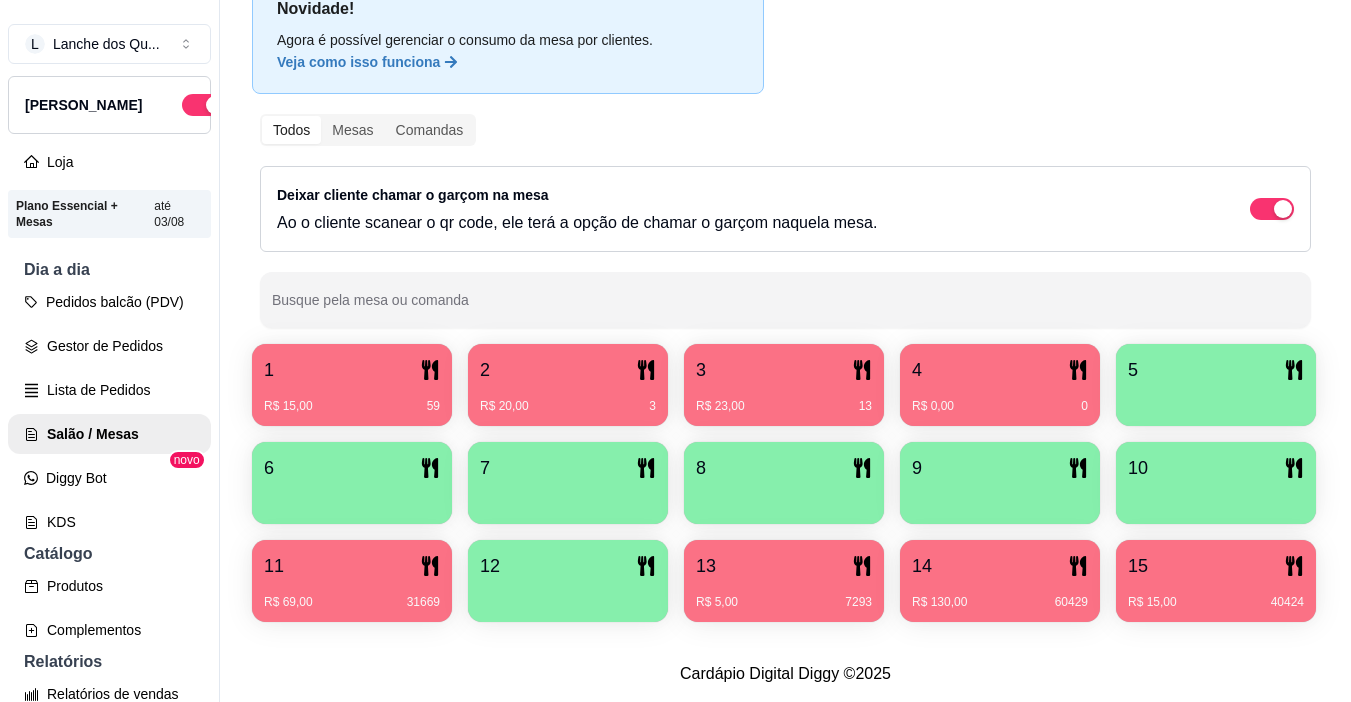 click on "R$ 23,00 13" at bounding box center [784, 399] 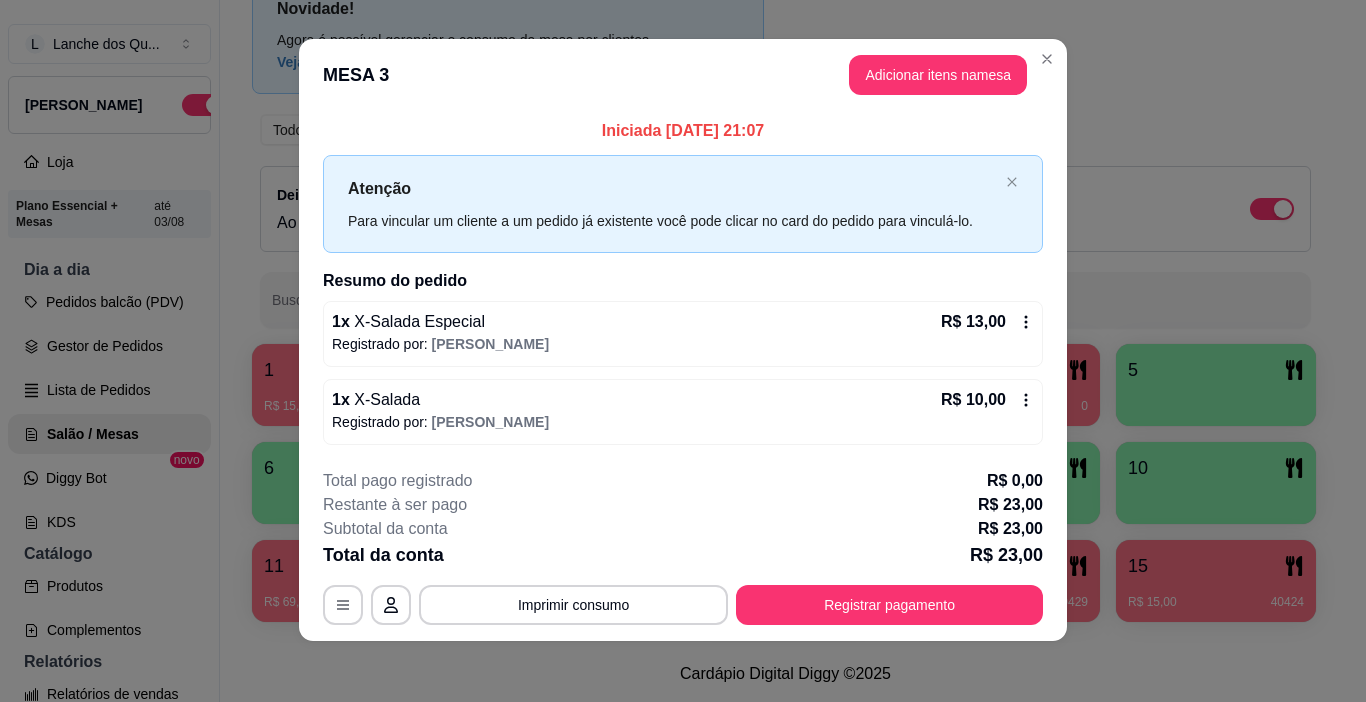 scroll, scrollTop: 14, scrollLeft: 0, axis: vertical 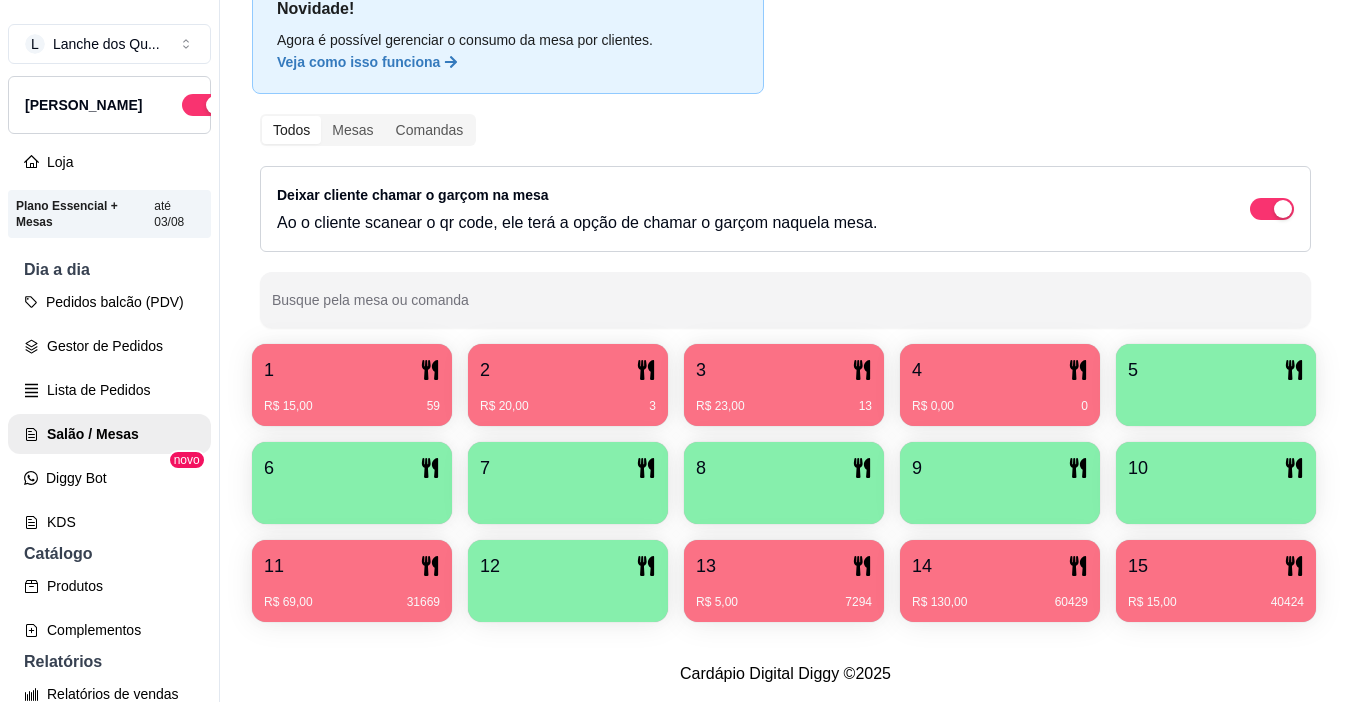 click on "3" at bounding box center [784, 370] 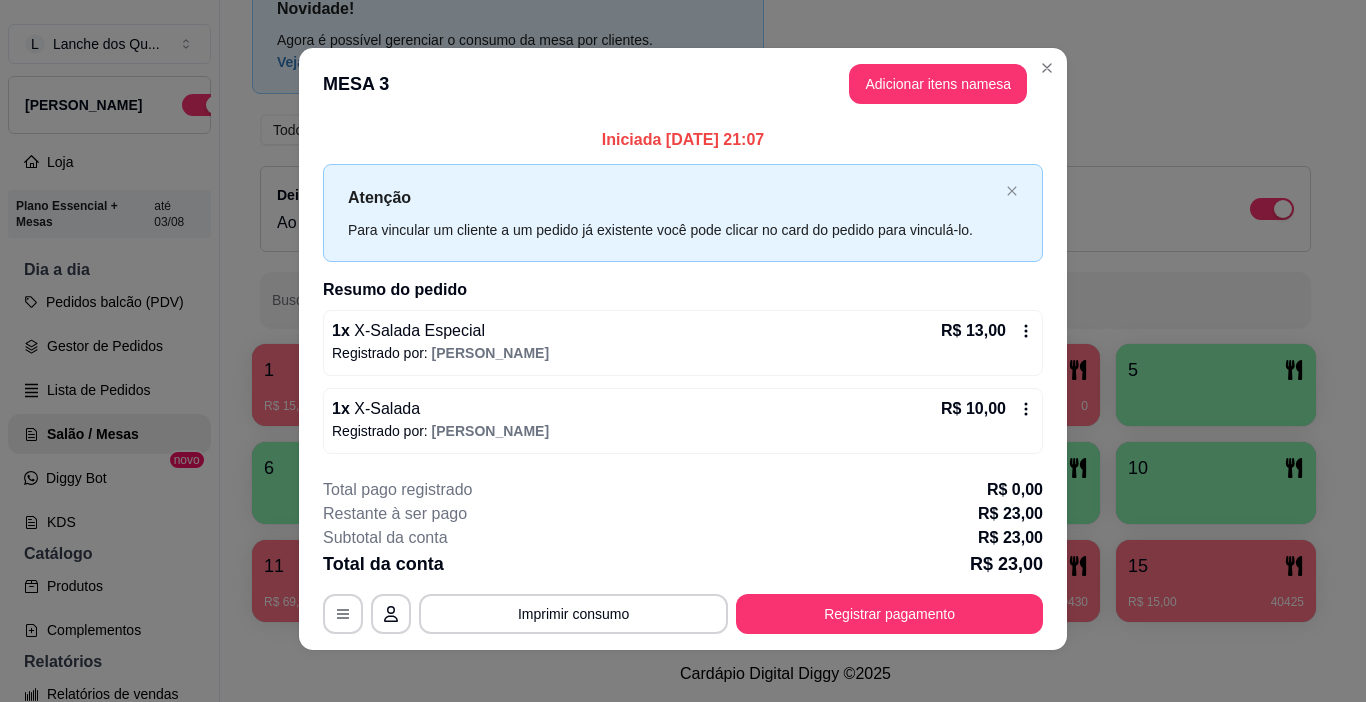 scroll, scrollTop: 0, scrollLeft: 0, axis: both 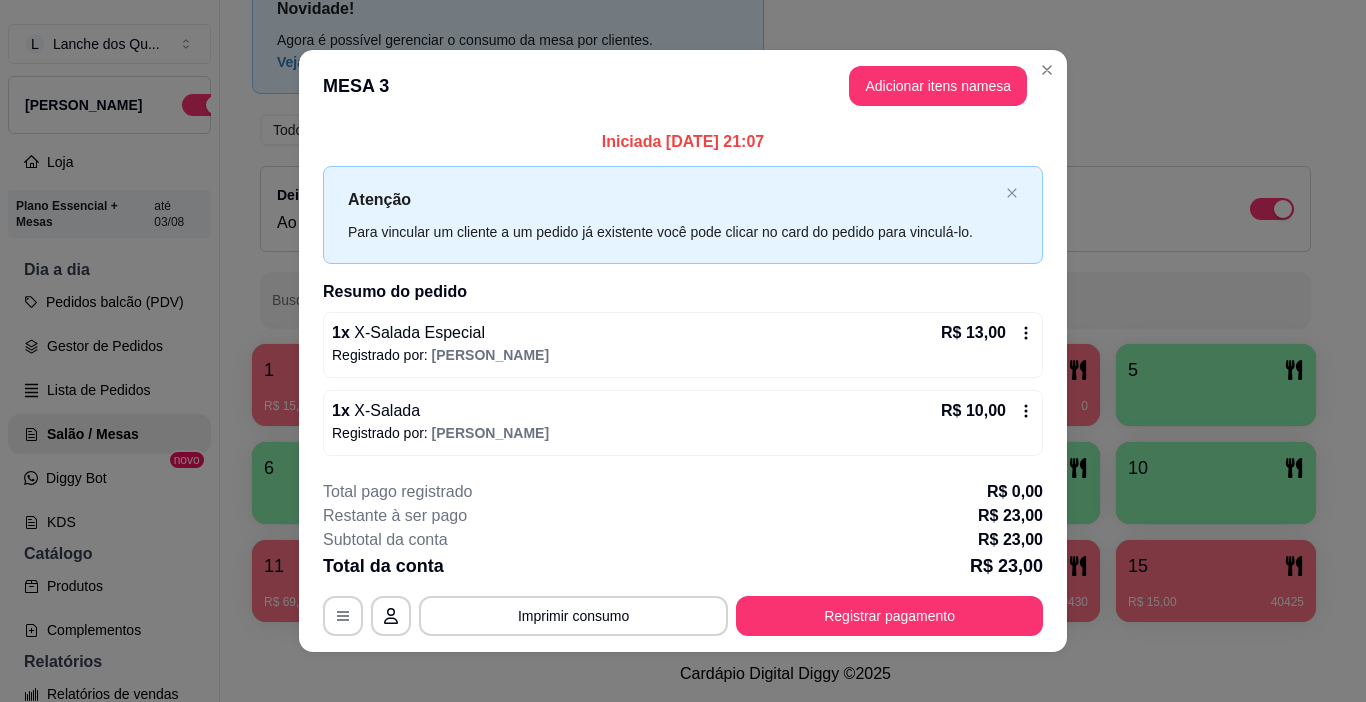 click on "Adicionar itens na  mesa" at bounding box center [938, 86] 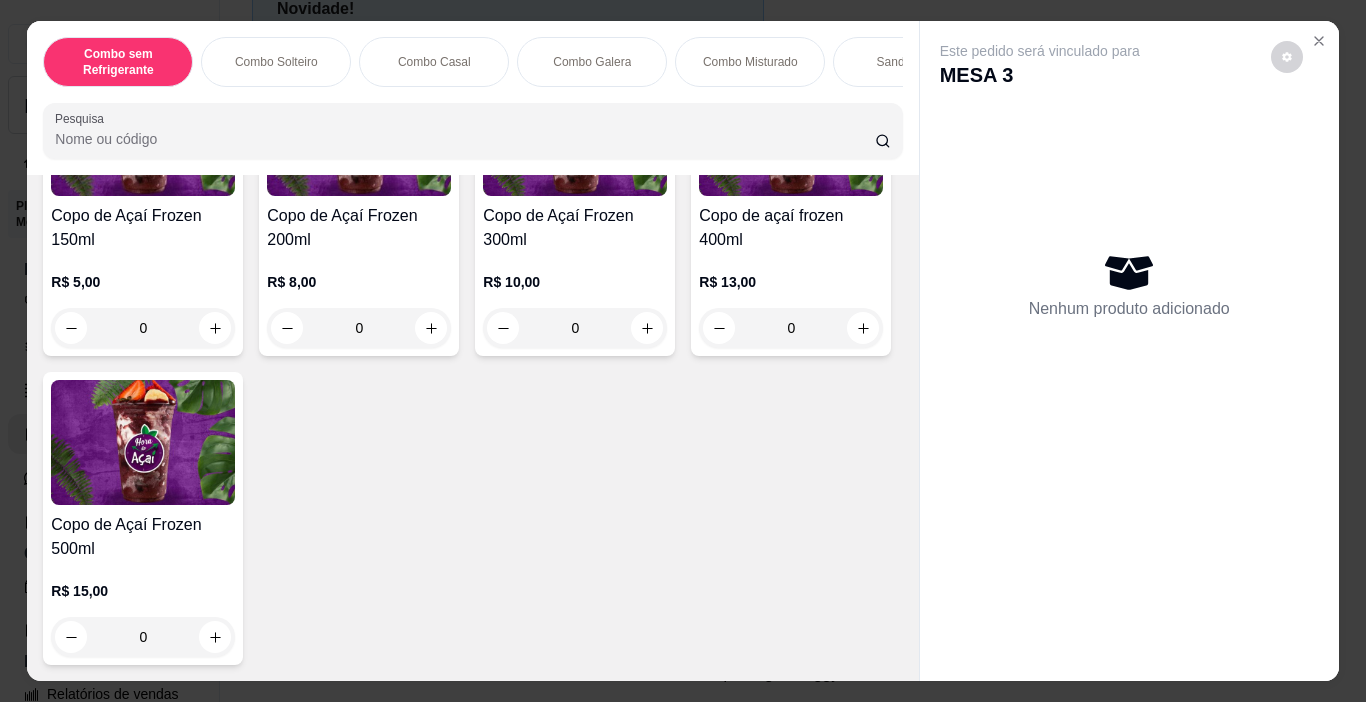 scroll, scrollTop: 4700, scrollLeft: 0, axis: vertical 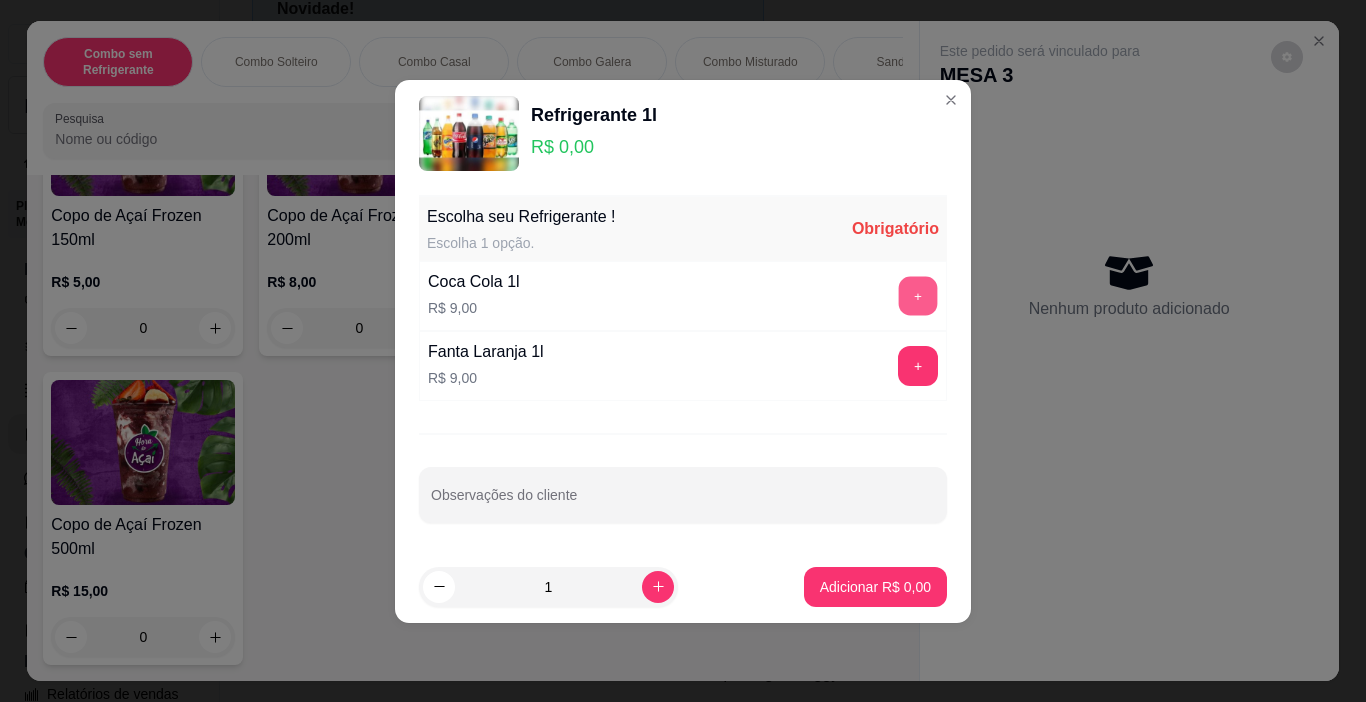 click on "+" at bounding box center (918, 295) 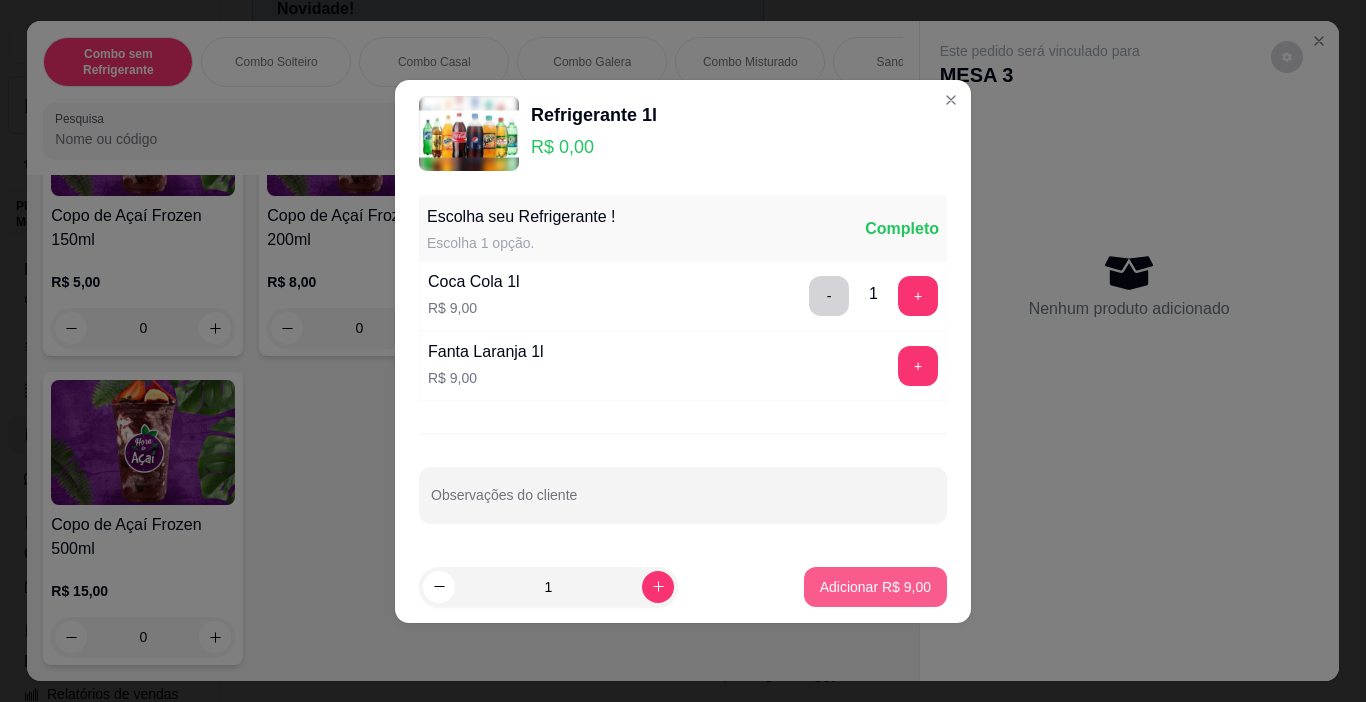 click on "Adicionar   R$ 9,00" at bounding box center [875, 587] 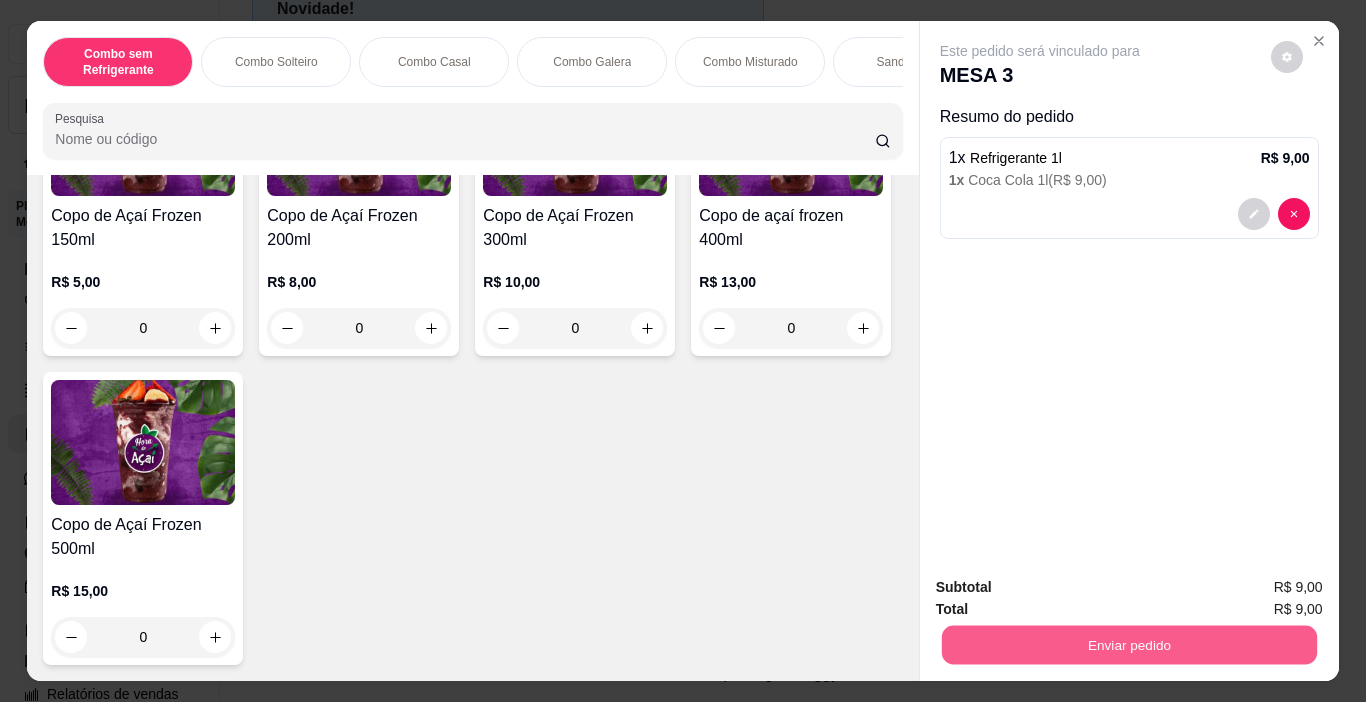 click on "Enviar pedido" at bounding box center (1128, 645) 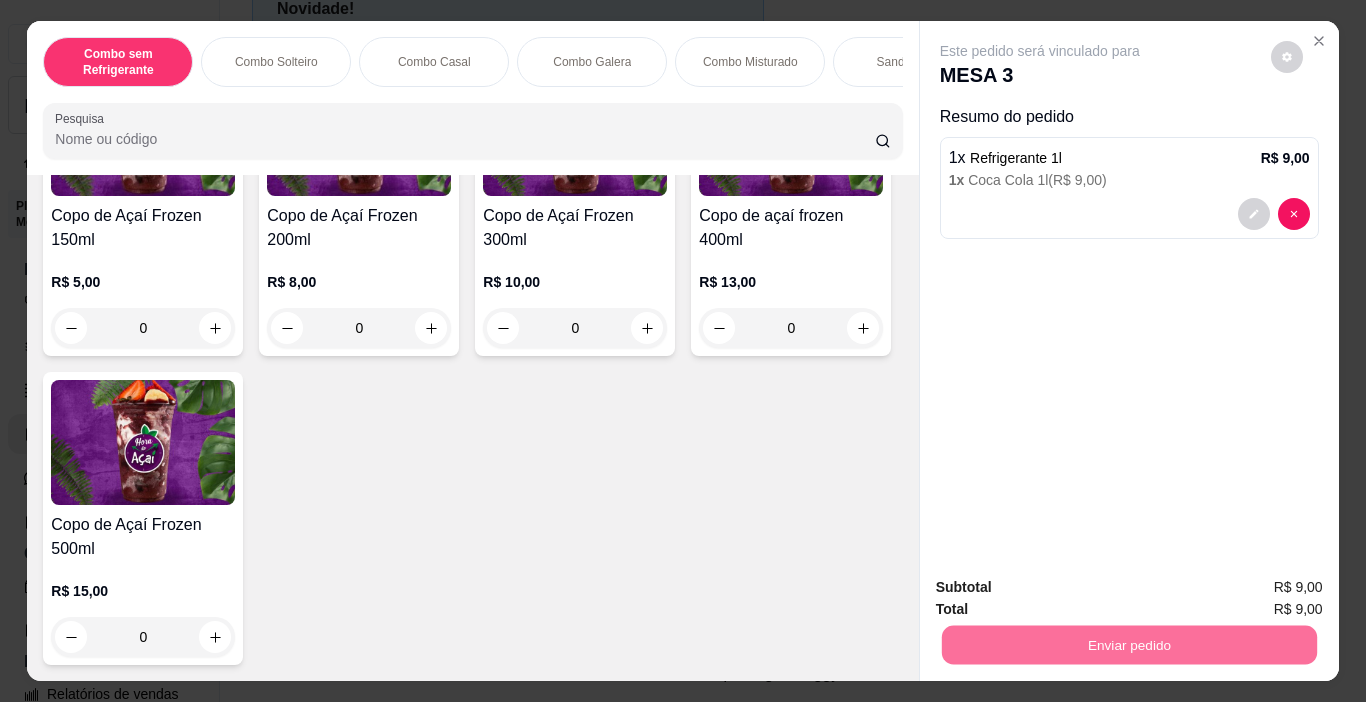 click on "Não registrar e enviar pedido" at bounding box center (1063, 588) 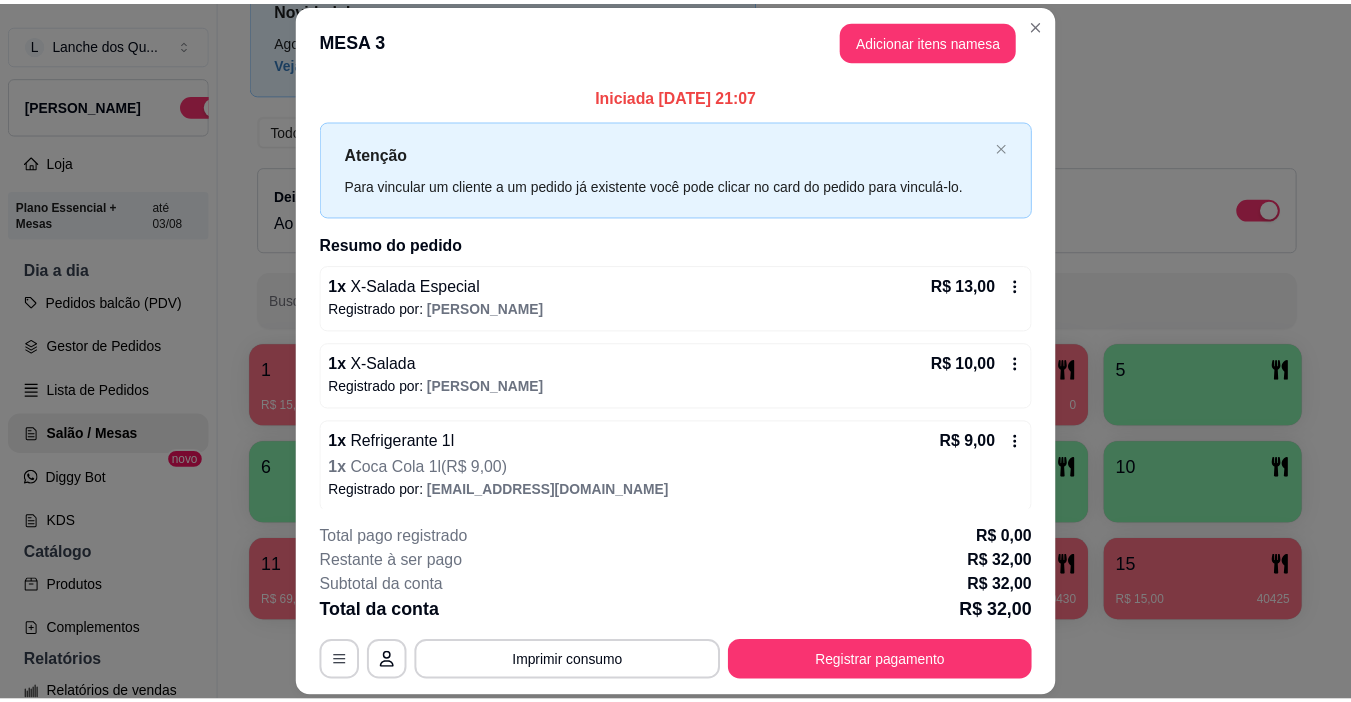 scroll, scrollTop: 10, scrollLeft: 0, axis: vertical 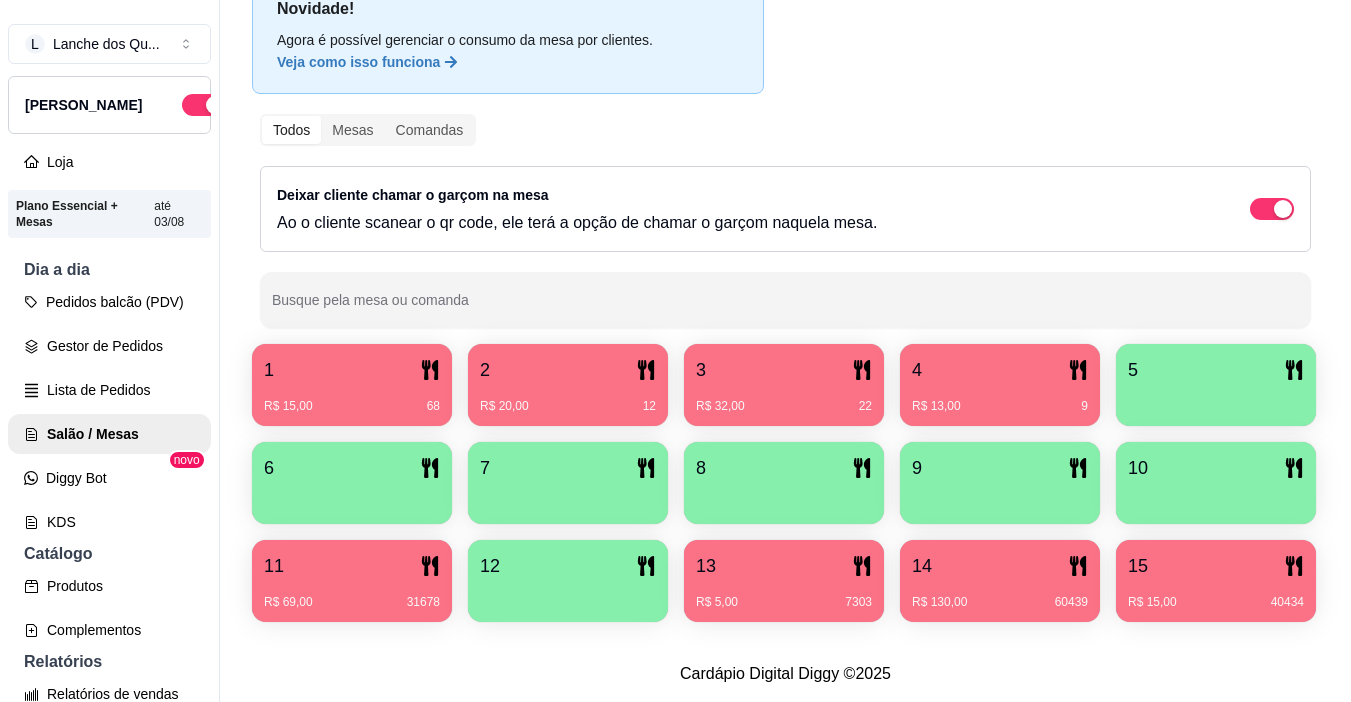 click at bounding box center (1216, 399) 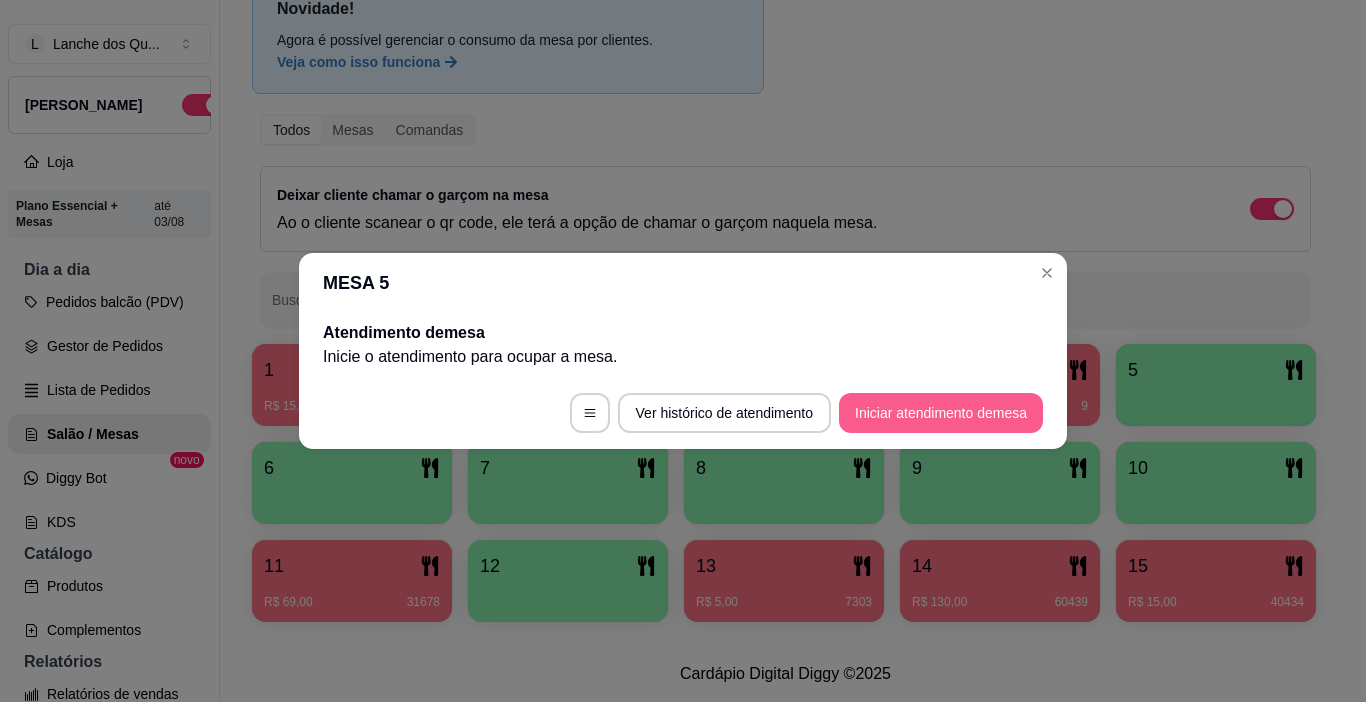 click on "Iniciar atendimento de  mesa" at bounding box center (941, 413) 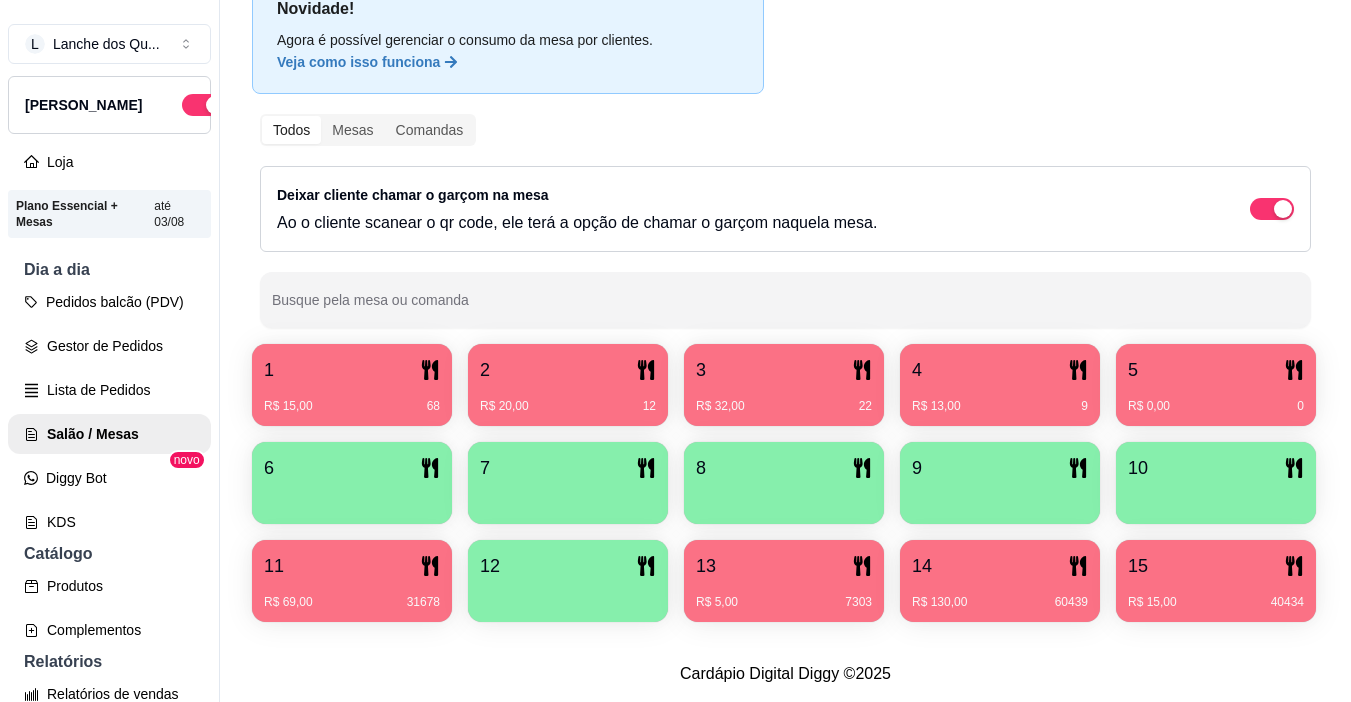 click on "Pedidos balcão (PDV) Gestor de Pedidos Lista de Pedidos Salão / Mesas Diggy Bot novo KDS" at bounding box center (109, 412) 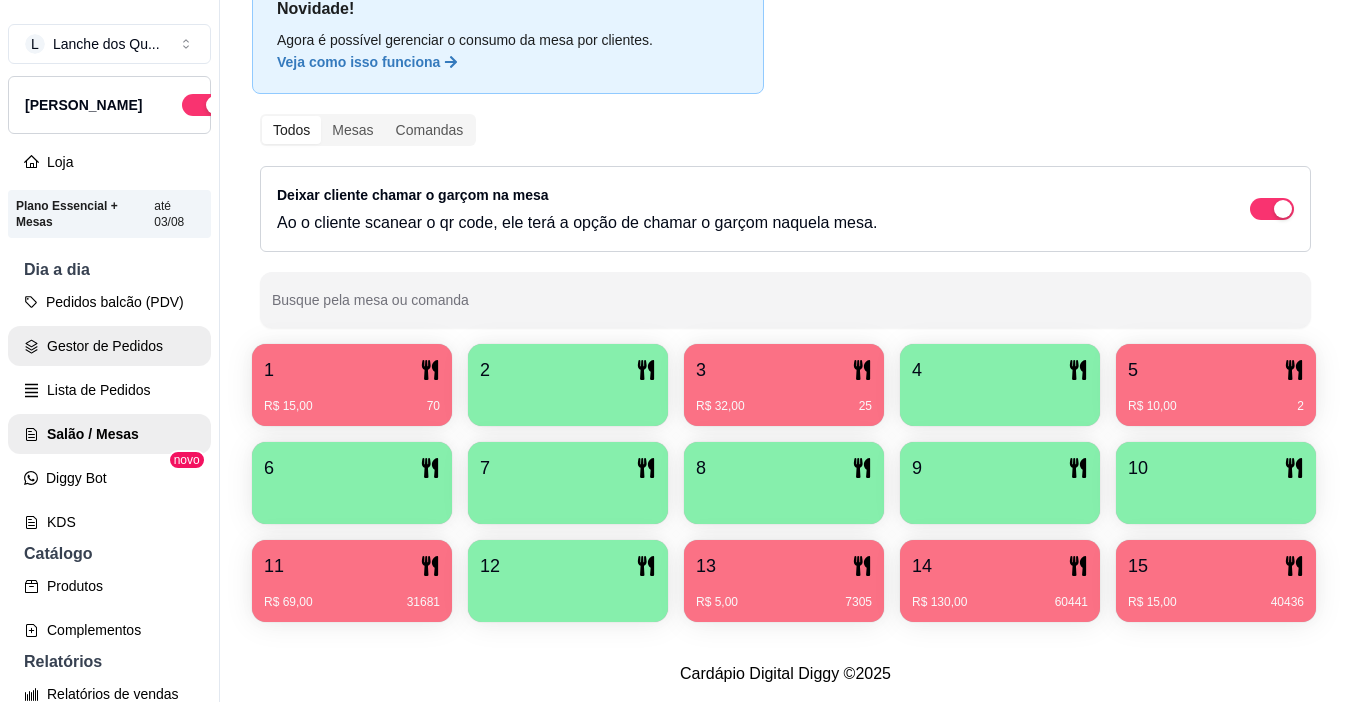 click on "Gestor de Pedidos" at bounding box center (109, 346) 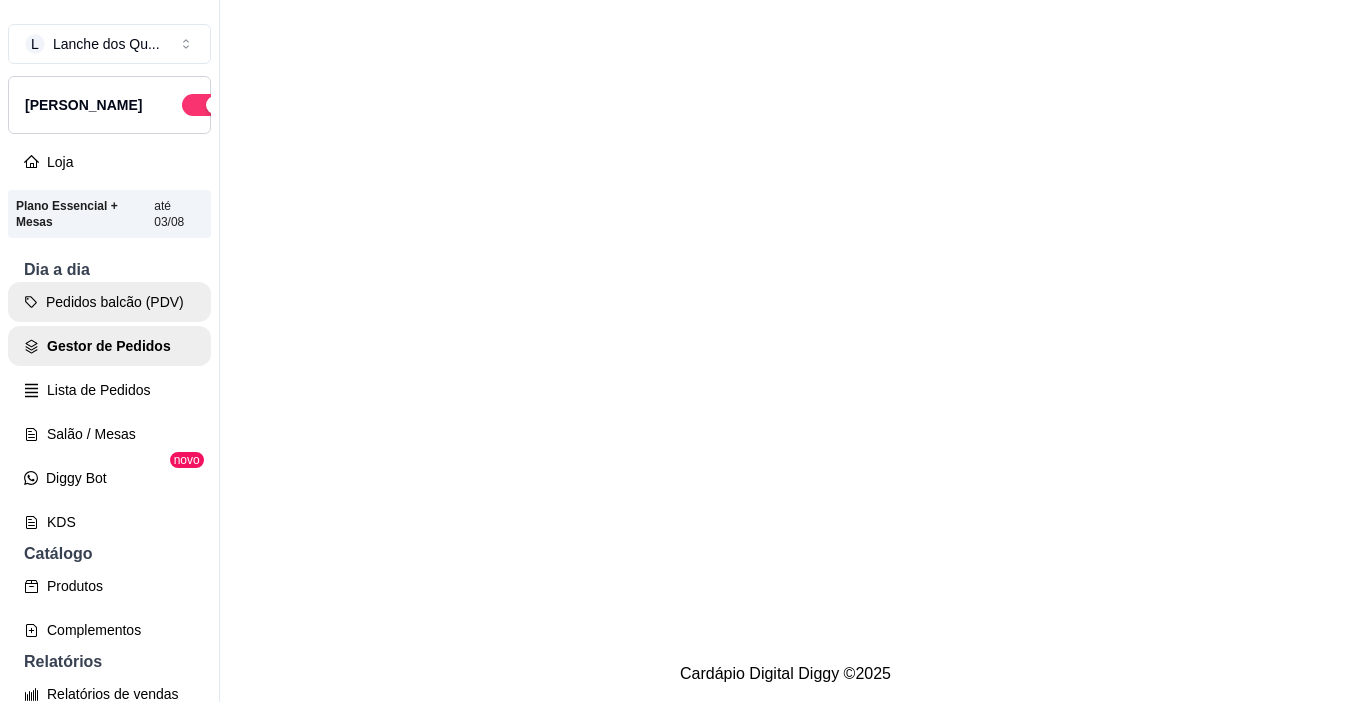 scroll, scrollTop: 0, scrollLeft: 0, axis: both 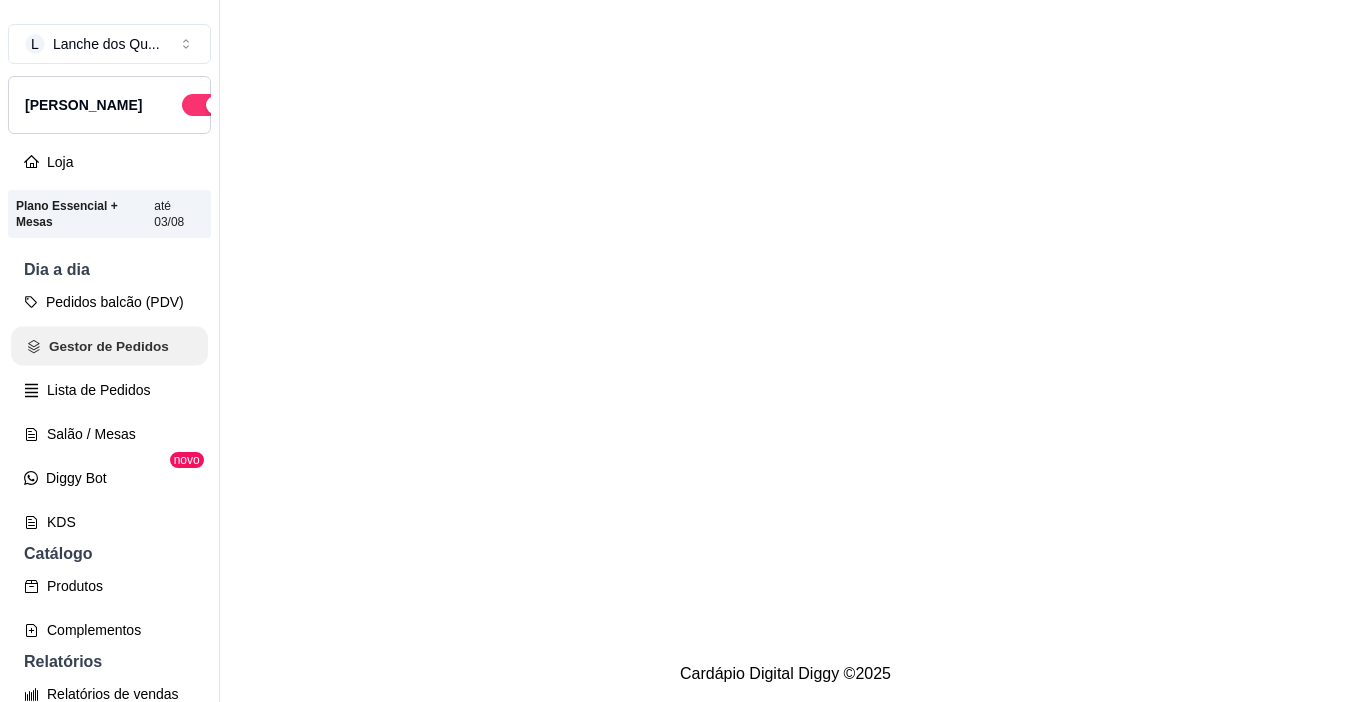 click on "Gestor de Pedidos" at bounding box center [109, 346] 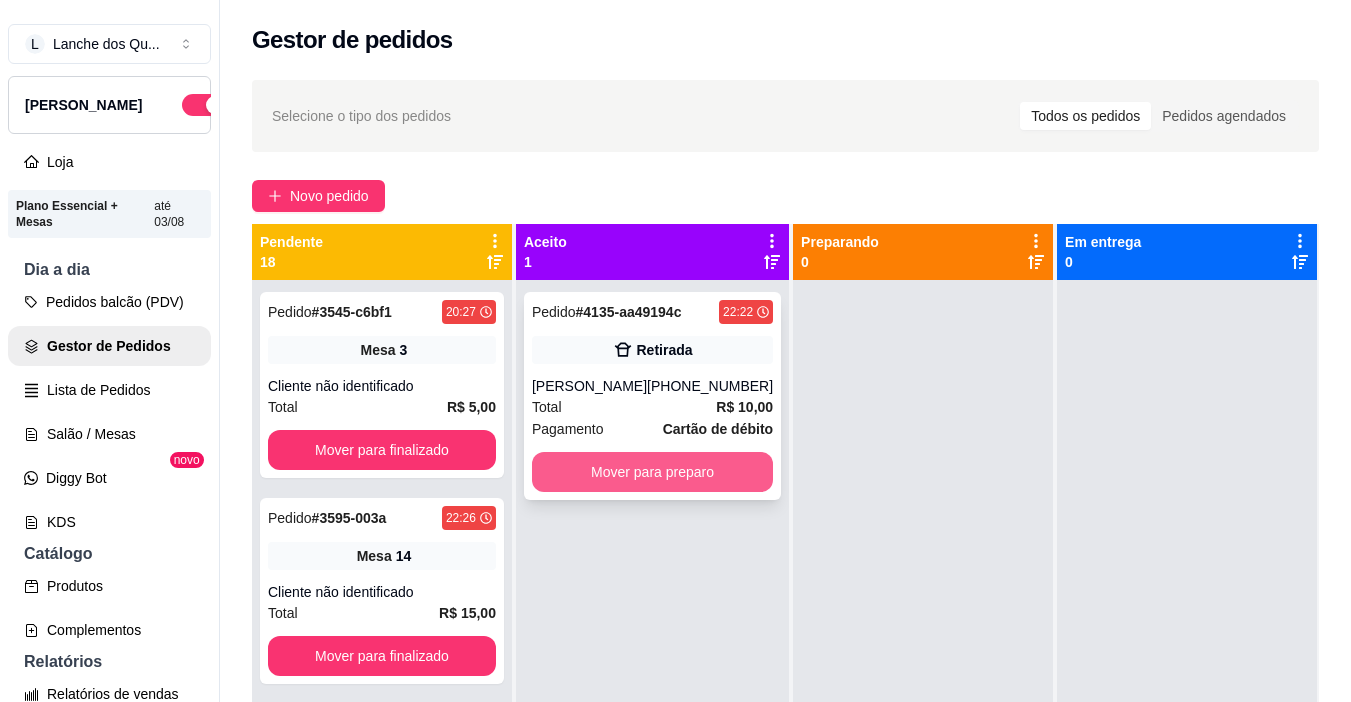 click on "Mover para preparo" at bounding box center [652, 472] 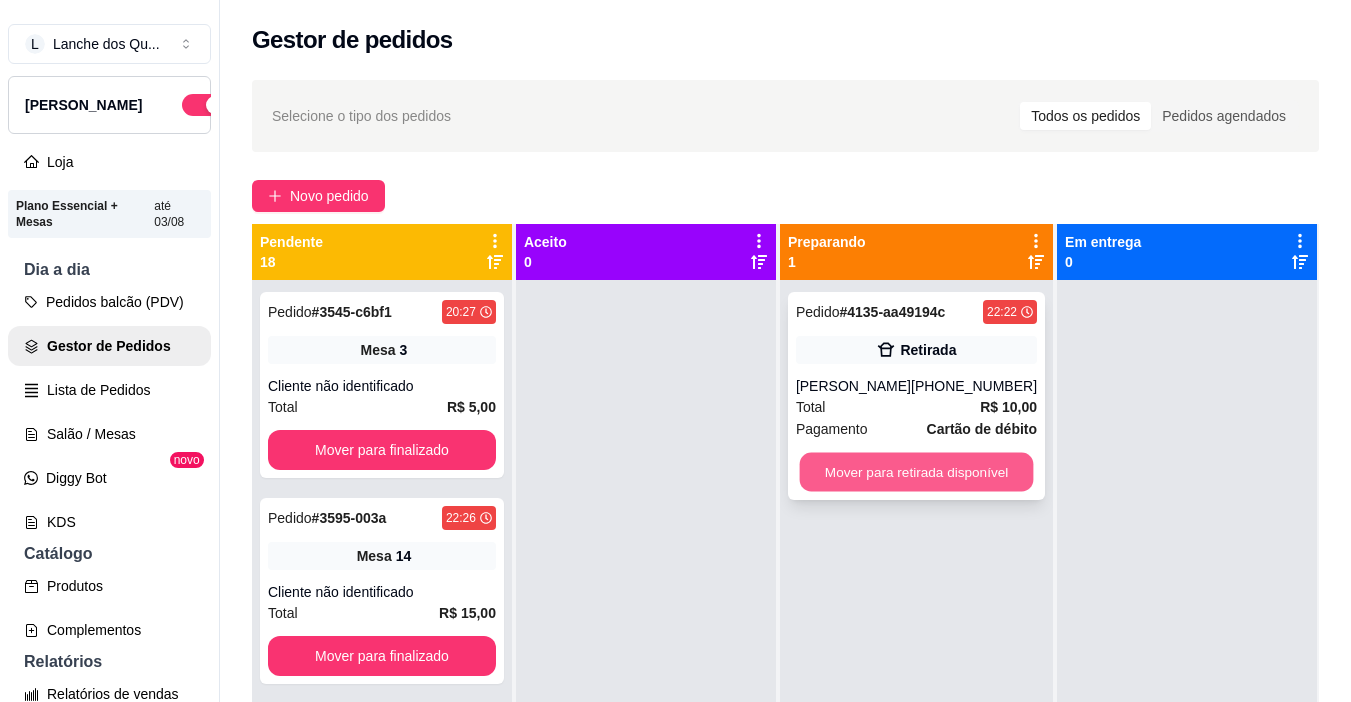 click on "Mover para retirada disponível" at bounding box center [916, 472] 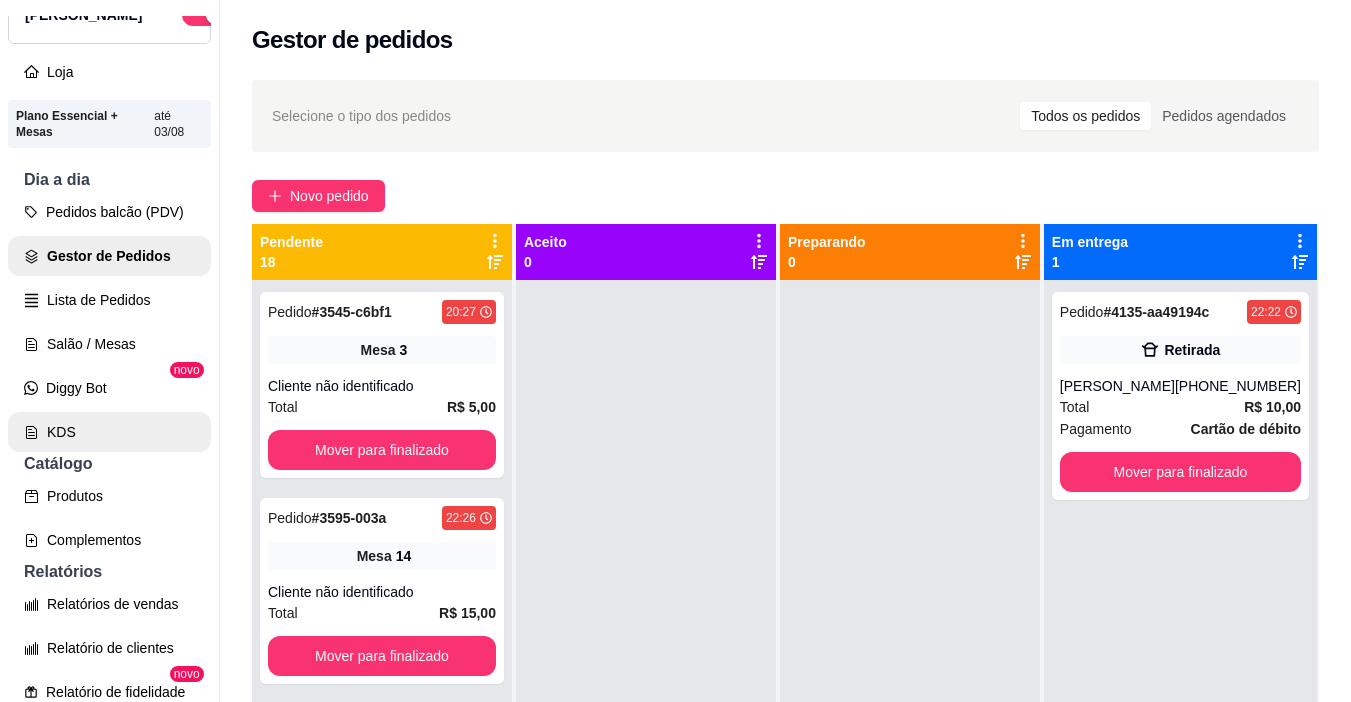 scroll, scrollTop: 200, scrollLeft: 0, axis: vertical 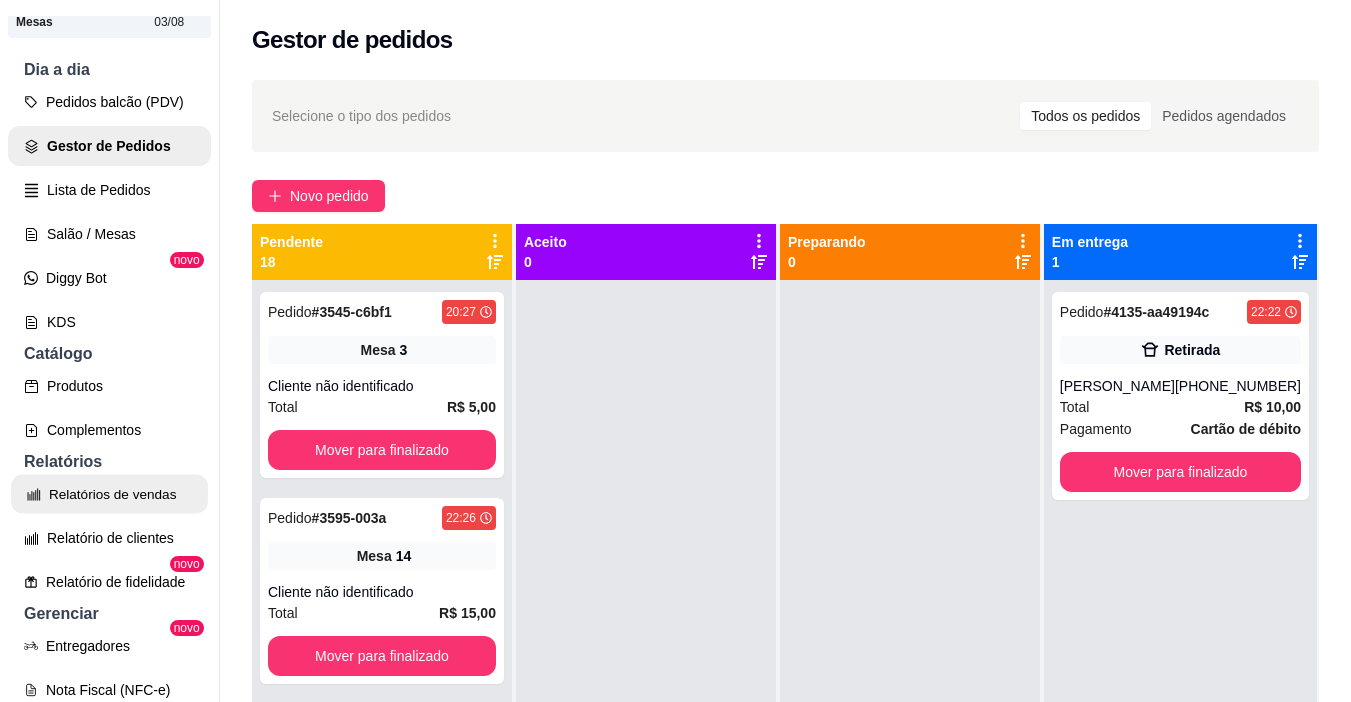 click on "Relatórios de vendas" at bounding box center [109, 494] 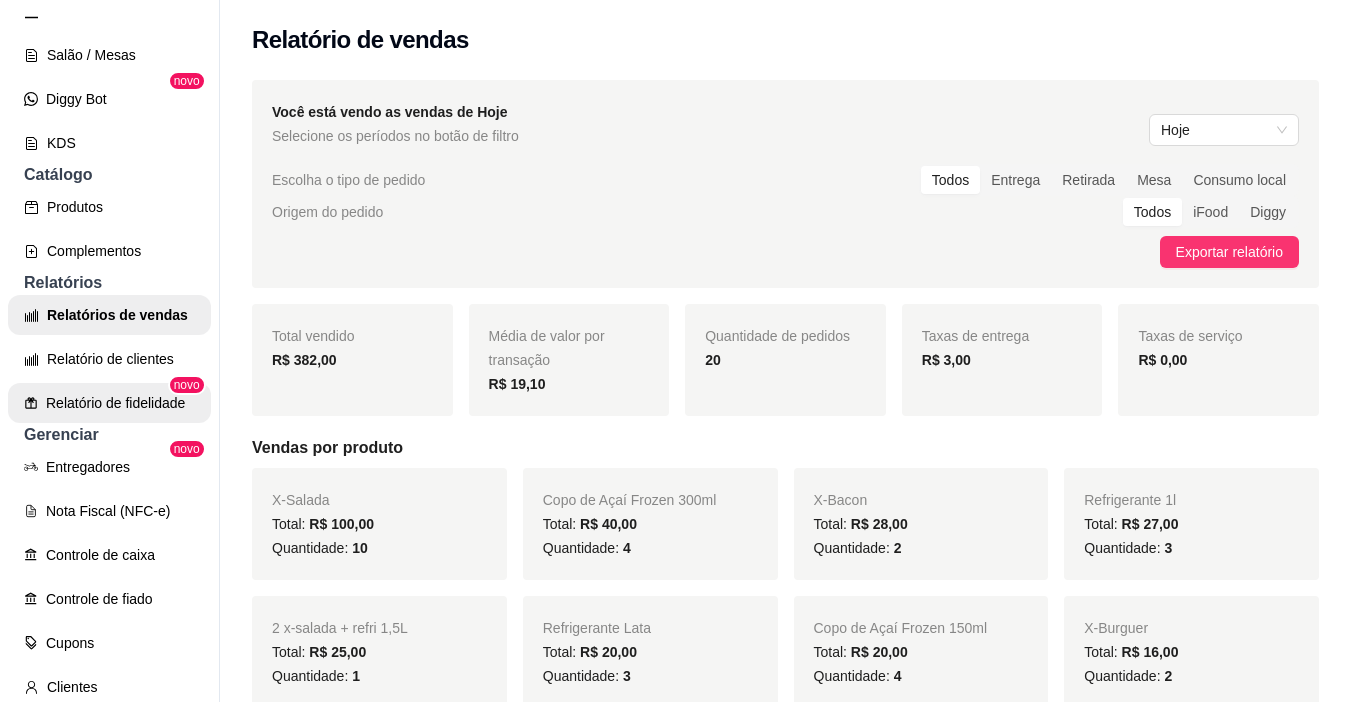 scroll, scrollTop: 400, scrollLeft: 0, axis: vertical 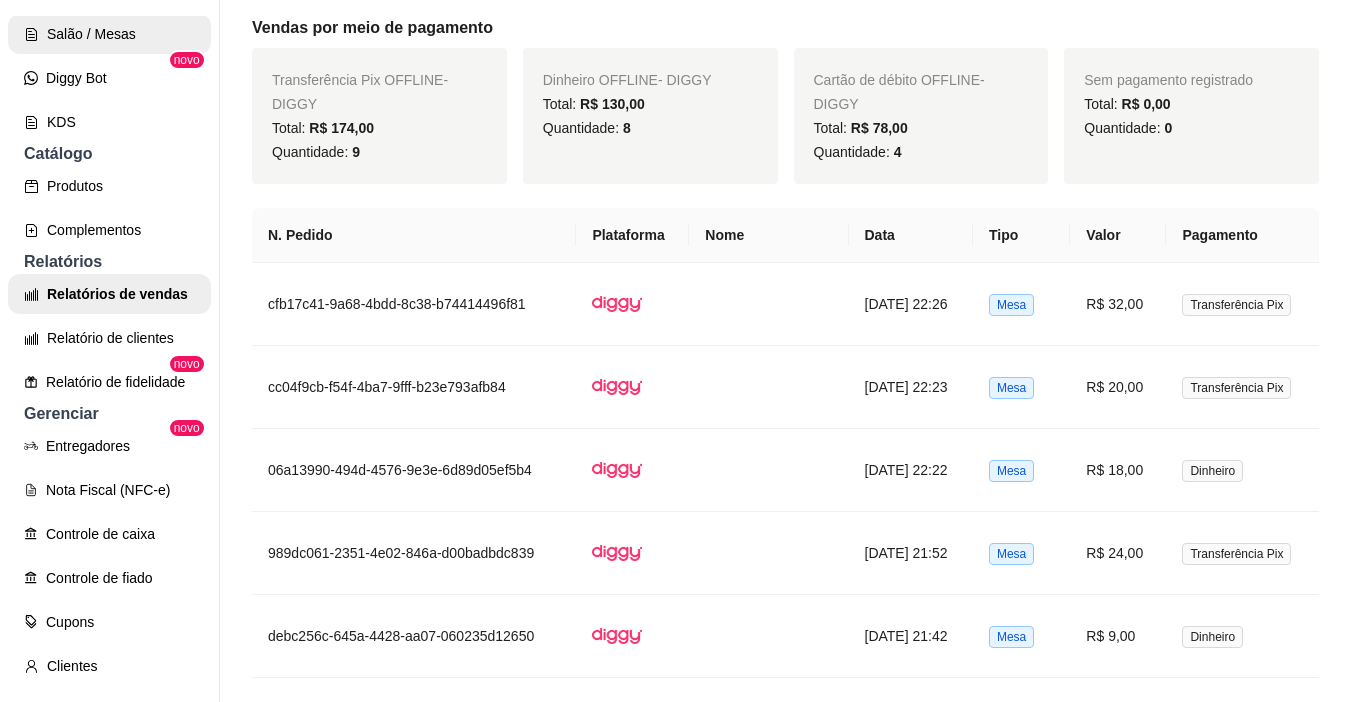 click on "Salão / Mesas" at bounding box center (109, 34) 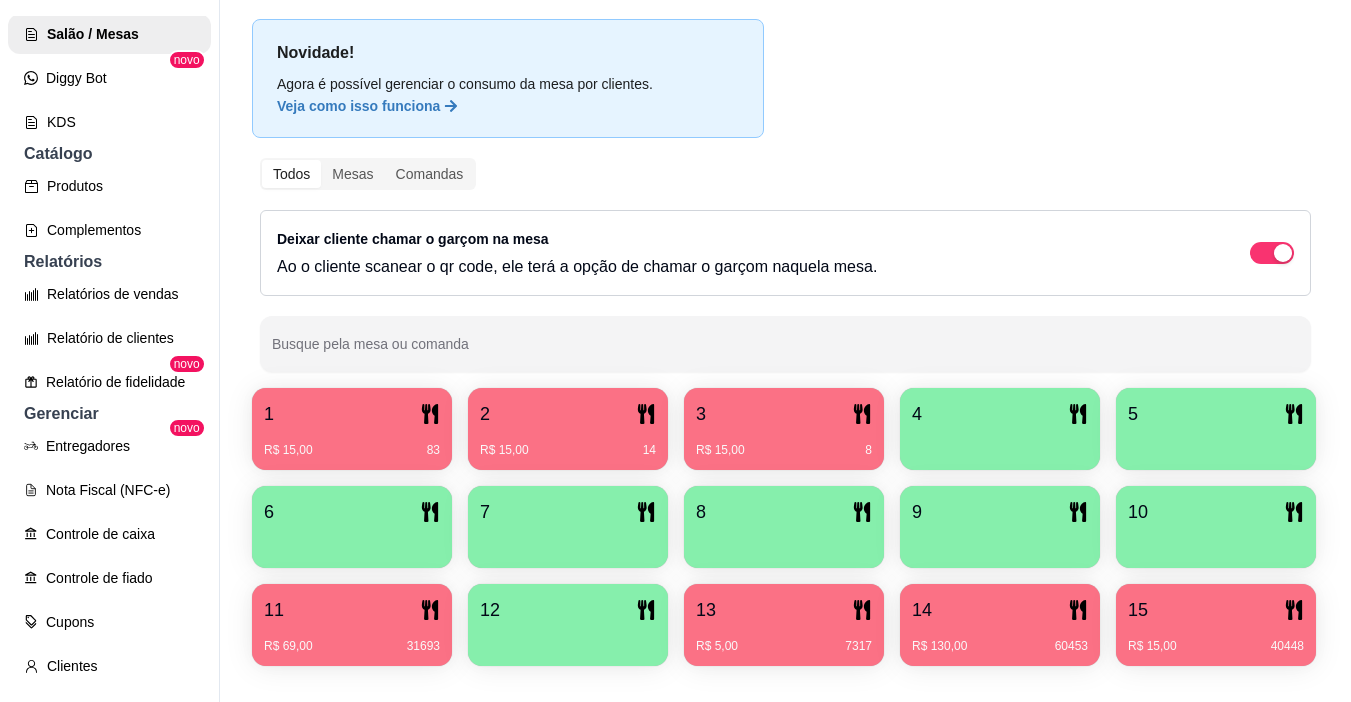 scroll, scrollTop: 200, scrollLeft: 0, axis: vertical 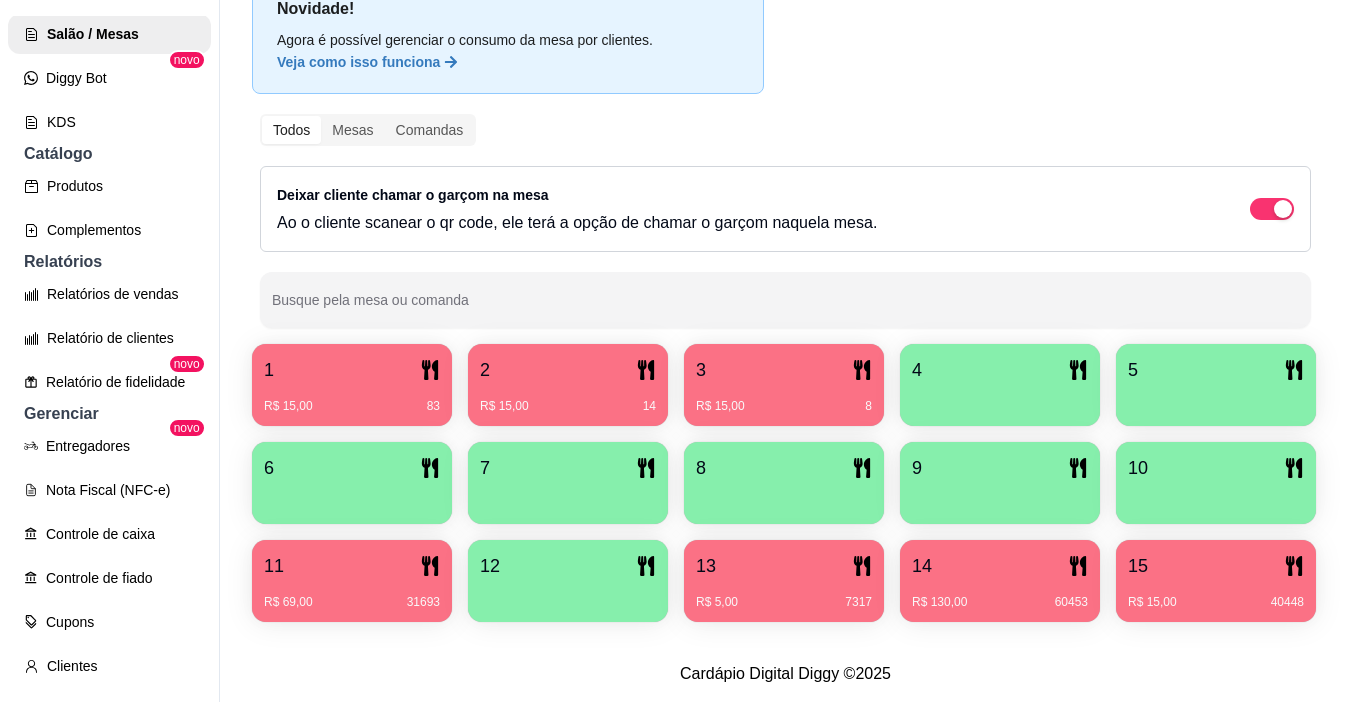 click on "3" at bounding box center (784, 370) 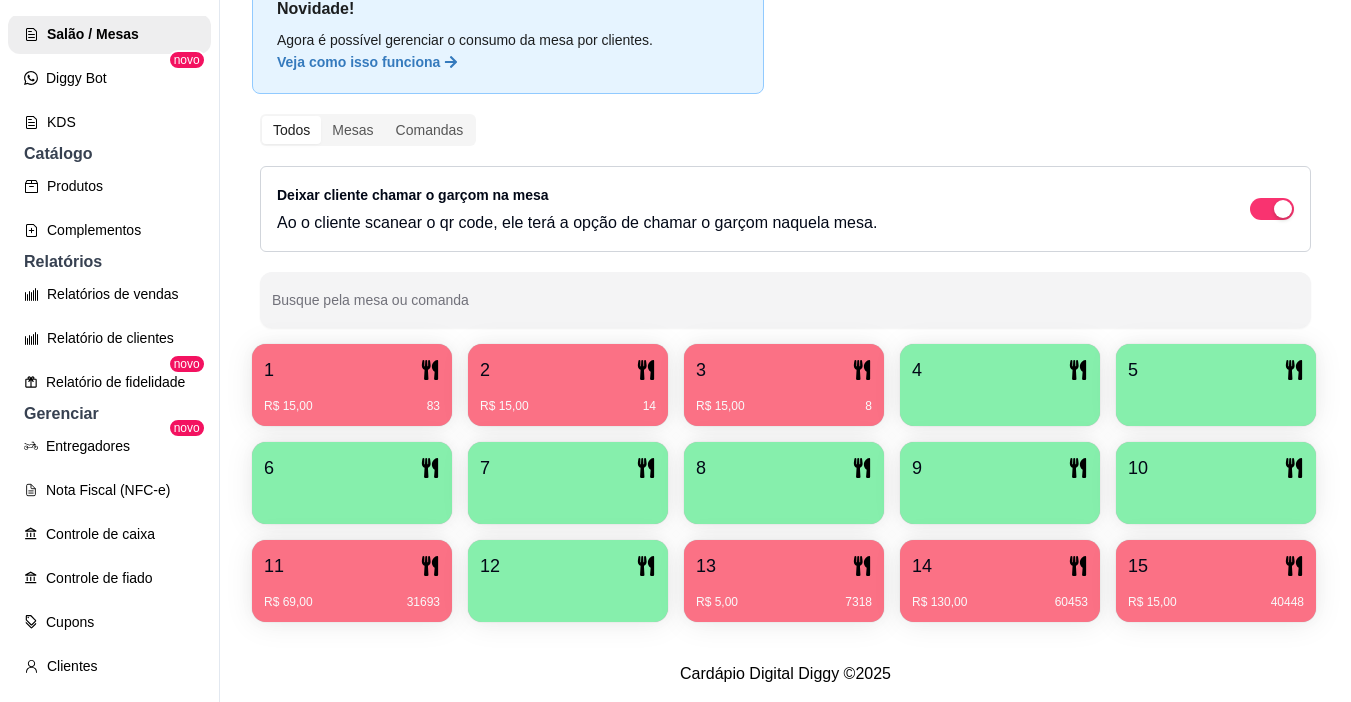 click on "R$ 15,00 83" at bounding box center [352, 399] 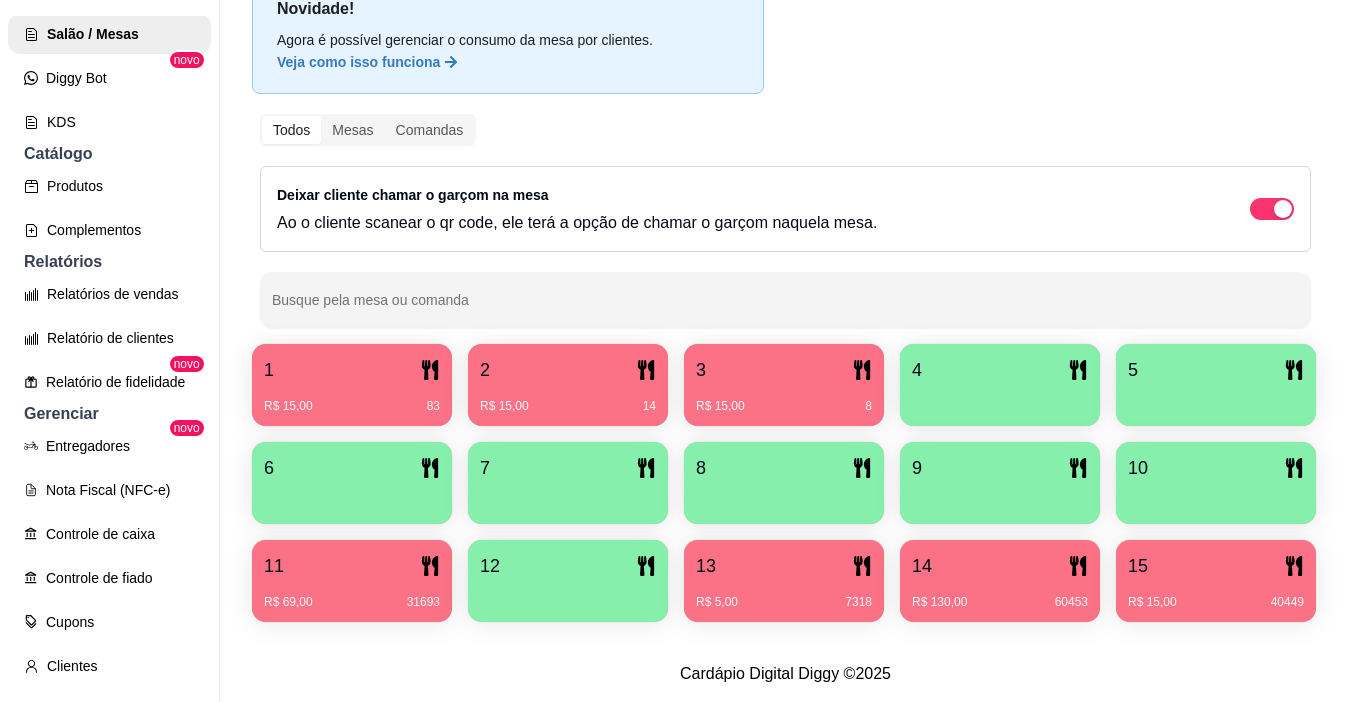 click on "R$ 15,00 14" at bounding box center [568, 399] 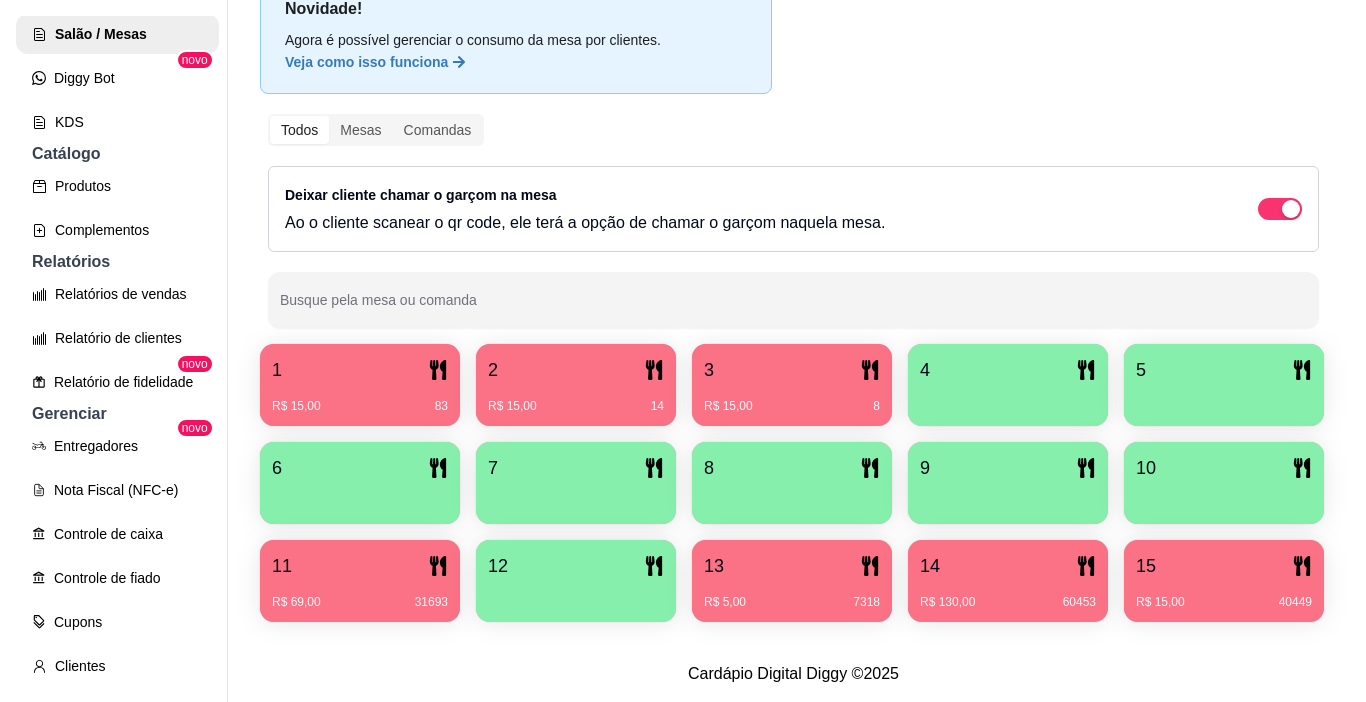 scroll, scrollTop: 258, scrollLeft: 0, axis: vertical 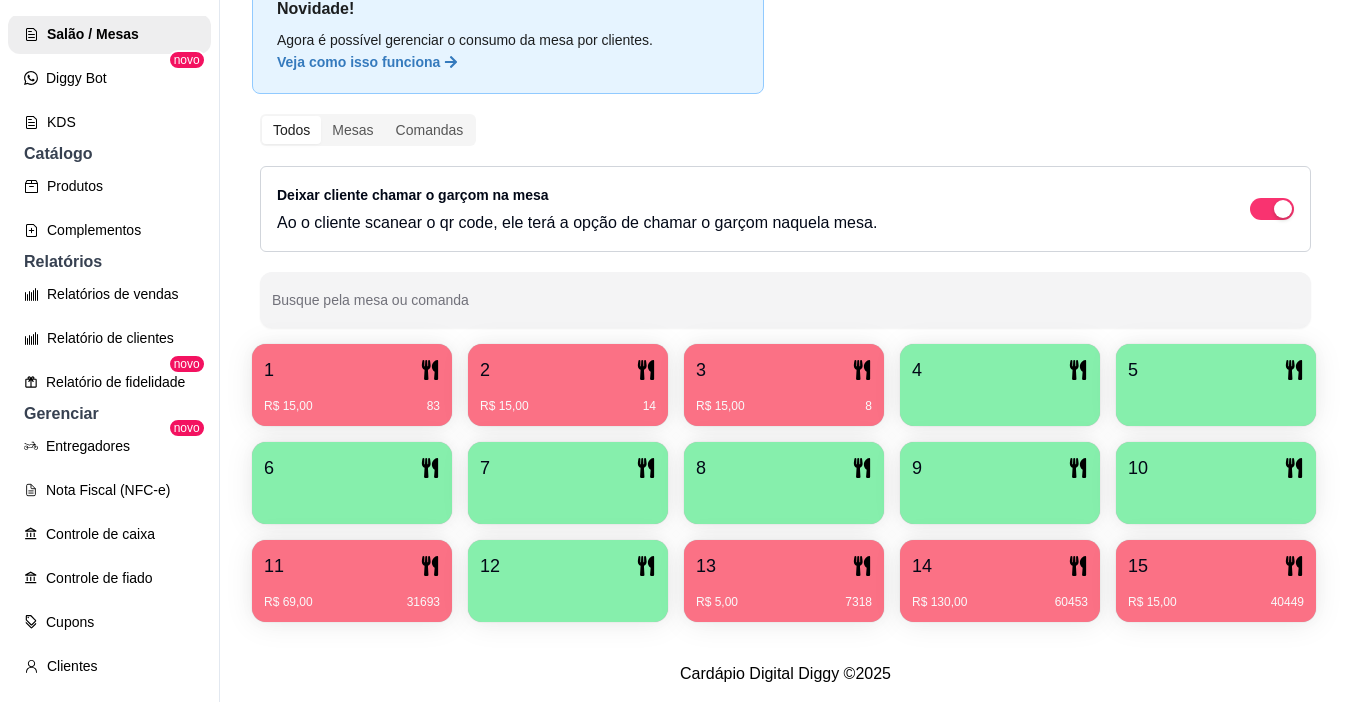 click on "13" at bounding box center (784, 566) 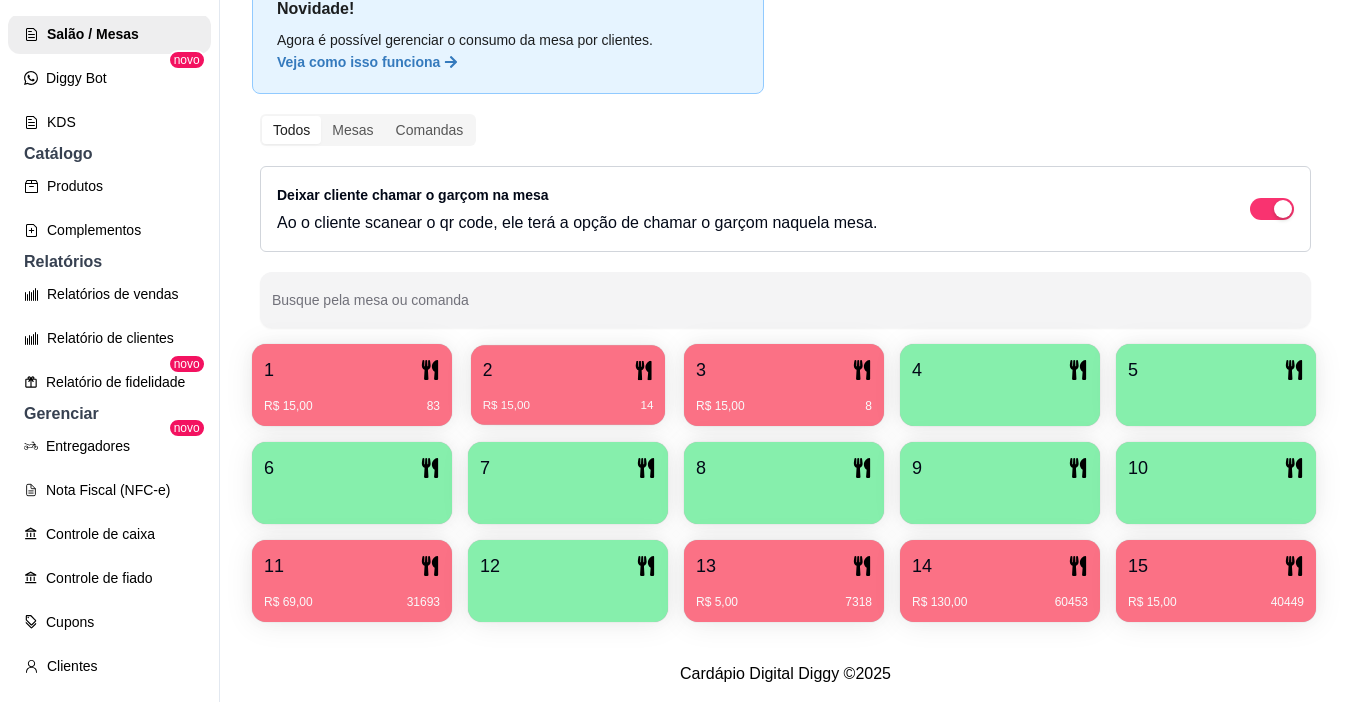 click on "R$ 15,00 14" at bounding box center (568, 398) 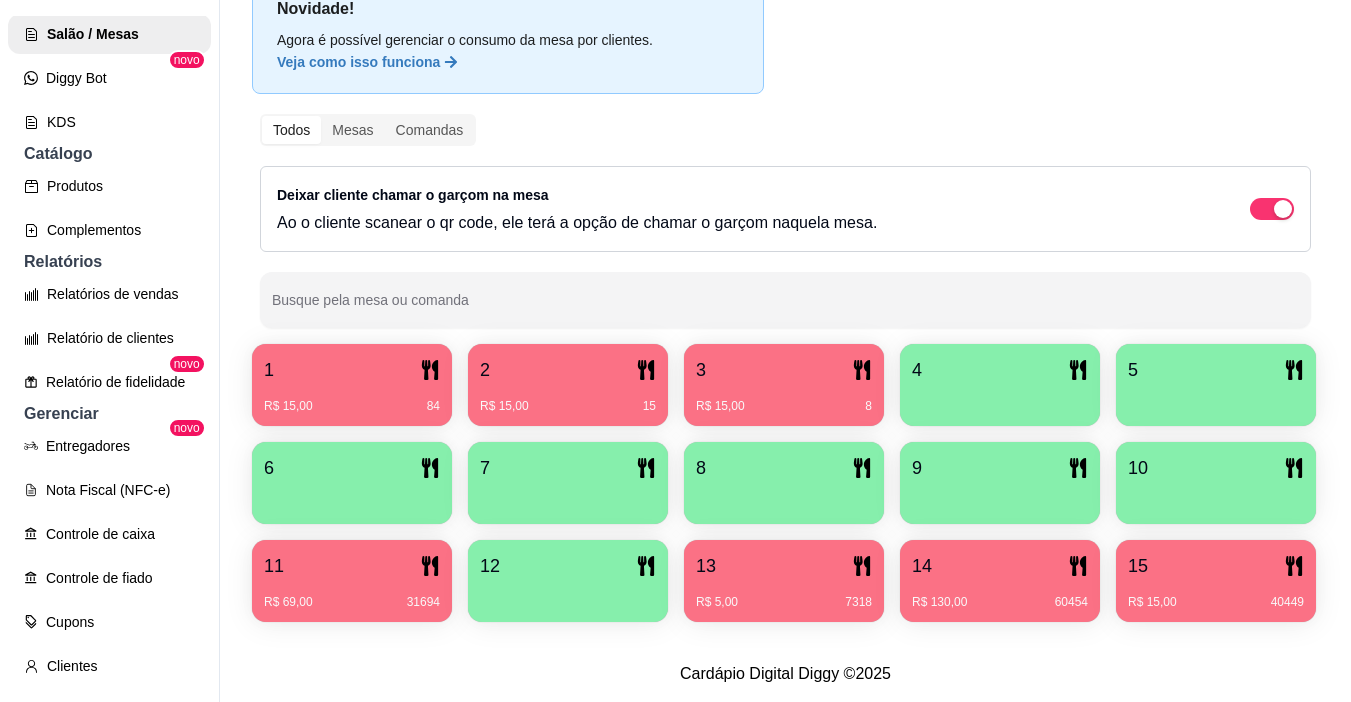 click on "R$ 15,00 15" at bounding box center (568, 399) 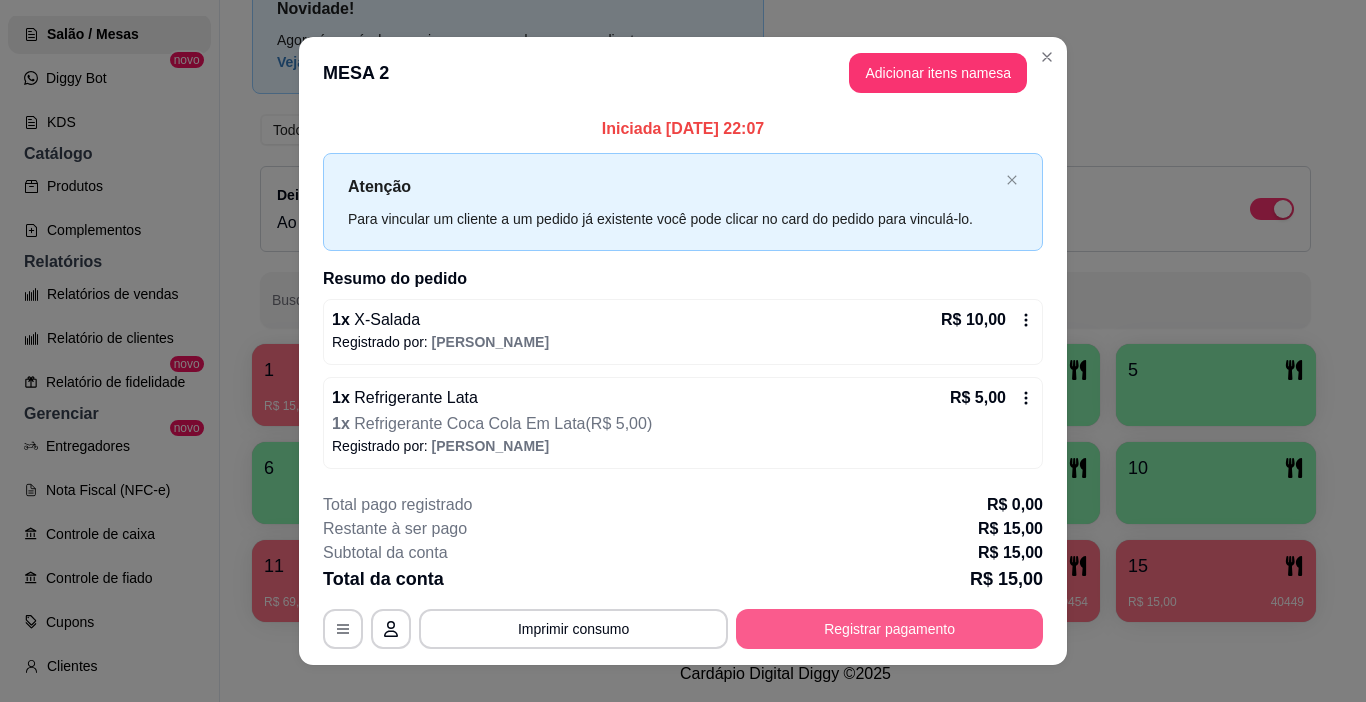 click on "Registrar pagamento" at bounding box center [889, 629] 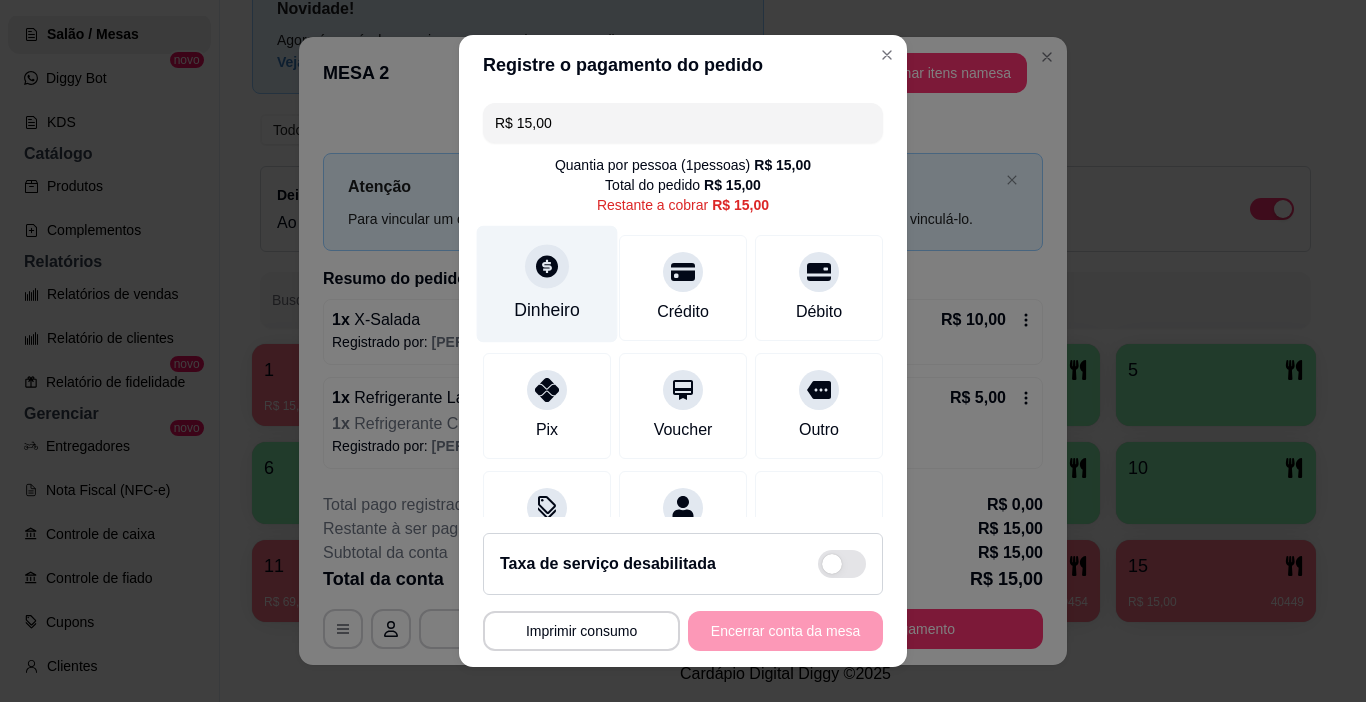 click on "Dinheiro" at bounding box center [547, 284] 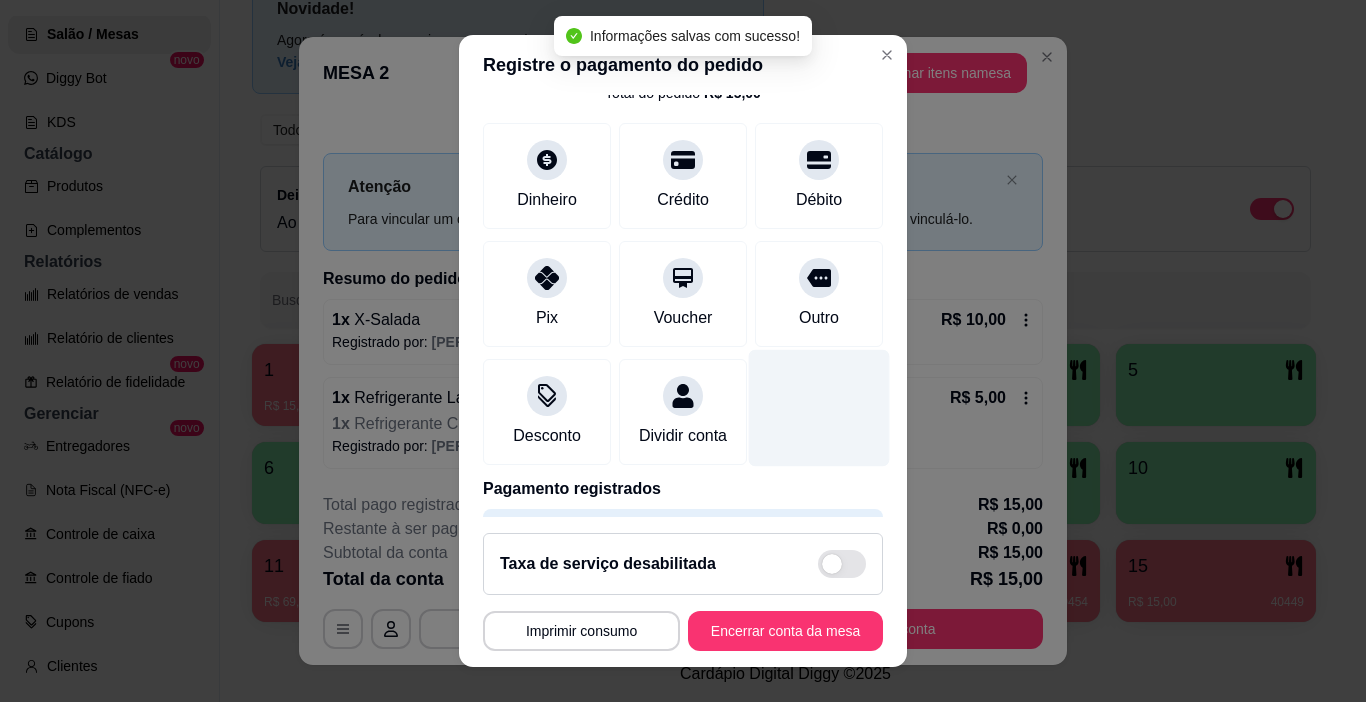 type on "R$ 0,00" 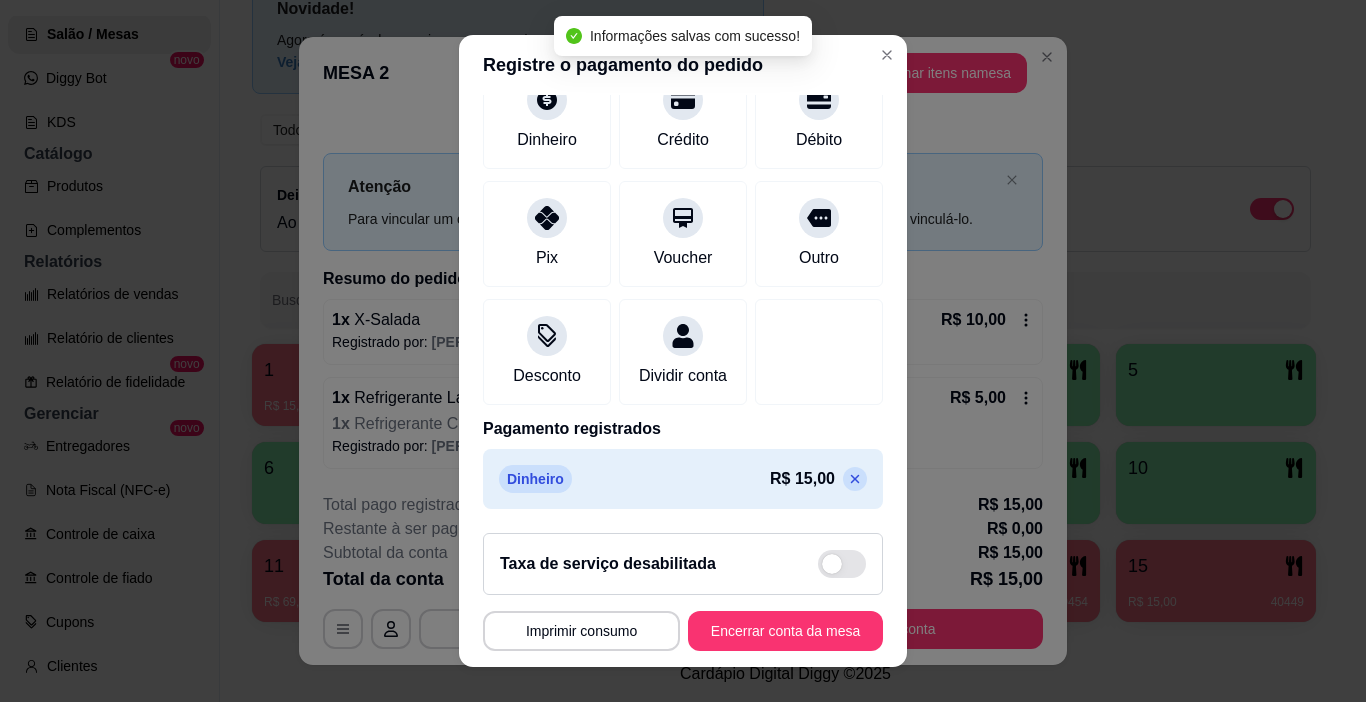 scroll, scrollTop: 176, scrollLeft: 0, axis: vertical 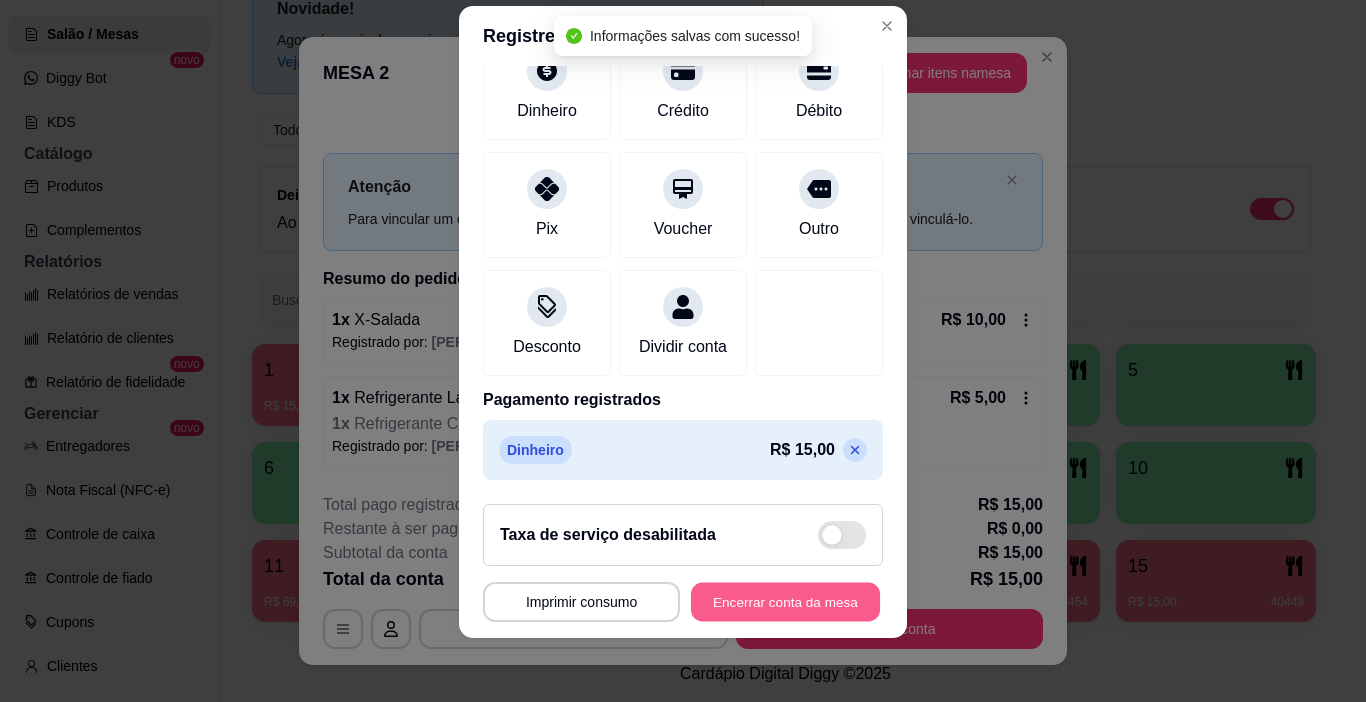 click on "Encerrar conta da mesa" at bounding box center (785, 602) 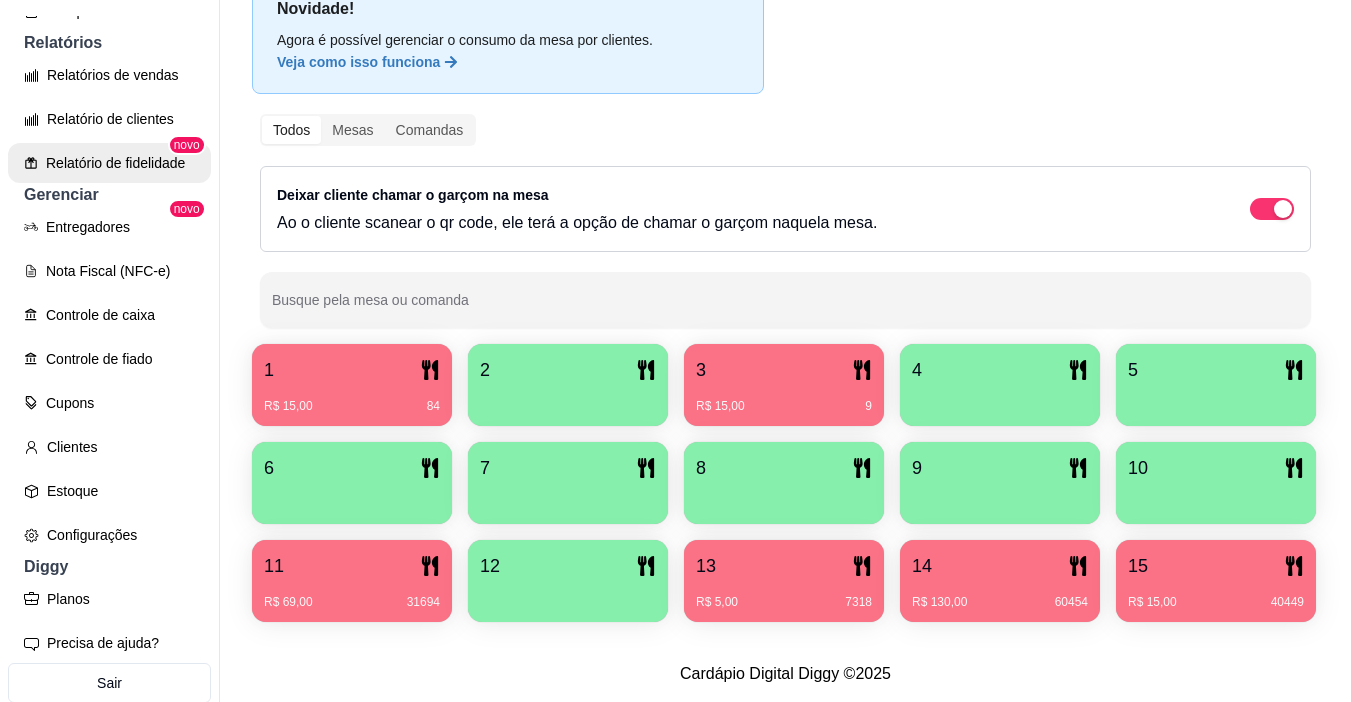 scroll, scrollTop: 584, scrollLeft: 0, axis: vertical 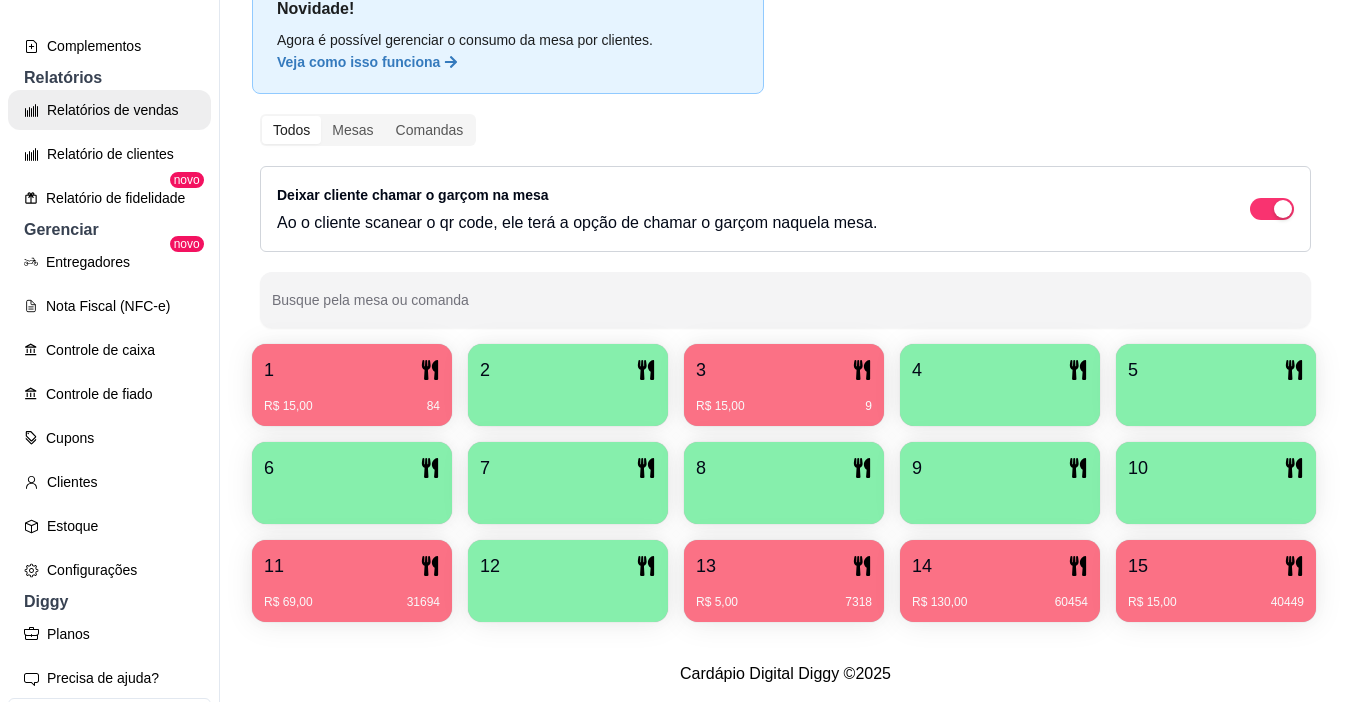 click on "Relatórios de vendas" at bounding box center [109, 110] 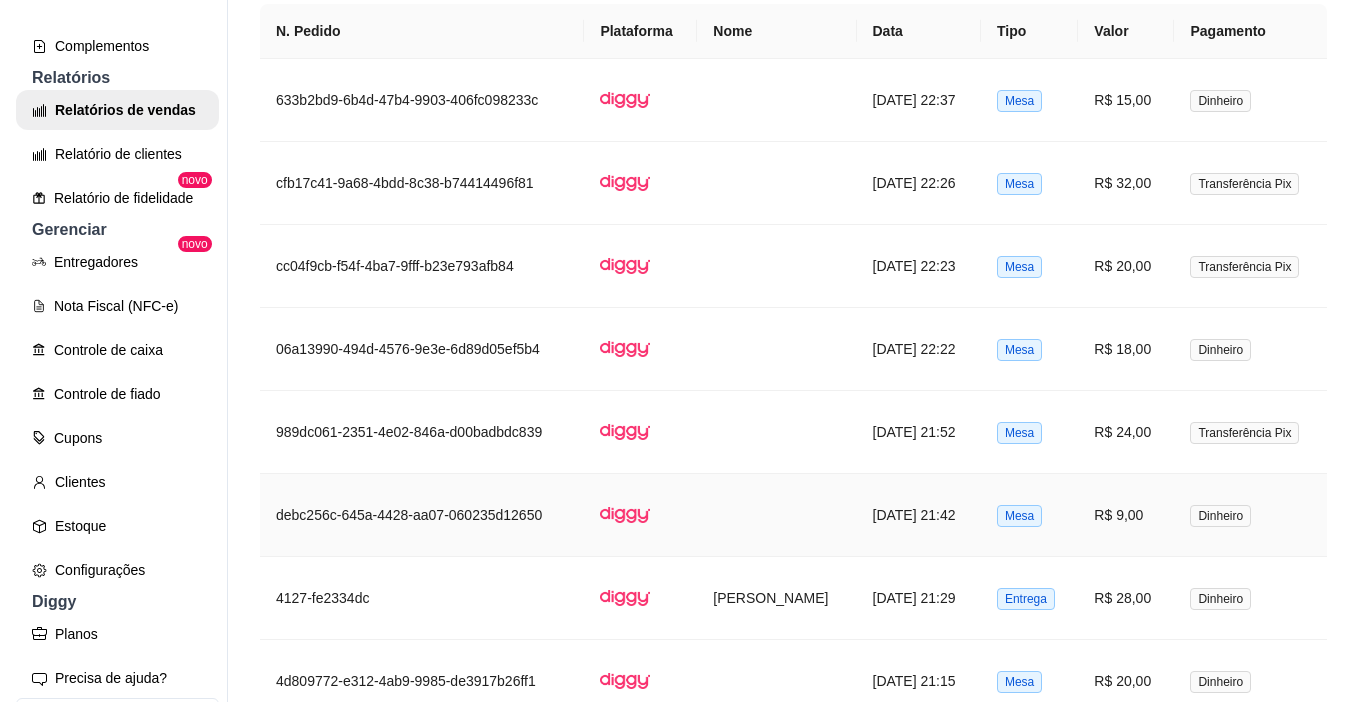 scroll, scrollTop: 1200, scrollLeft: 0, axis: vertical 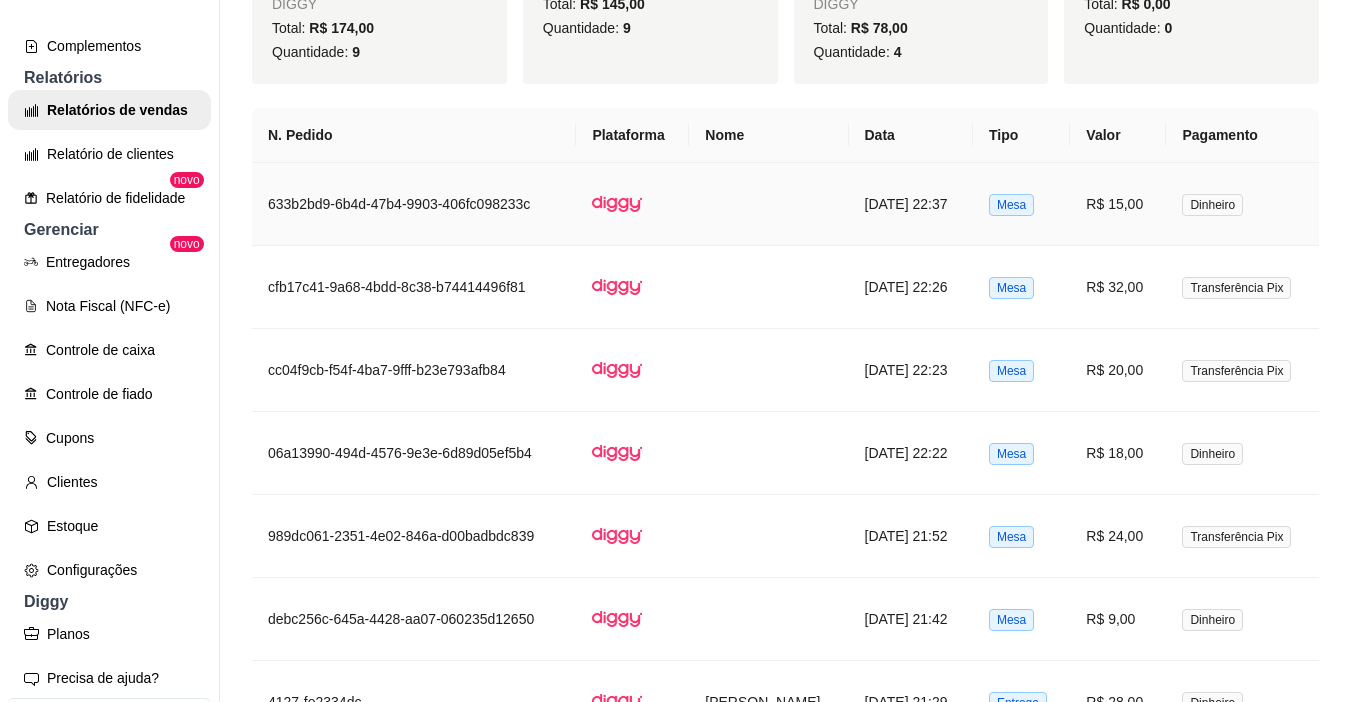 click on "R$ 15,00" at bounding box center [1118, 204] 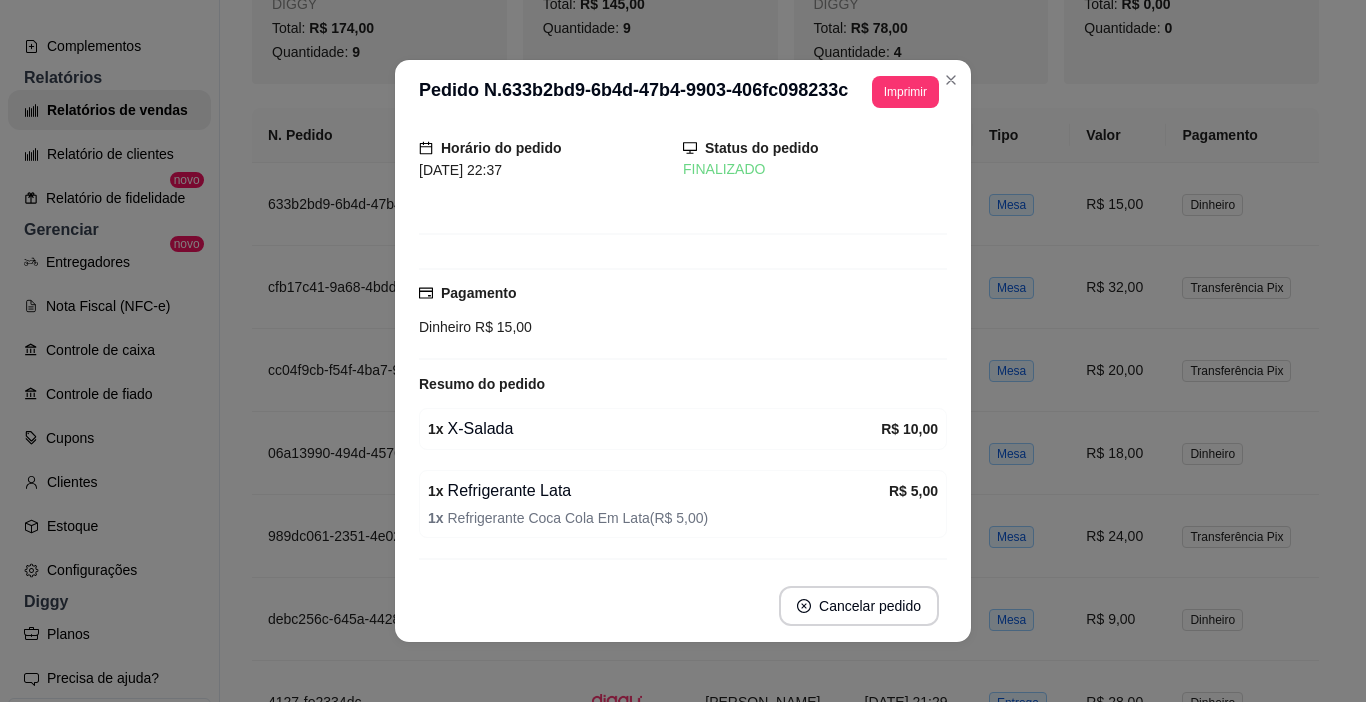 scroll, scrollTop: 113, scrollLeft: 0, axis: vertical 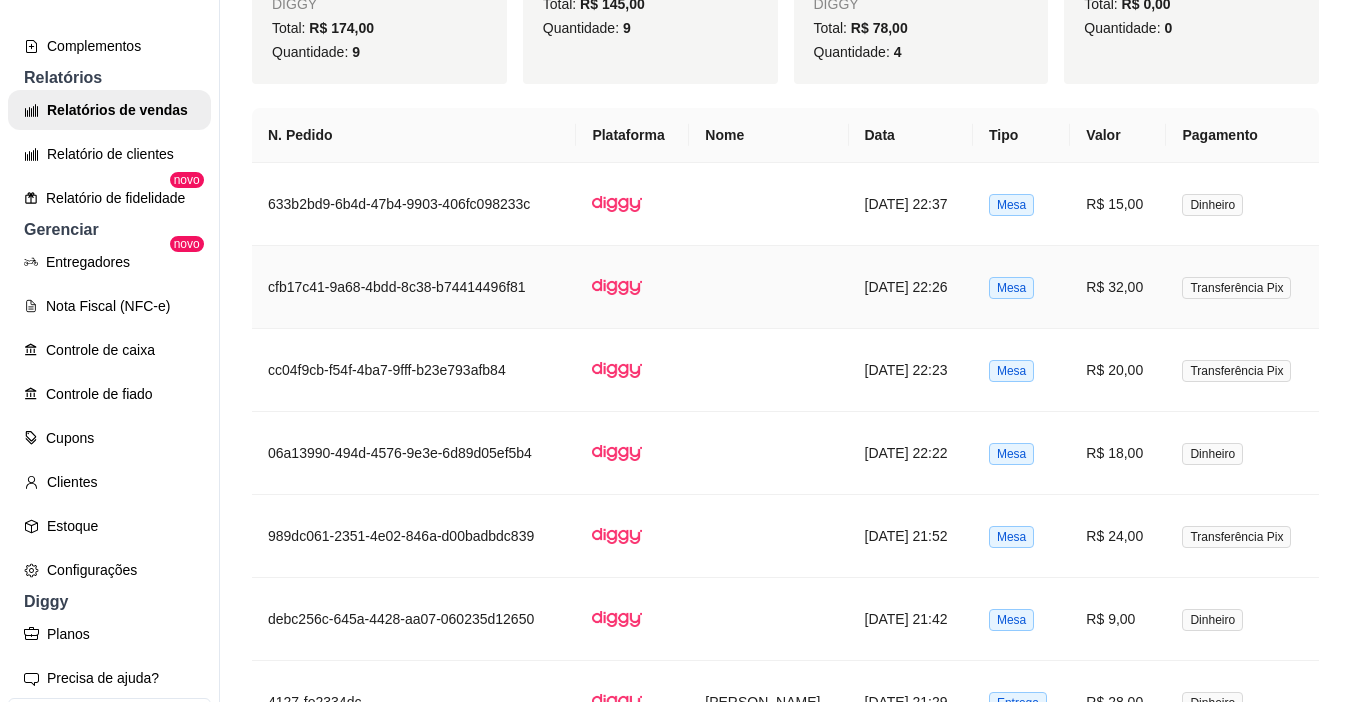 click on "R$ 32,00" at bounding box center (1118, 287) 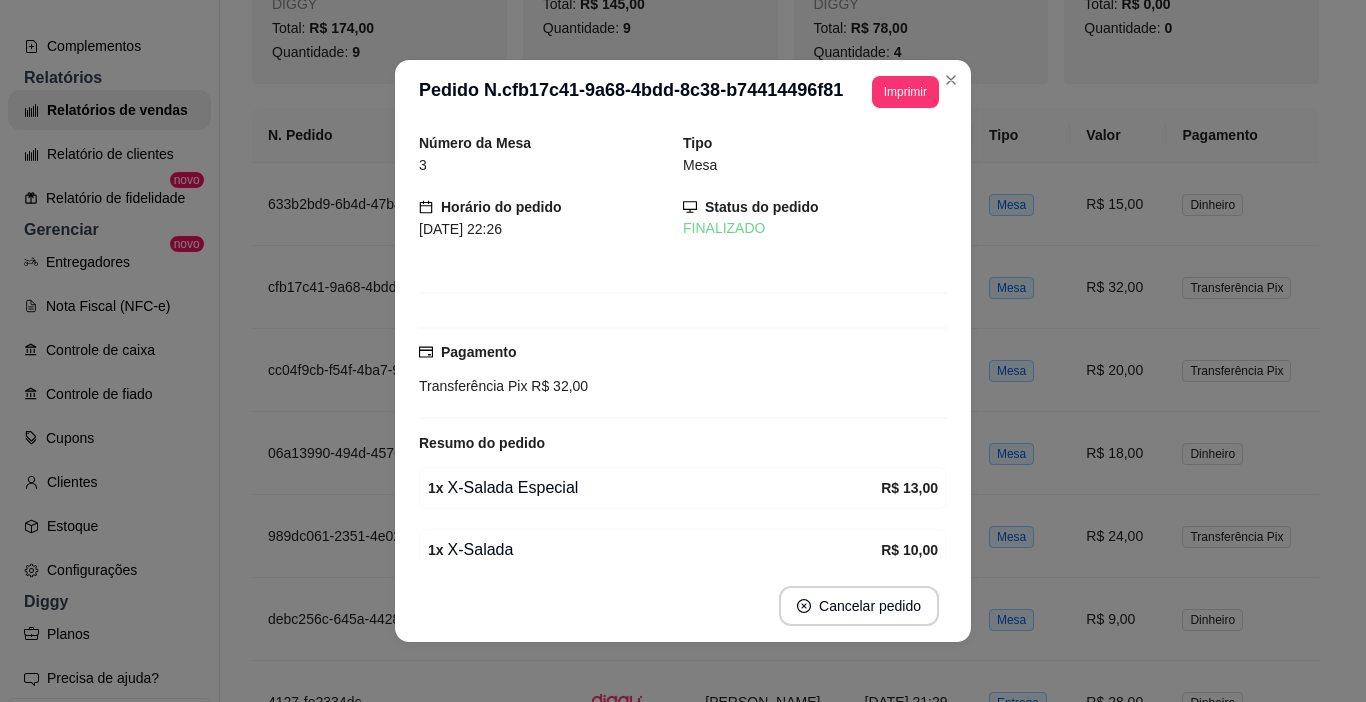 scroll, scrollTop: 175, scrollLeft: 0, axis: vertical 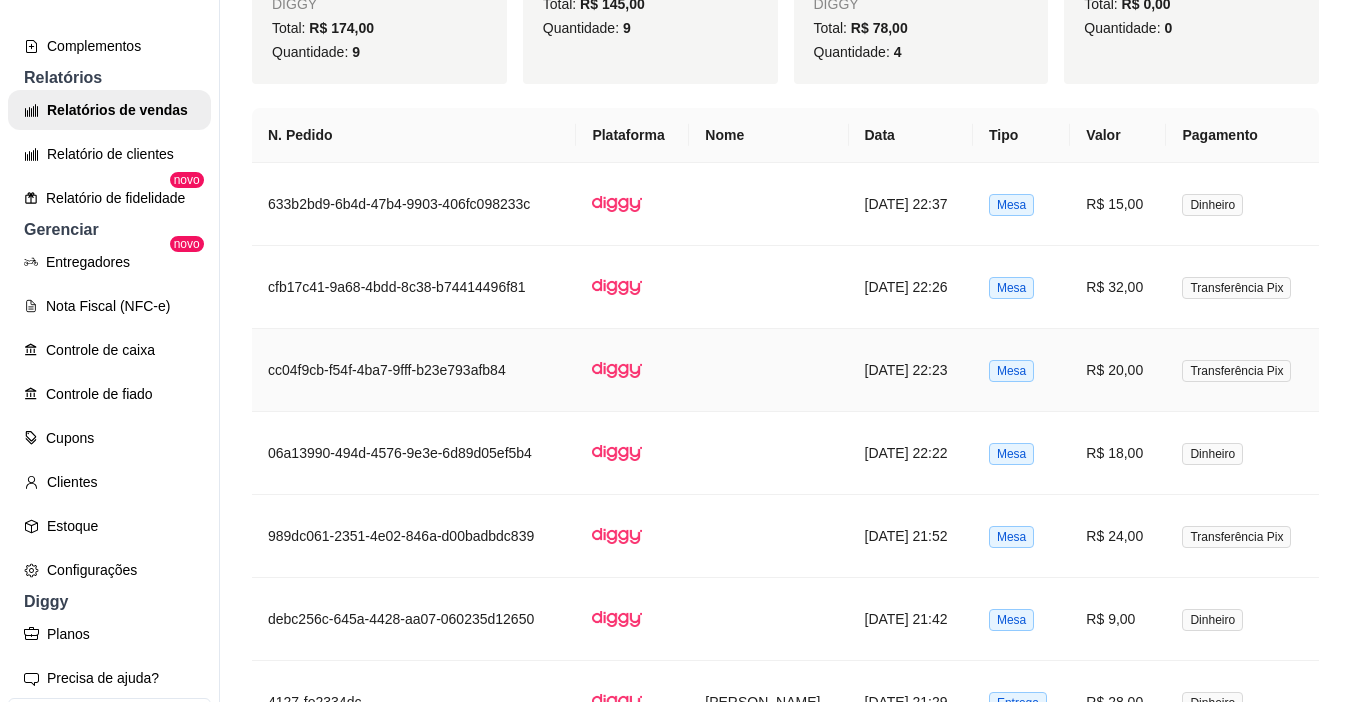 click on "R$ 20,00" at bounding box center (1118, 370) 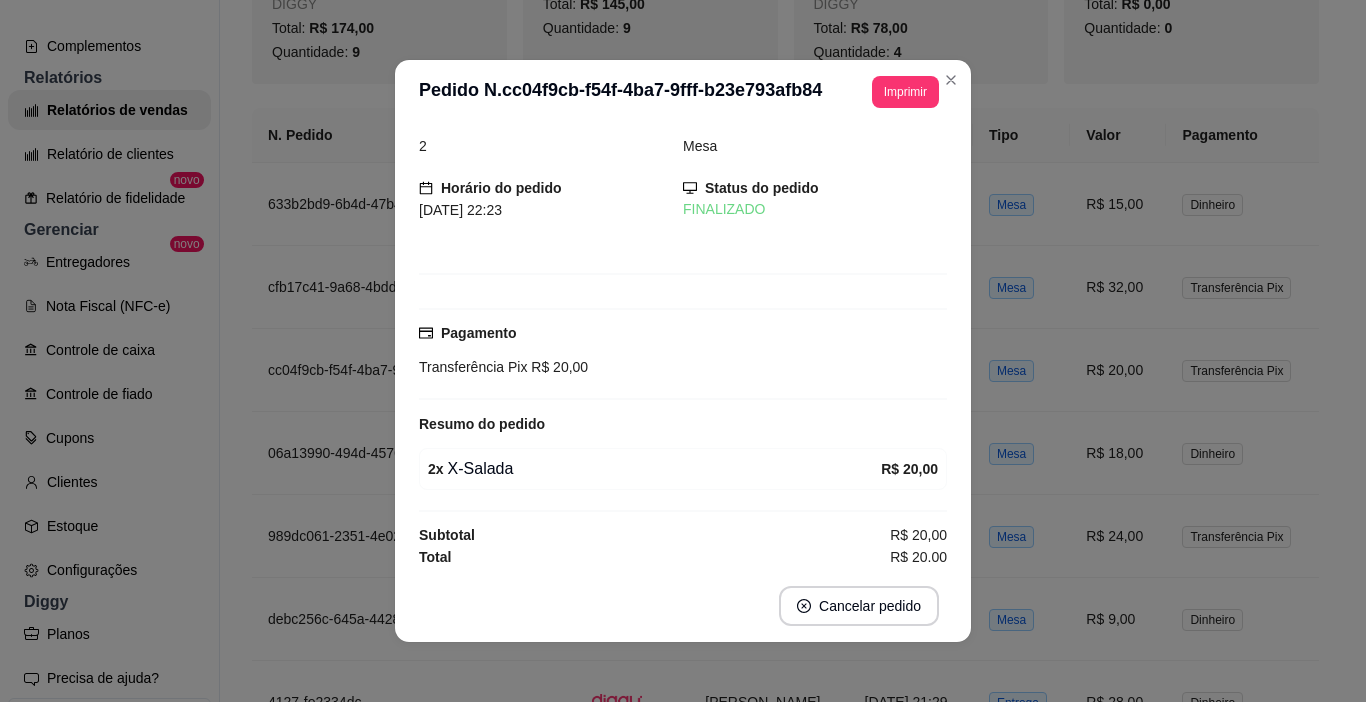 scroll, scrollTop: 25, scrollLeft: 0, axis: vertical 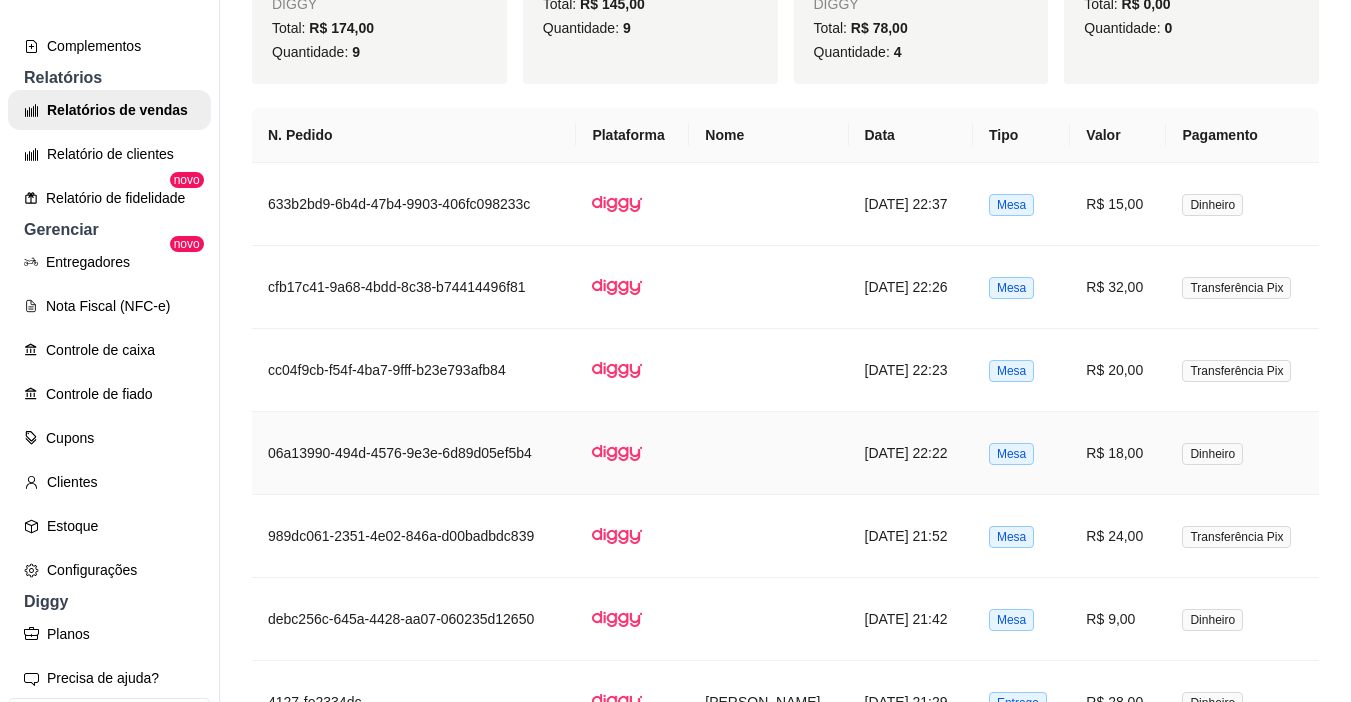 click on "Mesa" at bounding box center [1021, 453] 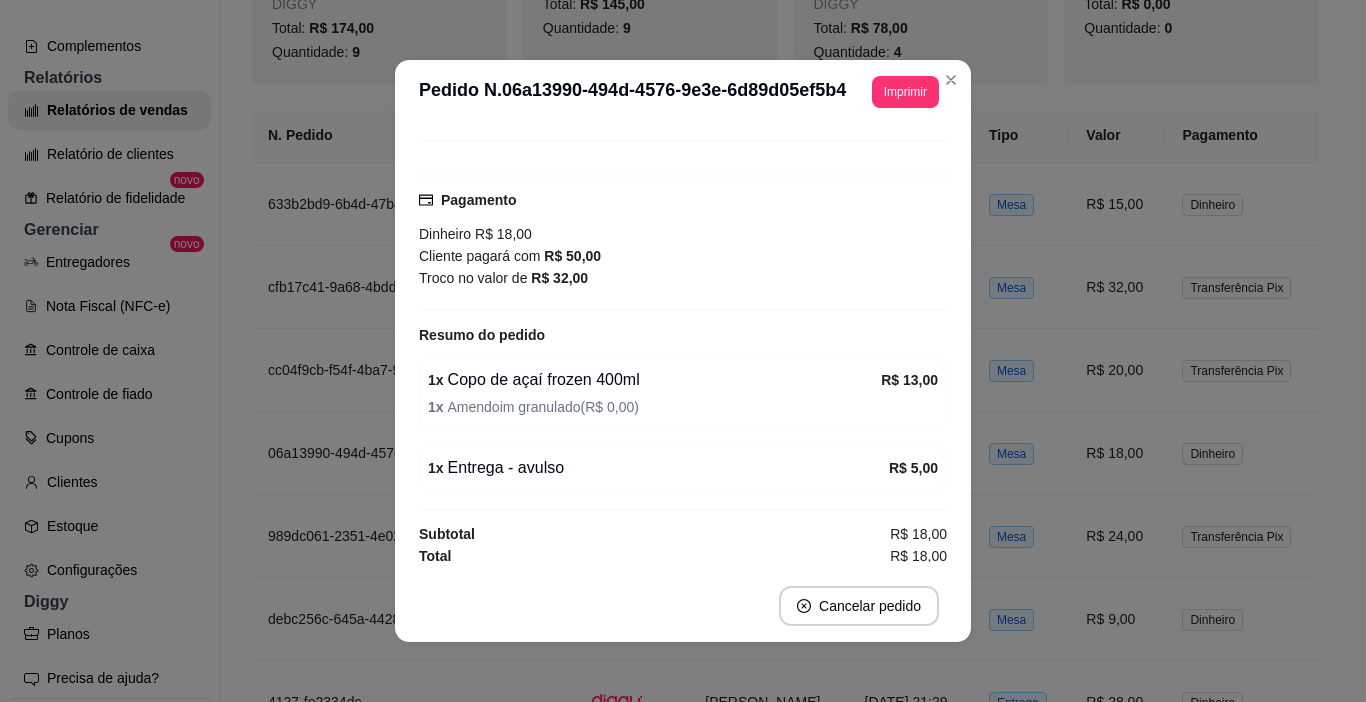 scroll, scrollTop: 157, scrollLeft: 0, axis: vertical 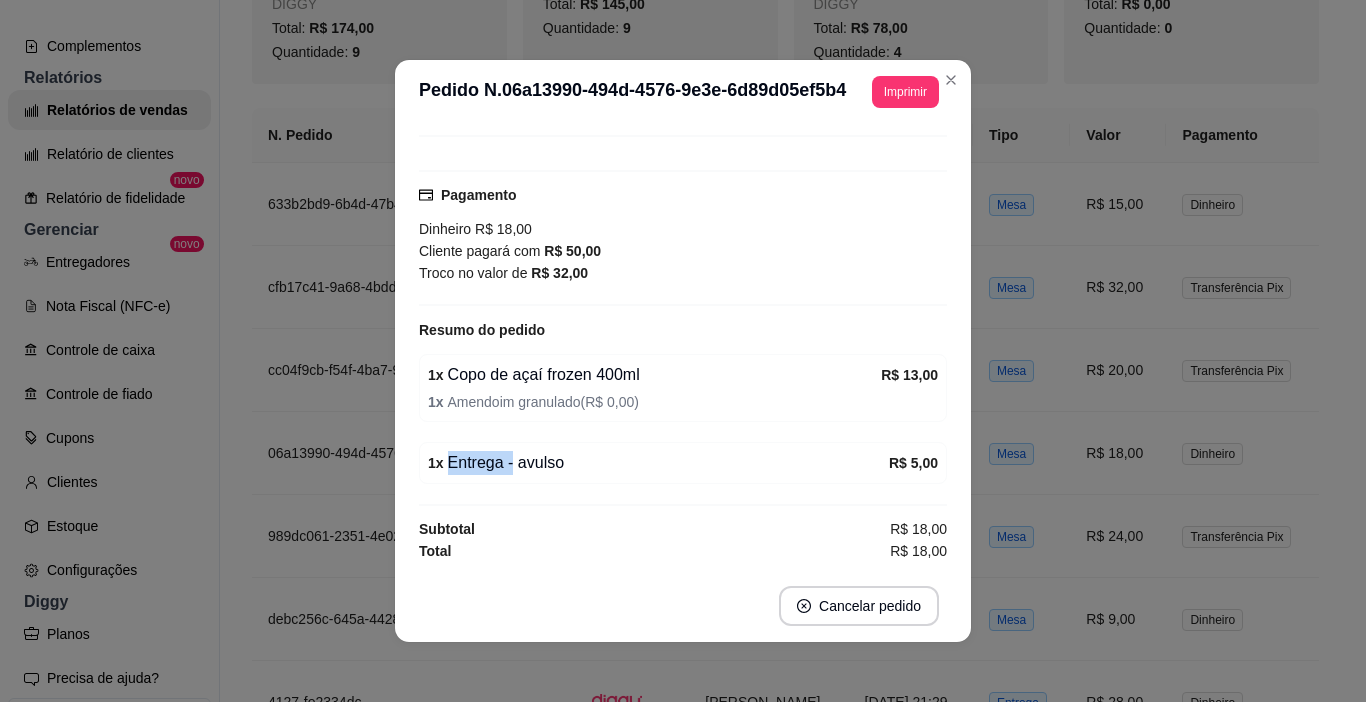 drag, startPoint x: 502, startPoint y: 464, endPoint x: 651, endPoint y: 459, distance: 149.08386 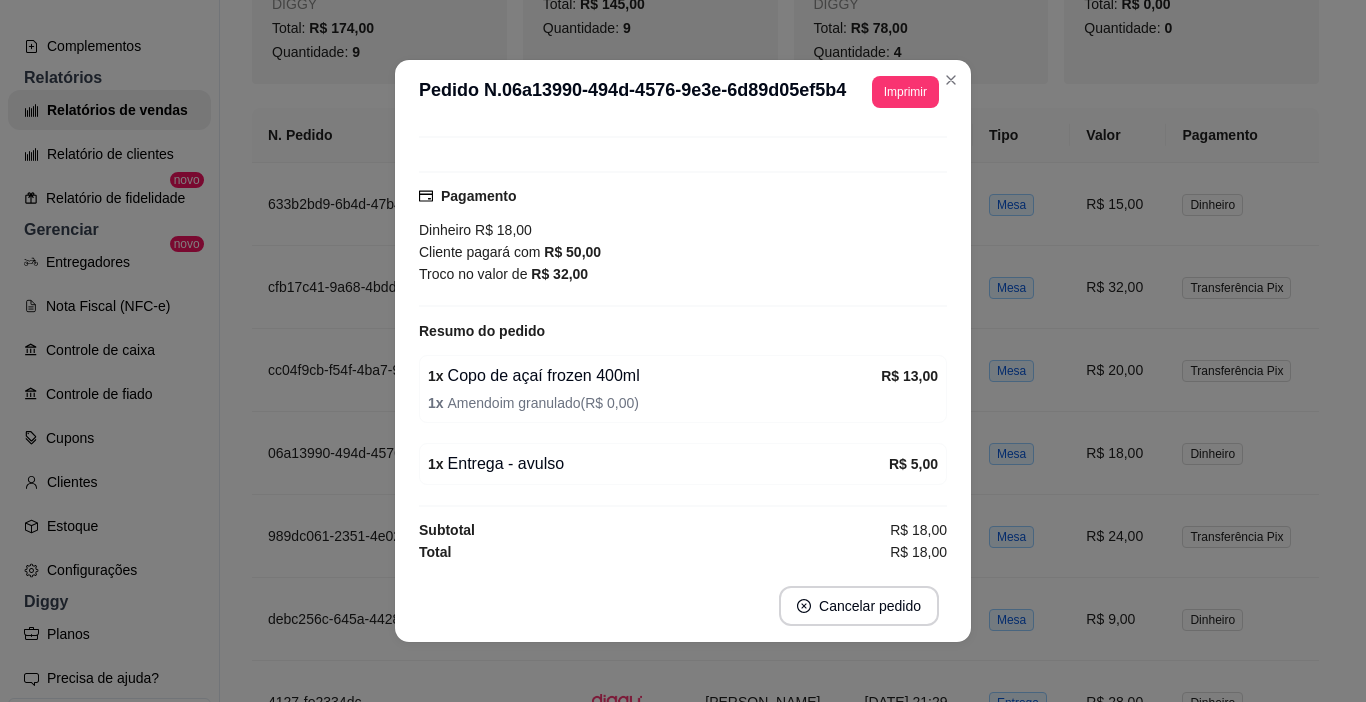 scroll, scrollTop: 157, scrollLeft: 0, axis: vertical 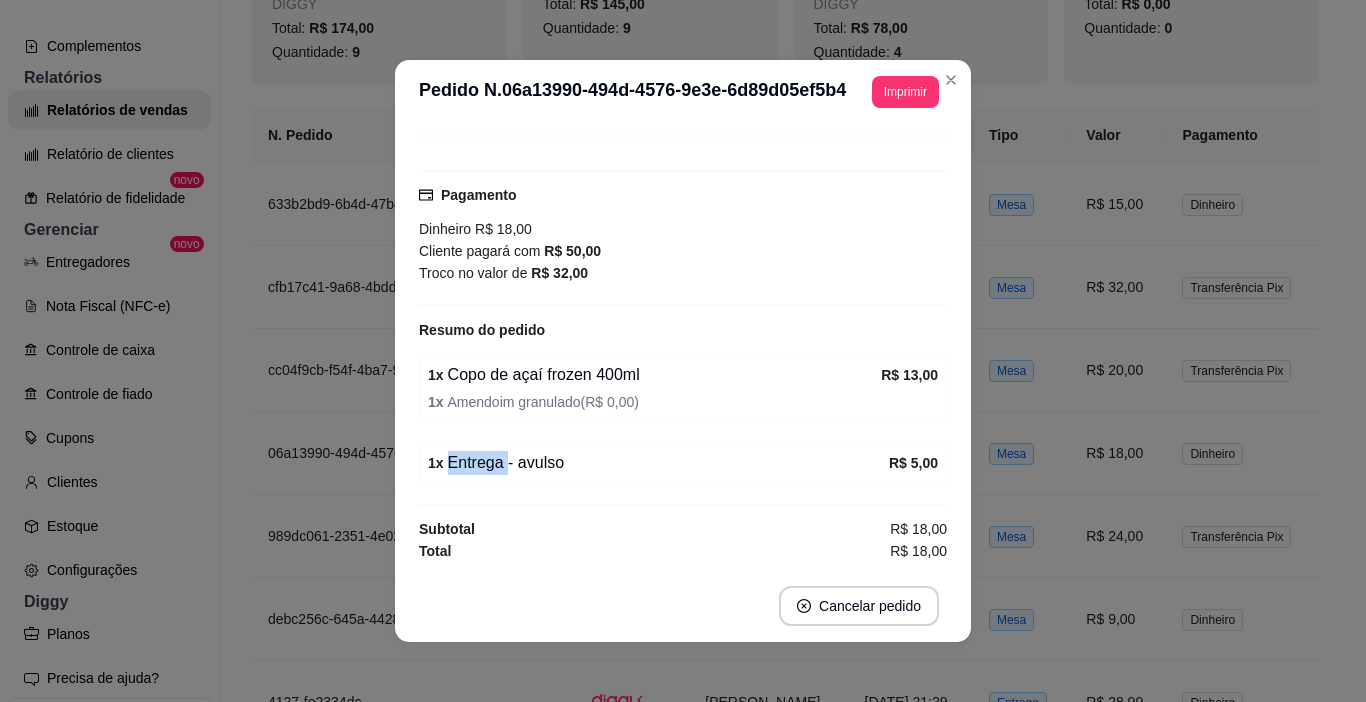 drag, startPoint x: 496, startPoint y: 464, endPoint x: 698, endPoint y: 458, distance: 202.0891 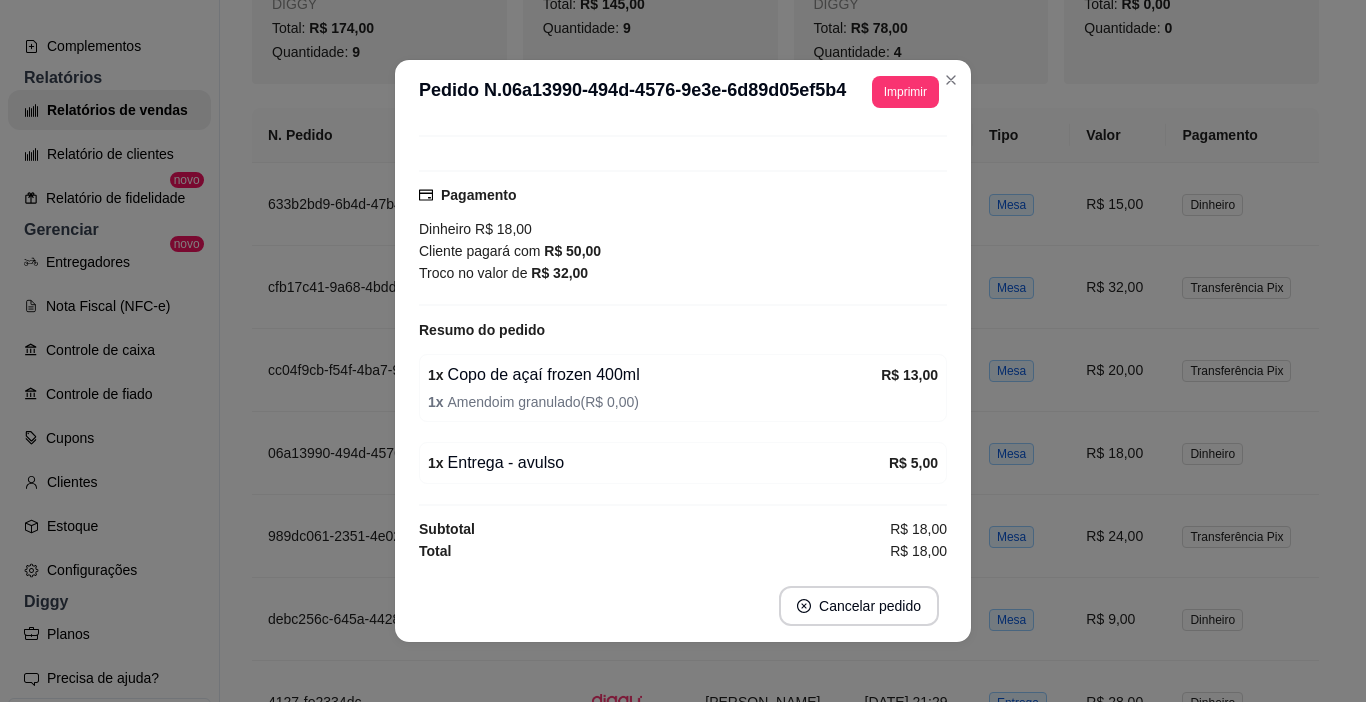 drag, startPoint x: 606, startPoint y: 350, endPoint x: 721, endPoint y: 363, distance: 115.73245 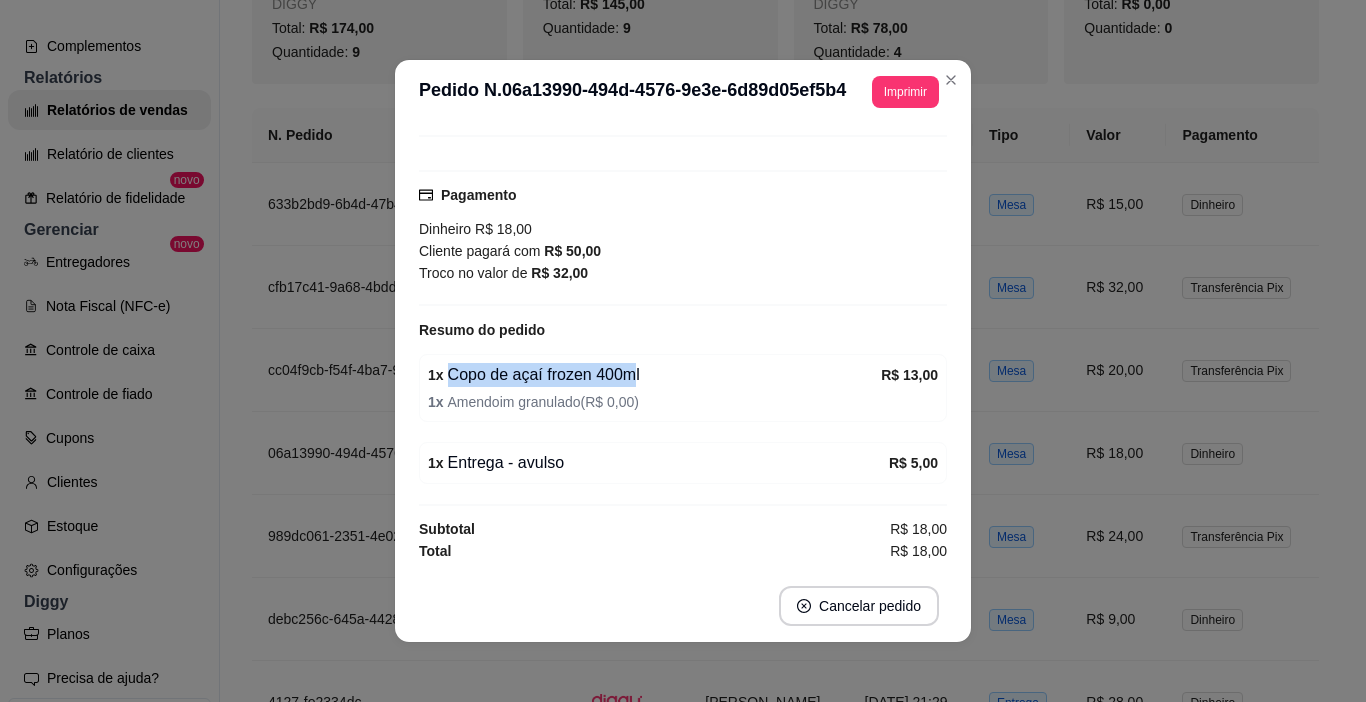 drag, startPoint x: 616, startPoint y: 380, endPoint x: 699, endPoint y: 381, distance: 83.00603 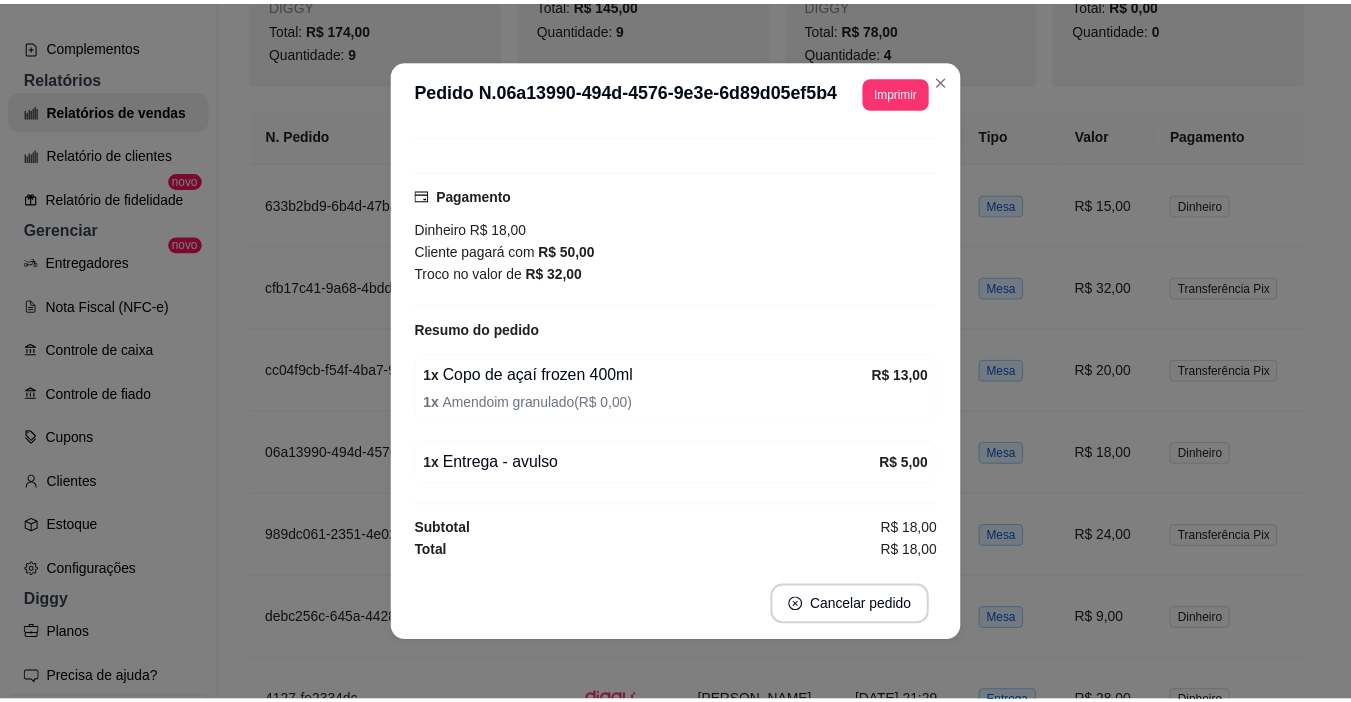 scroll, scrollTop: 4, scrollLeft: 0, axis: vertical 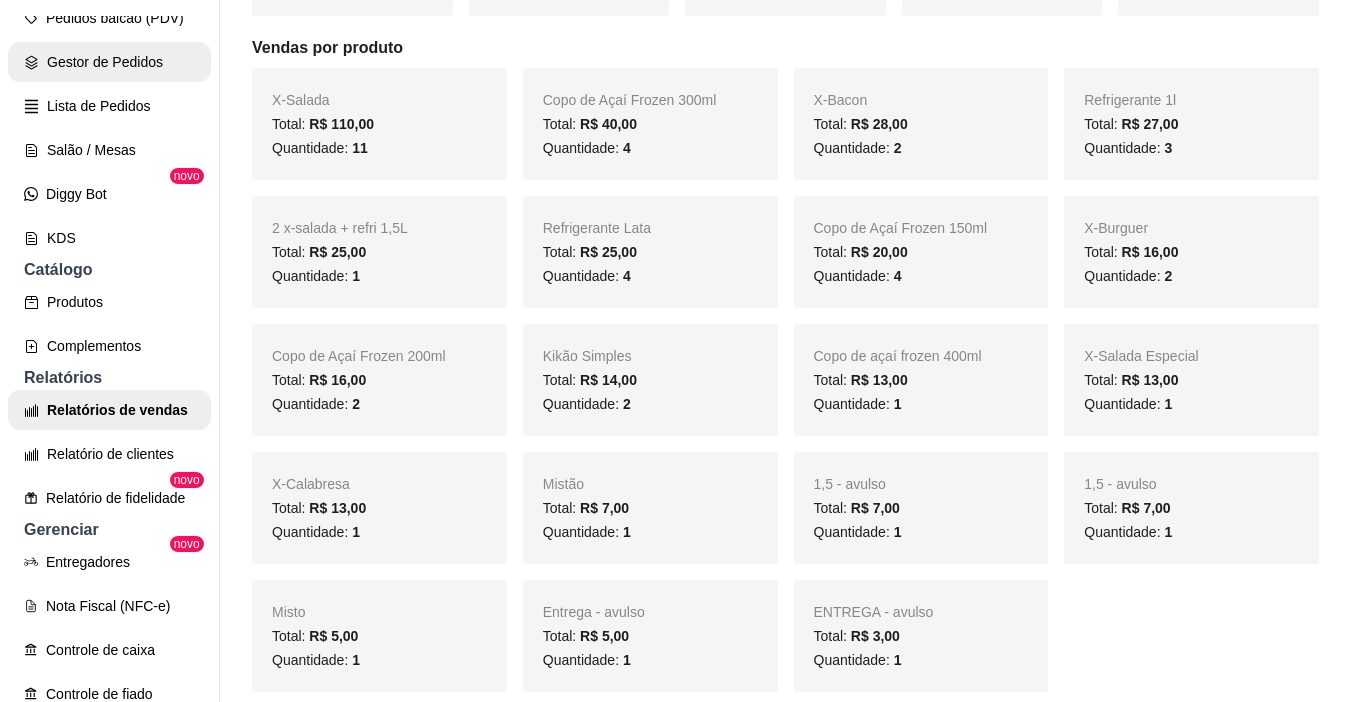 click on "Gestor de Pedidos" at bounding box center (109, 62) 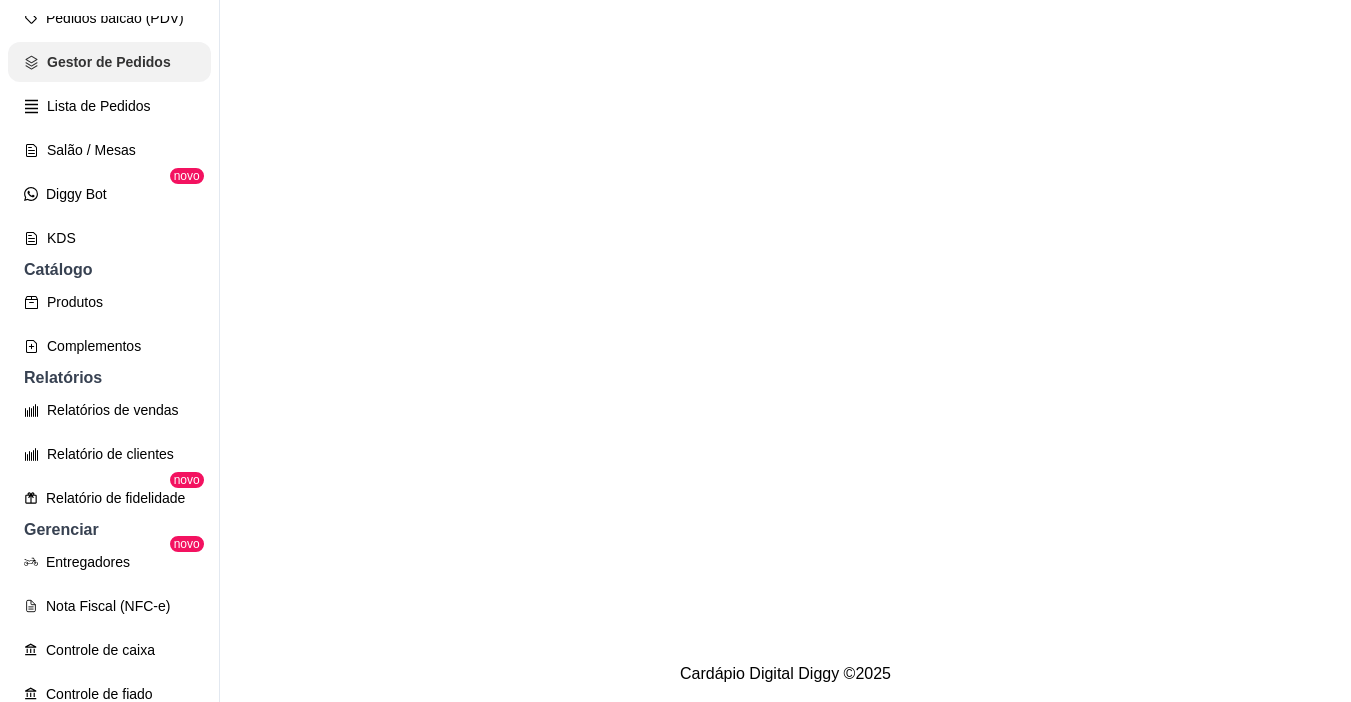scroll, scrollTop: 0, scrollLeft: 0, axis: both 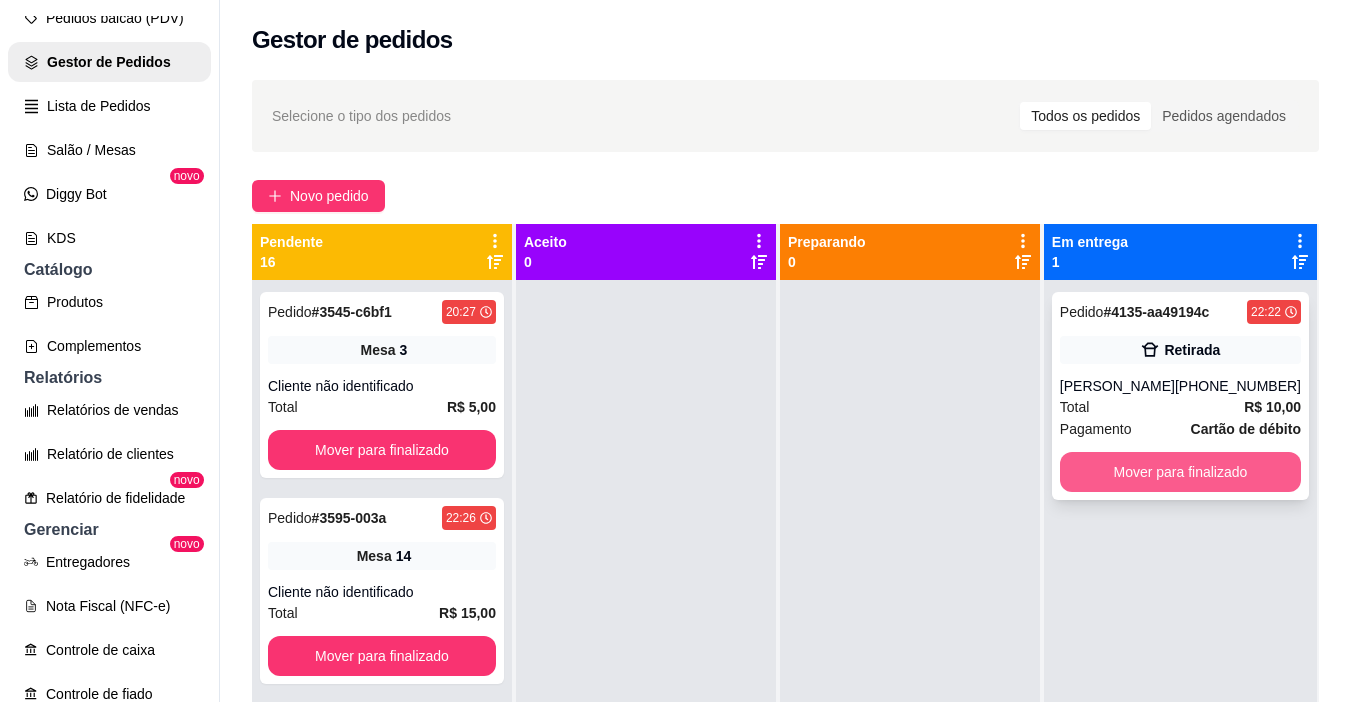 click on "Mover para finalizado" at bounding box center [1180, 472] 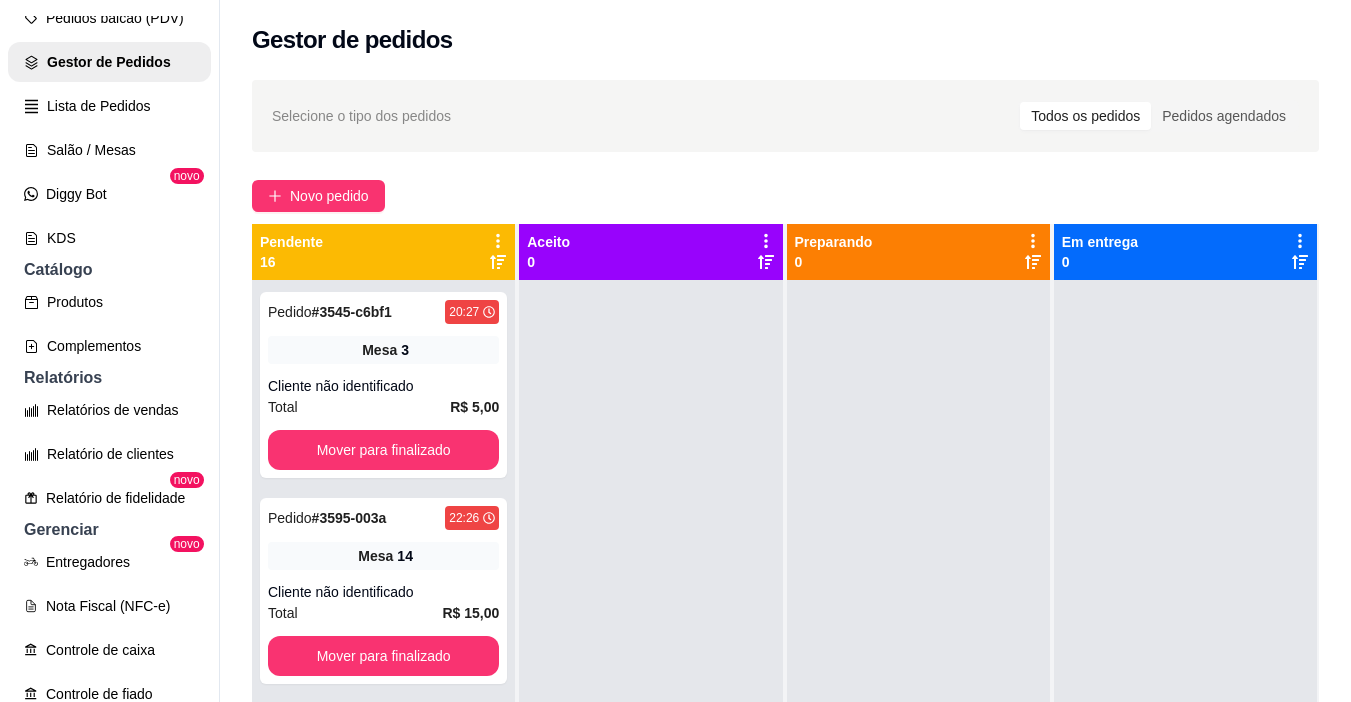 scroll, scrollTop: 56, scrollLeft: 0, axis: vertical 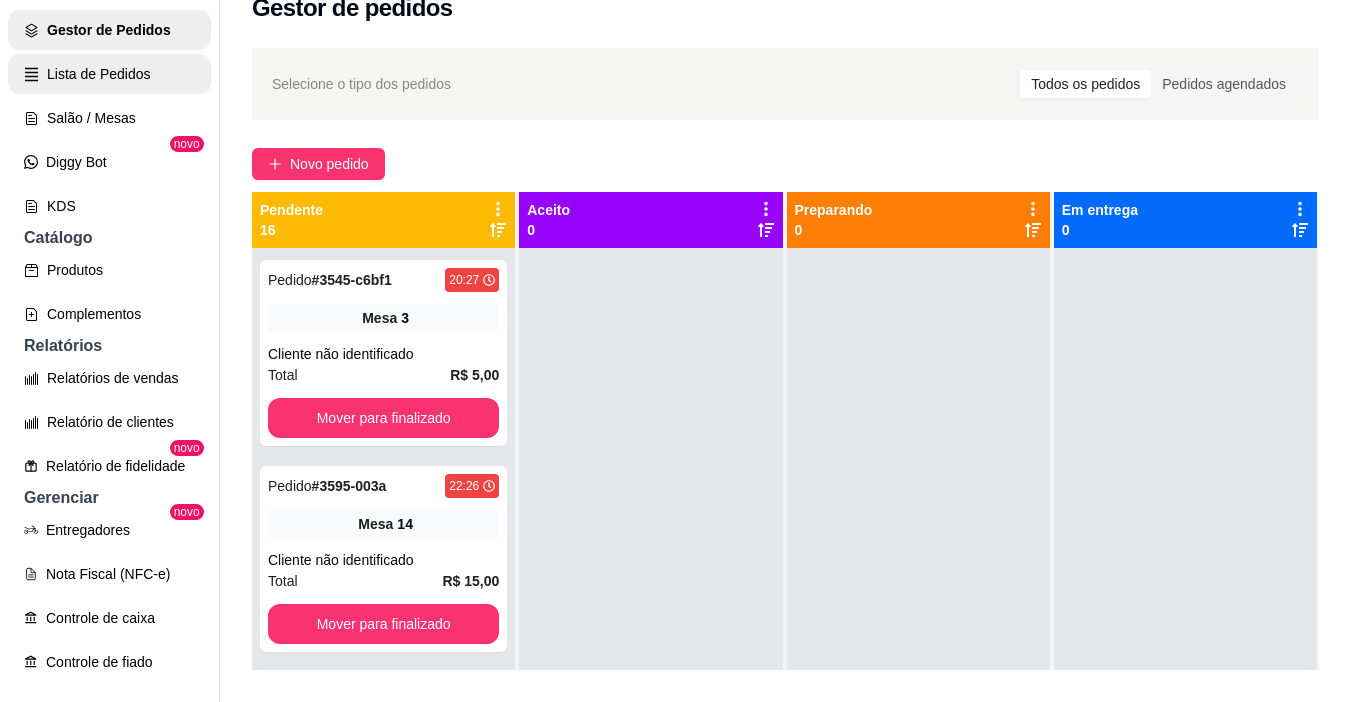 click on "Salão / Mesas" at bounding box center (109, 118) 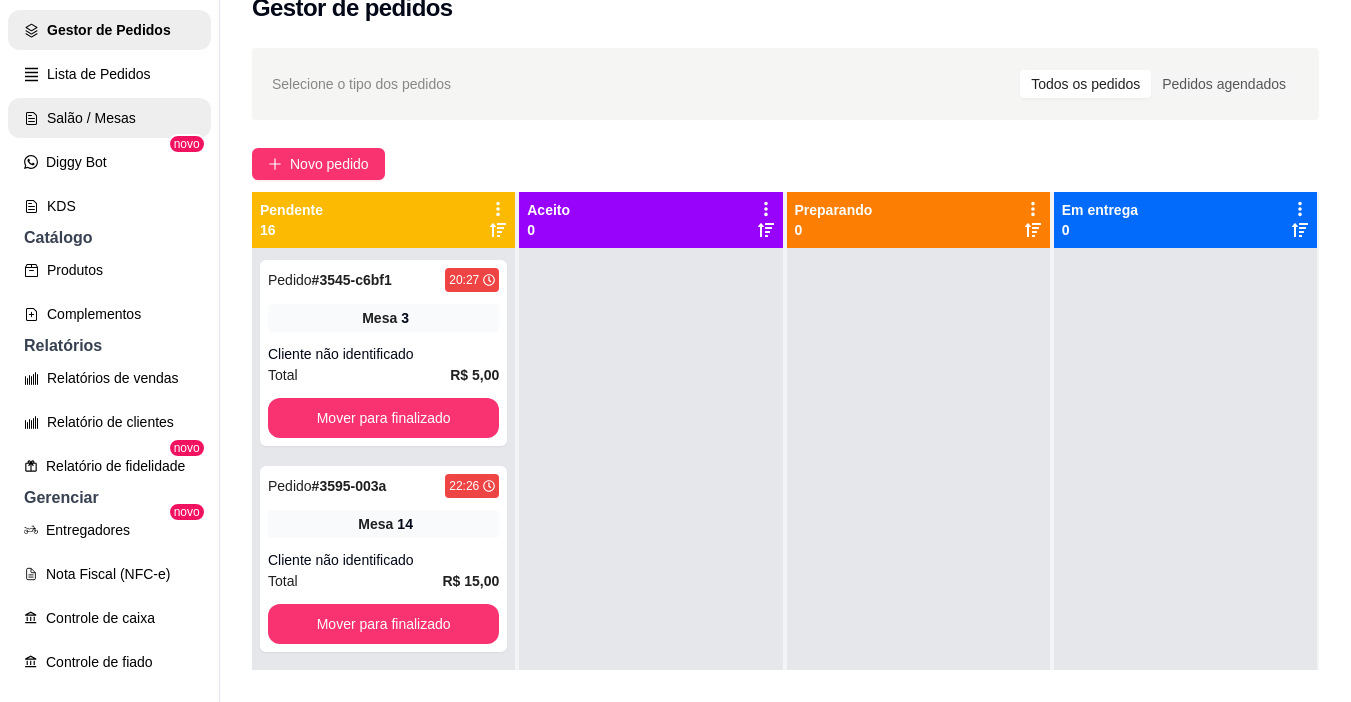 scroll, scrollTop: 0, scrollLeft: 0, axis: both 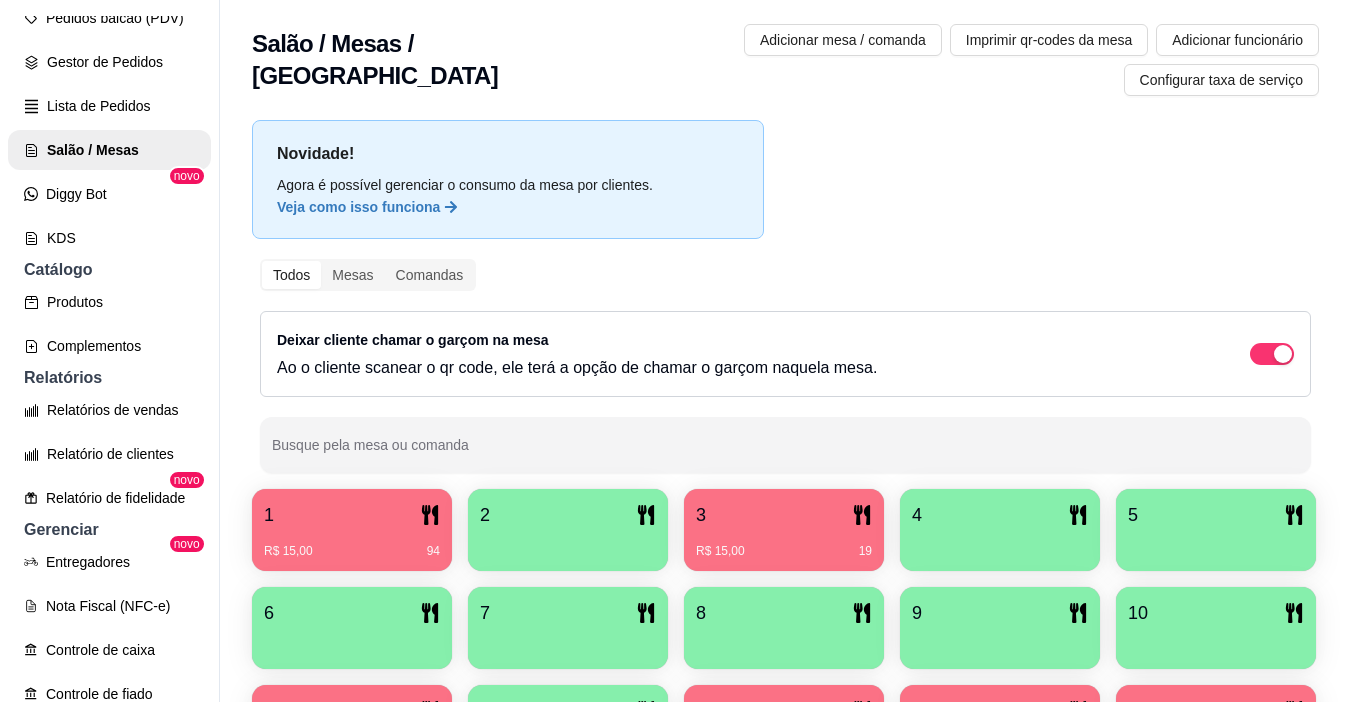 click on "1" at bounding box center [352, 515] 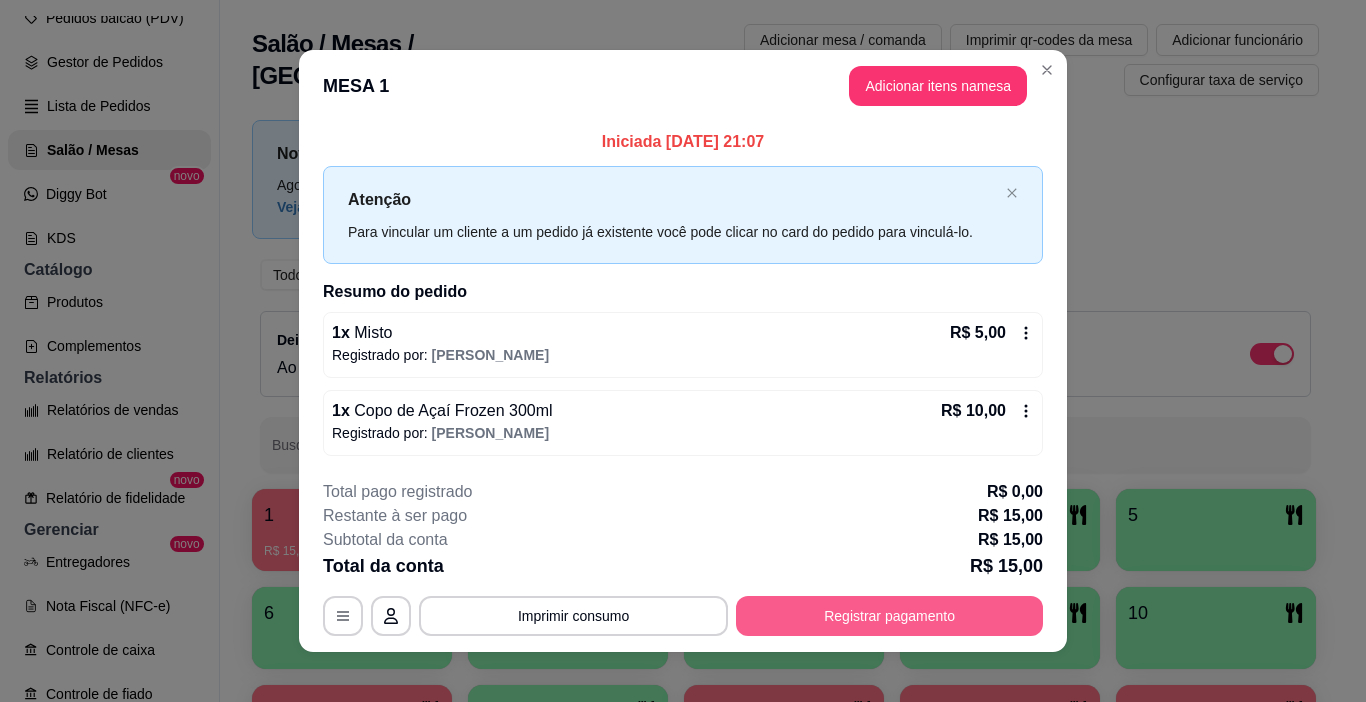 click on "Registrar pagamento" at bounding box center (889, 616) 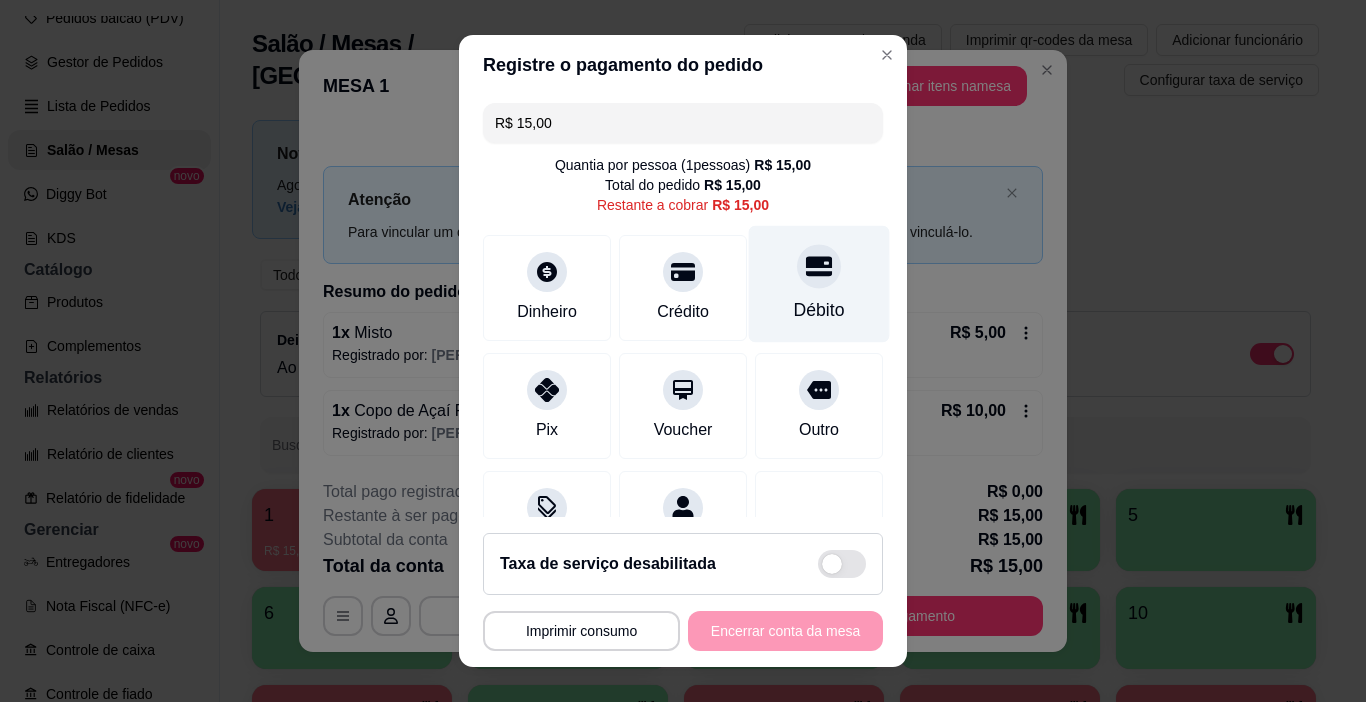 click on "Débito" at bounding box center (819, 310) 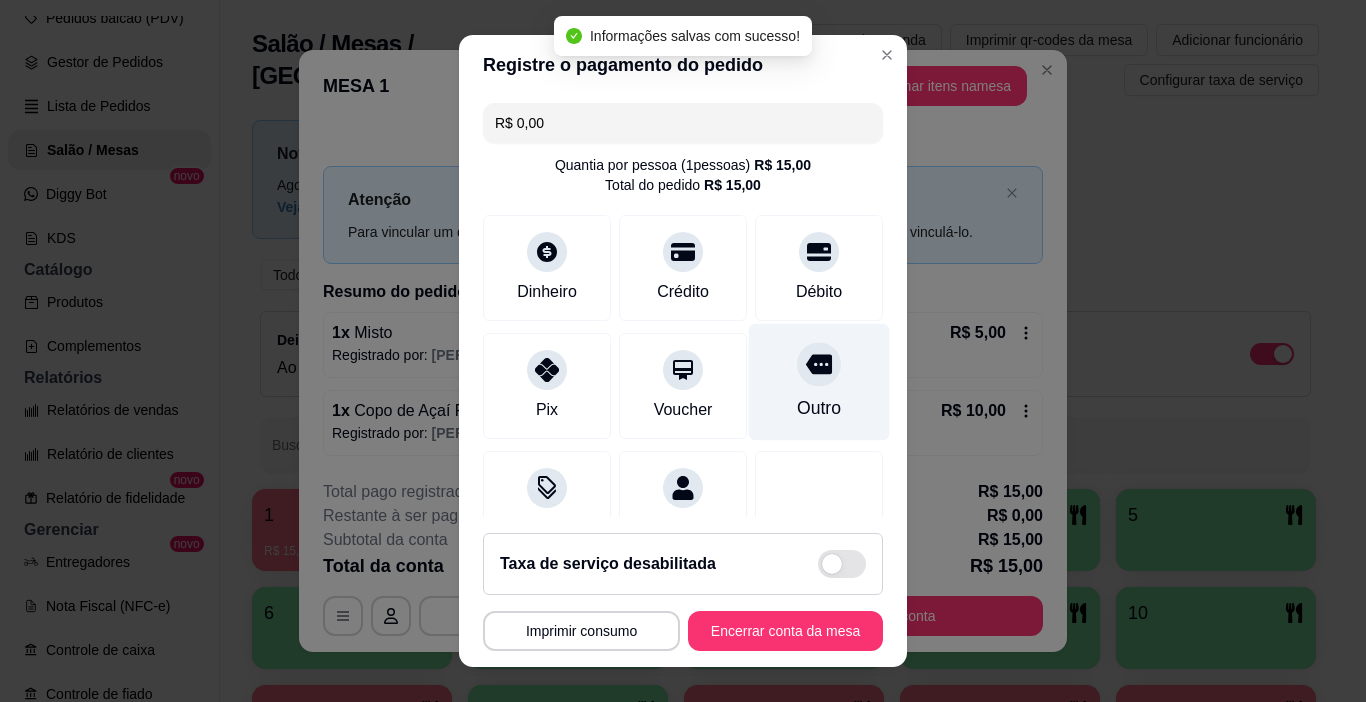 type on "R$ 0,00" 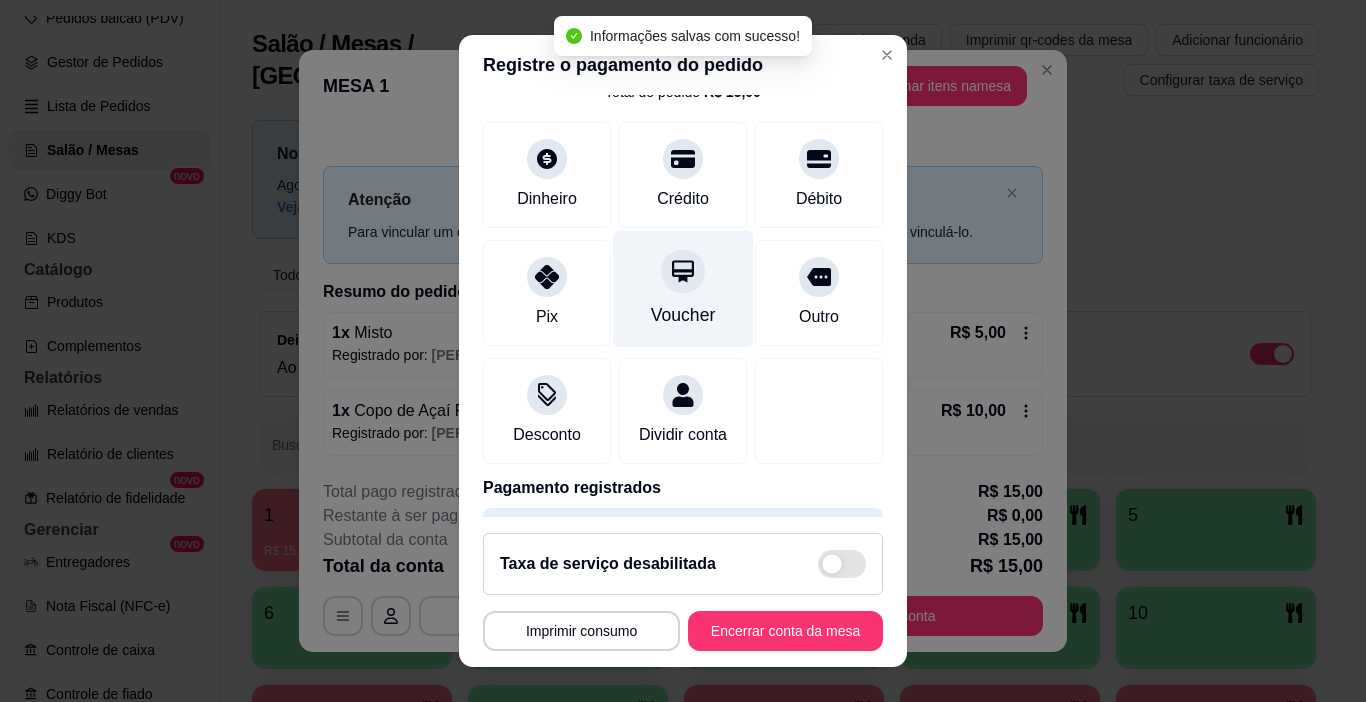 scroll, scrollTop: 176, scrollLeft: 0, axis: vertical 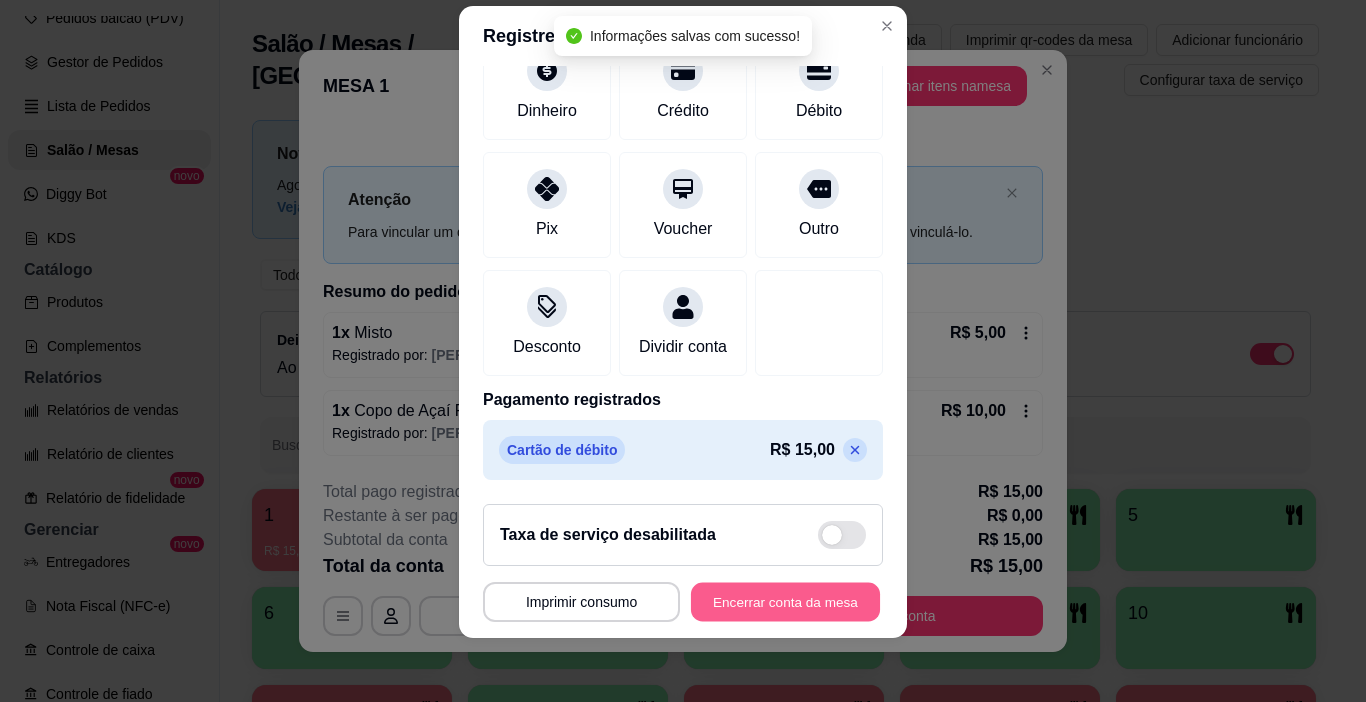 click on "Encerrar conta da mesa" at bounding box center [785, 602] 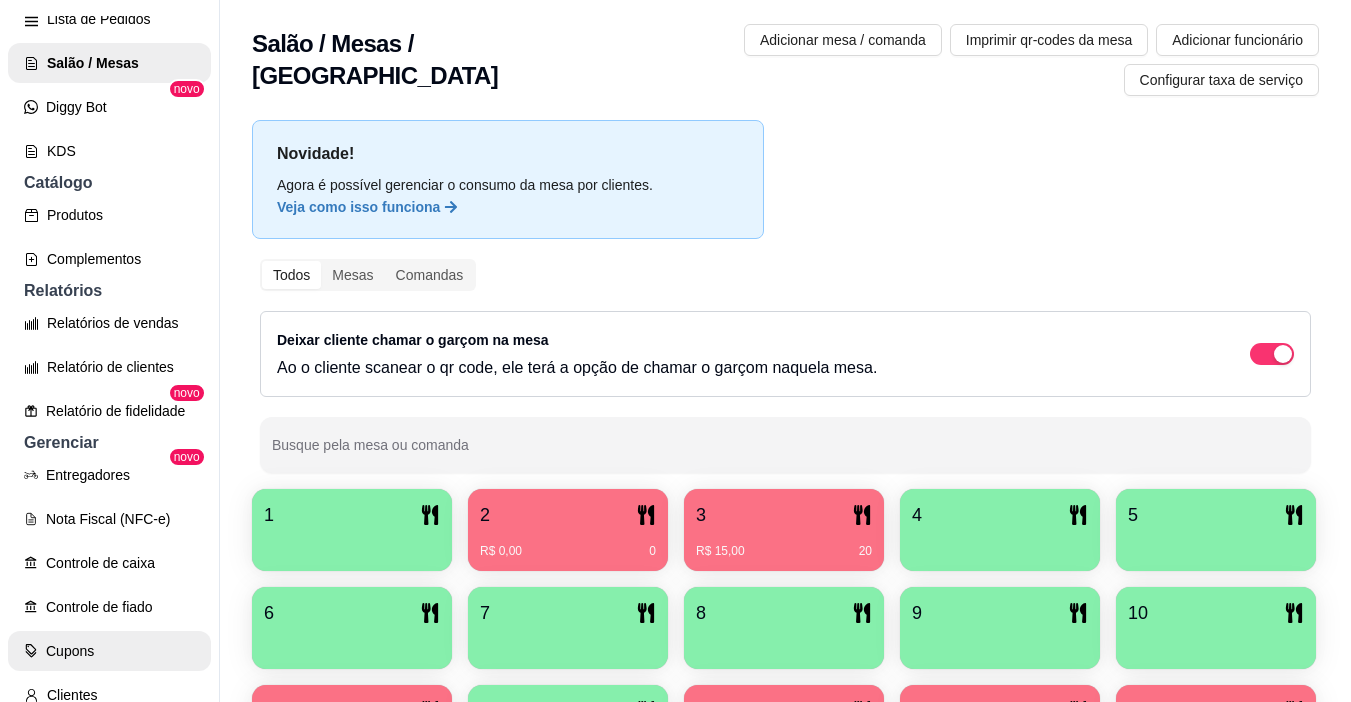 scroll, scrollTop: 584, scrollLeft: 0, axis: vertical 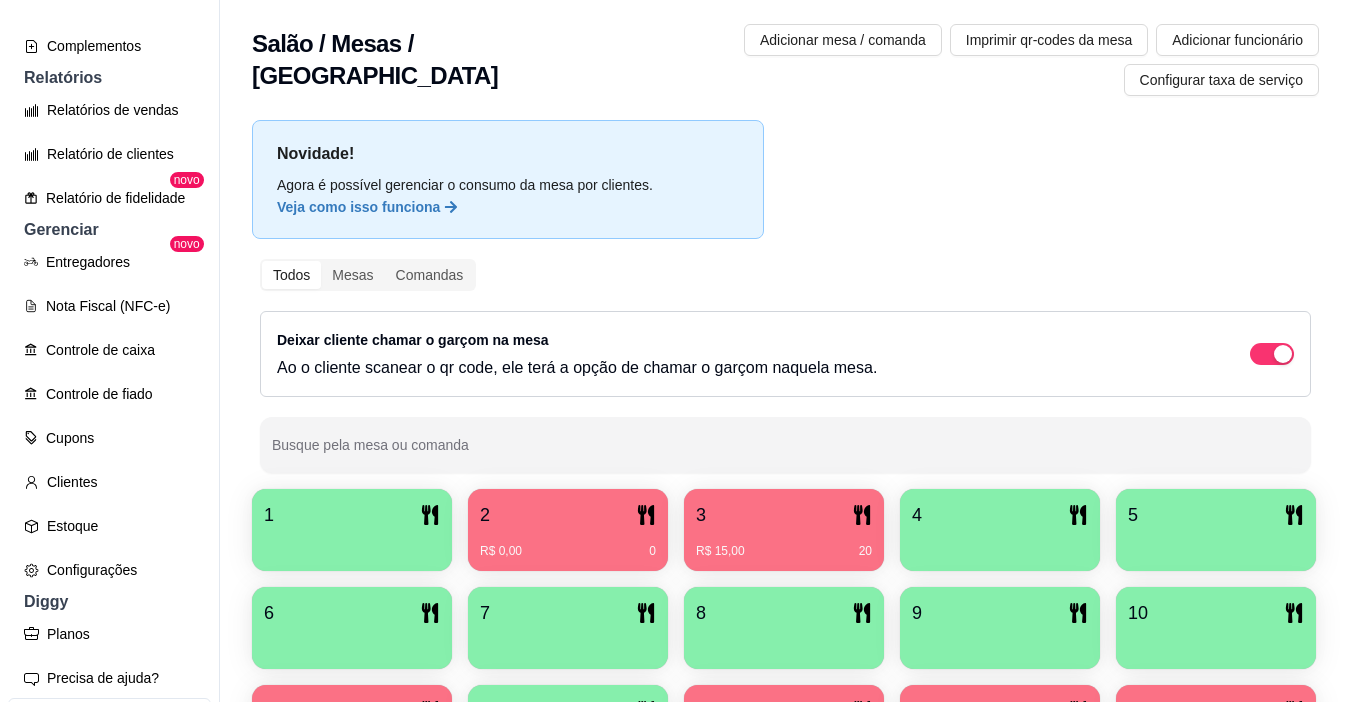 click on "Relatórios de vendas" at bounding box center [109, 110] 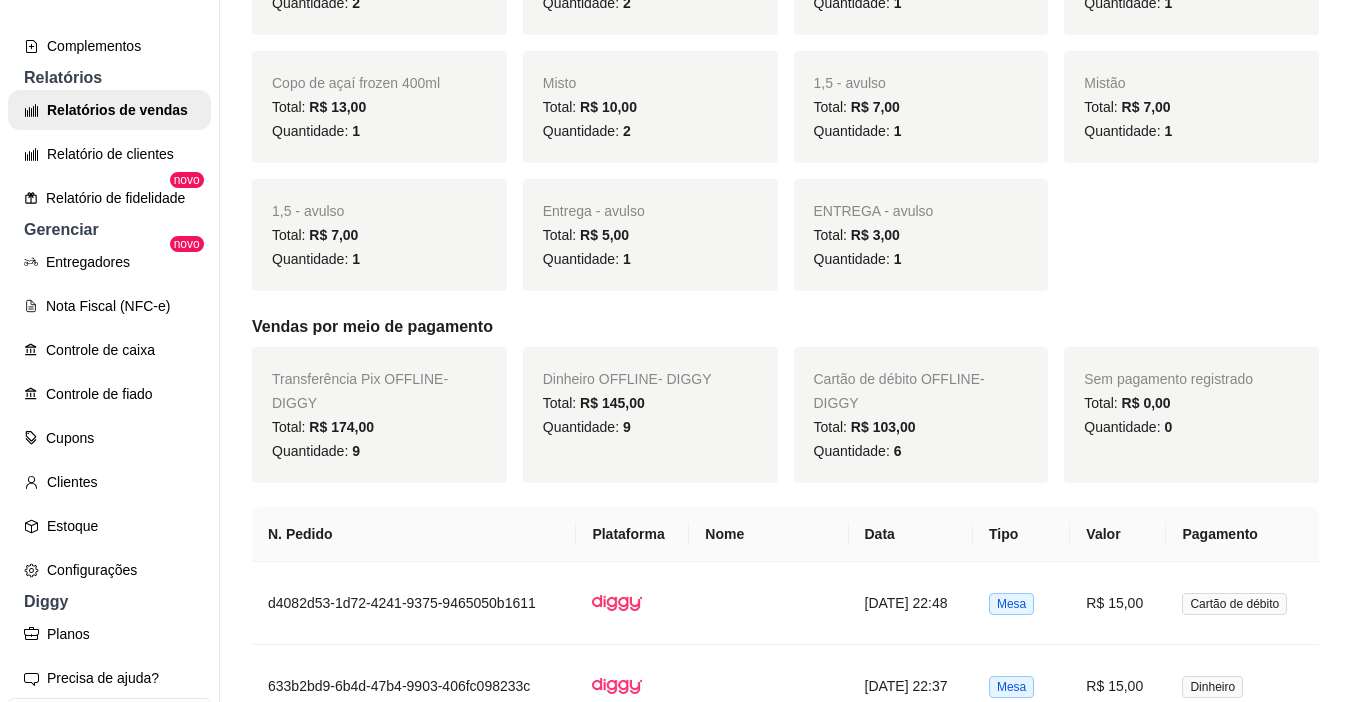 scroll, scrollTop: 500, scrollLeft: 0, axis: vertical 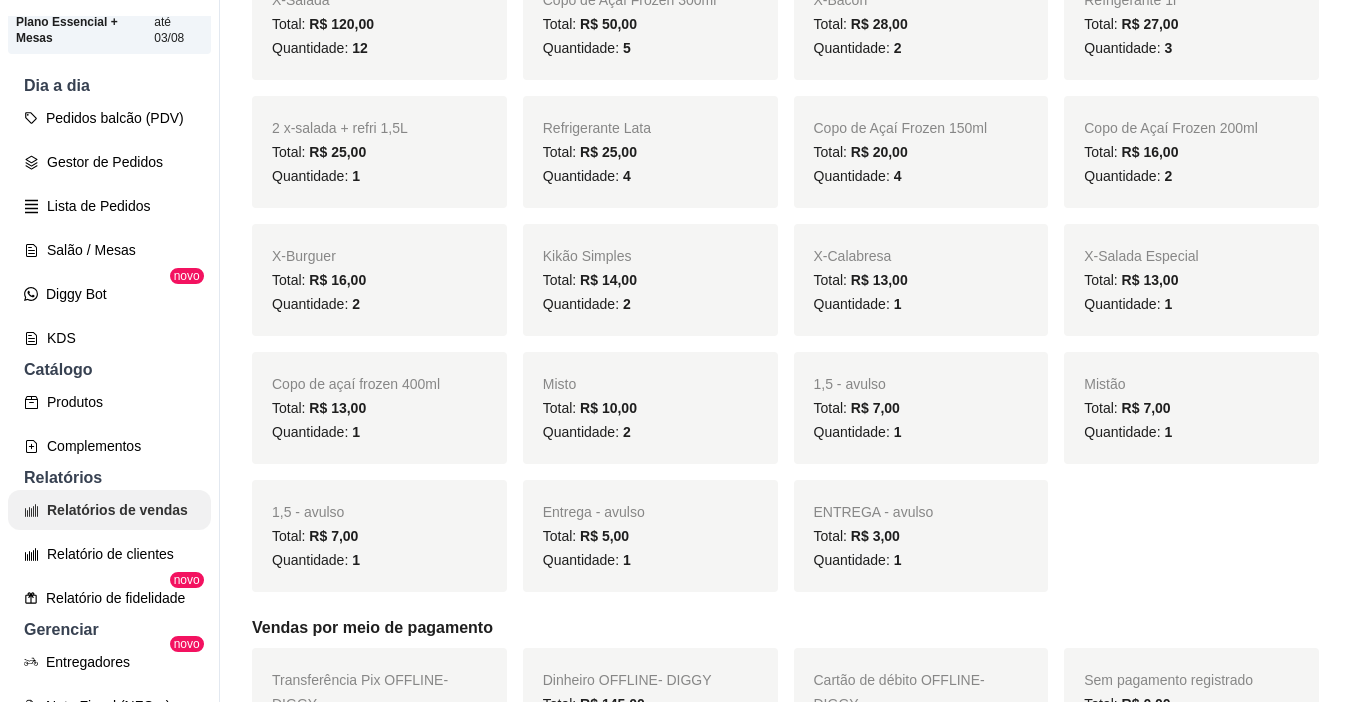 click on "Relatórios de vendas" at bounding box center [109, 510] 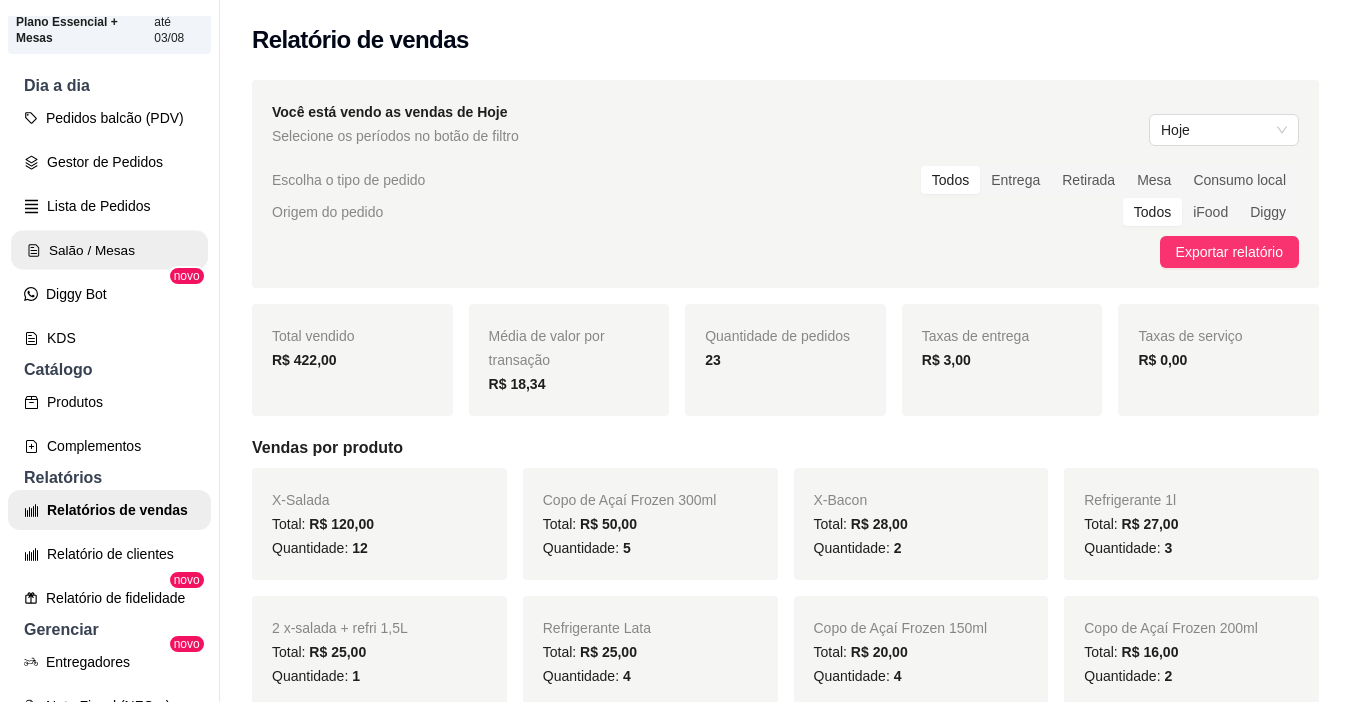 click on "Salão / Mesas" at bounding box center (109, 250) 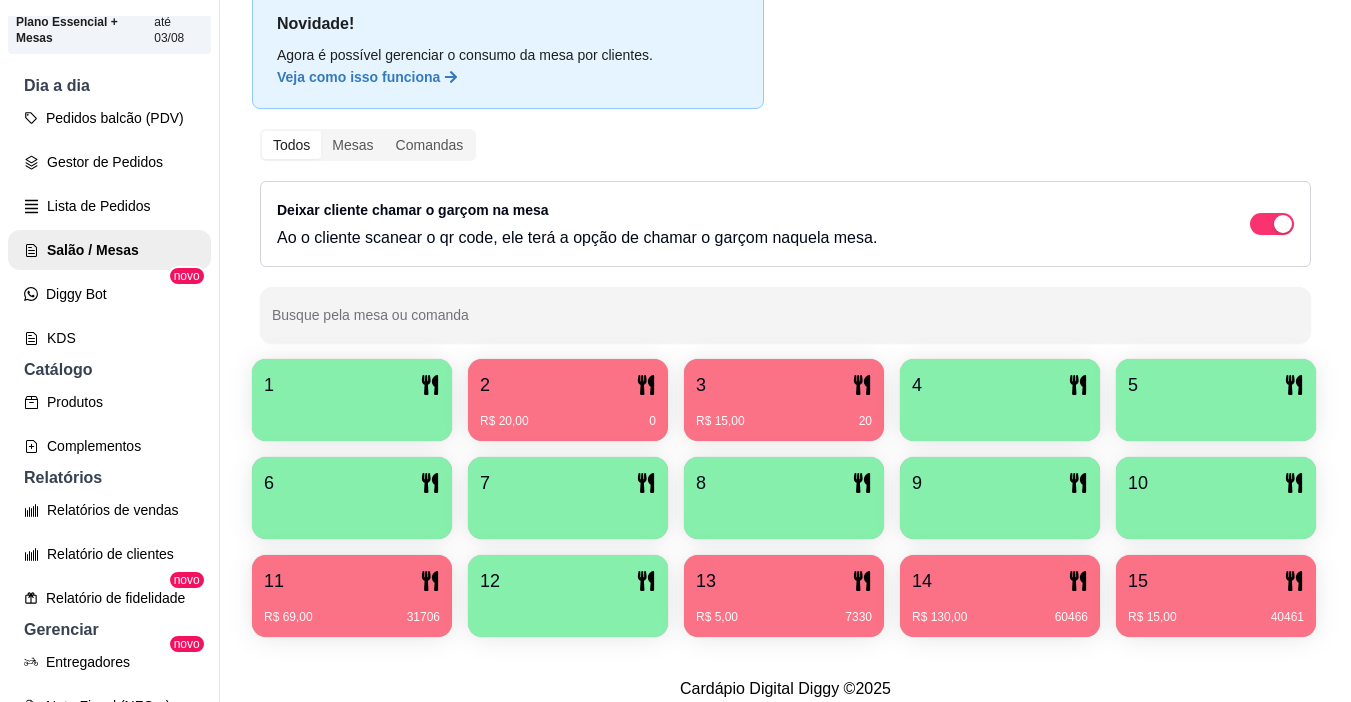scroll, scrollTop: 258, scrollLeft: 0, axis: vertical 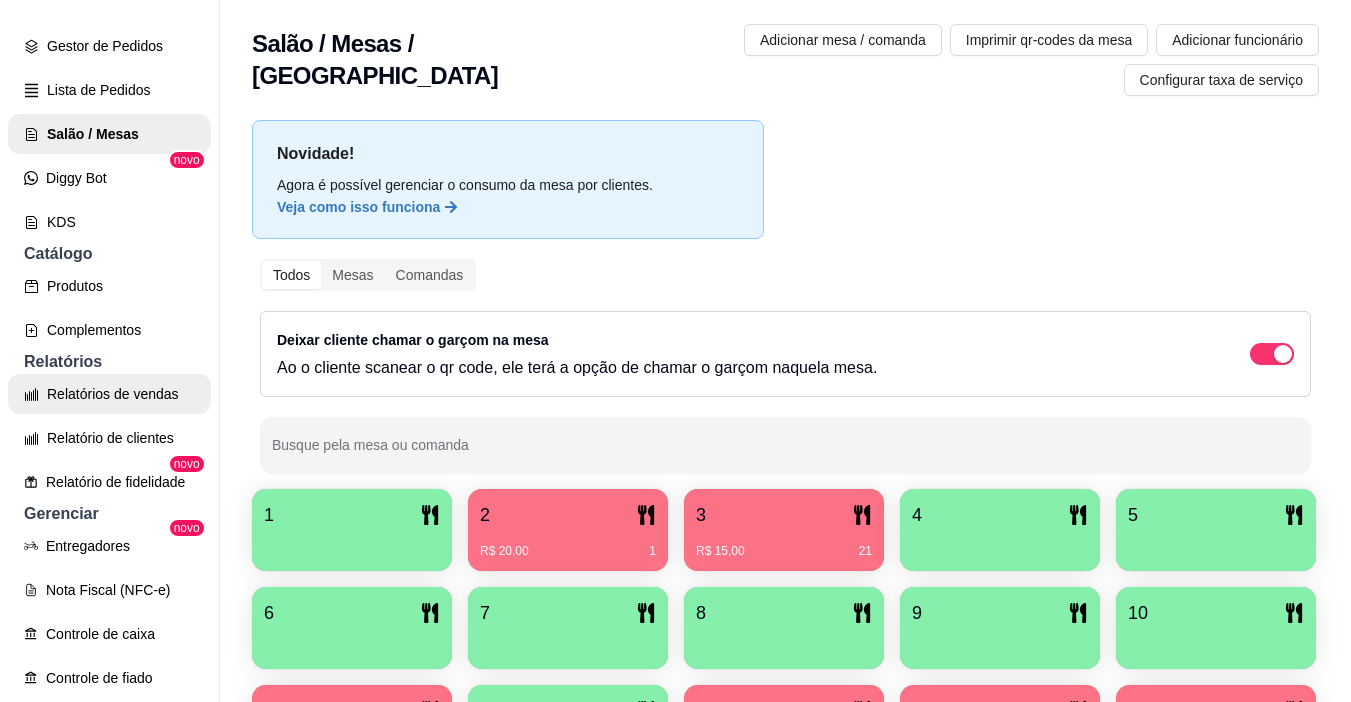 click on "Relatórios de vendas" at bounding box center (109, 394) 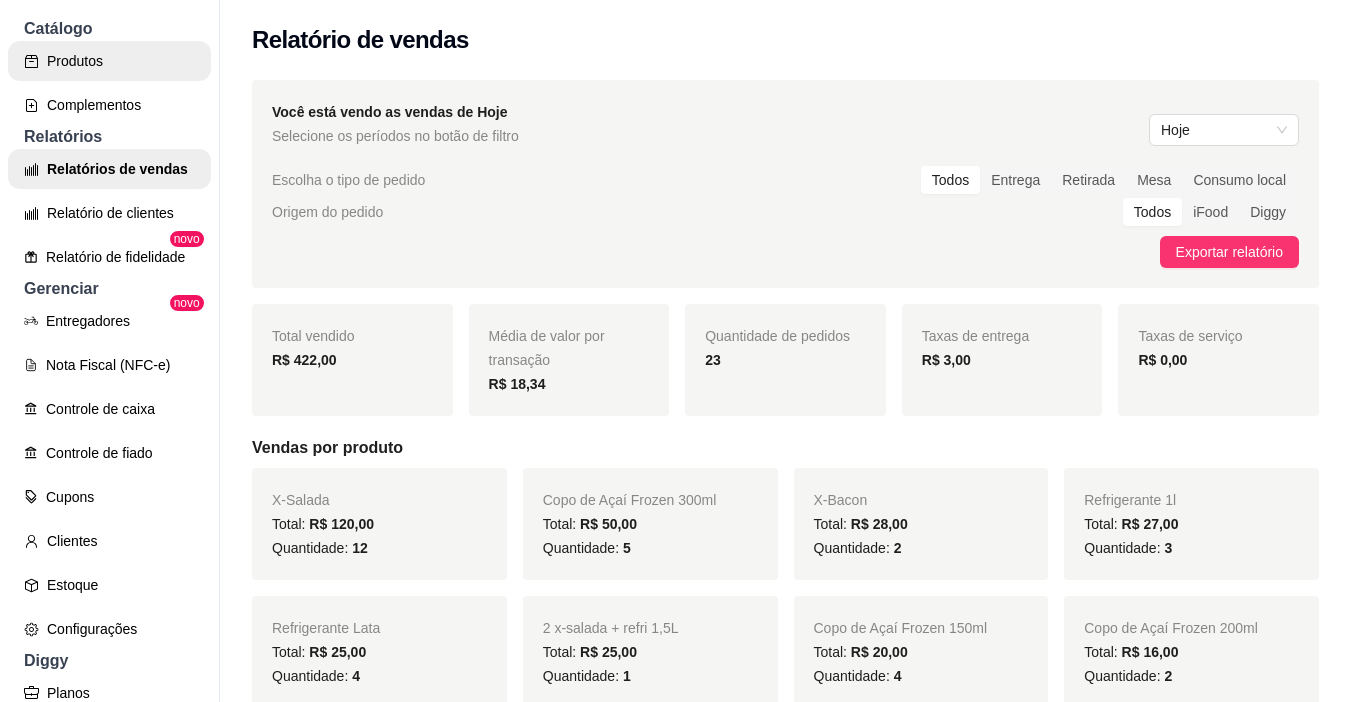 scroll, scrollTop: 684, scrollLeft: 0, axis: vertical 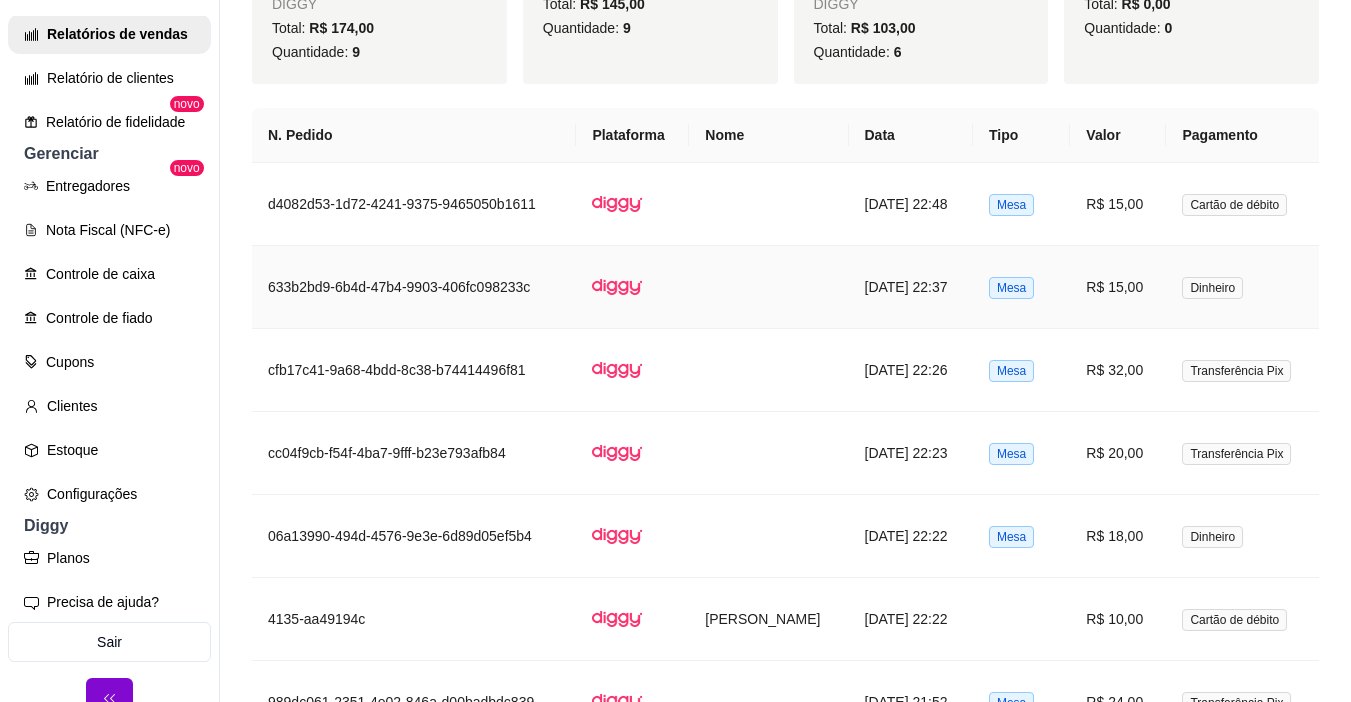 click on "R$ 15,00" at bounding box center [1118, 287] 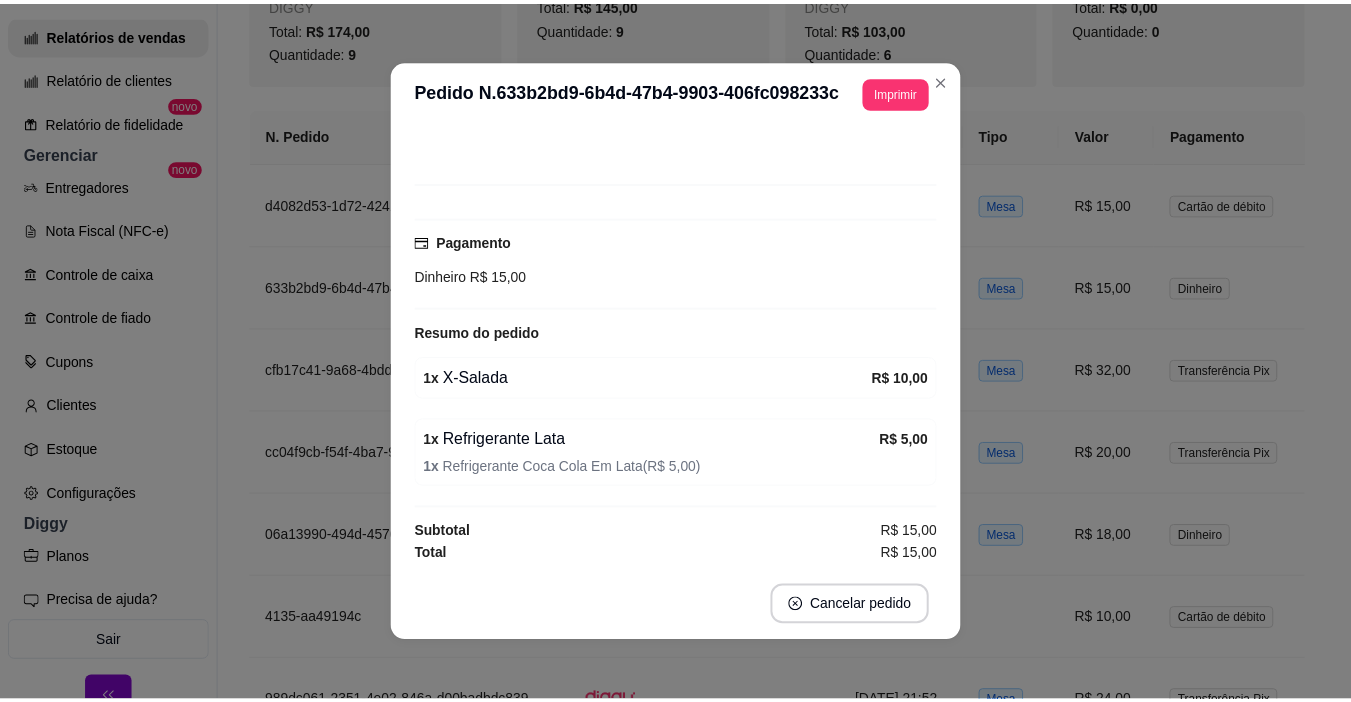 scroll, scrollTop: 113, scrollLeft: 0, axis: vertical 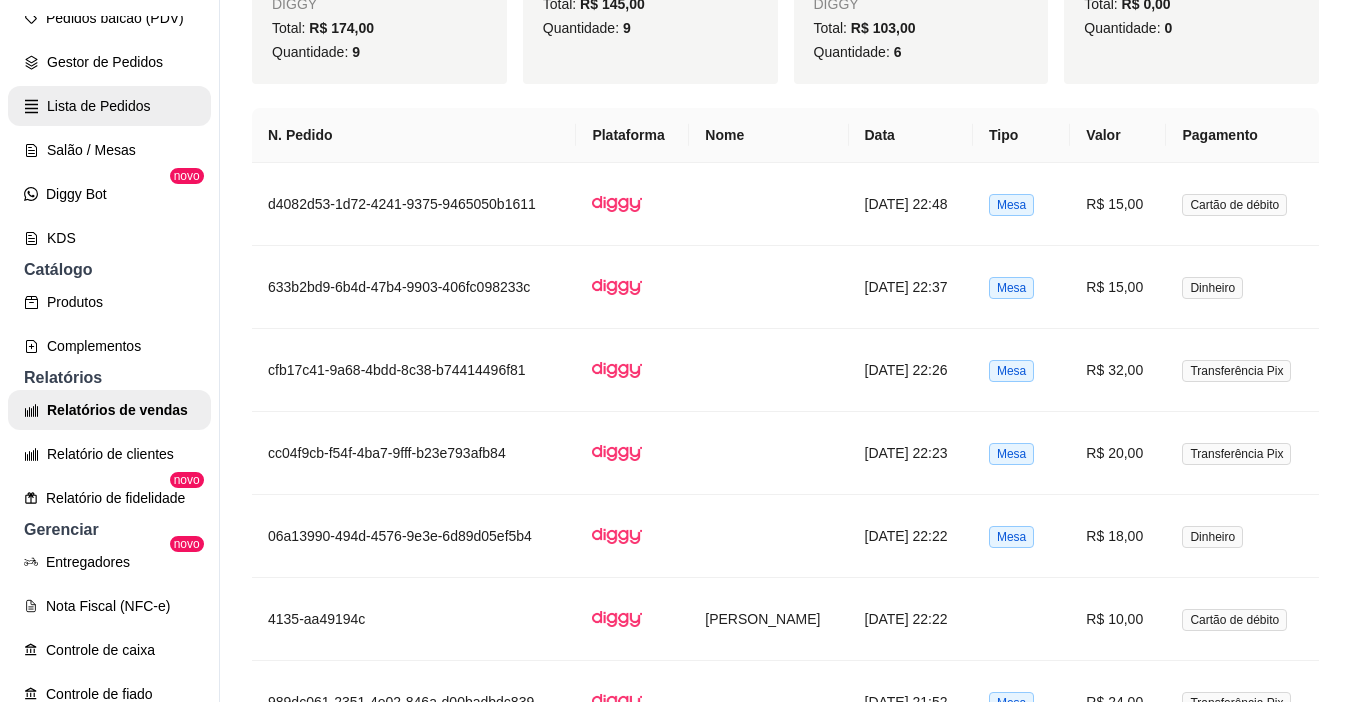 click on "Gestor de Pedidos" at bounding box center [109, 62] 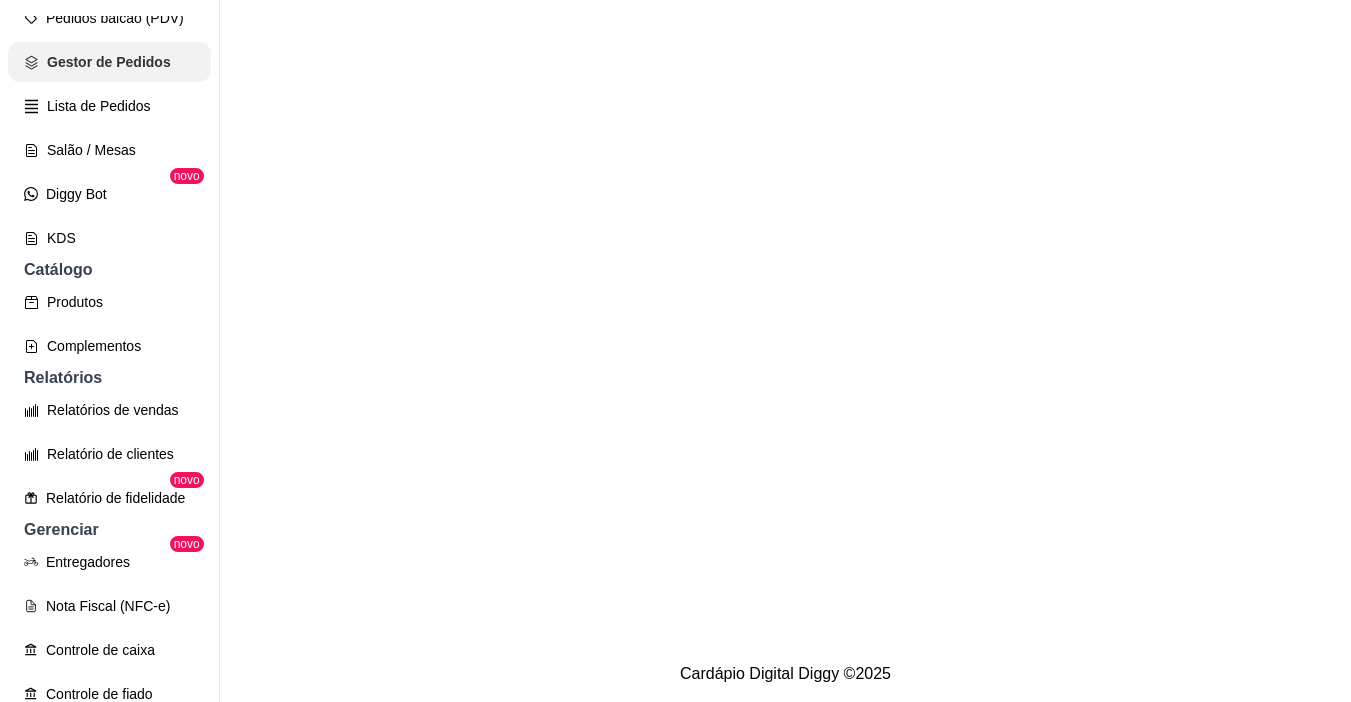 scroll, scrollTop: 0, scrollLeft: 0, axis: both 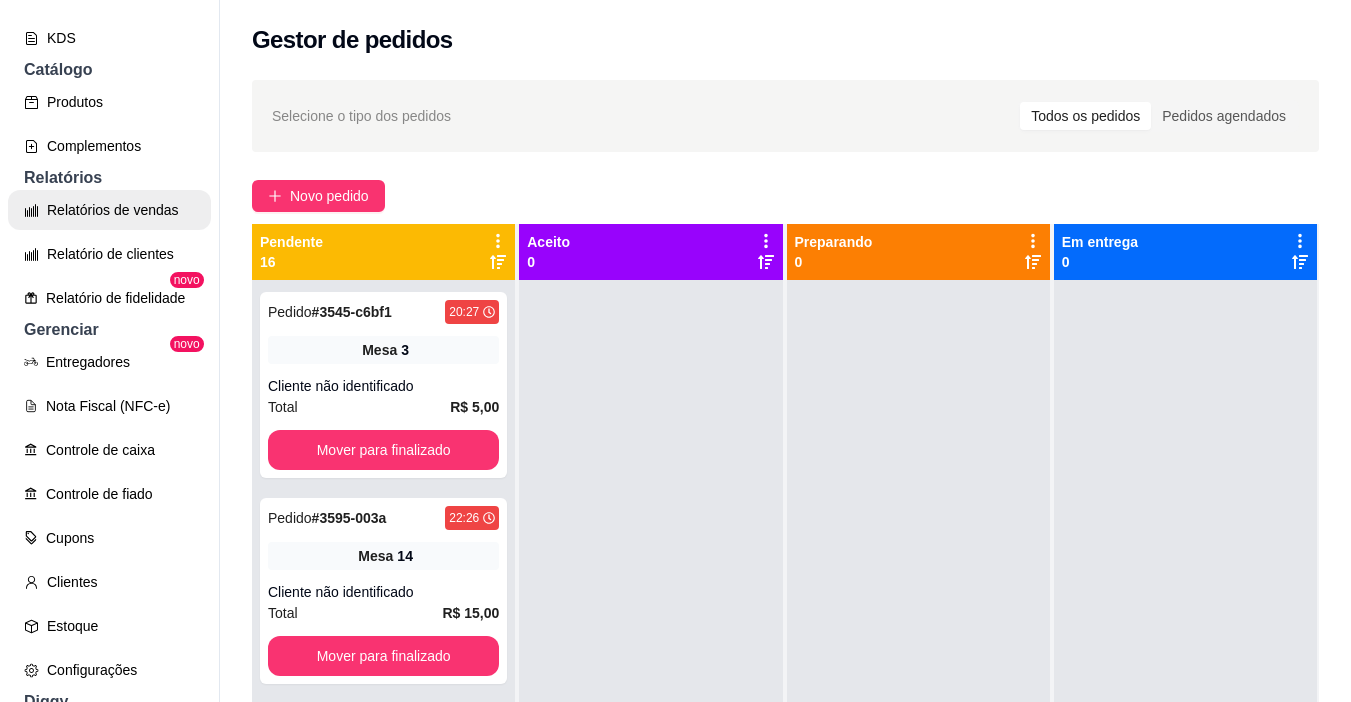 click on "Relatórios de vendas" at bounding box center [109, 210] 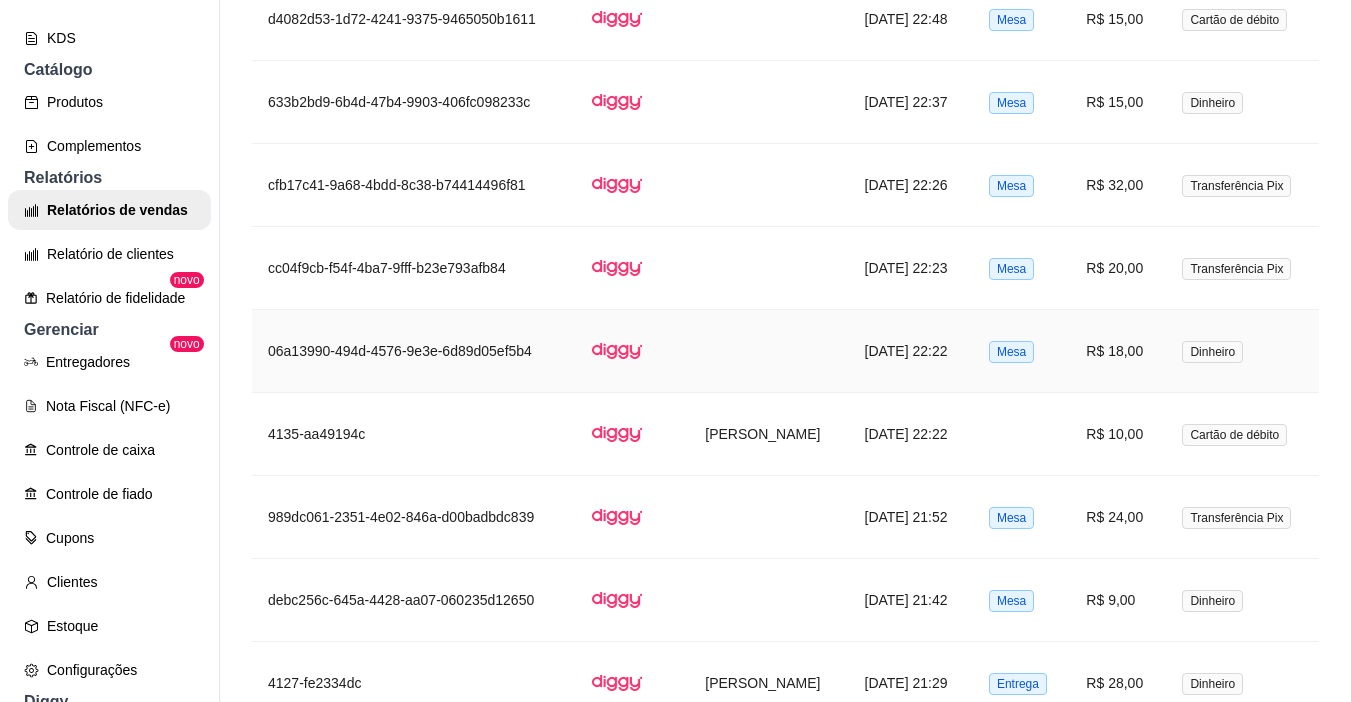 scroll, scrollTop: 1400, scrollLeft: 0, axis: vertical 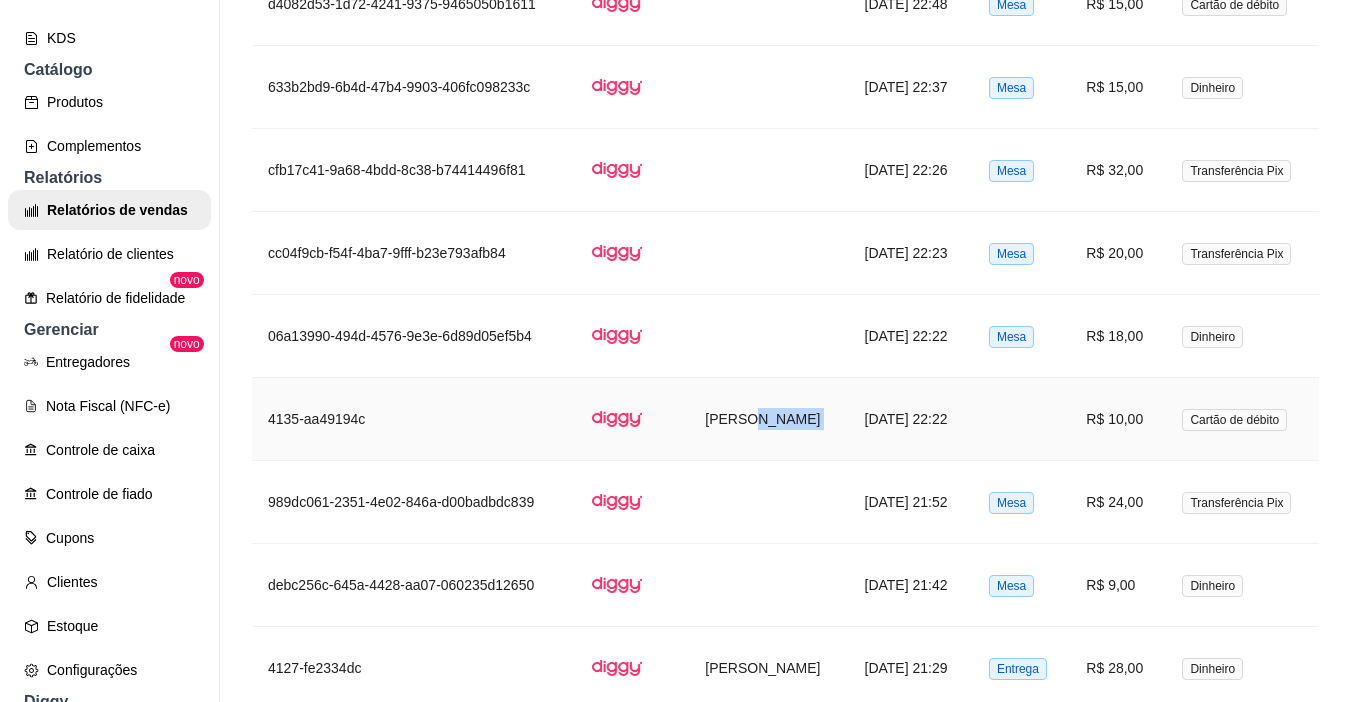 drag, startPoint x: 731, startPoint y: 415, endPoint x: 810, endPoint y: 414, distance: 79.00633 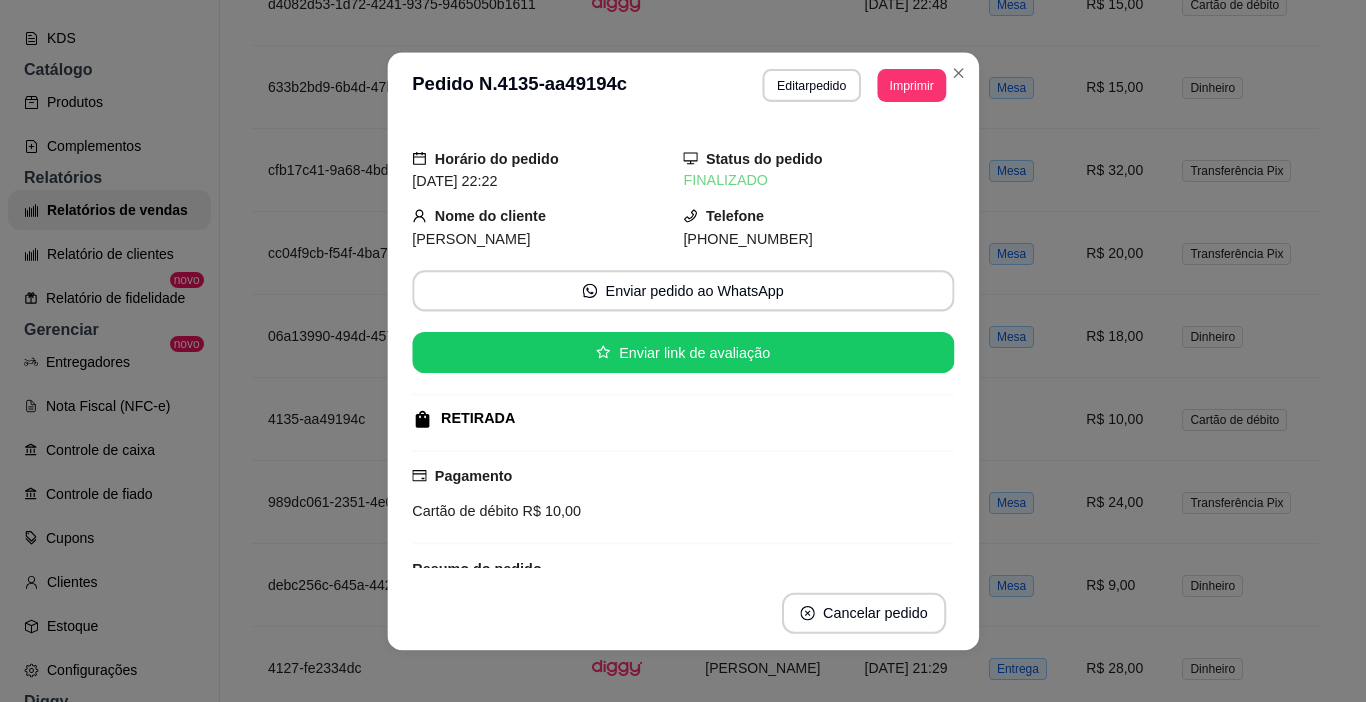 click on "RETIRADA" at bounding box center [681, 418] 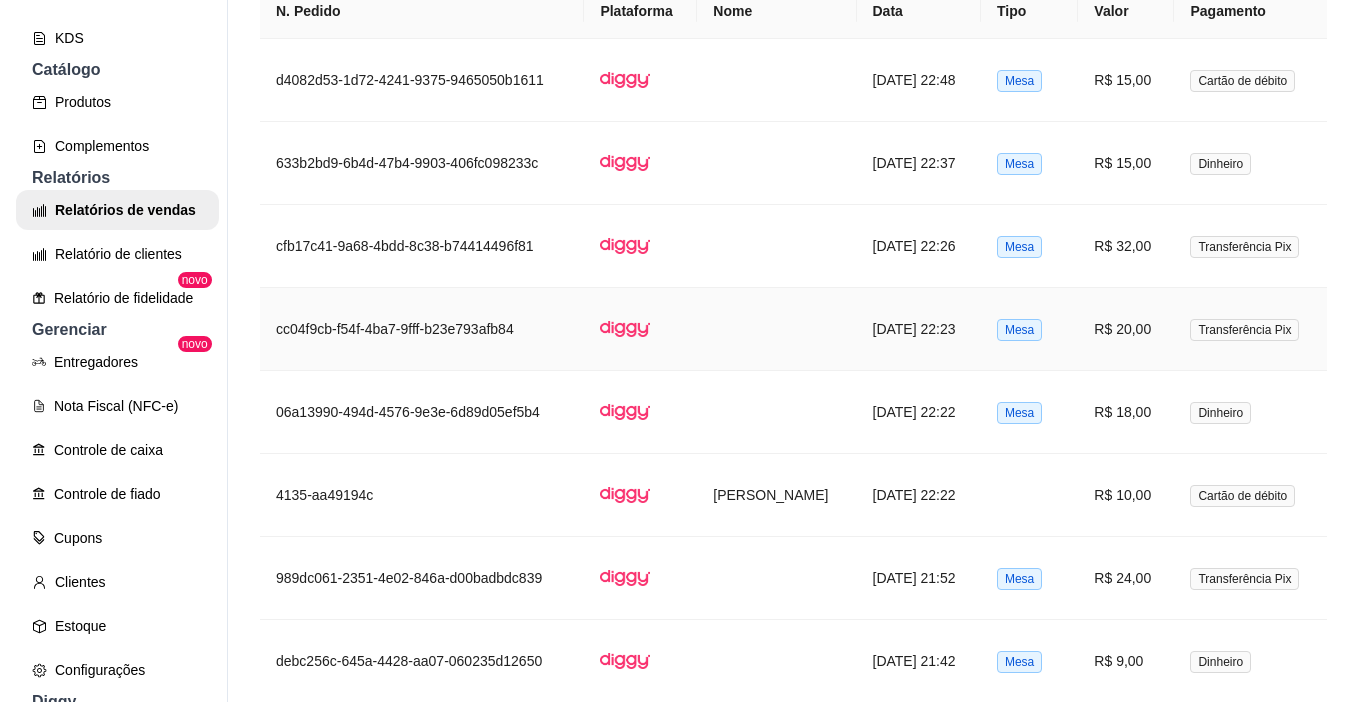 scroll, scrollTop: 1200, scrollLeft: 0, axis: vertical 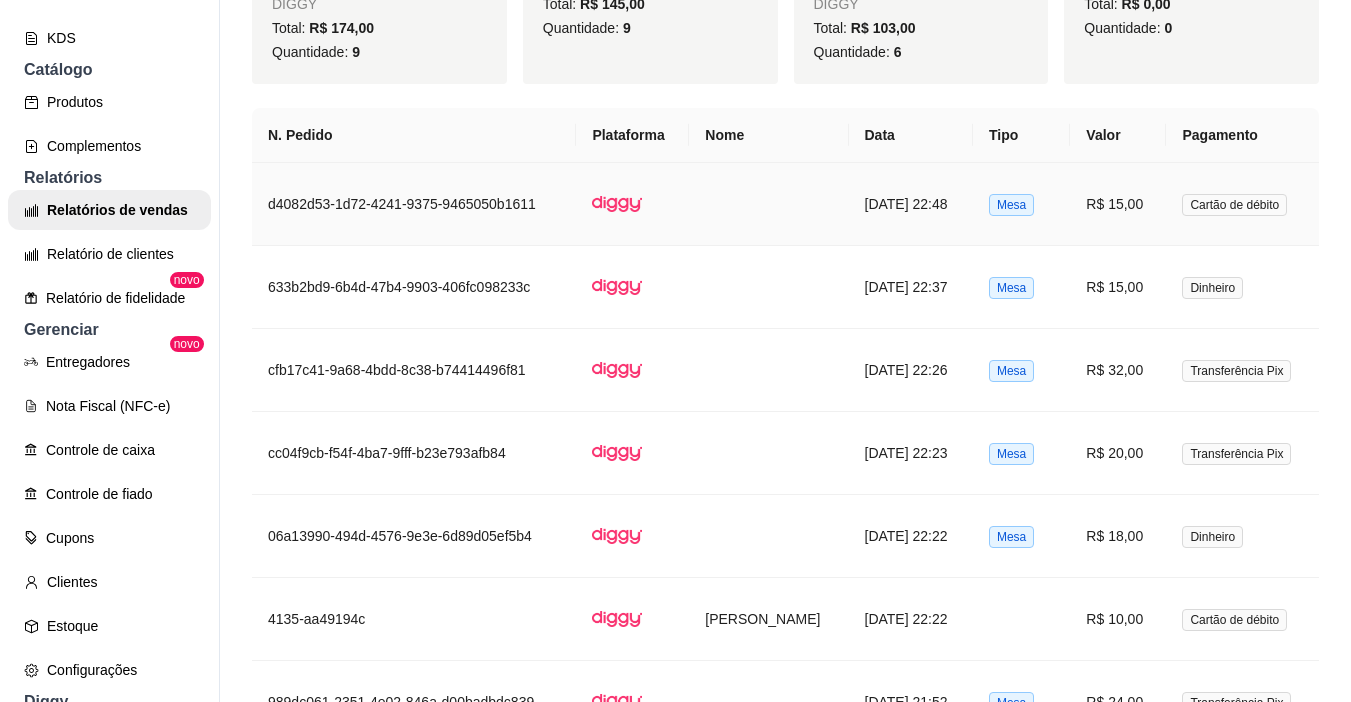 click on "R$ 15,00" at bounding box center (1118, 204) 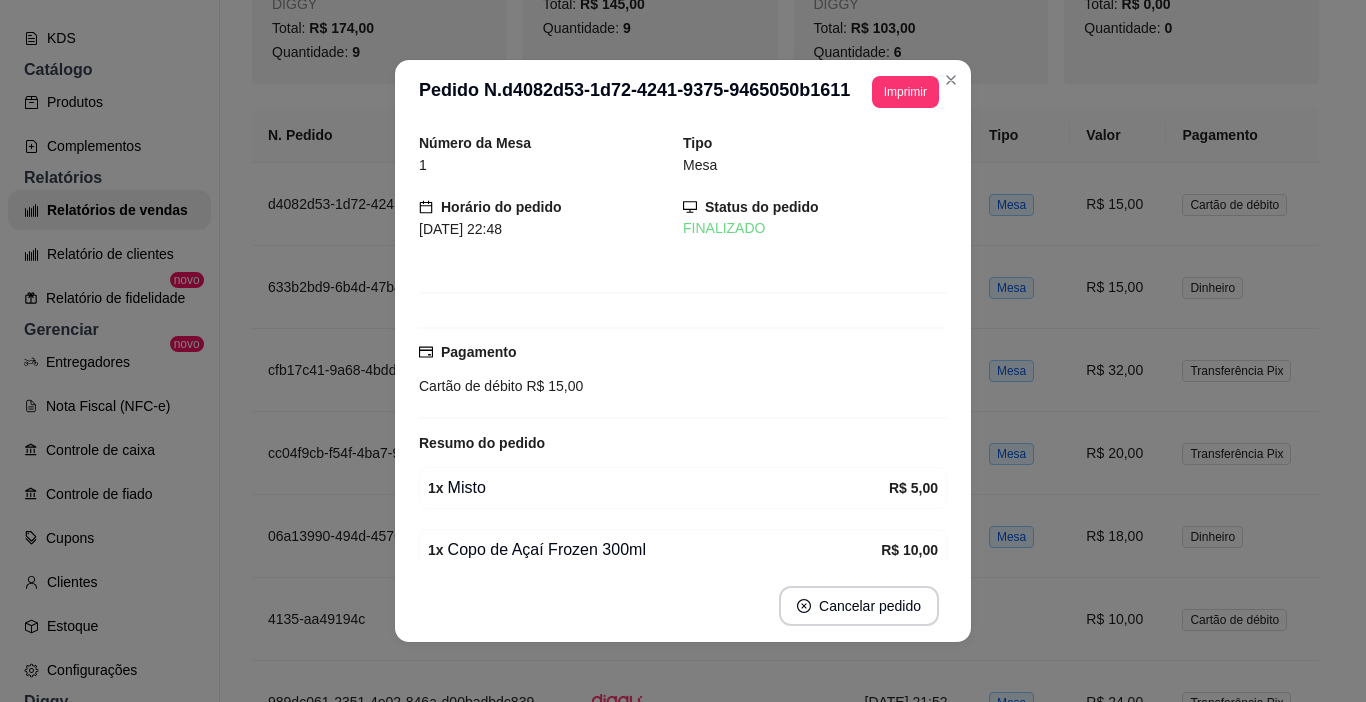 scroll, scrollTop: 87, scrollLeft: 0, axis: vertical 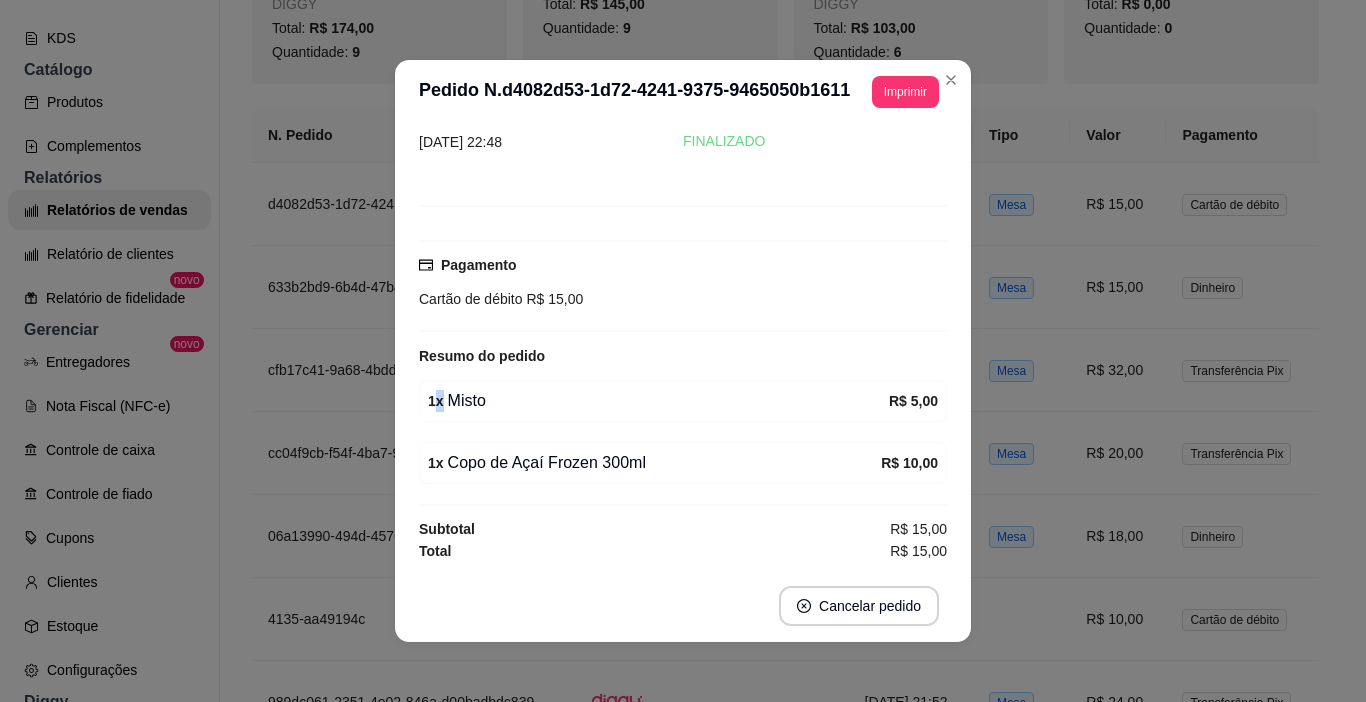 drag, startPoint x: 427, startPoint y: 391, endPoint x: 479, endPoint y: 397, distance: 52.34501 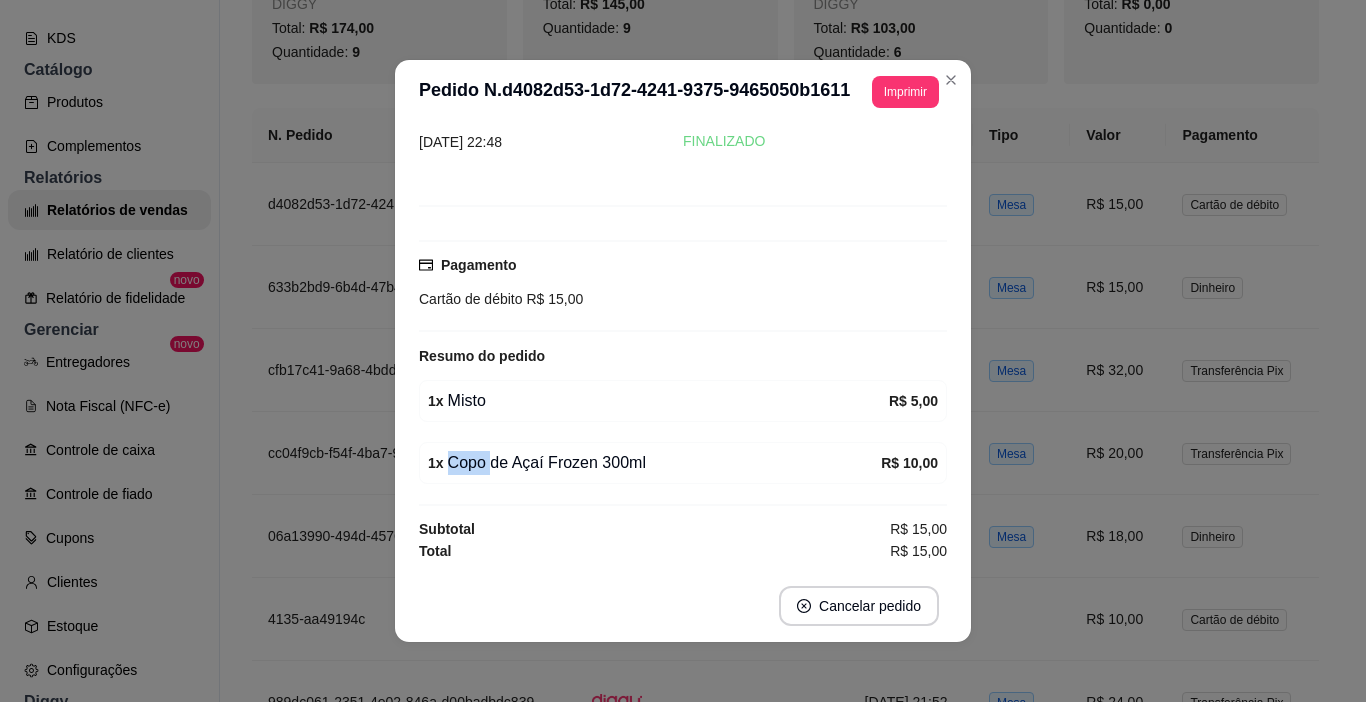 drag, startPoint x: 479, startPoint y: 452, endPoint x: 573, endPoint y: 448, distance: 94.08507 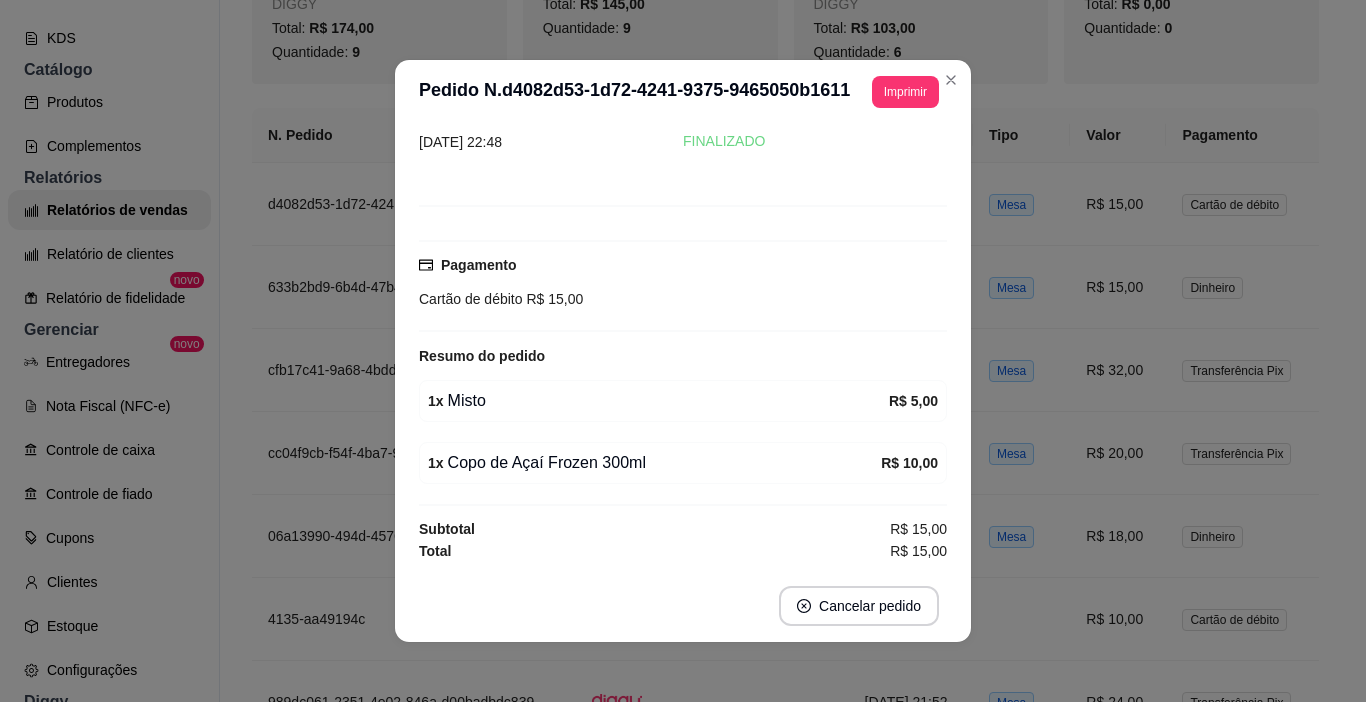 click on "1 x     Misto" at bounding box center [658, 401] 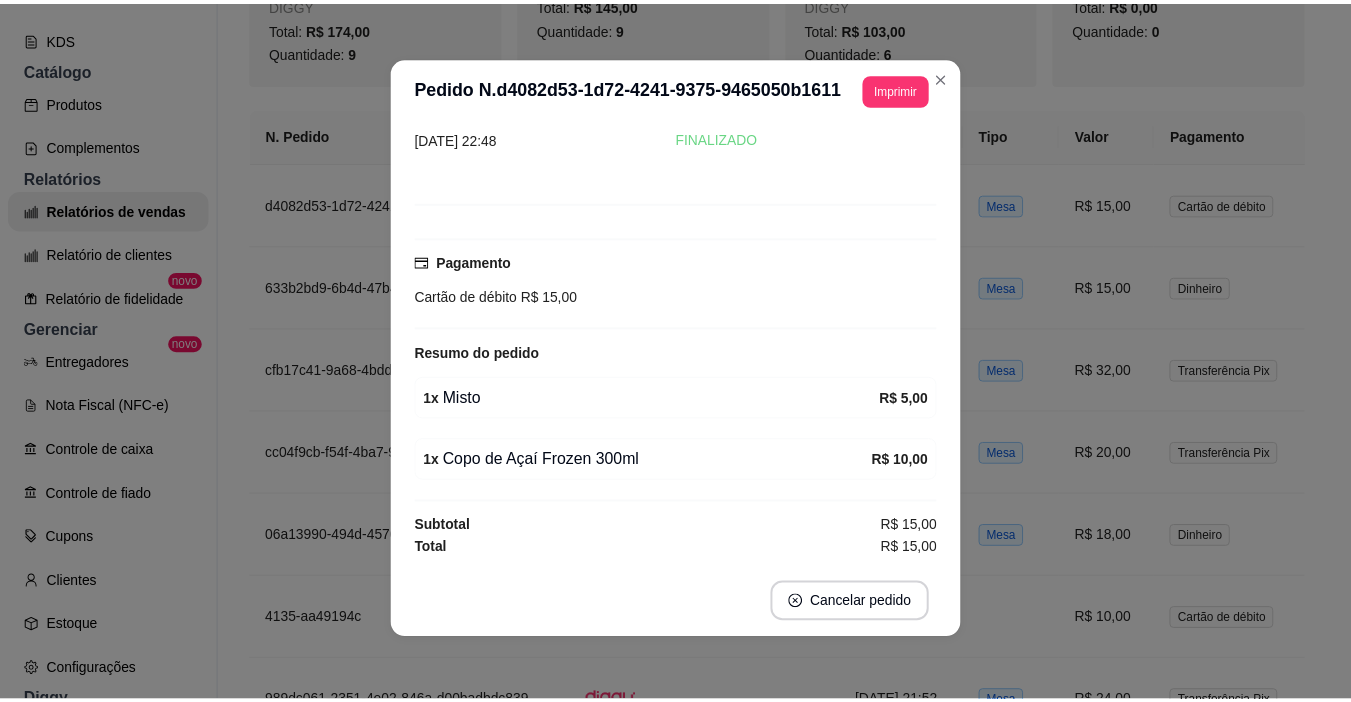 scroll, scrollTop: 4, scrollLeft: 0, axis: vertical 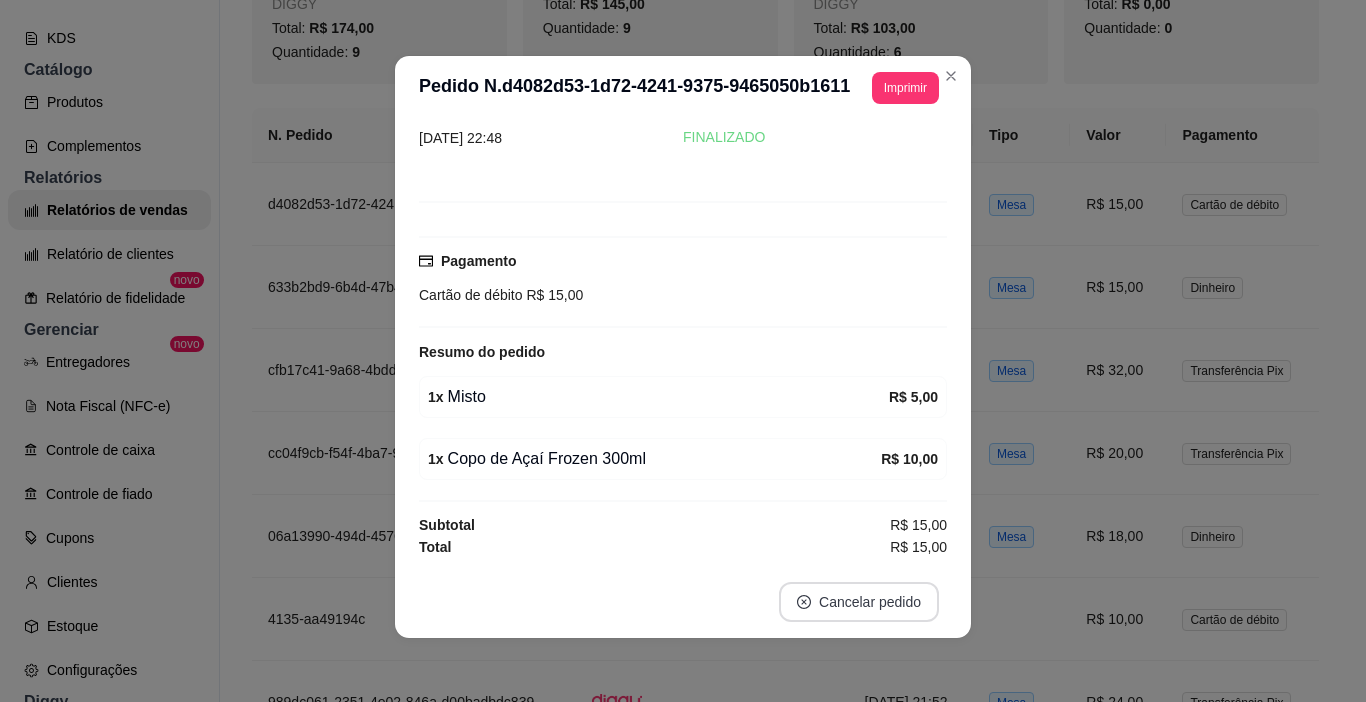 click on "Cancelar pedido" at bounding box center (859, 602) 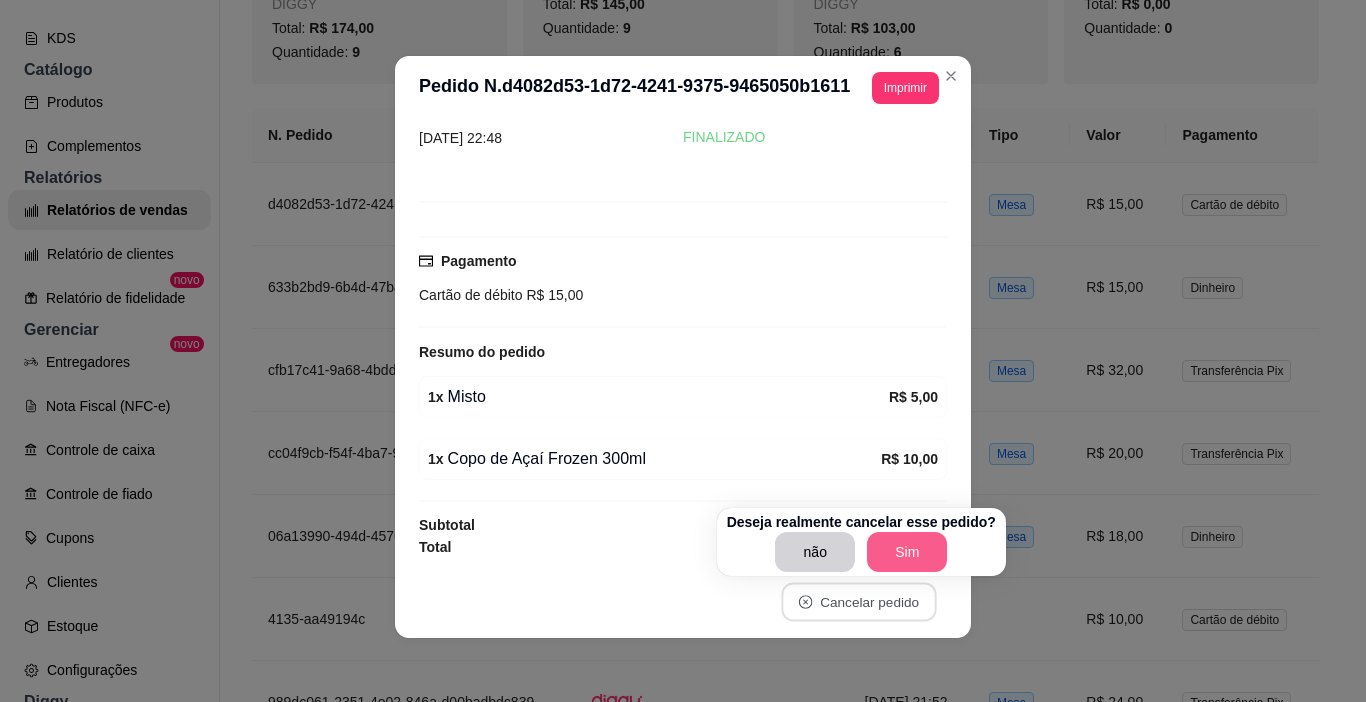 click on "Sim" at bounding box center [907, 552] 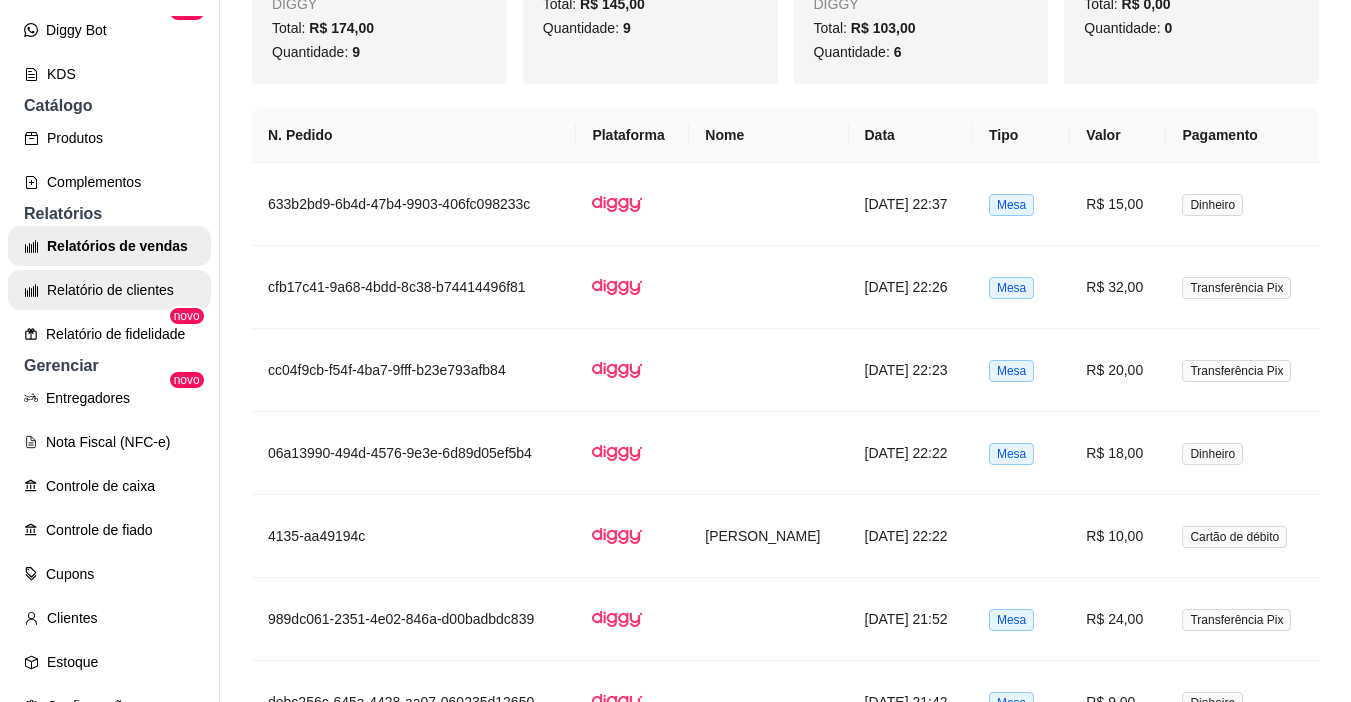 scroll, scrollTop: 384, scrollLeft: 0, axis: vertical 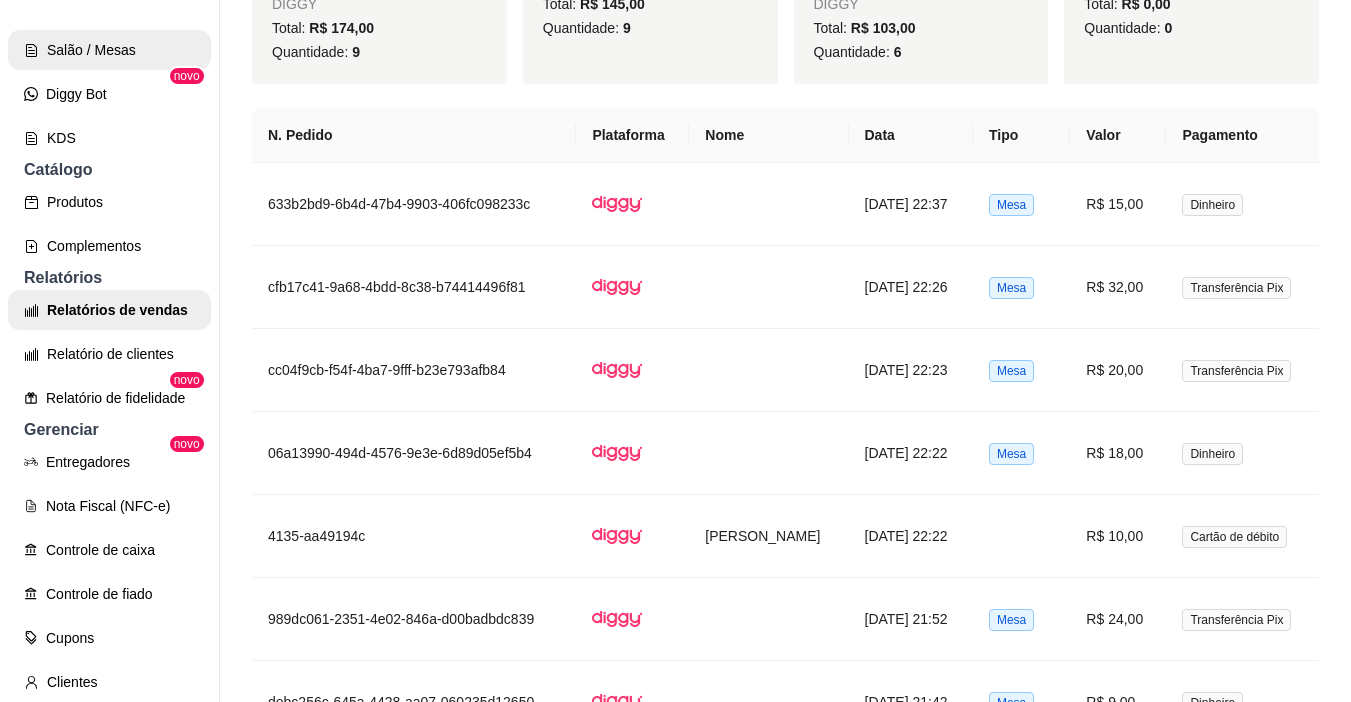 click on "Salão / Mesas" at bounding box center [109, 50] 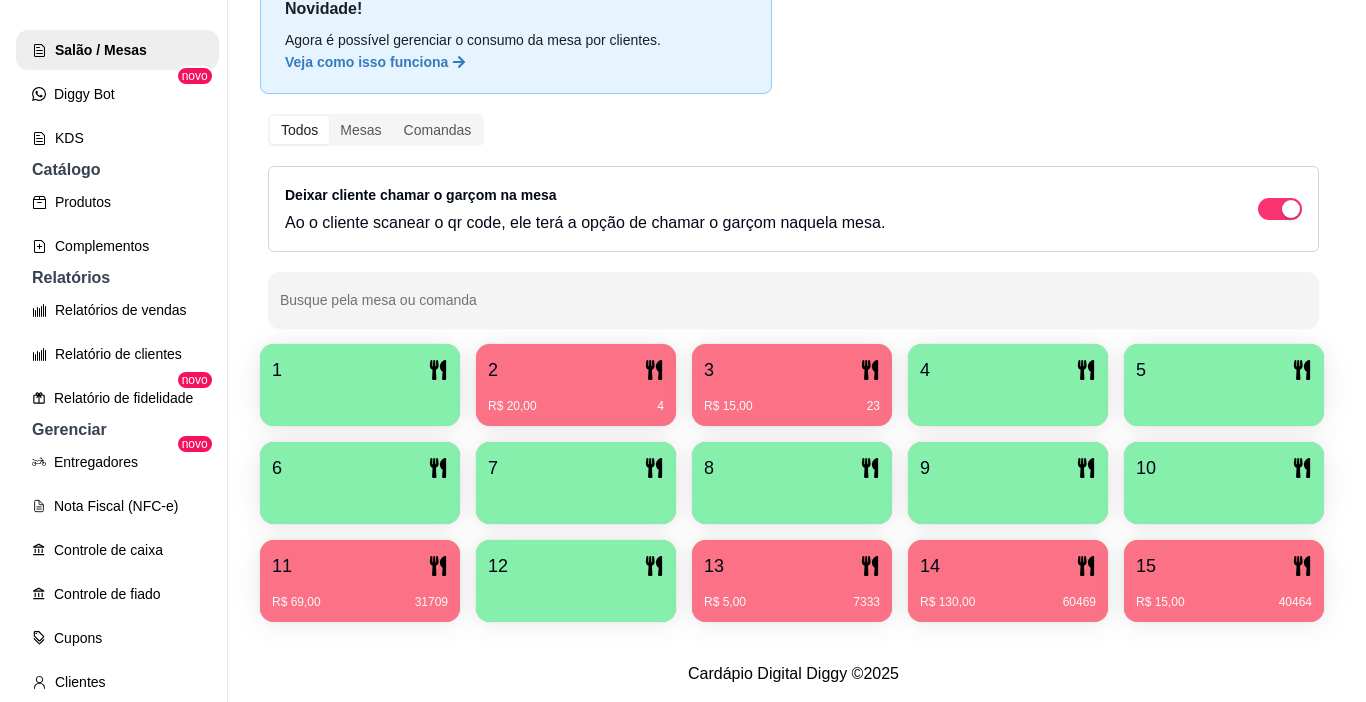scroll, scrollTop: 200, scrollLeft: 0, axis: vertical 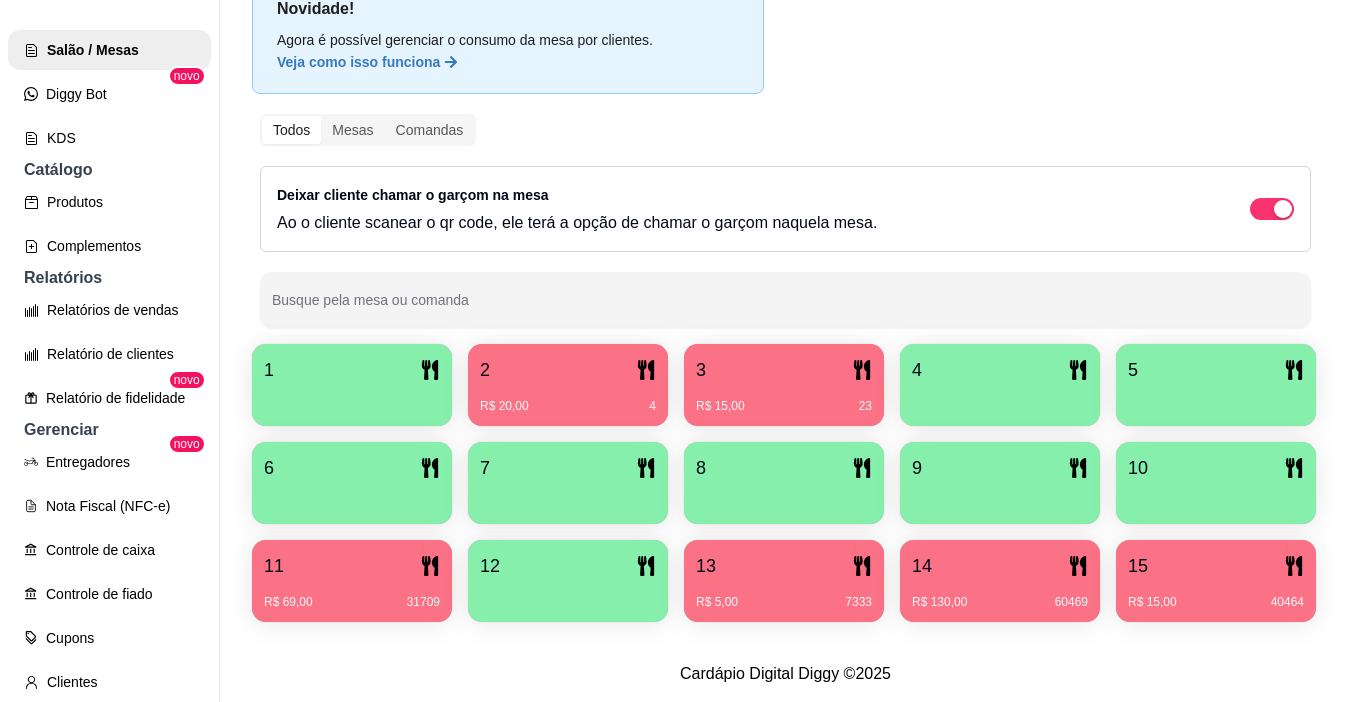 click at bounding box center [352, 399] 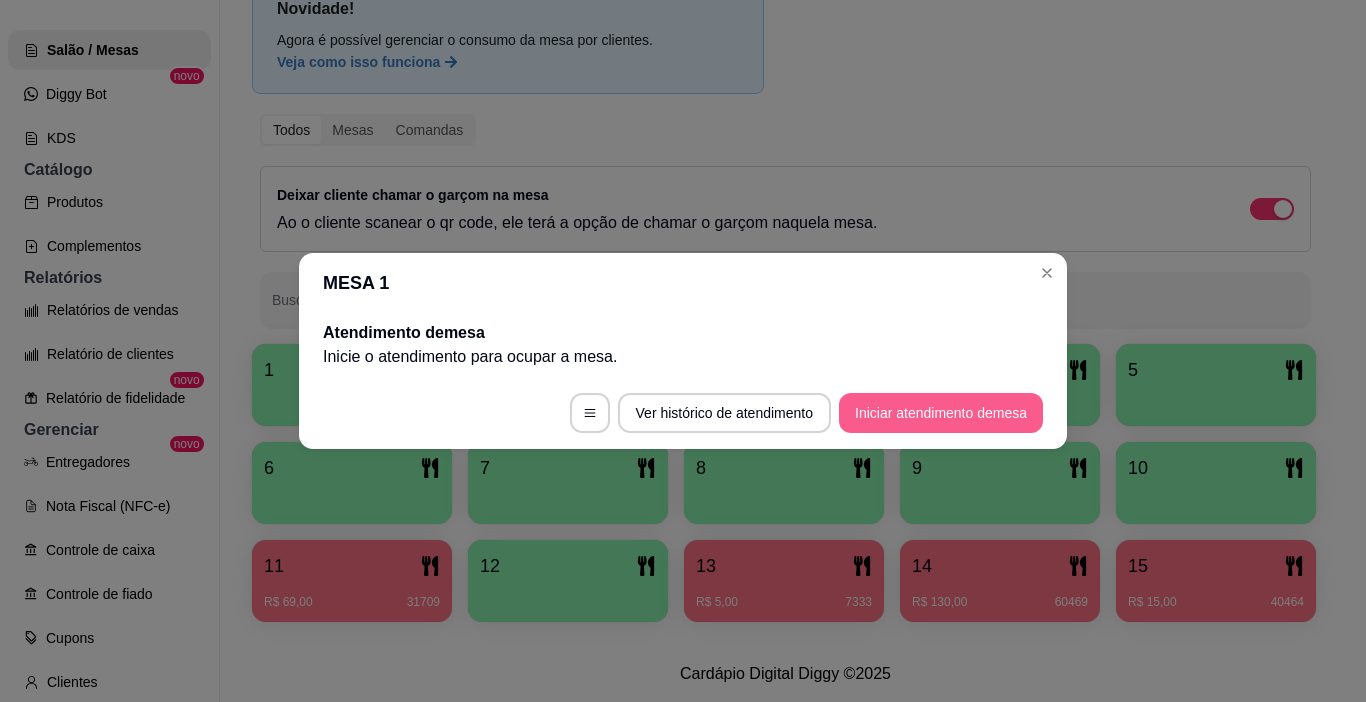 click on "Iniciar atendimento de  mesa" at bounding box center [941, 413] 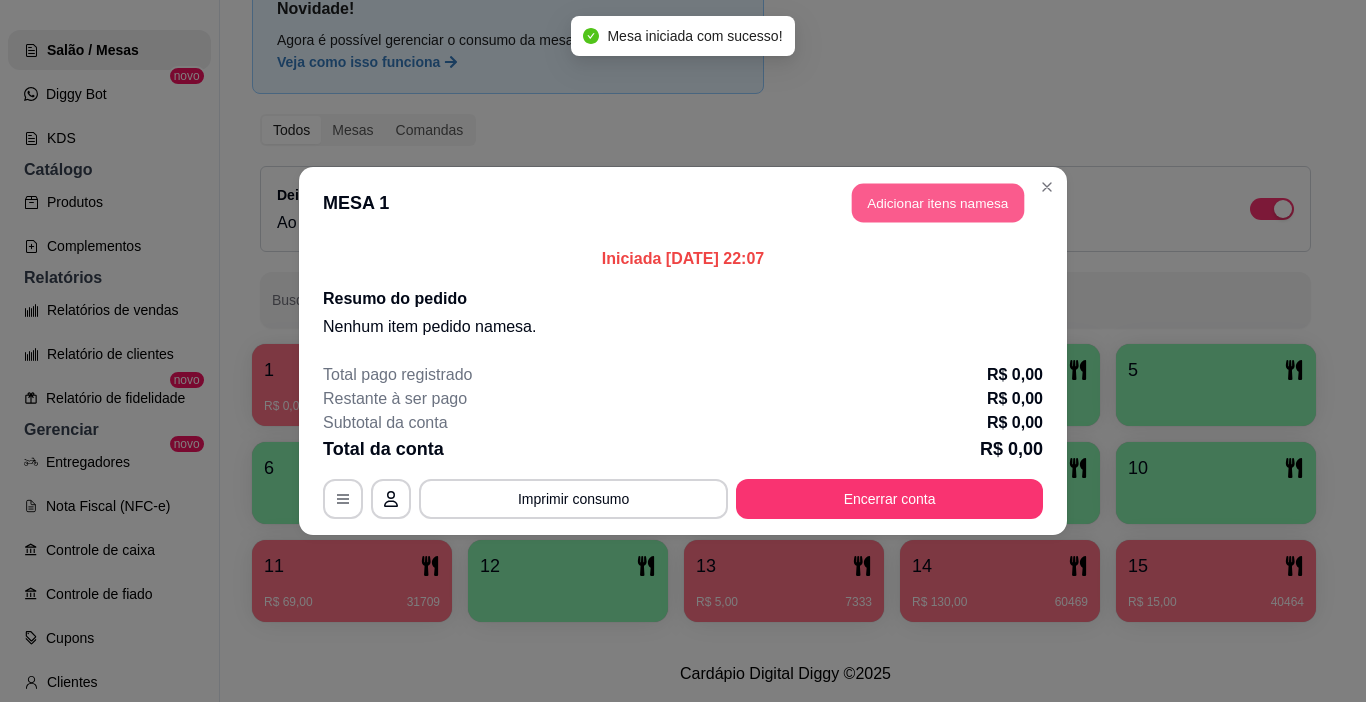click on "Adicionar itens na  mesa" at bounding box center (938, 203) 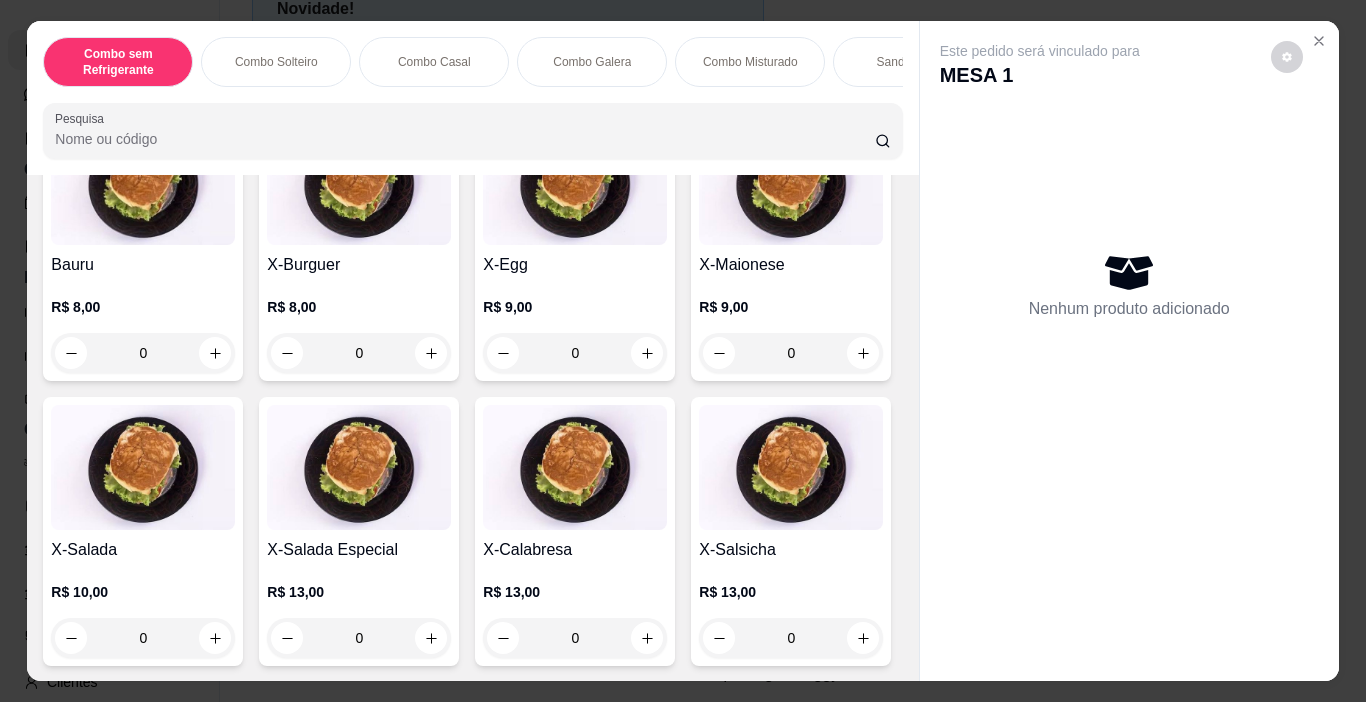 scroll, scrollTop: 2600, scrollLeft: 0, axis: vertical 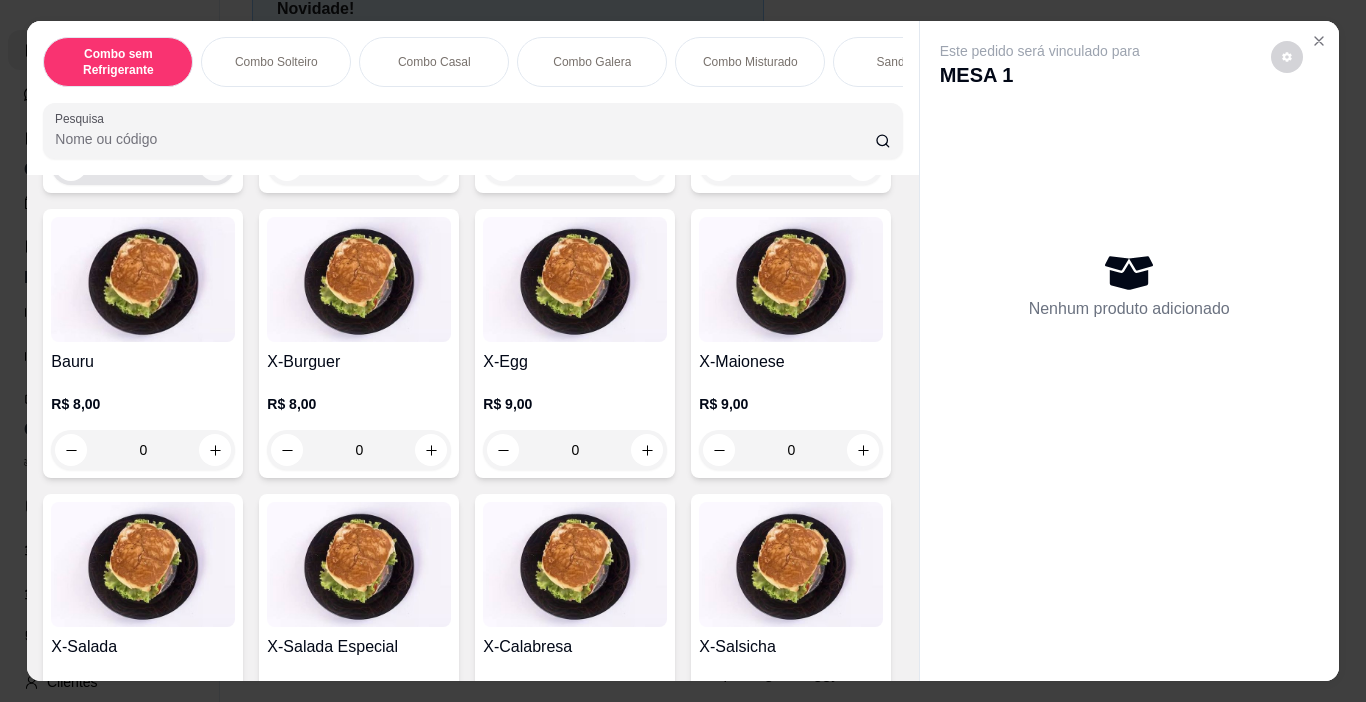 click 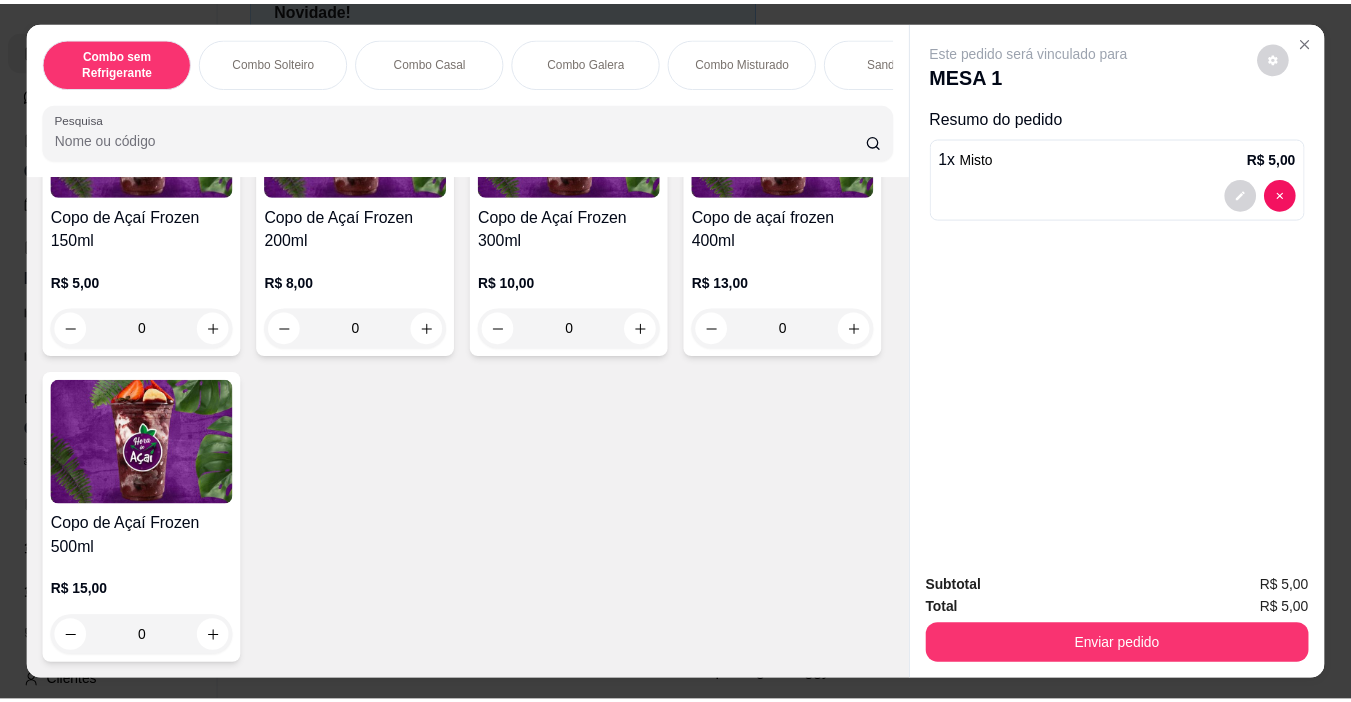 scroll, scrollTop: 5200, scrollLeft: 0, axis: vertical 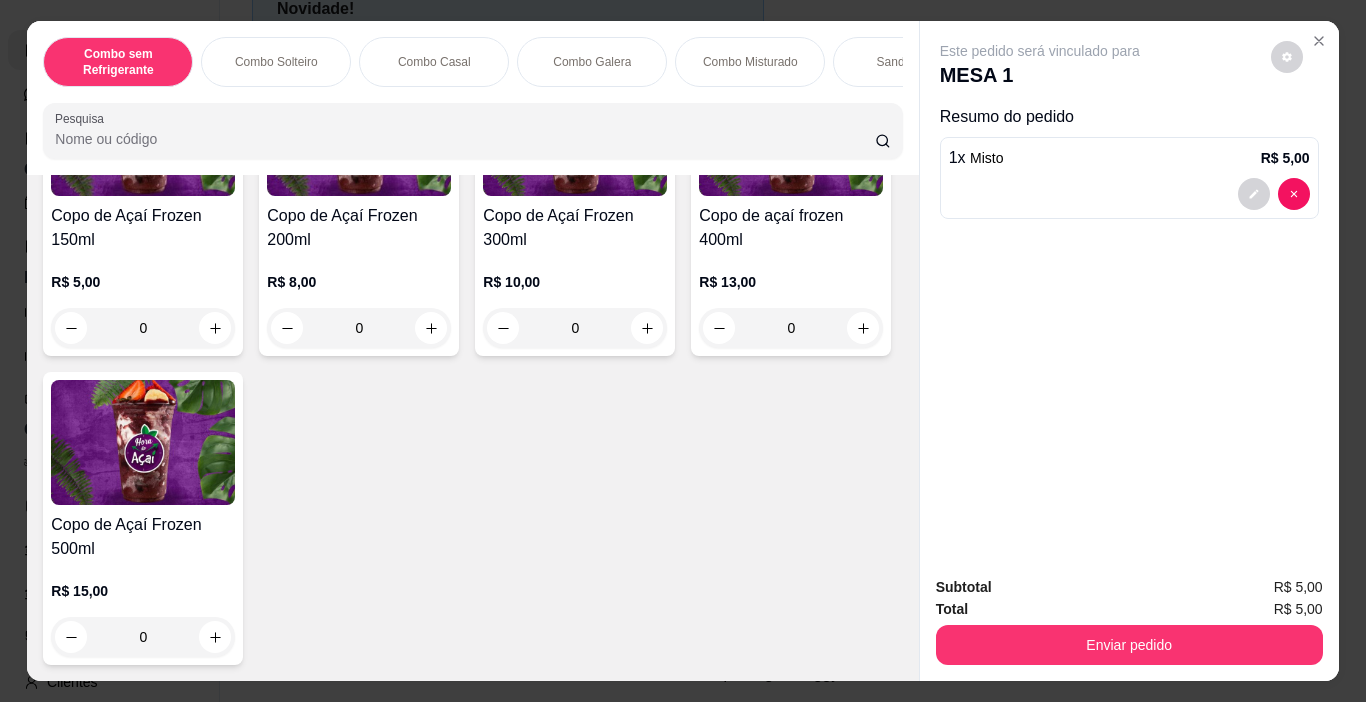 click on "0" at bounding box center (575, 328) 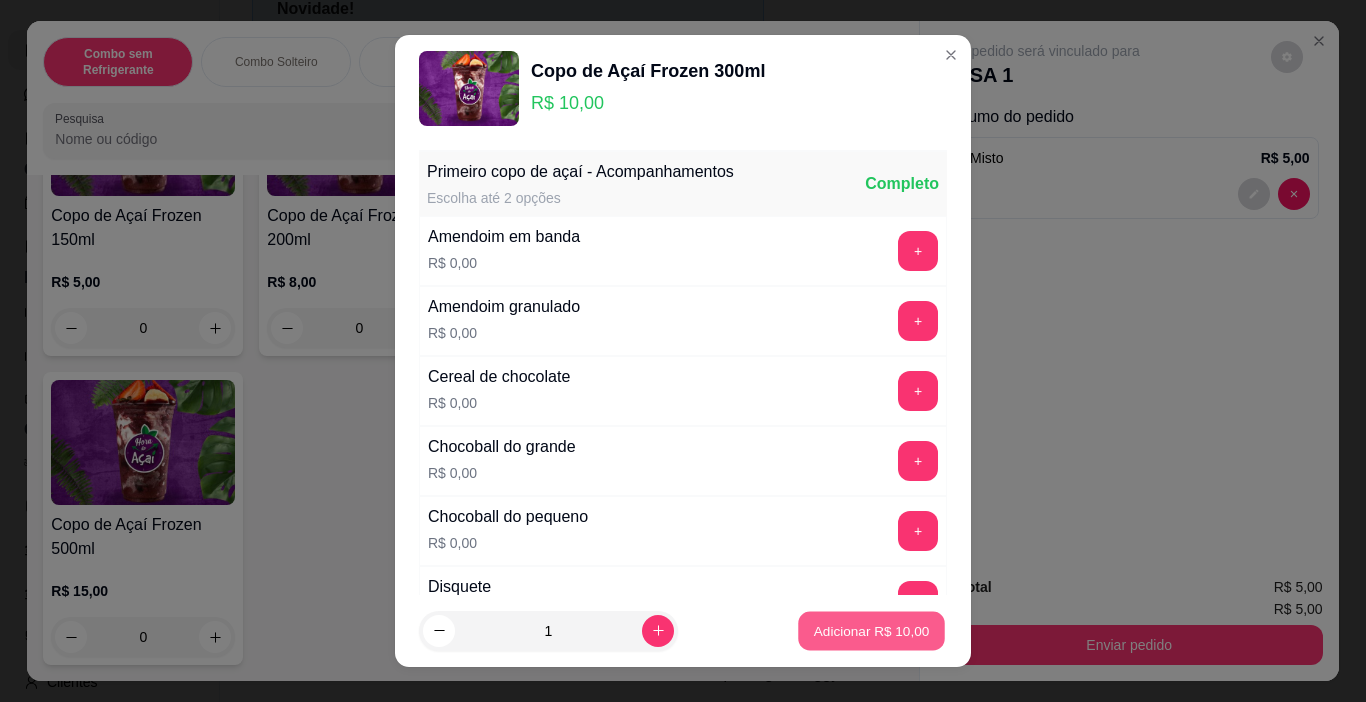 click on "Adicionar   R$ 10,00" at bounding box center (872, 630) 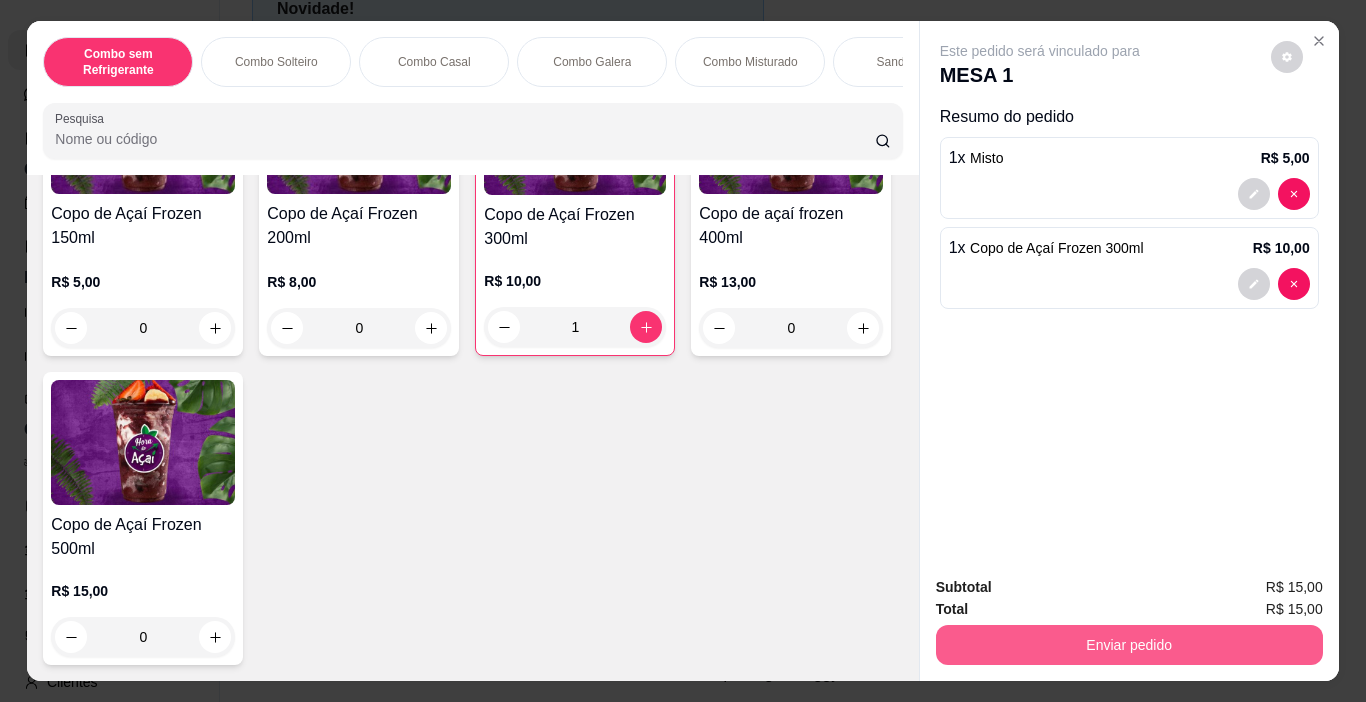 click on "Enviar pedido" at bounding box center (1129, 645) 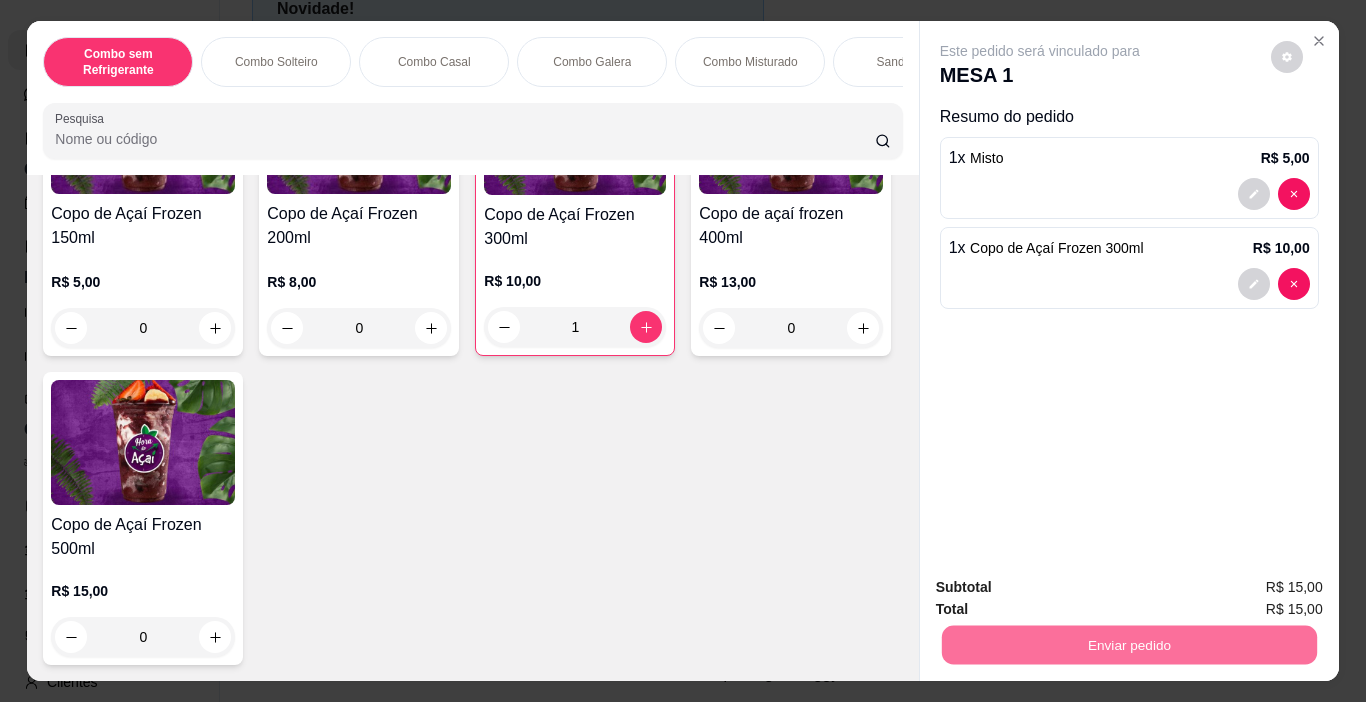 click on "Não registrar e enviar pedido" at bounding box center [1063, 587] 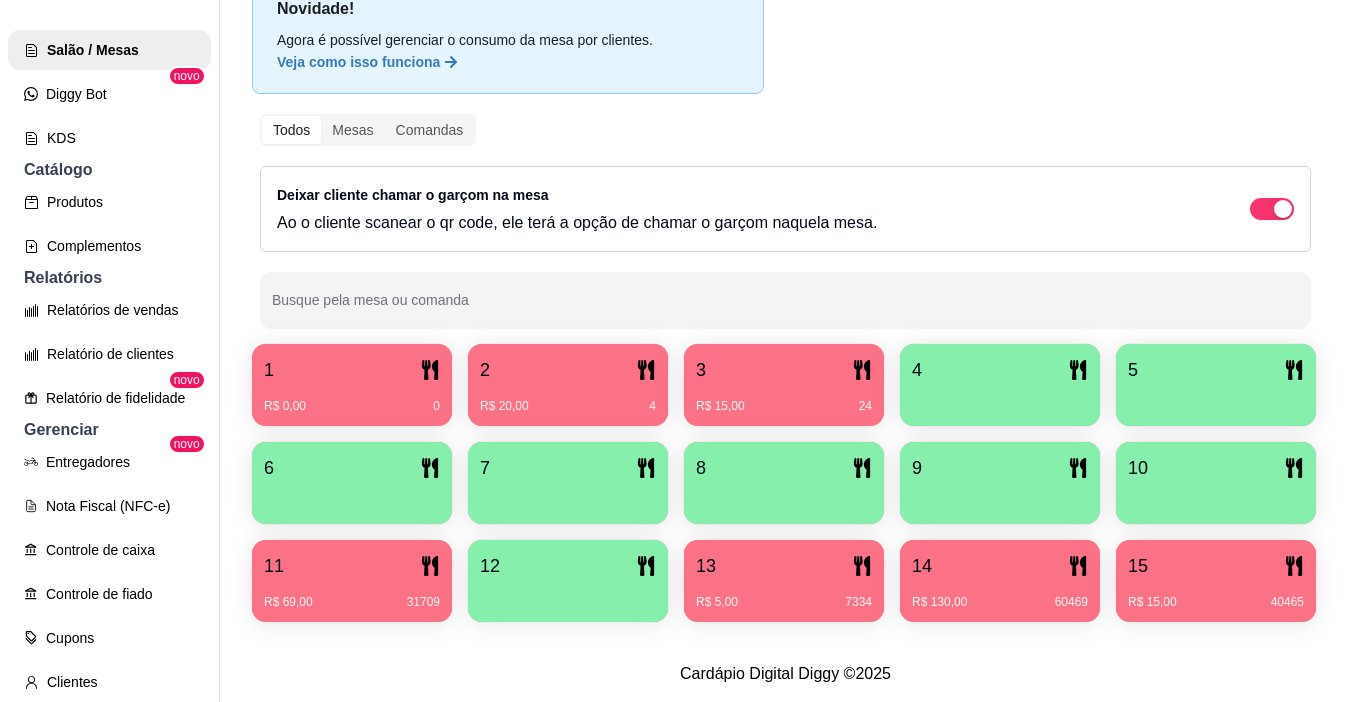type 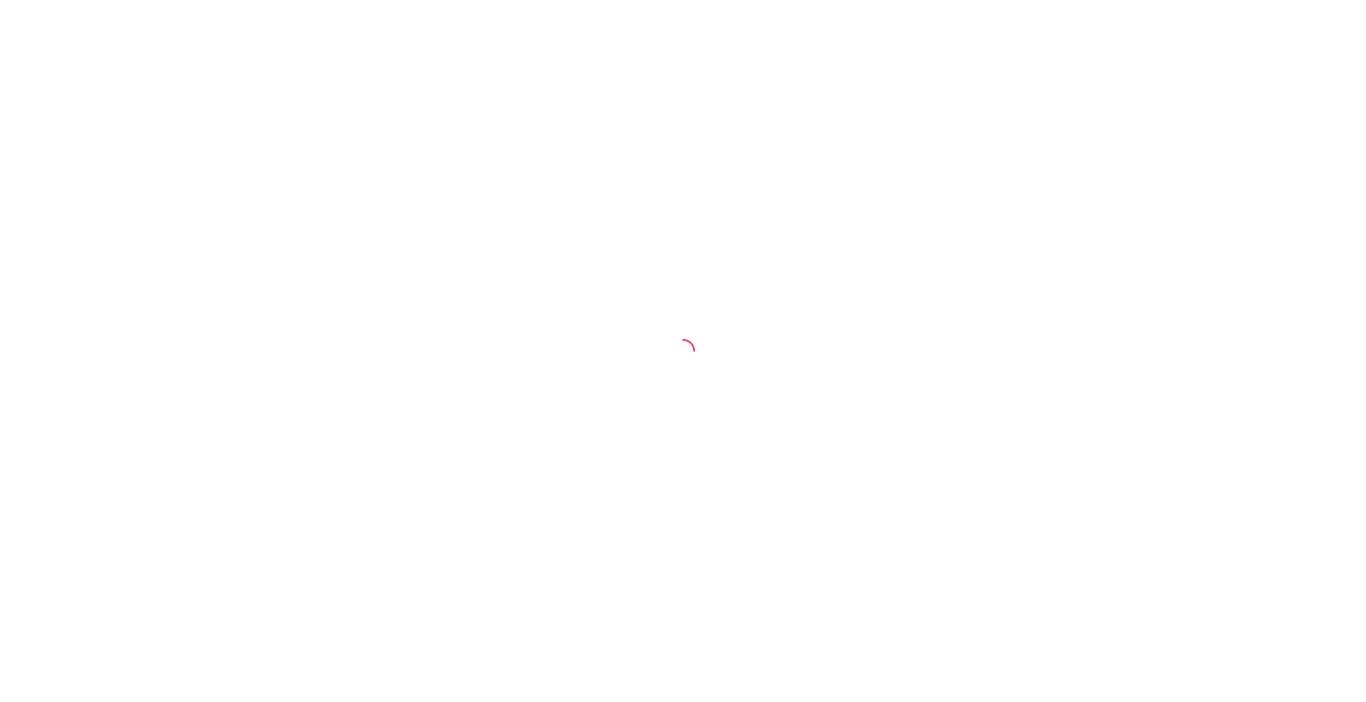 scroll, scrollTop: 0, scrollLeft: 0, axis: both 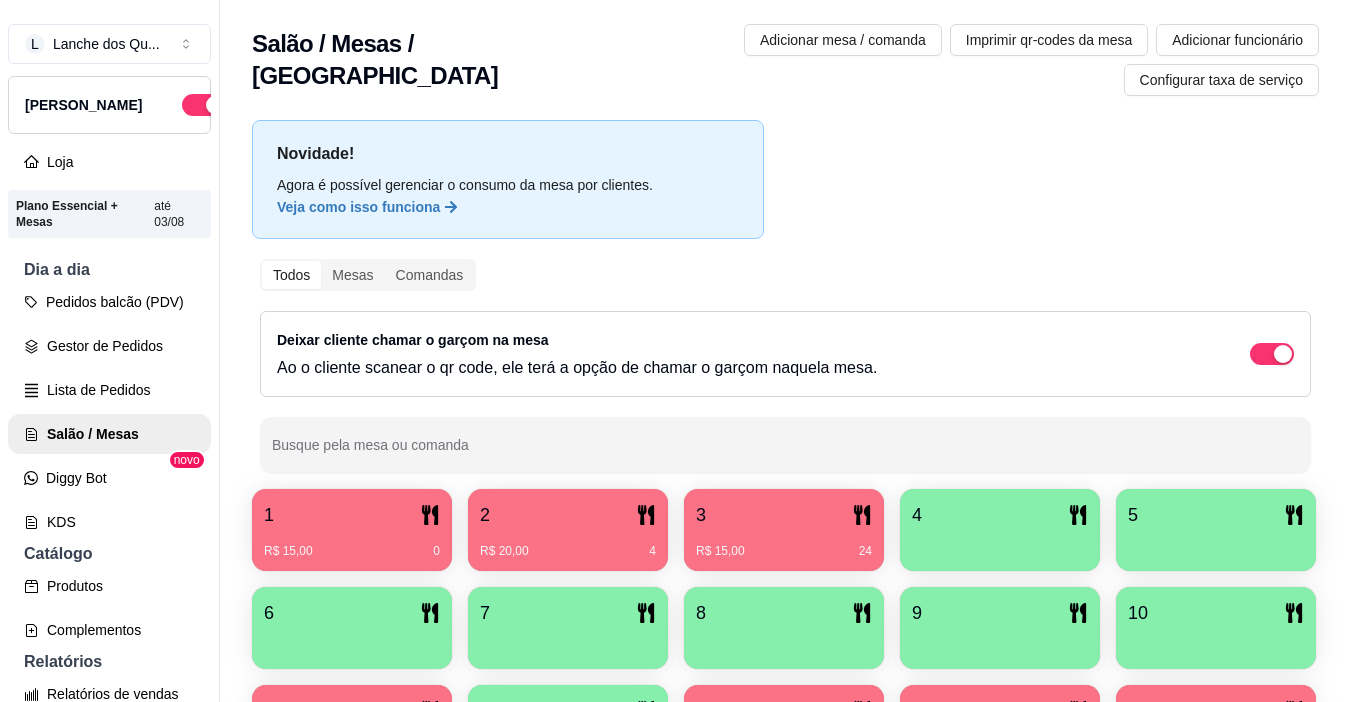 click on "3" at bounding box center (784, 515) 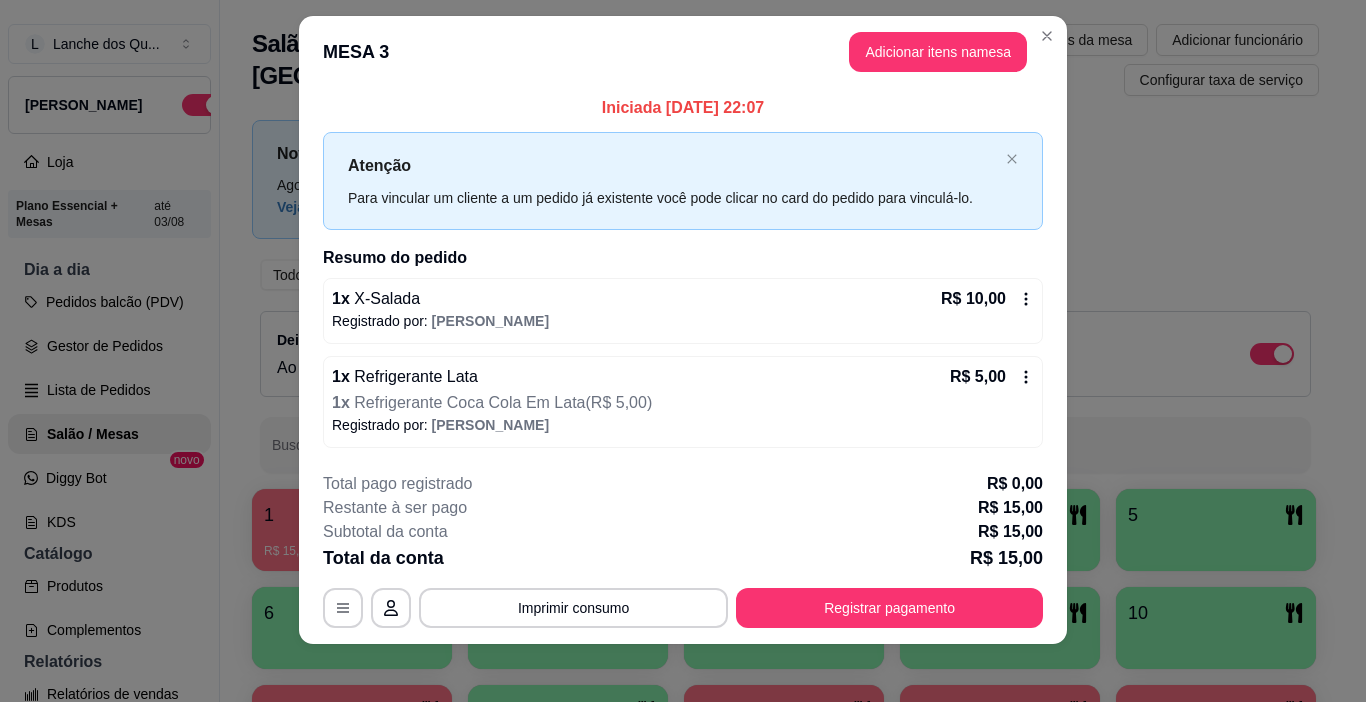 scroll, scrollTop: 27, scrollLeft: 0, axis: vertical 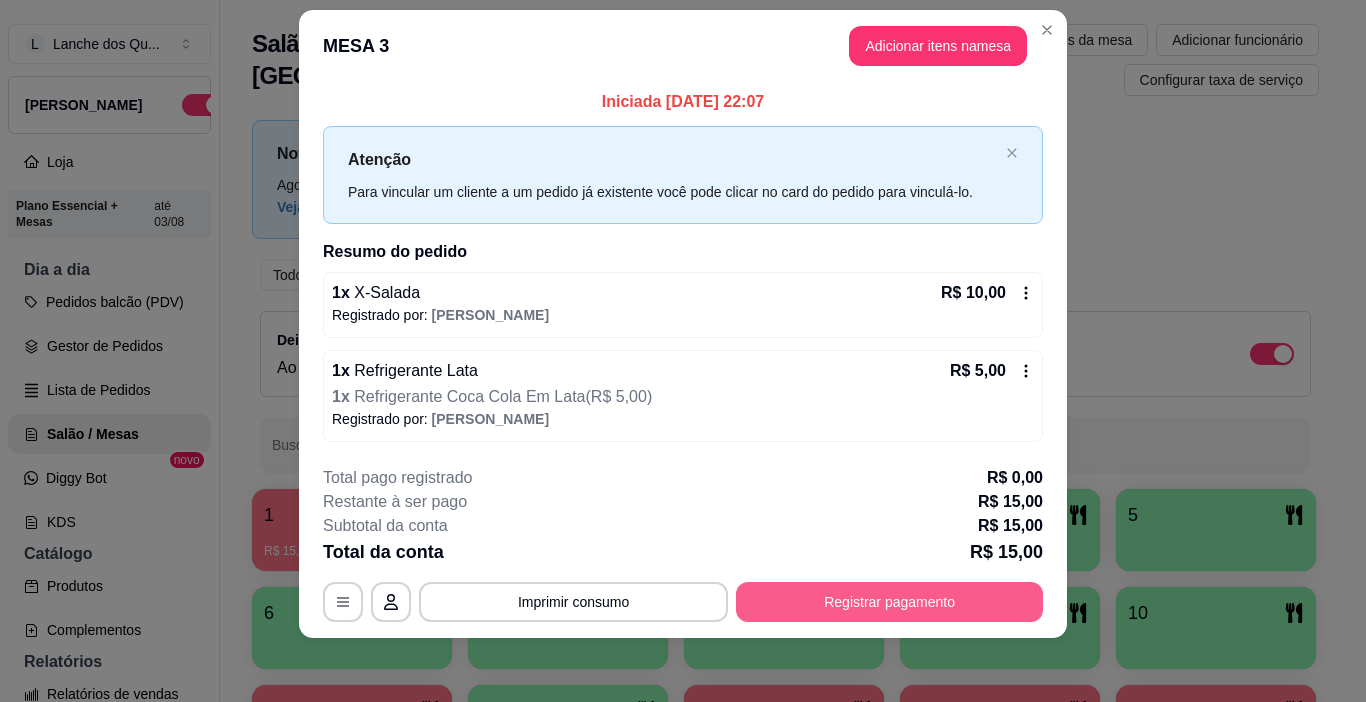 click on "Registrar pagamento" at bounding box center [889, 602] 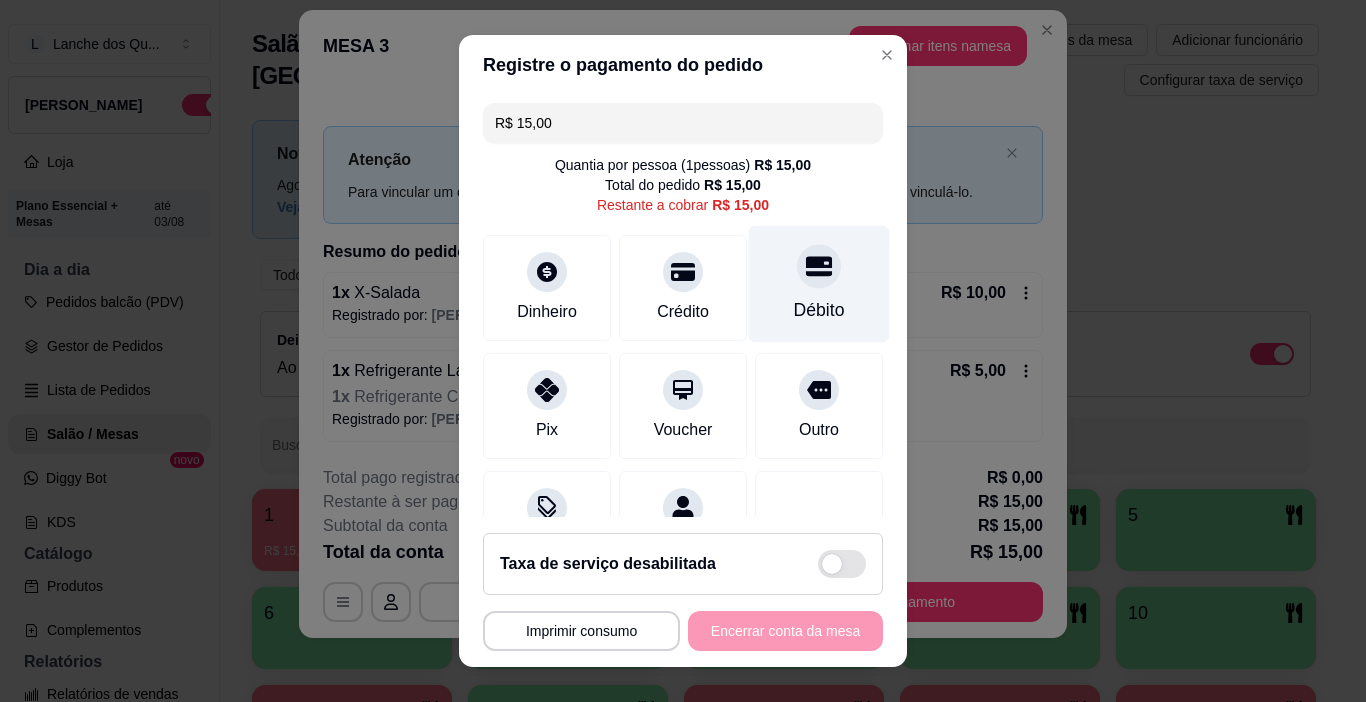 click on "Débito" at bounding box center (819, 284) 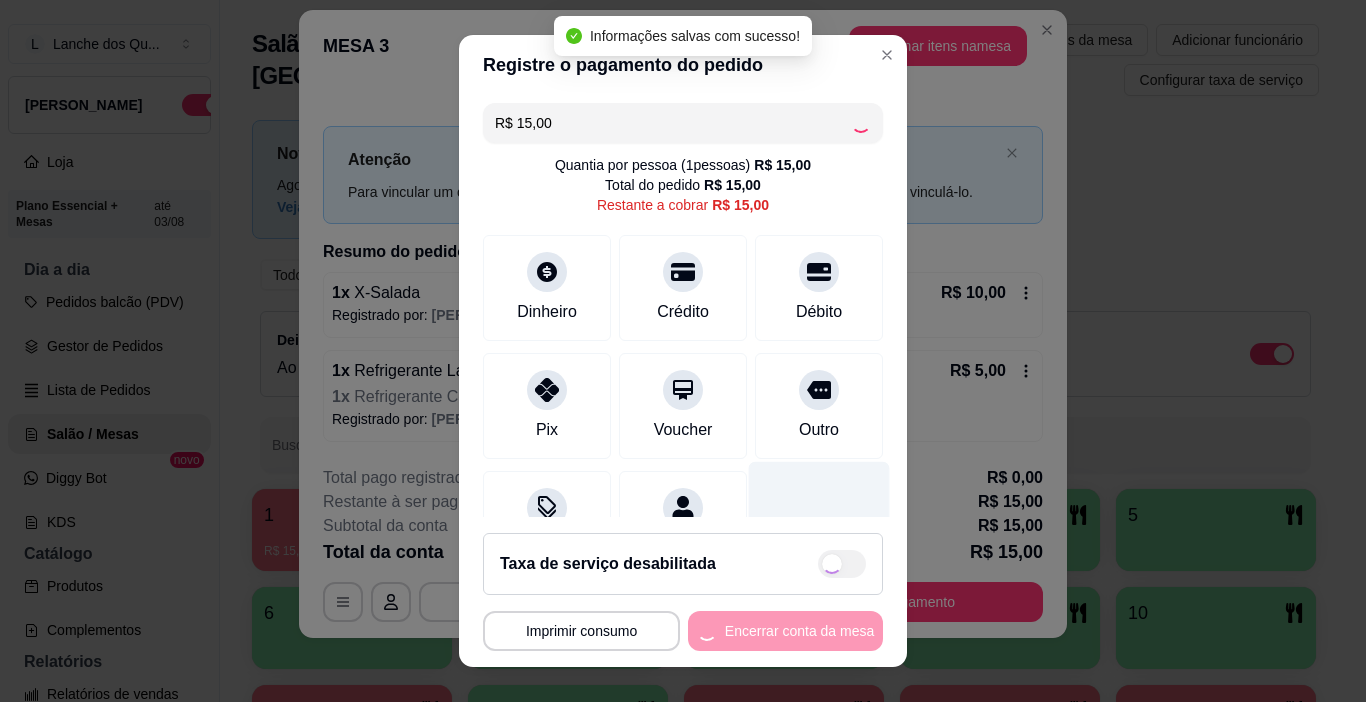type on "R$ 0,00" 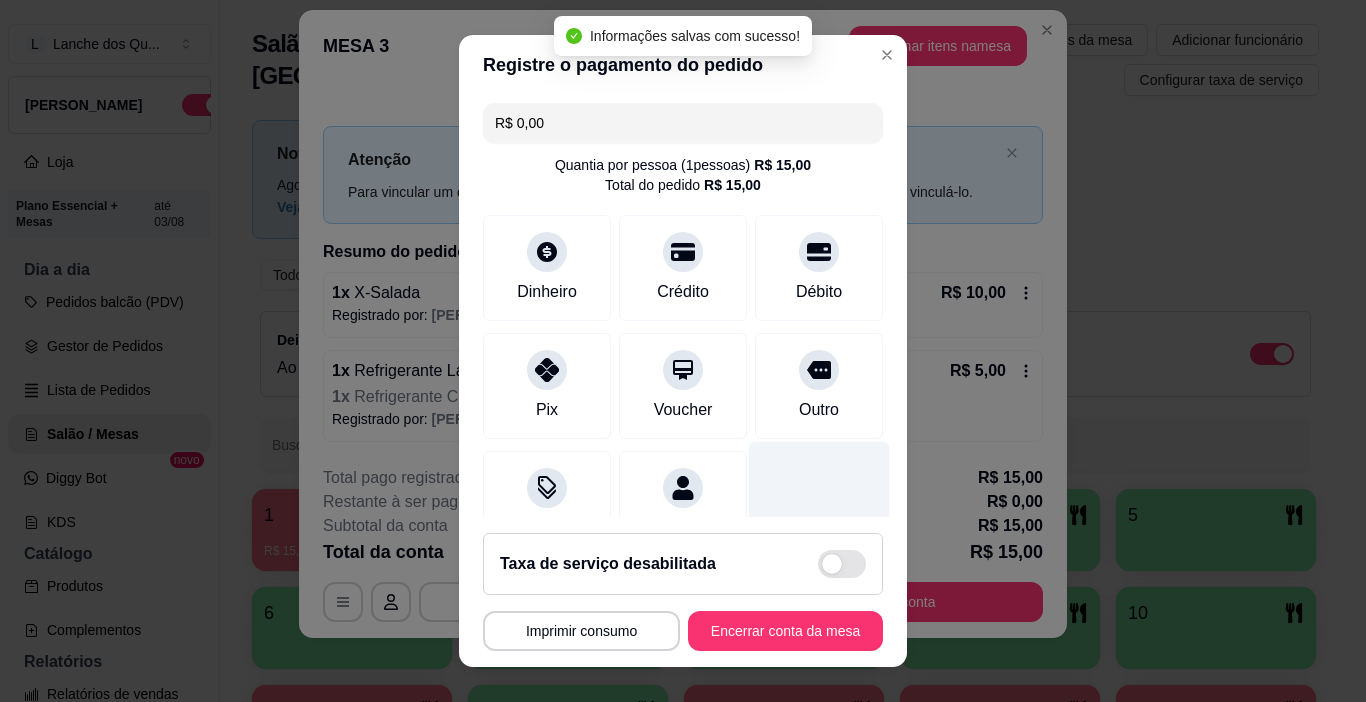 scroll, scrollTop: 176, scrollLeft: 0, axis: vertical 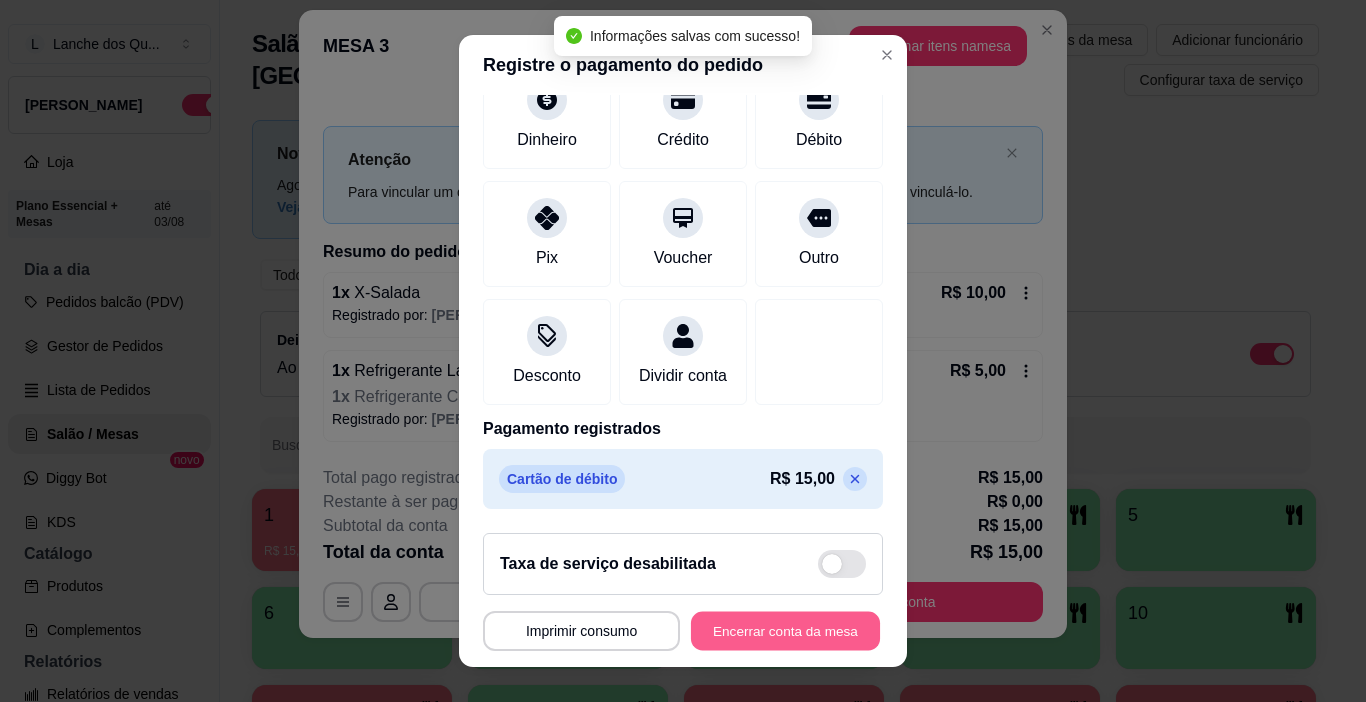 click on "Encerrar conta da mesa" at bounding box center [785, 631] 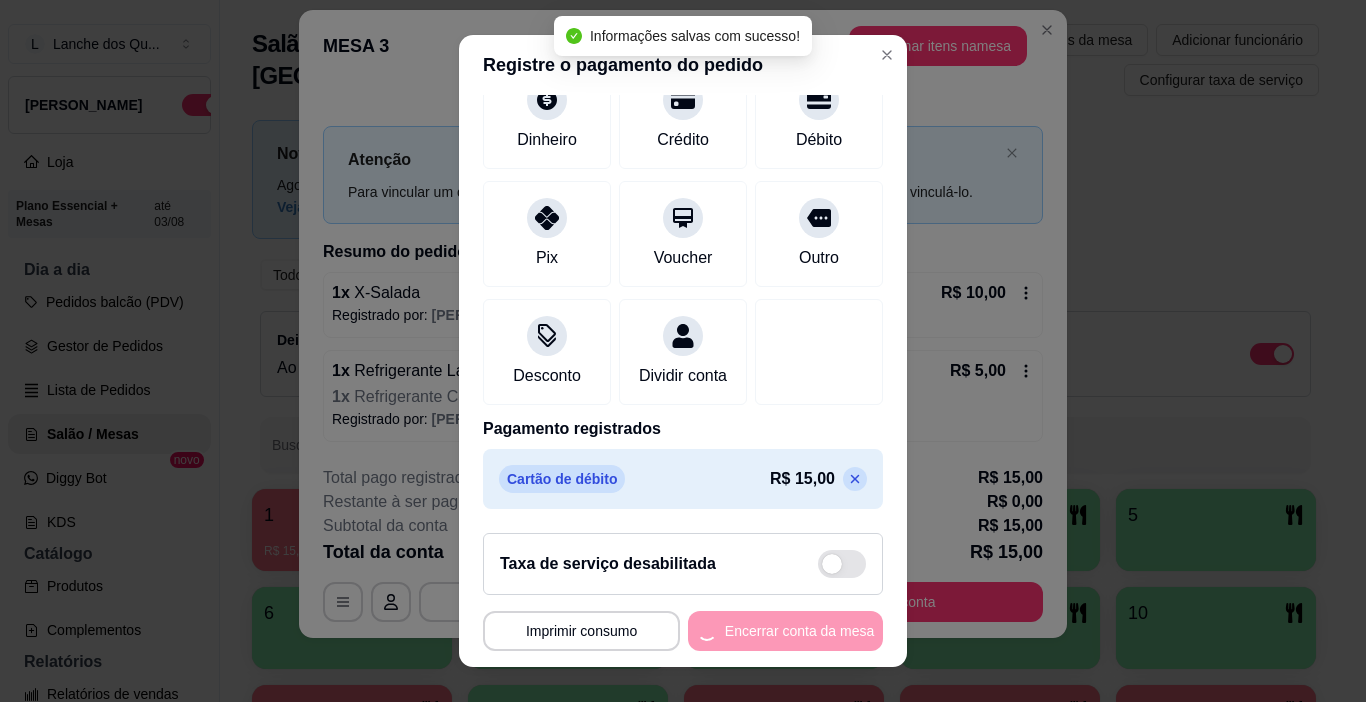 scroll, scrollTop: 0, scrollLeft: 0, axis: both 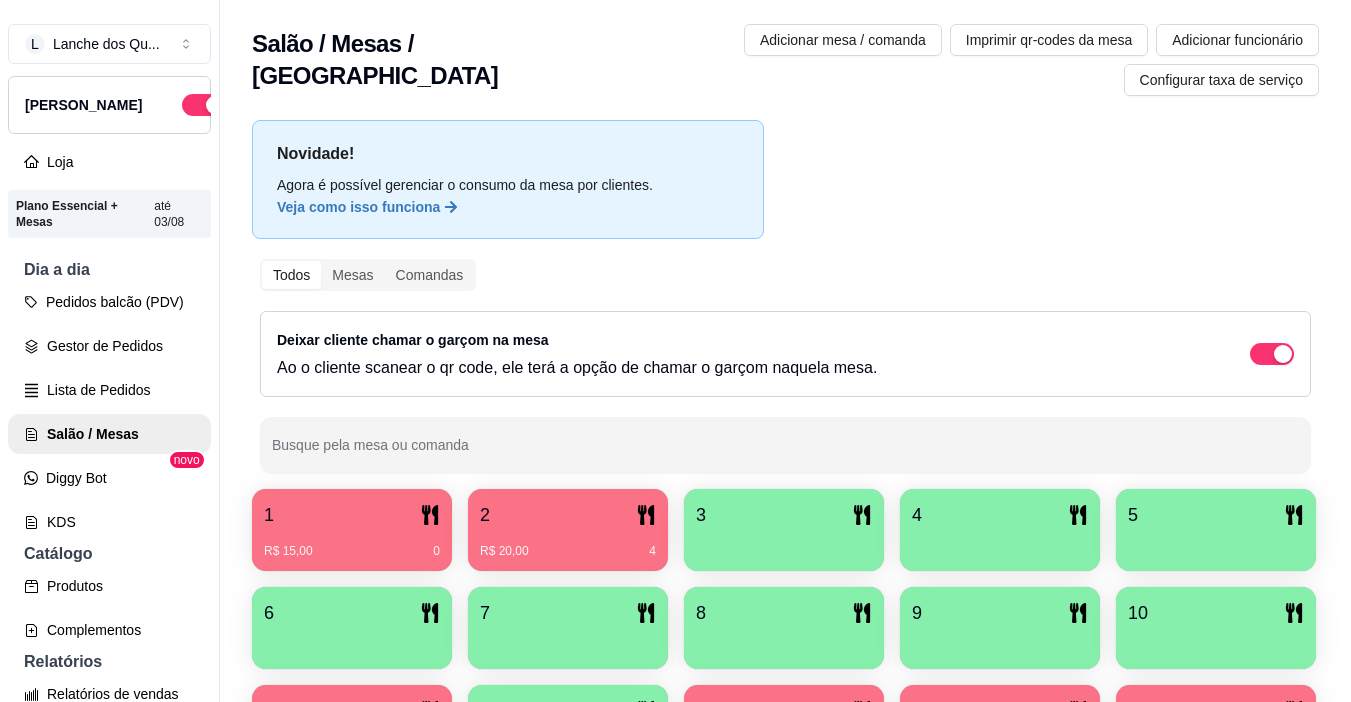 click on "2" at bounding box center [568, 515] 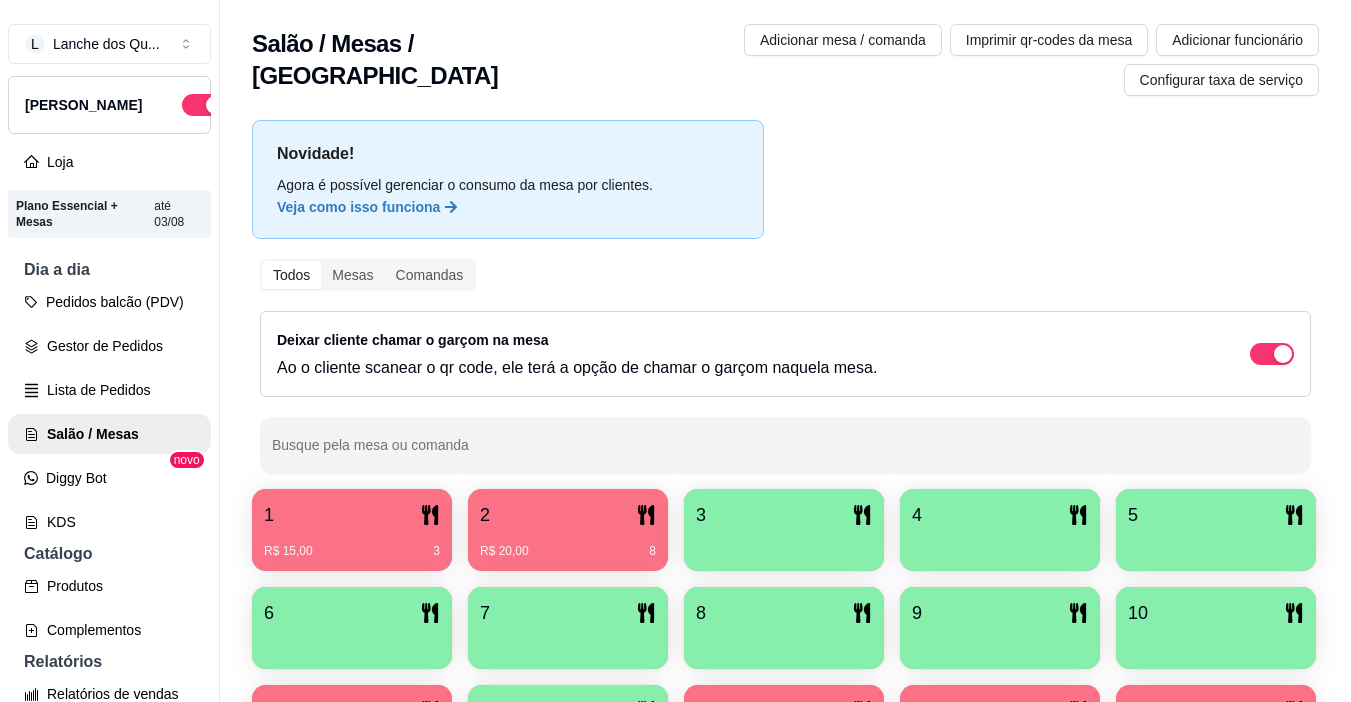 click at bounding box center [784, 544] 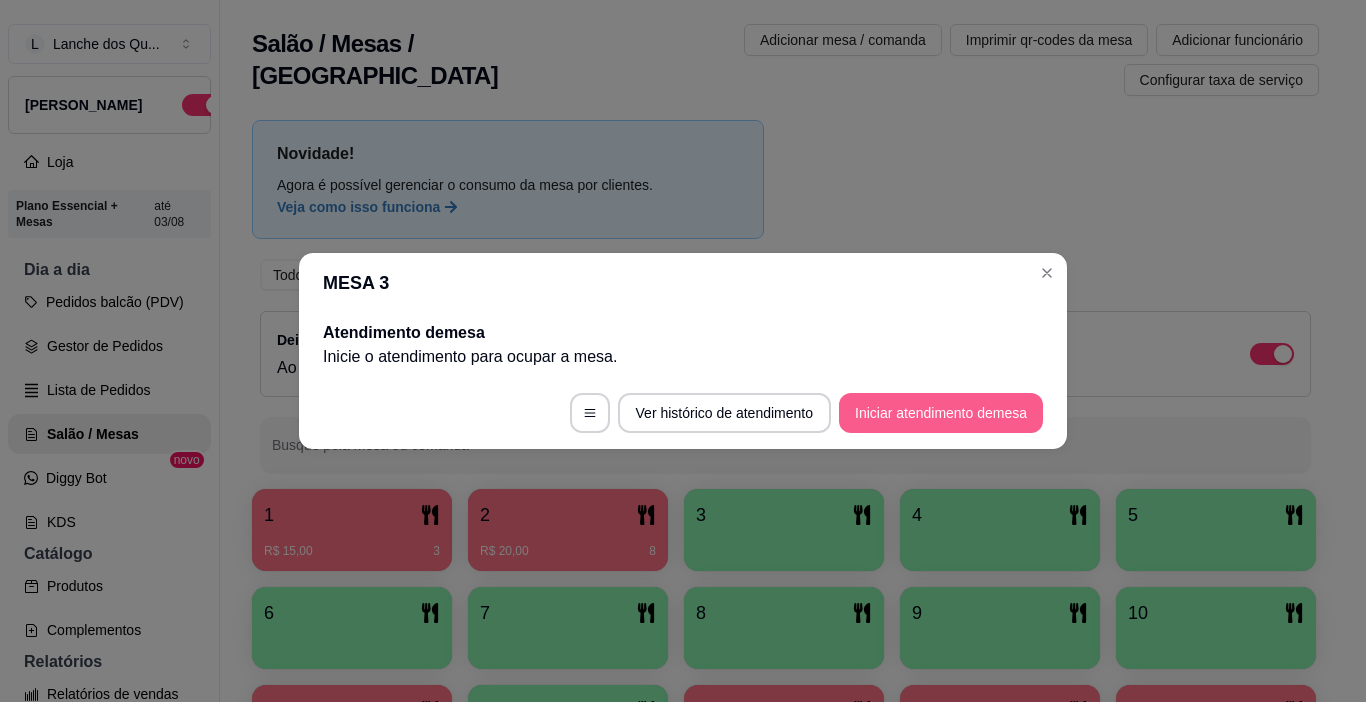 click on "Iniciar atendimento de  mesa" at bounding box center [941, 413] 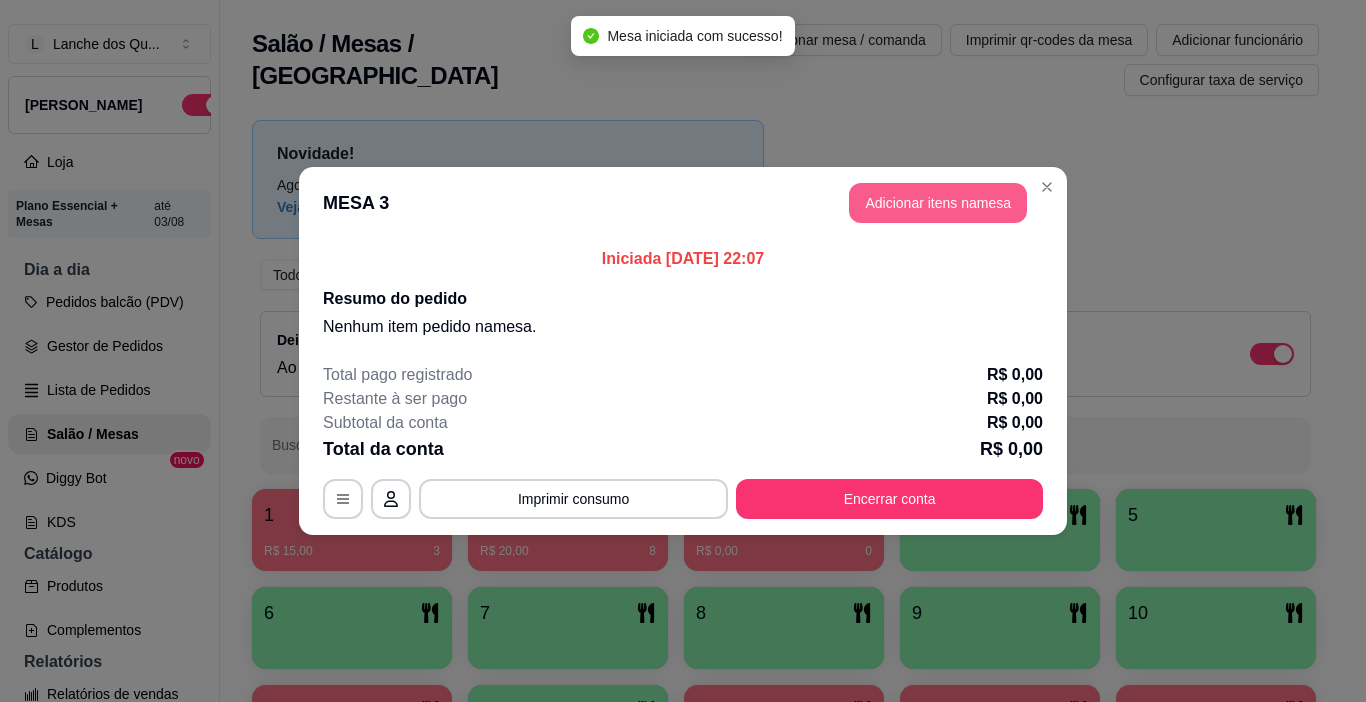 click on "Adicionar itens na  mesa" at bounding box center (938, 203) 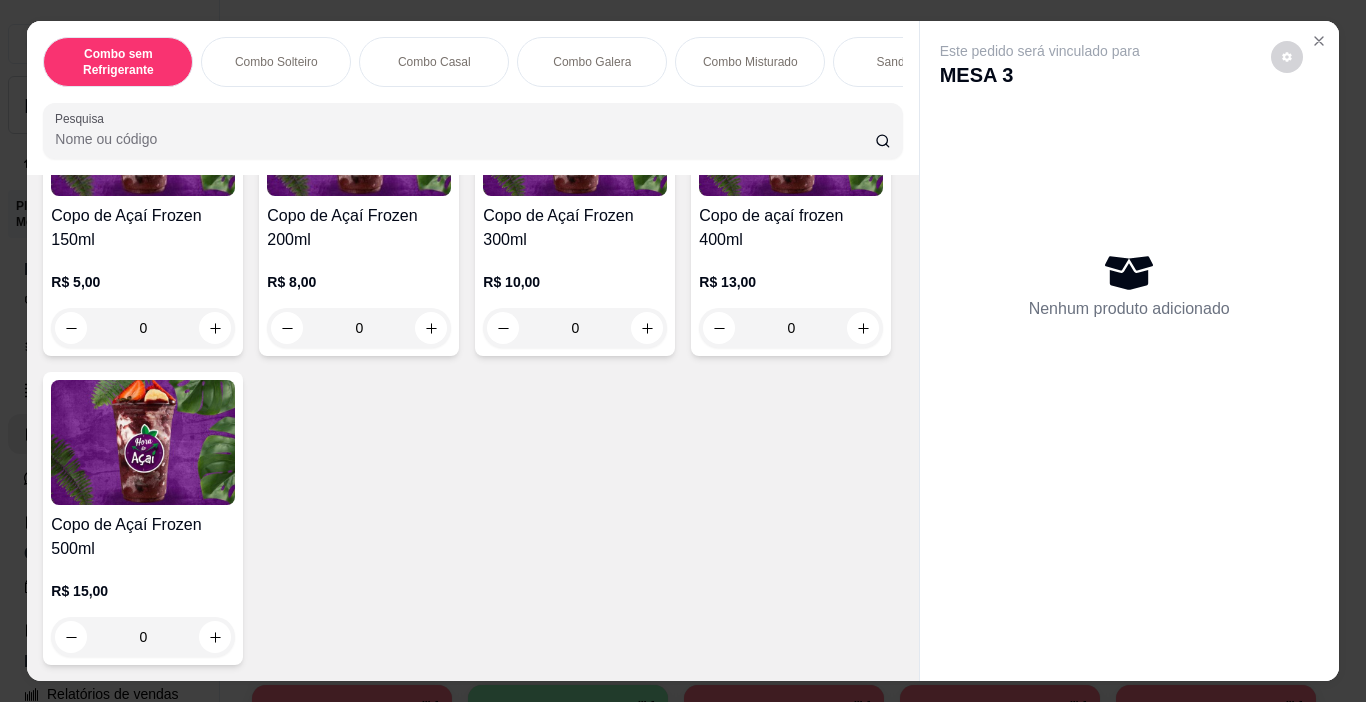 scroll, scrollTop: 5109, scrollLeft: 0, axis: vertical 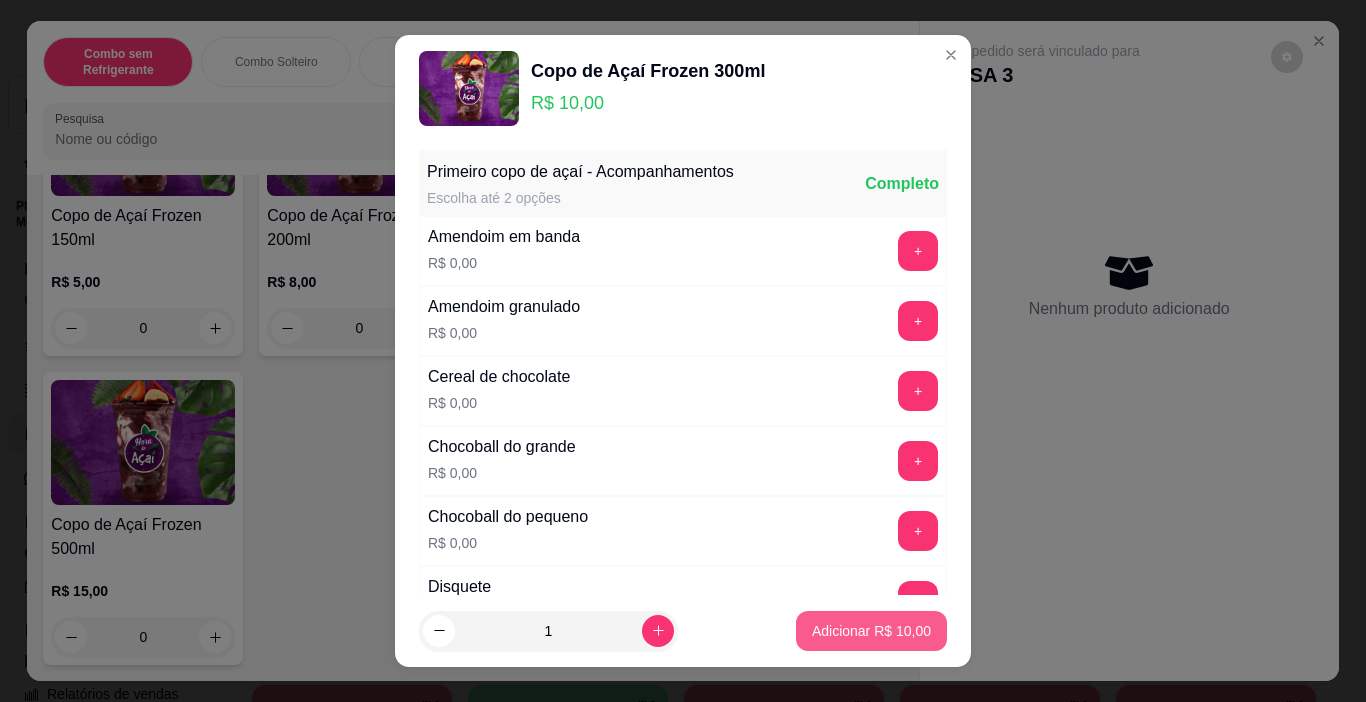click on "Adicionar   R$ 10,00" at bounding box center (871, 631) 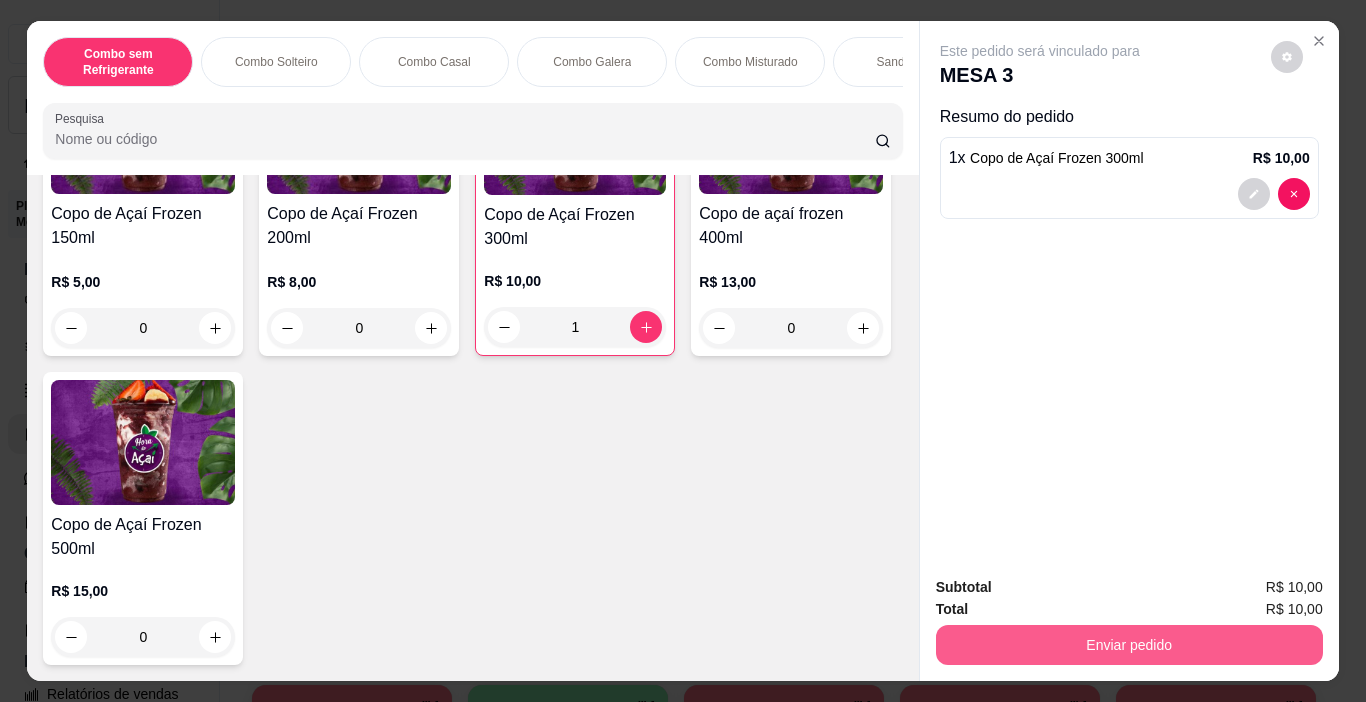 click on "Enviar pedido" at bounding box center [1129, 645] 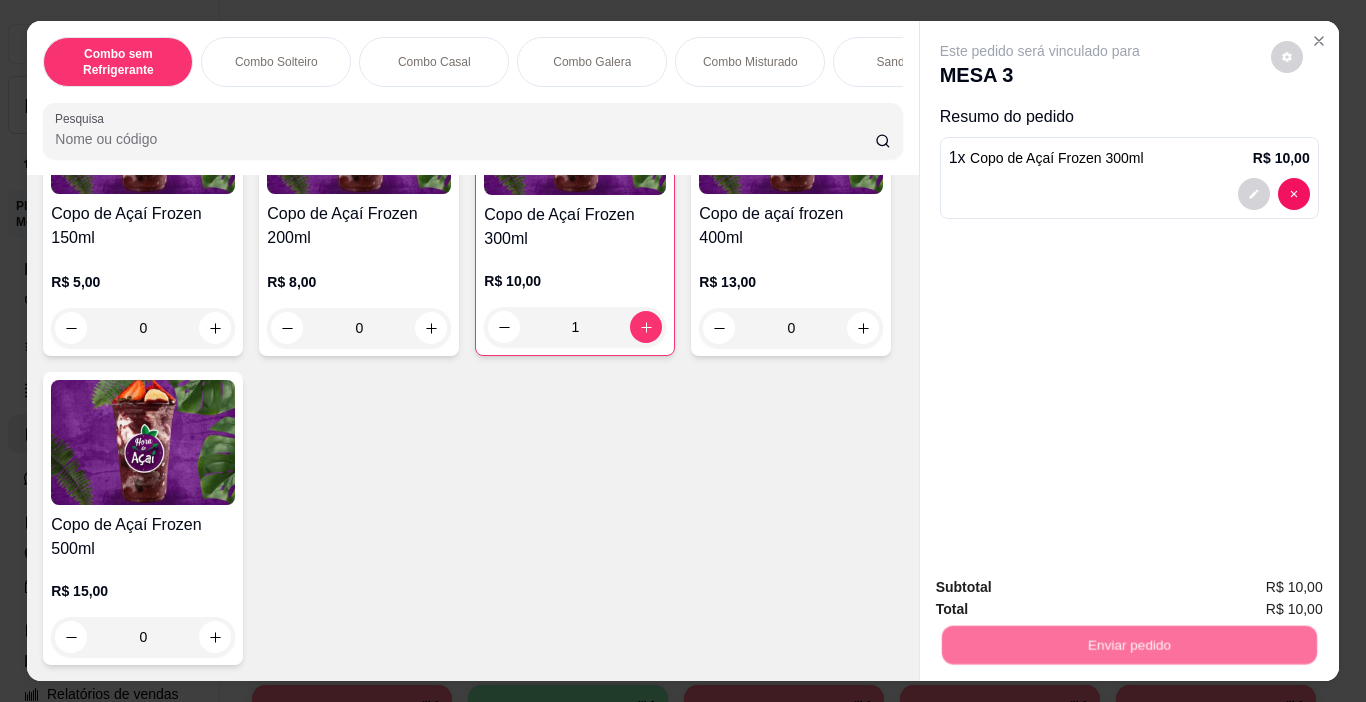 click on "Não registrar e enviar pedido" at bounding box center [1063, 588] 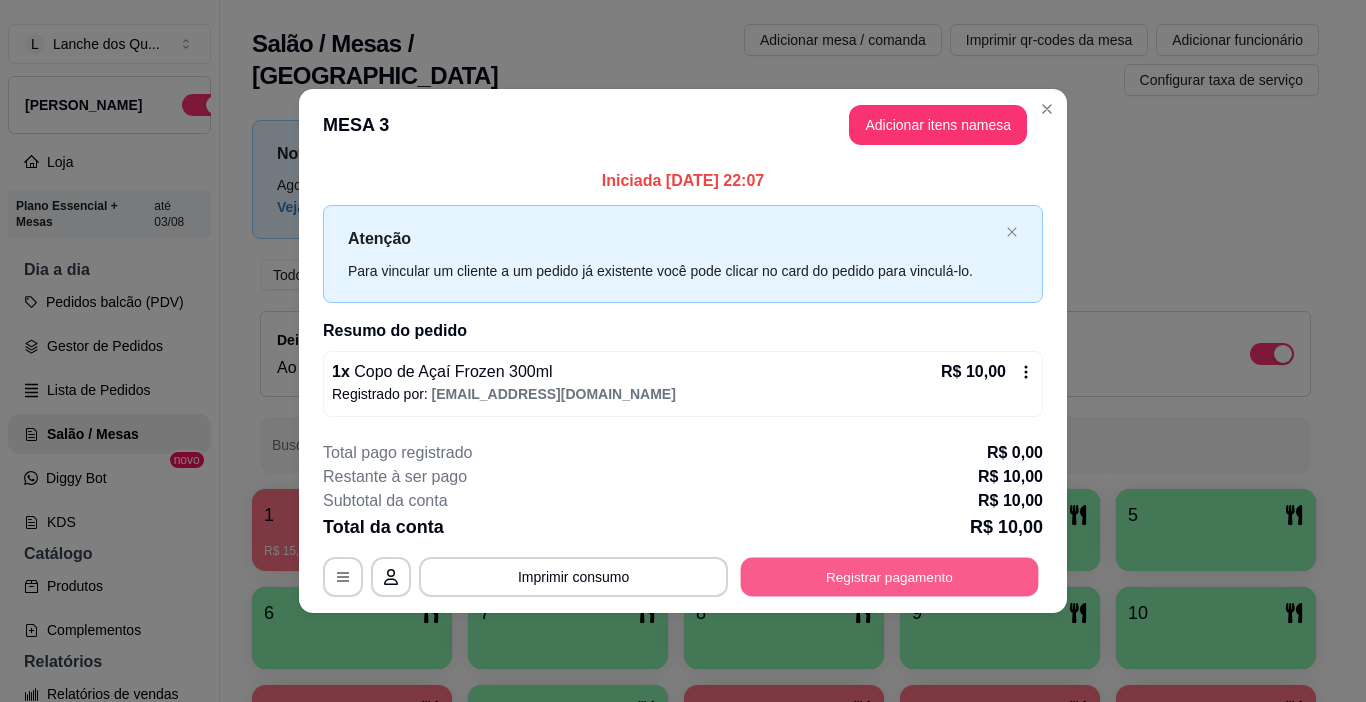 click on "Registrar pagamento" at bounding box center [890, 576] 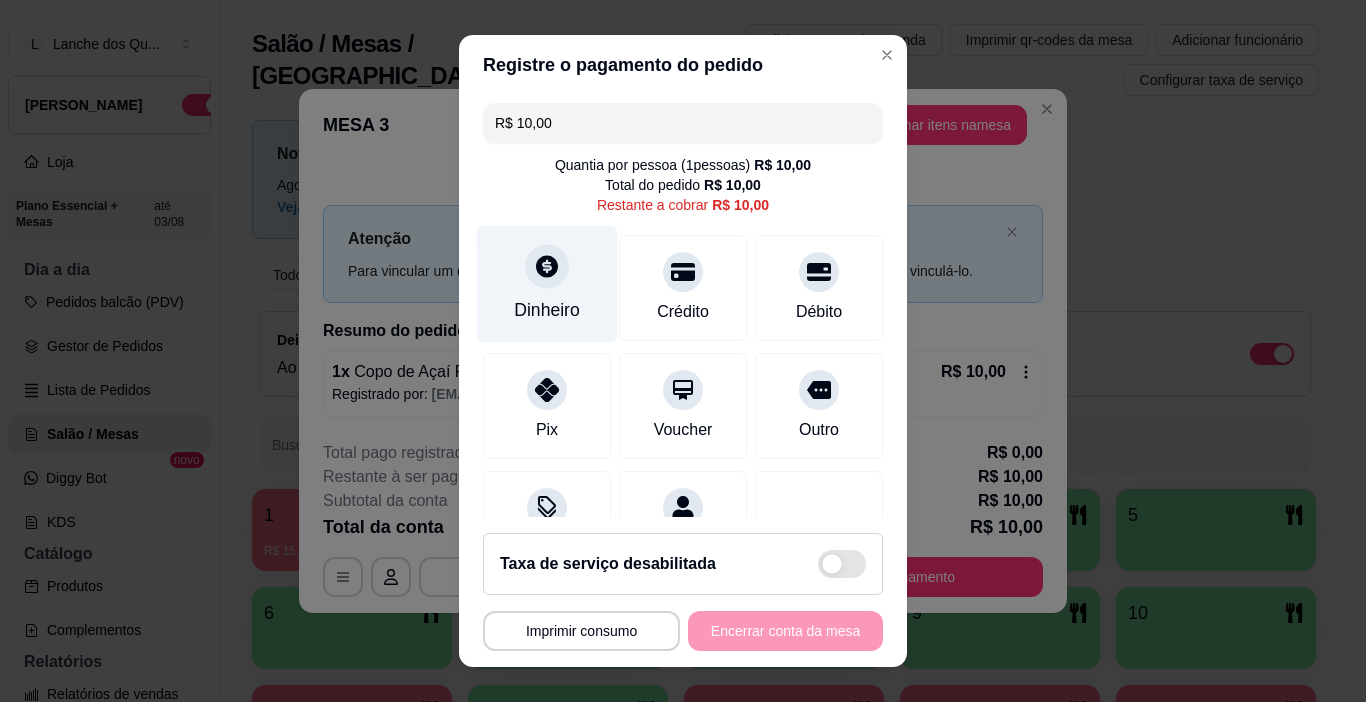 click on "Dinheiro" at bounding box center (547, 284) 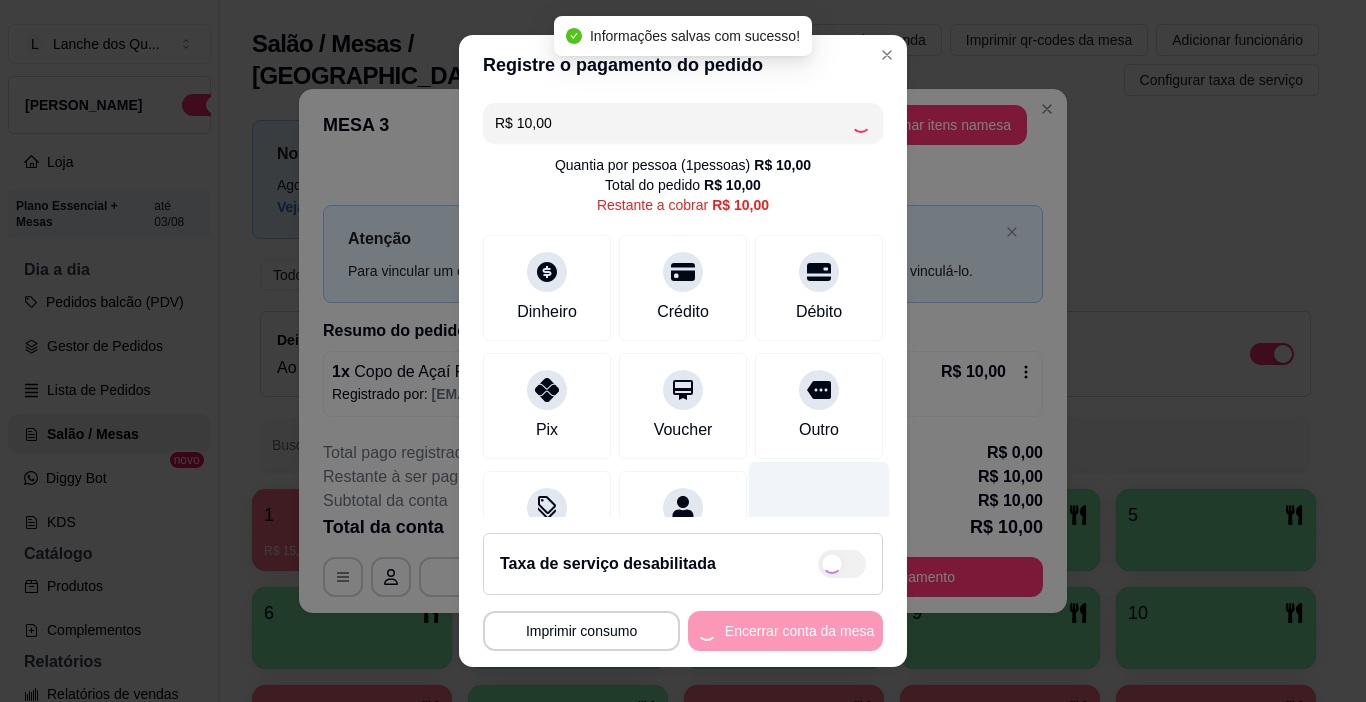 type on "R$ 0,00" 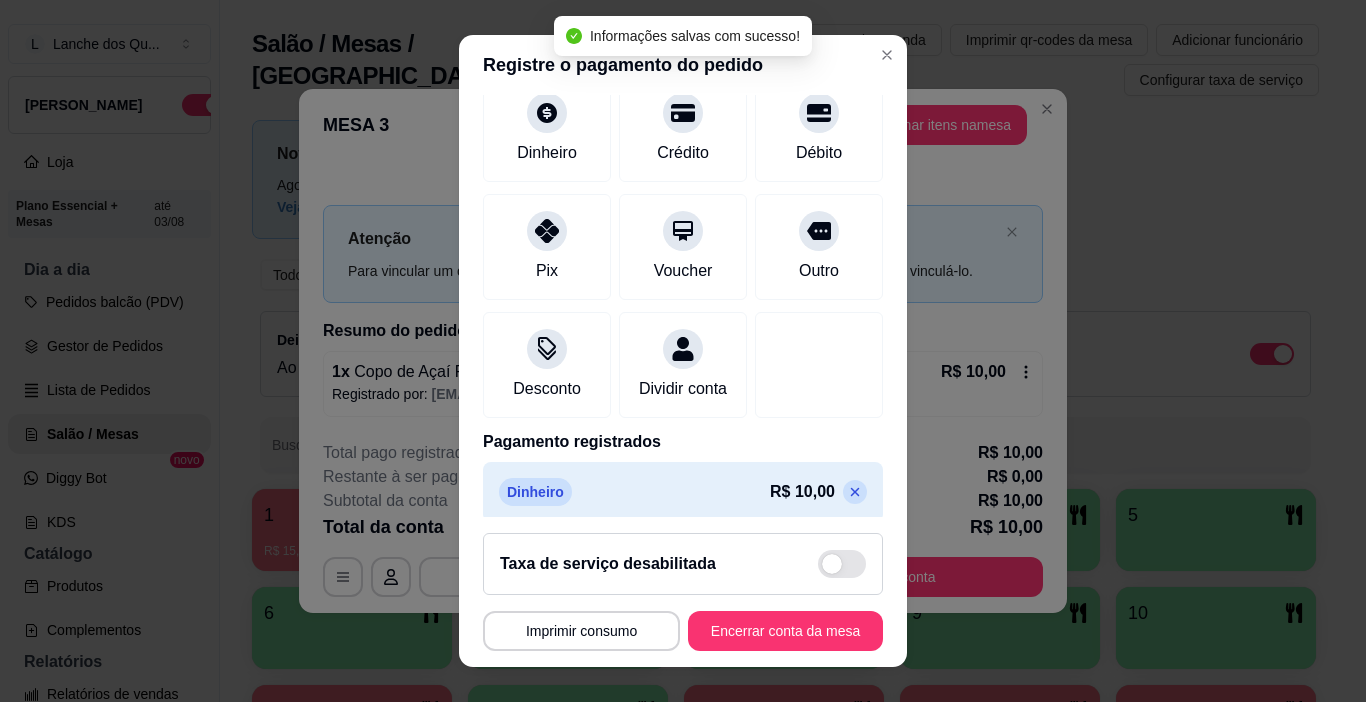 scroll, scrollTop: 176, scrollLeft: 0, axis: vertical 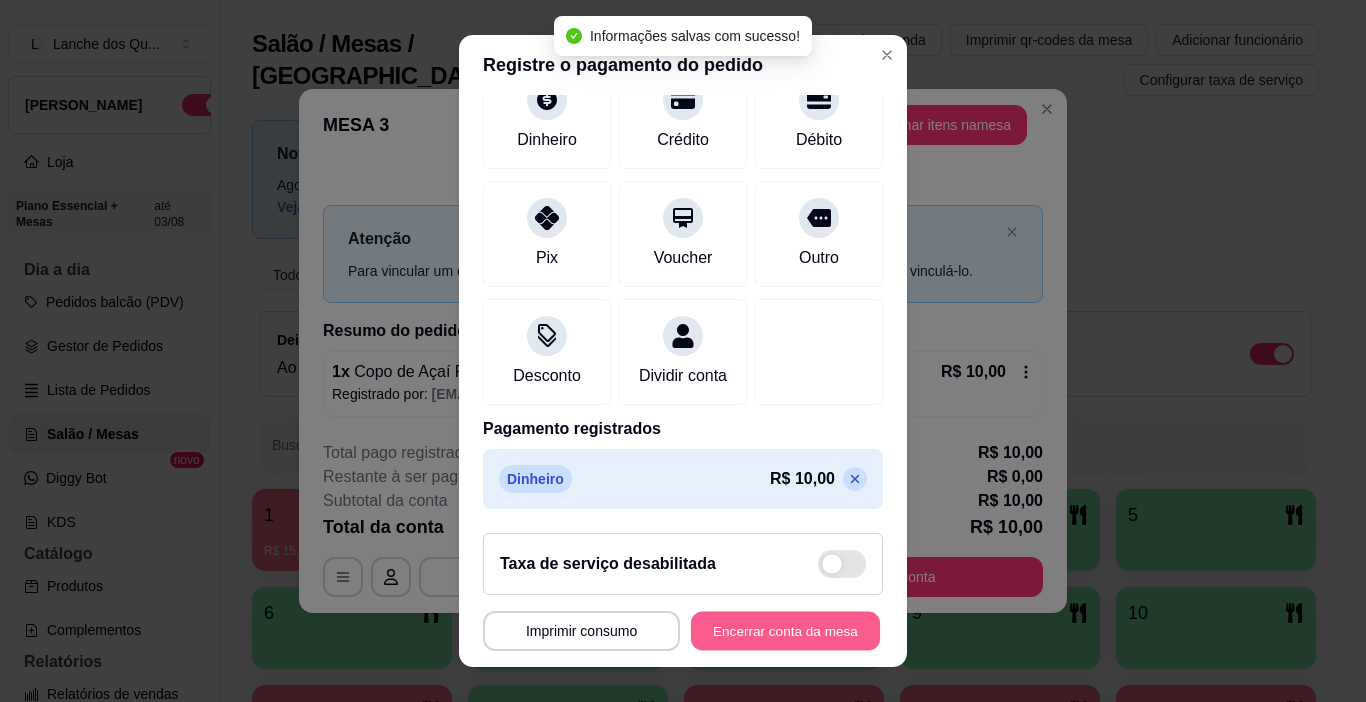 click on "Encerrar conta da mesa" at bounding box center [785, 631] 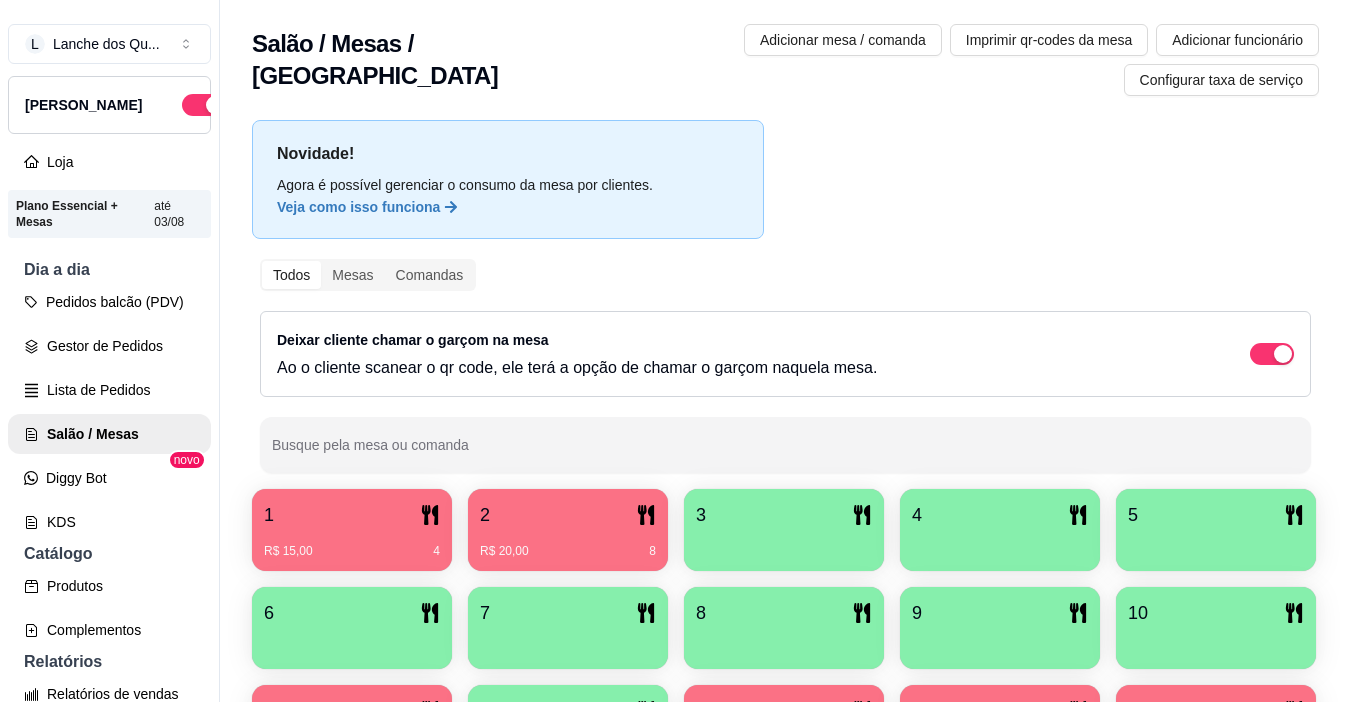 click on "R$ 20,00 8" at bounding box center (568, 544) 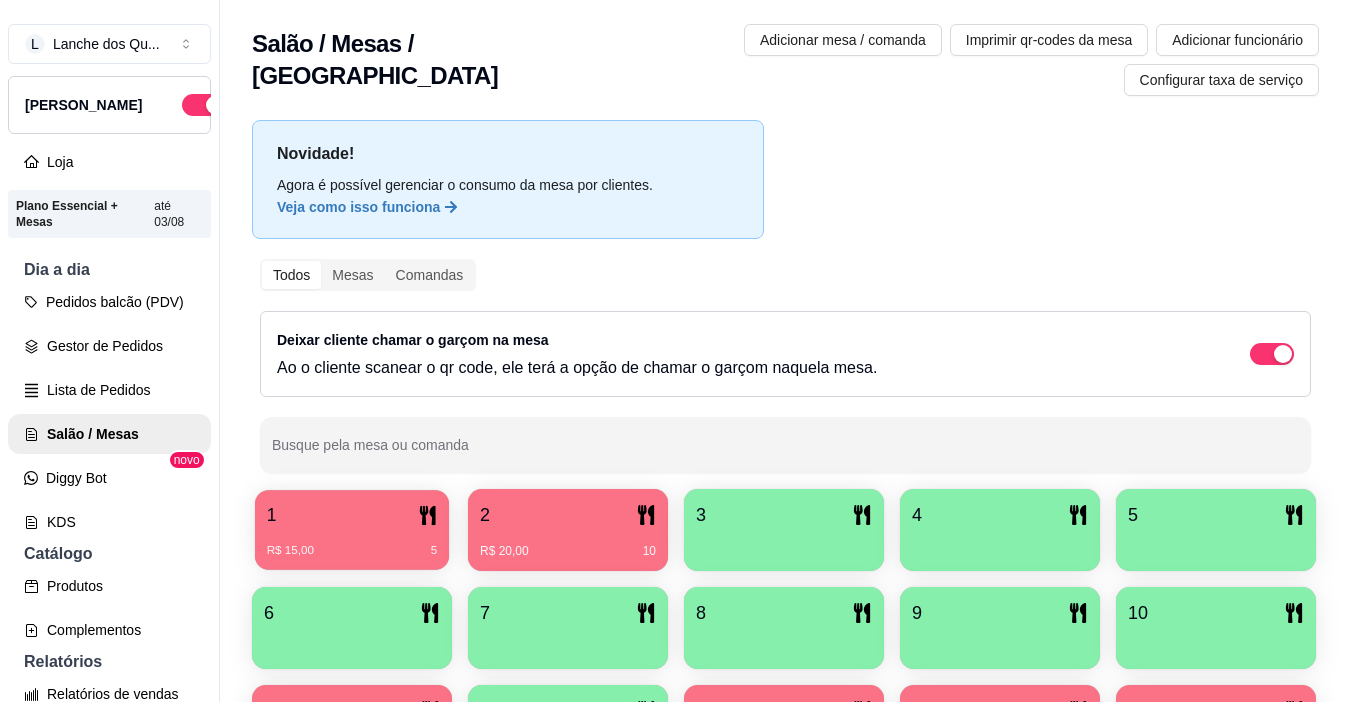 click on "R$ 15,00 5" at bounding box center (352, 543) 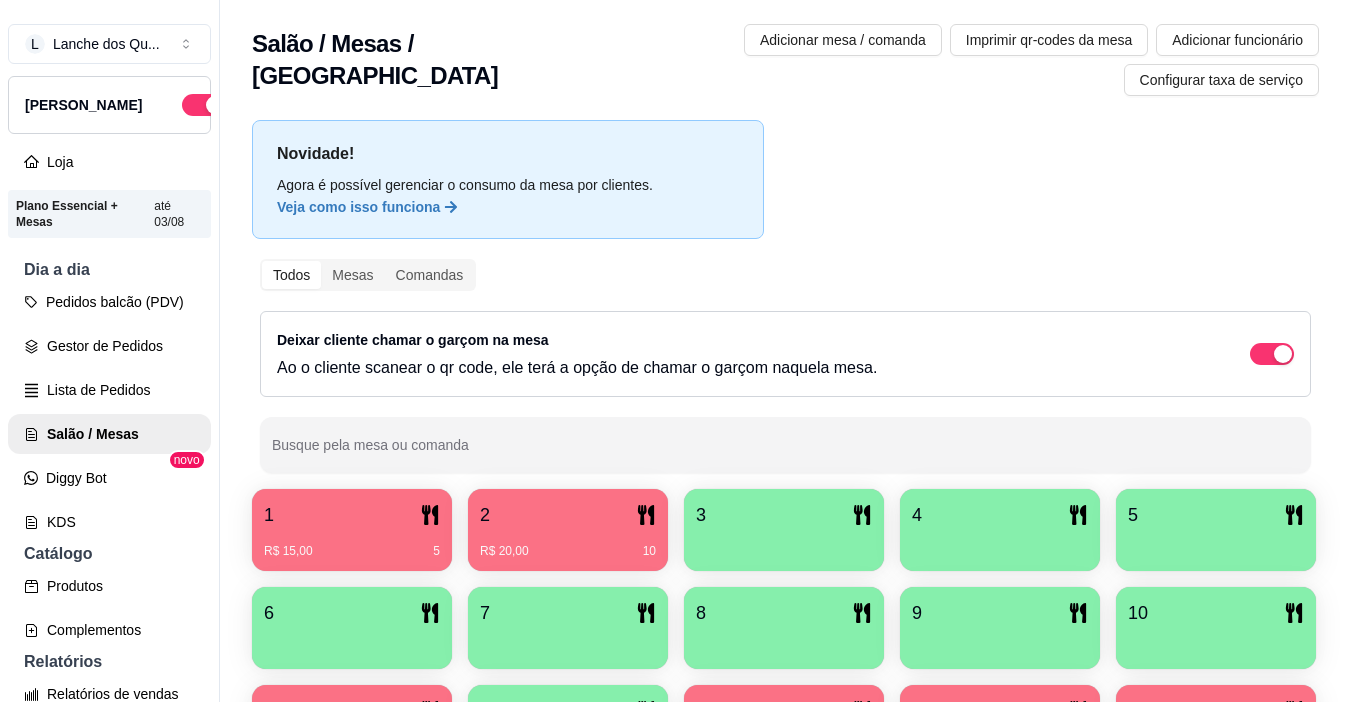 click on "1" at bounding box center [352, 515] 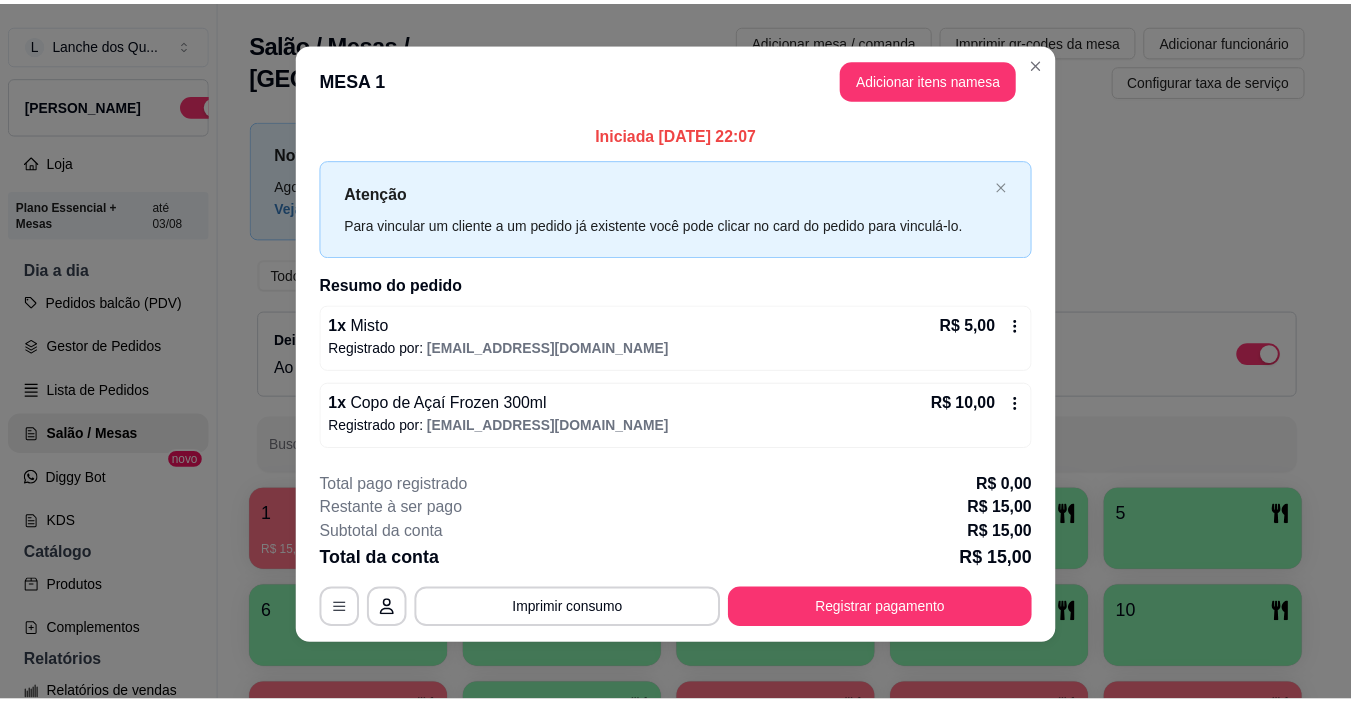 scroll, scrollTop: 14, scrollLeft: 0, axis: vertical 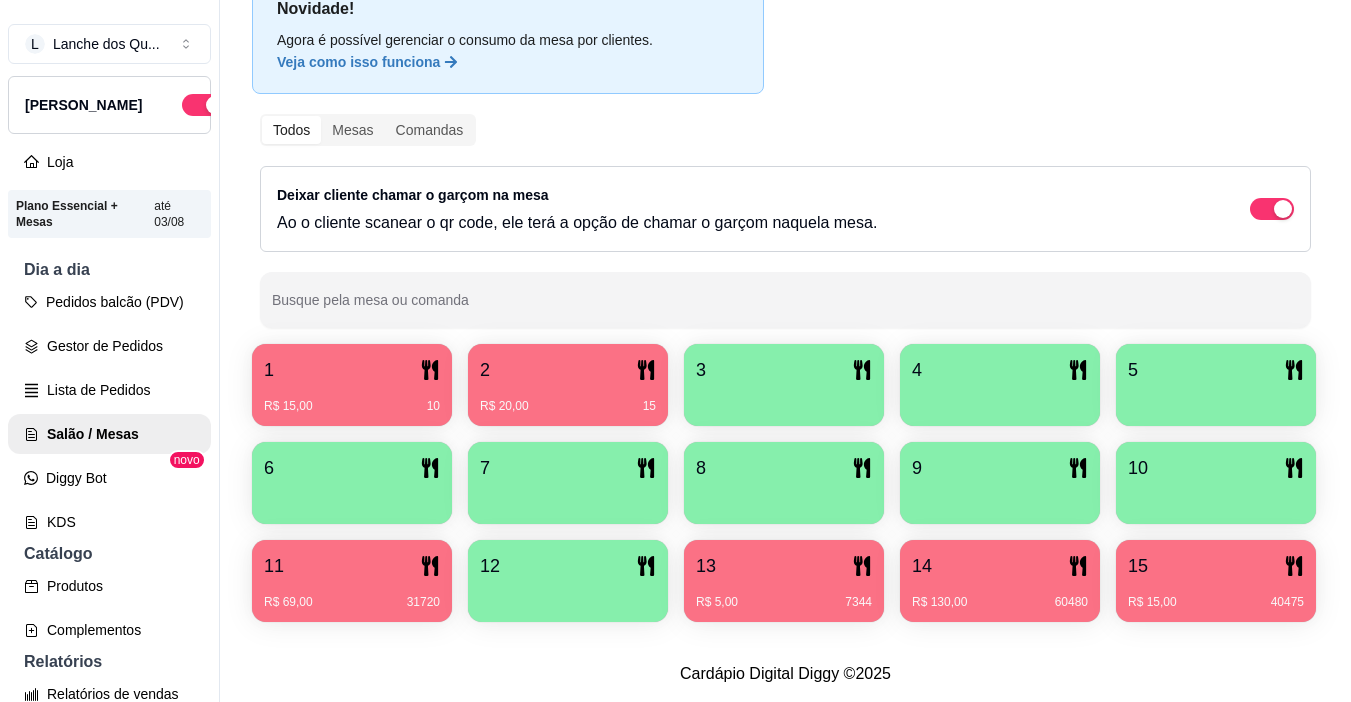 click on "R$ 20,00 15" at bounding box center (568, 399) 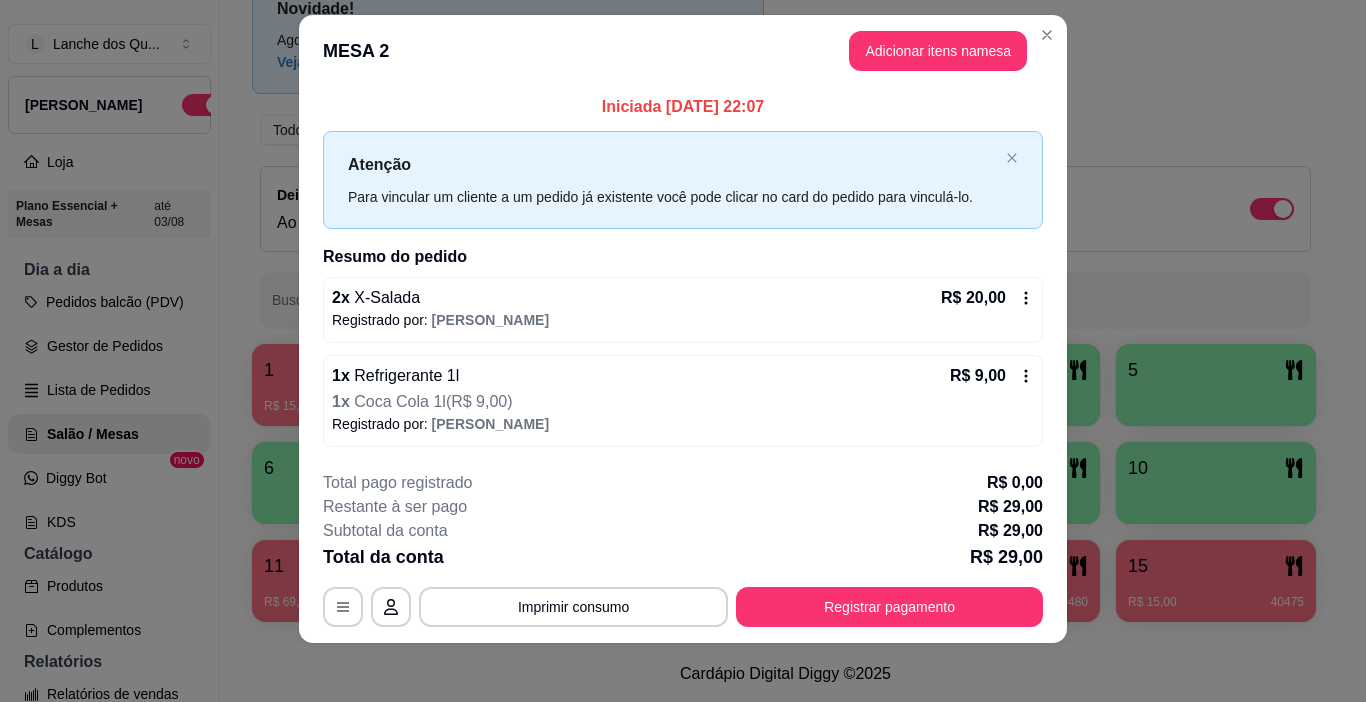 scroll, scrollTop: 27, scrollLeft: 0, axis: vertical 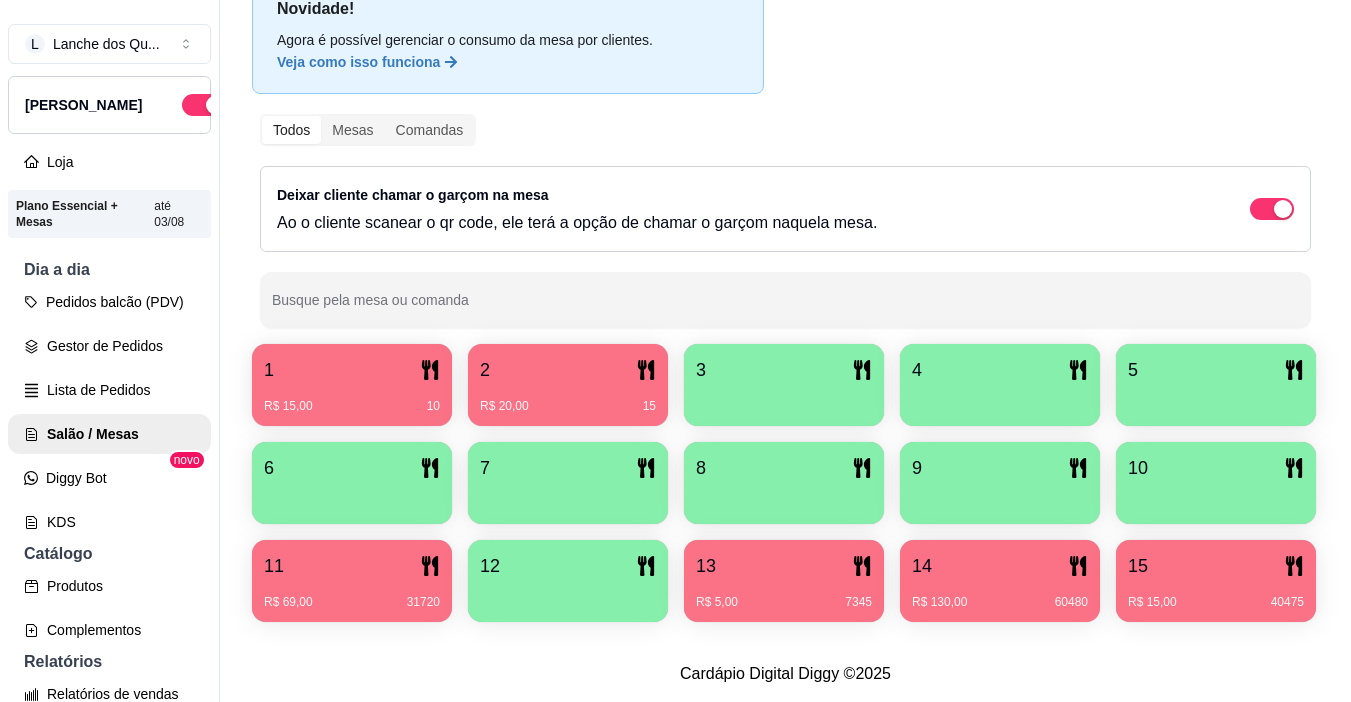 click at bounding box center (784, 399) 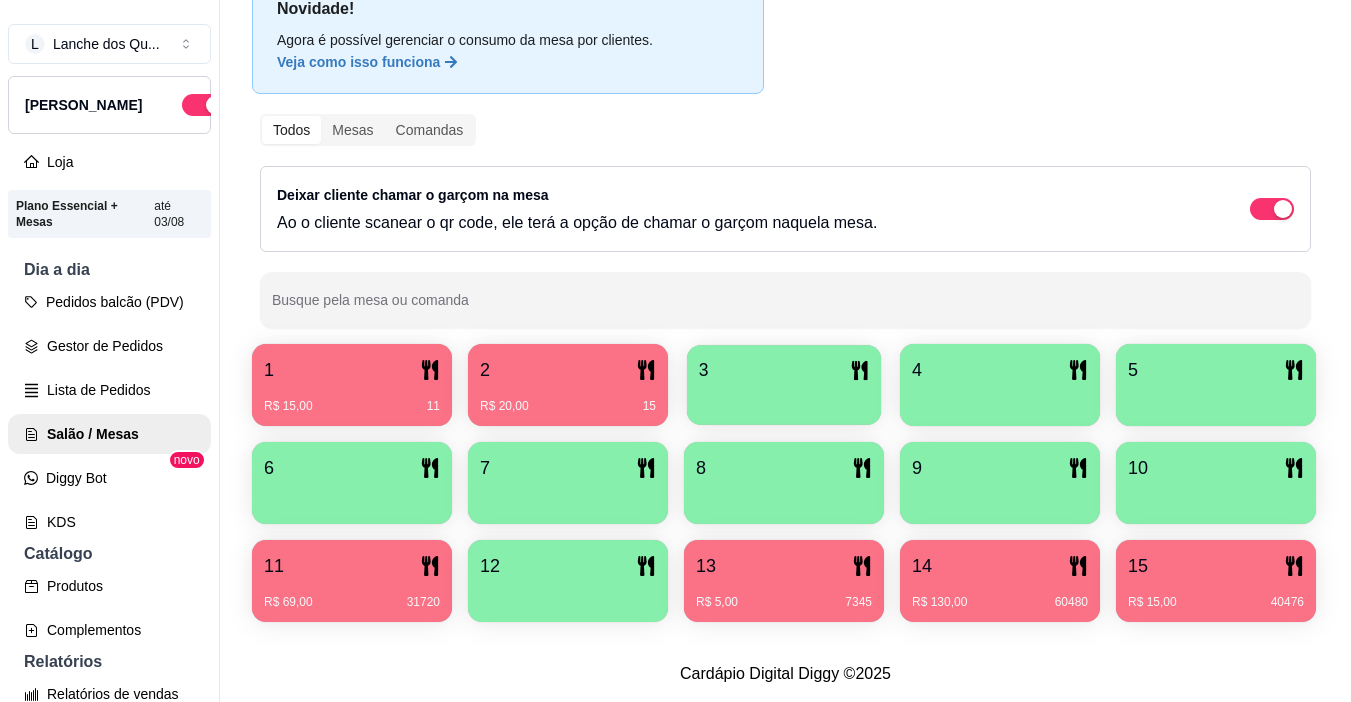 click on "3" at bounding box center (784, 370) 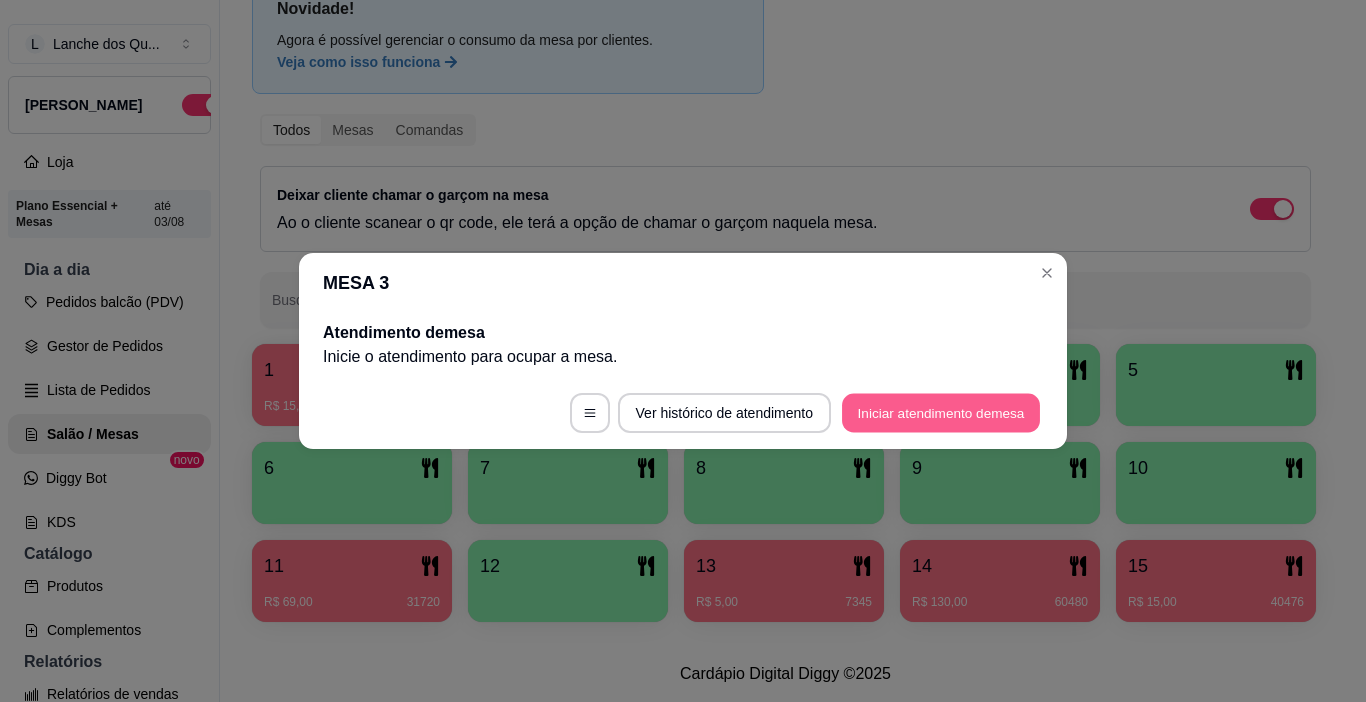 click on "Iniciar atendimento de  mesa" at bounding box center [941, 413] 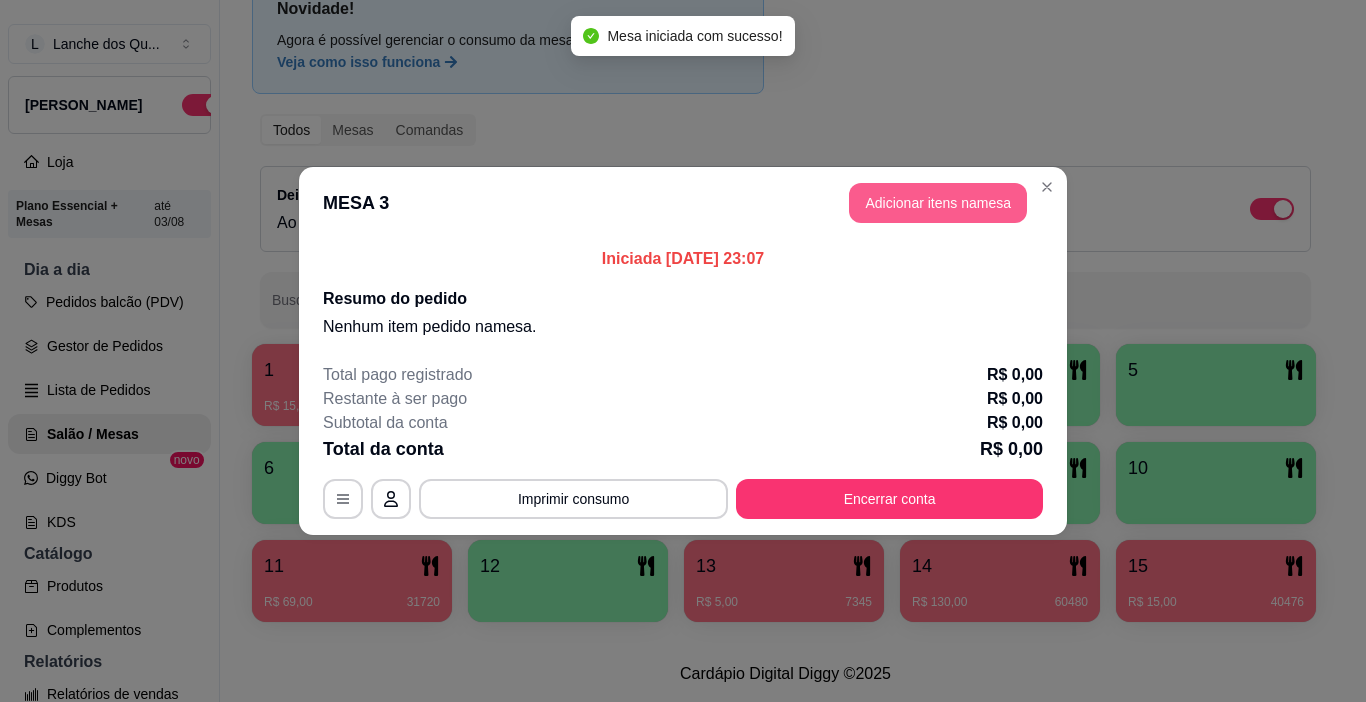 click on "Adicionar itens na  mesa" at bounding box center [938, 203] 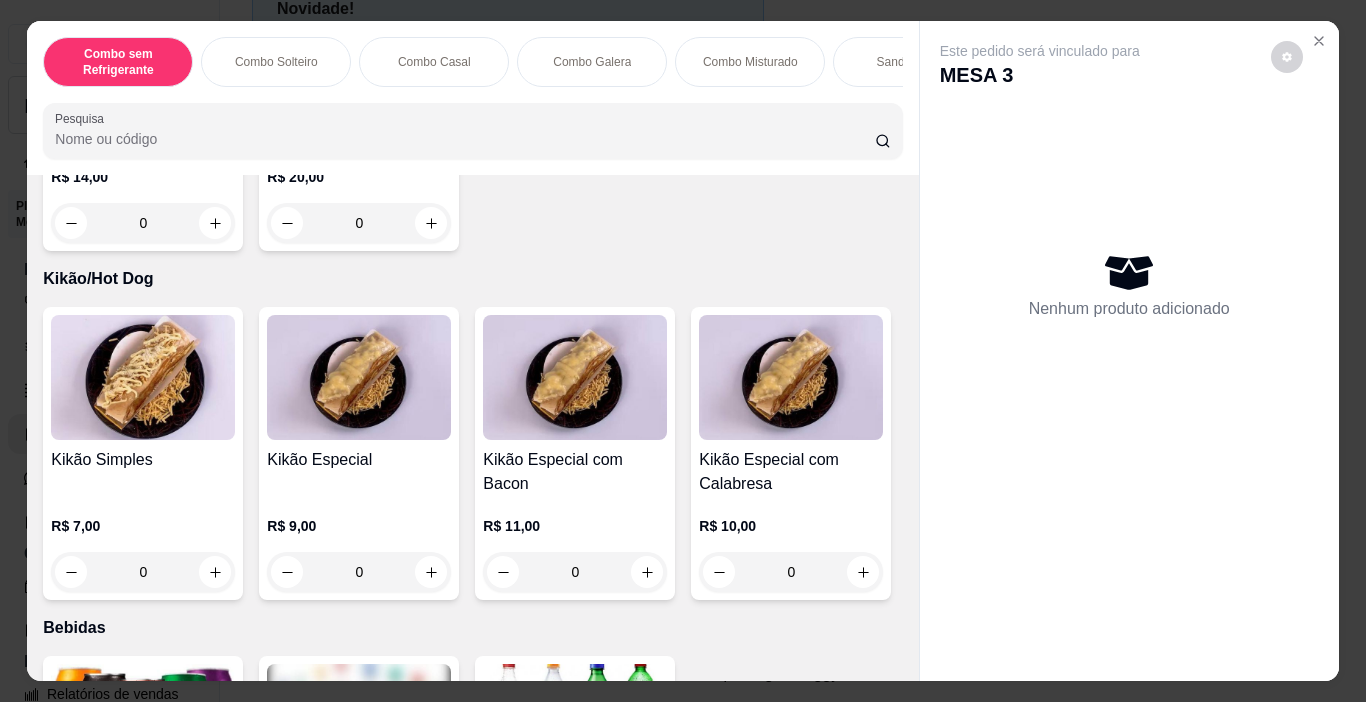 scroll, scrollTop: 3400, scrollLeft: 0, axis: vertical 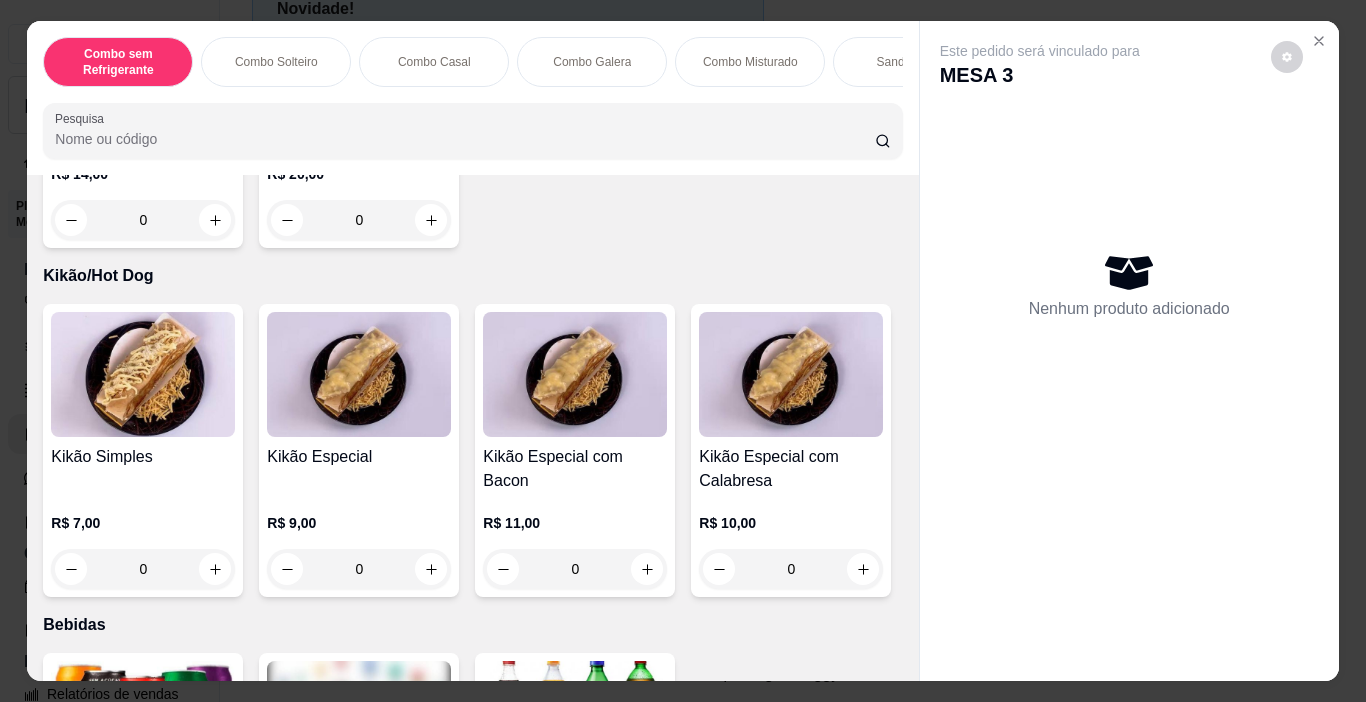 click on "0" at bounding box center [359, -65] 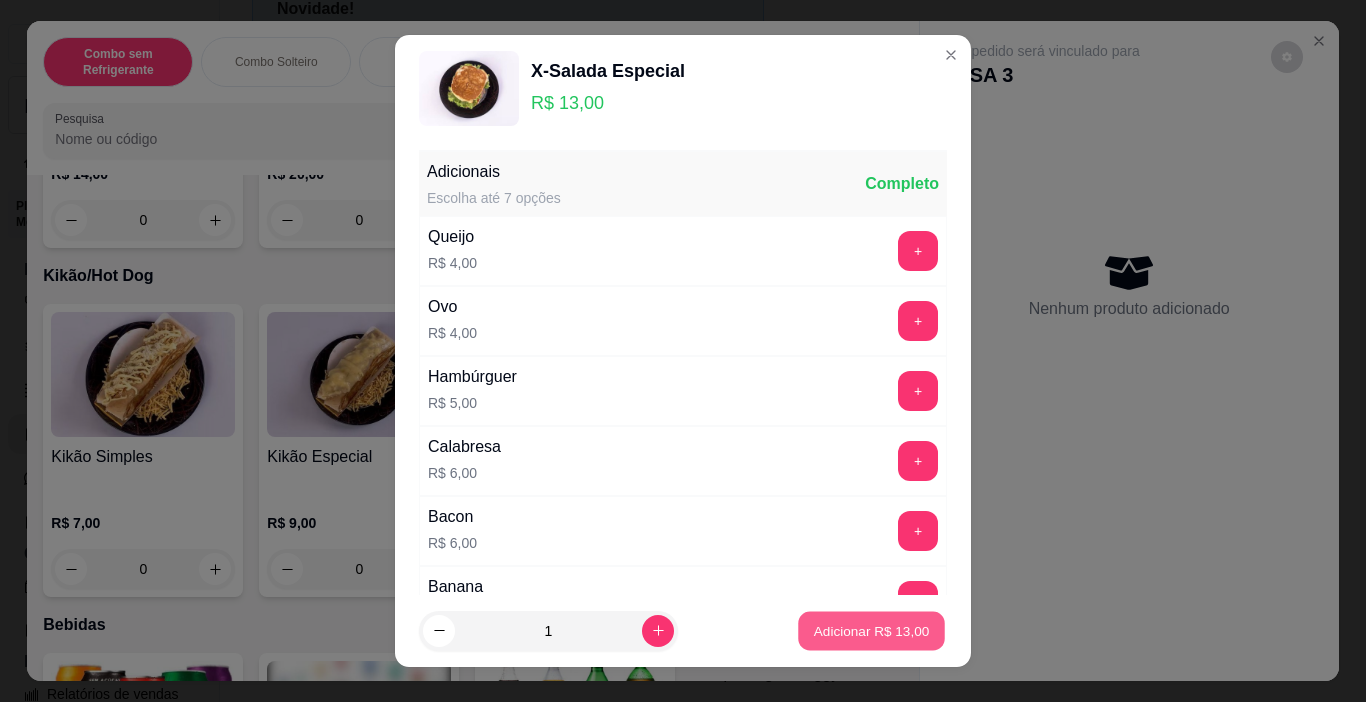 click on "Adicionar   R$ 13,00" at bounding box center [871, 631] 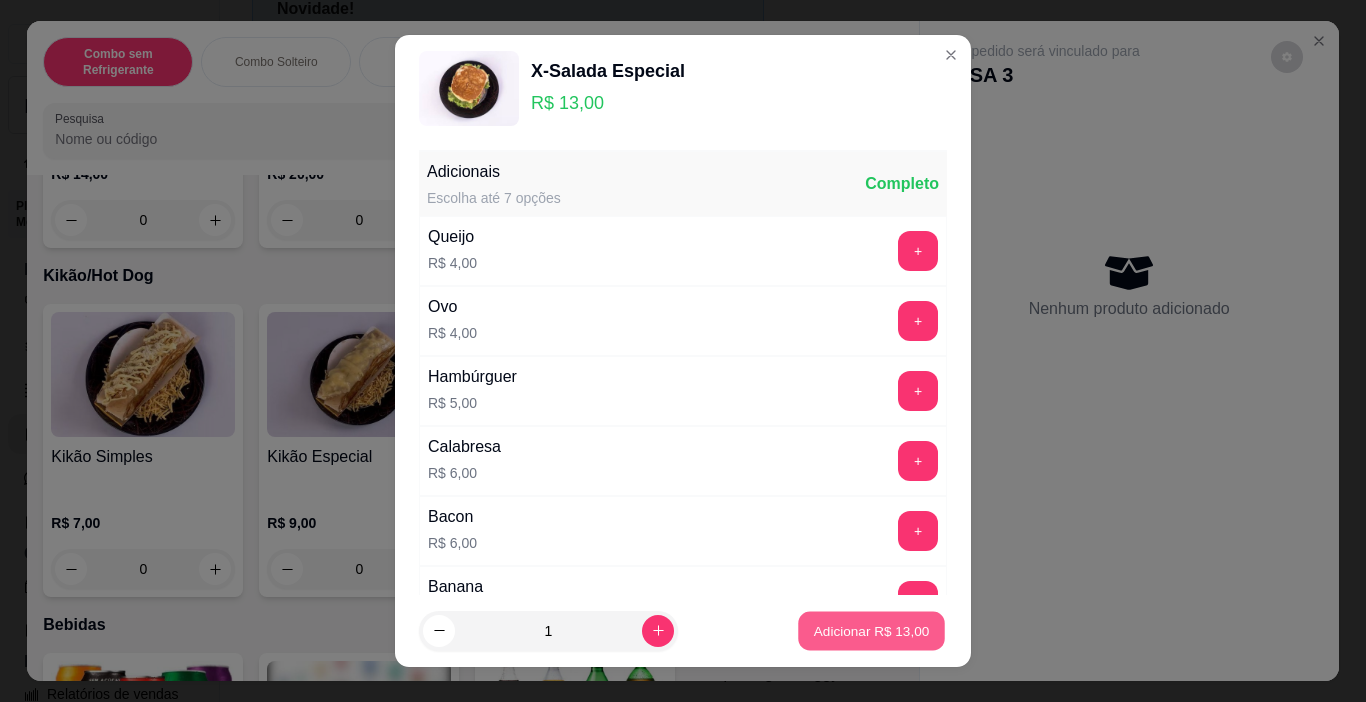 type on "1" 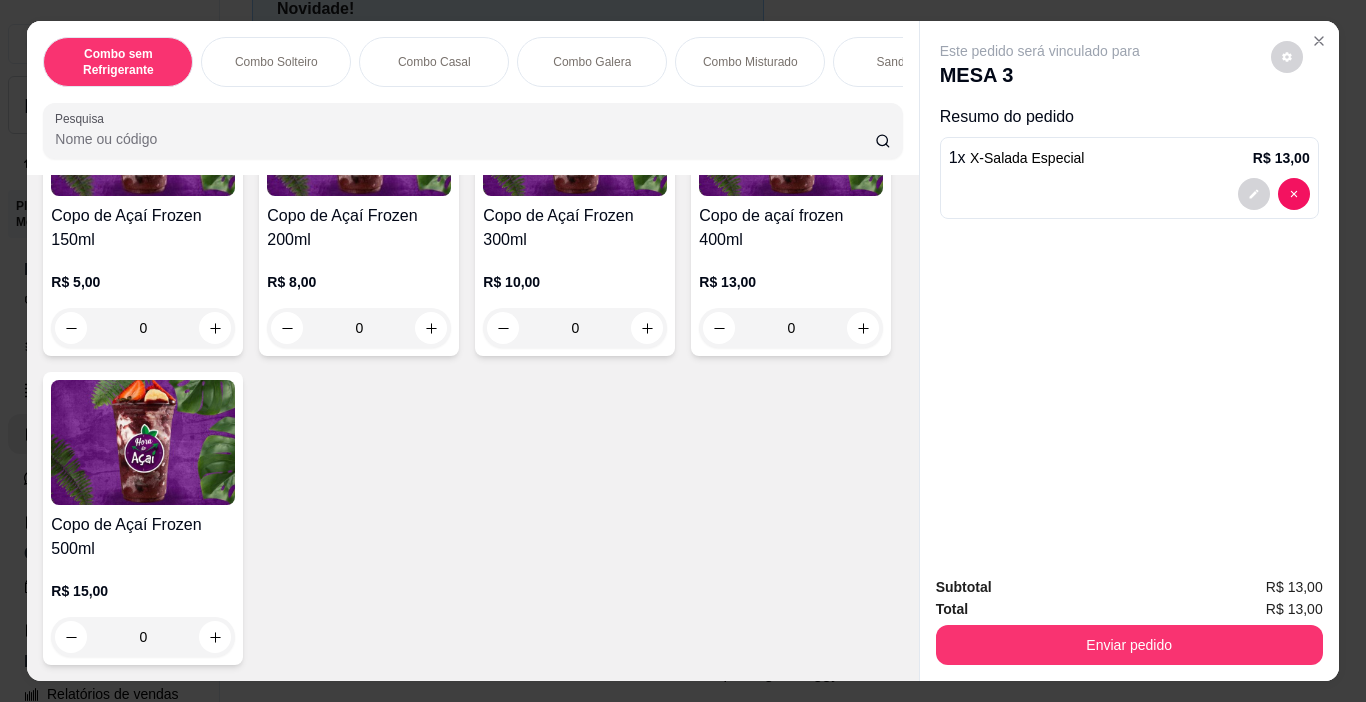 scroll, scrollTop: 5100, scrollLeft: 0, axis: vertical 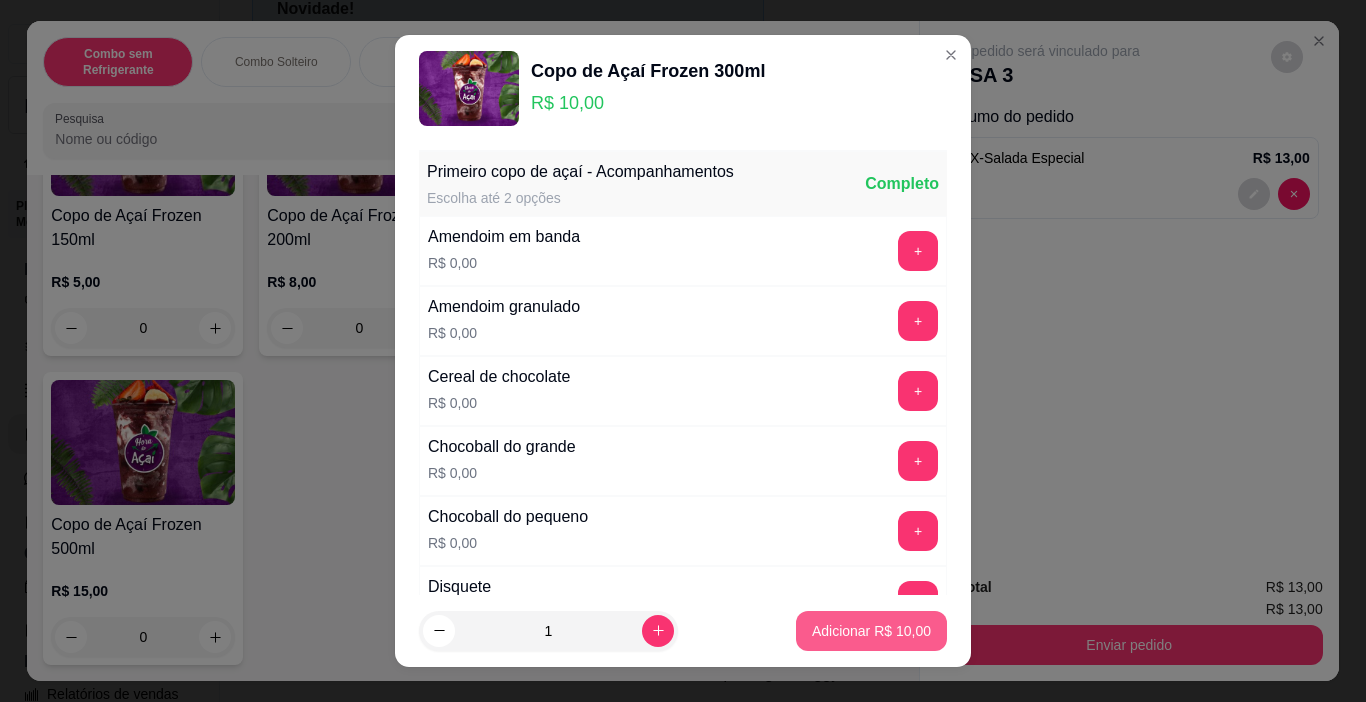 click on "Adicionar   R$ 10,00" at bounding box center (871, 631) 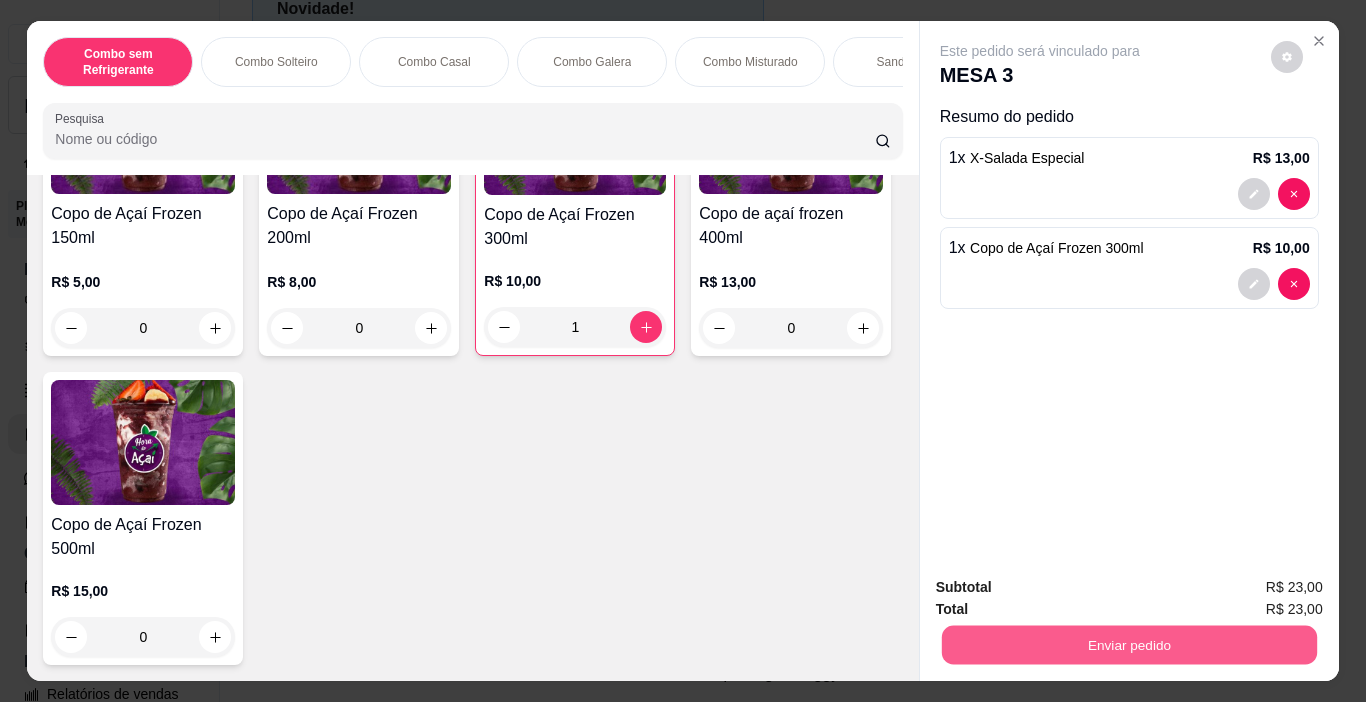 click on "Enviar pedido" at bounding box center [1128, 645] 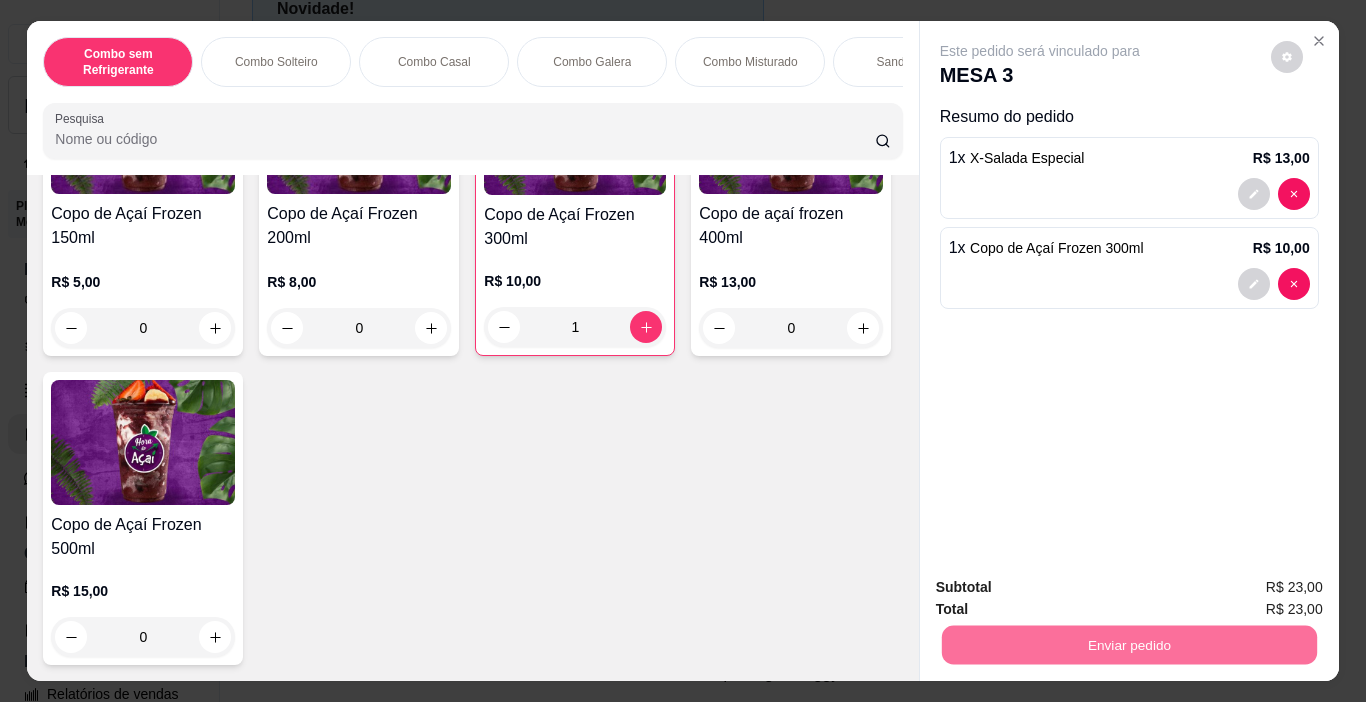 click on "Não registrar e enviar pedido" at bounding box center [1063, 589] 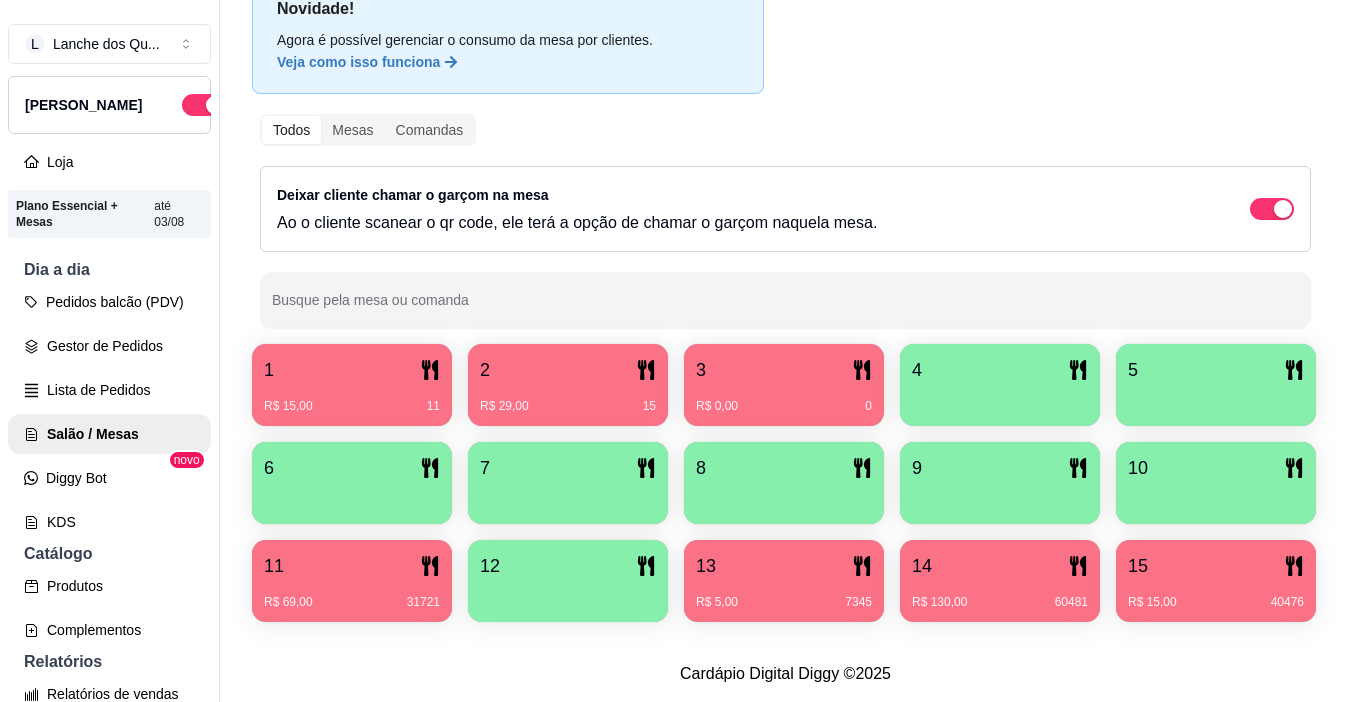 click on "R$ 29,00 15" at bounding box center (568, 399) 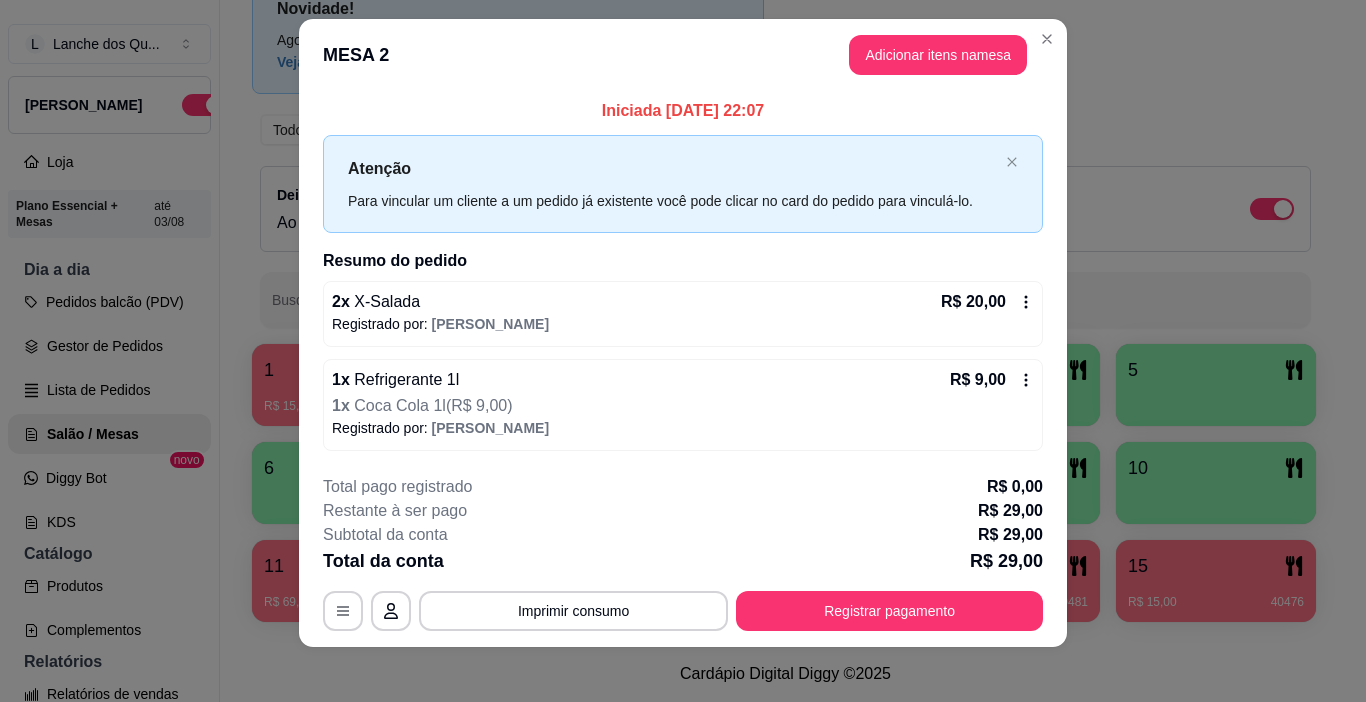 scroll, scrollTop: 27, scrollLeft: 0, axis: vertical 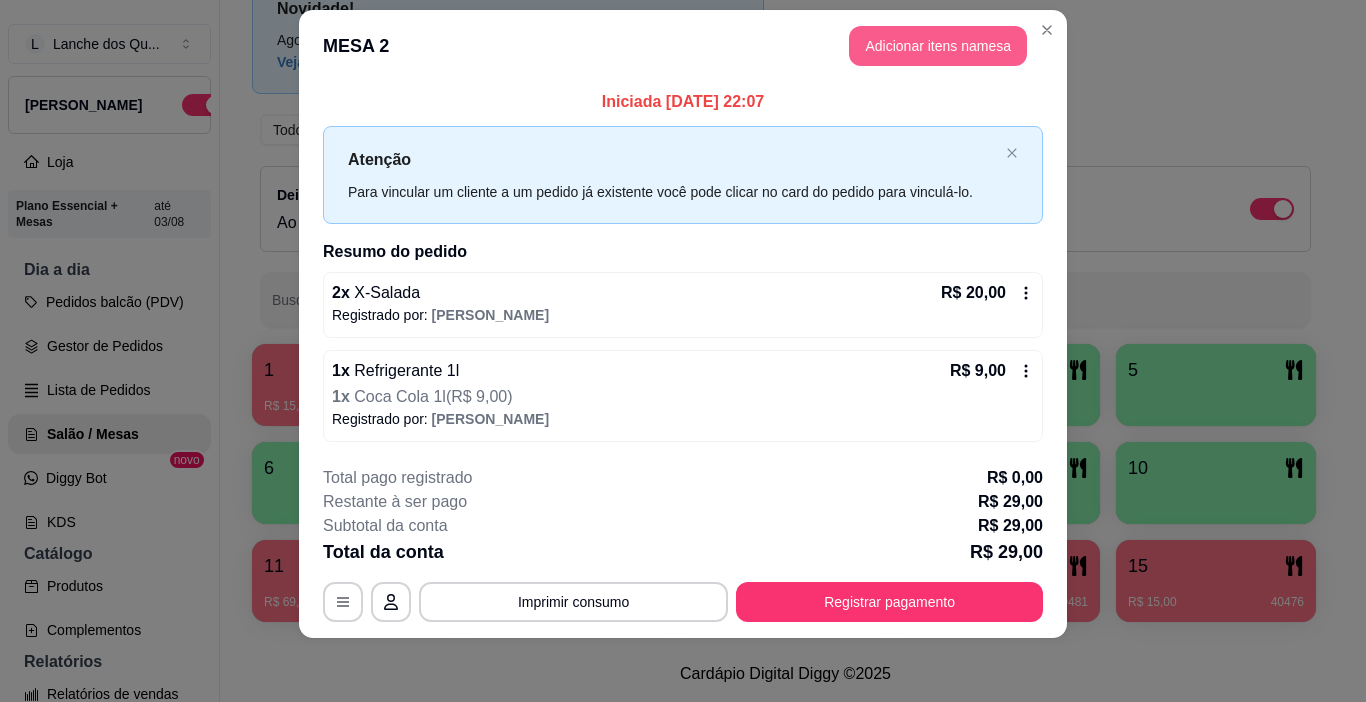 click on "Adicionar itens na  mesa" at bounding box center (938, 46) 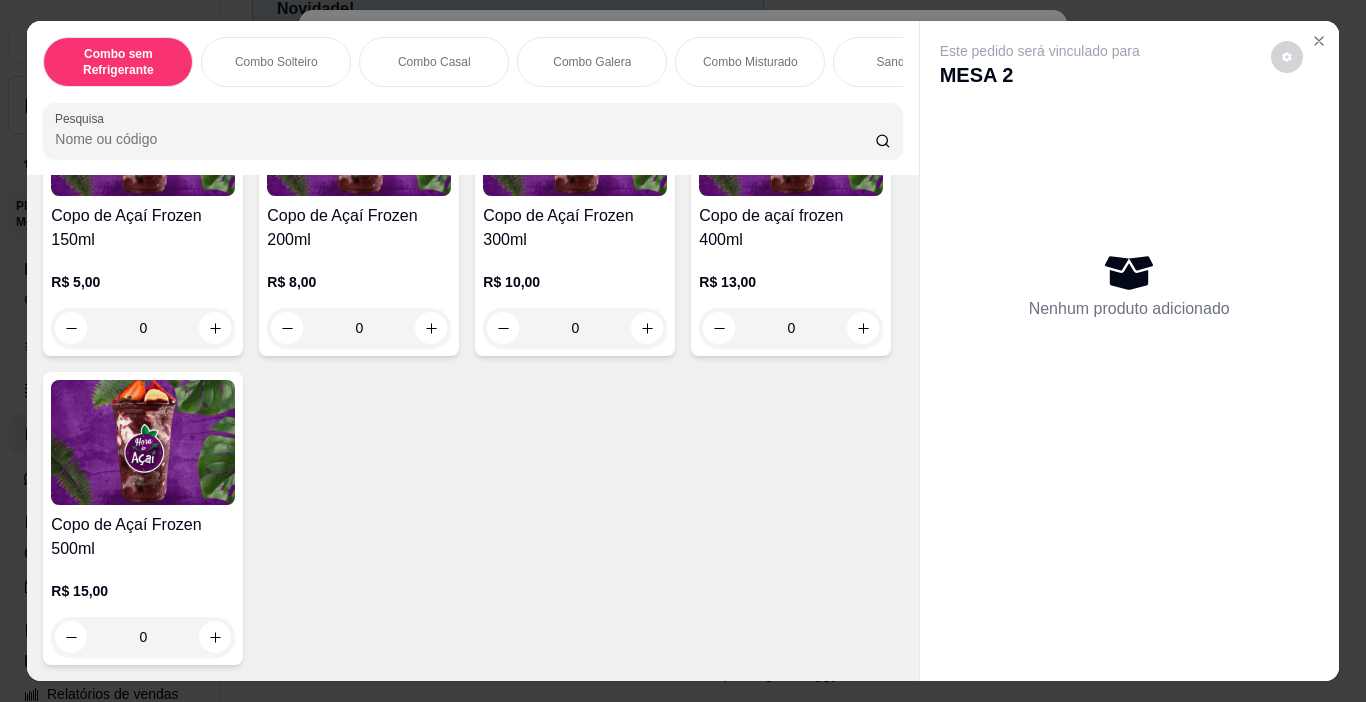 scroll, scrollTop: 5209, scrollLeft: 0, axis: vertical 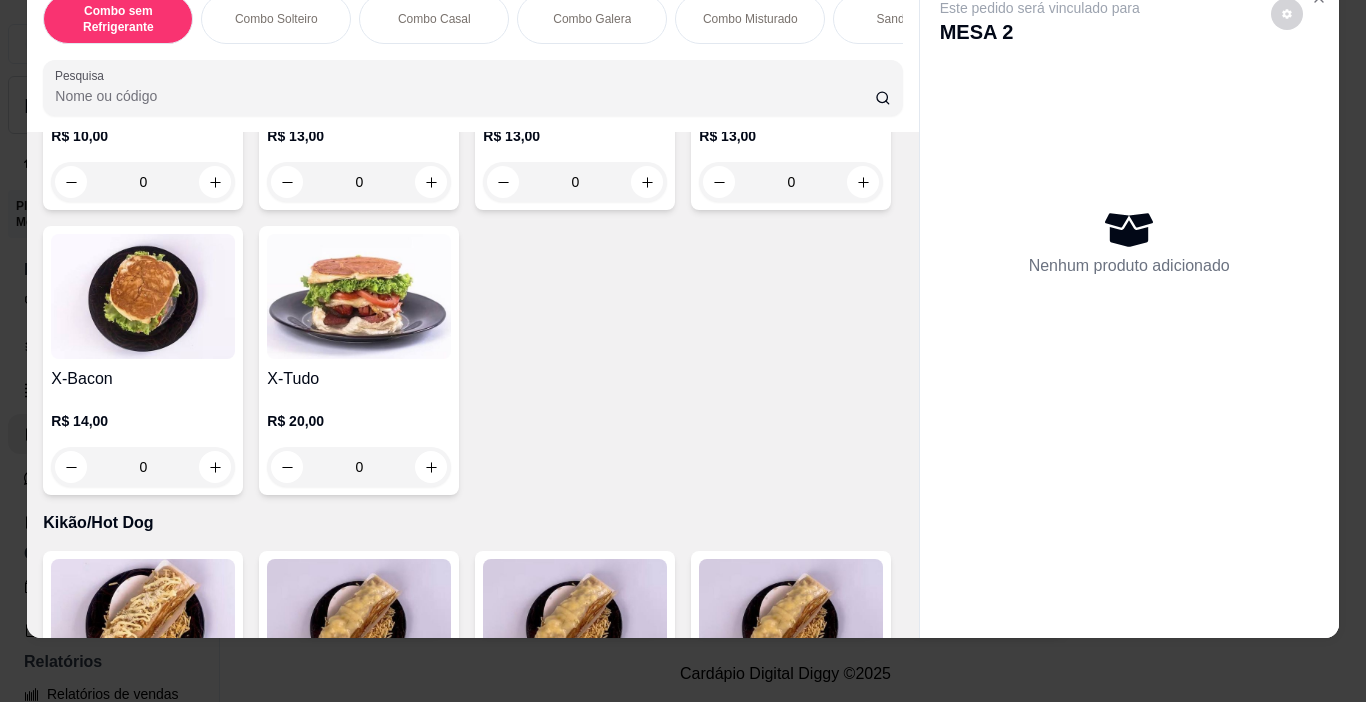 click on "0" at bounding box center [143, 182] 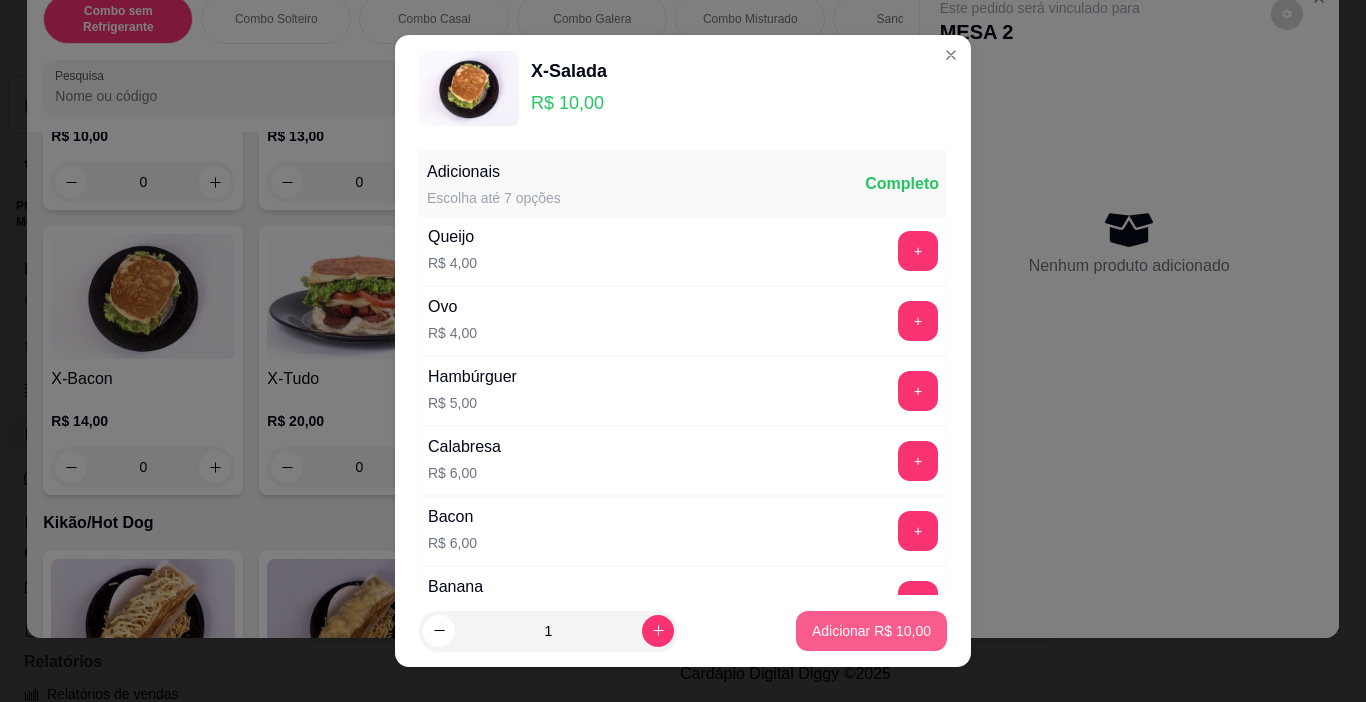 click on "Adicionar   R$ 10,00" at bounding box center [871, 631] 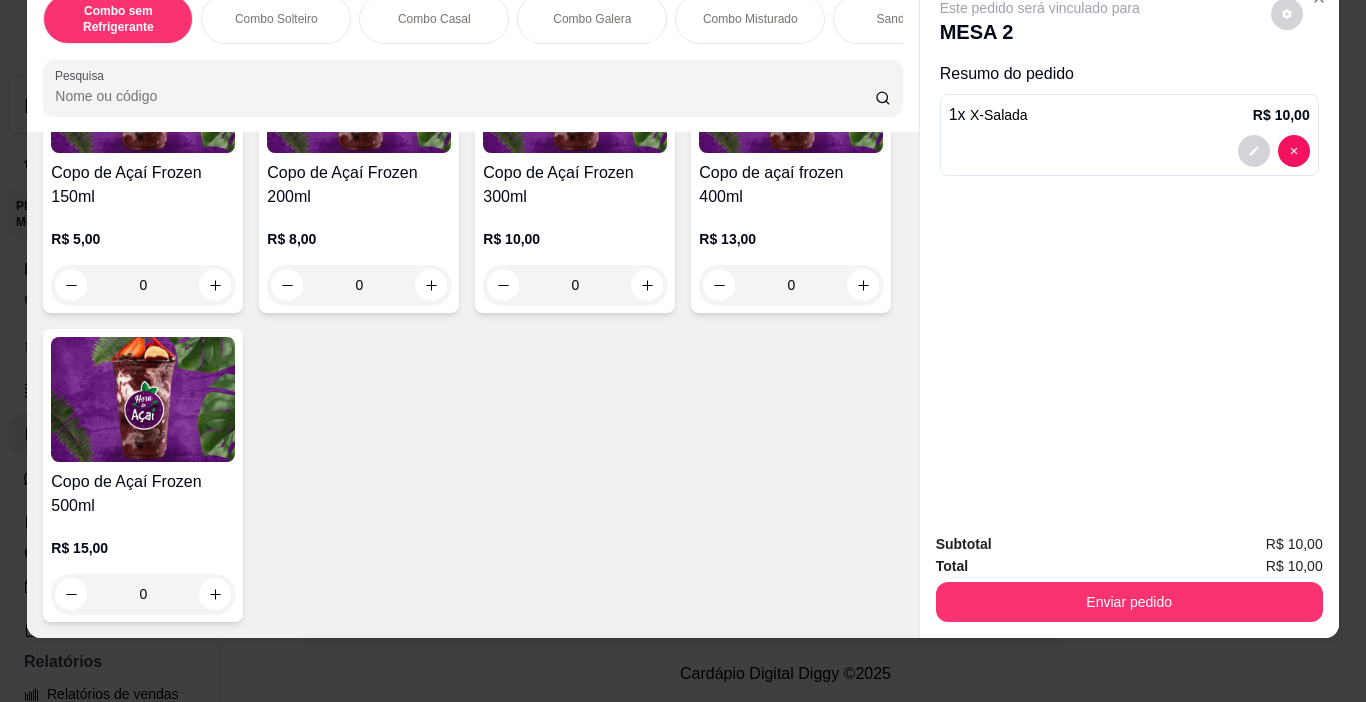 scroll, scrollTop: 5211, scrollLeft: 0, axis: vertical 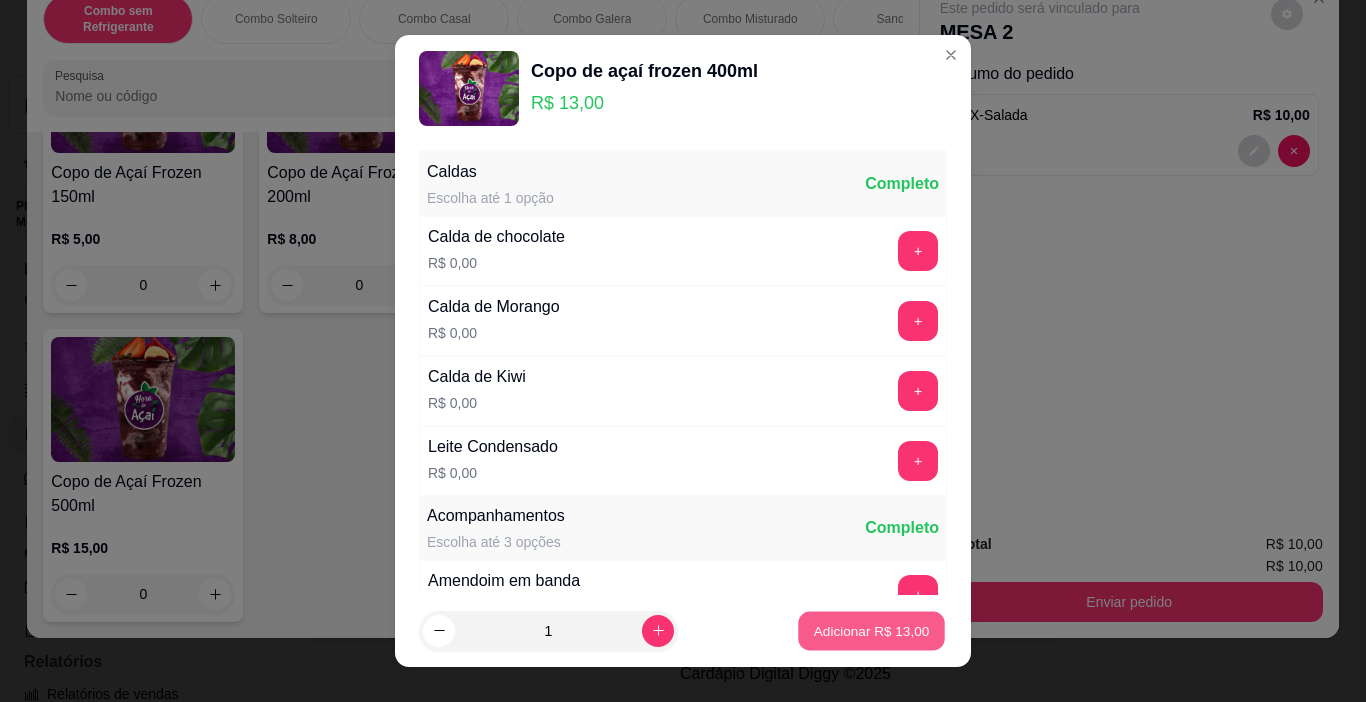 click on "Adicionar   R$ 13,00" at bounding box center (872, 630) 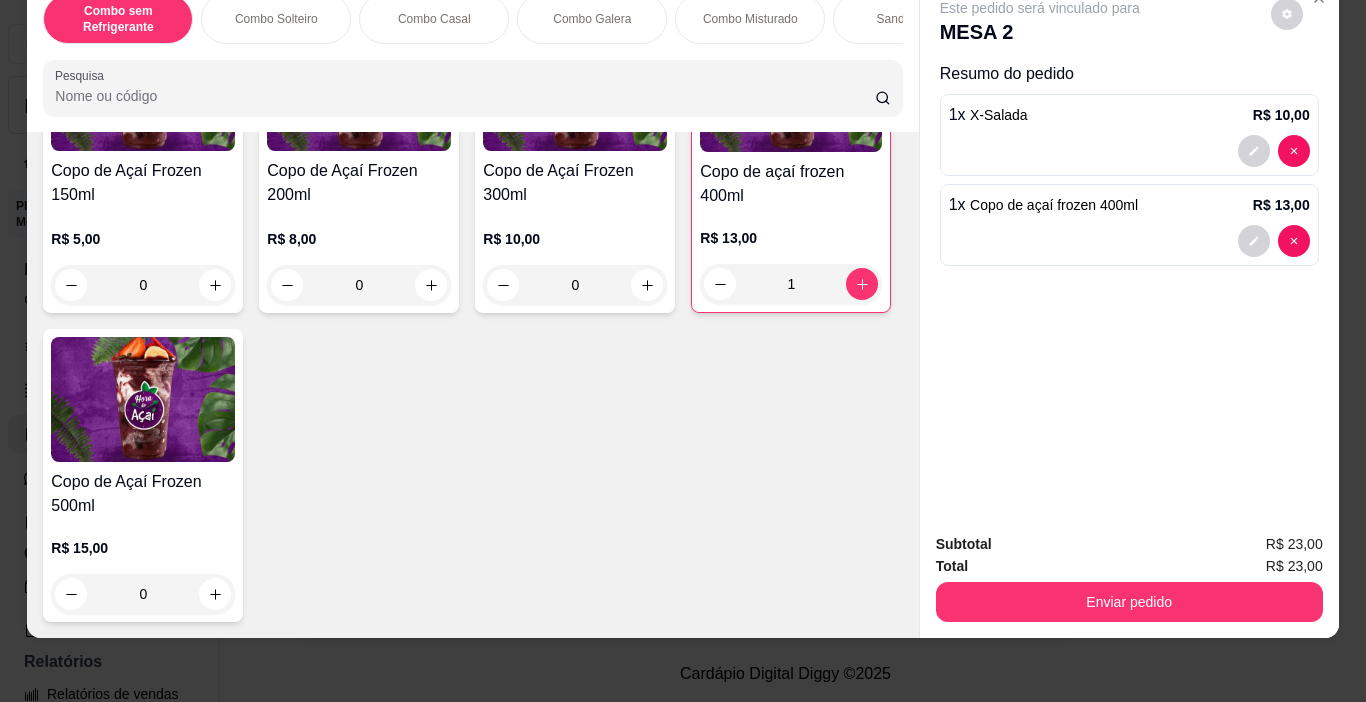 scroll, scrollTop: 5213, scrollLeft: 0, axis: vertical 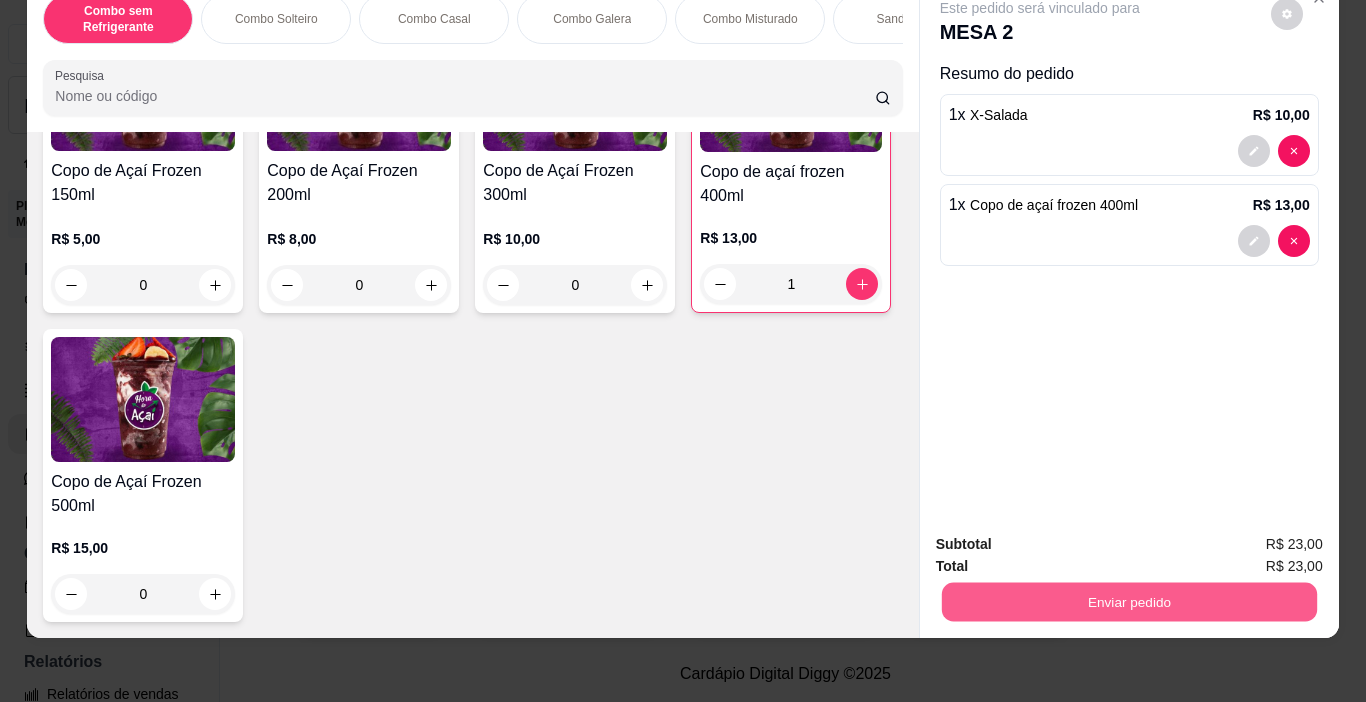 click on "Enviar pedido" at bounding box center (1128, 602) 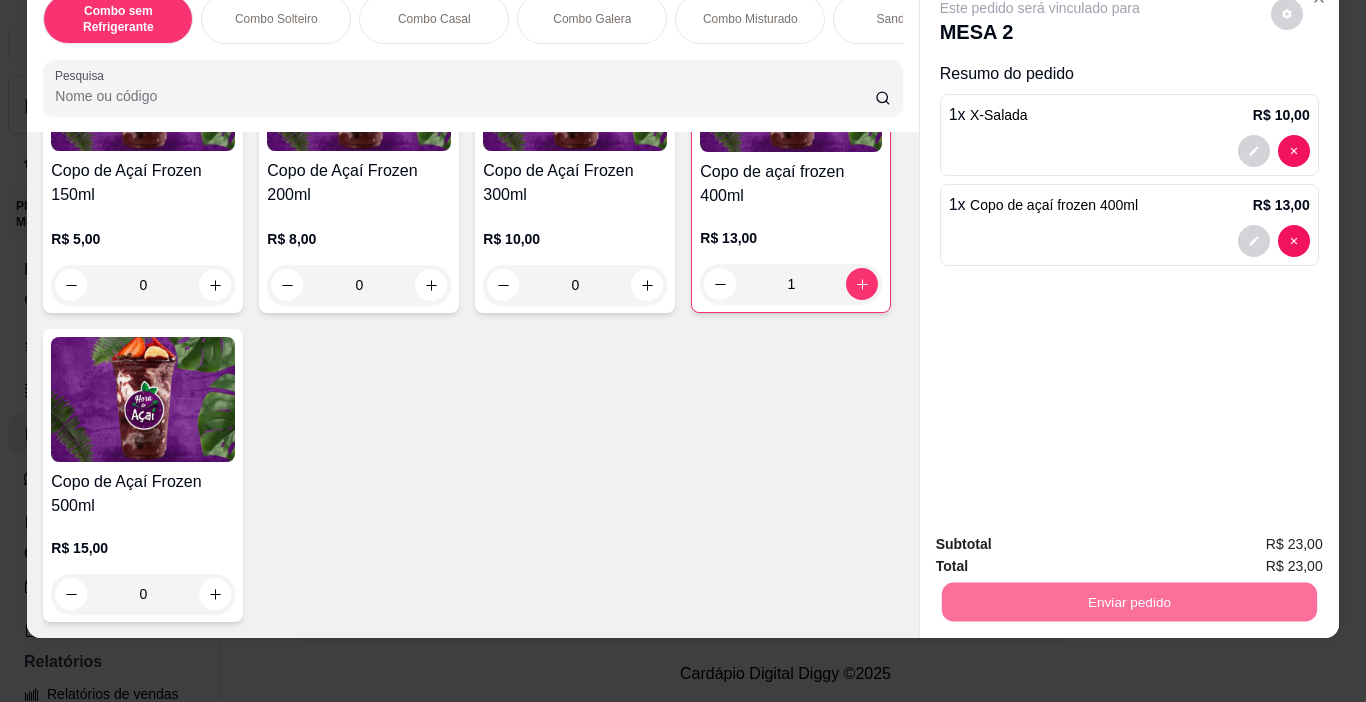 click on "Não registrar e enviar pedido" at bounding box center [1063, 539] 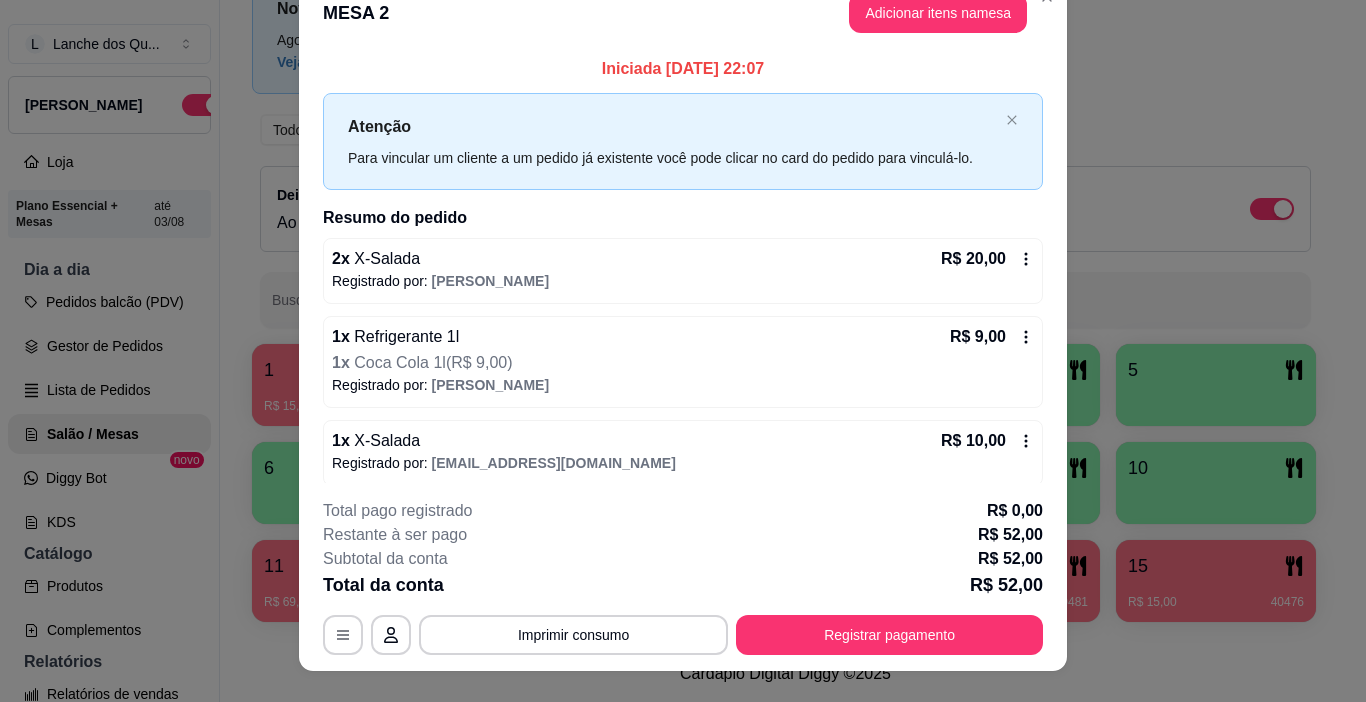 scroll, scrollTop: 0, scrollLeft: 0, axis: both 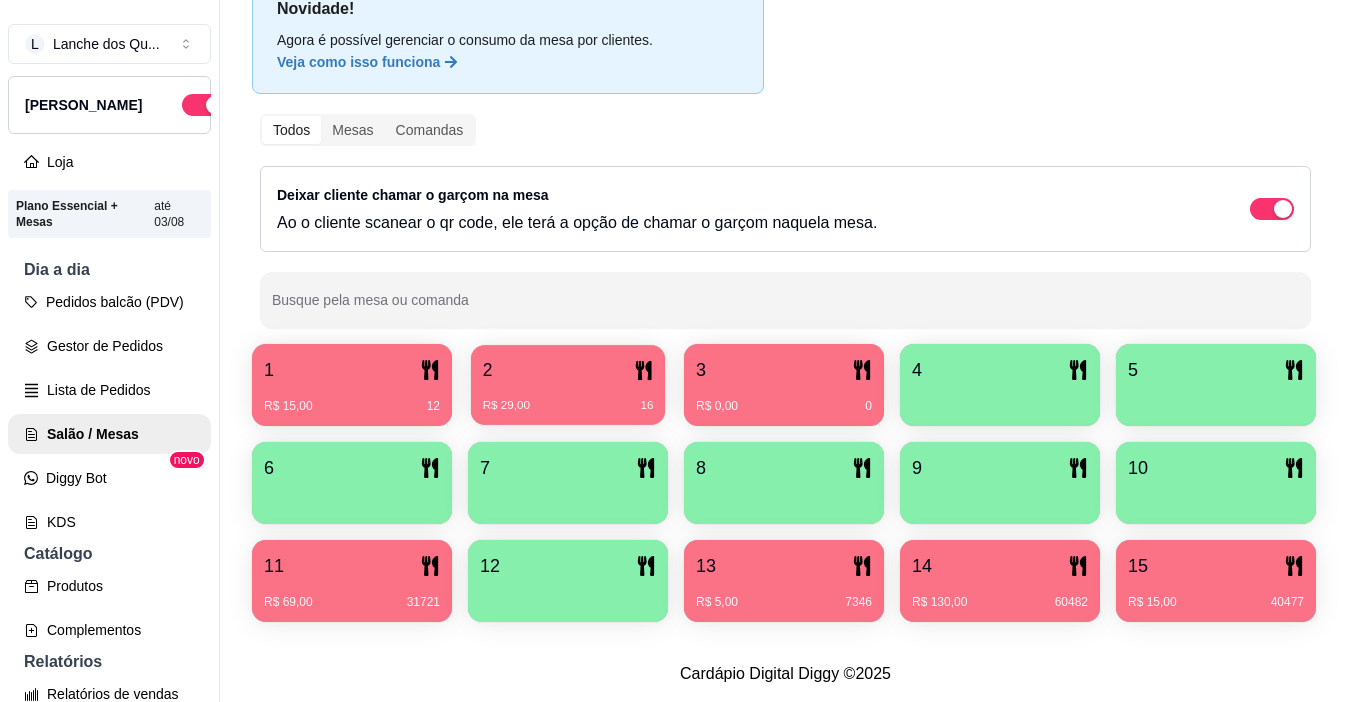 click on "2" at bounding box center (568, 370) 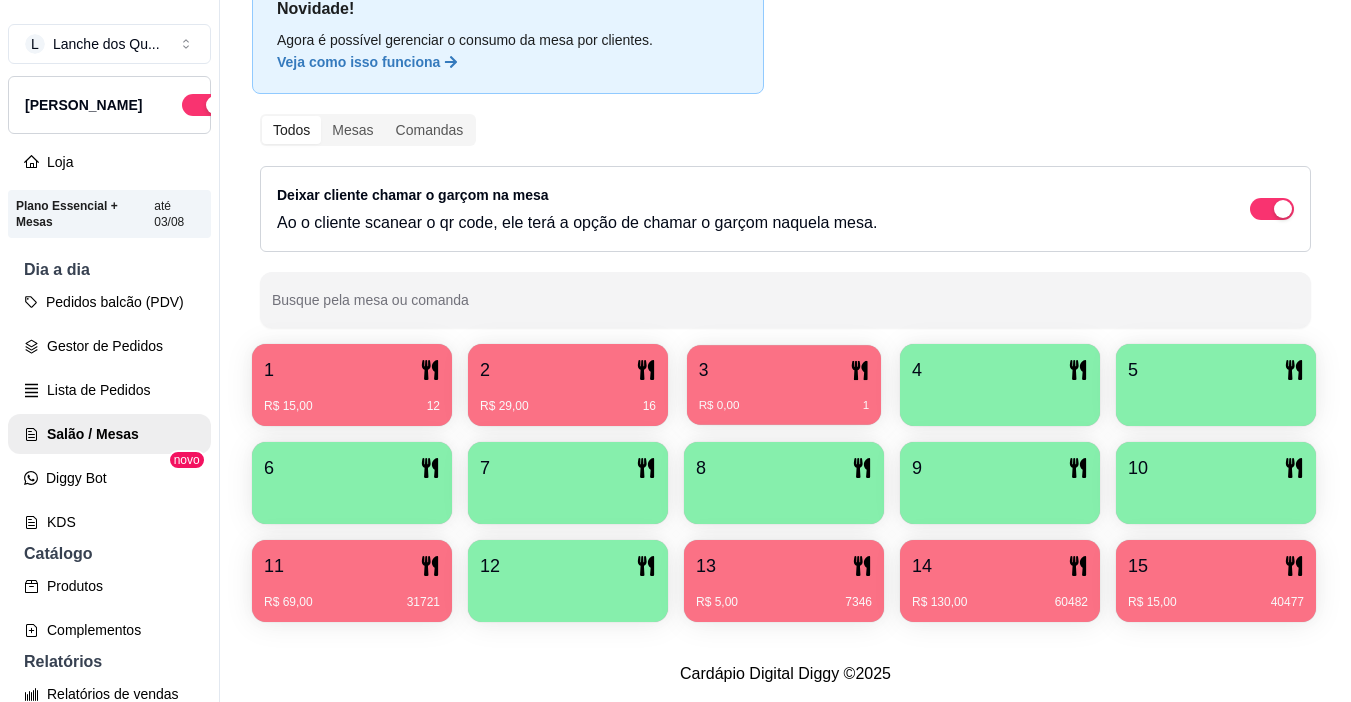 click on "R$ 0,00 1" at bounding box center (784, 406) 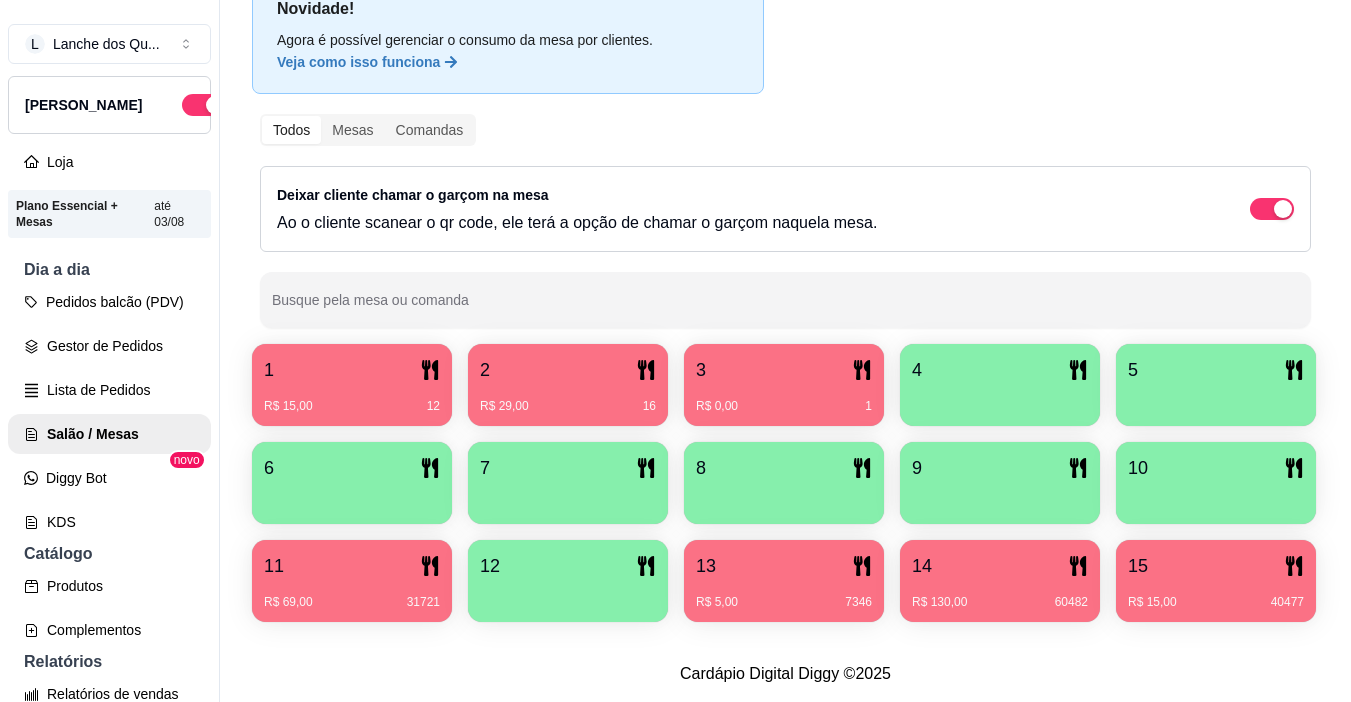 click on "3 R$ 0,00 1" at bounding box center [784, 385] 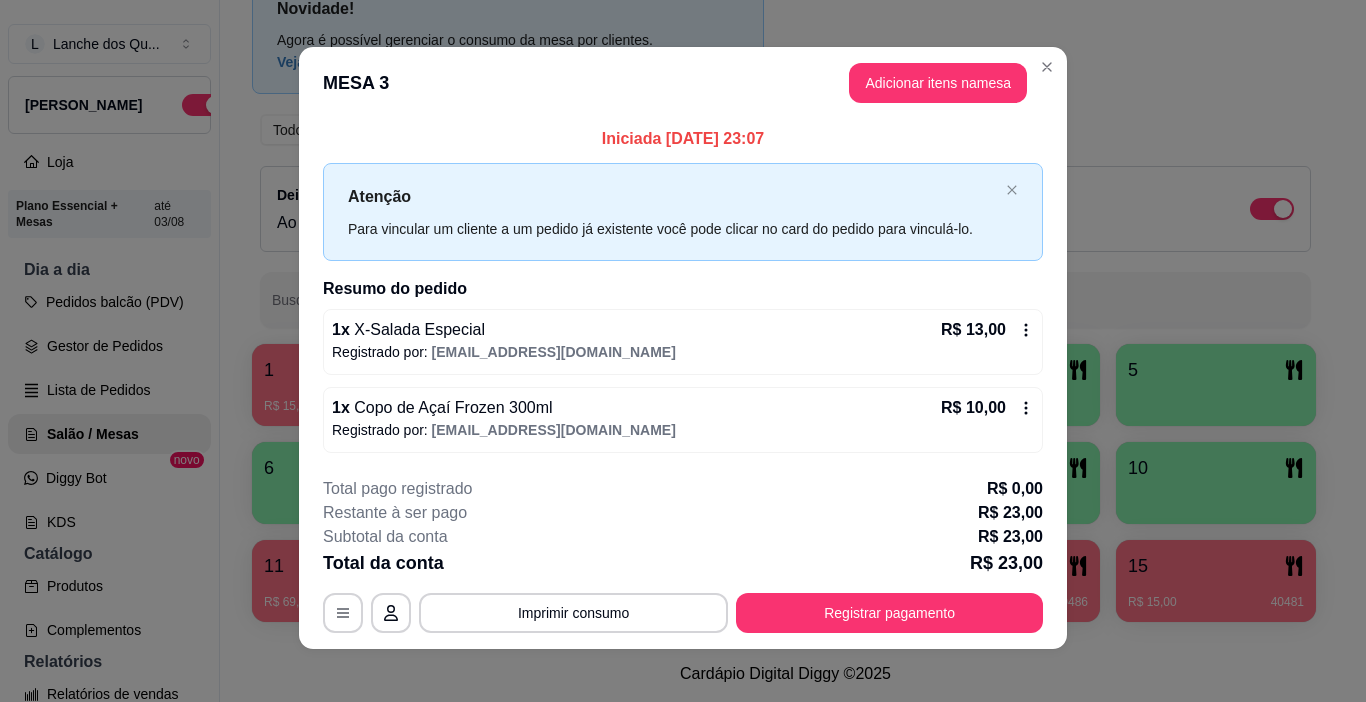 scroll, scrollTop: 0, scrollLeft: 0, axis: both 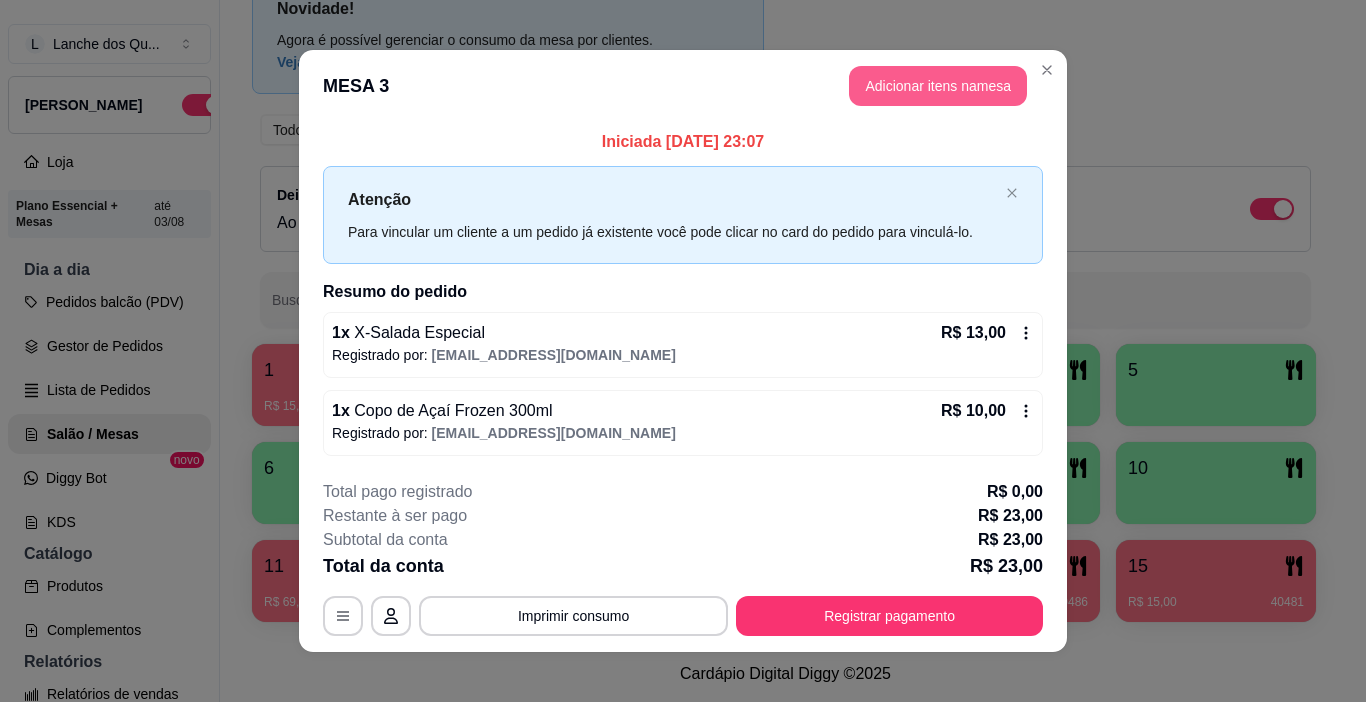 click on "Adicionar itens na  mesa" at bounding box center (938, 86) 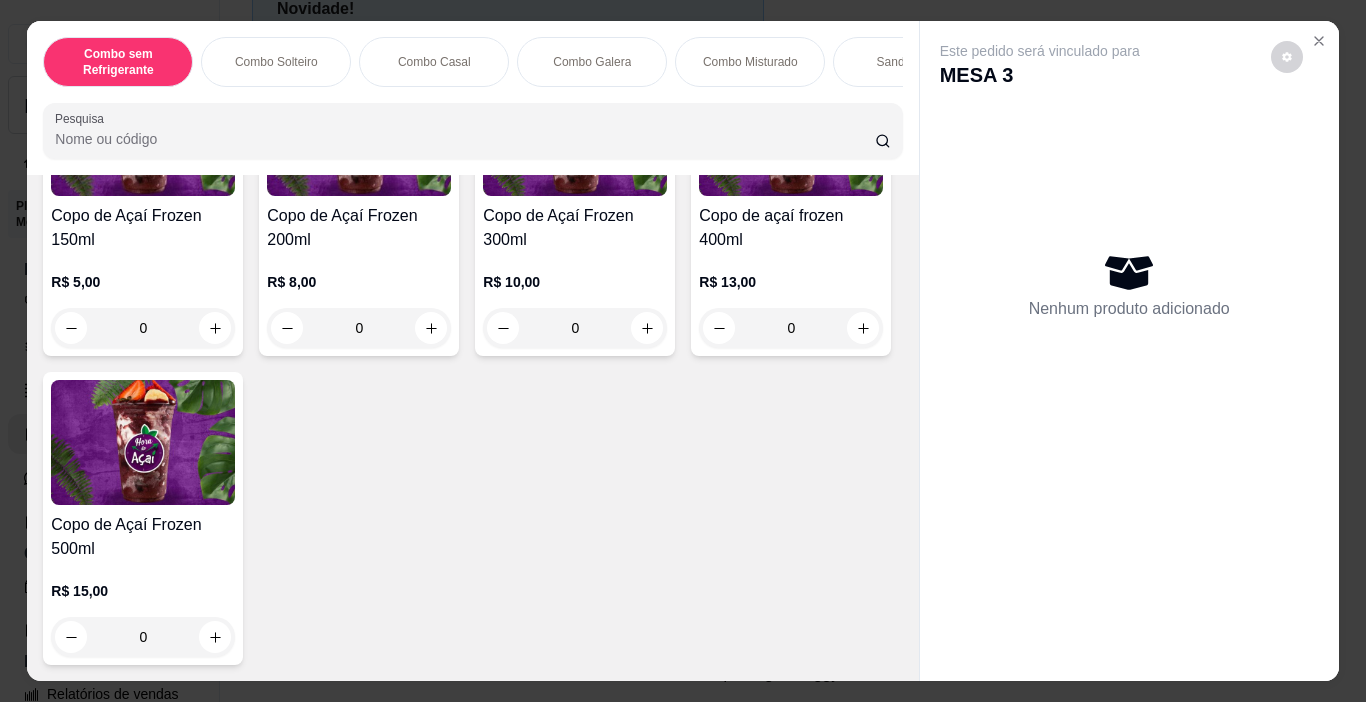scroll, scrollTop: 4600, scrollLeft: 0, axis: vertical 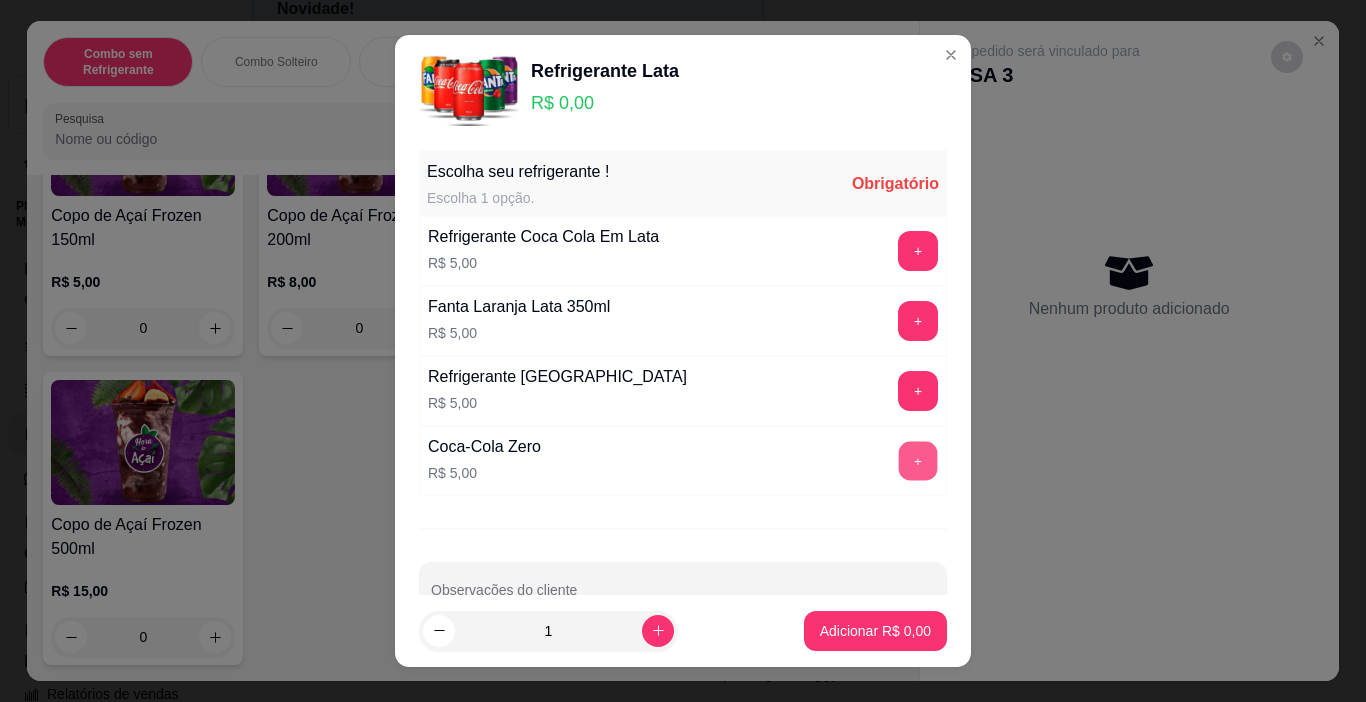 click on "+" at bounding box center (918, 461) 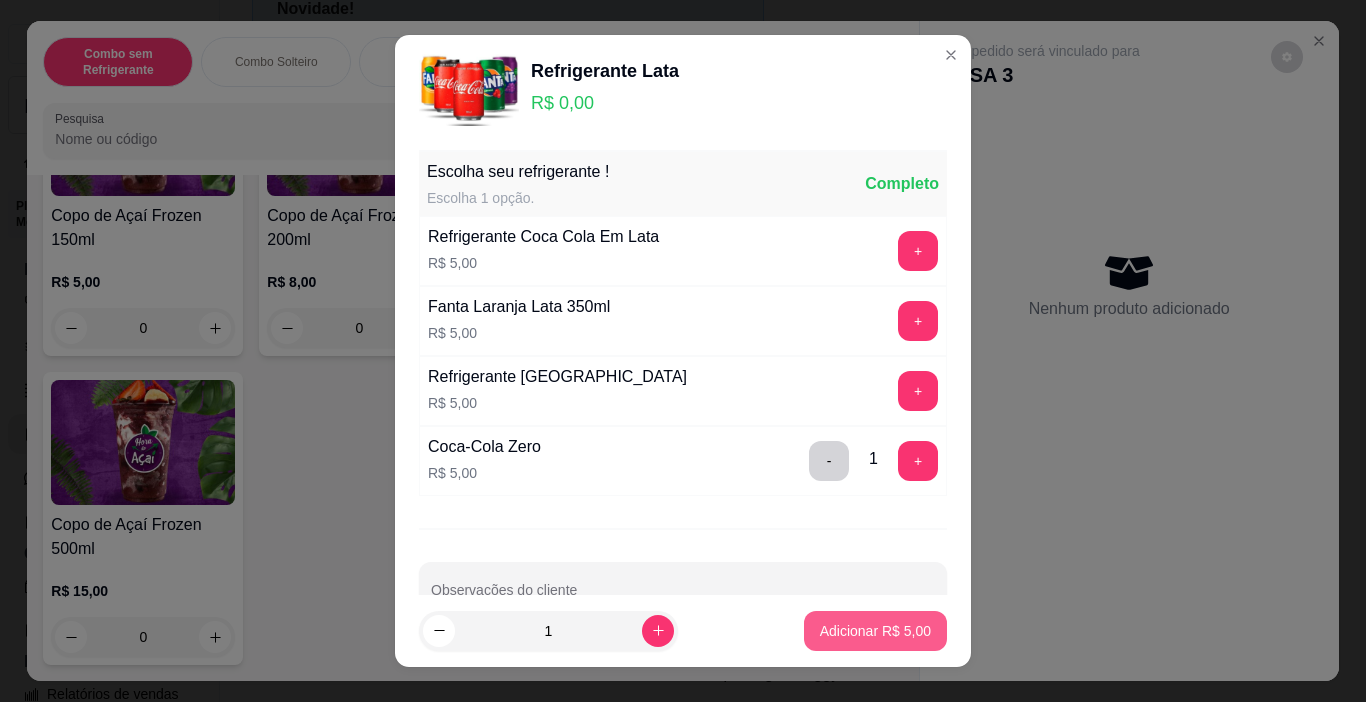click on "Adicionar   R$ 5,00" at bounding box center (875, 631) 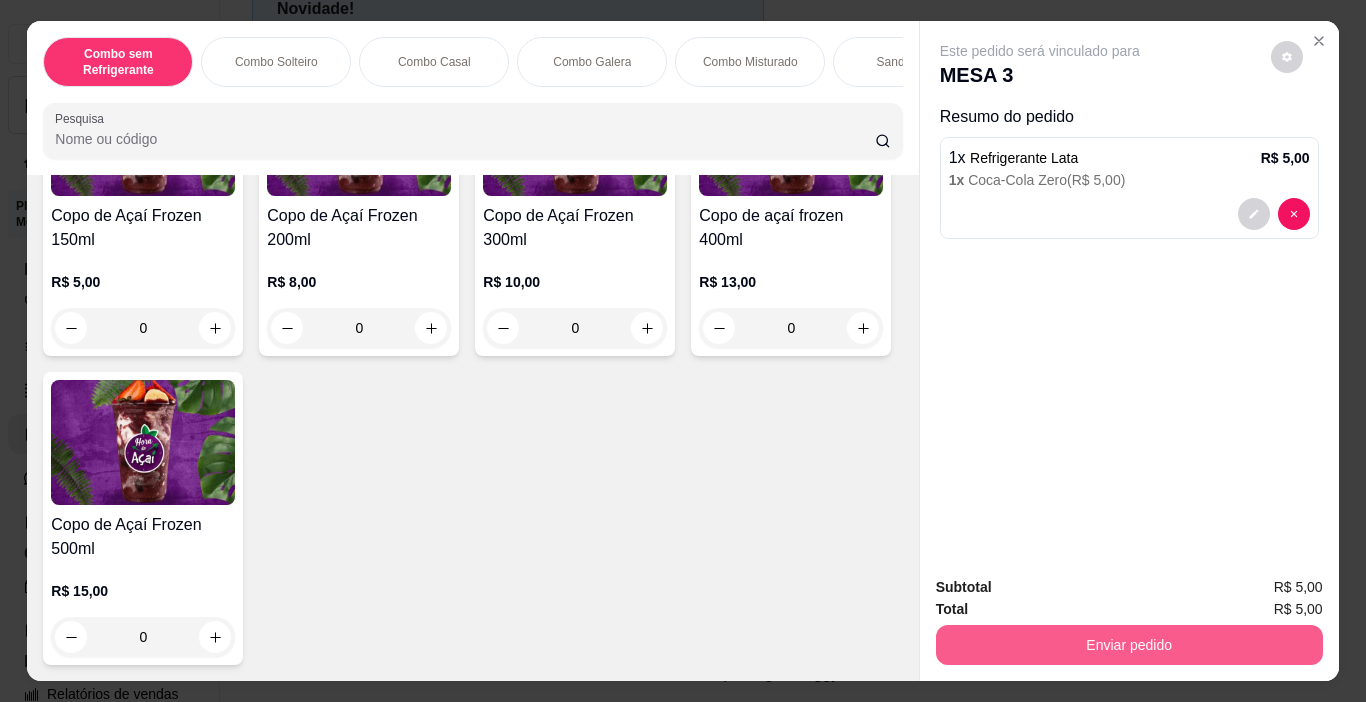 click on "Enviar pedido" at bounding box center [1129, 645] 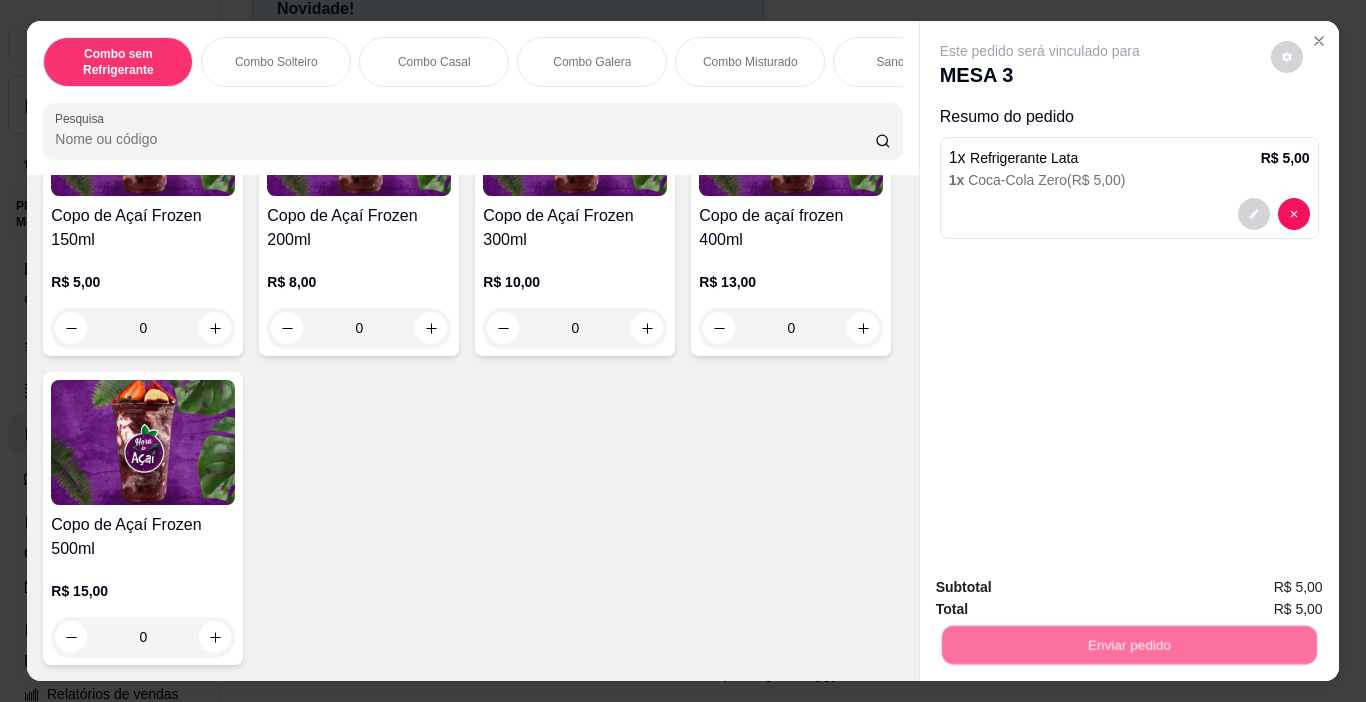click on "Não registrar e enviar pedido" at bounding box center (1063, 587) 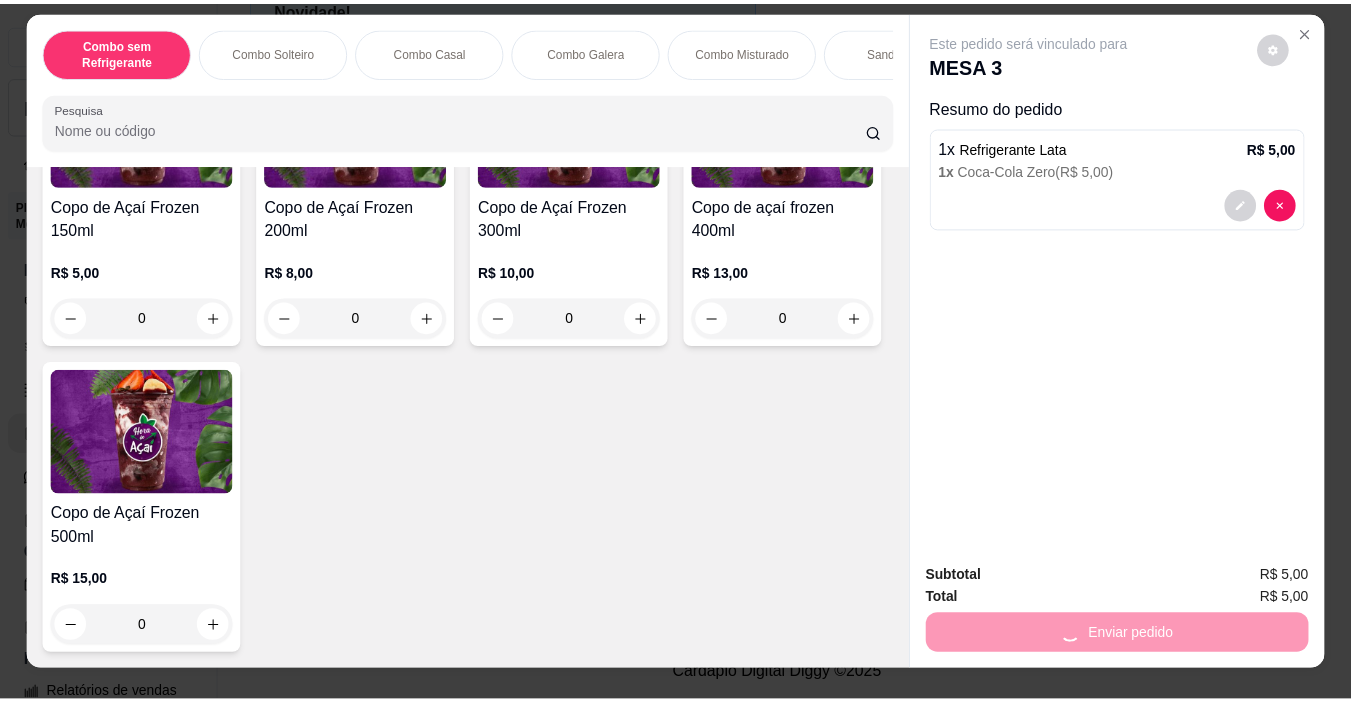 scroll, scrollTop: 0, scrollLeft: 0, axis: both 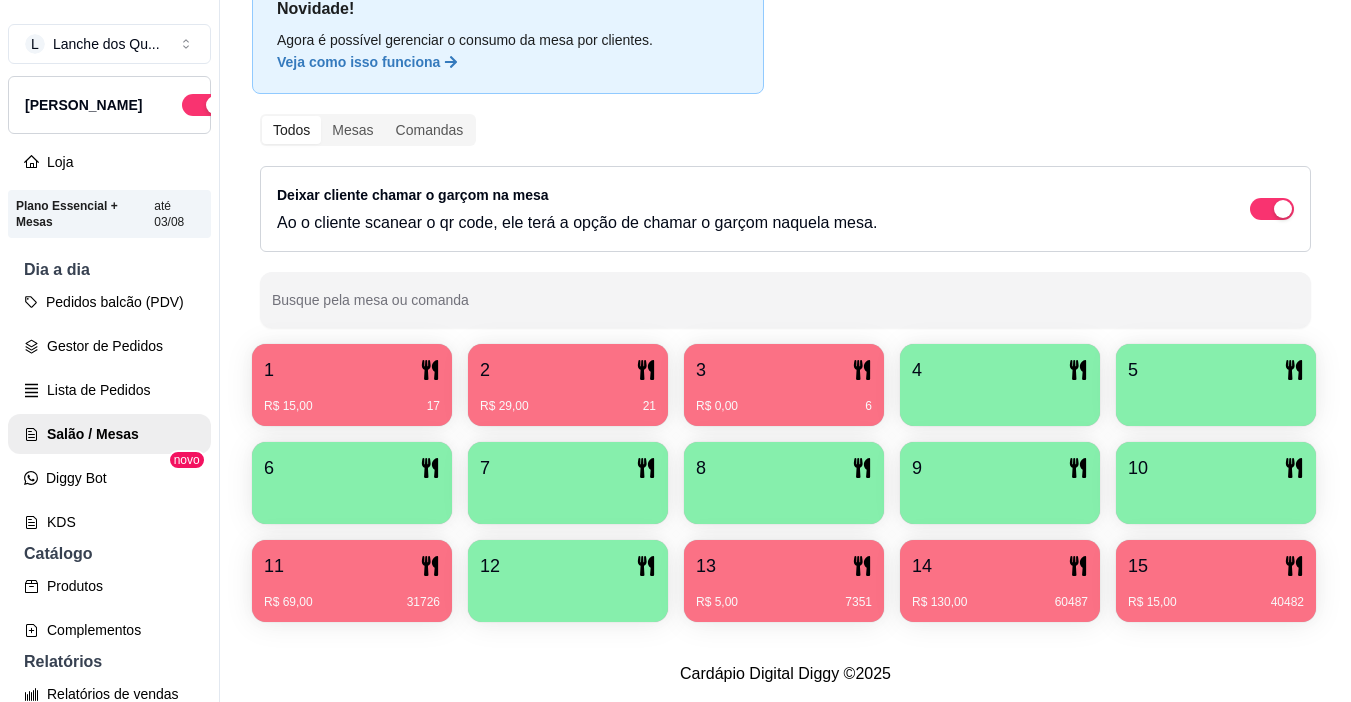 type 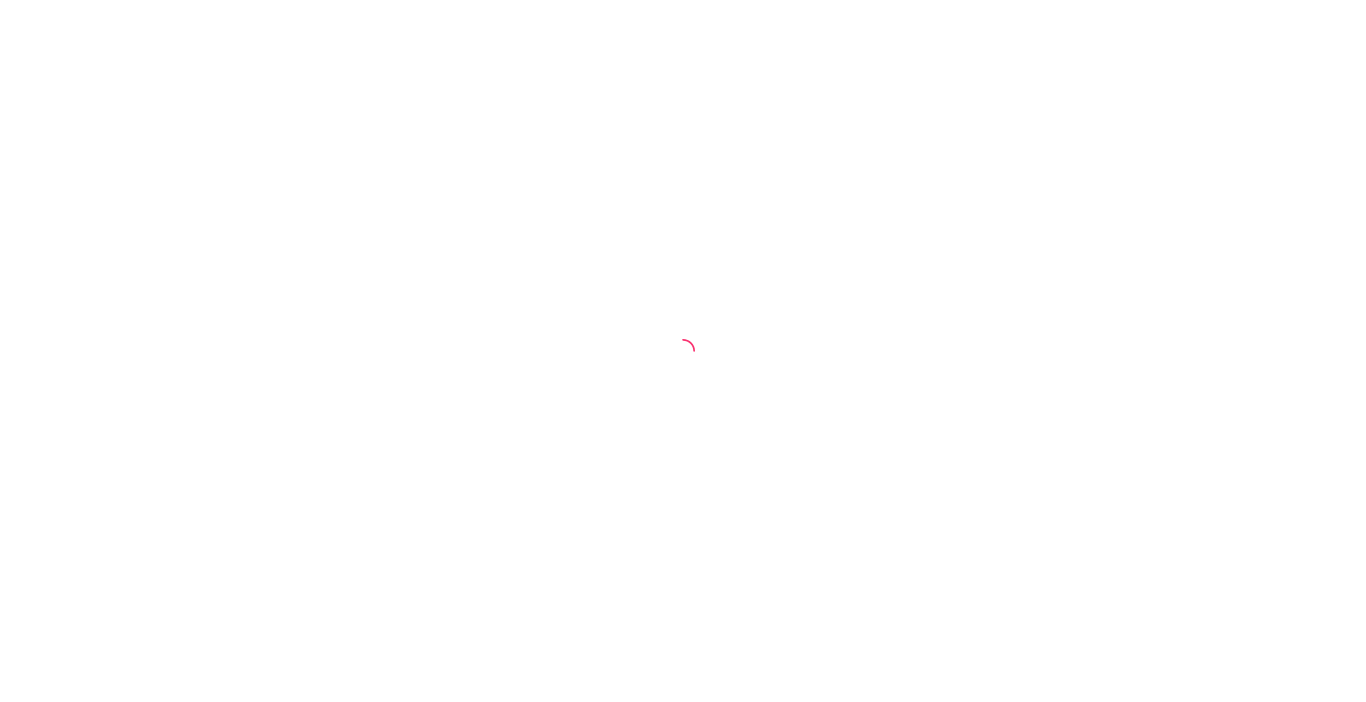 scroll, scrollTop: 0, scrollLeft: 0, axis: both 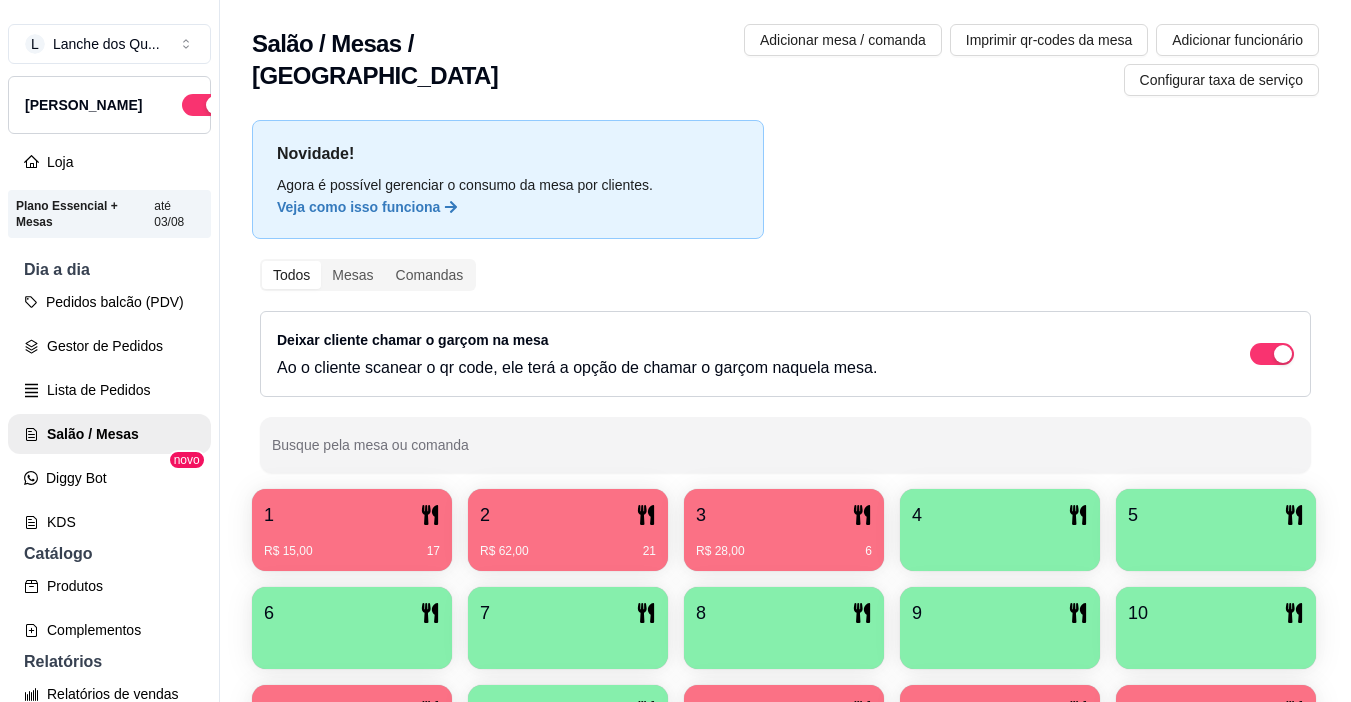 click on "R$ 62,00 21" at bounding box center (568, 544) 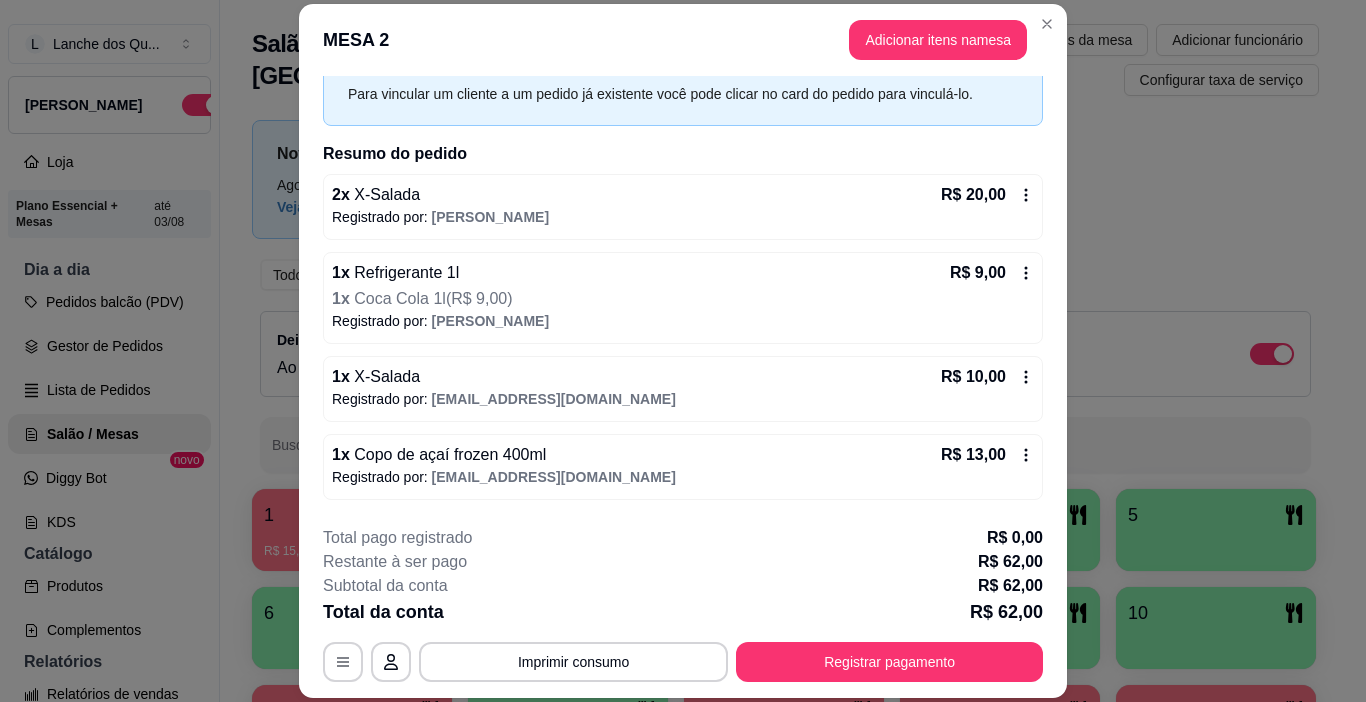 scroll, scrollTop: 166, scrollLeft: 0, axis: vertical 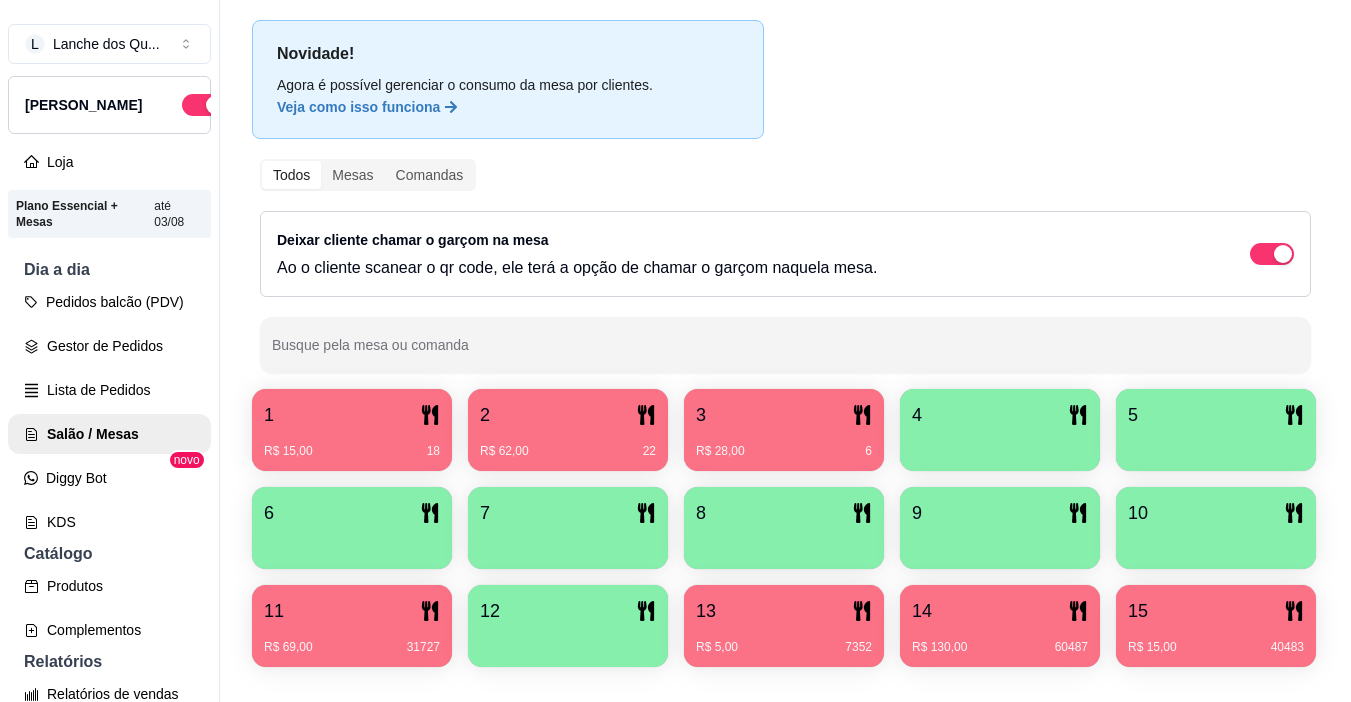 click on "R$ 28,00 6" at bounding box center [784, 444] 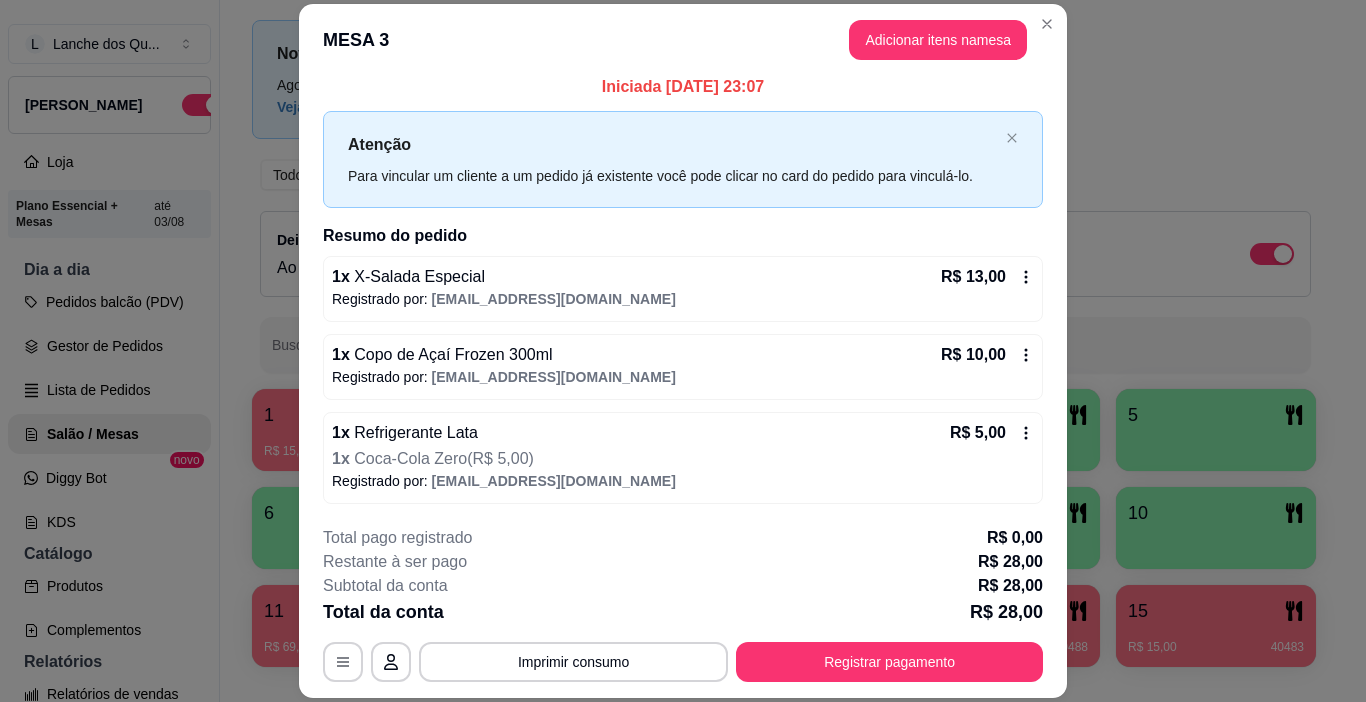 scroll, scrollTop: 10, scrollLeft: 0, axis: vertical 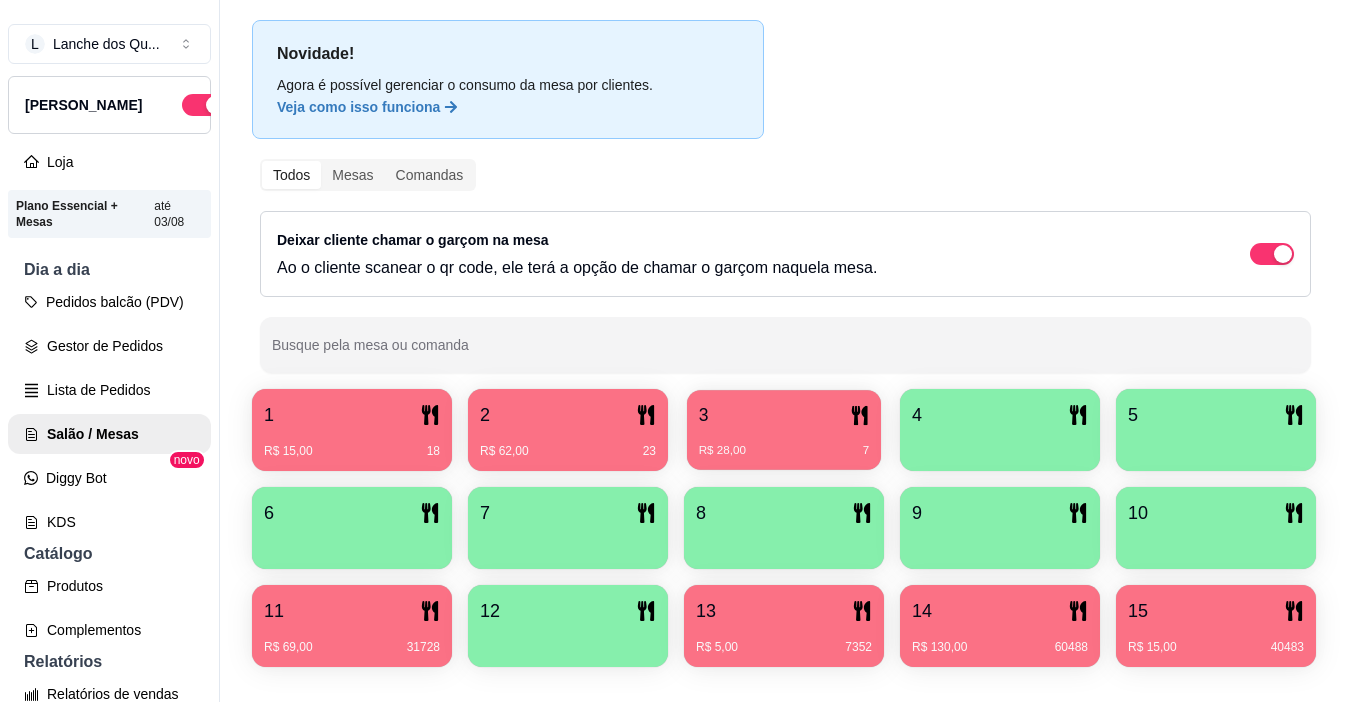 click on "R$ 28,00 7" at bounding box center (784, 443) 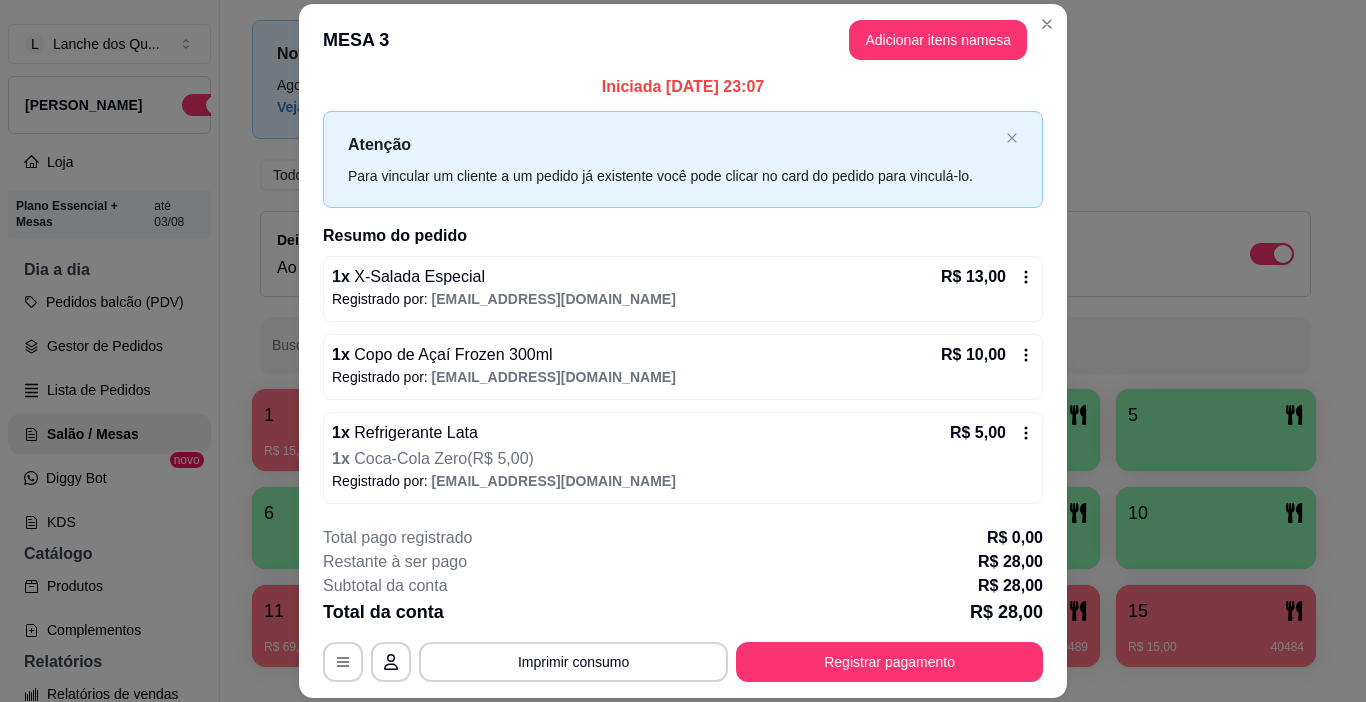 scroll, scrollTop: 10, scrollLeft: 0, axis: vertical 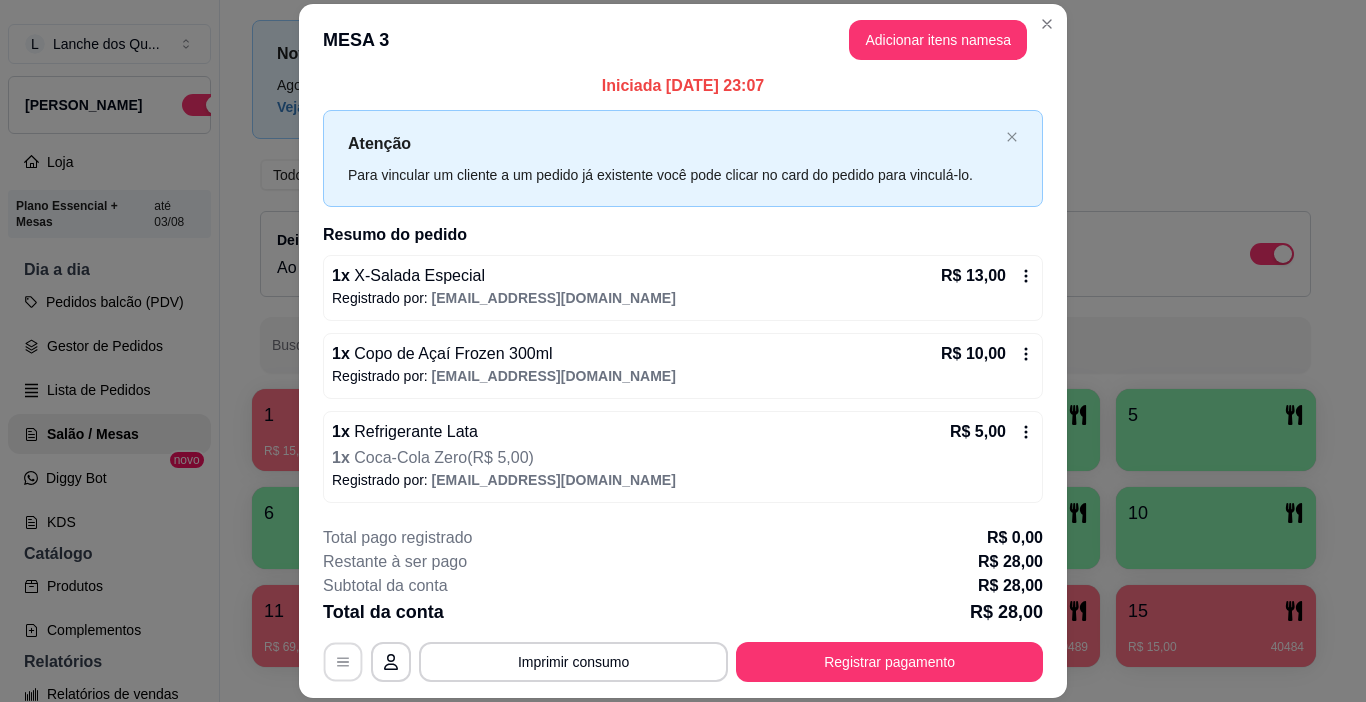 click at bounding box center [343, 662] 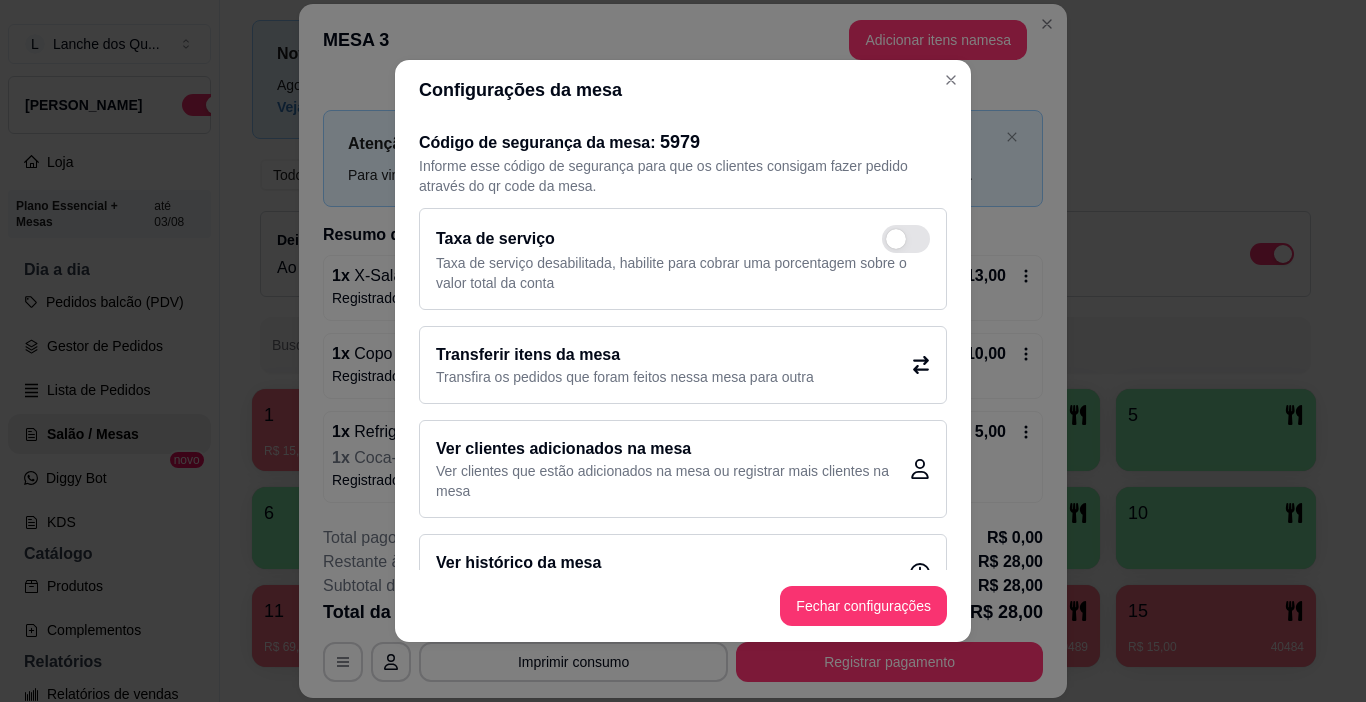 click on "Transfira os pedidos que foram feitos nessa mesa para outra" at bounding box center [625, 377] 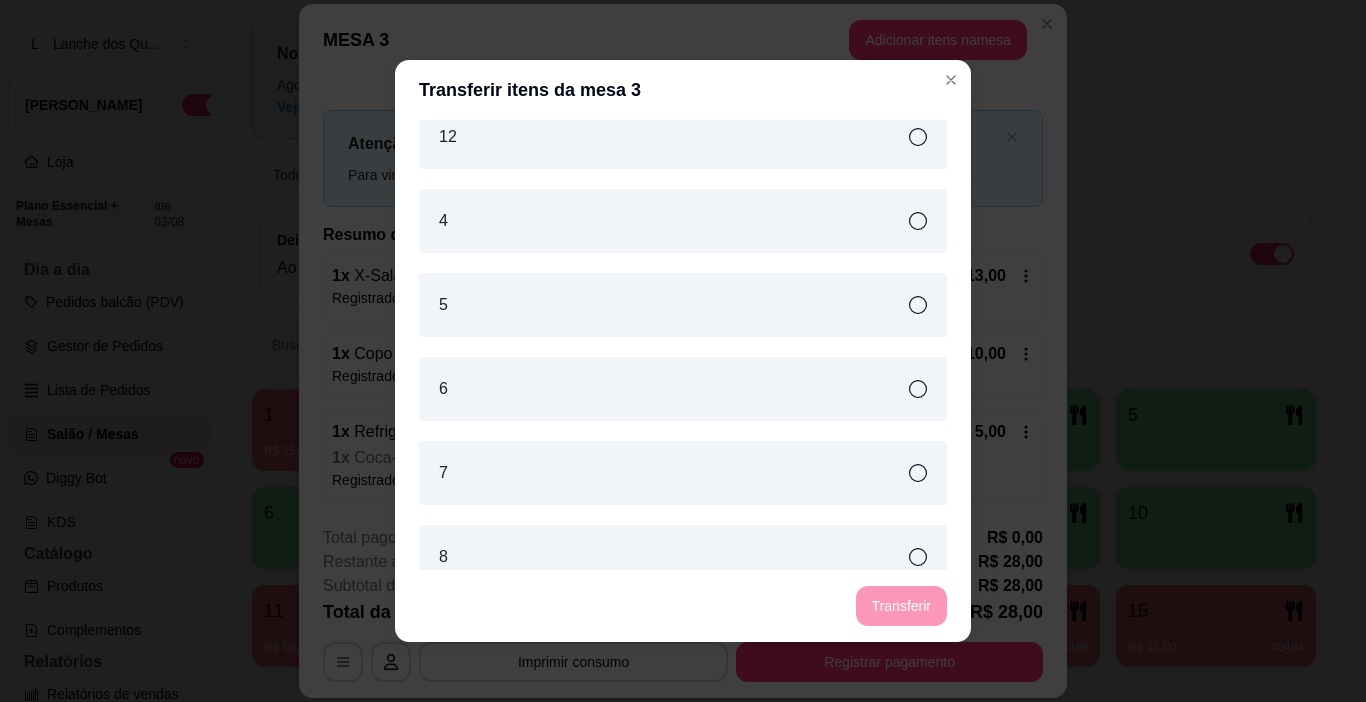 scroll, scrollTop: 0, scrollLeft: 0, axis: both 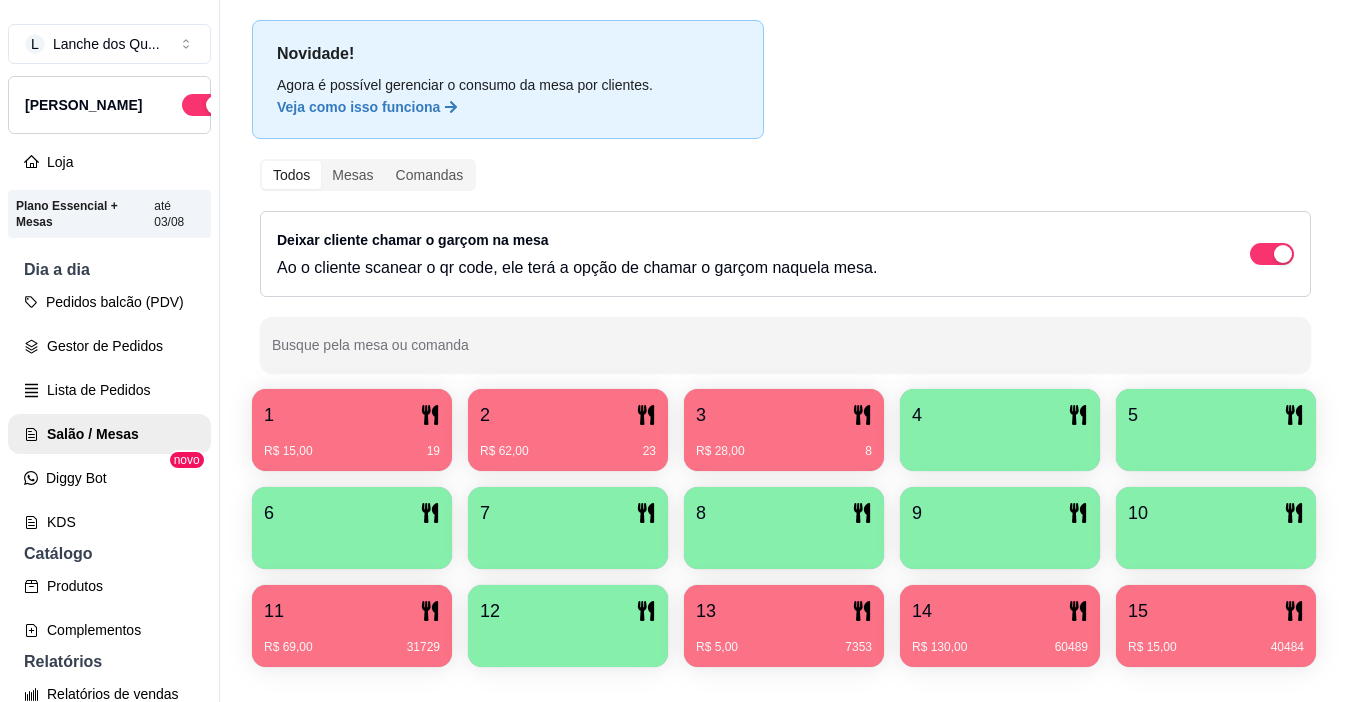 click on "R$ 28,00 8" at bounding box center [784, 451] 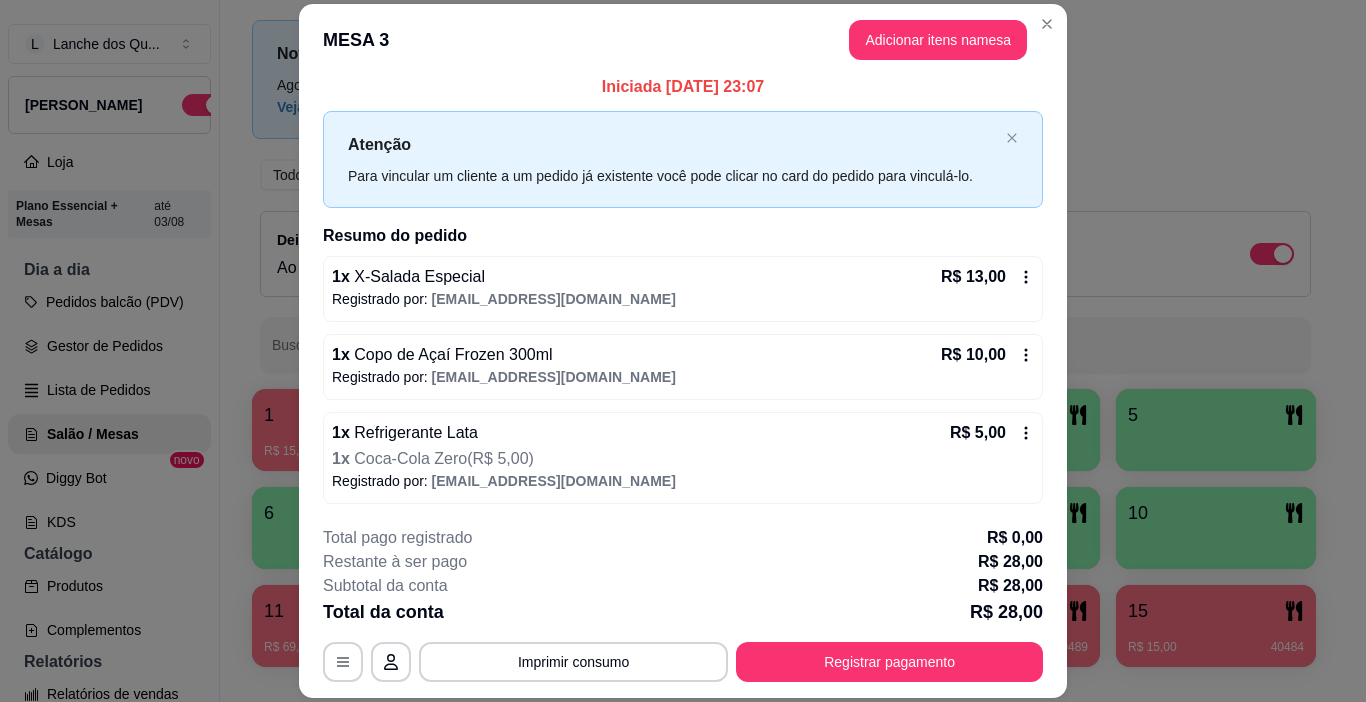 scroll, scrollTop: 10, scrollLeft: 0, axis: vertical 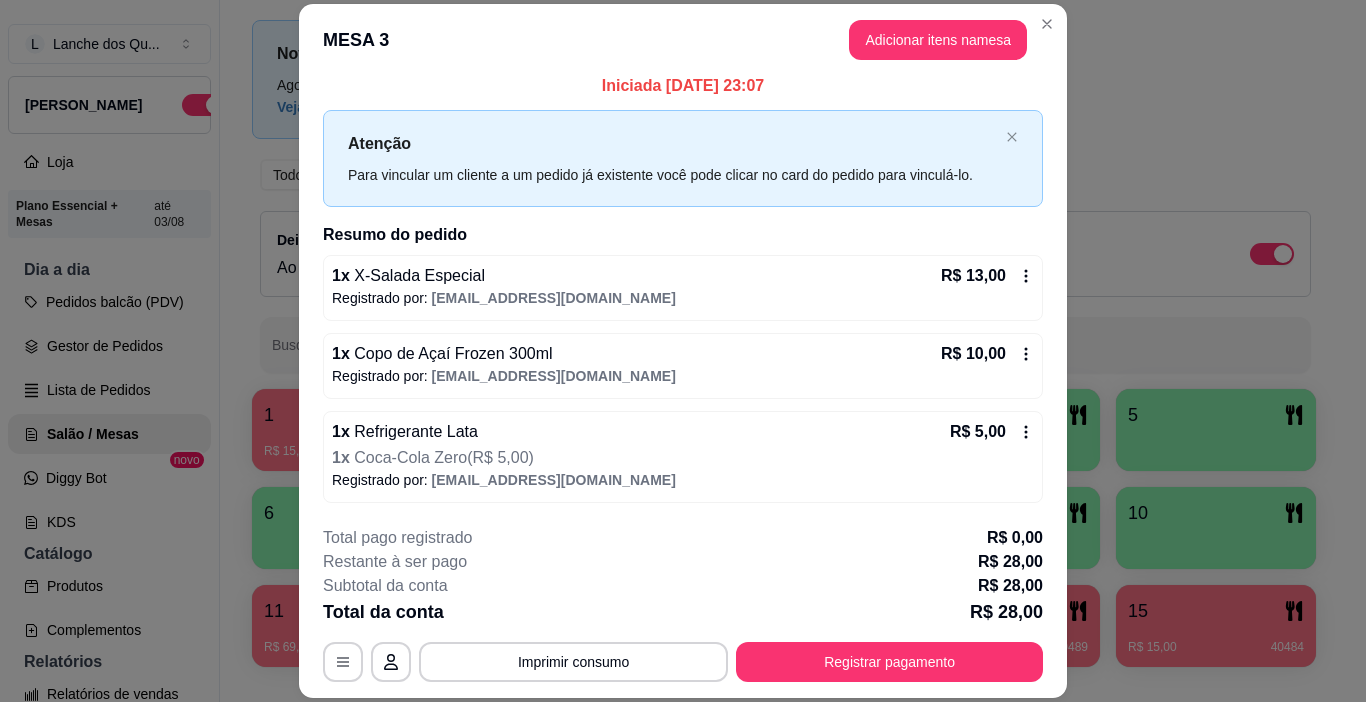 click 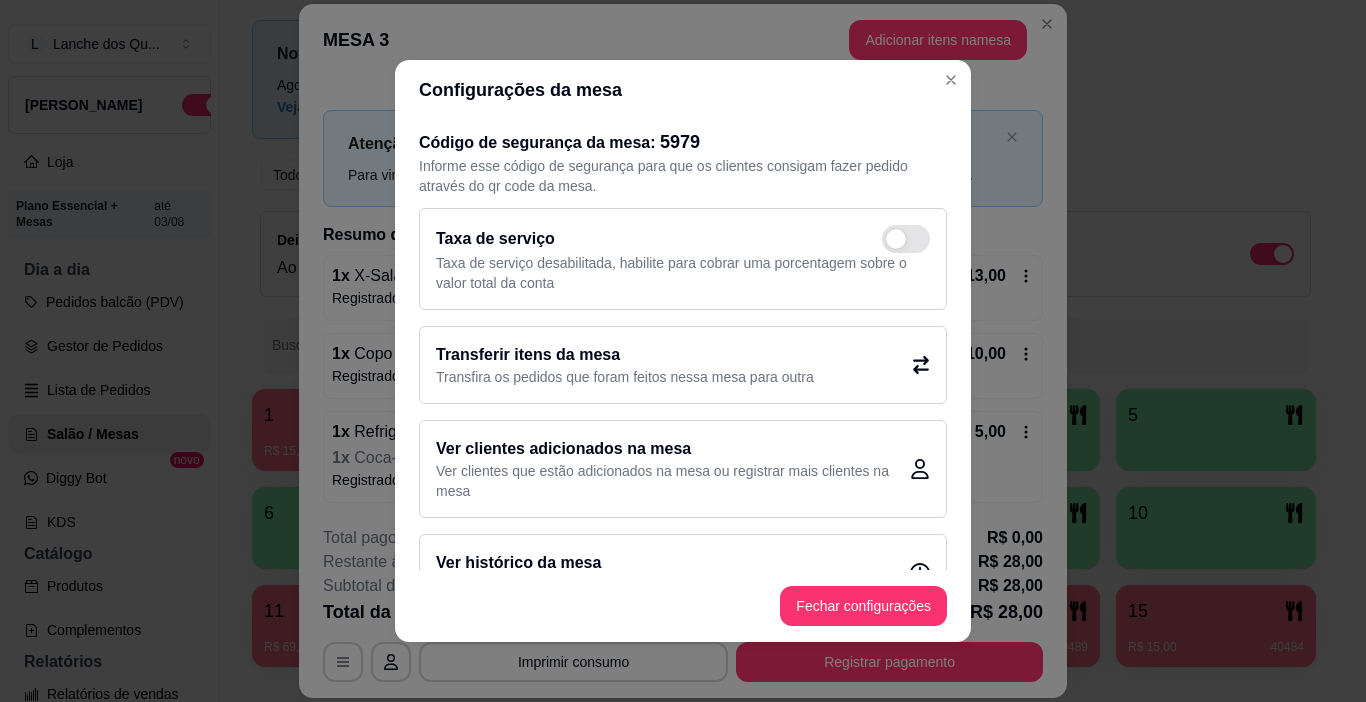 click on "Transferir itens da mesa" at bounding box center (625, 355) 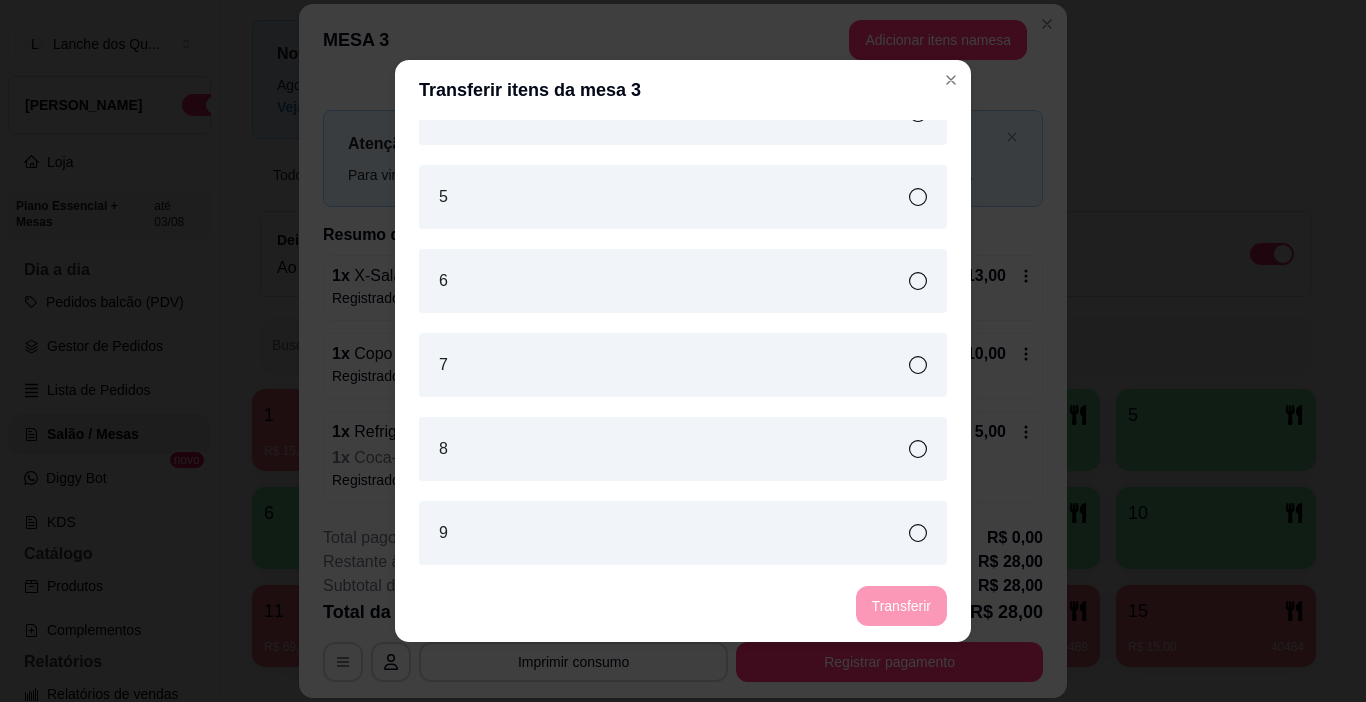 scroll, scrollTop: 218, scrollLeft: 0, axis: vertical 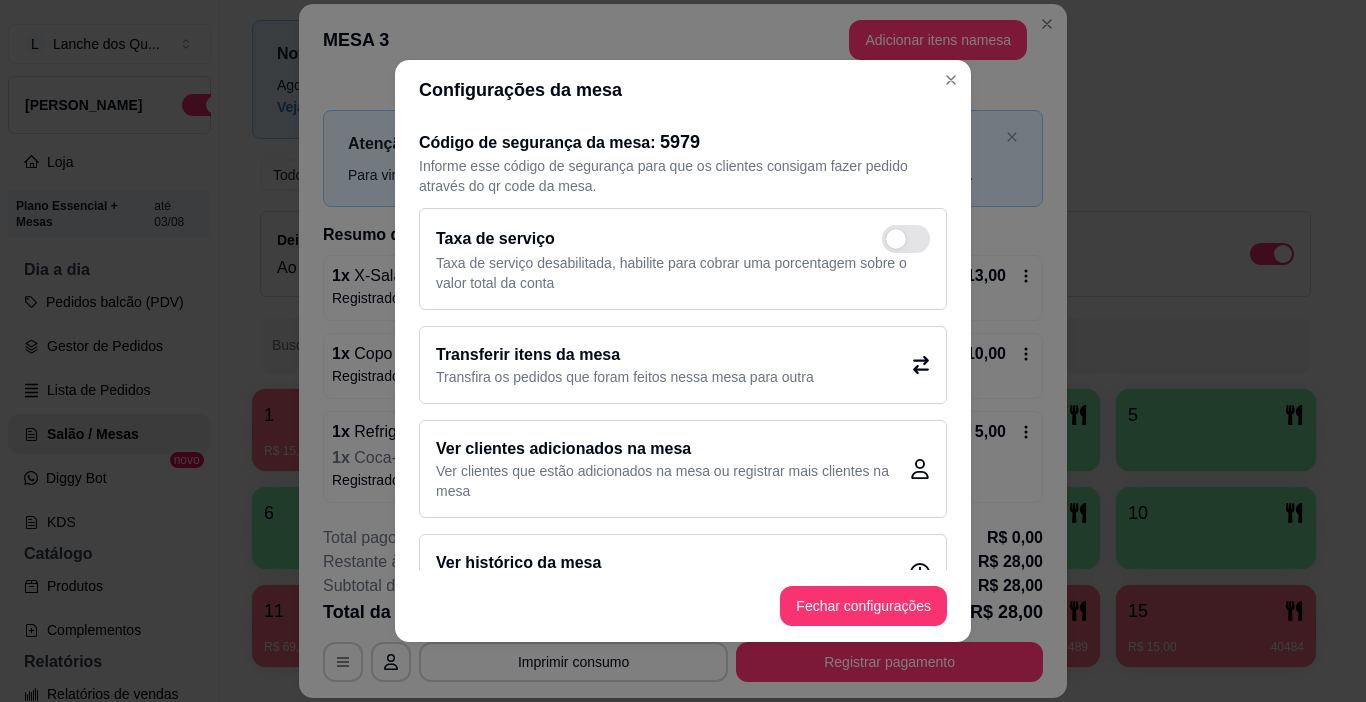 click on "Transferir itens da mesa Transfira os pedidos que foram feitos nessa mesa para outra" at bounding box center (683, 365) 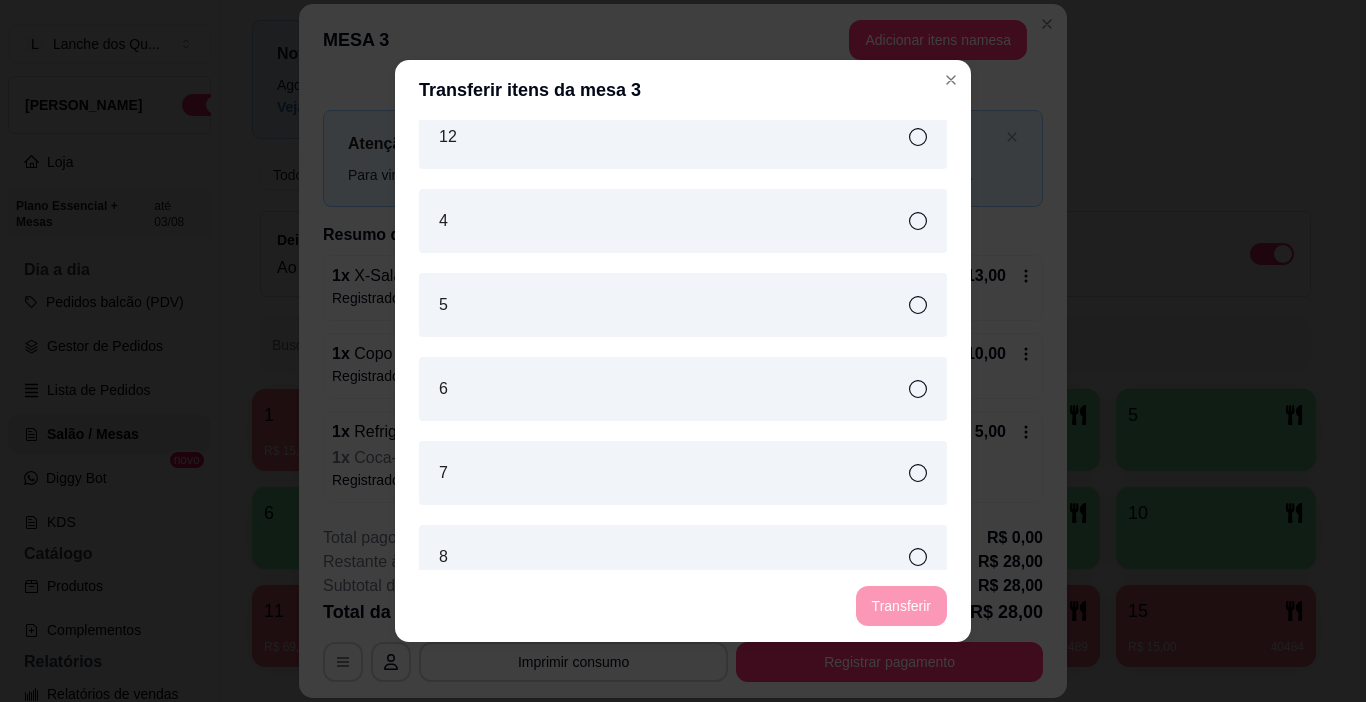 scroll, scrollTop: 218, scrollLeft: 0, axis: vertical 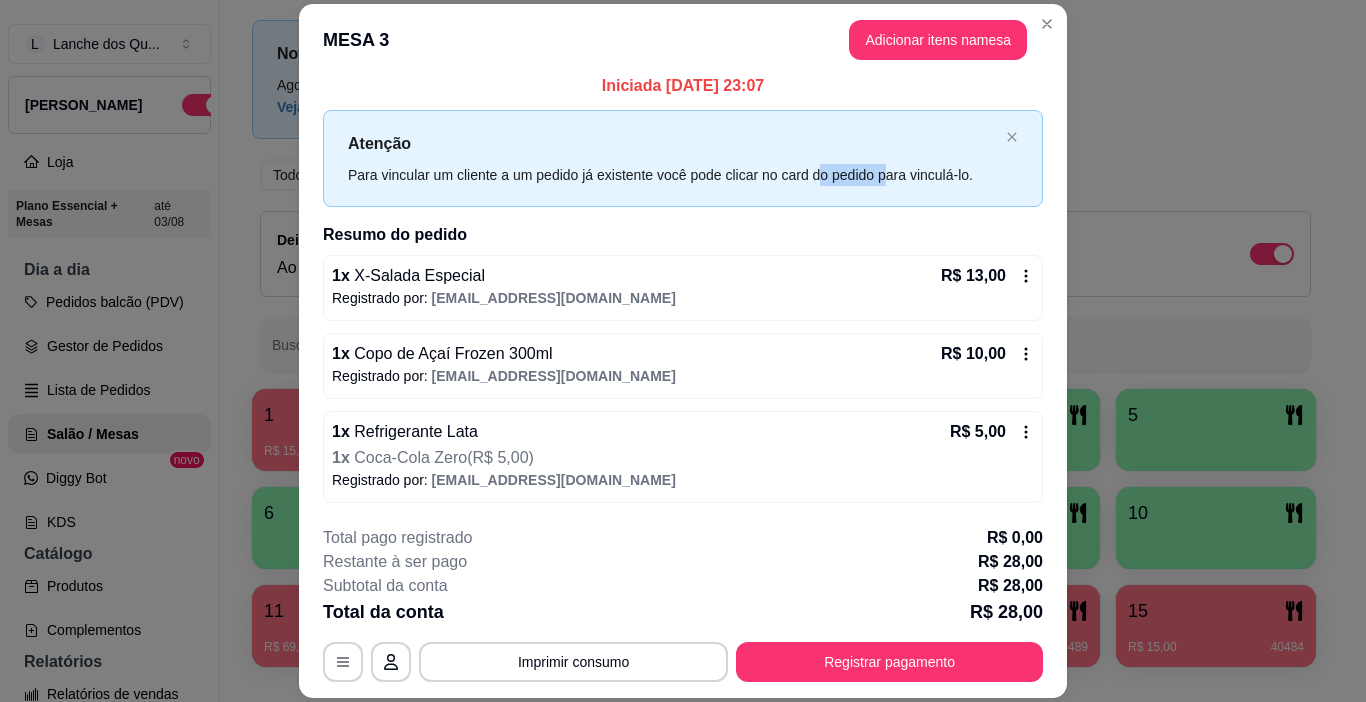 drag, startPoint x: 812, startPoint y: 179, endPoint x: 879, endPoint y: 174, distance: 67.18631 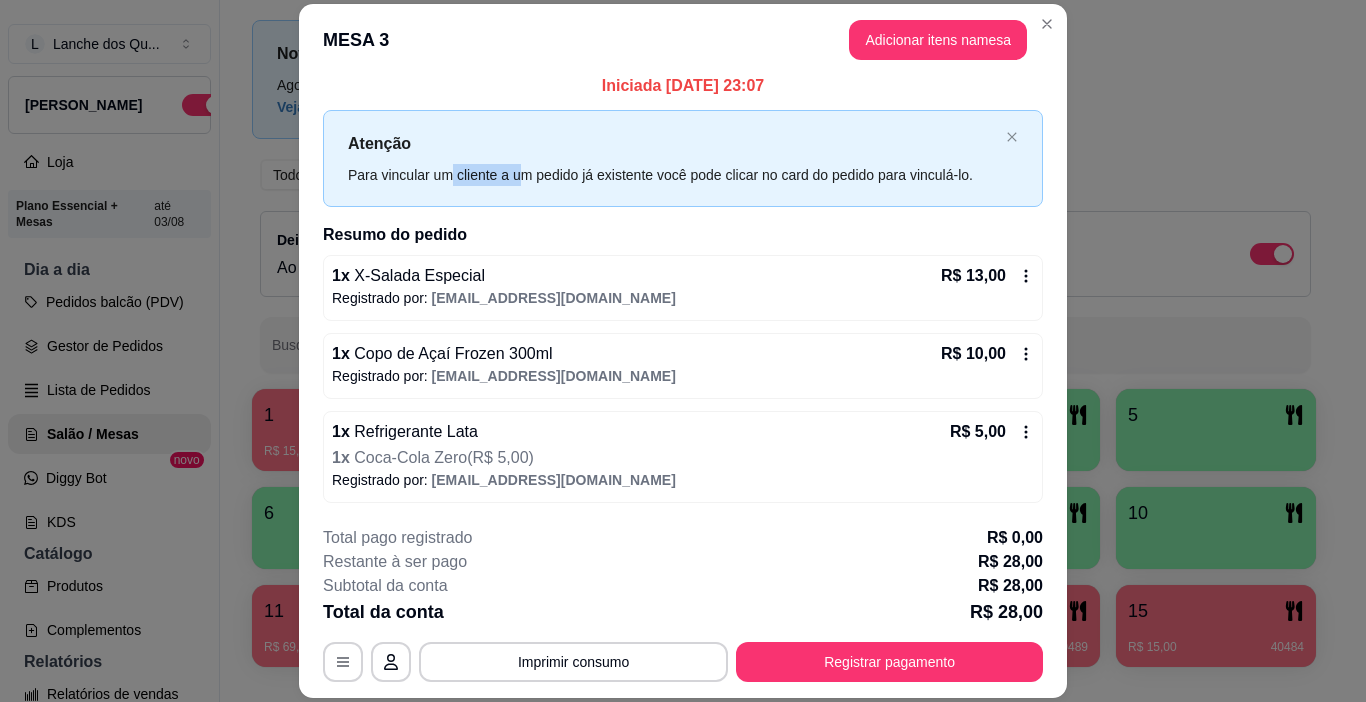drag, startPoint x: 452, startPoint y: 186, endPoint x: 516, endPoint y: 181, distance: 64.195015 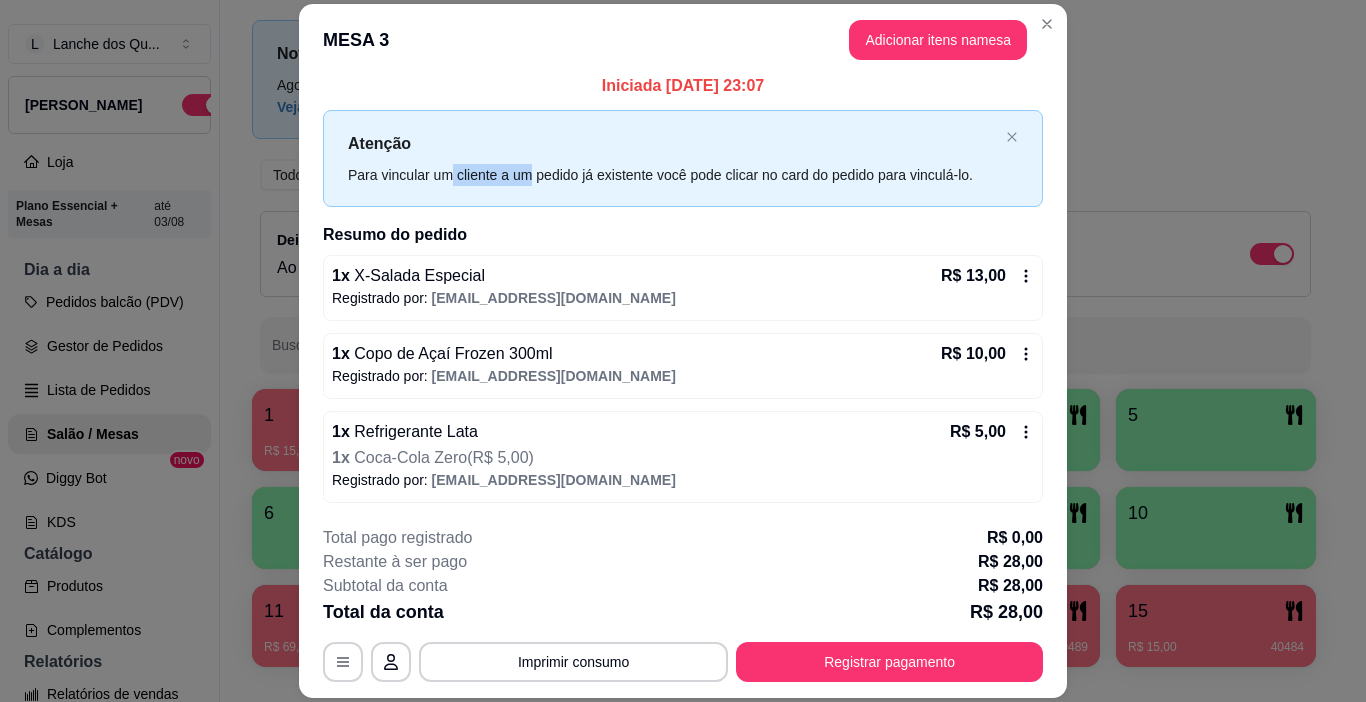 click on "Para vincular um cliente a um pedido já existente você pode clicar no card do pedido para vinculá-lo." at bounding box center [673, 175] 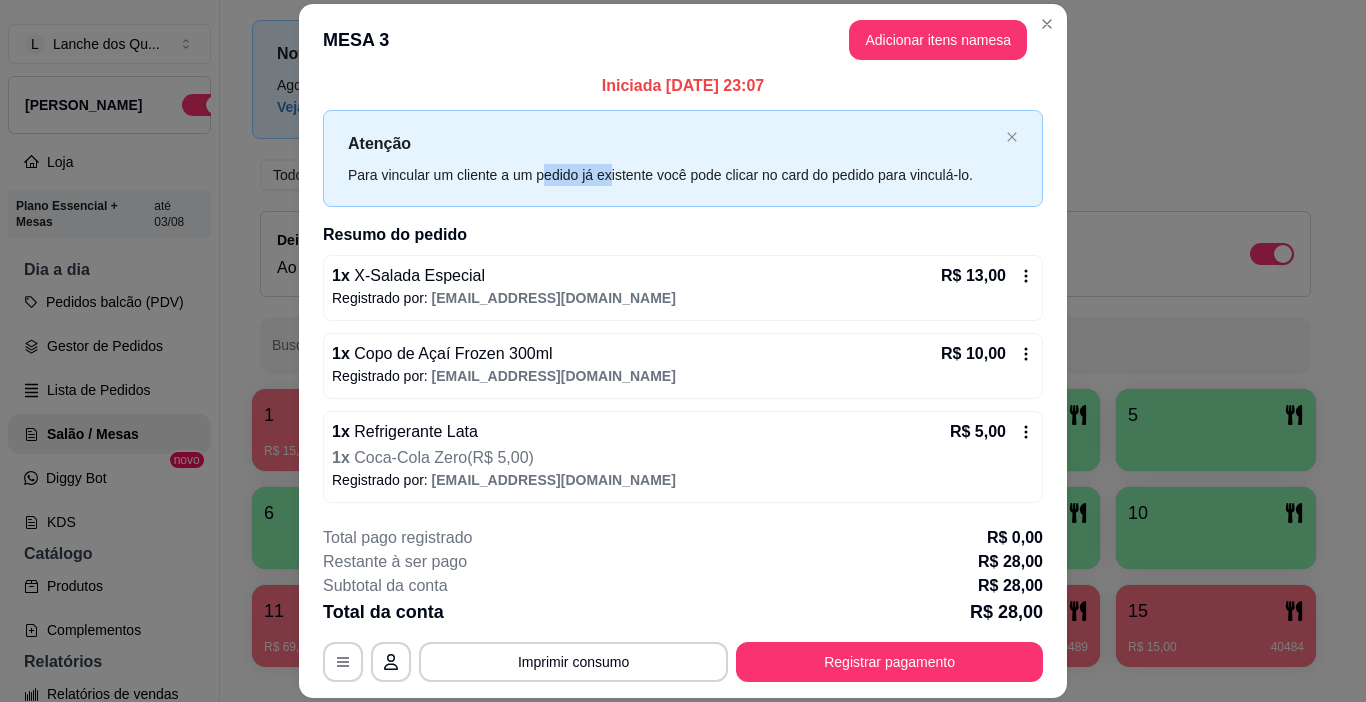drag, startPoint x: 569, startPoint y: 182, endPoint x: 603, endPoint y: 184, distance: 34.058773 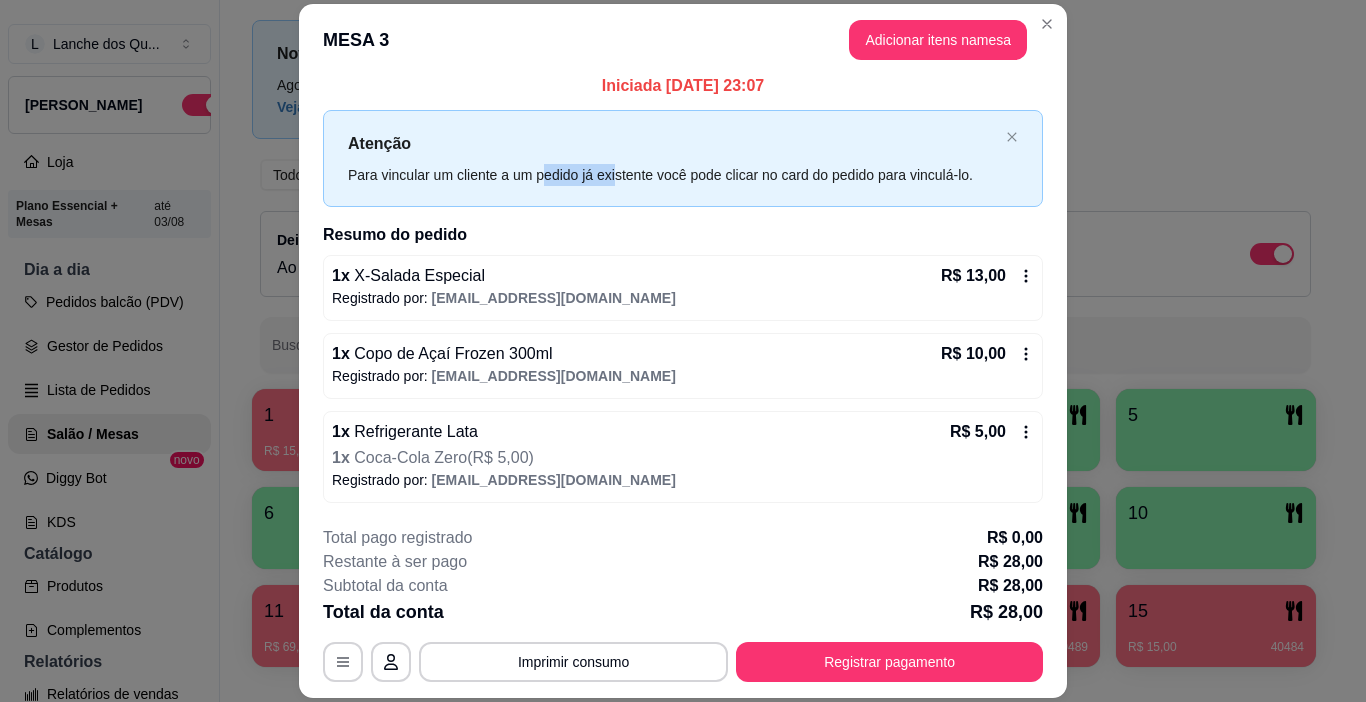 click on "Para vincular um cliente a um pedido já existente você pode clicar no card do pedido para vinculá-lo." at bounding box center [673, 175] 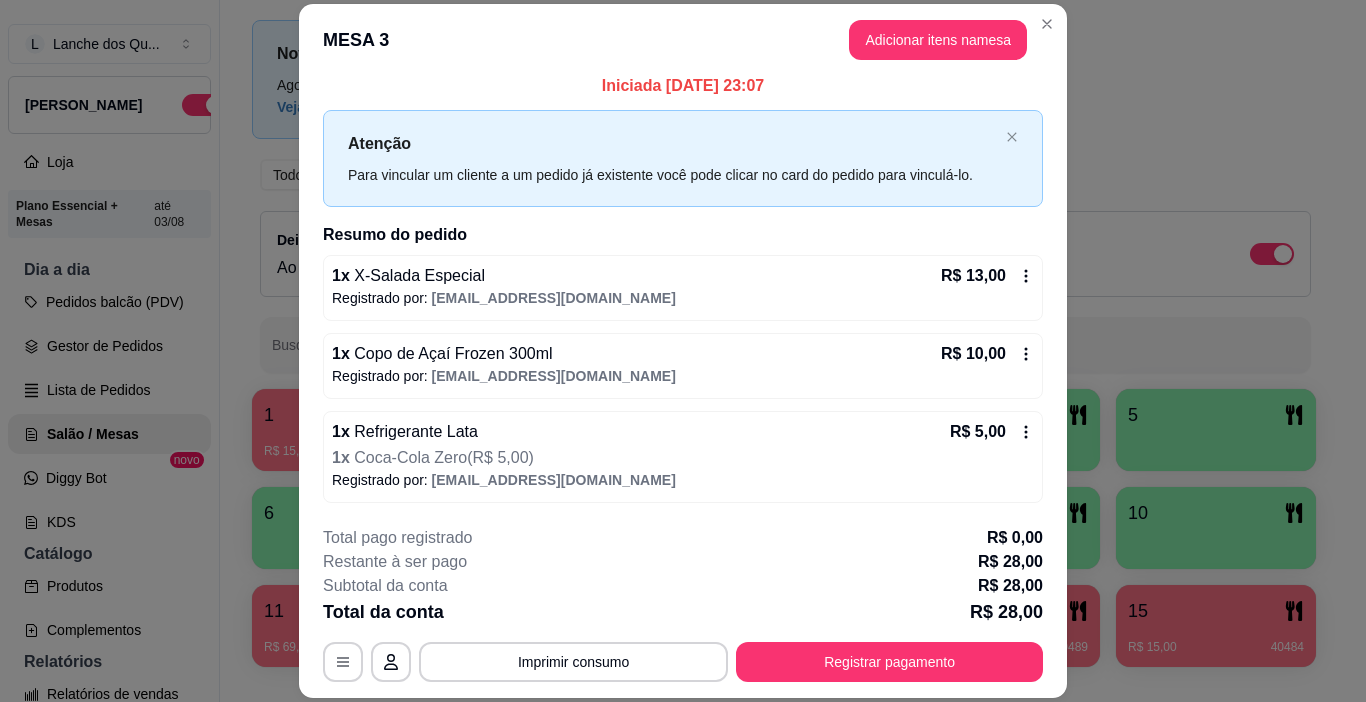 click on "Para vincular um cliente a um pedido já existente você pode clicar no card do pedido para vinculá-lo." at bounding box center [673, 175] 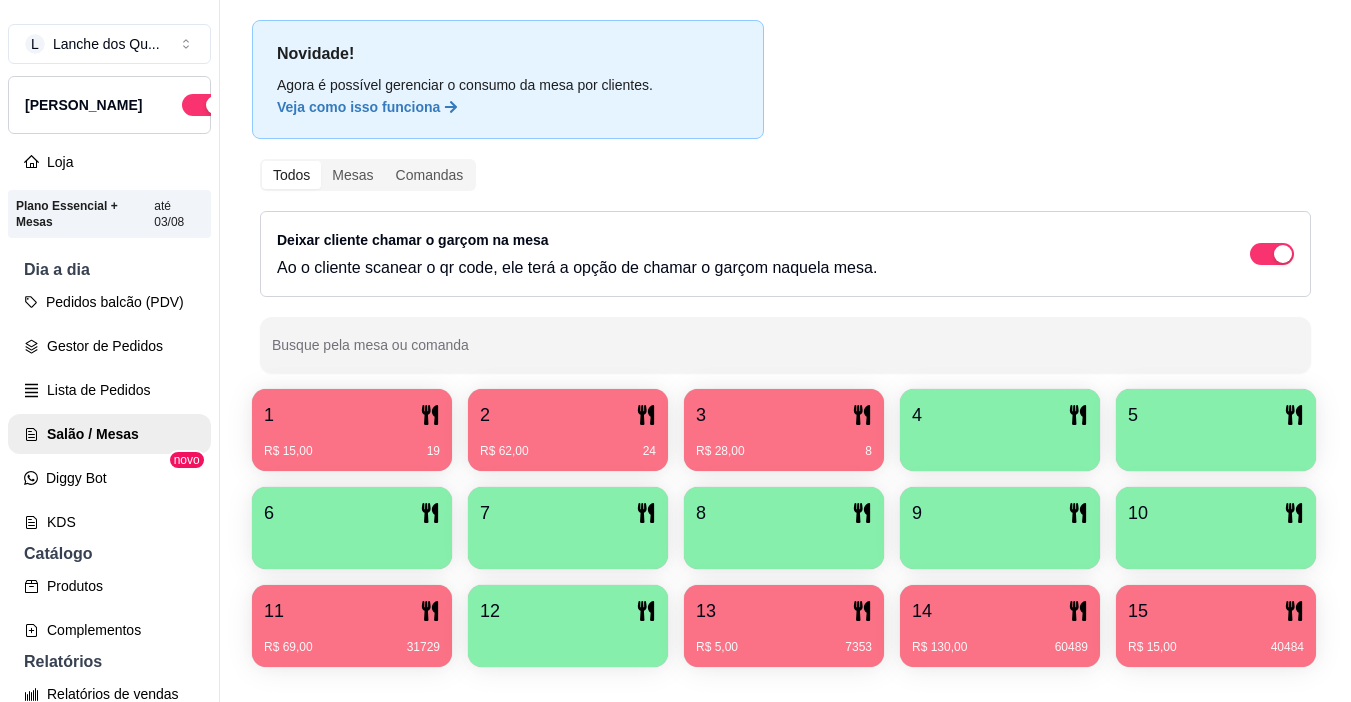 click on "2" at bounding box center (568, 415) 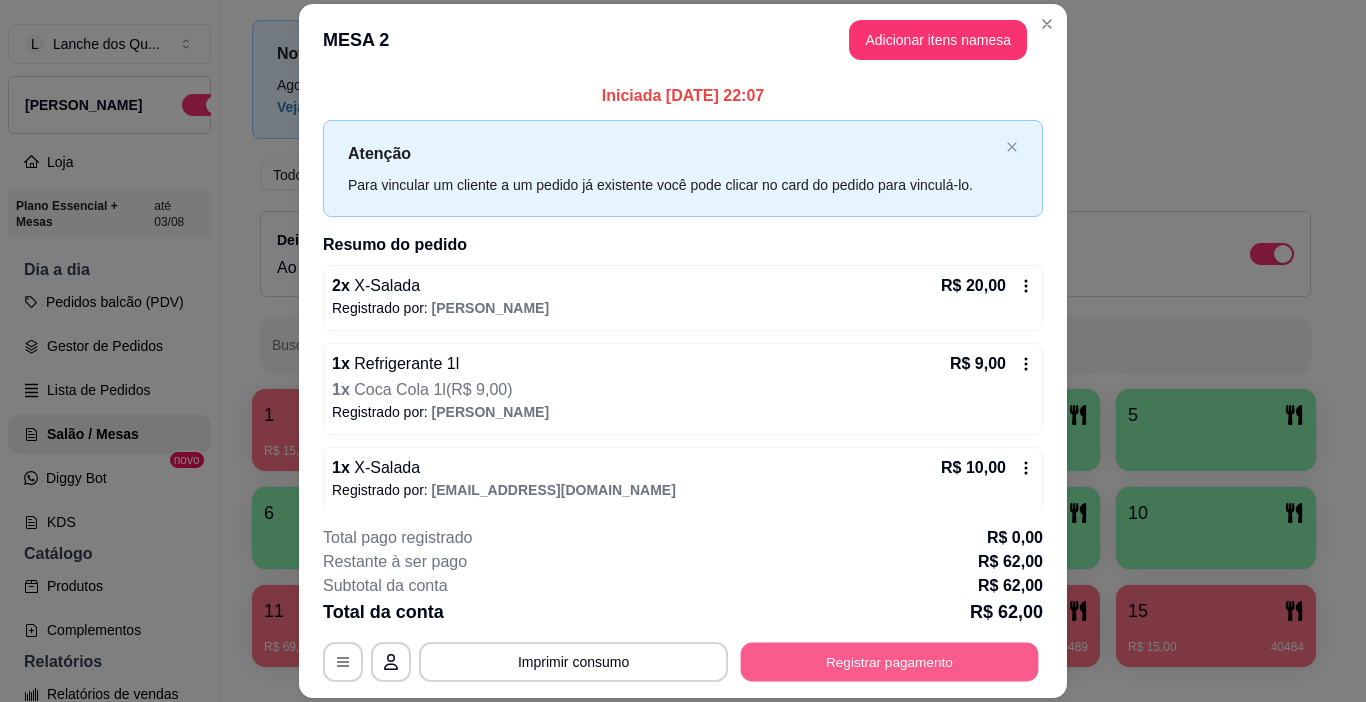click on "Registrar pagamento" at bounding box center [890, 662] 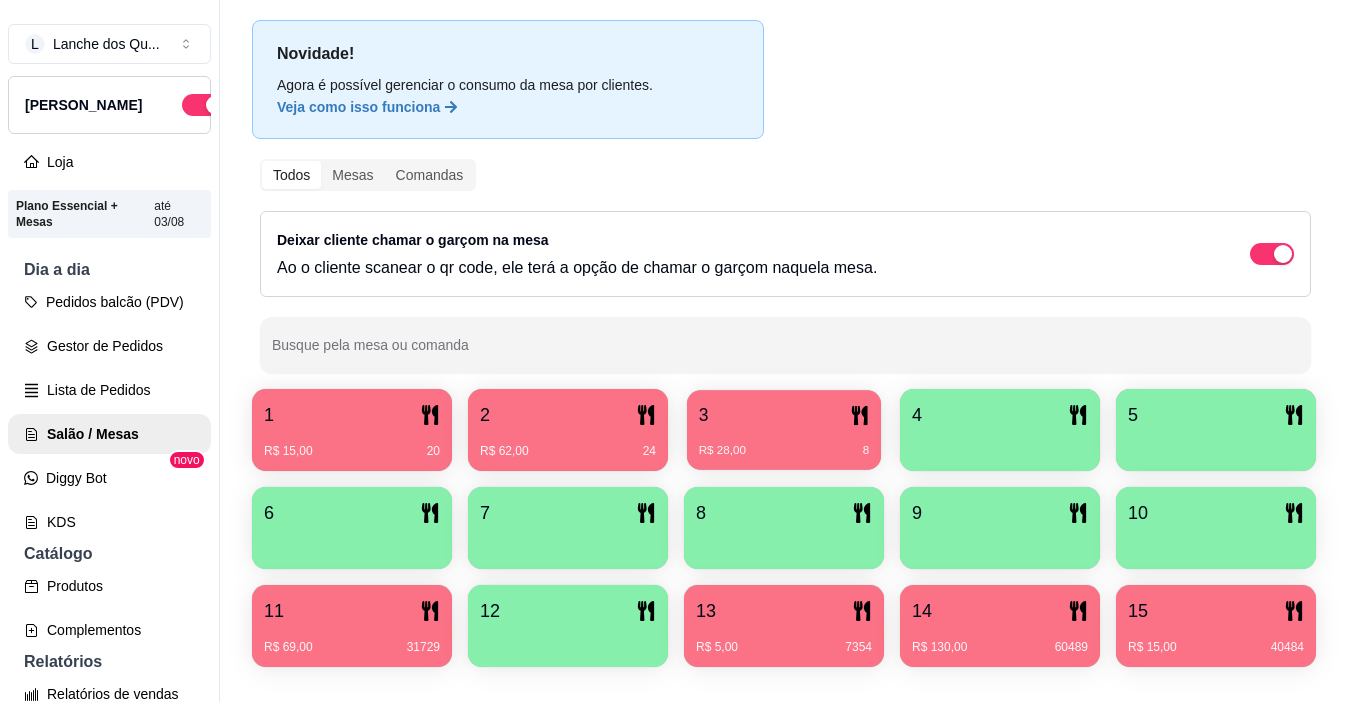 click on "R$ 28,00 8" at bounding box center [784, 451] 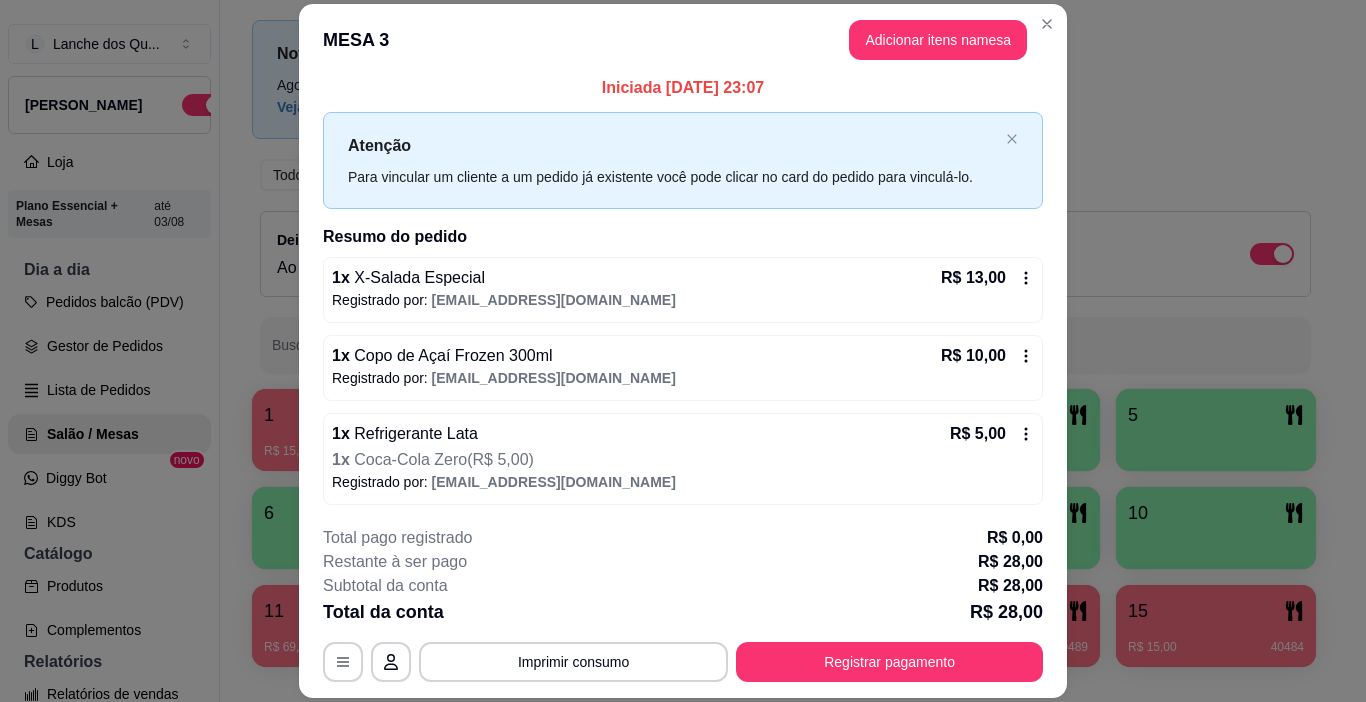 scroll, scrollTop: 10, scrollLeft: 0, axis: vertical 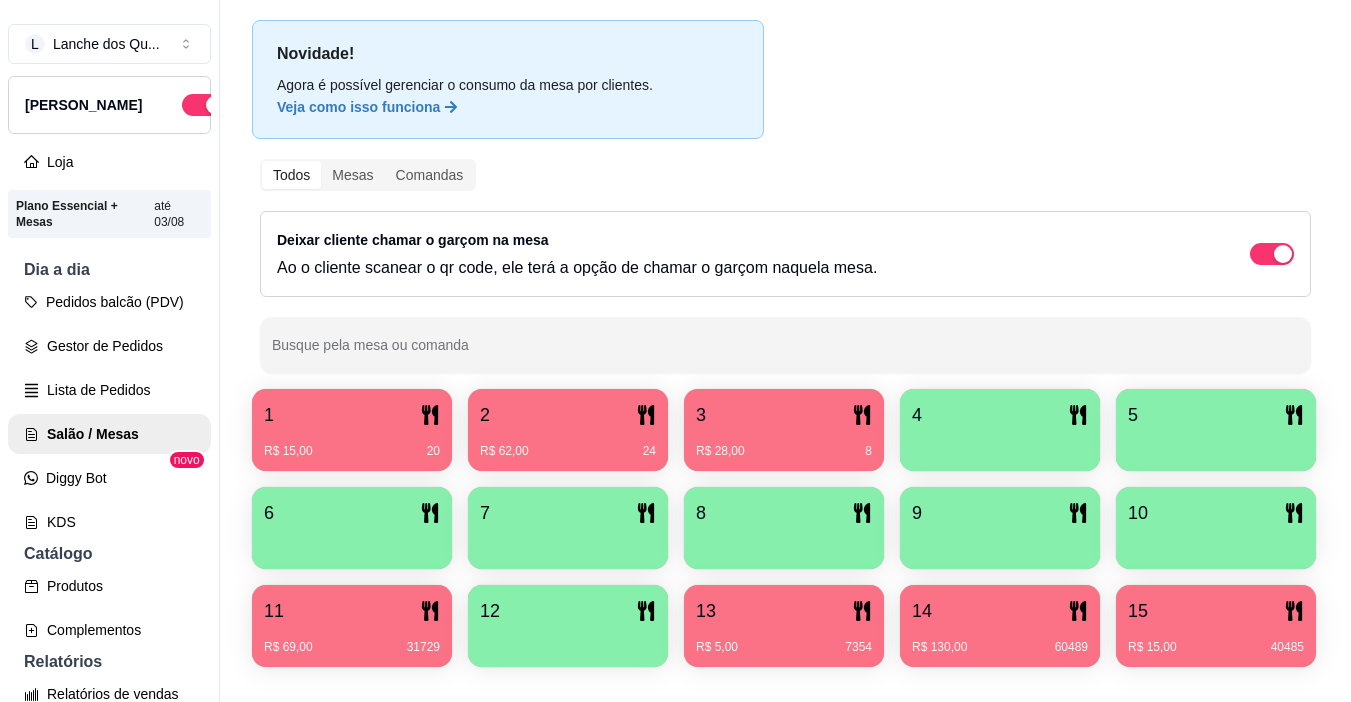 click on "R$ 62,00 24" at bounding box center (568, 444) 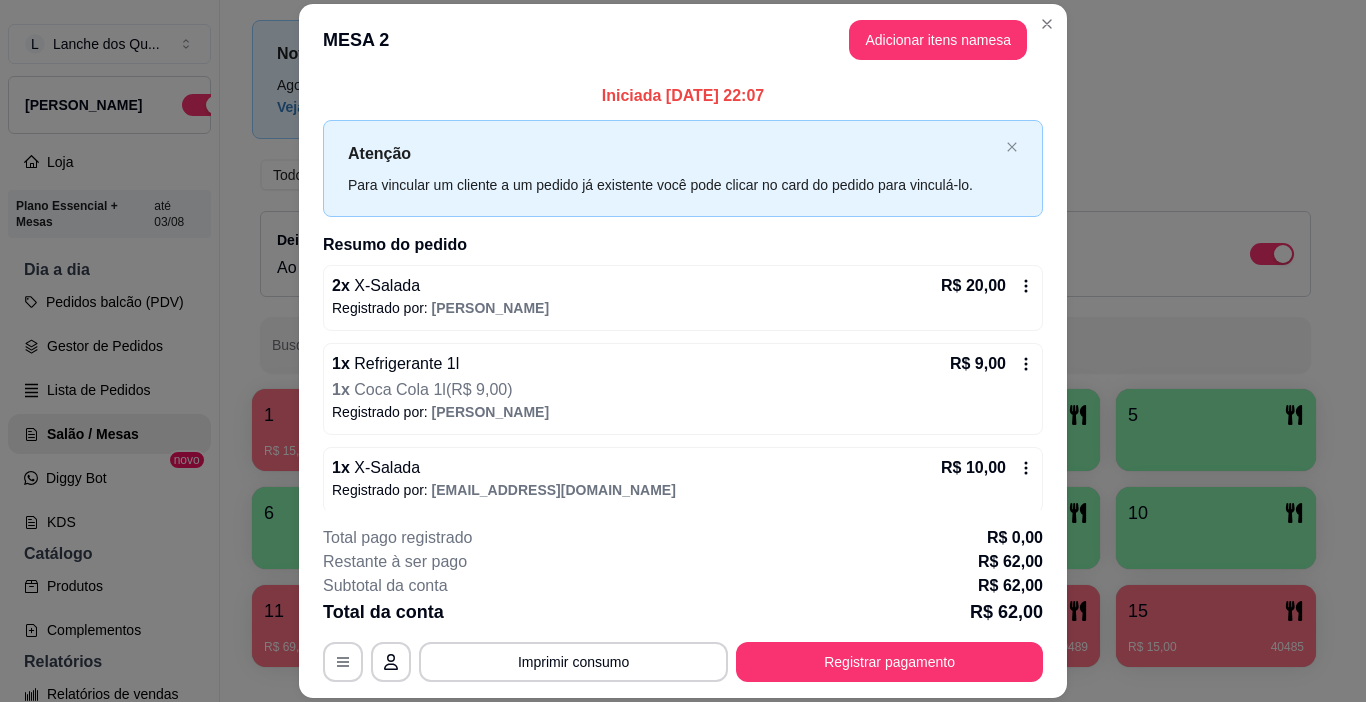 scroll, scrollTop: 166, scrollLeft: 0, axis: vertical 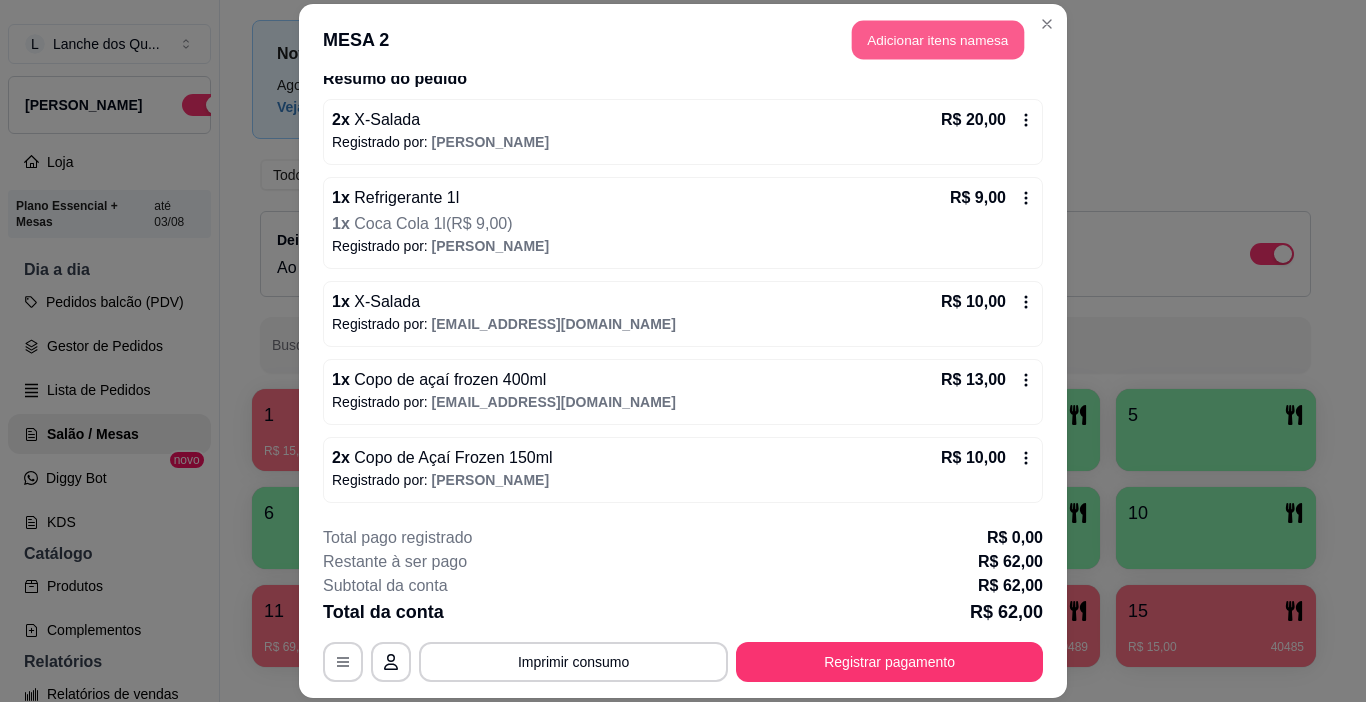 click on "Adicionar itens na  mesa" at bounding box center [938, 39] 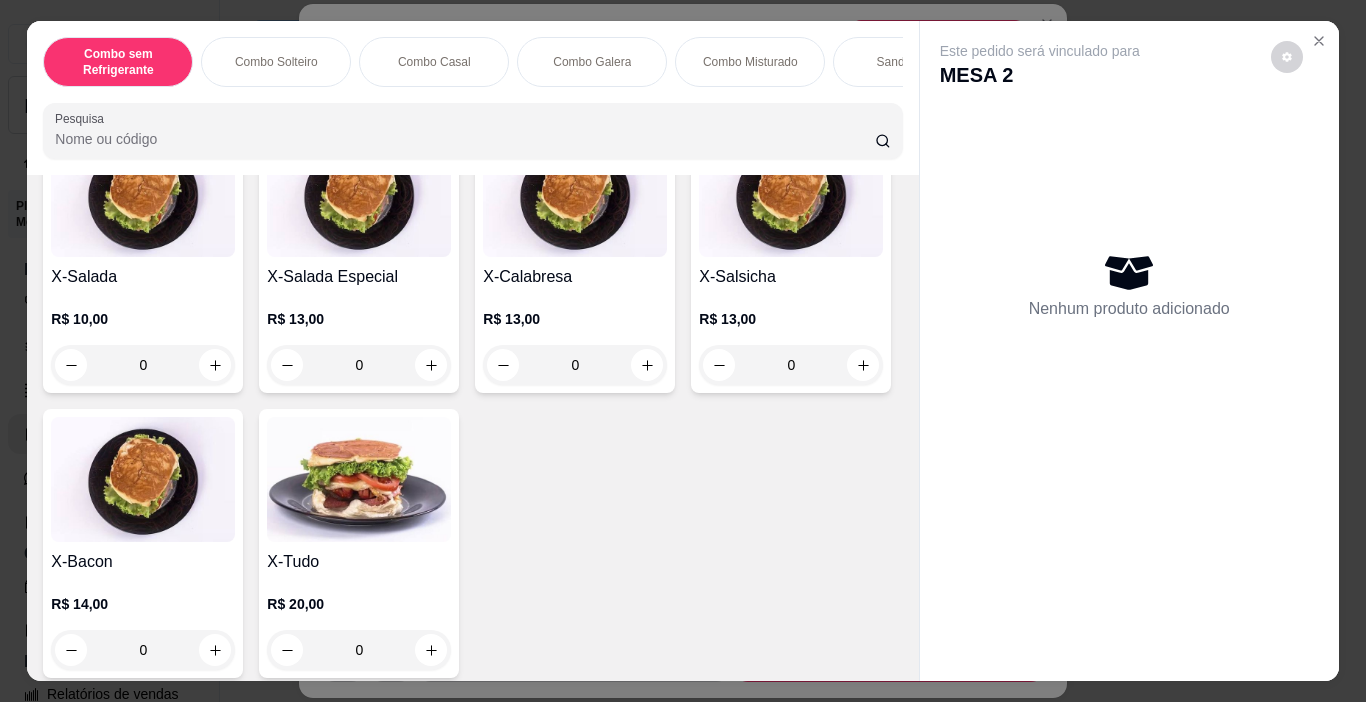 scroll, scrollTop: 3300, scrollLeft: 0, axis: vertical 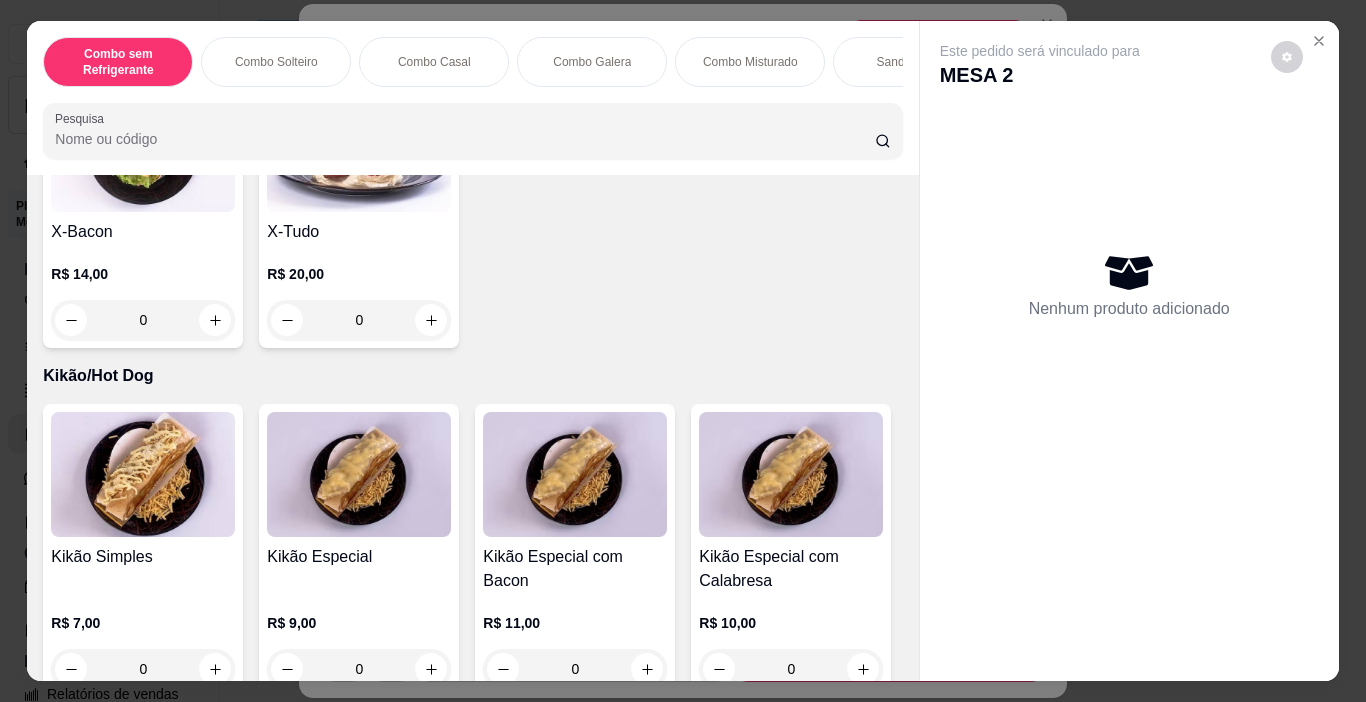 click on "0" at bounding box center [359, 35] 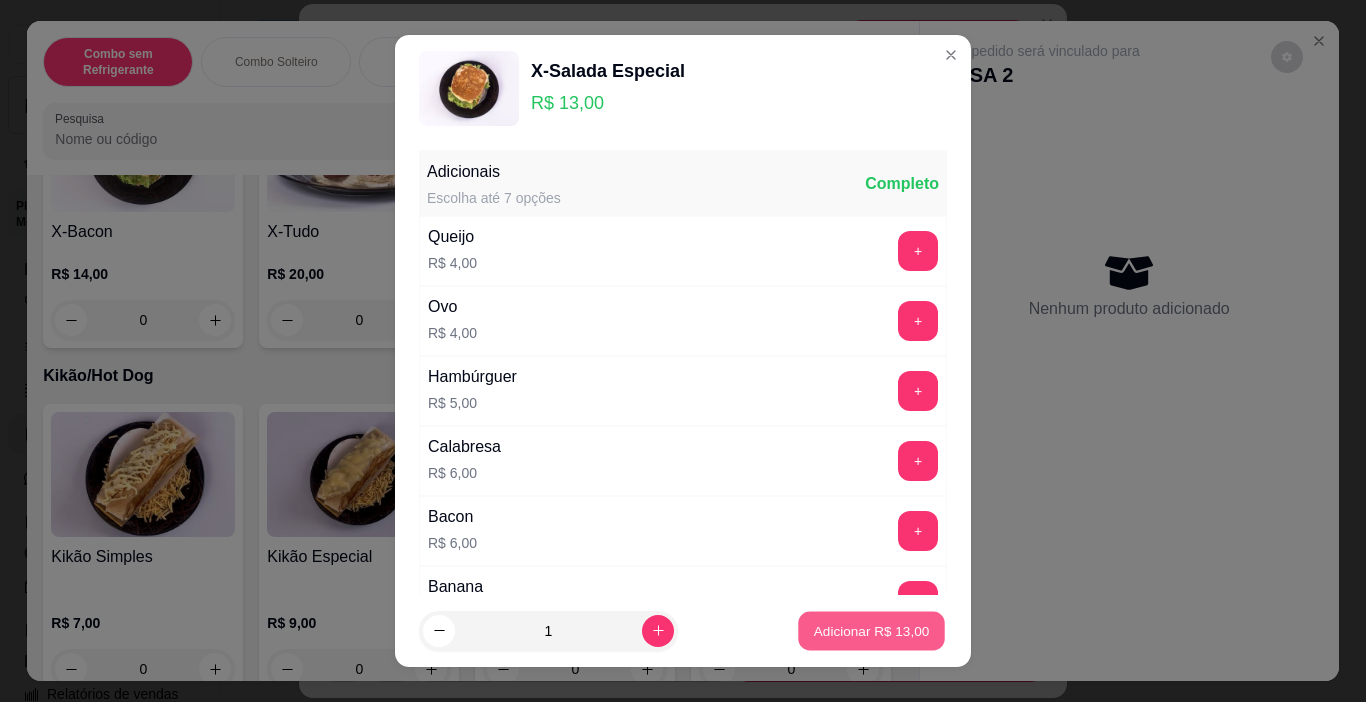 click on "Adicionar   R$ 13,00" at bounding box center (871, 631) 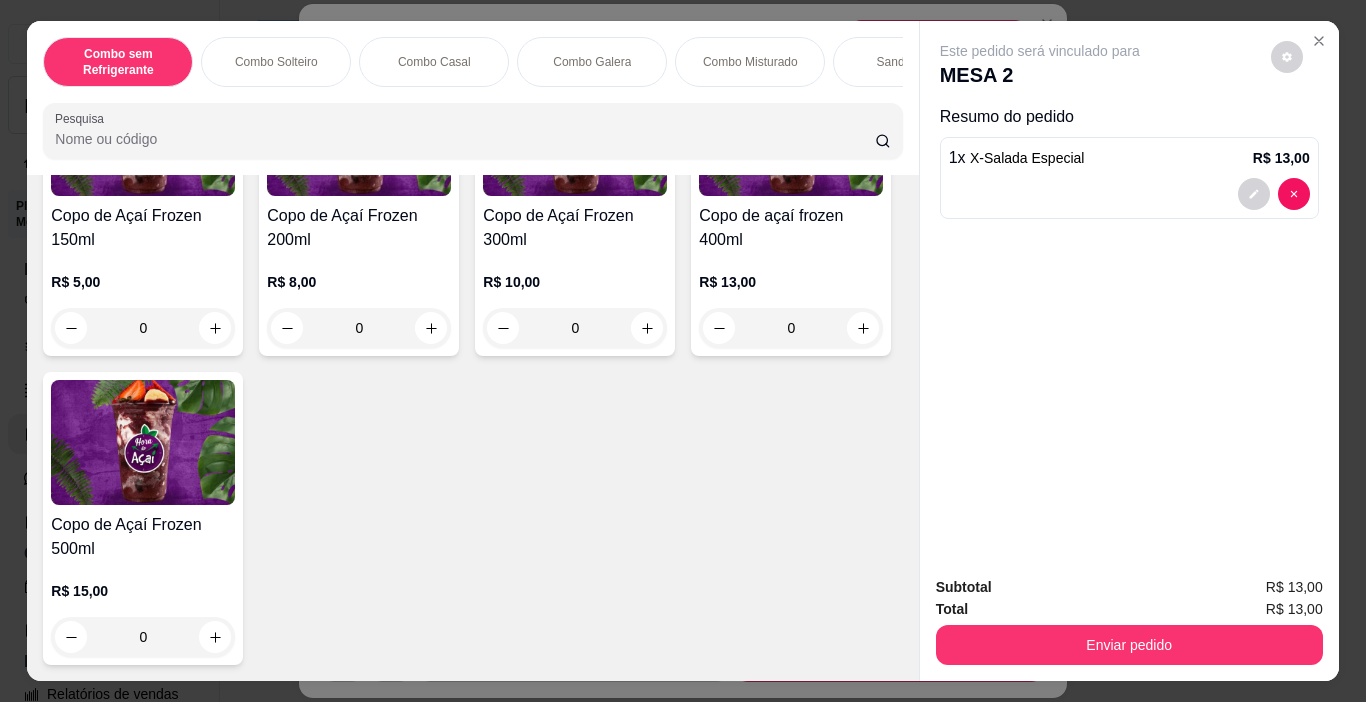 scroll, scrollTop: 4900, scrollLeft: 0, axis: vertical 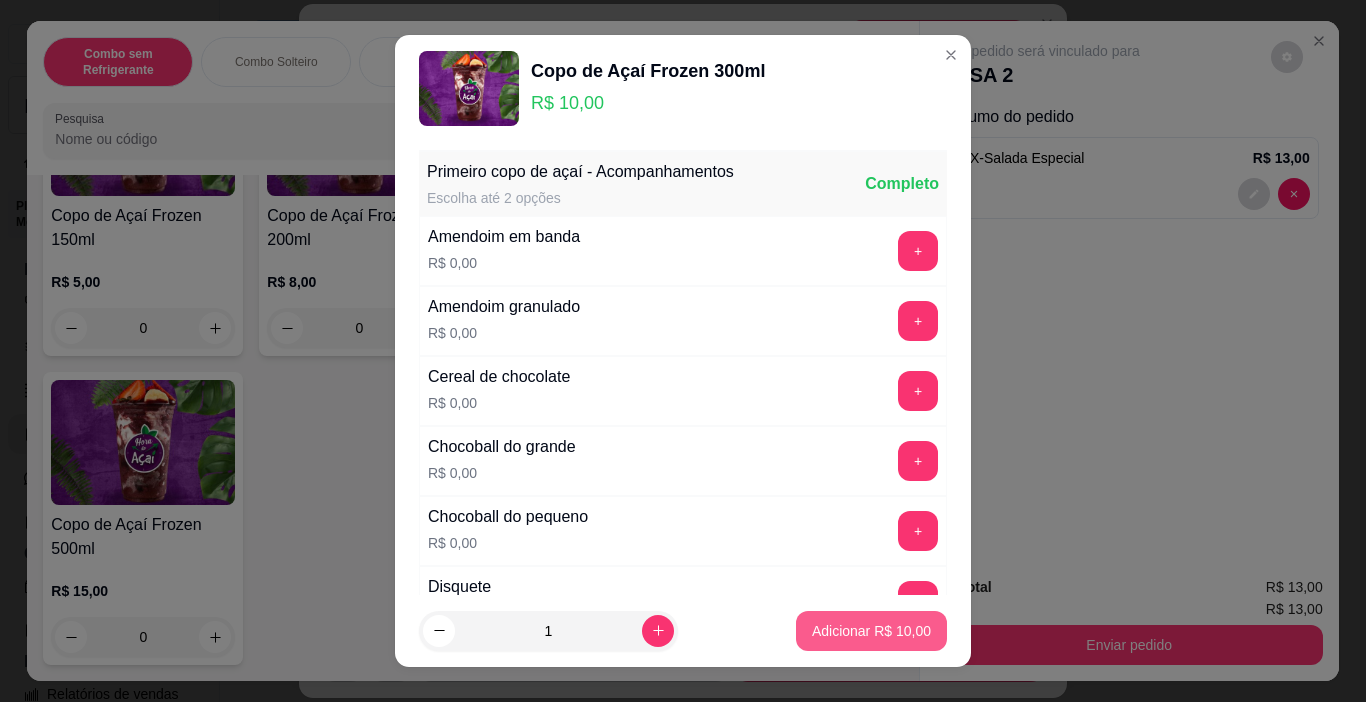 click on "Adicionar   R$ 10,00" at bounding box center (871, 631) 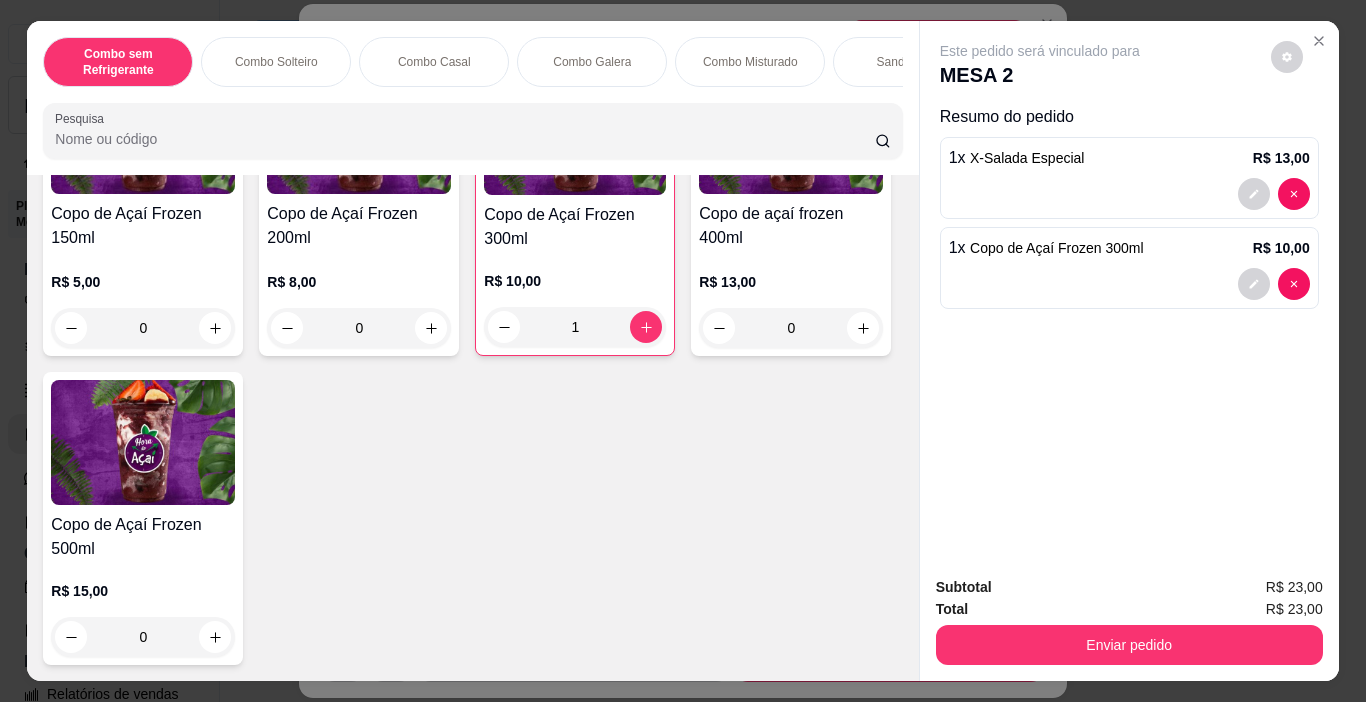 type on "1" 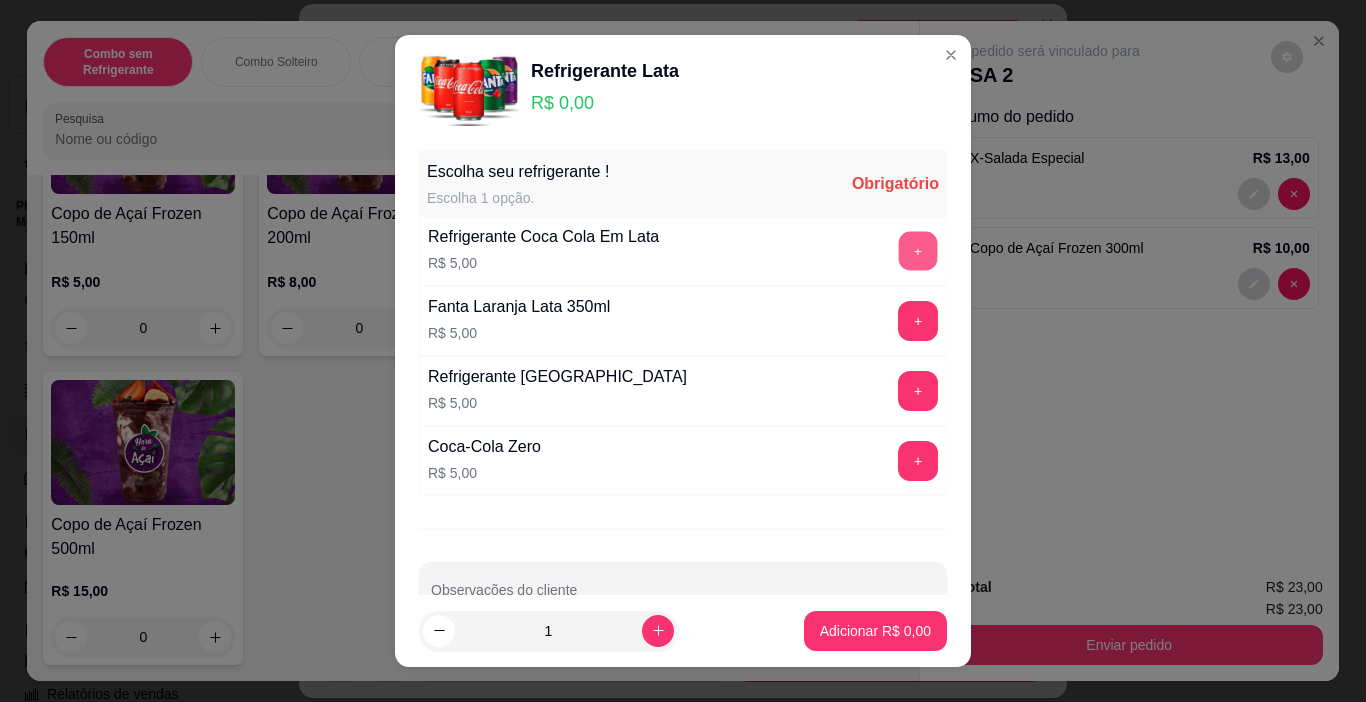 click on "+" at bounding box center [918, 251] 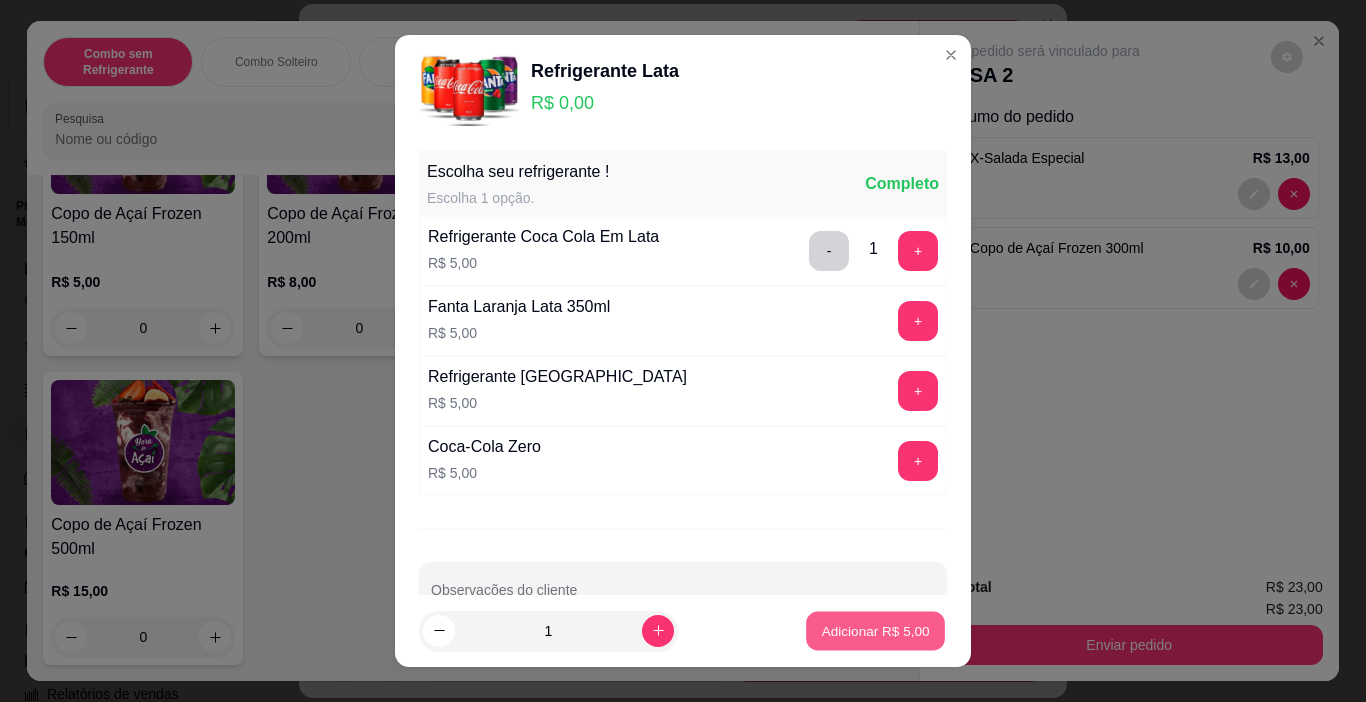 click on "Adicionar   R$ 5,00" at bounding box center (875, 630) 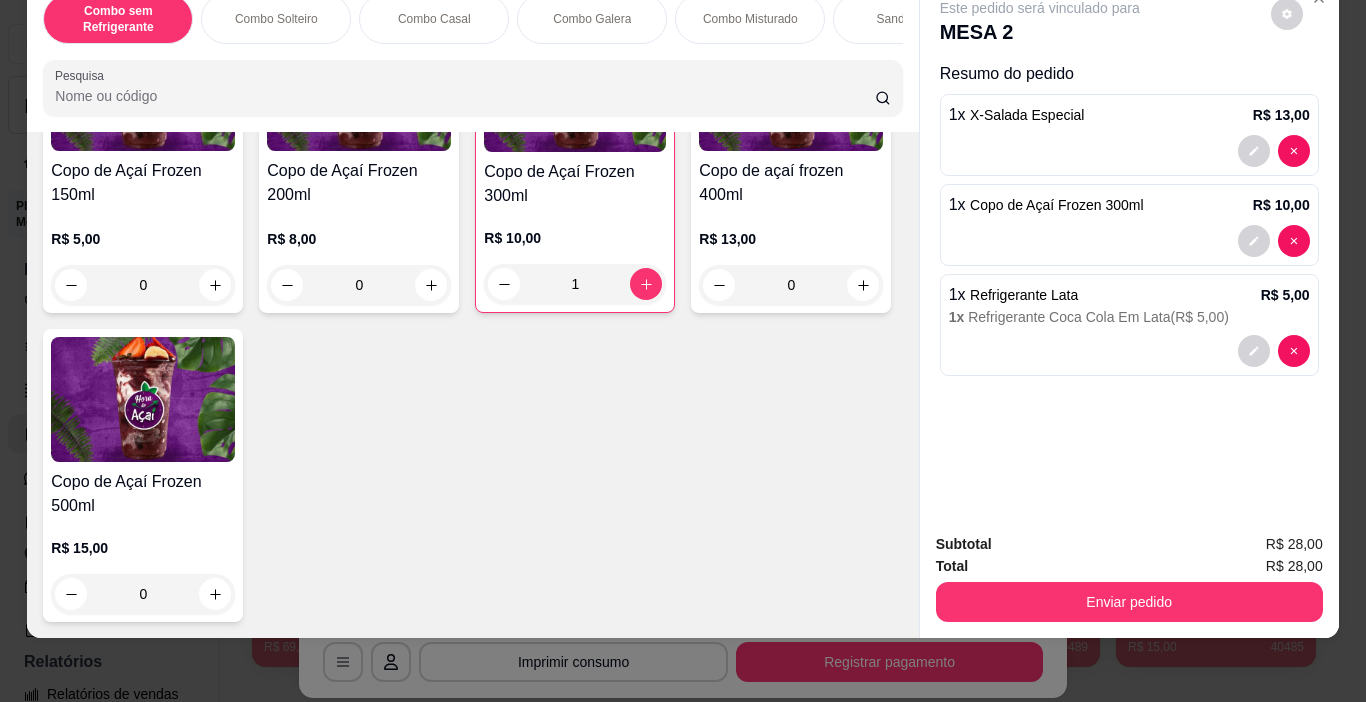 scroll, scrollTop: 0, scrollLeft: 0, axis: both 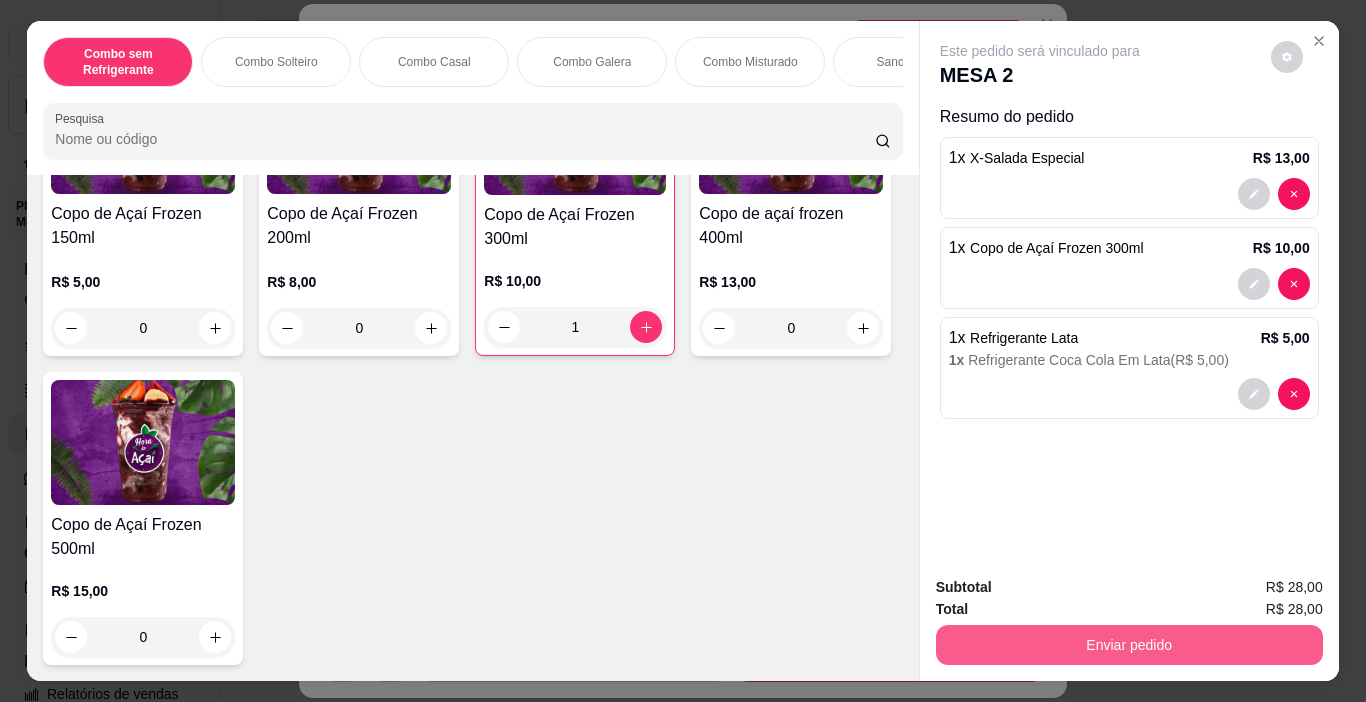 click on "Enviar pedido" at bounding box center (1129, 645) 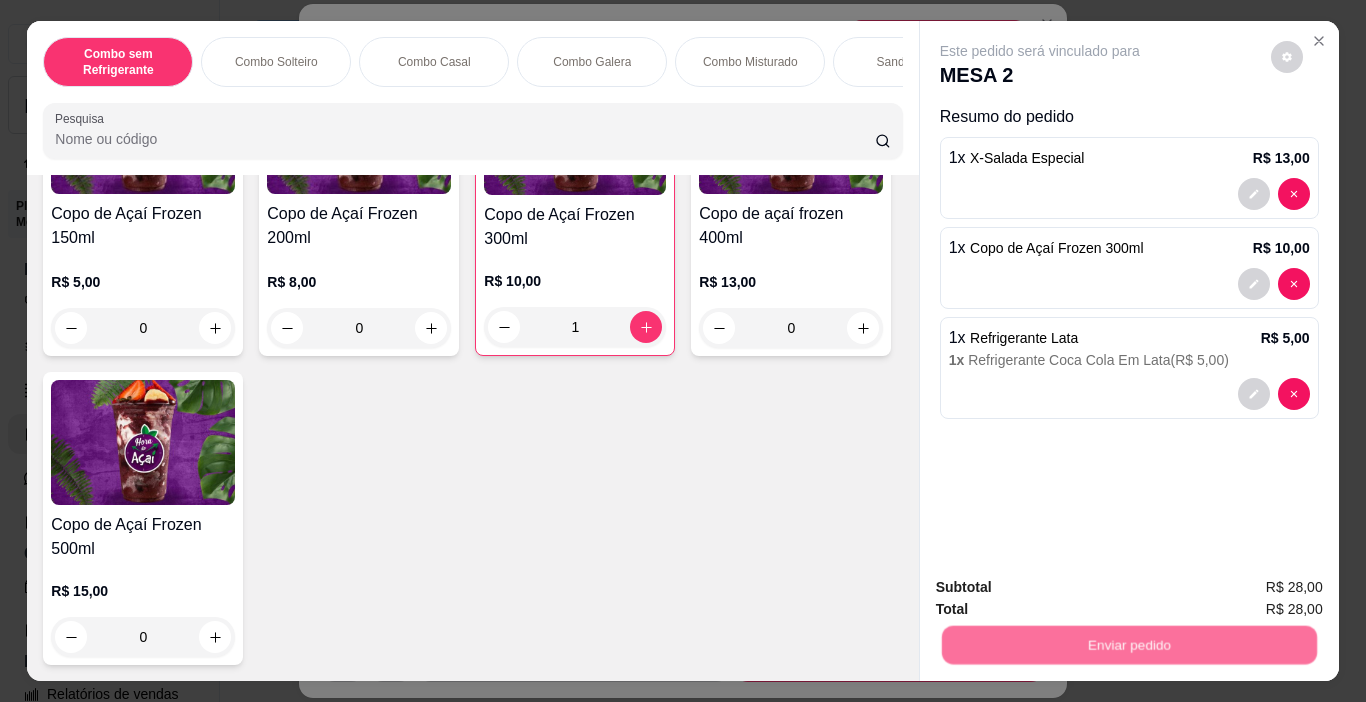 click on "Não registrar e enviar pedido" at bounding box center (1063, 587) 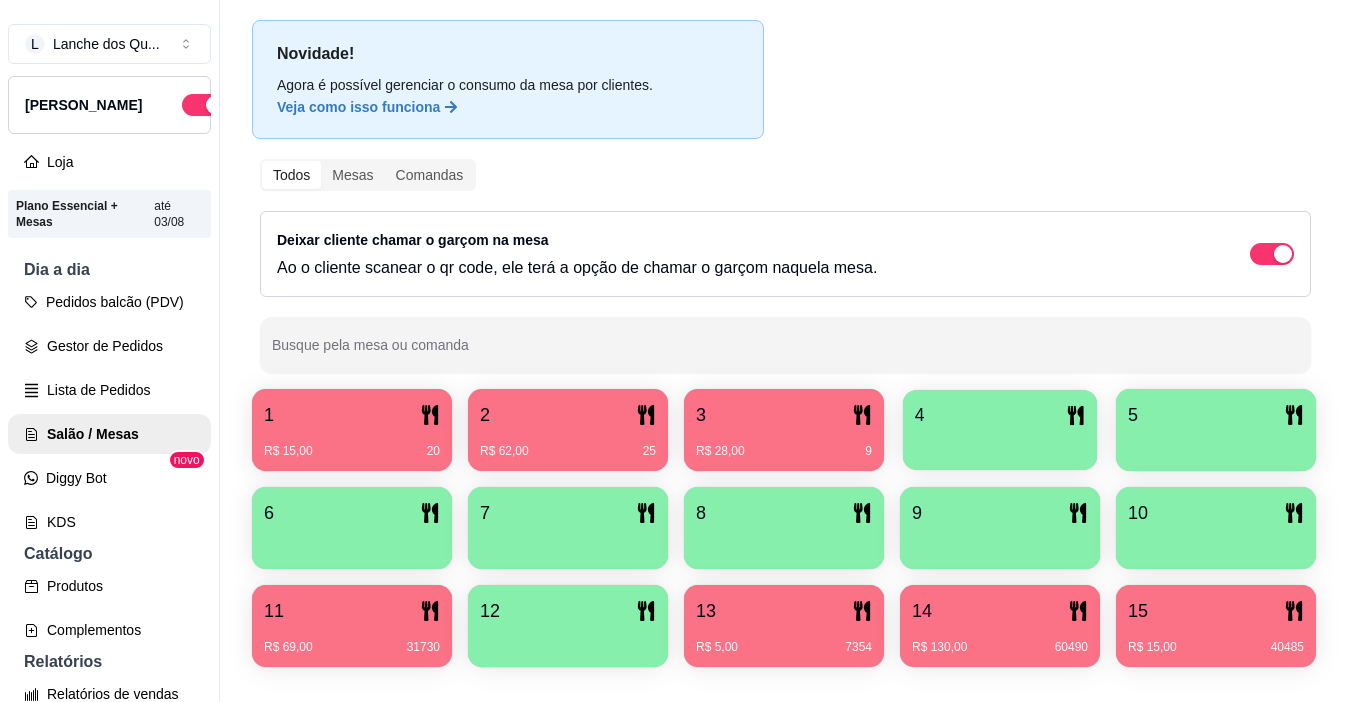 click on "4" at bounding box center [1000, 415] 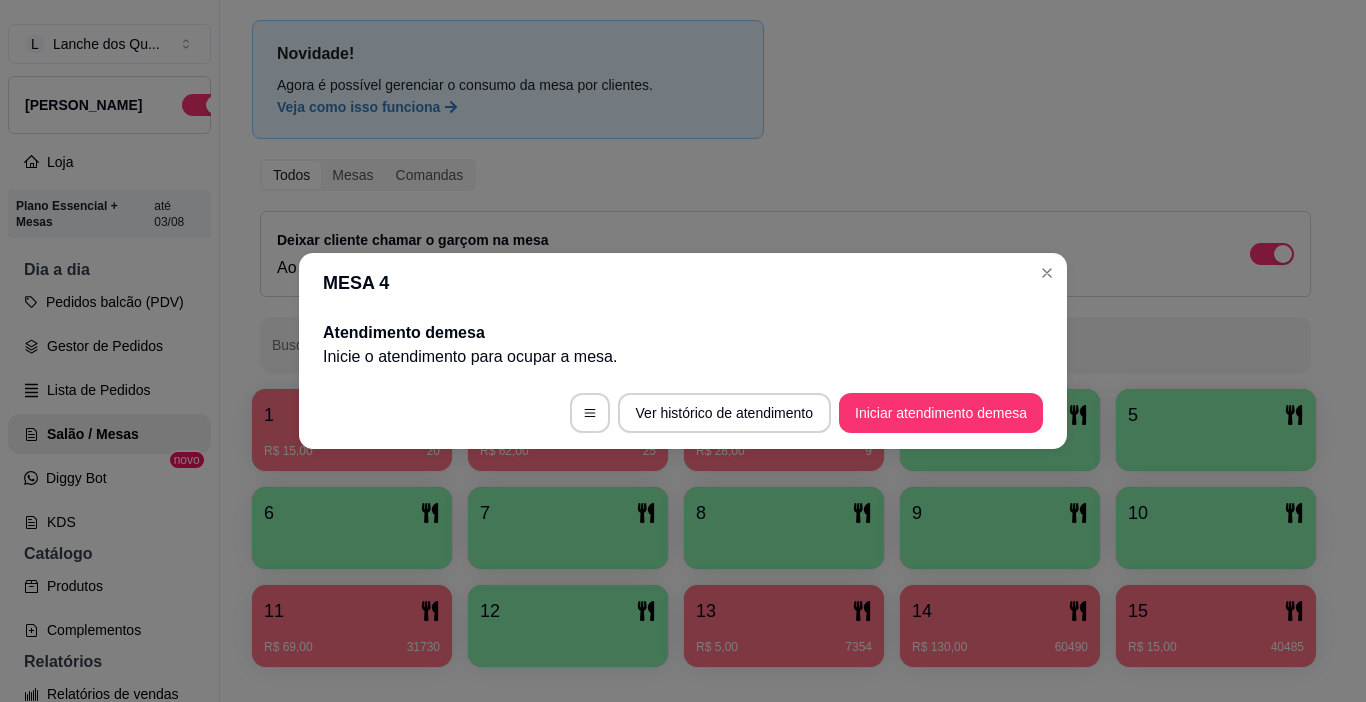 click on "MESA 4" at bounding box center [683, 283] 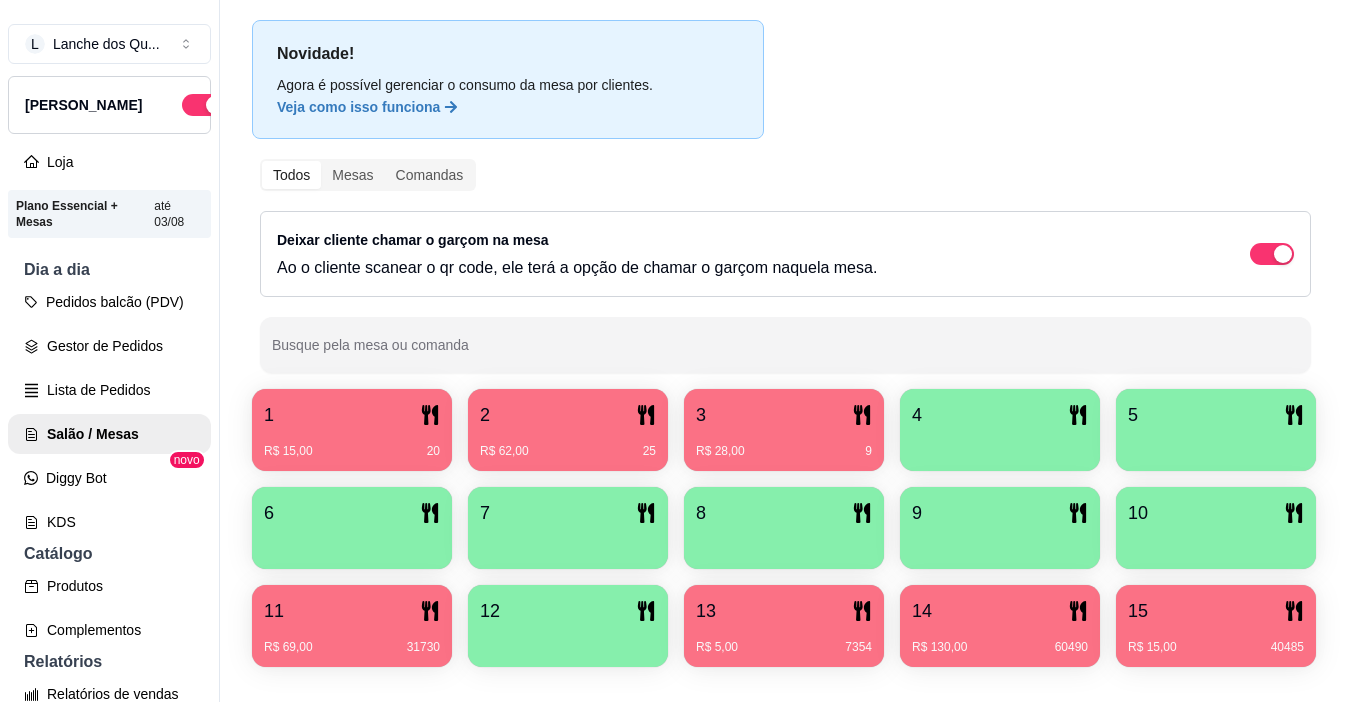 click on "2" at bounding box center (568, 415) 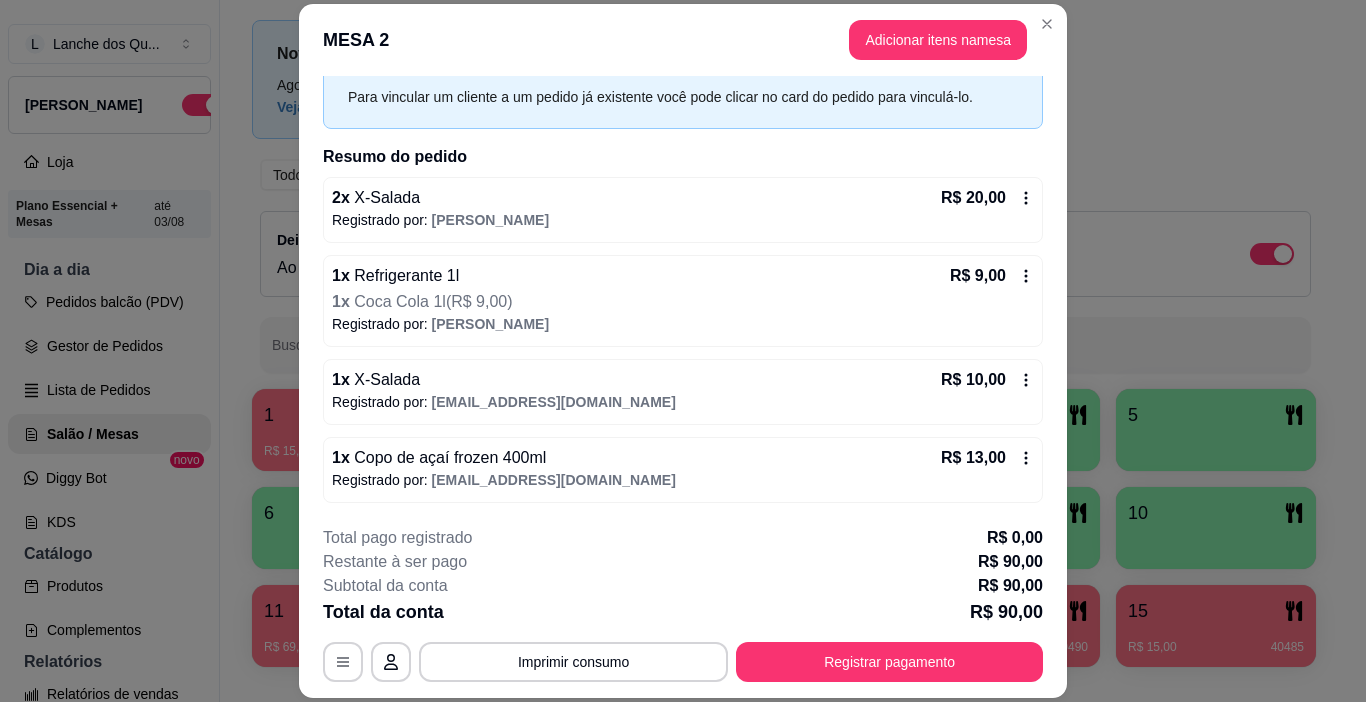 scroll, scrollTop: 0, scrollLeft: 0, axis: both 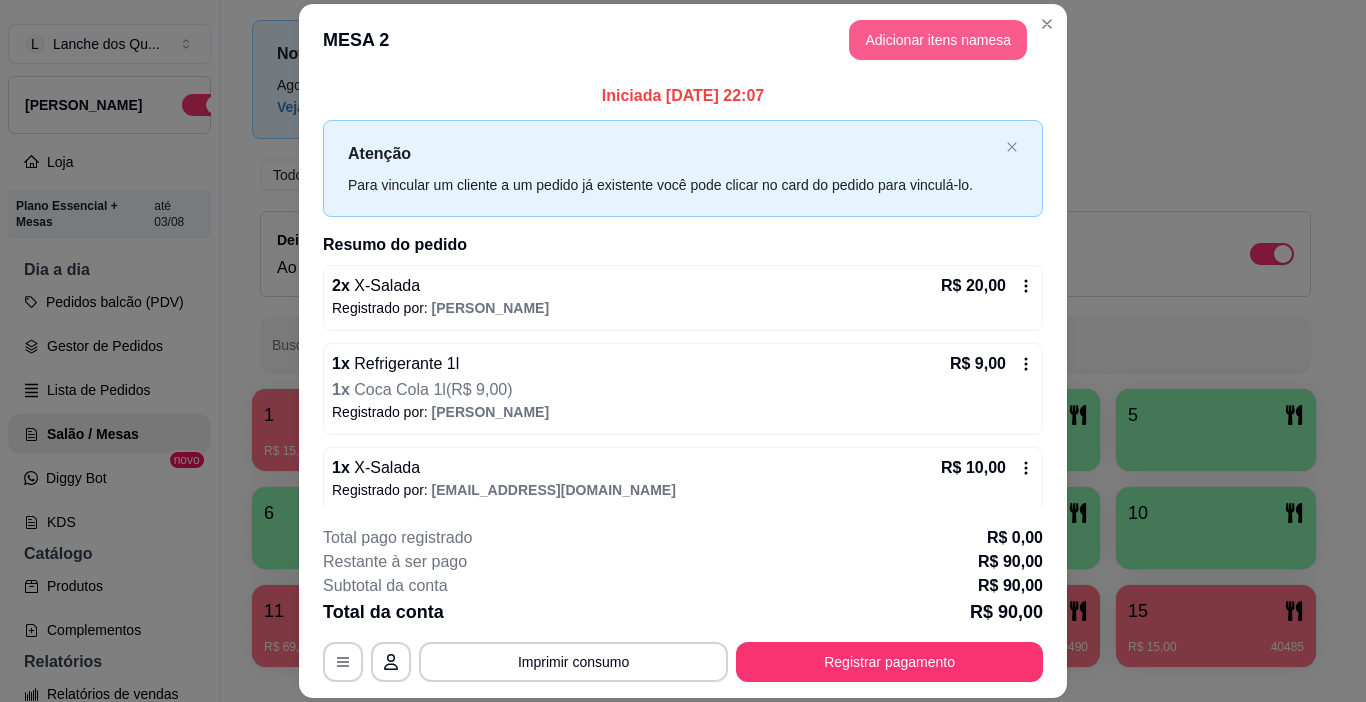 click on "Adicionar itens na  mesa" at bounding box center (938, 40) 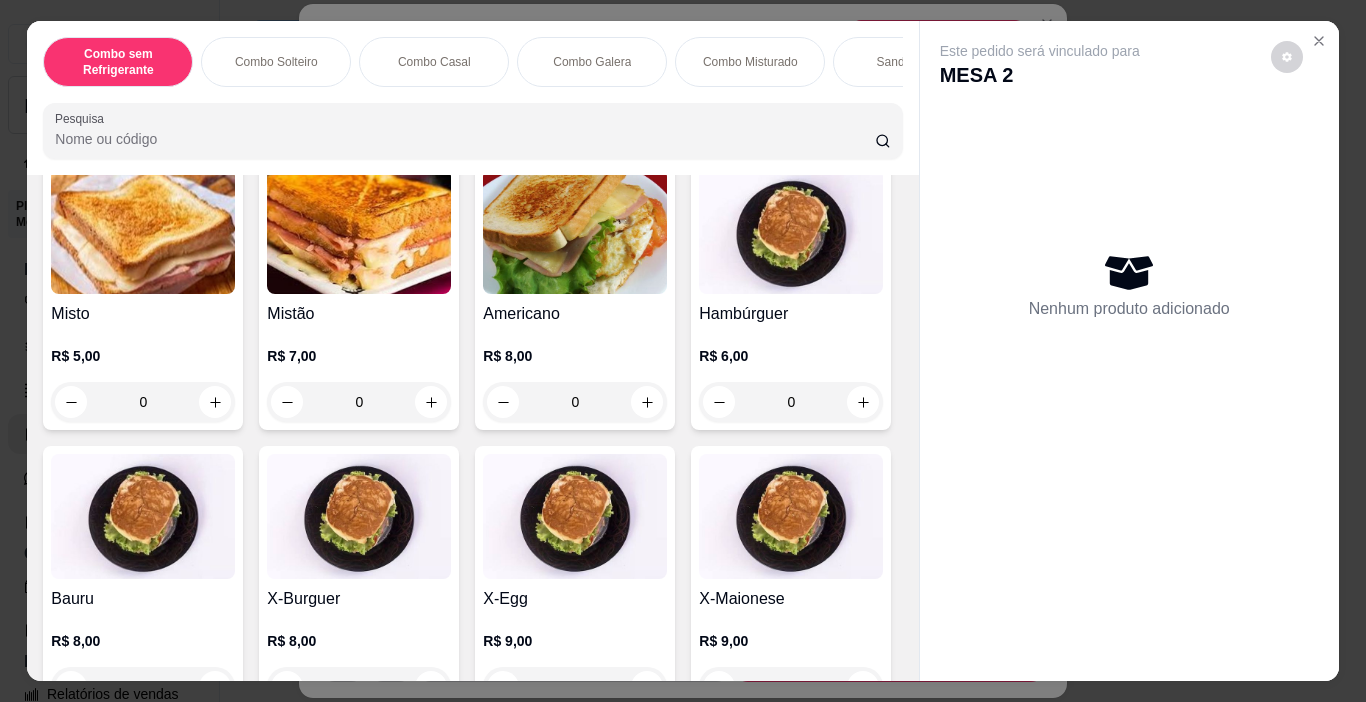 scroll, scrollTop: 2500, scrollLeft: 0, axis: vertical 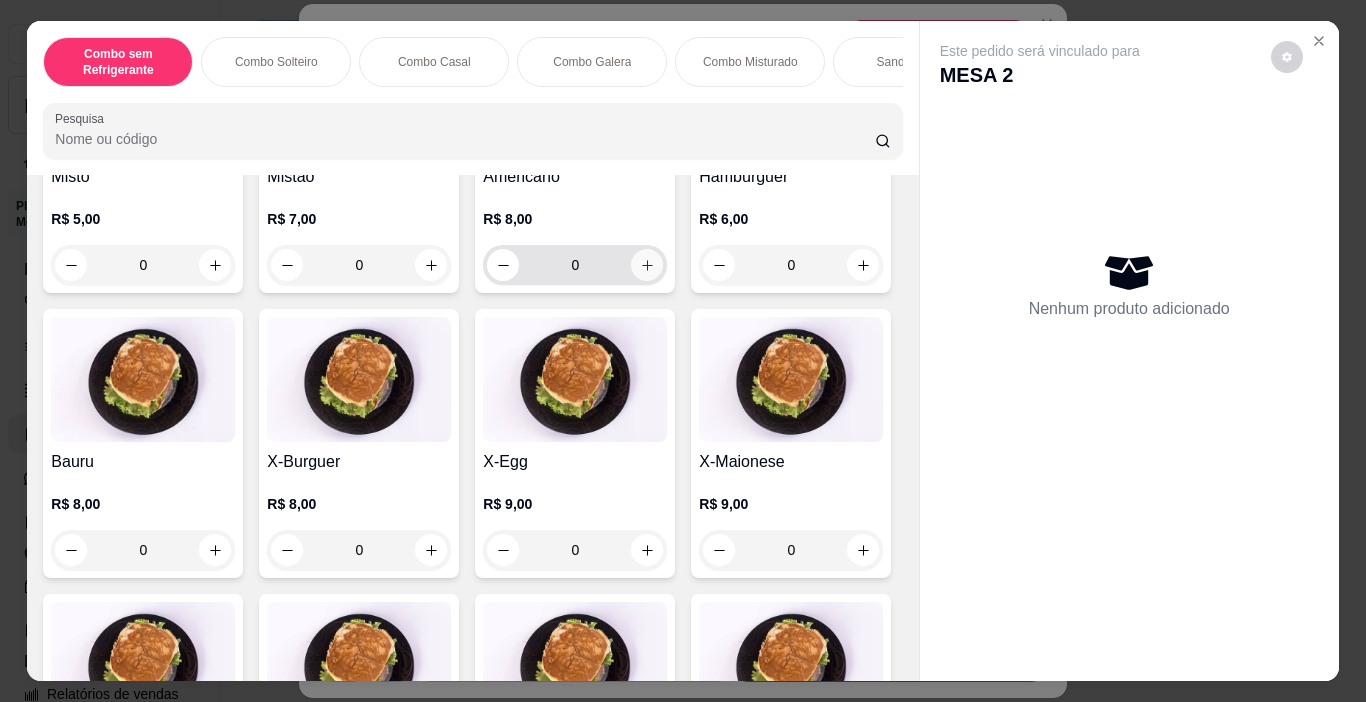 click 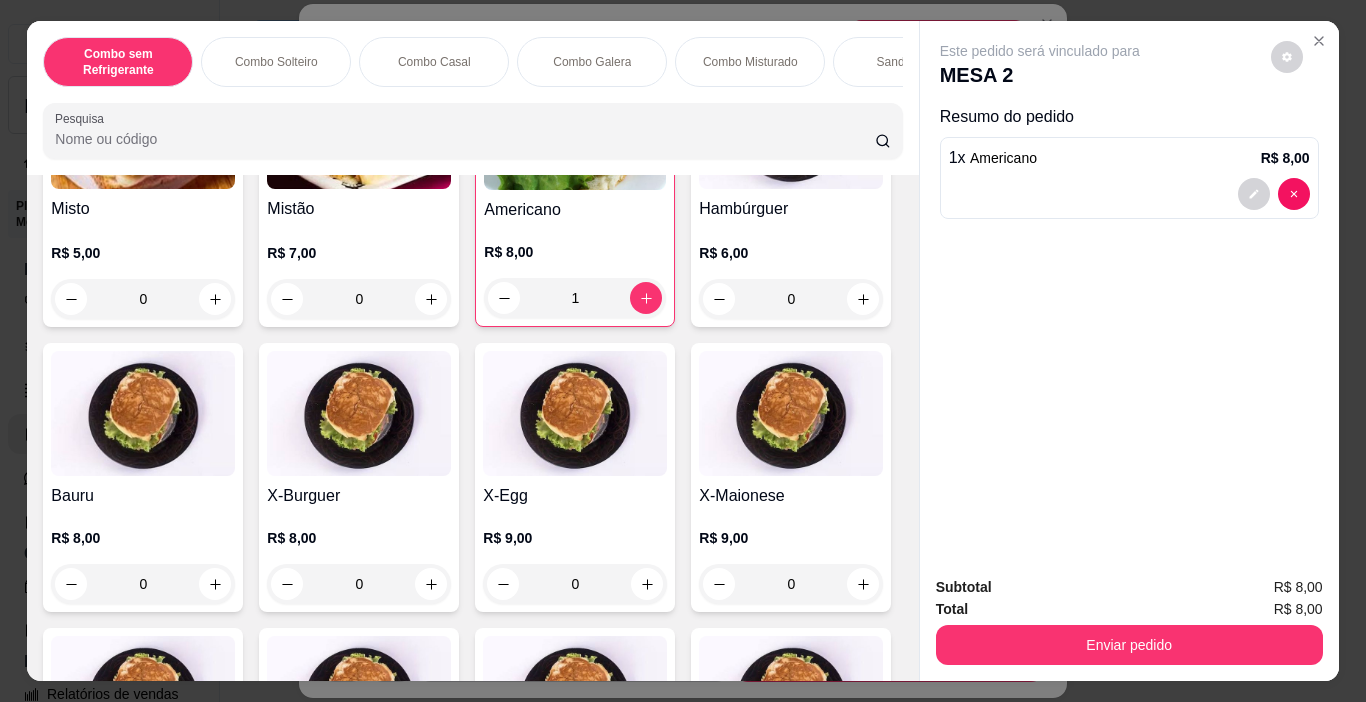 scroll, scrollTop: 2500, scrollLeft: 0, axis: vertical 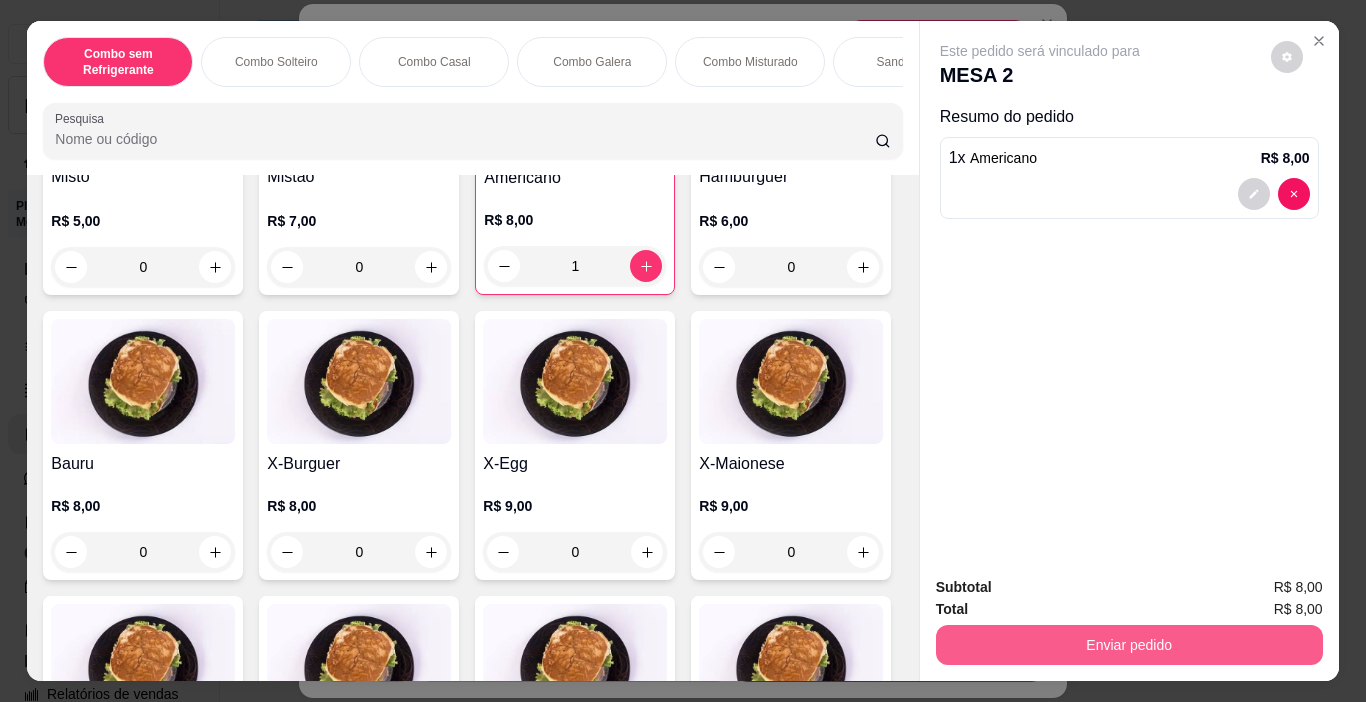 click on "Enviar pedido" at bounding box center [1129, 645] 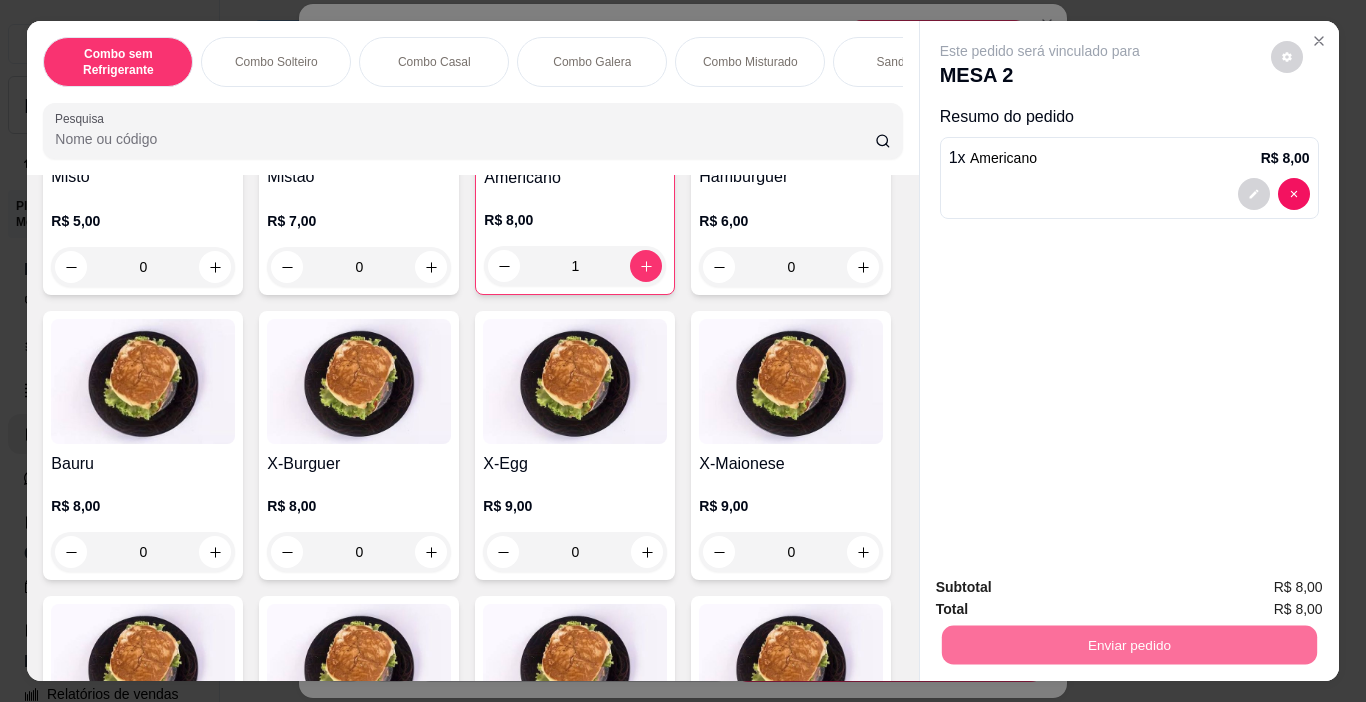 click on "Não registrar e enviar pedido" at bounding box center [1063, 587] 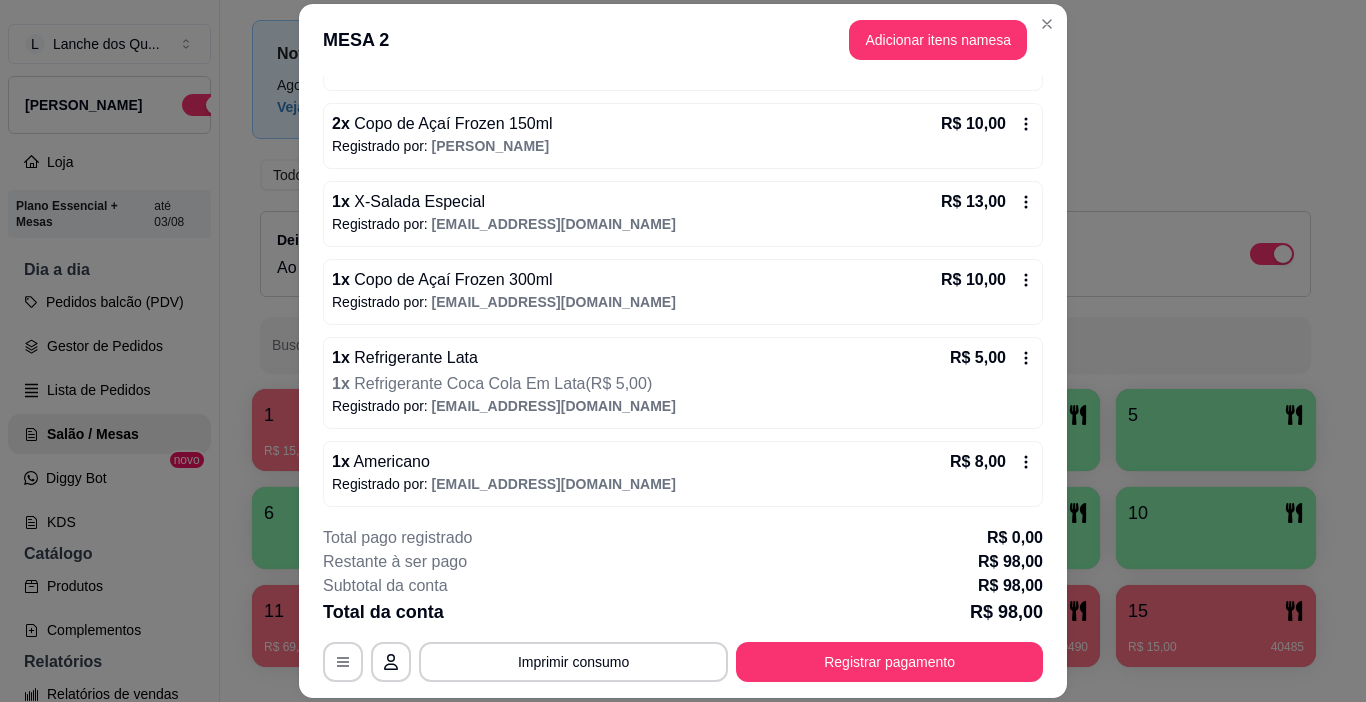 scroll, scrollTop: 504, scrollLeft: 0, axis: vertical 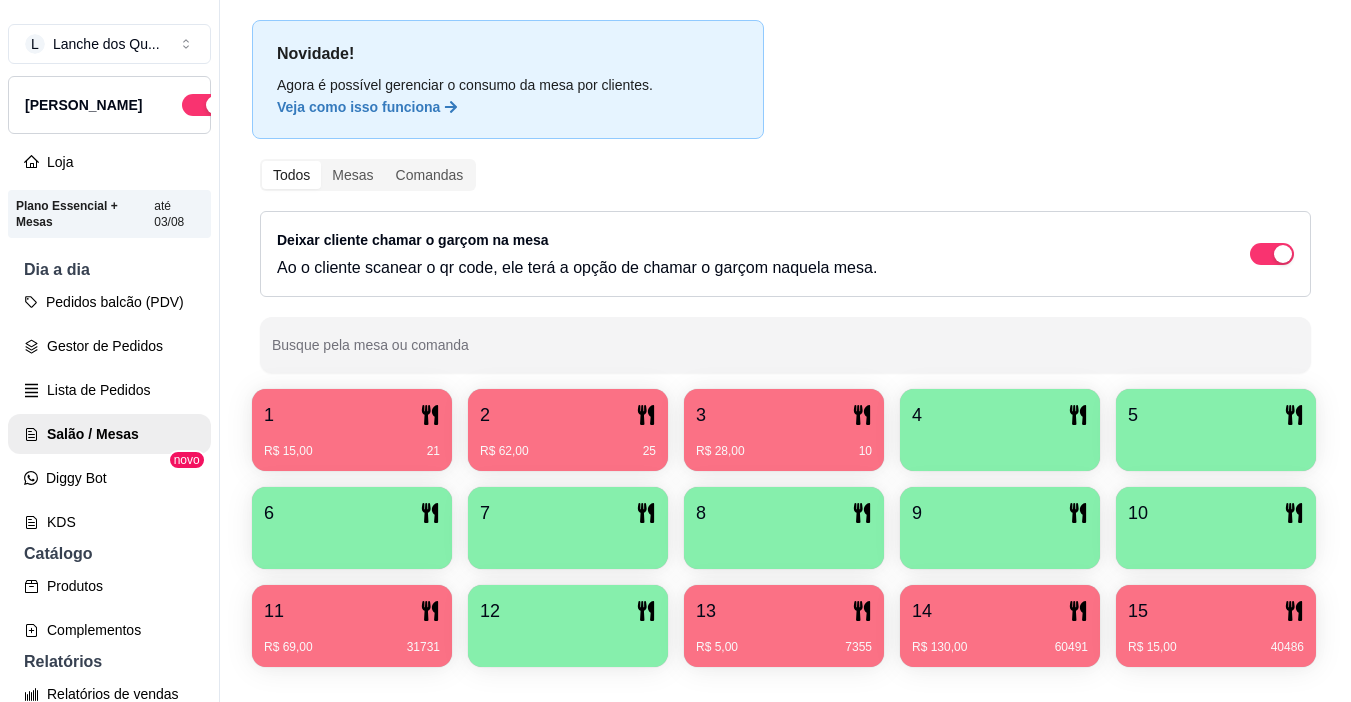 click on "R$ 28,00 10" at bounding box center (784, 444) 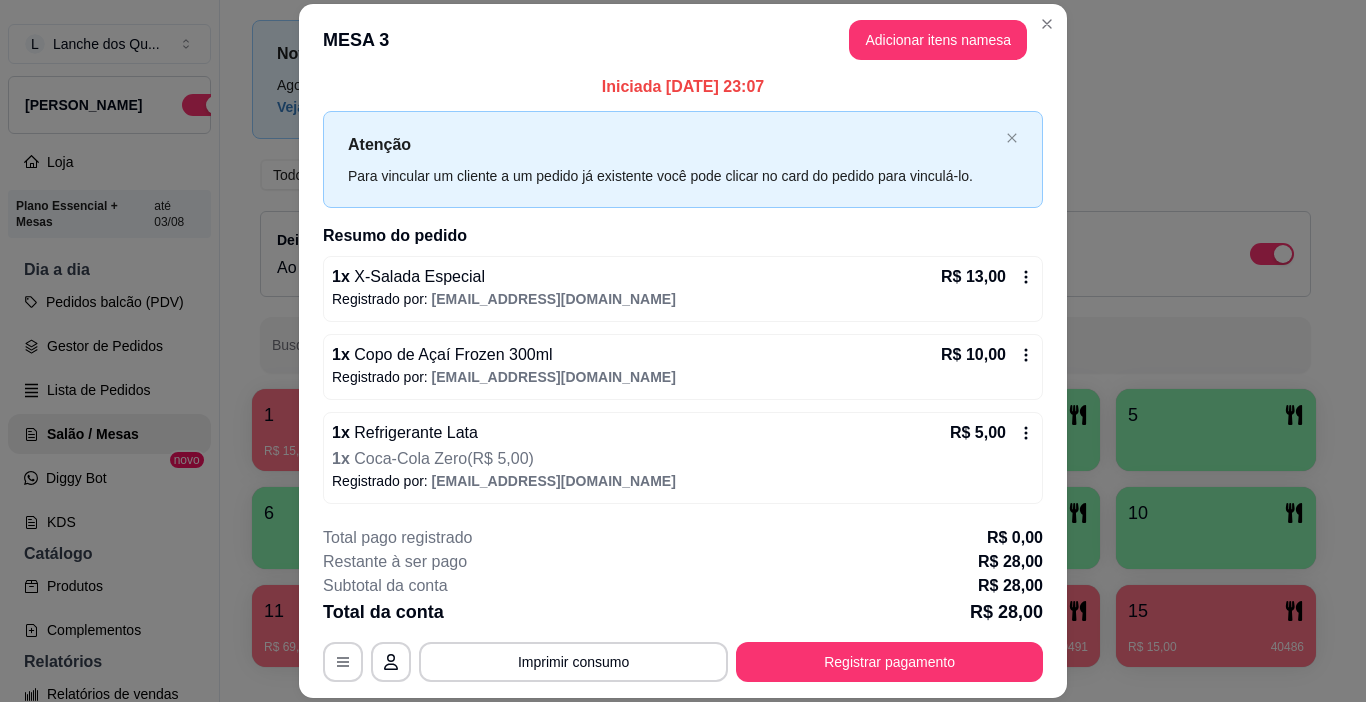 scroll, scrollTop: 10, scrollLeft: 0, axis: vertical 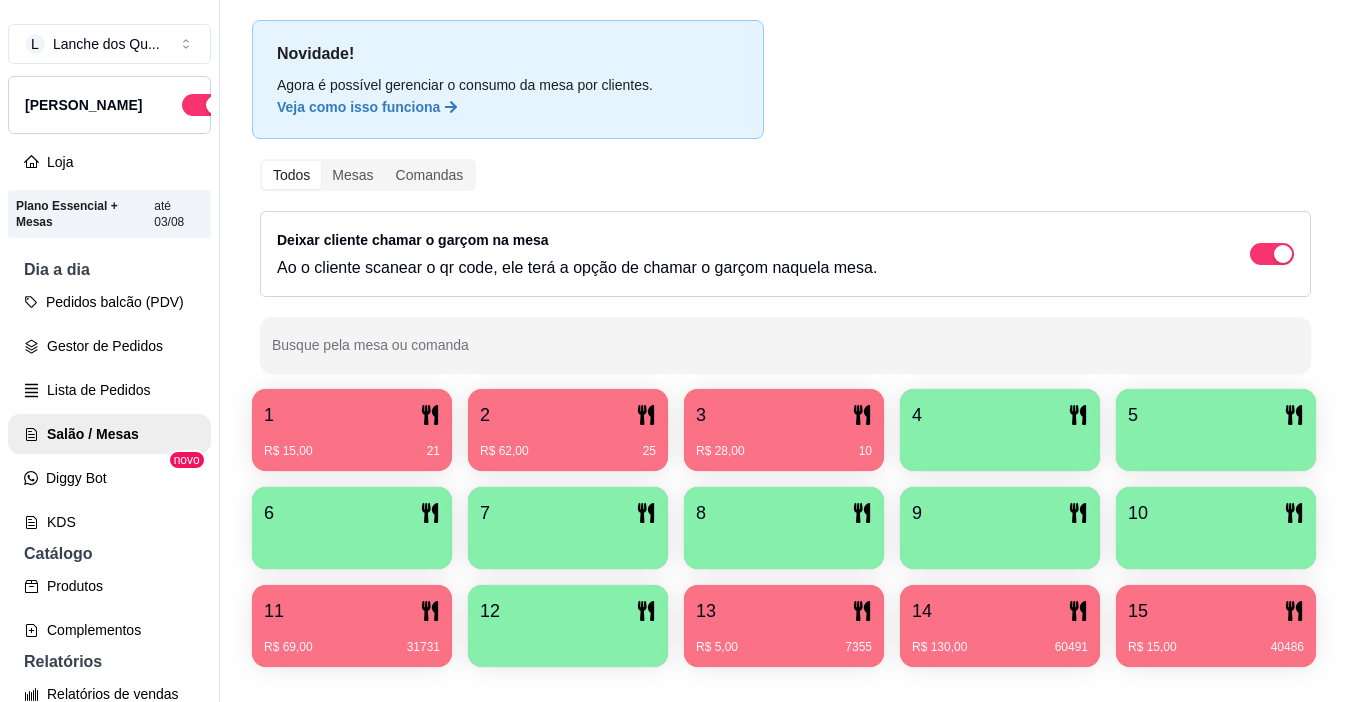 click on "2" at bounding box center [568, 415] 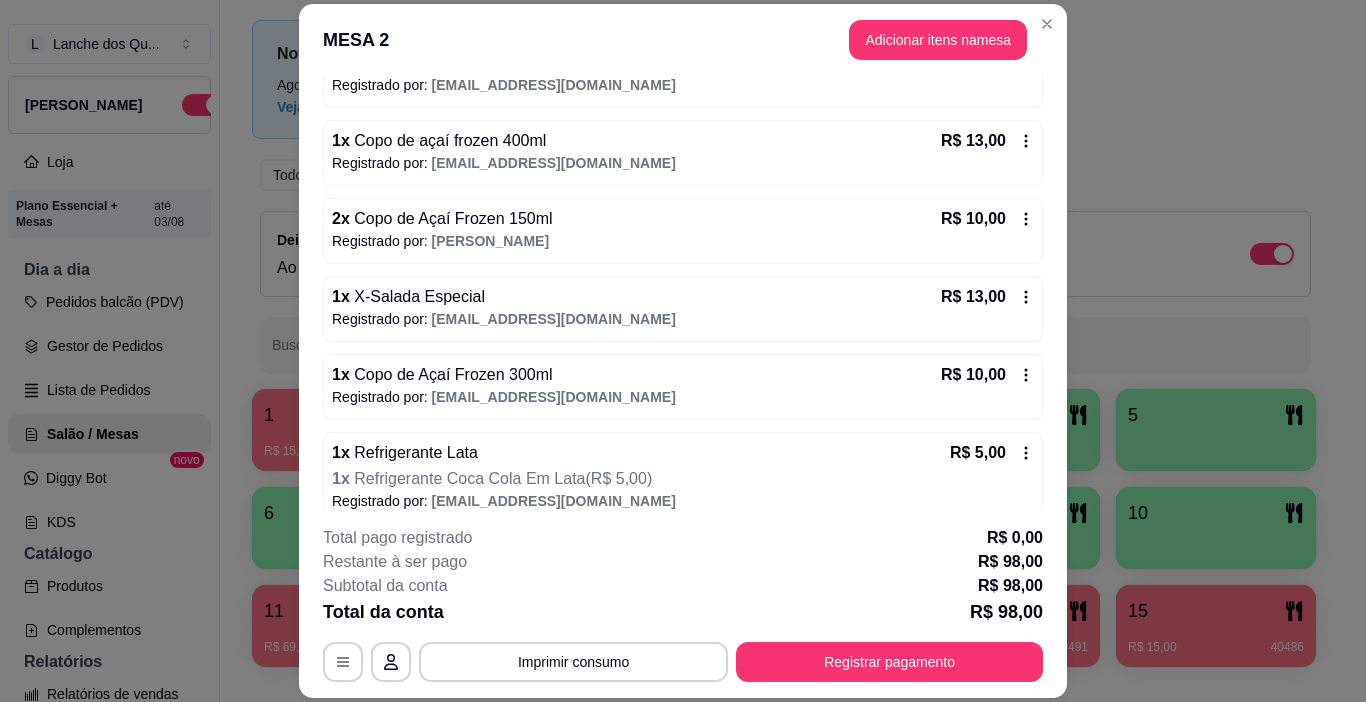 scroll, scrollTop: 504, scrollLeft: 0, axis: vertical 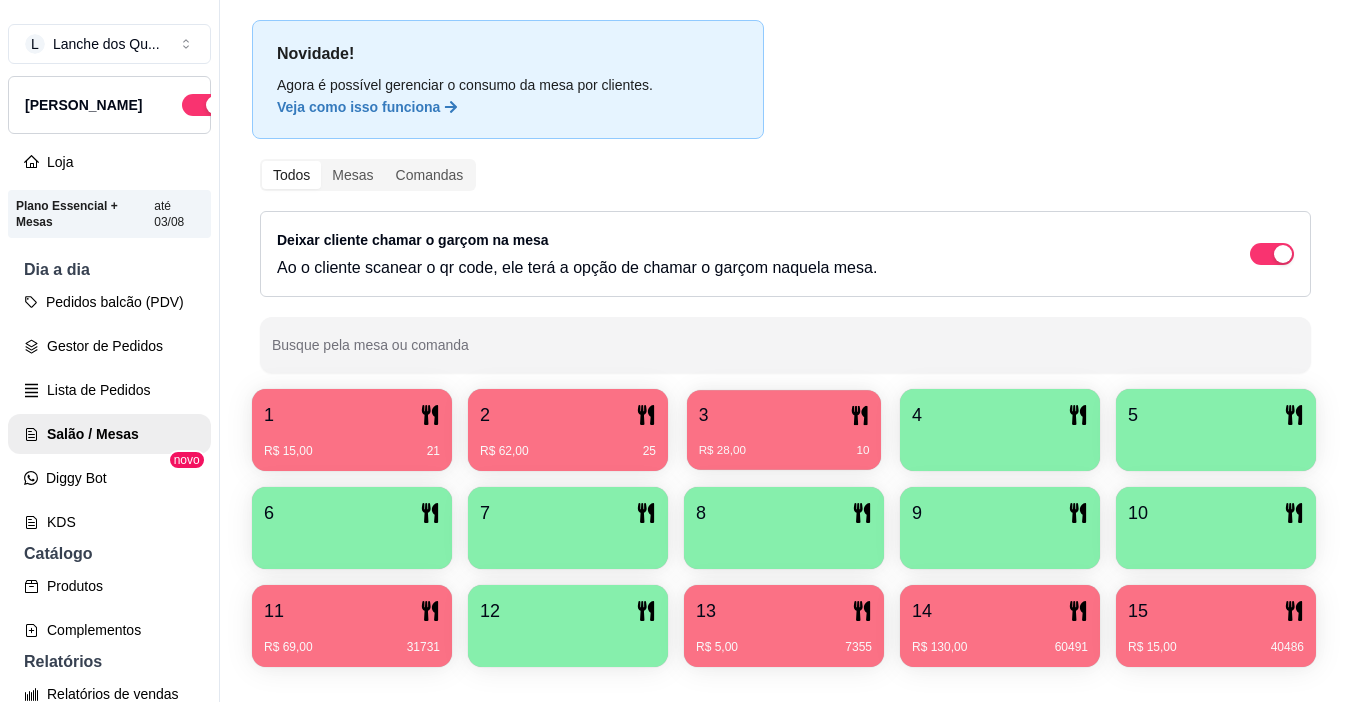 click on "R$ 28,00 10" at bounding box center (784, 443) 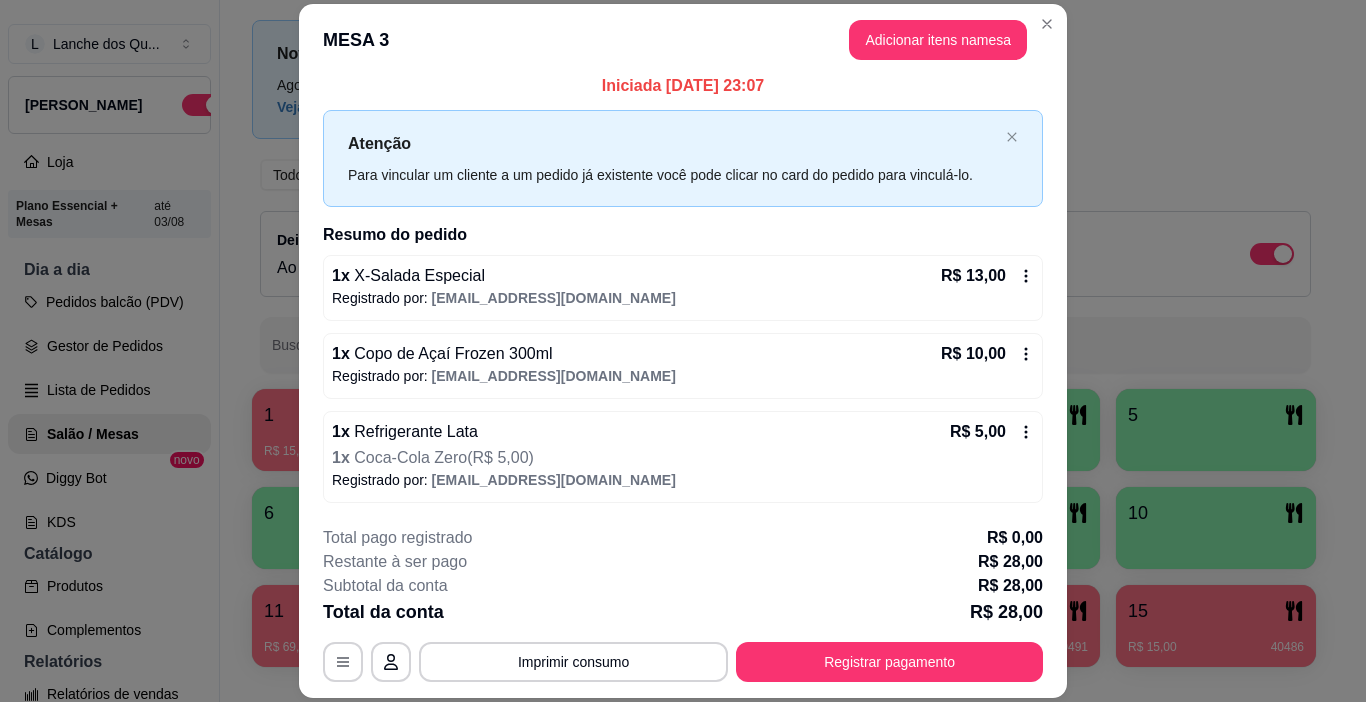 scroll, scrollTop: 0, scrollLeft: 0, axis: both 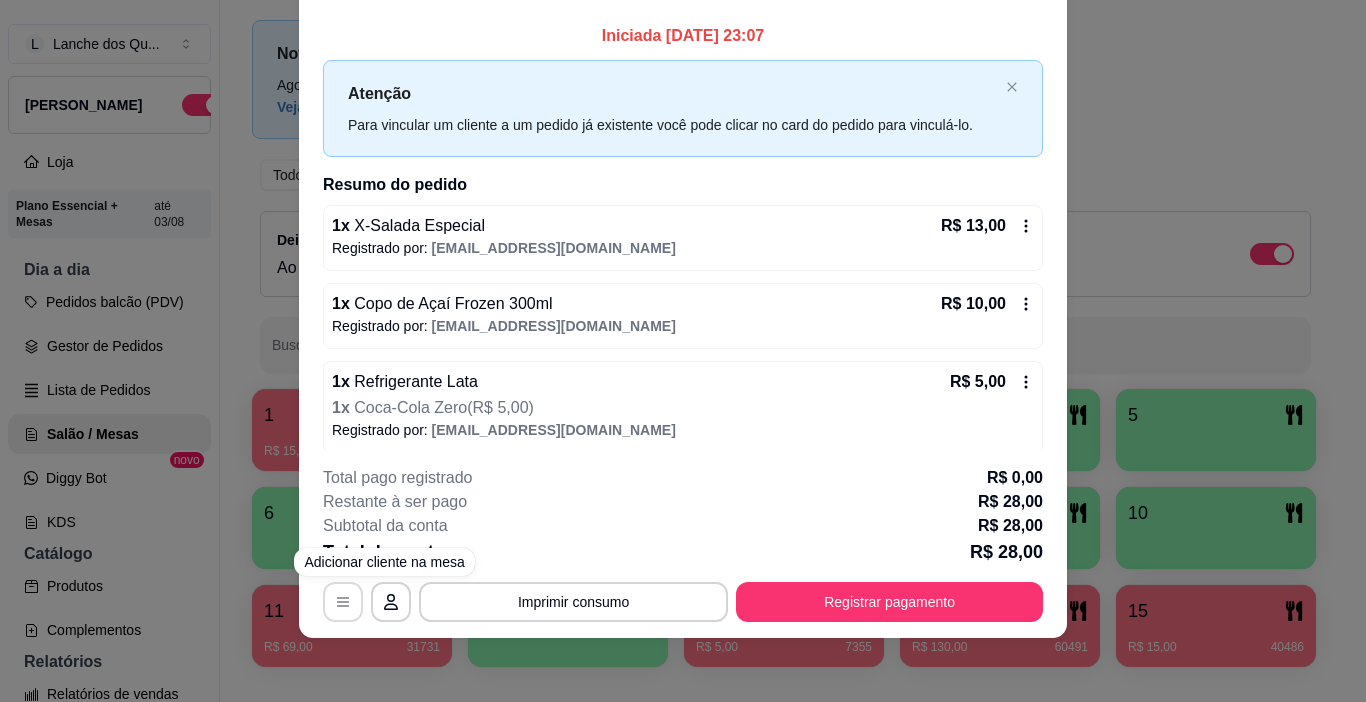 click at bounding box center (343, 602) 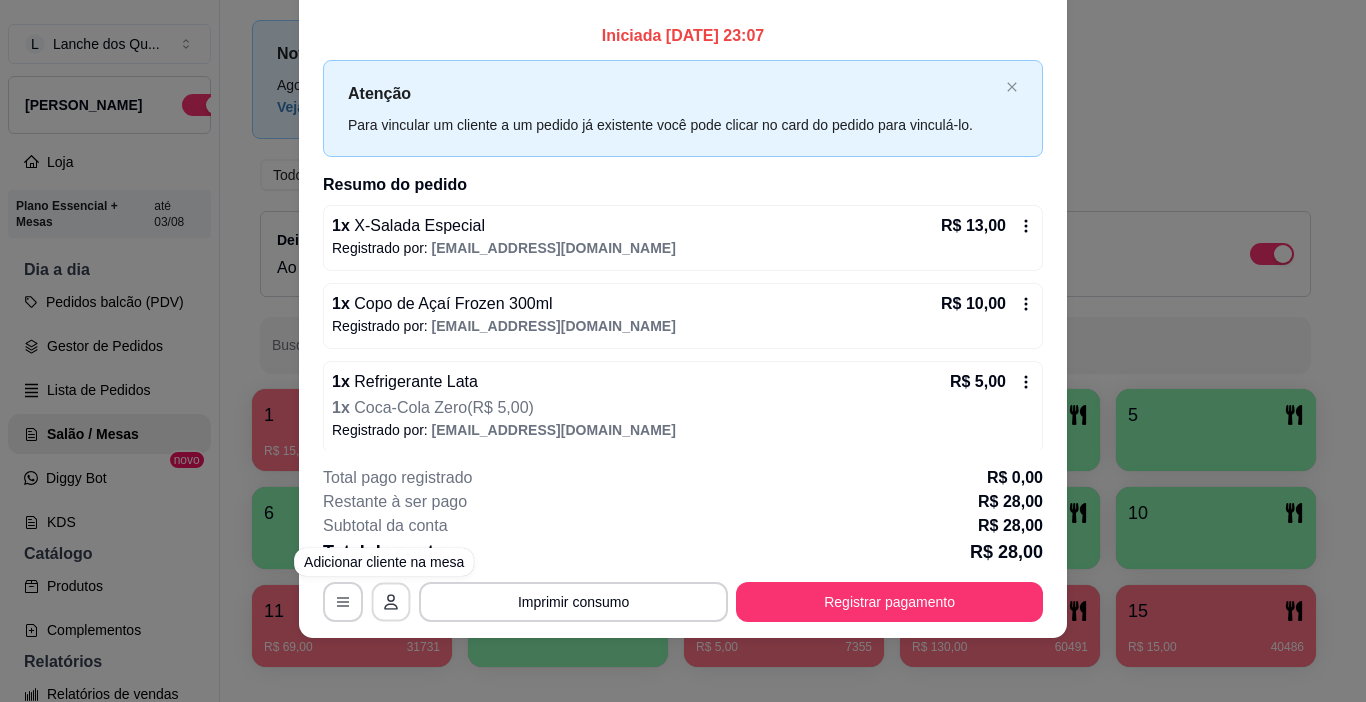 click at bounding box center (391, 602) 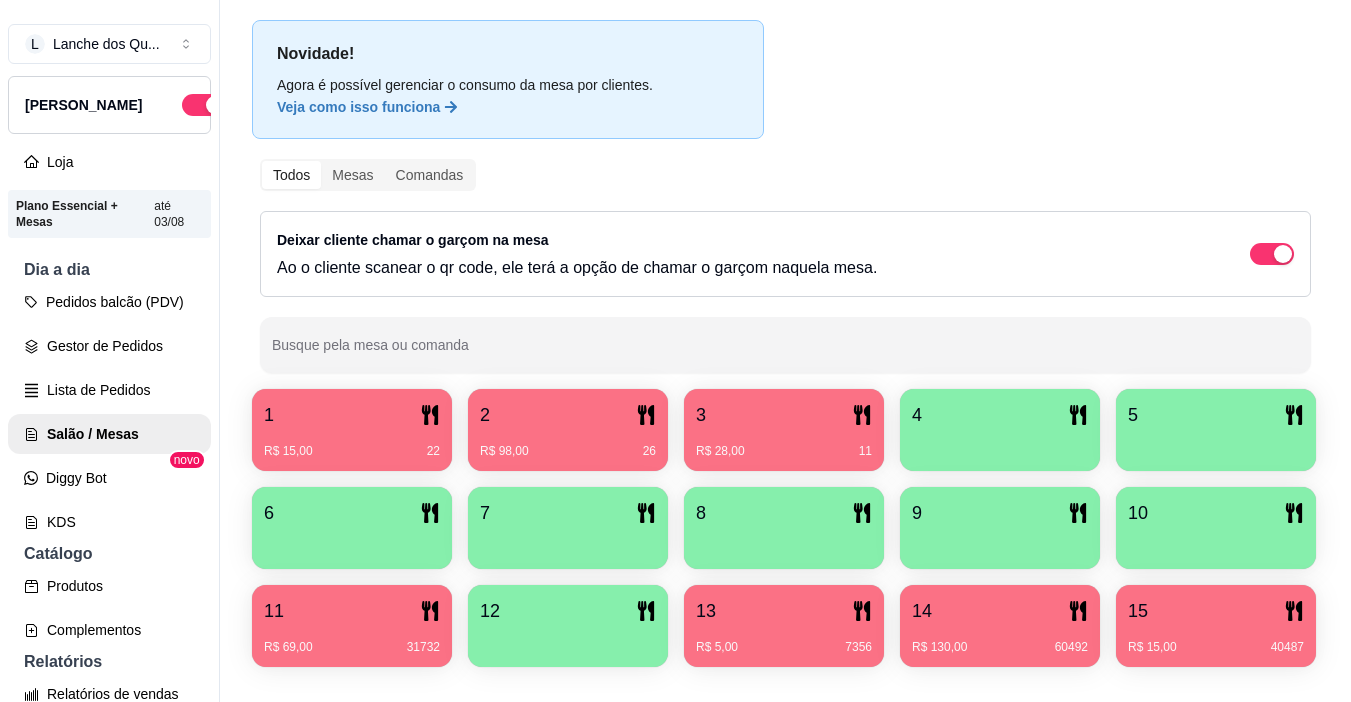 click at bounding box center (1000, 444) 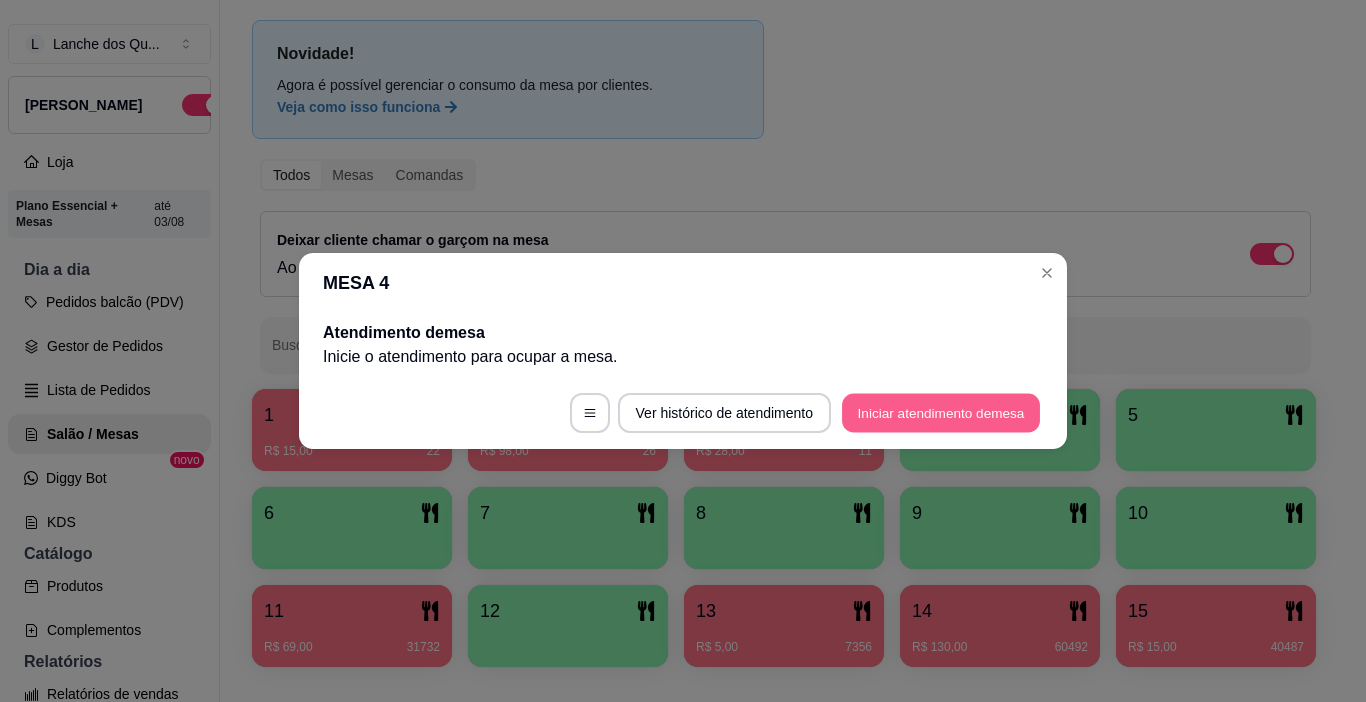click on "Iniciar atendimento de  mesa" at bounding box center [941, 413] 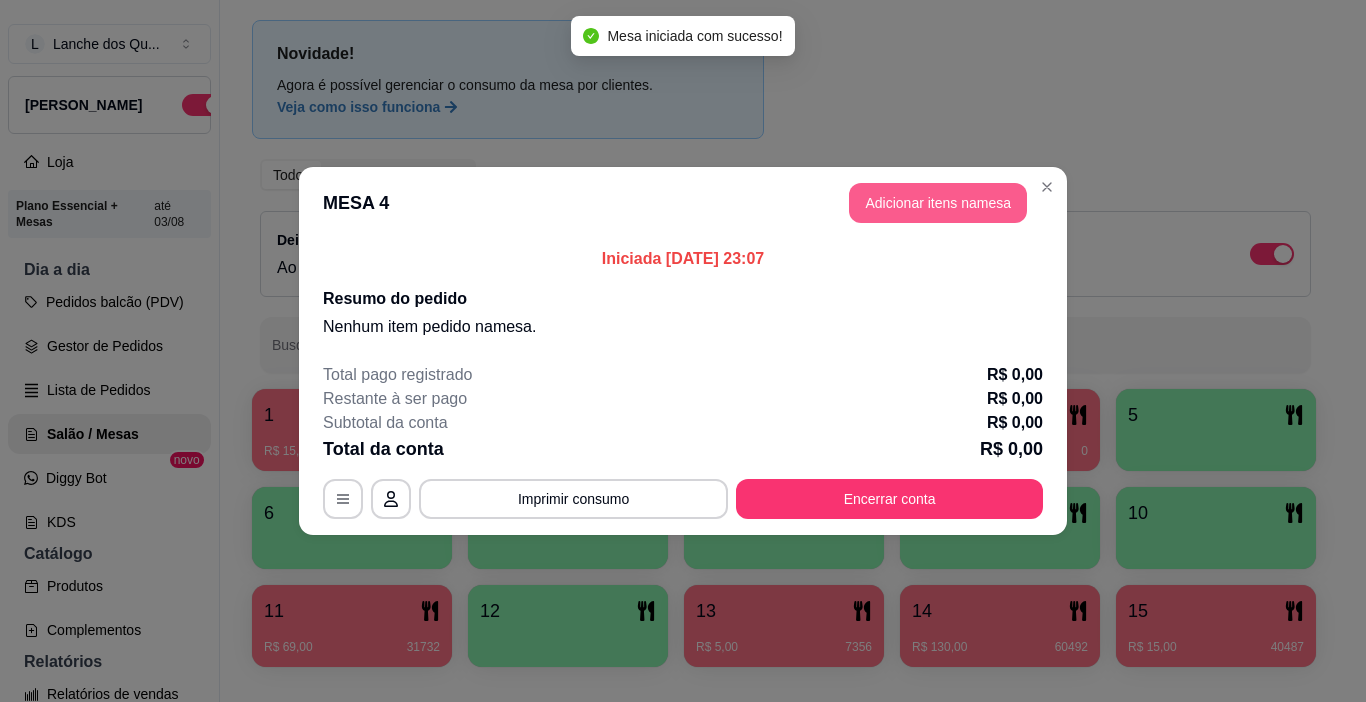 click on "Adicionar itens na  mesa" at bounding box center (938, 203) 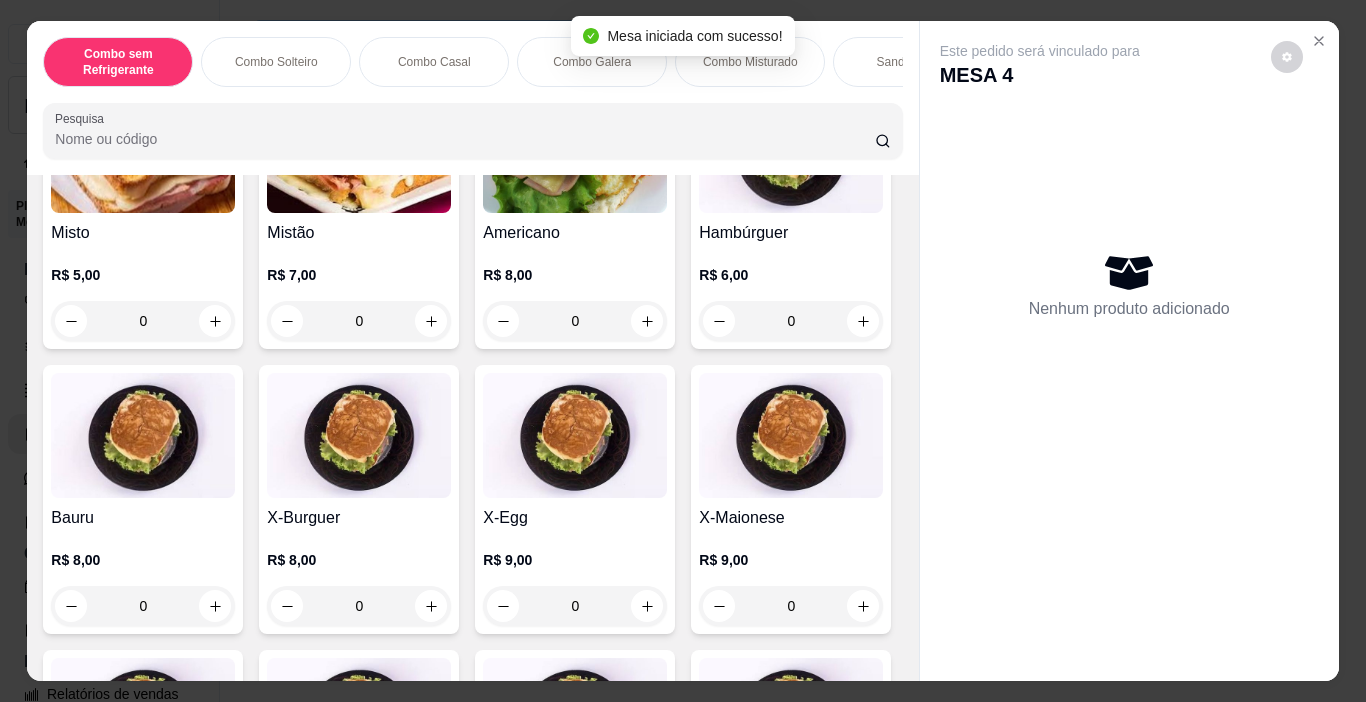 scroll, scrollTop: 2700, scrollLeft: 0, axis: vertical 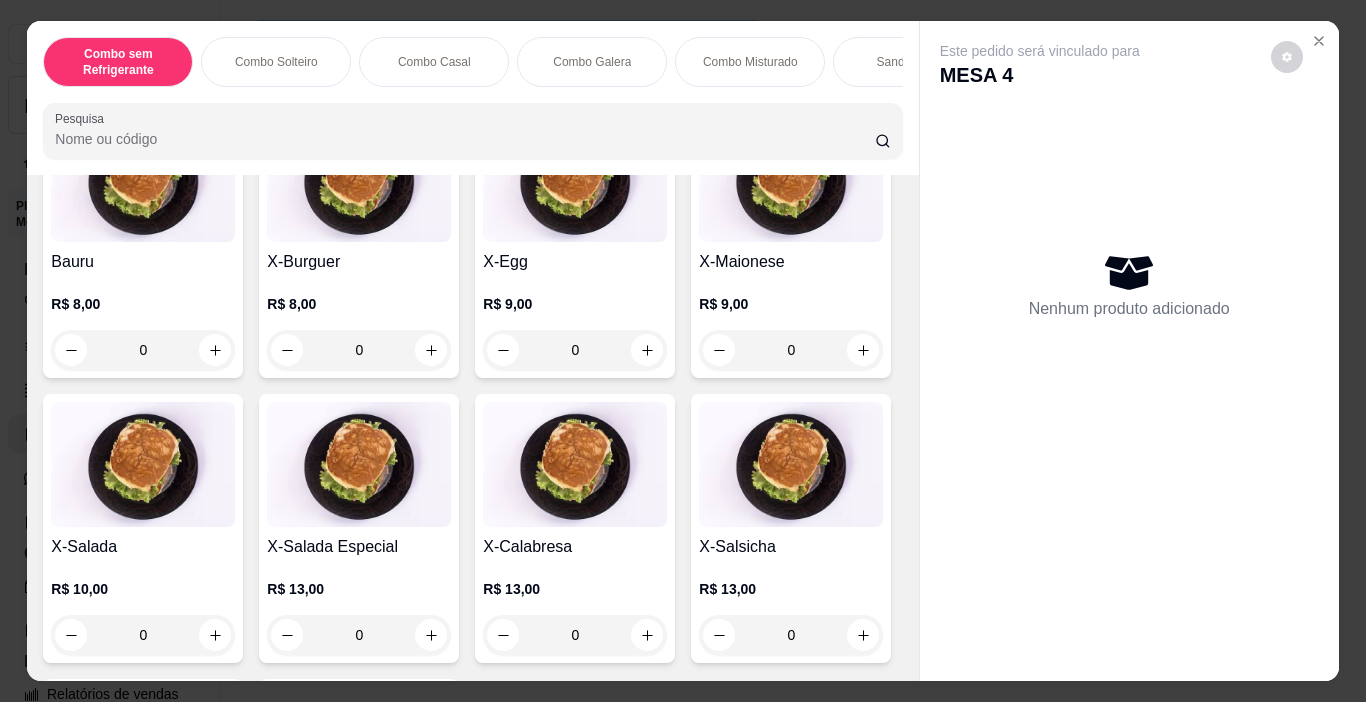 click at bounding box center (647, 65) 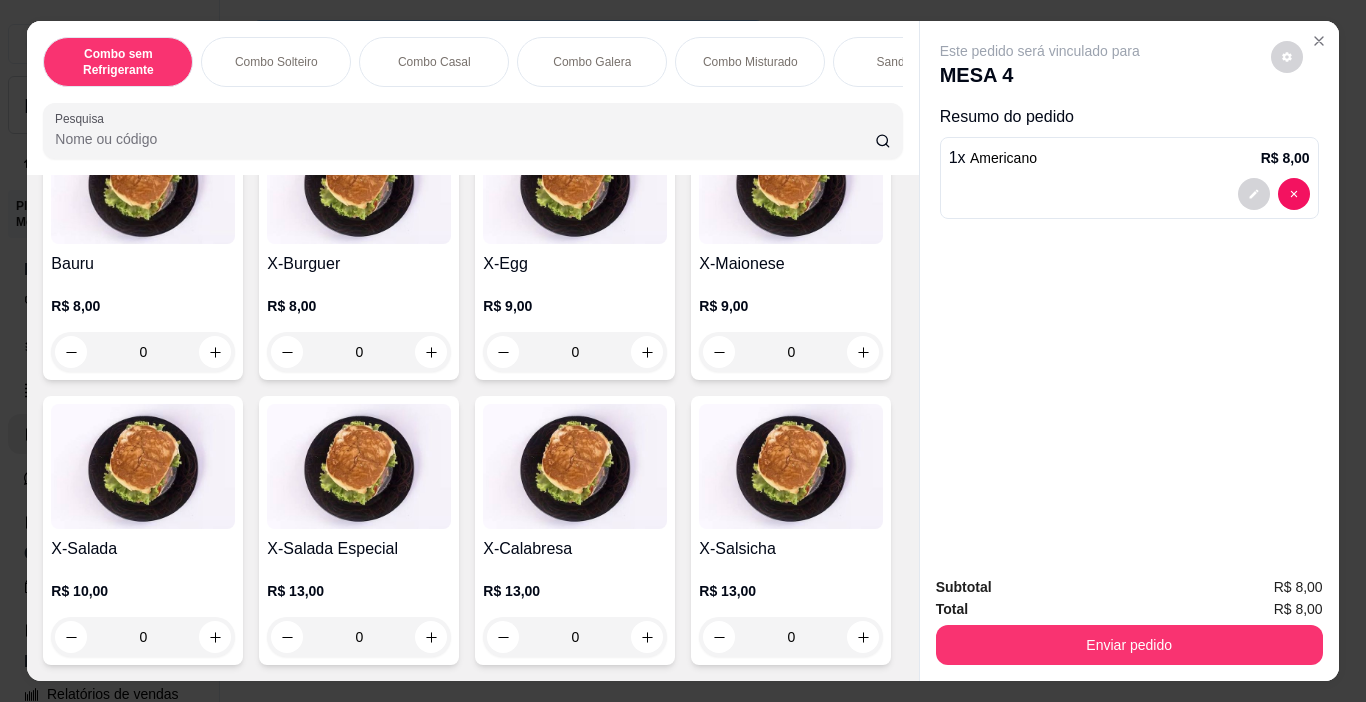 click 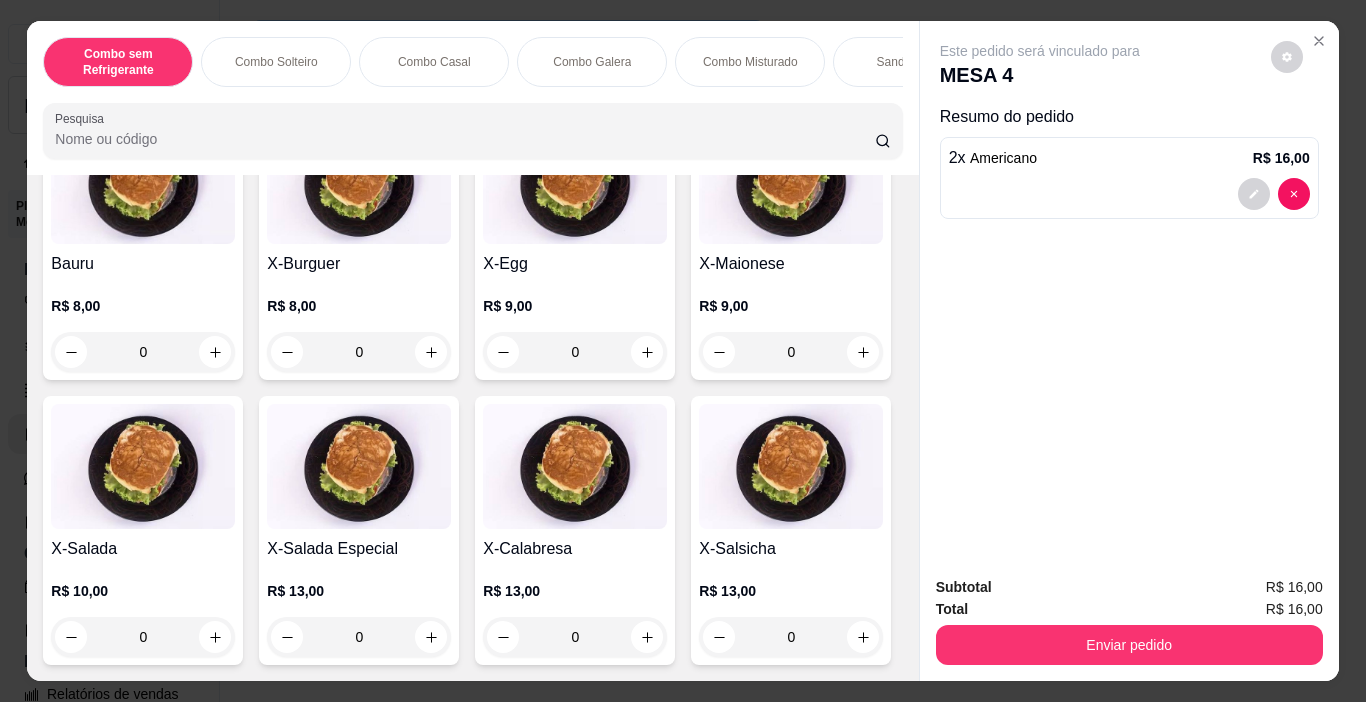 click at bounding box center [504, 66] 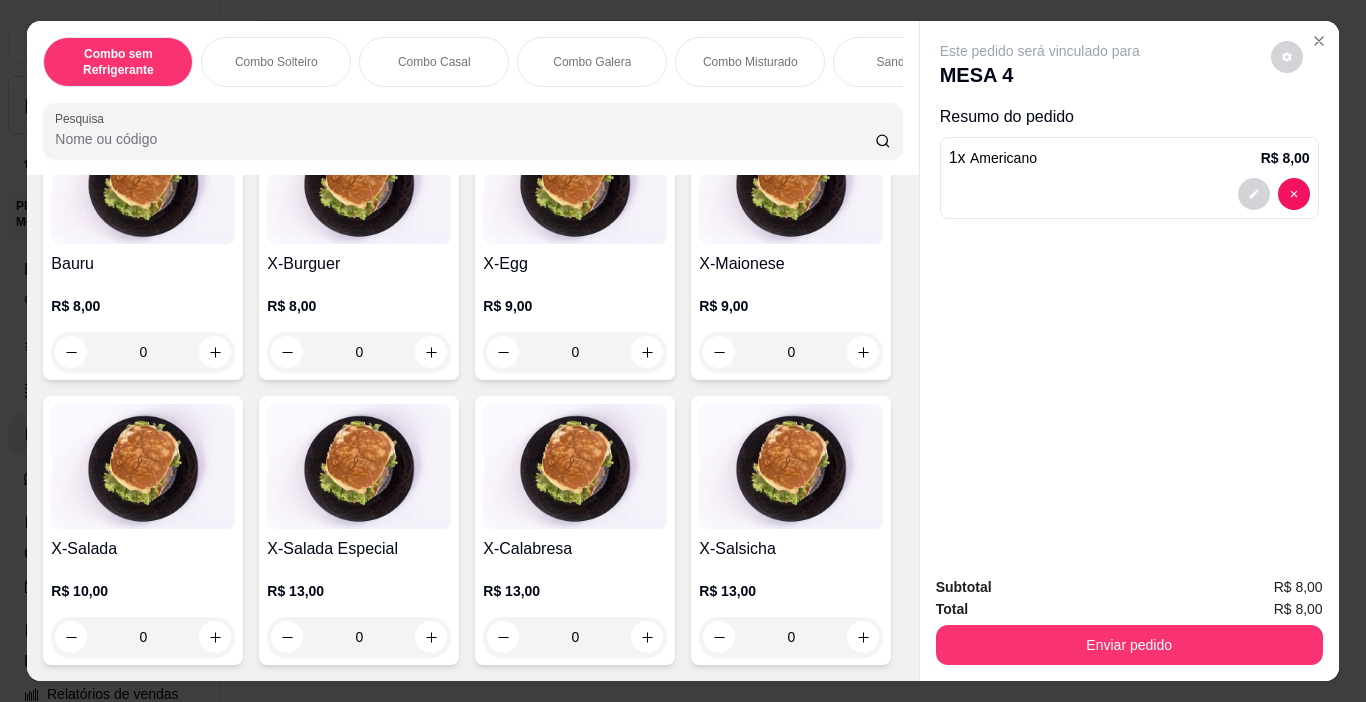 click at bounding box center [431, 67] 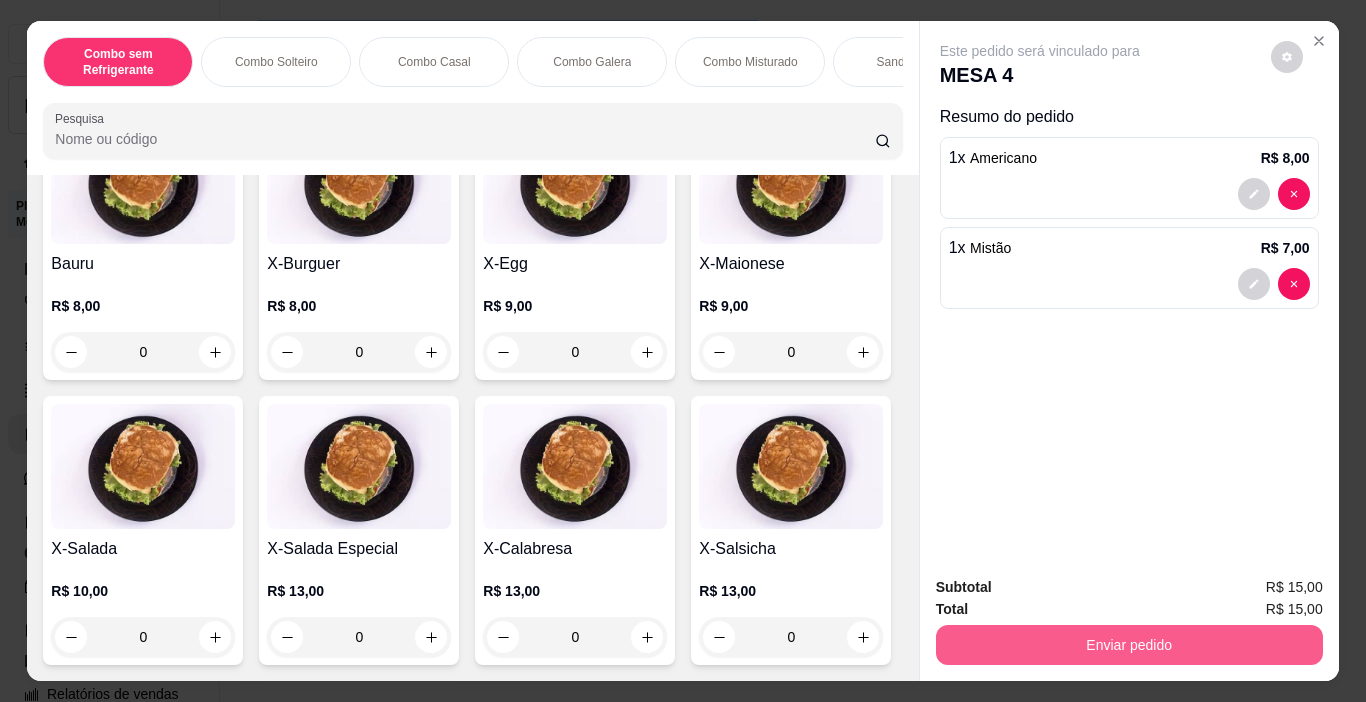 click on "Enviar pedido" at bounding box center [1129, 645] 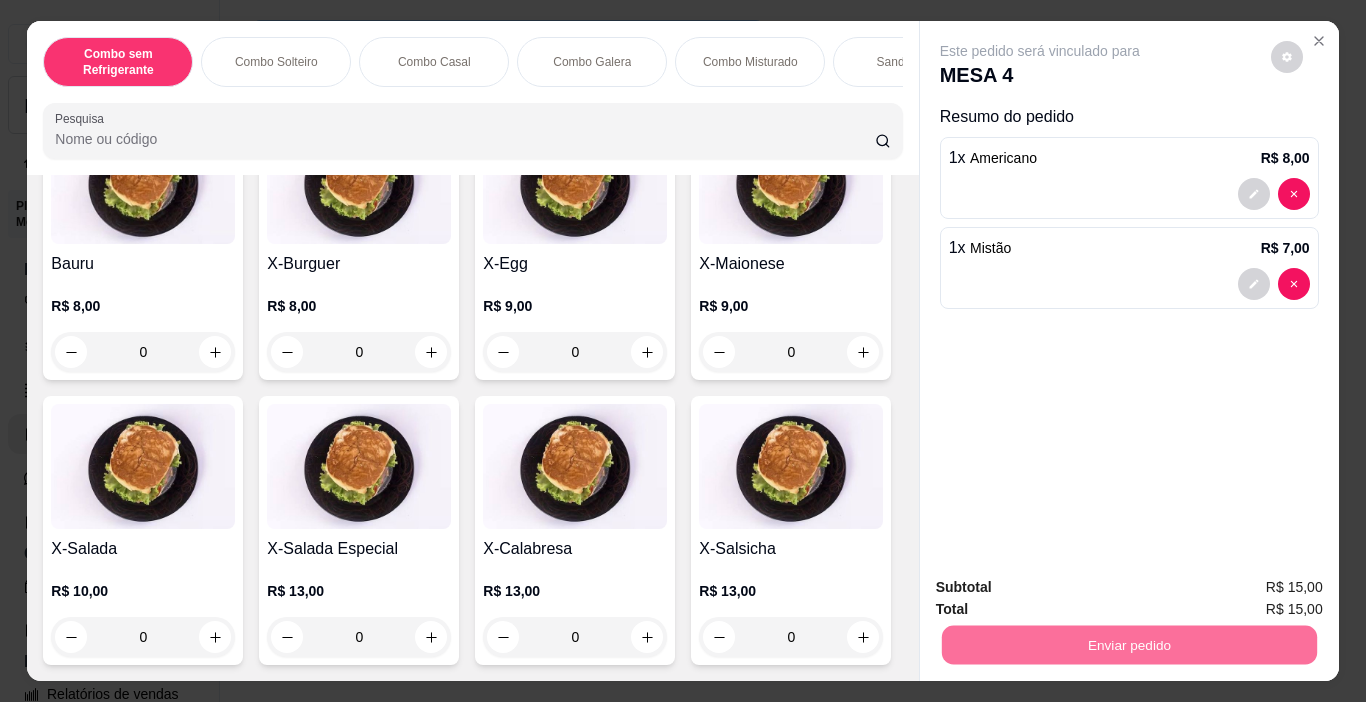 click on "Não registrar e enviar pedido" at bounding box center (1063, 587) 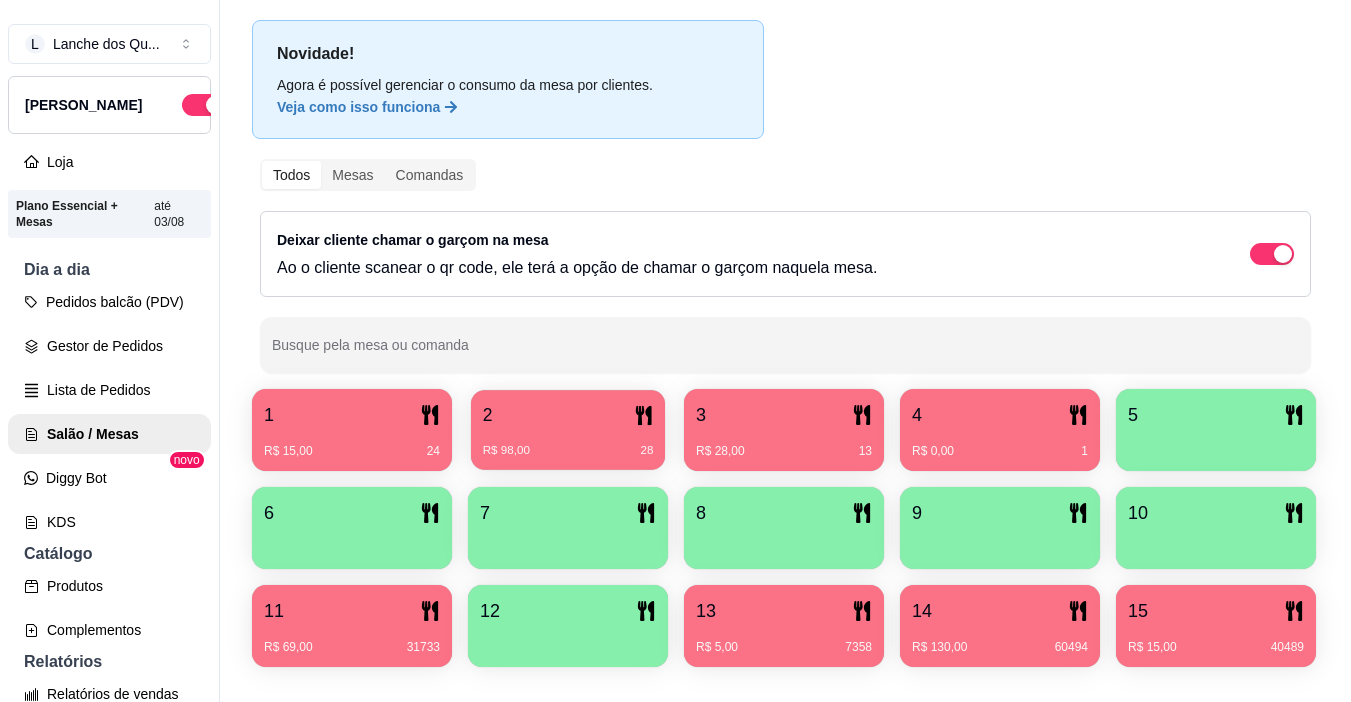 click on "R$ 98,00 28" at bounding box center (568, 443) 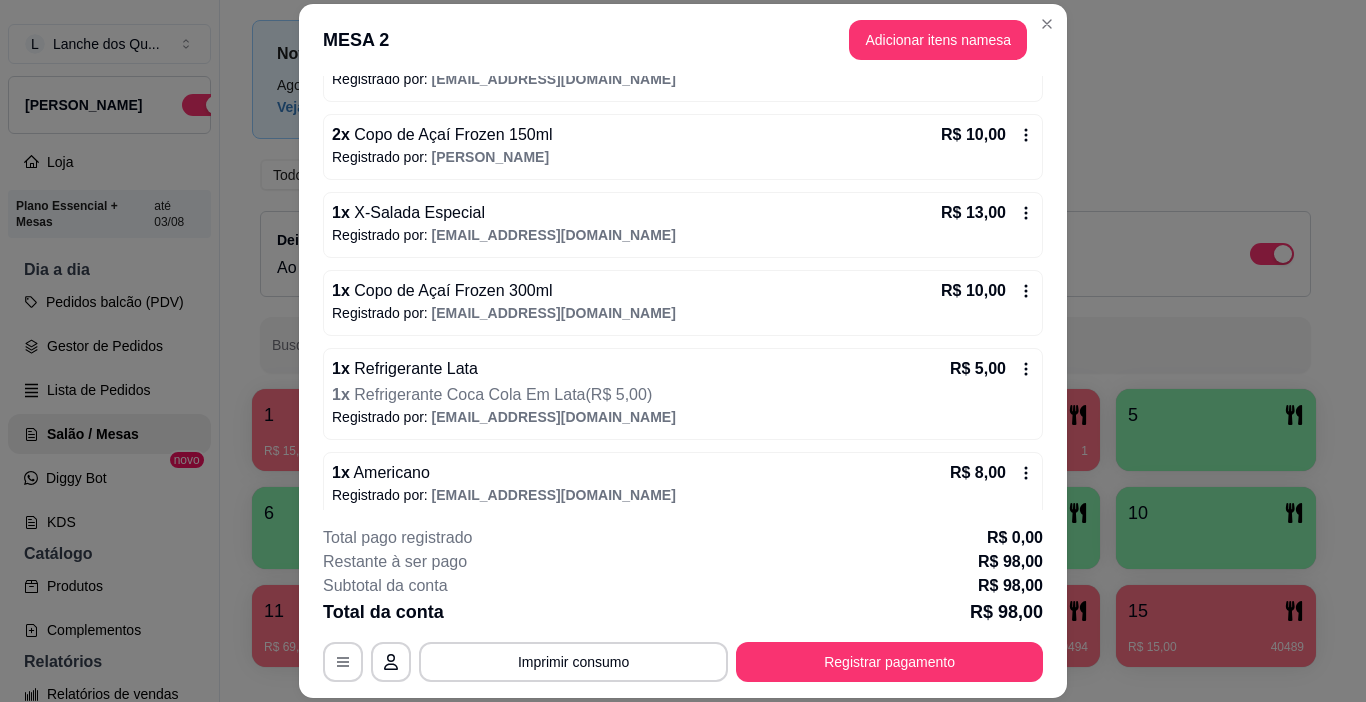 scroll, scrollTop: 504, scrollLeft: 0, axis: vertical 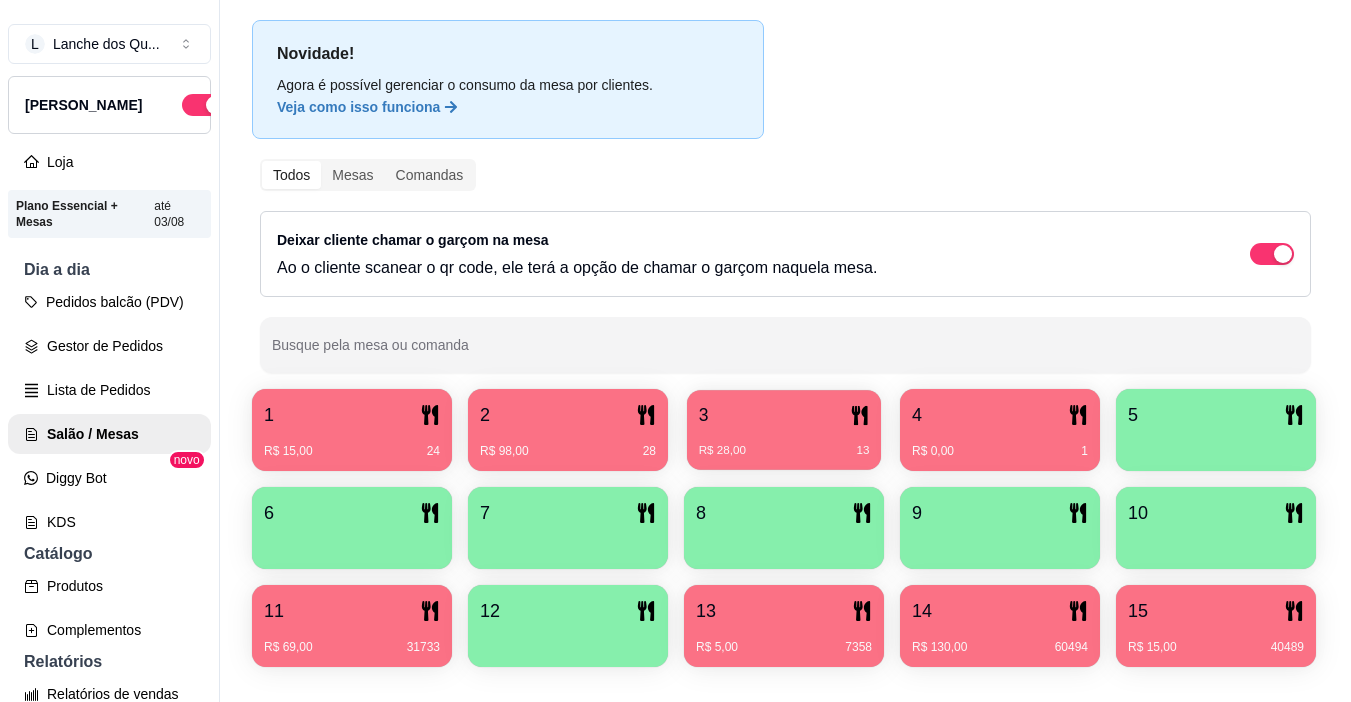 click on "R$ 28,00 13" at bounding box center [784, 443] 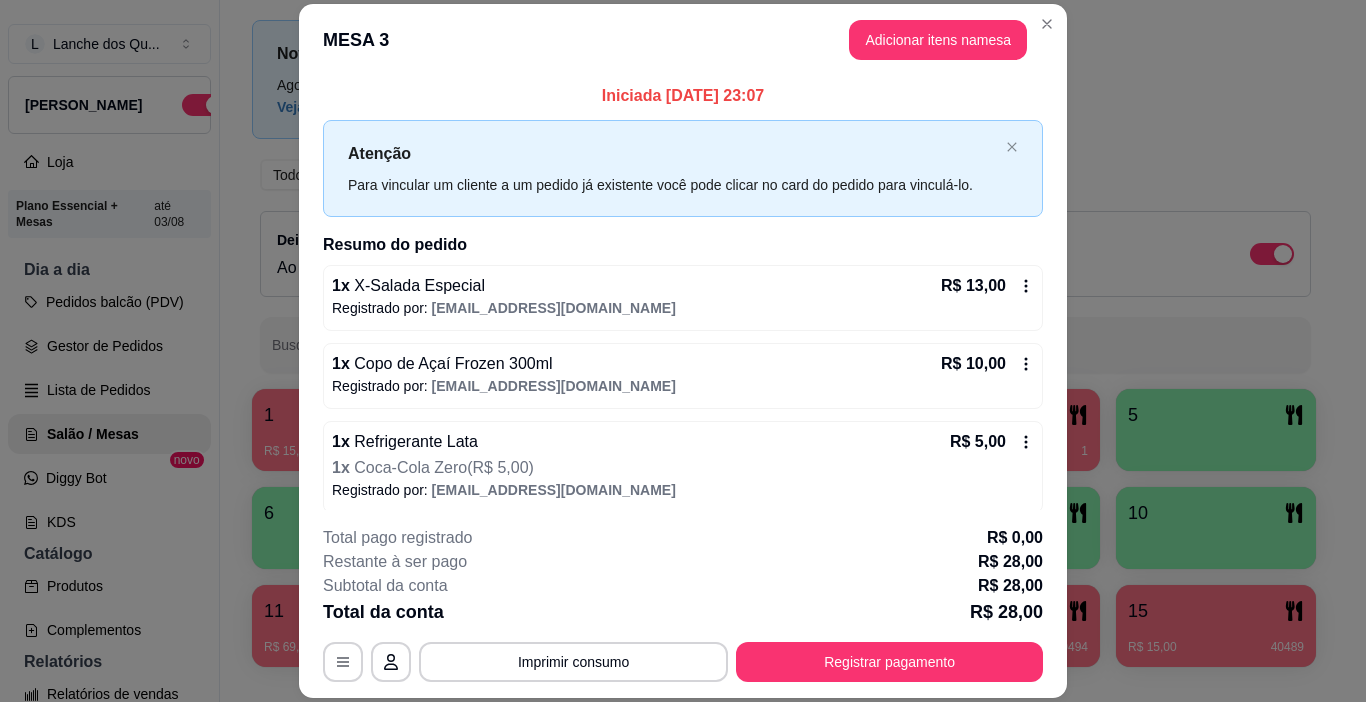 click 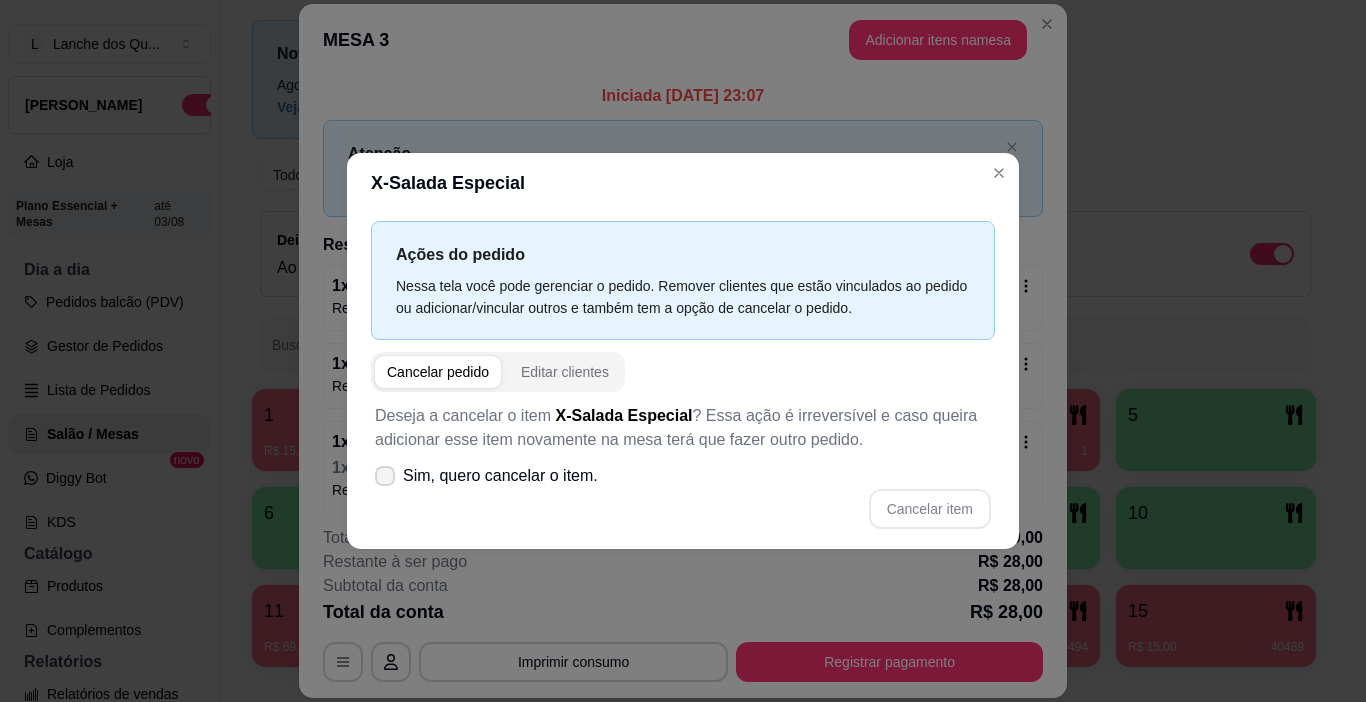 click on "Sim, quero cancelar o item." at bounding box center [500, 476] 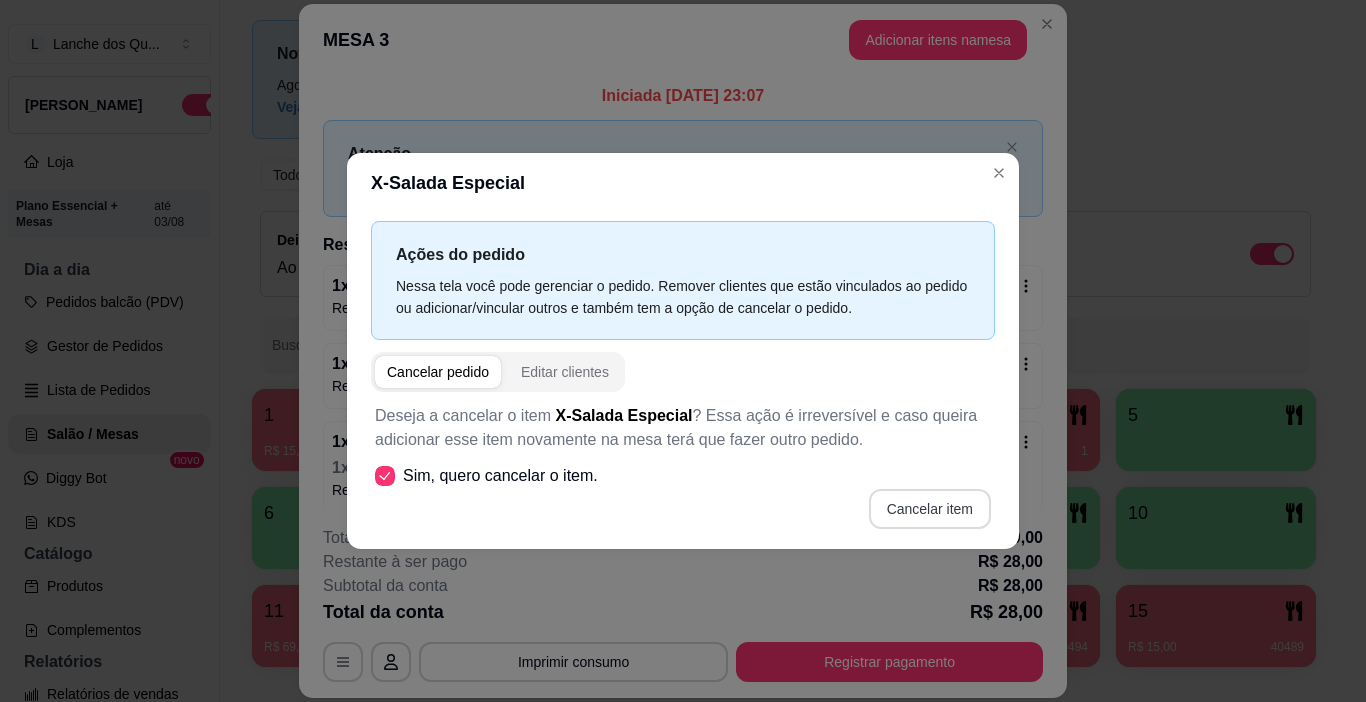 click on "Cancelar item" at bounding box center (930, 509) 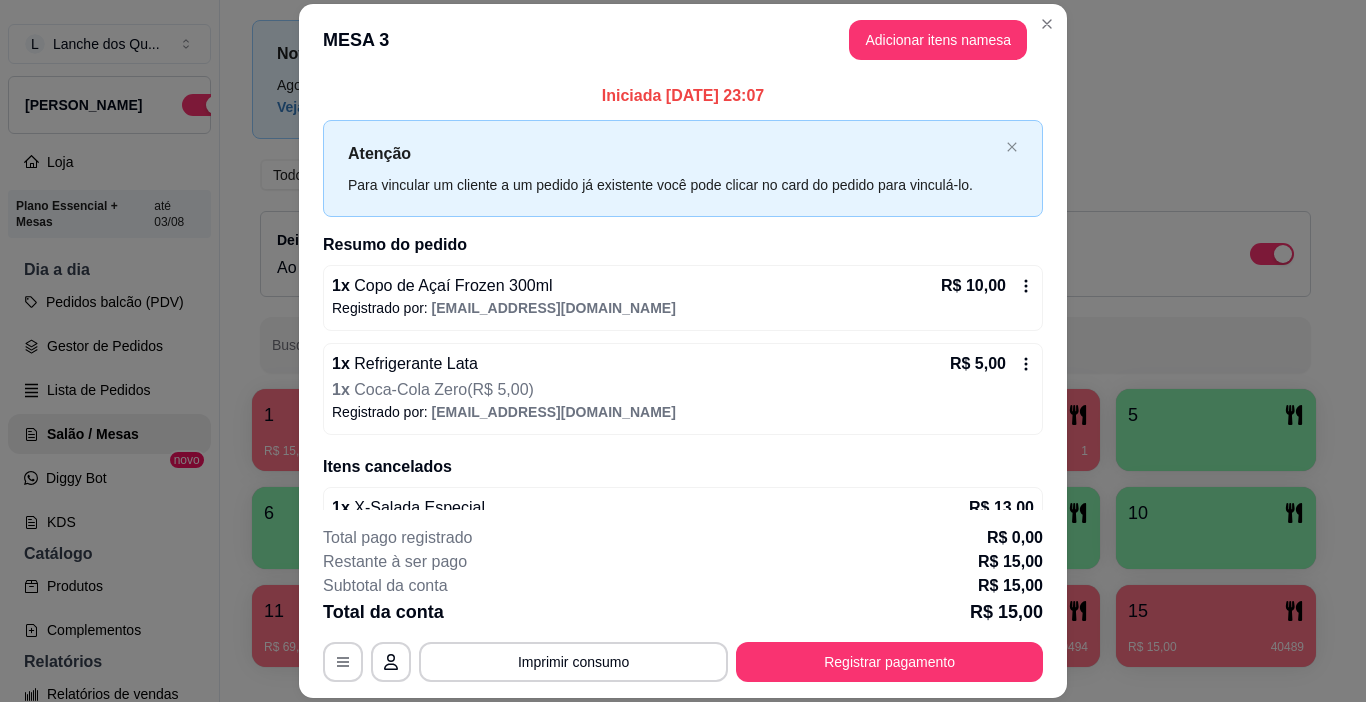 click 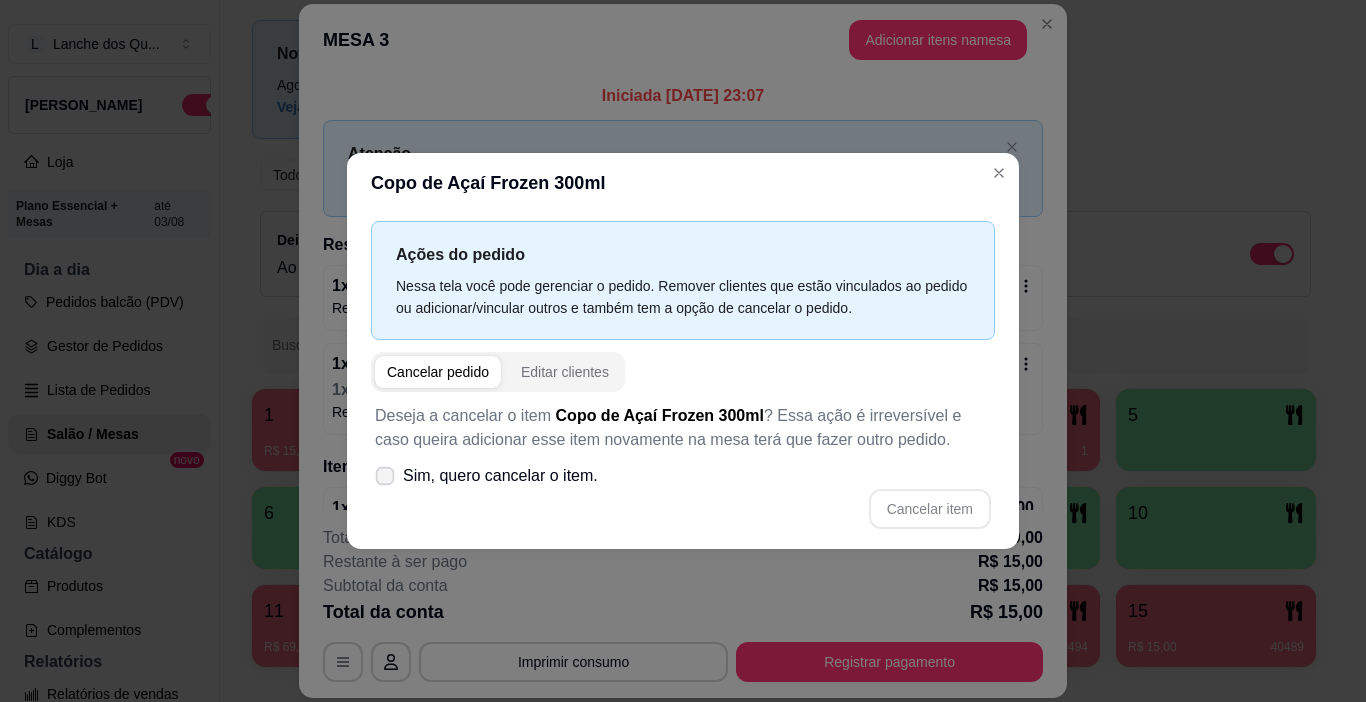click on "Sim, quero cancelar o item." at bounding box center [500, 476] 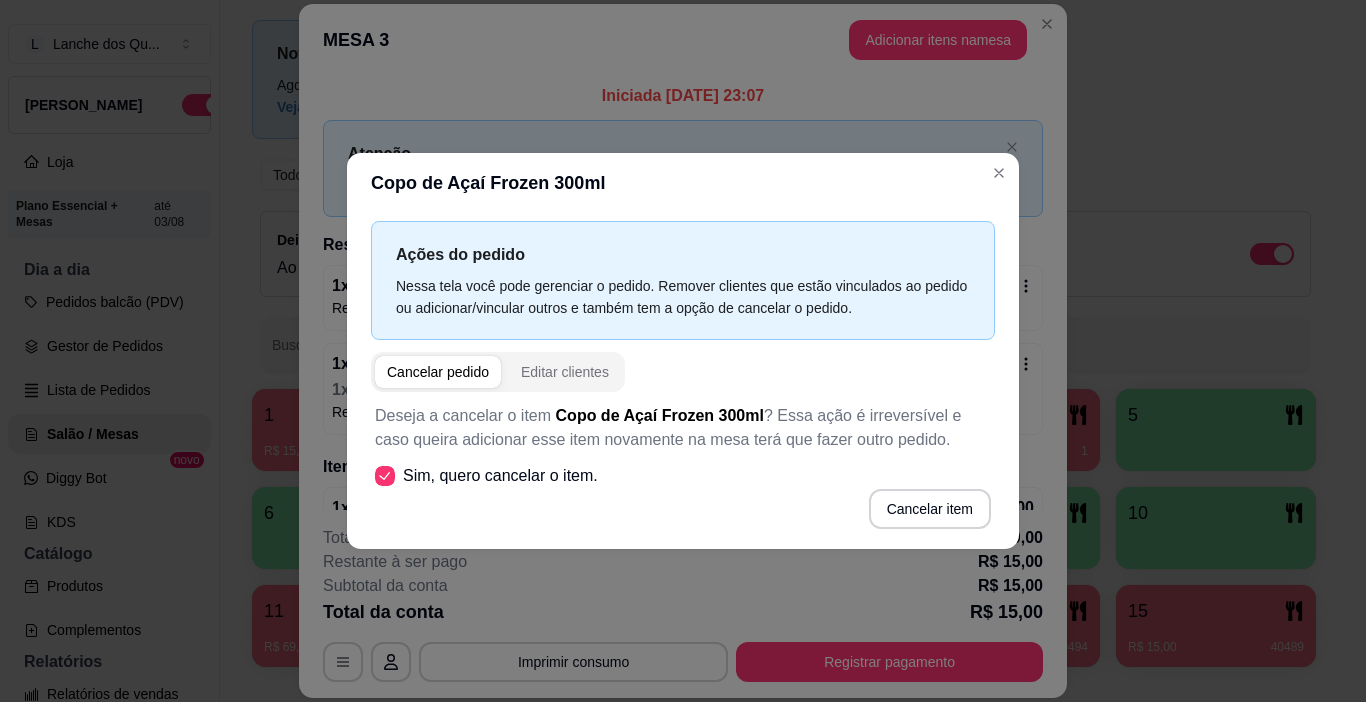 click on "Ações do pedido Nessa tela você pode gerenciar o pedido. Remover clientes que estão vinculados ao pedido ou adicionar/vincular outros e também tem a opção de cancelar o pedido. Cancelar pedido Editar clientes Deseja a cancelar o item   Copo de Açaí Frozen 300ml ? Essa ação é irreversível e caso queira adicionar esse item novamente na mesa terá que fazer outro pedido. Sim, quero cancelar o item. Cancelar item" at bounding box center [683, 381] 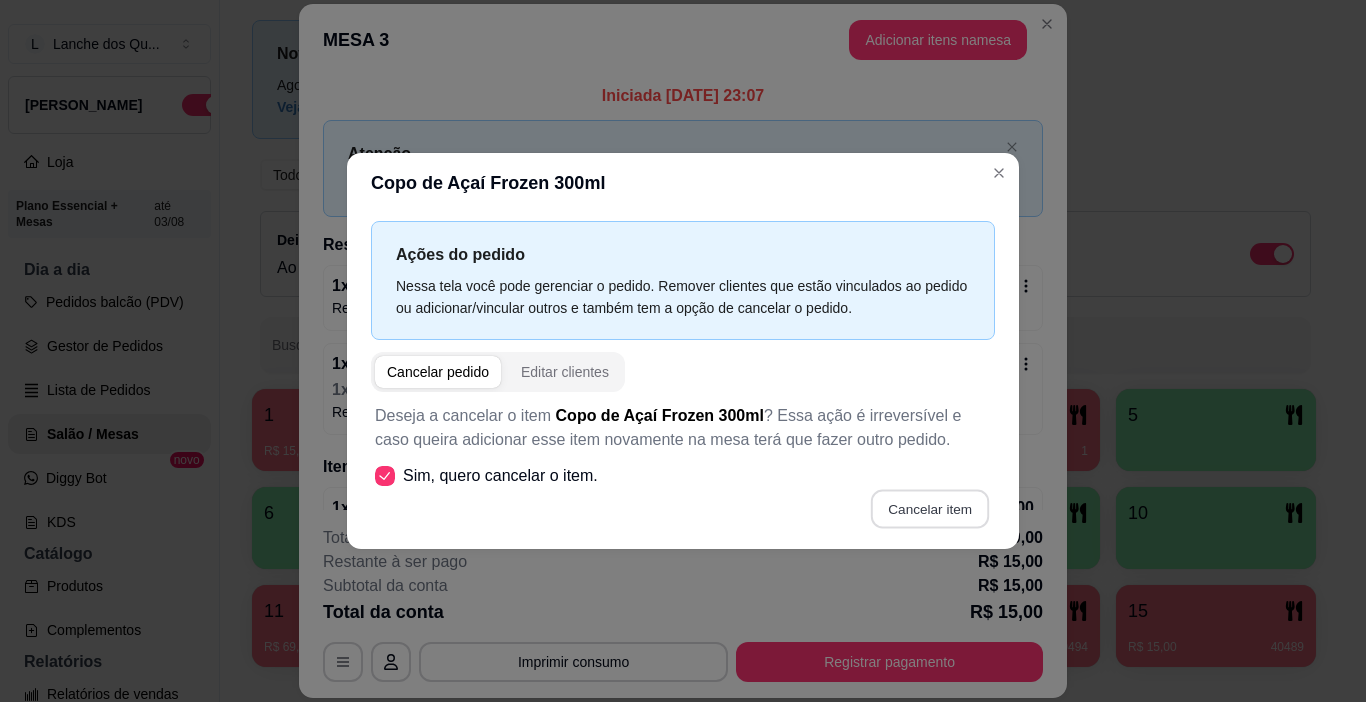 click on "Cancelar item" at bounding box center [929, 509] 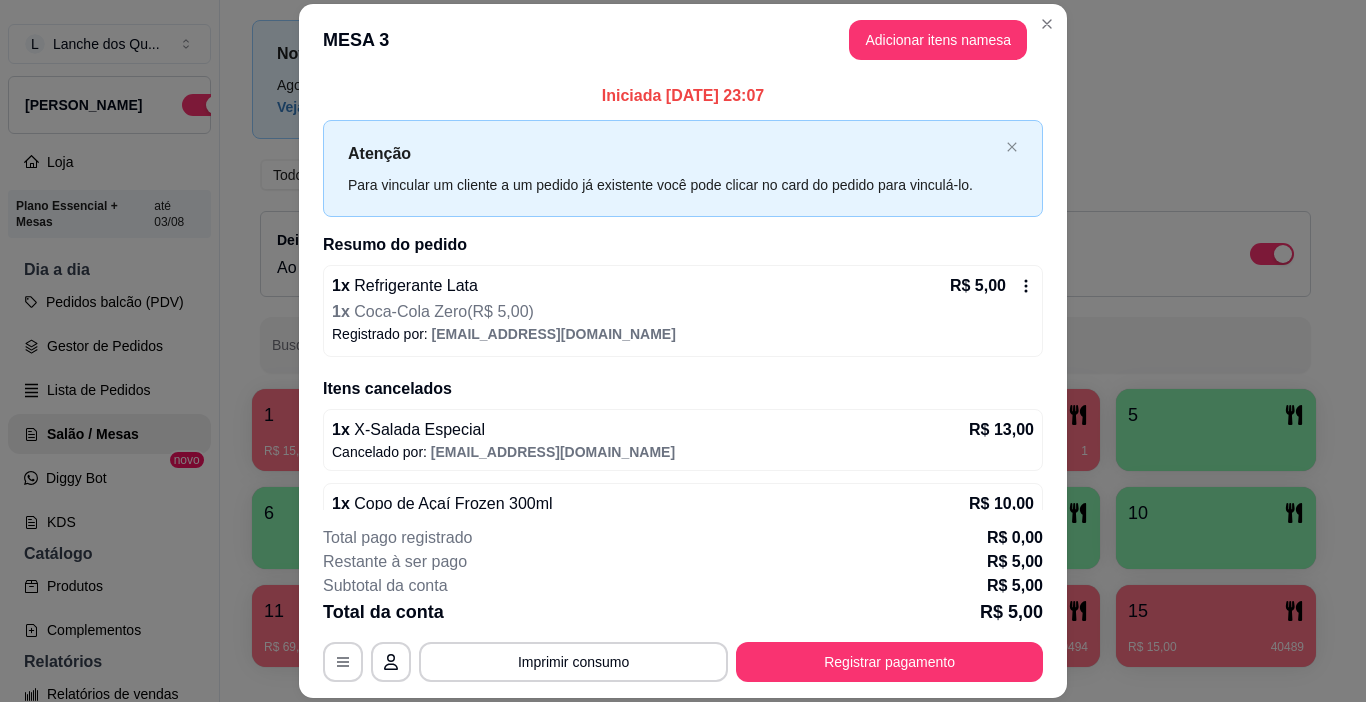click 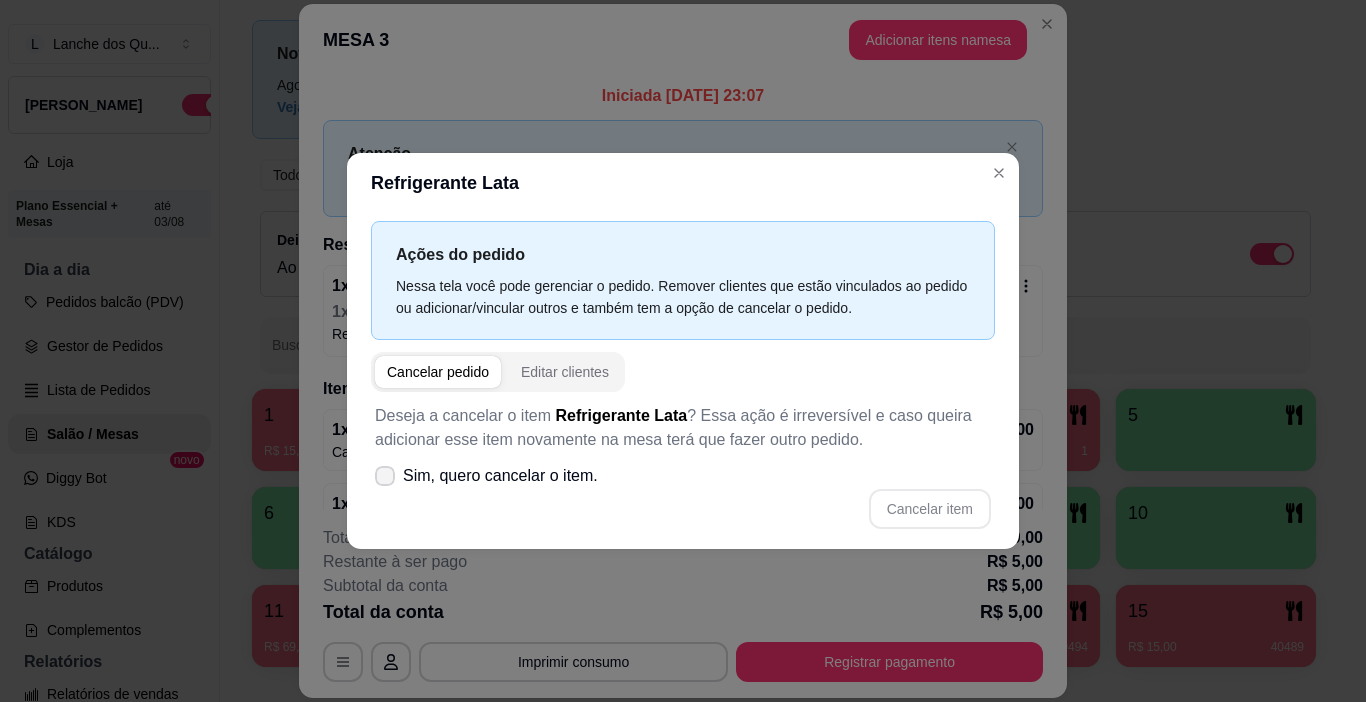 click on "Sim, quero cancelar o item." at bounding box center (500, 476) 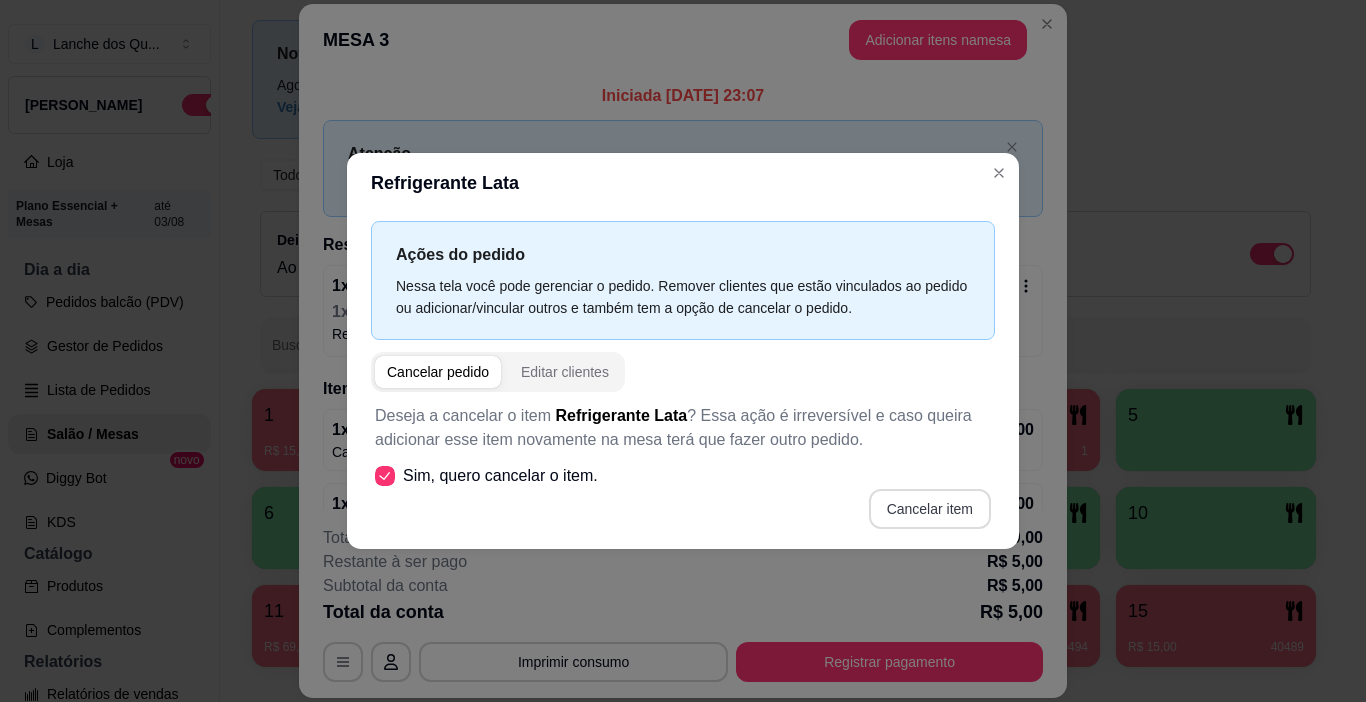 click on "Cancelar item" at bounding box center (930, 509) 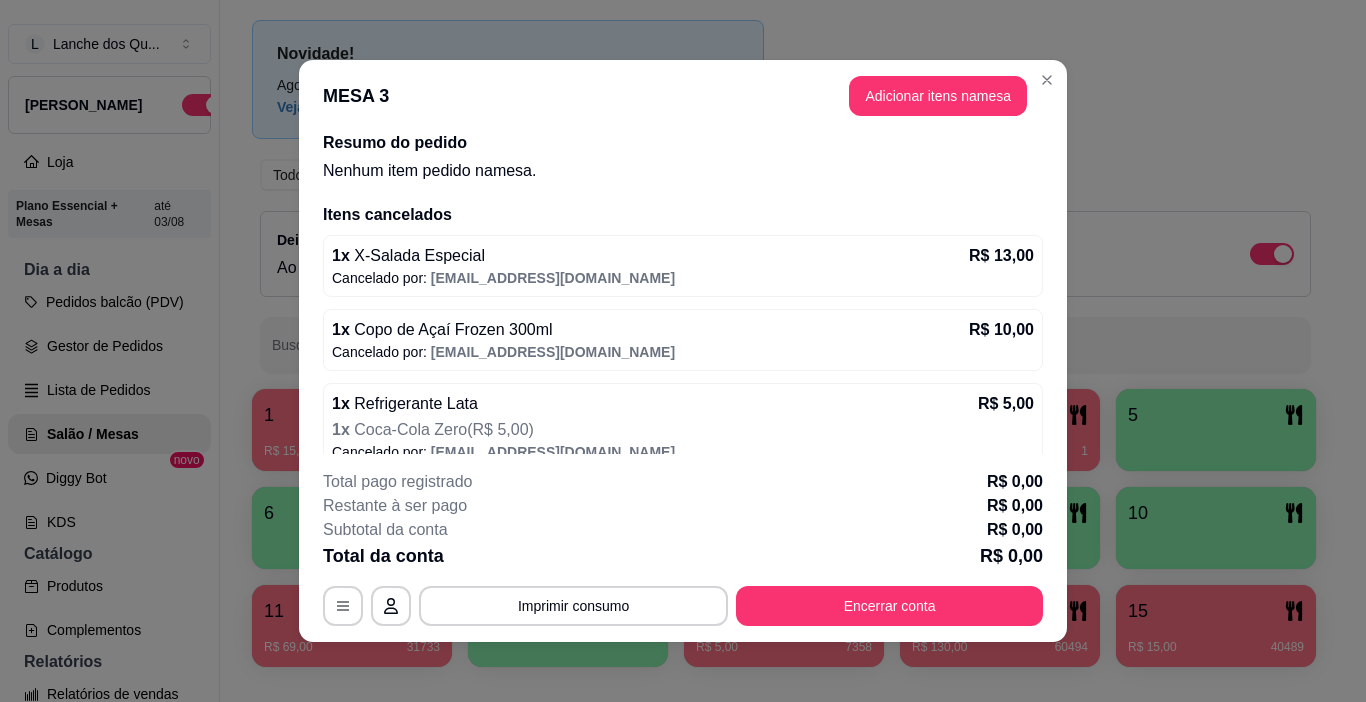 scroll, scrollTop: 74, scrollLeft: 0, axis: vertical 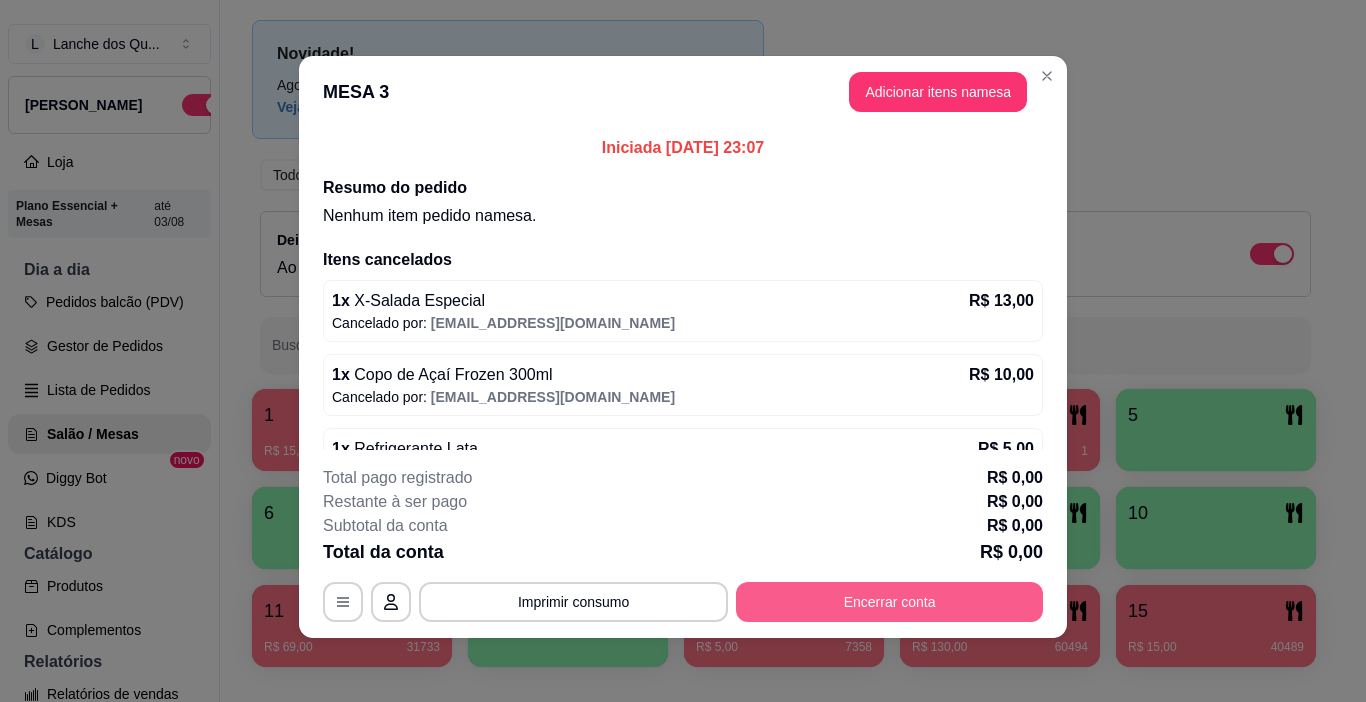 click on "Encerrar conta" at bounding box center [889, 602] 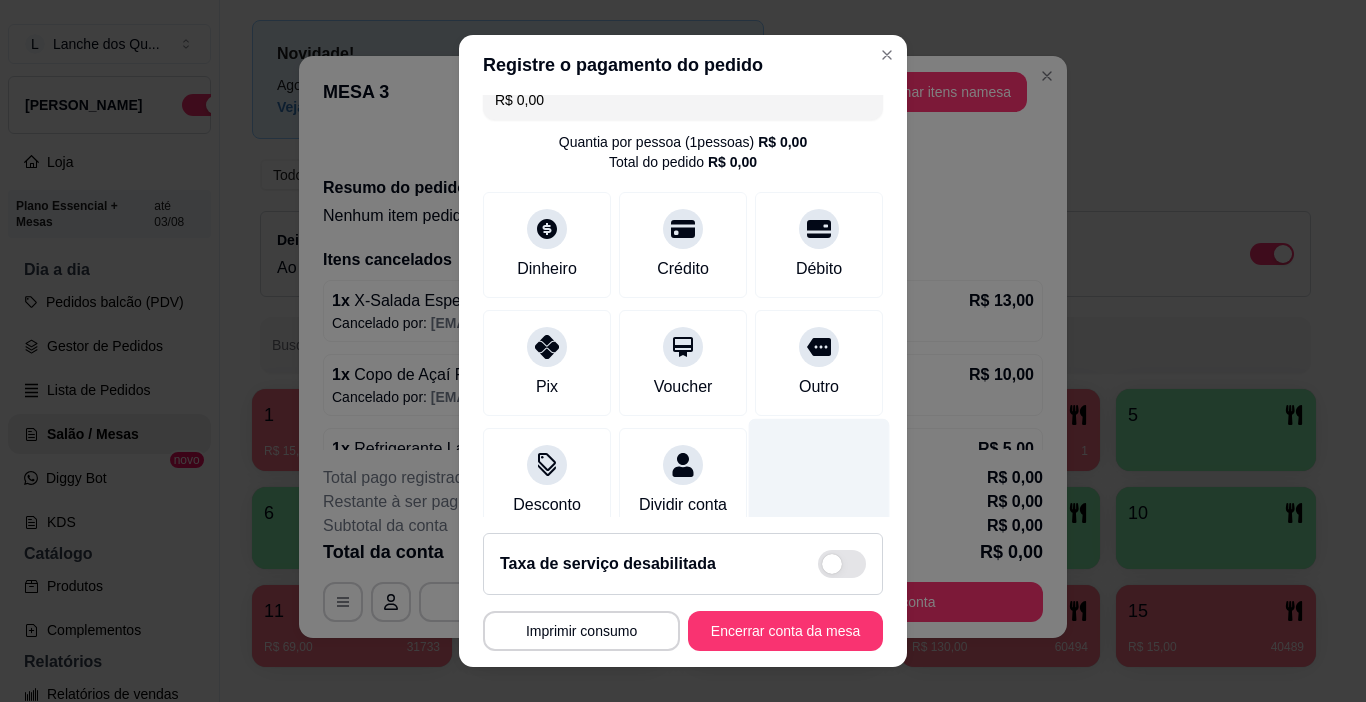 scroll, scrollTop: 0, scrollLeft: 0, axis: both 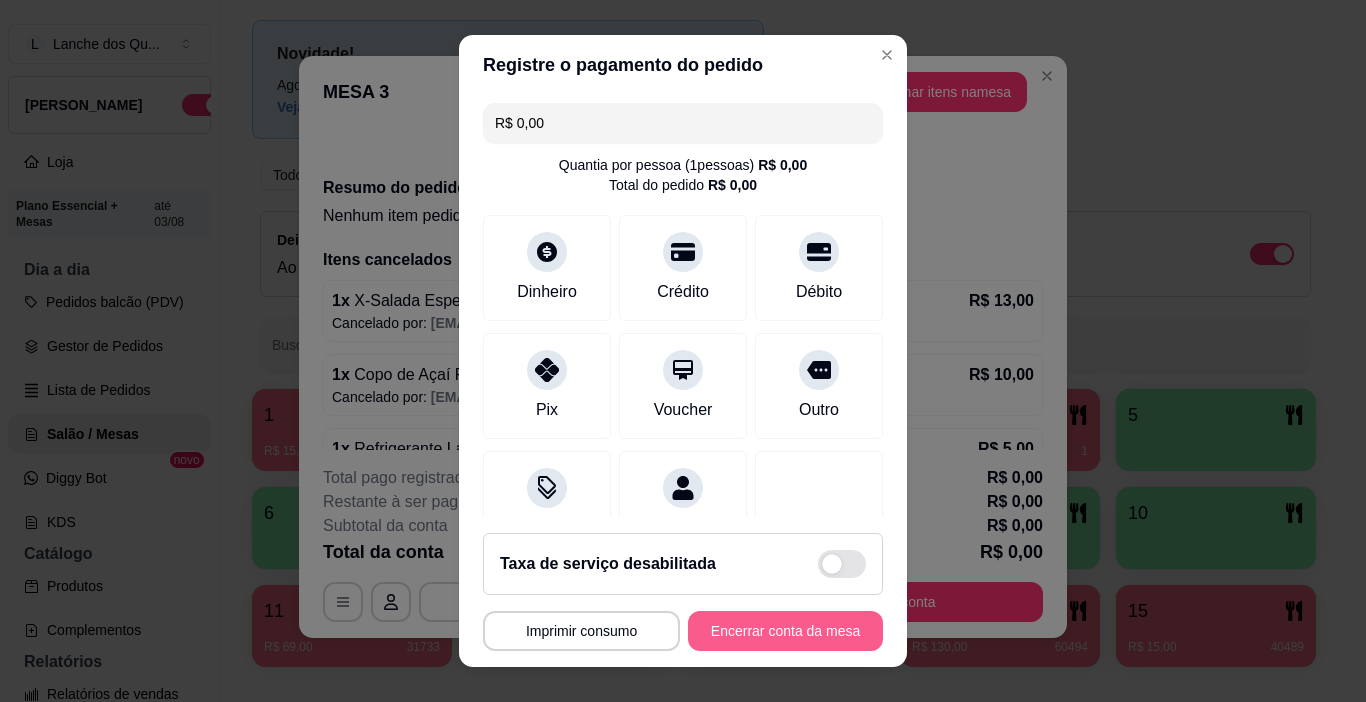 click on "Encerrar conta da mesa" at bounding box center (785, 631) 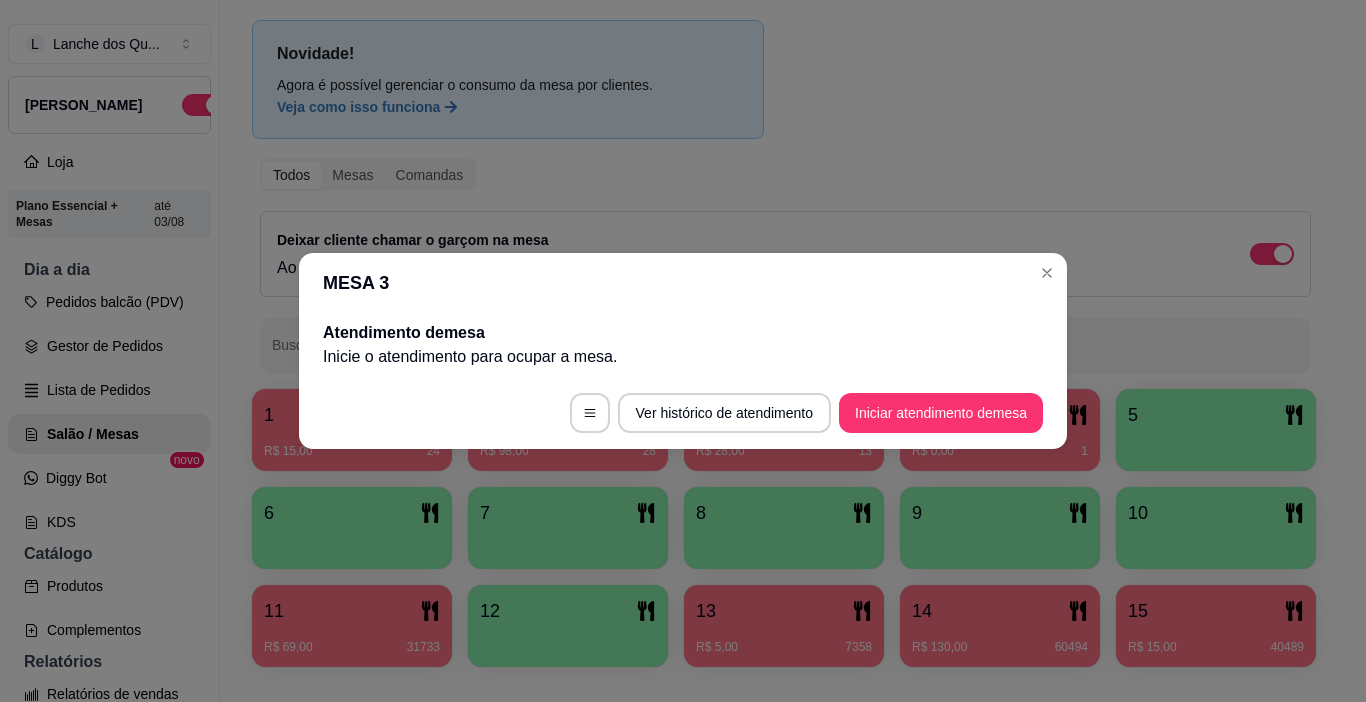 scroll, scrollTop: 0, scrollLeft: 0, axis: both 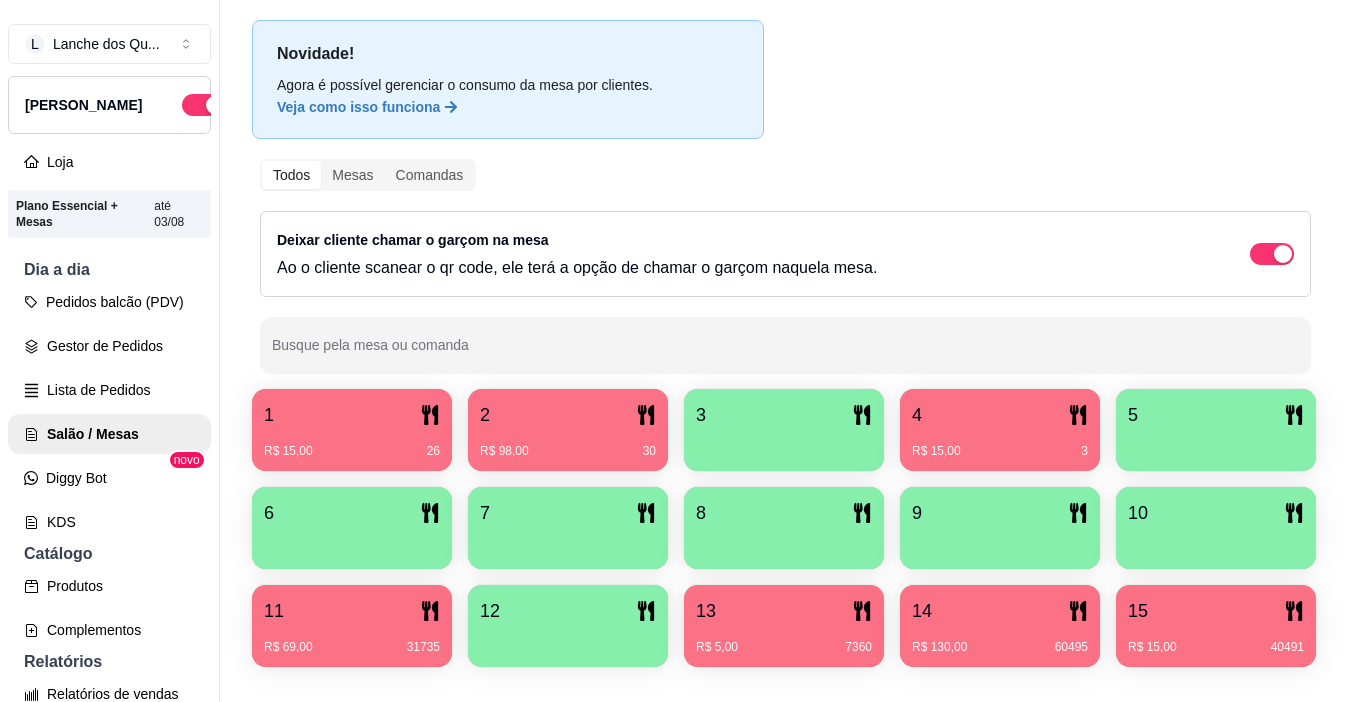 click on "R$ 15,00 3" at bounding box center [1000, 451] 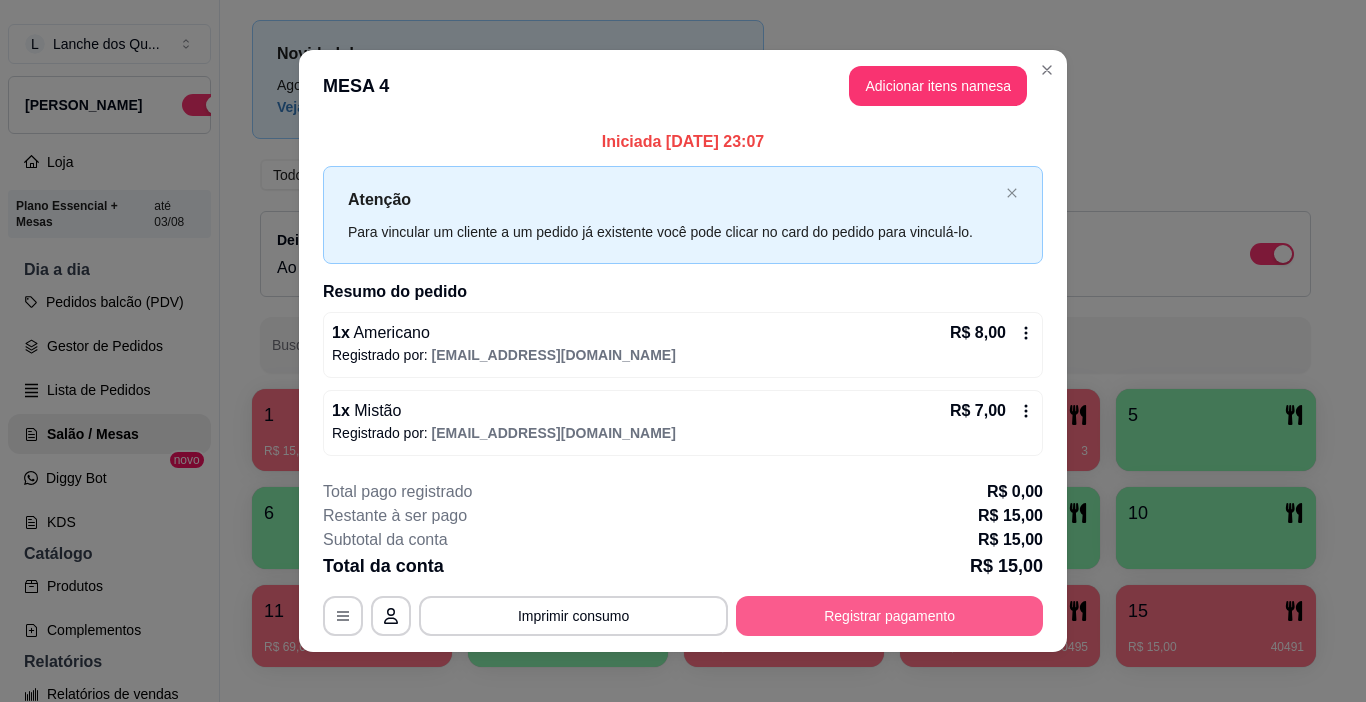 click on "Registrar pagamento" at bounding box center [889, 616] 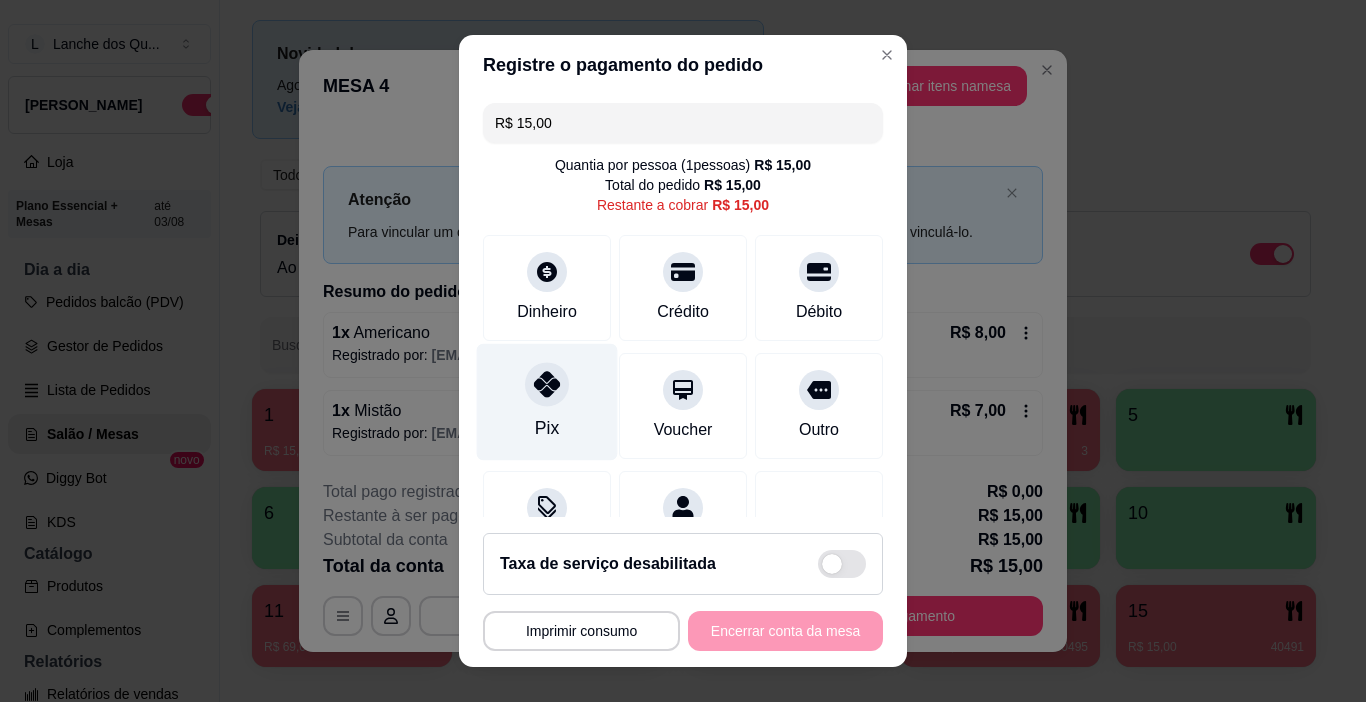 click on "Pix" at bounding box center [547, 402] 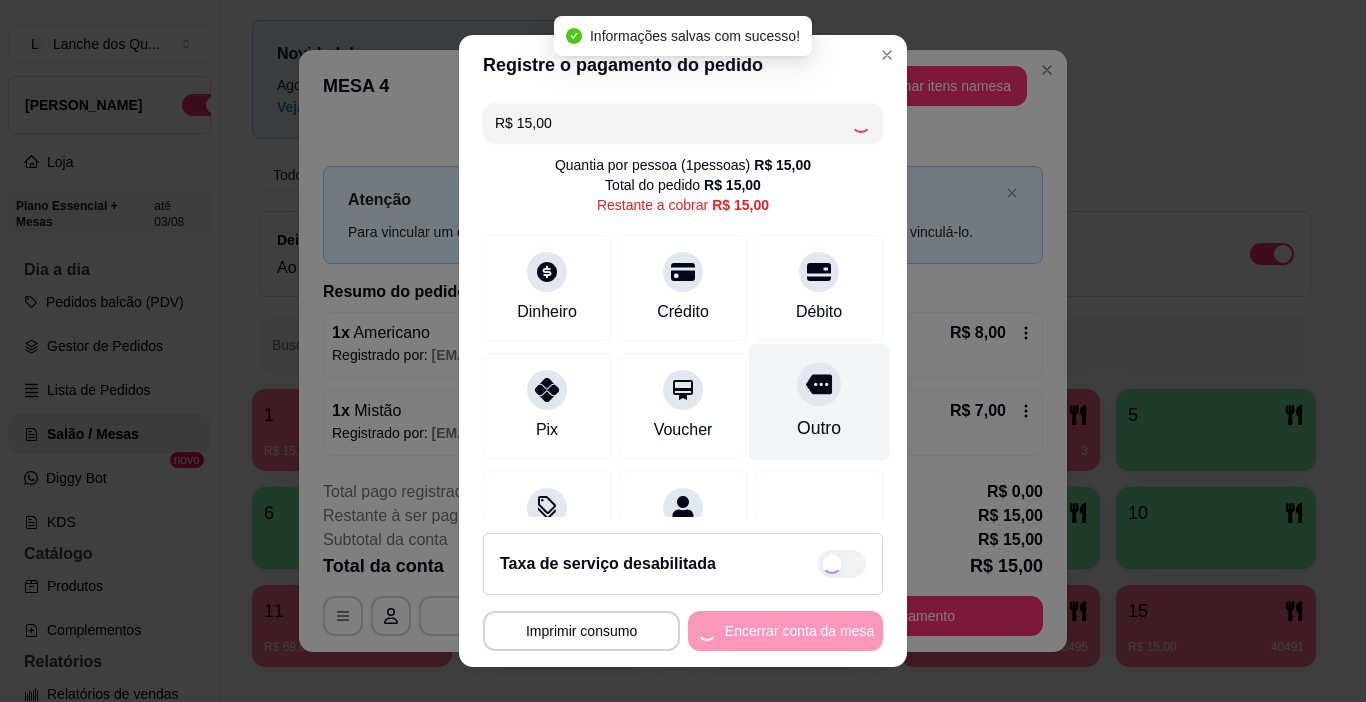 type on "R$ 0,00" 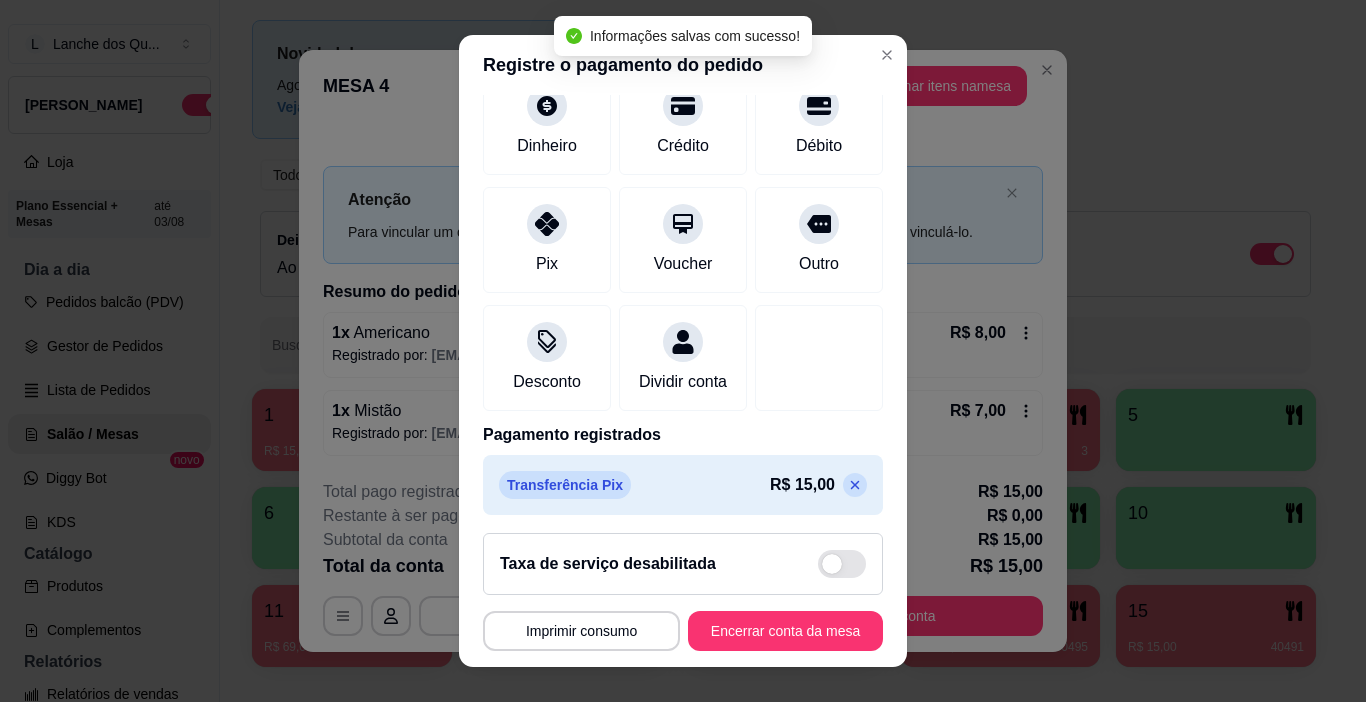 scroll, scrollTop: 176, scrollLeft: 0, axis: vertical 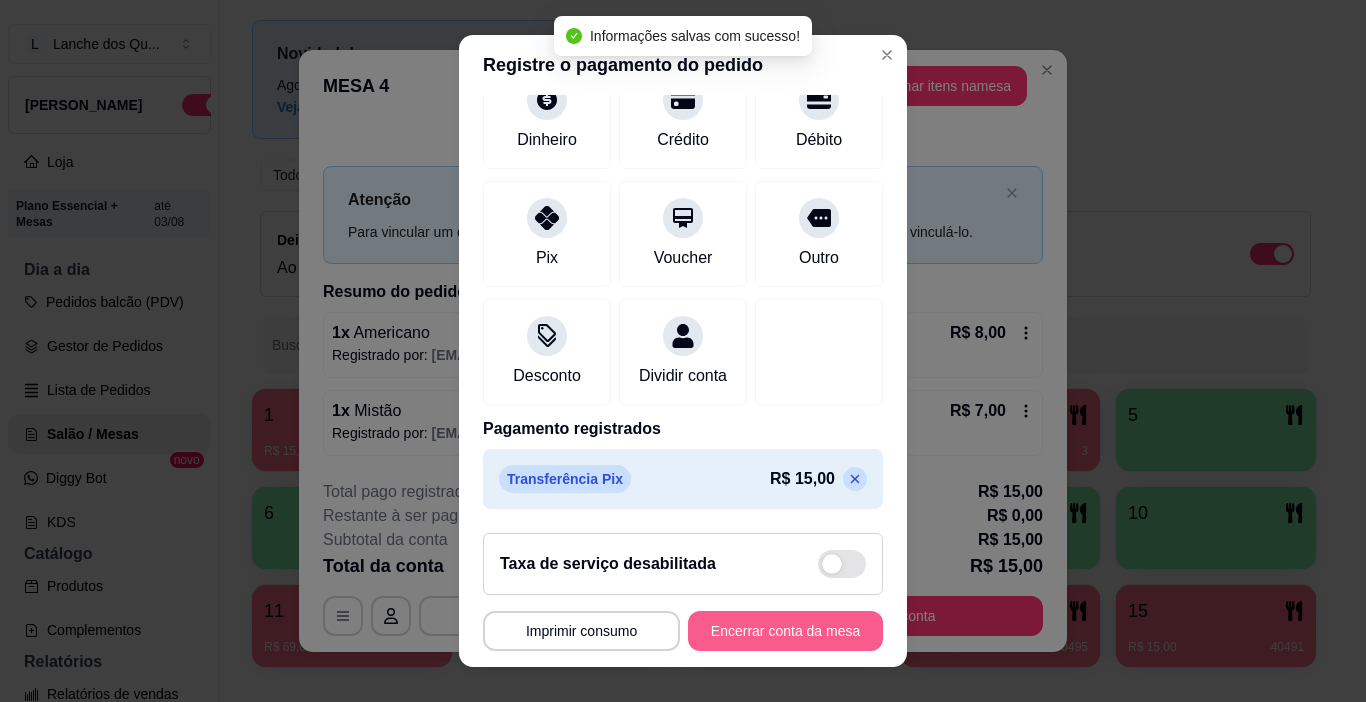 click on "Encerrar conta da mesa" at bounding box center [785, 631] 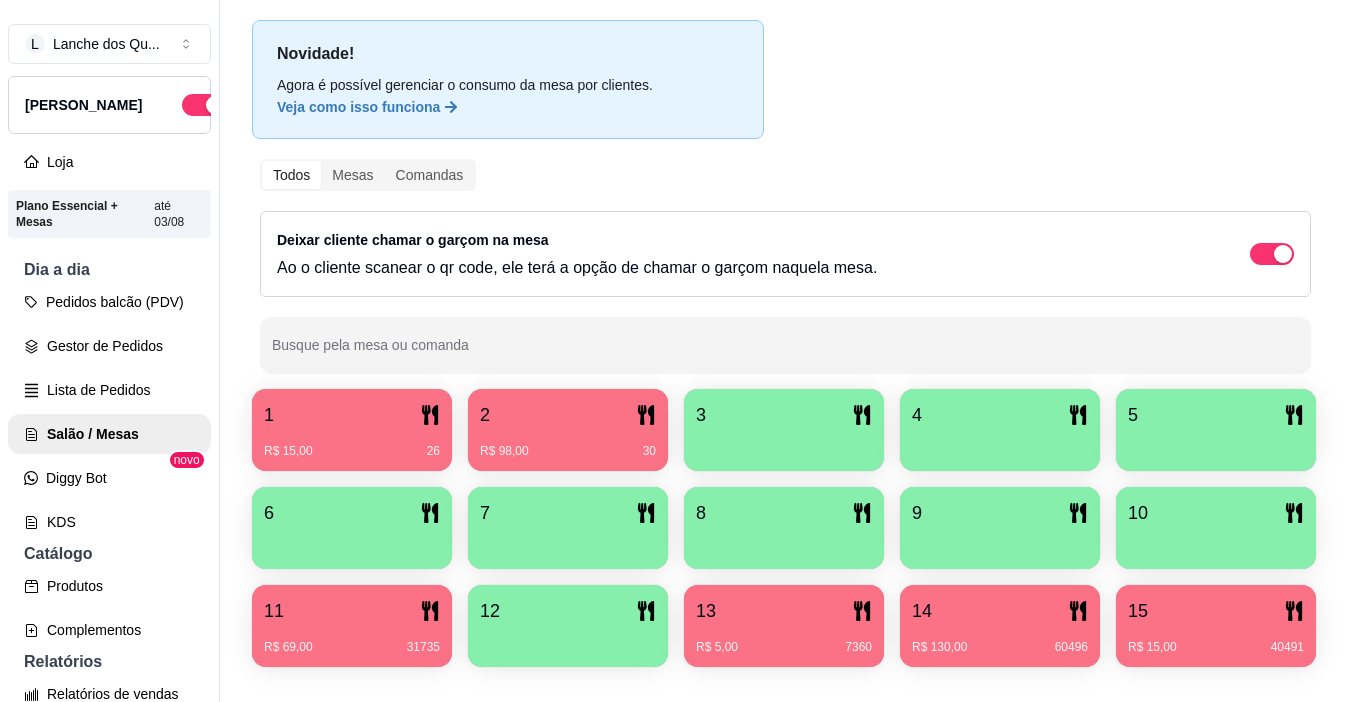 click on "R$ 98,00 30" at bounding box center (568, 444) 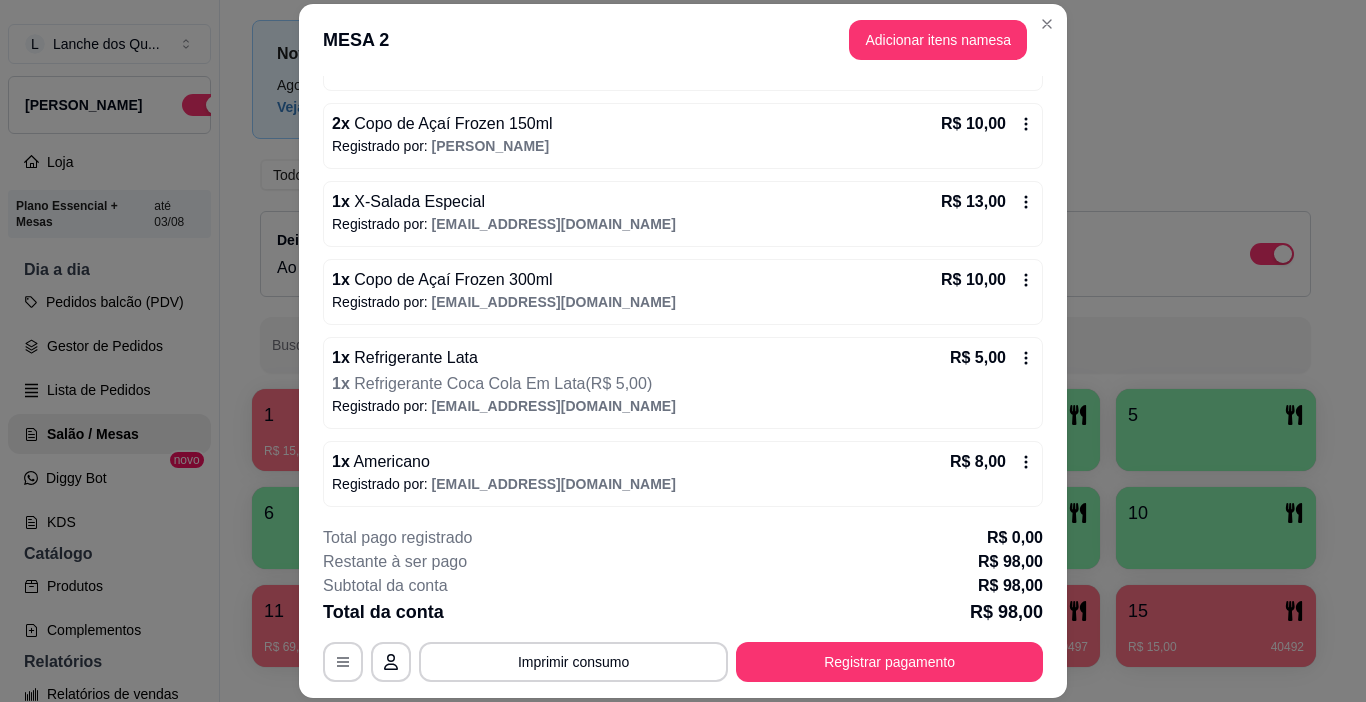 scroll, scrollTop: 504, scrollLeft: 0, axis: vertical 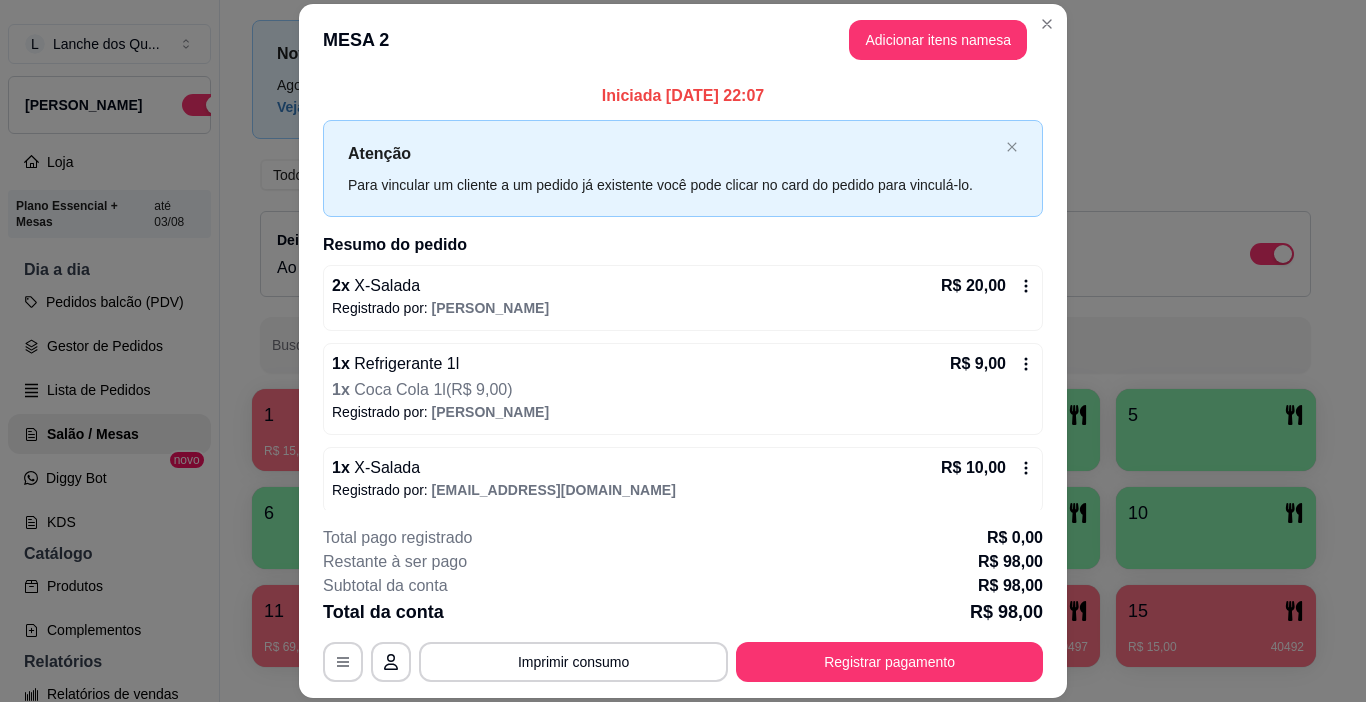 click on "Adicionar itens na  mesa" at bounding box center [938, 40] 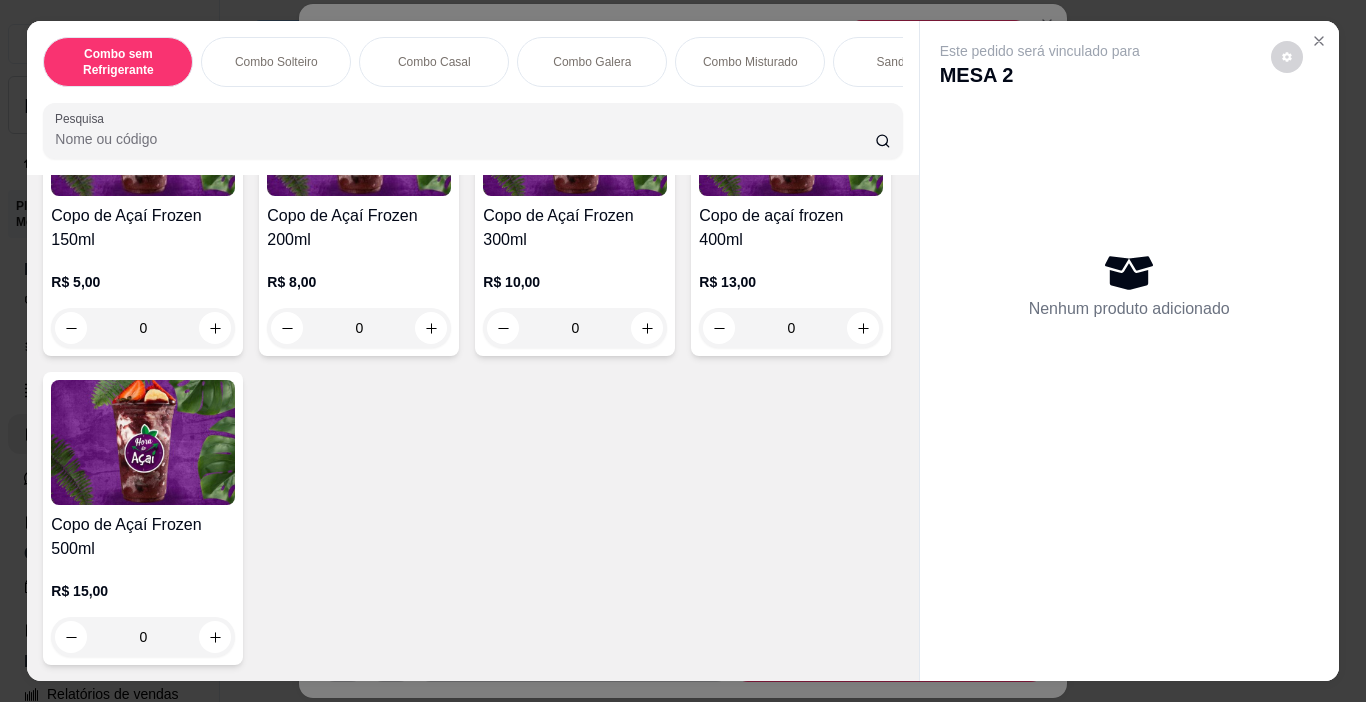 scroll, scrollTop: 4810, scrollLeft: 0, axis: vertical 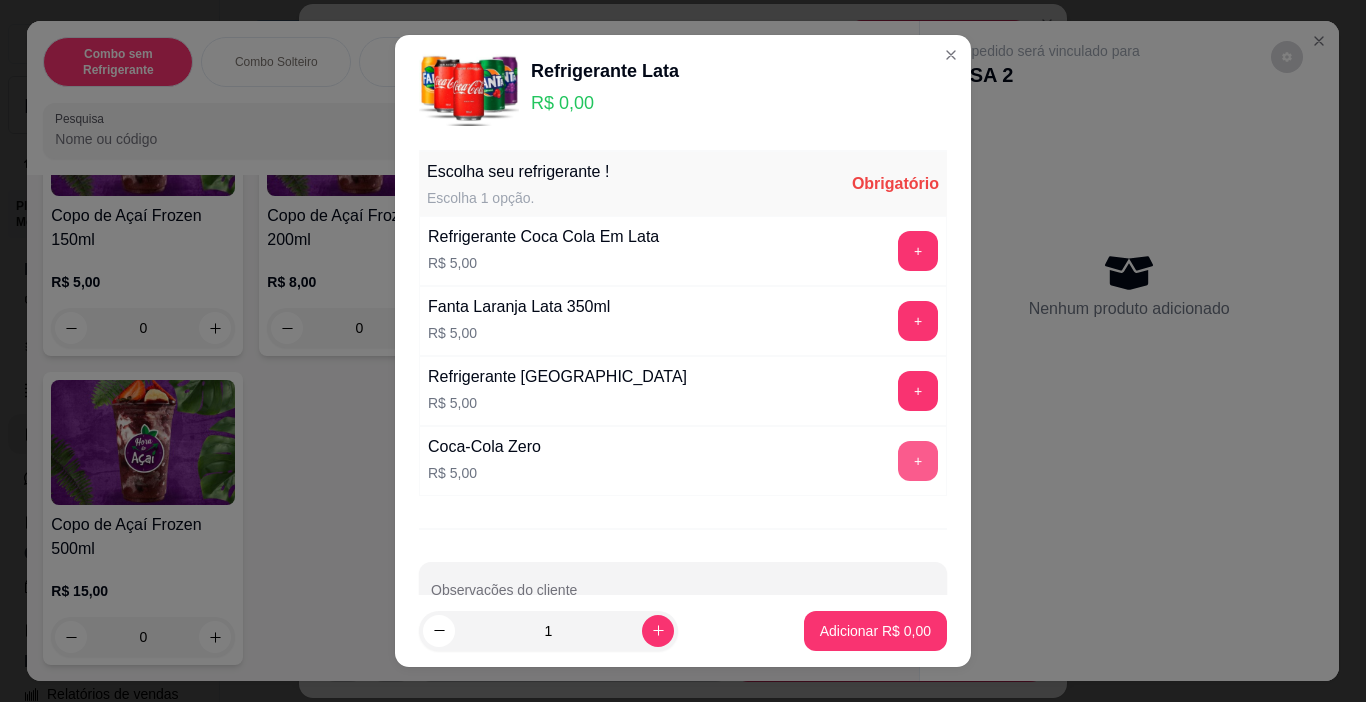 click on "+" at bounding box center (918, 461) 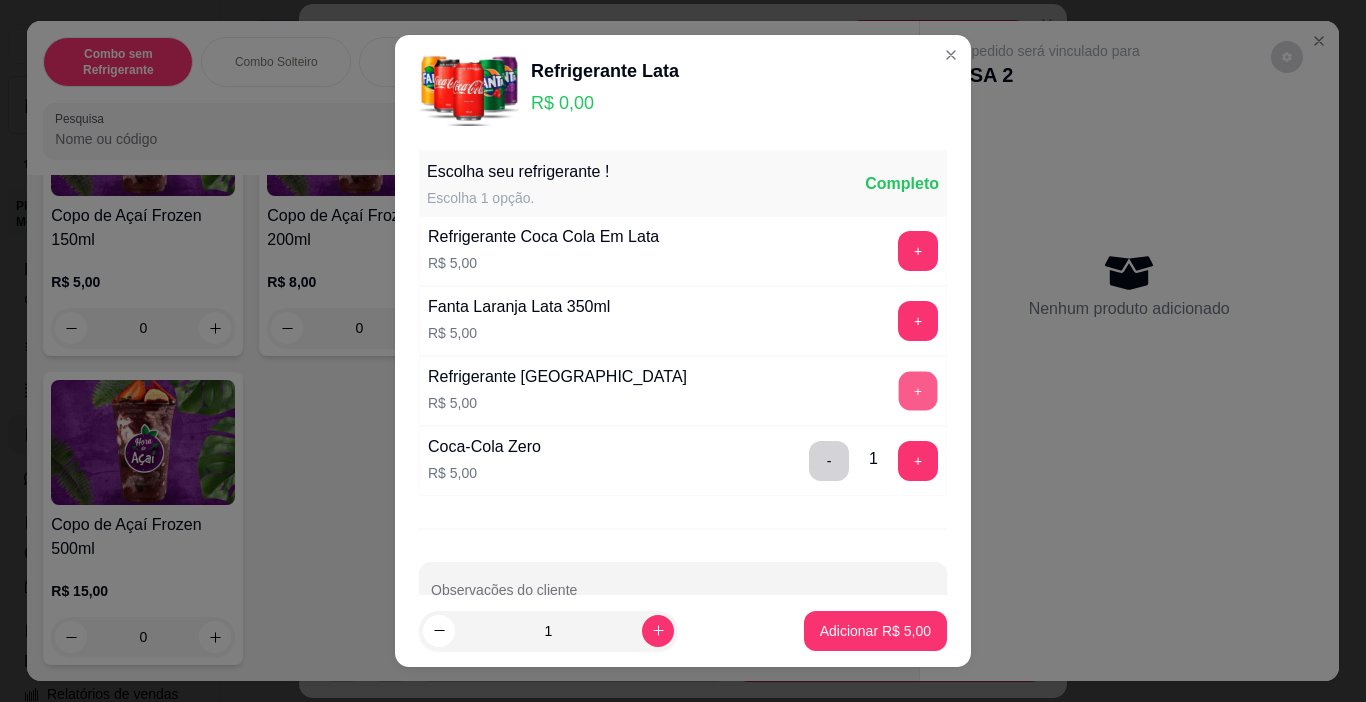 click on "+" at bounding box center (918, 391) 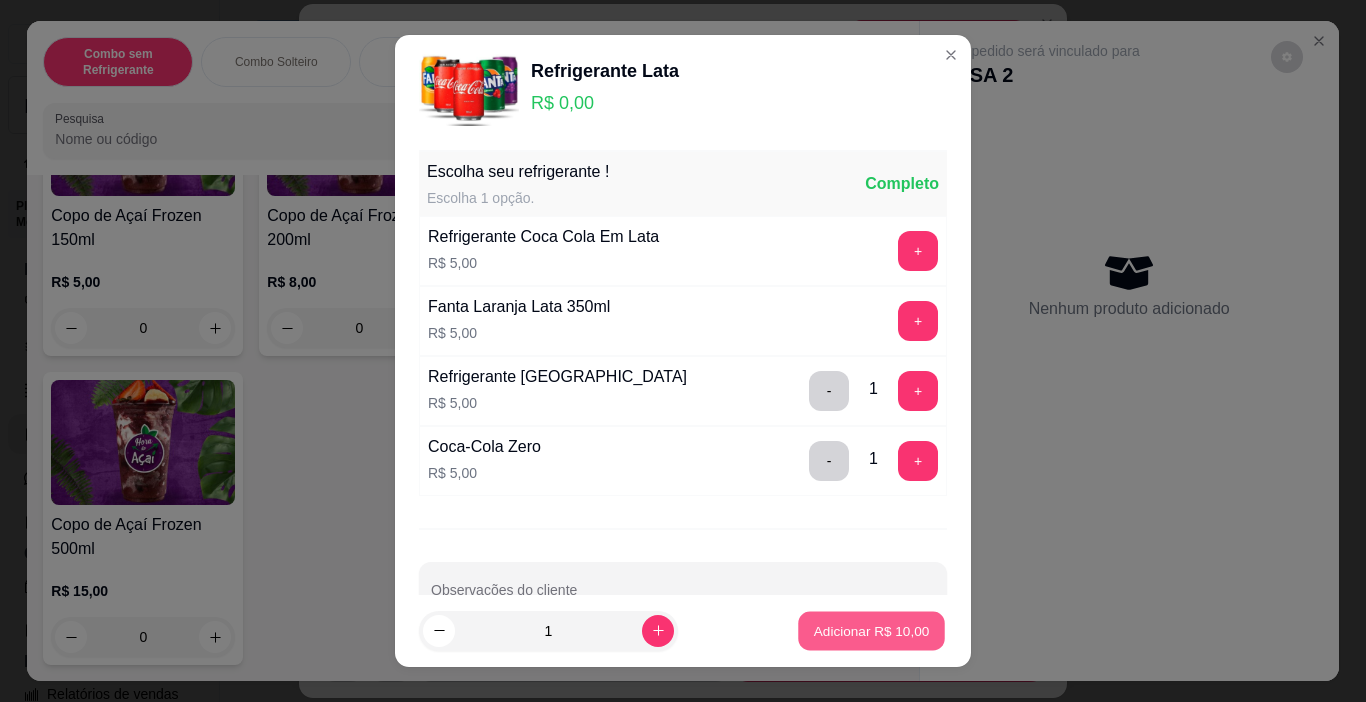 click on "Adicionar   R$ 10,00" at bounding box center (872, 630) 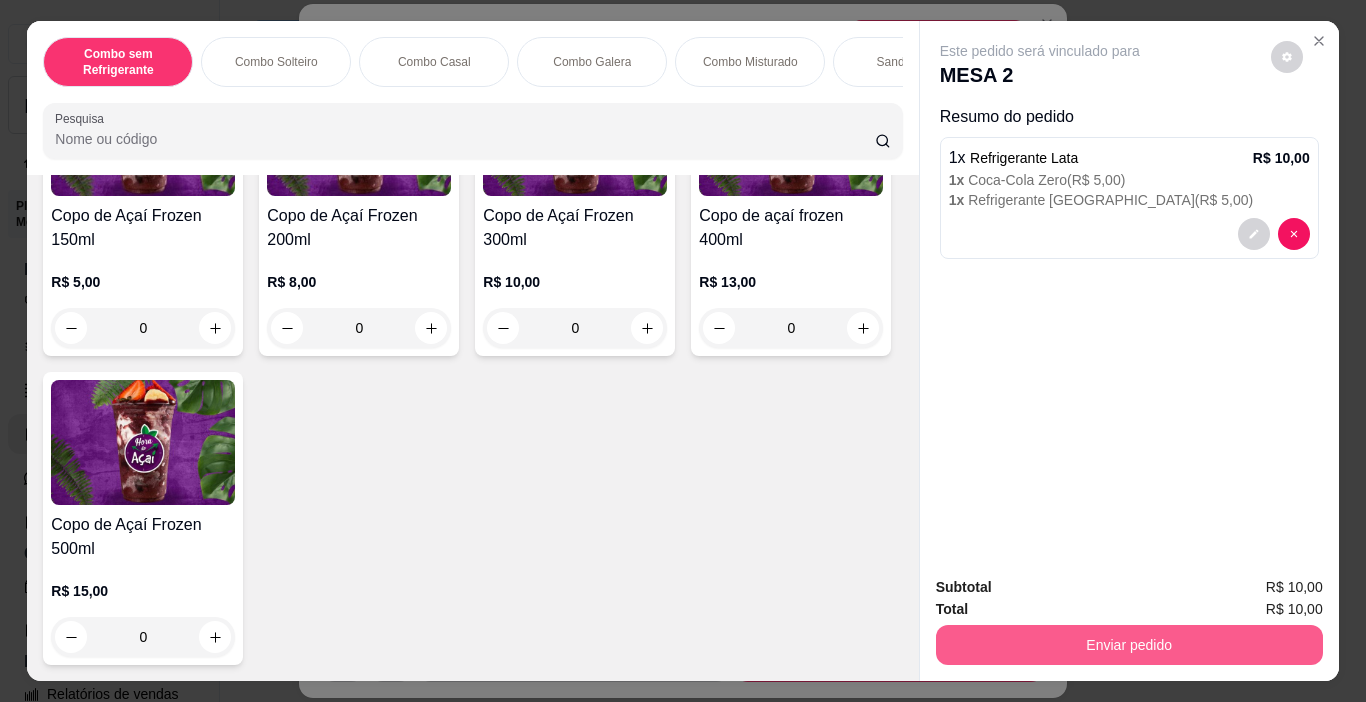click on "Enviar pedido" at bounding box center (1129, 645) 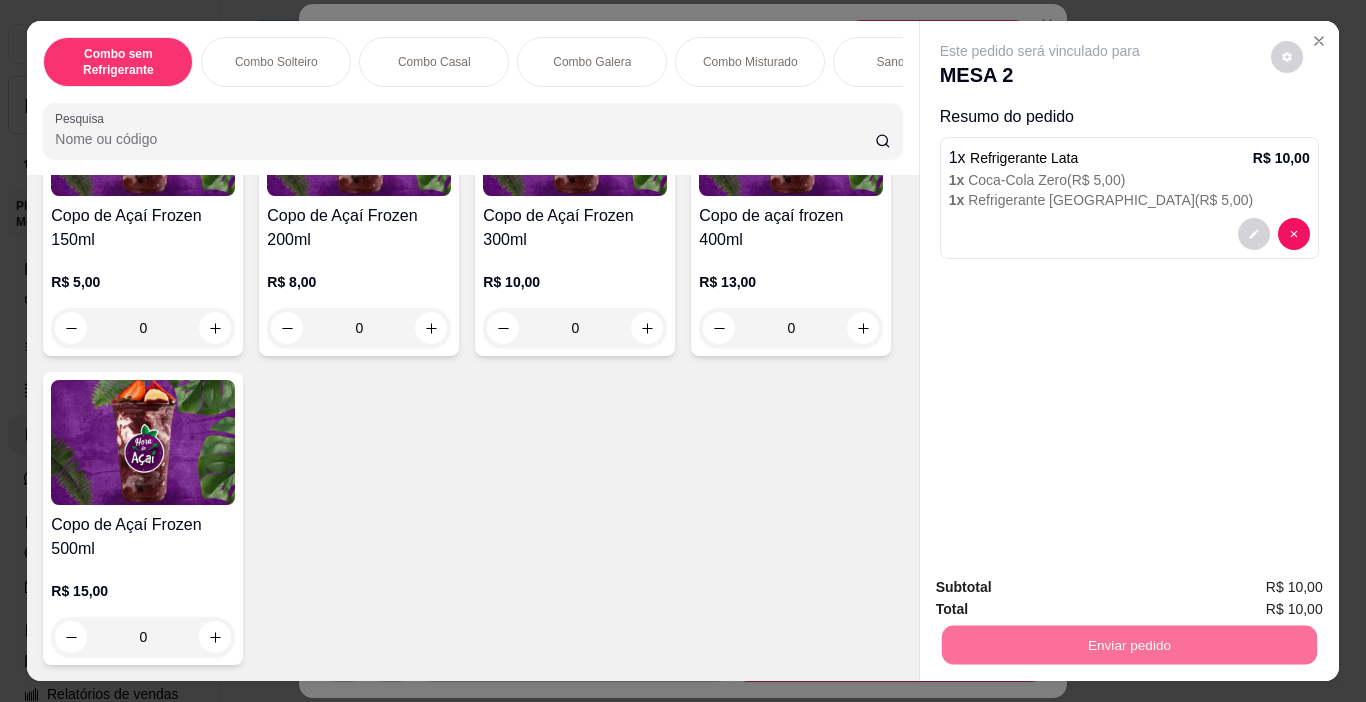 click on "Não registrar e enviar pedido" at bounding box center [1063, 588] 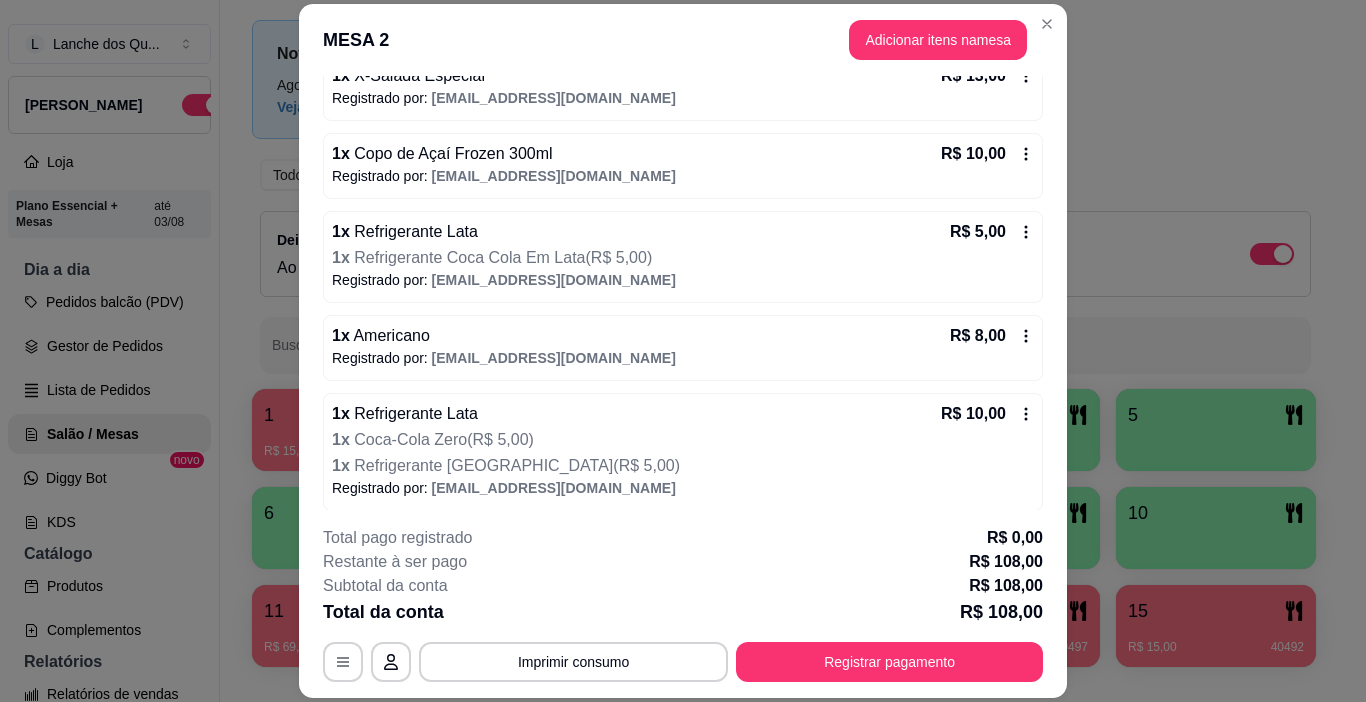 scroll, scrollTop: 634, scrollLeft: 0, axis: vertical 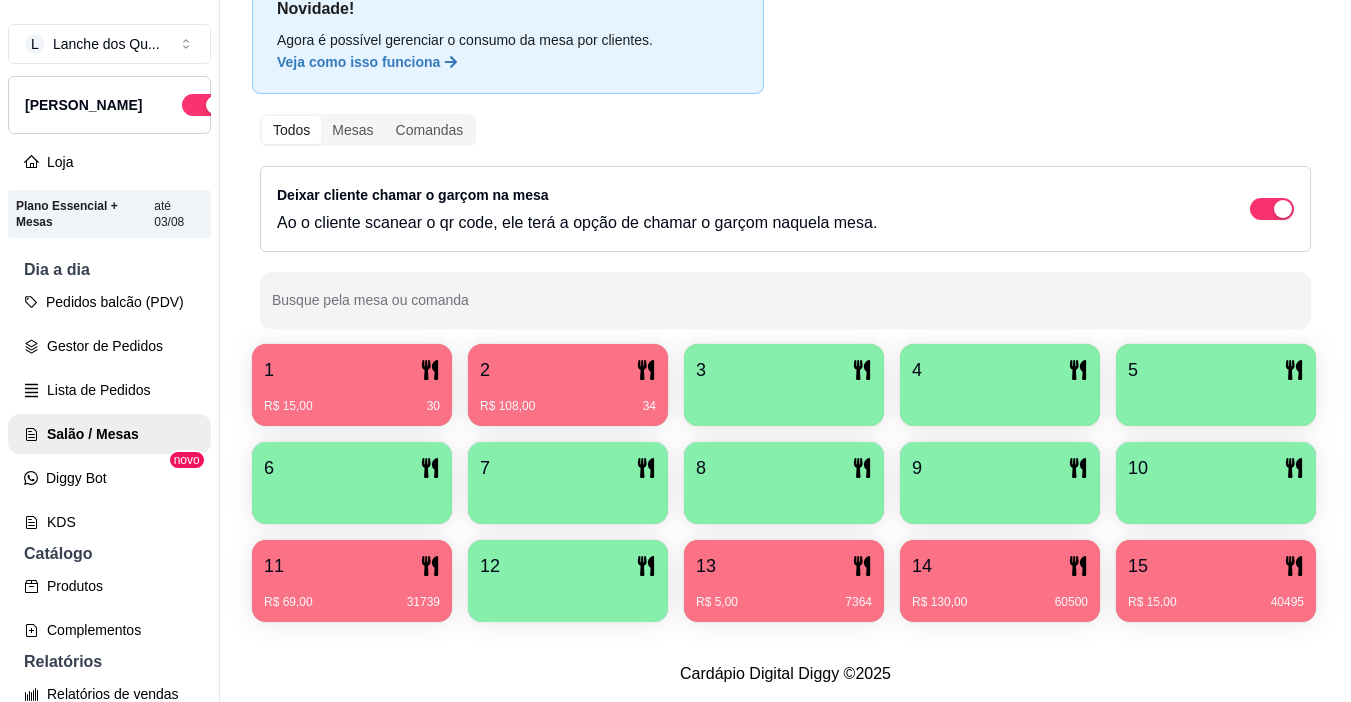click on "2" at bounding box center (568, 370) 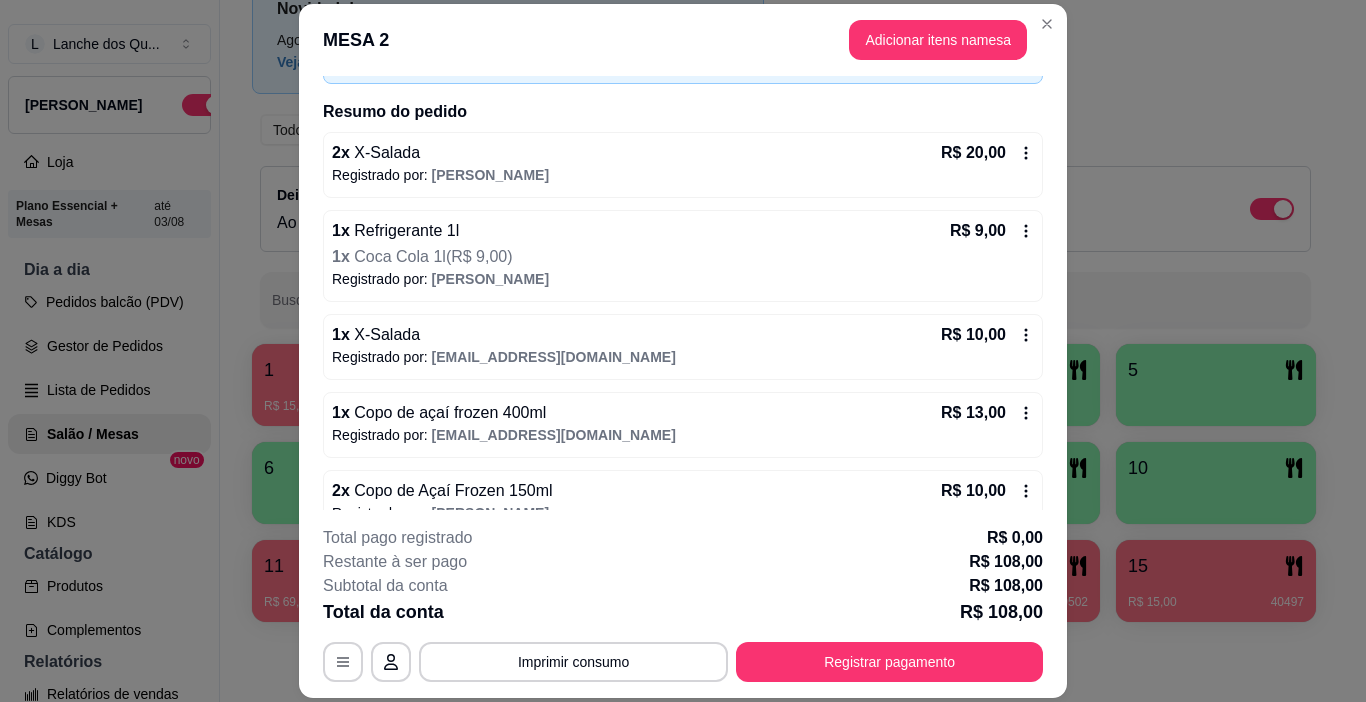 scroll, scrollTop: 0, scrollLeft: 0, axis: both 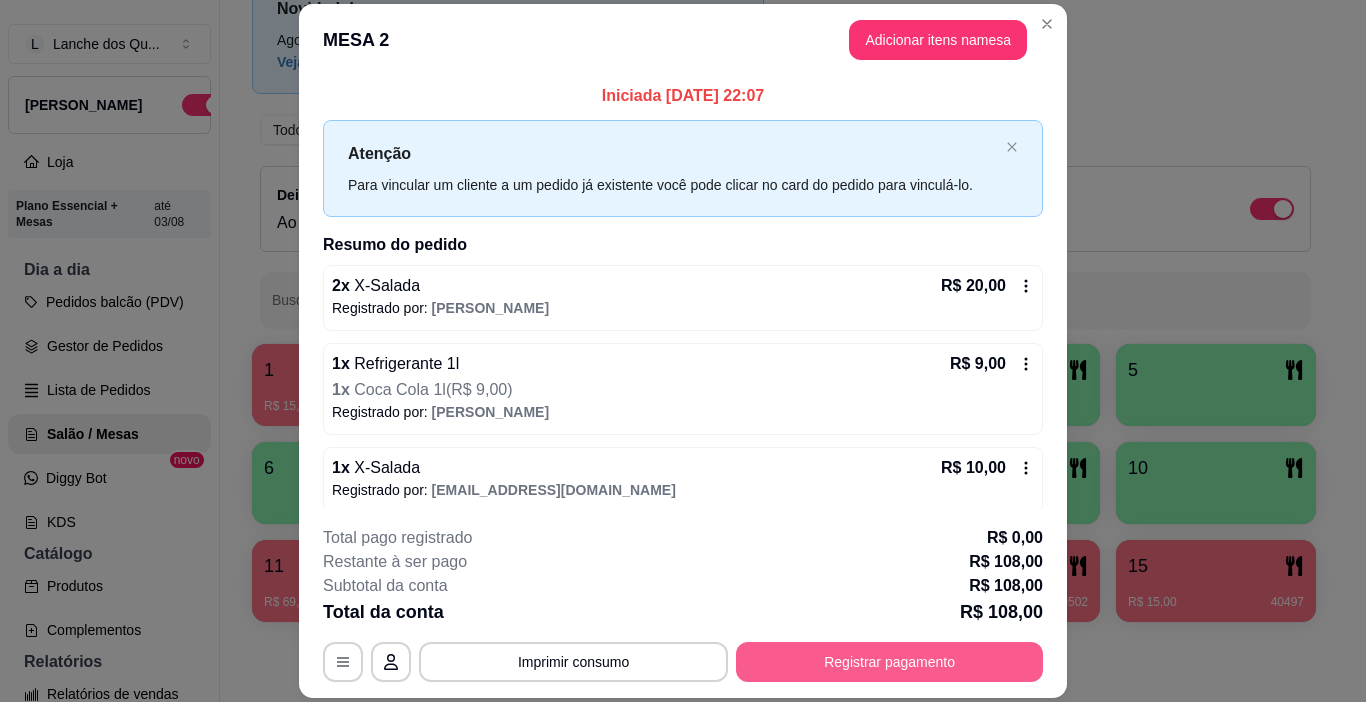 click on "Registrar pagamento" at bounding box center (889, 662) 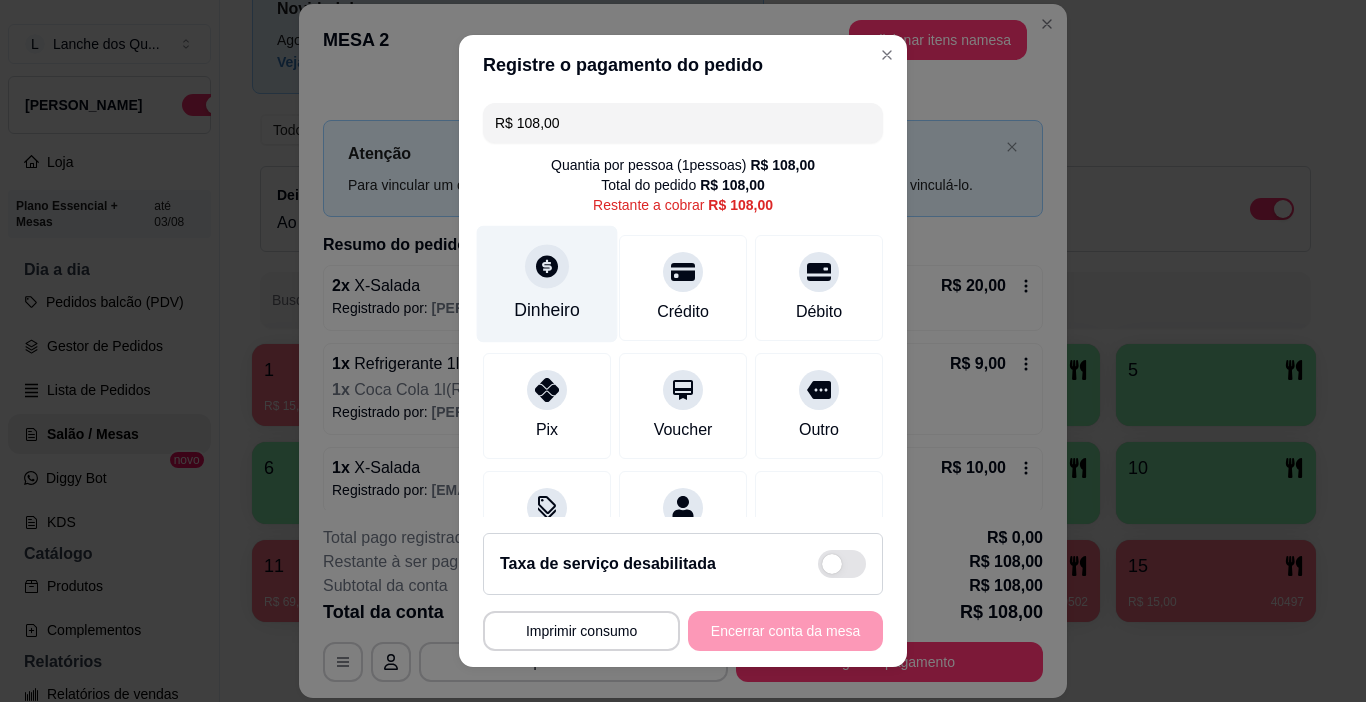 click 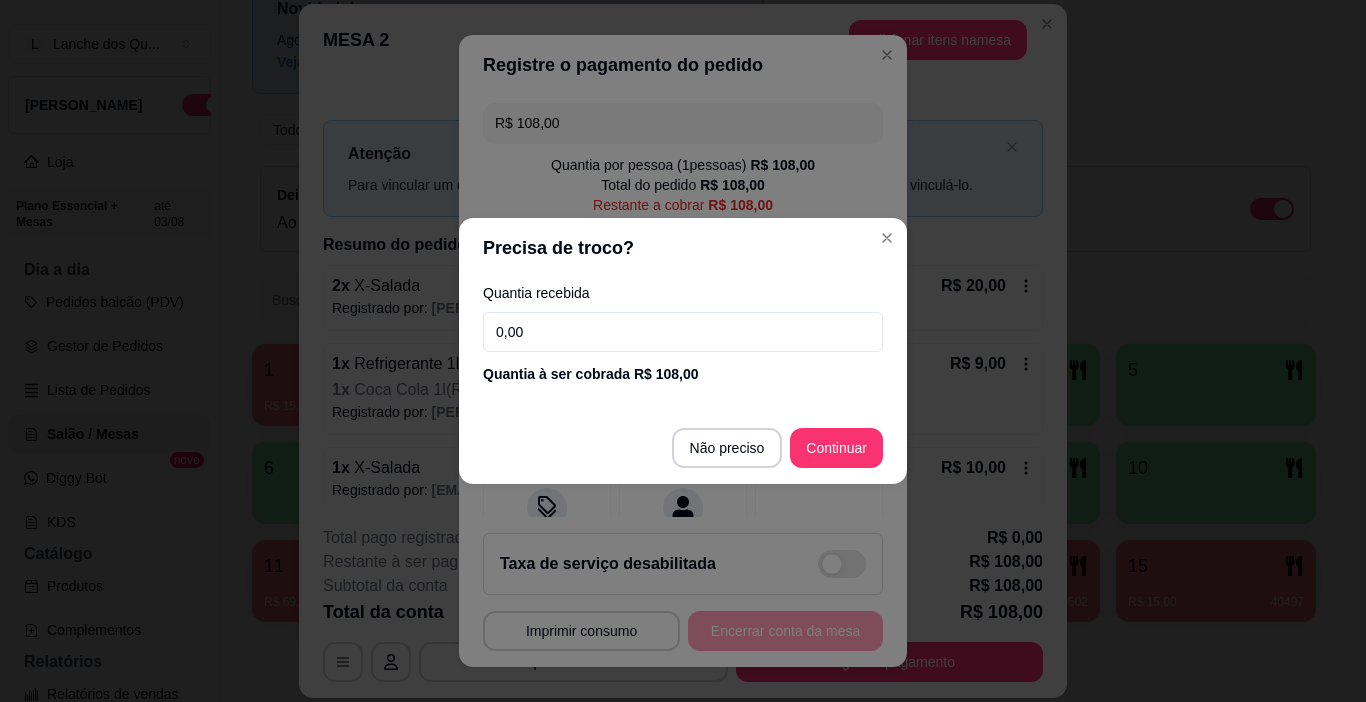 click on "0,00" at bounding box center (683, 332) 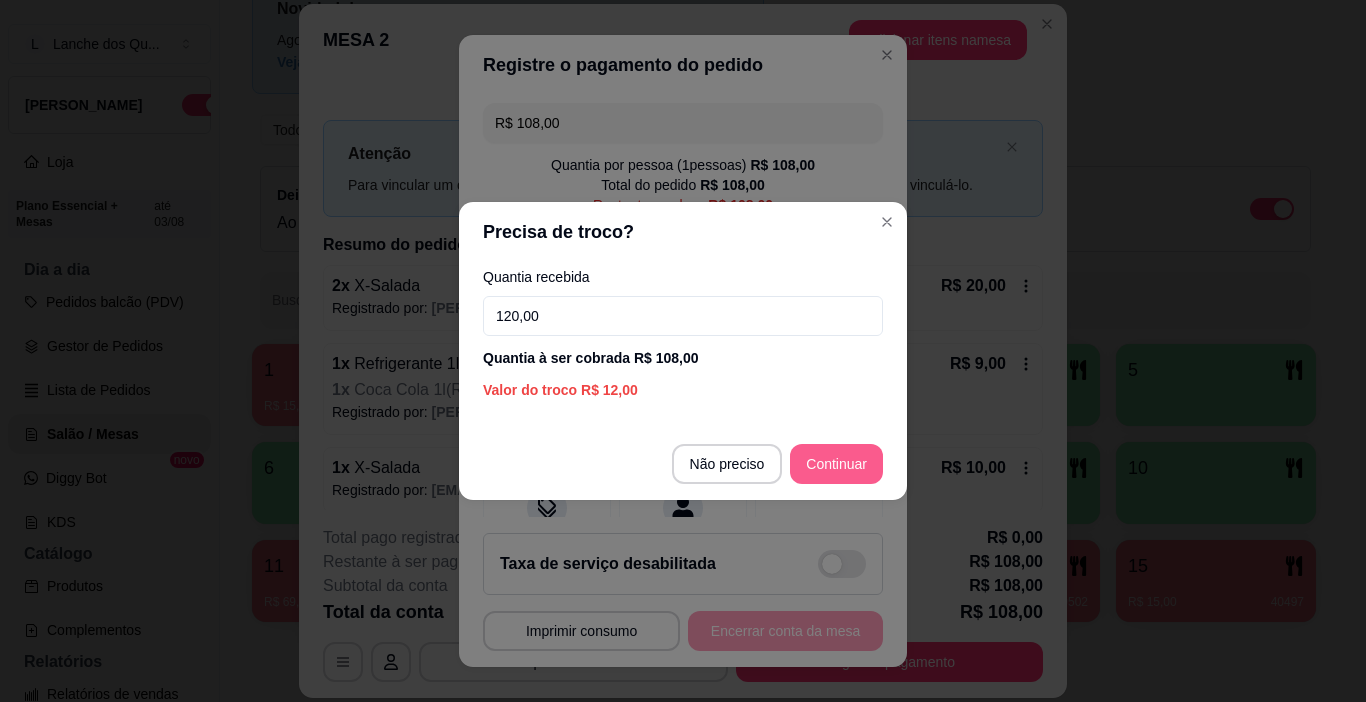 type on "120,00" 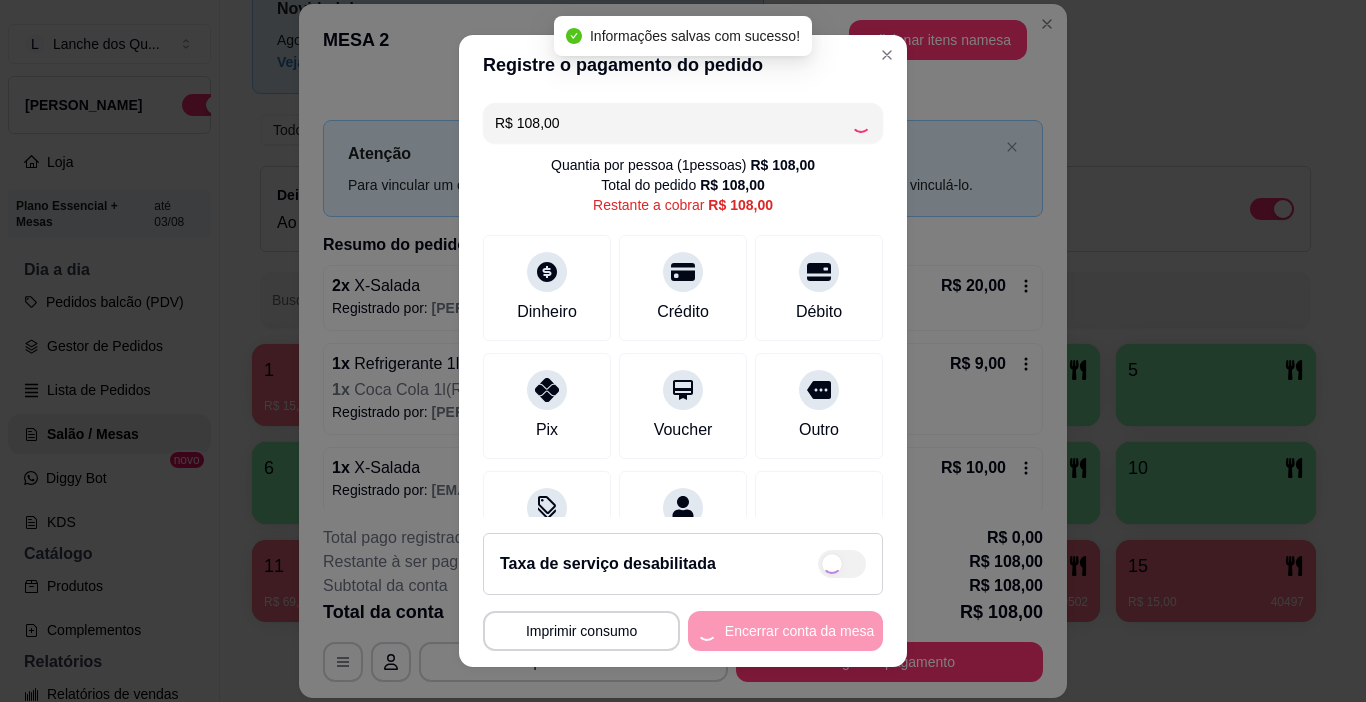 type on "R$ 0,00" 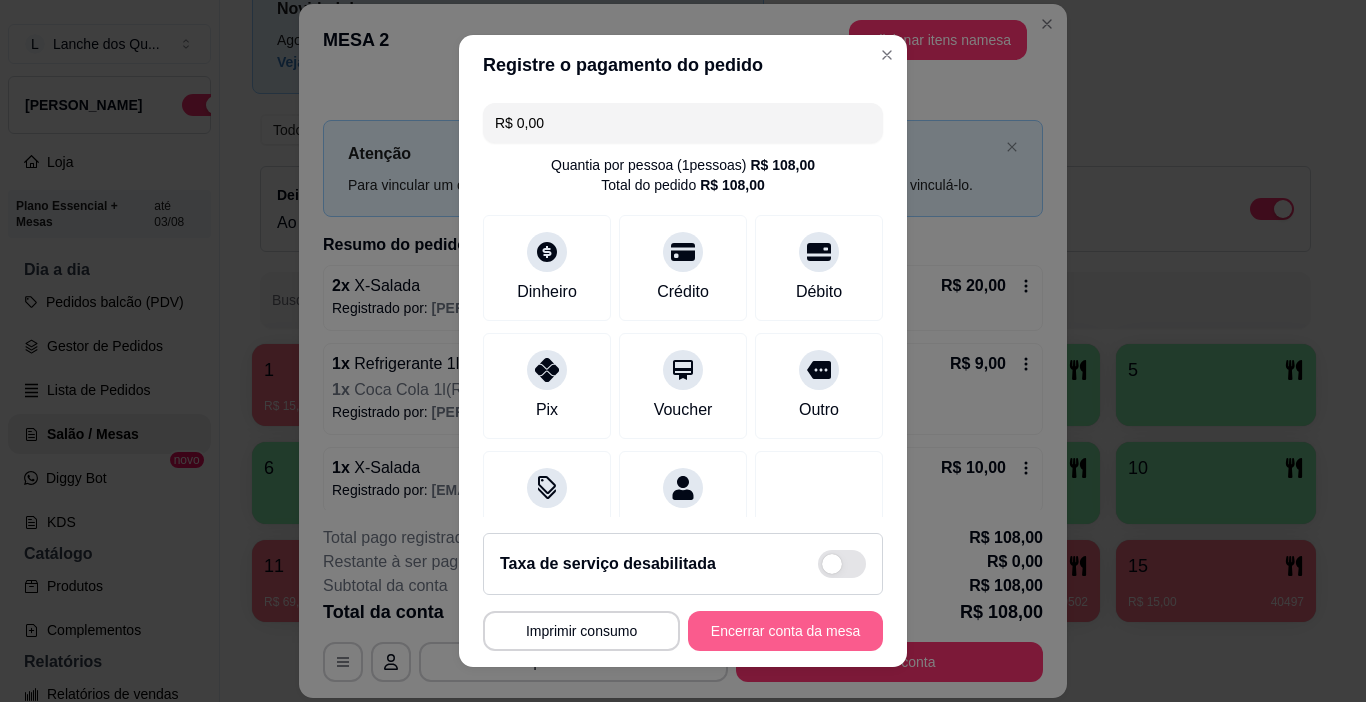 click on "Encerrar conta da mesa" at bounding box center [785, 631] 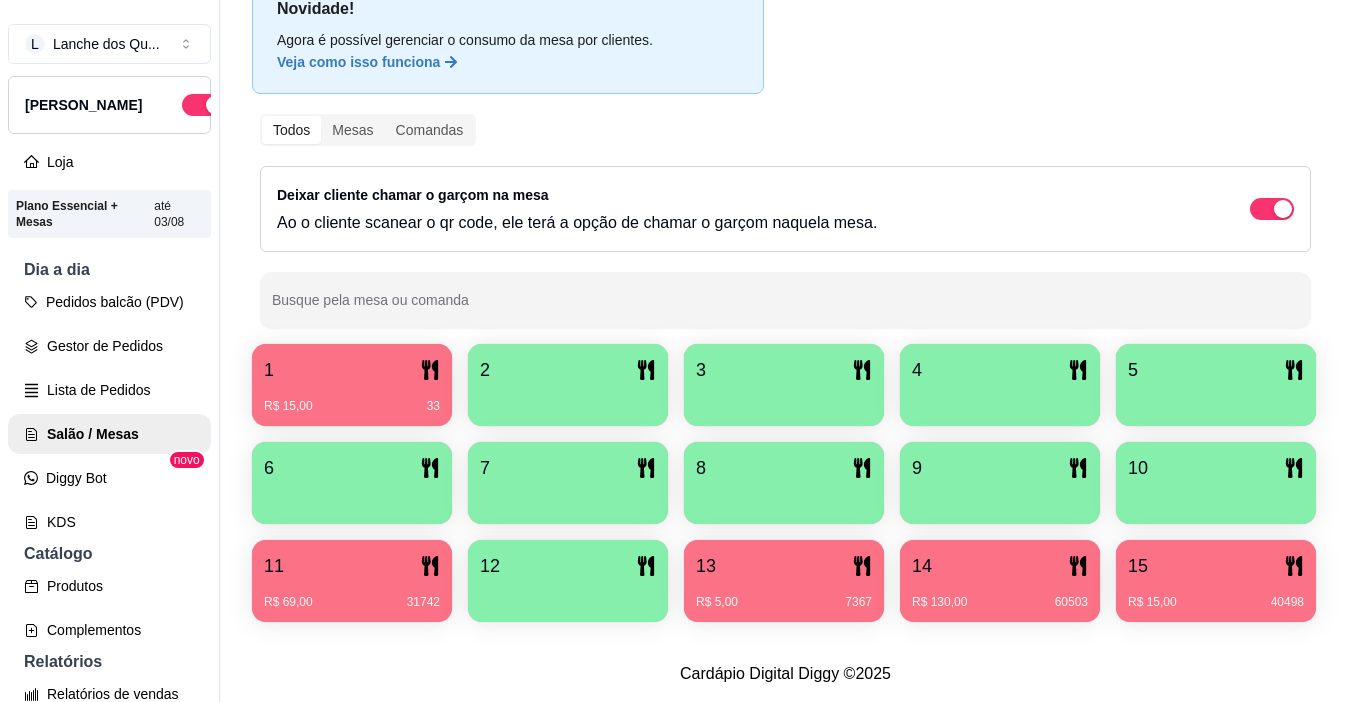 click at bounding box center [568, 399] 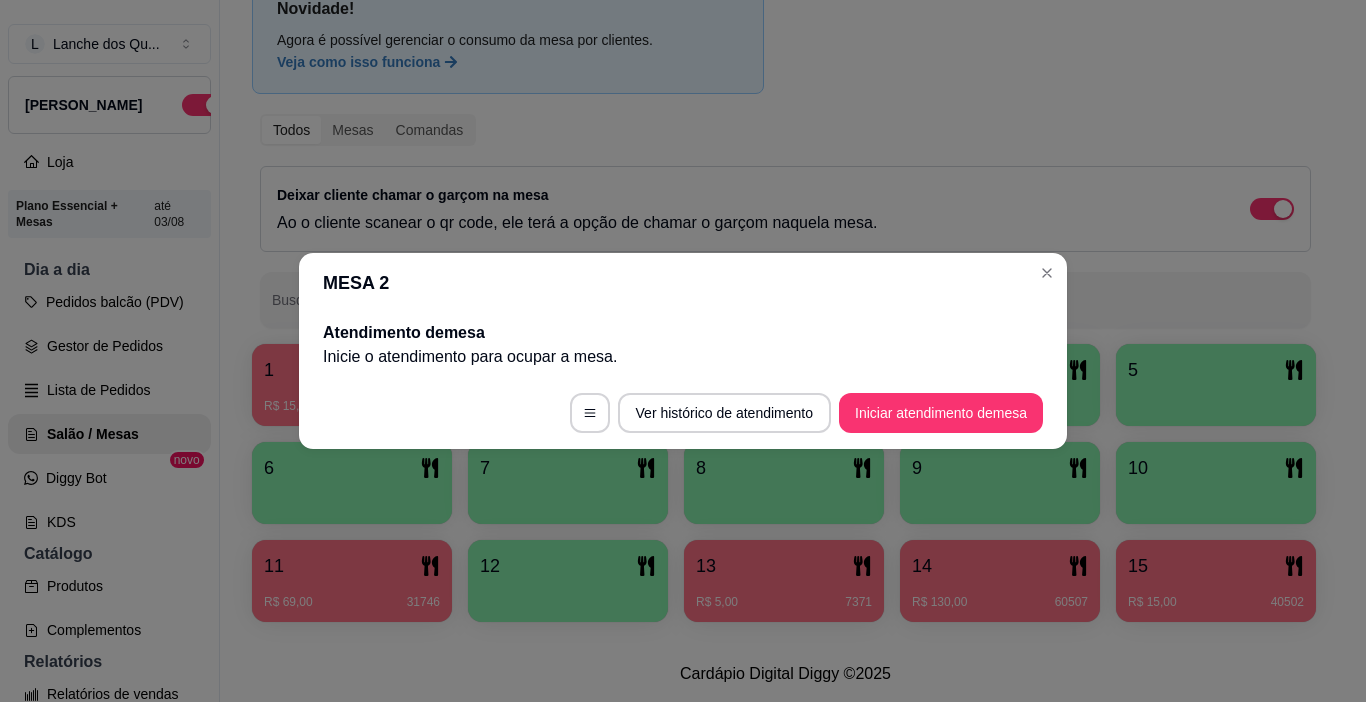 click on "Iniciar atendimento de  mesa" at bounding box center [941, 413] 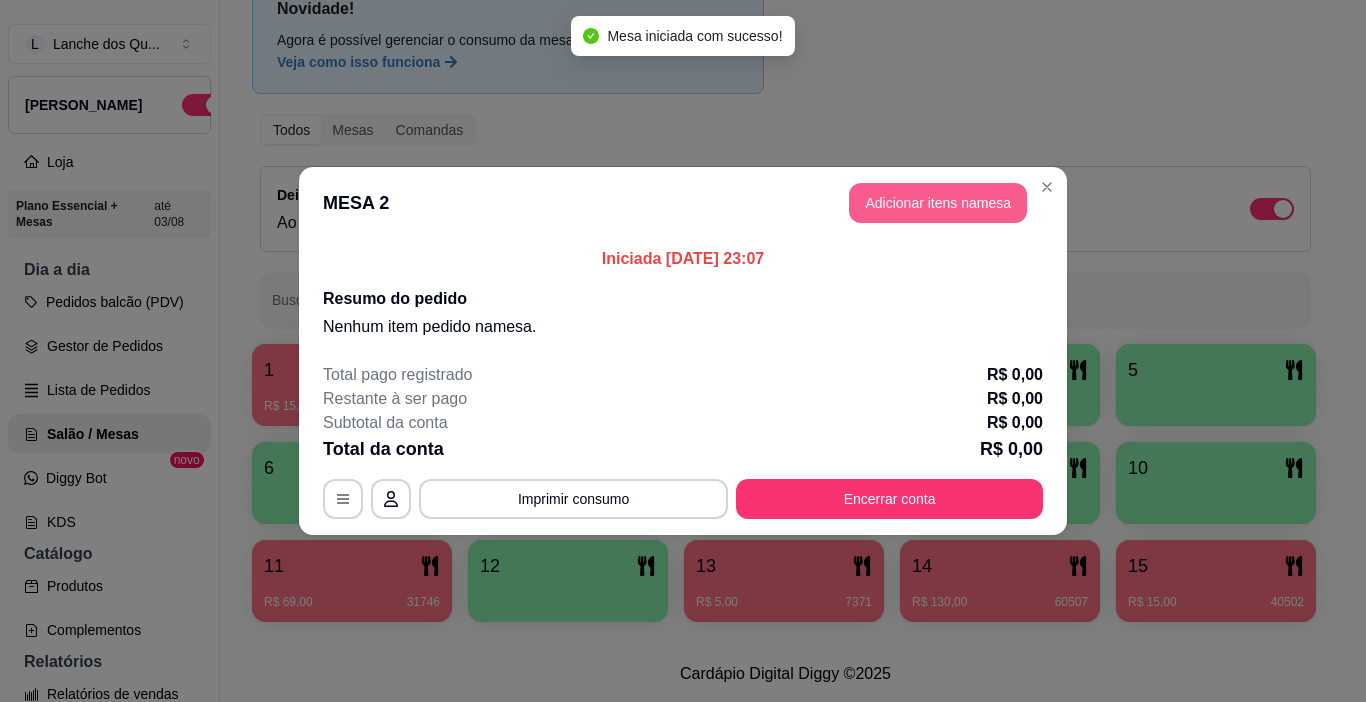 click on "Adicionar itens na  mesa" at bounding box center (938, 203) 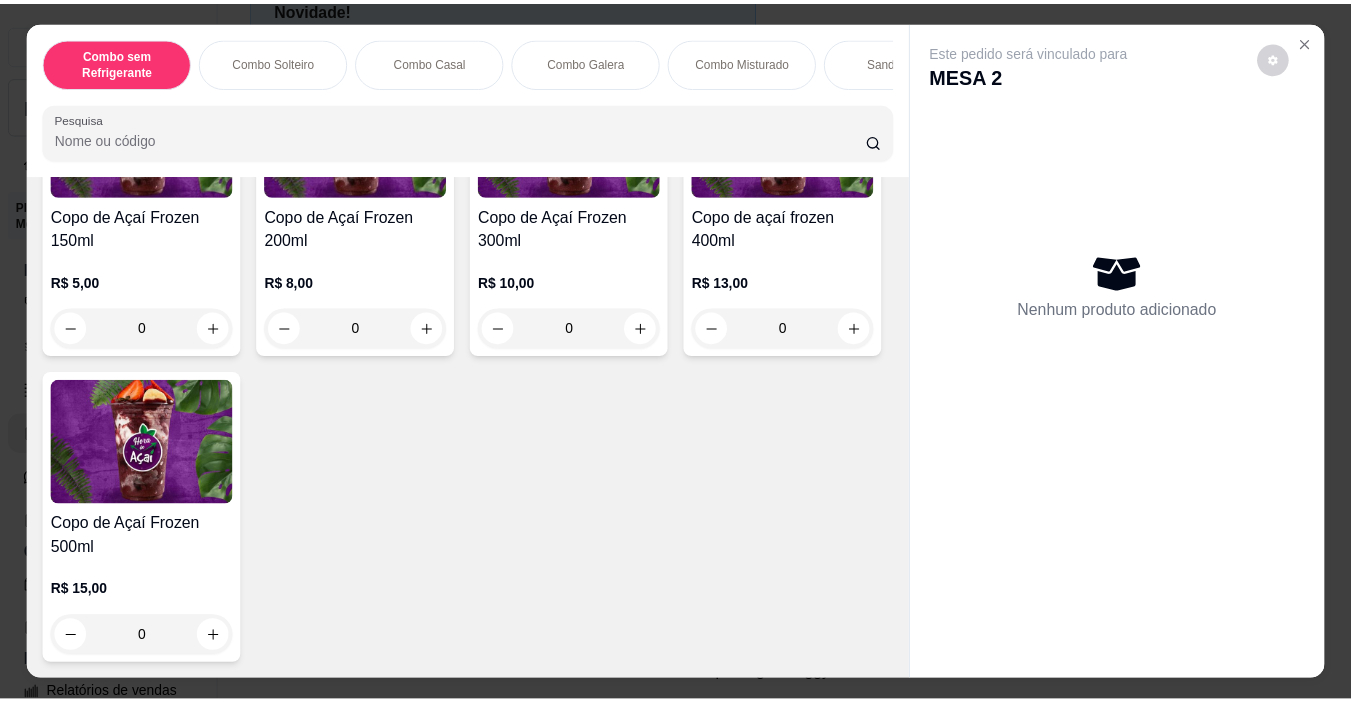scroll, scrollTop: 5000, scrollLeft: 0, axis: vertical 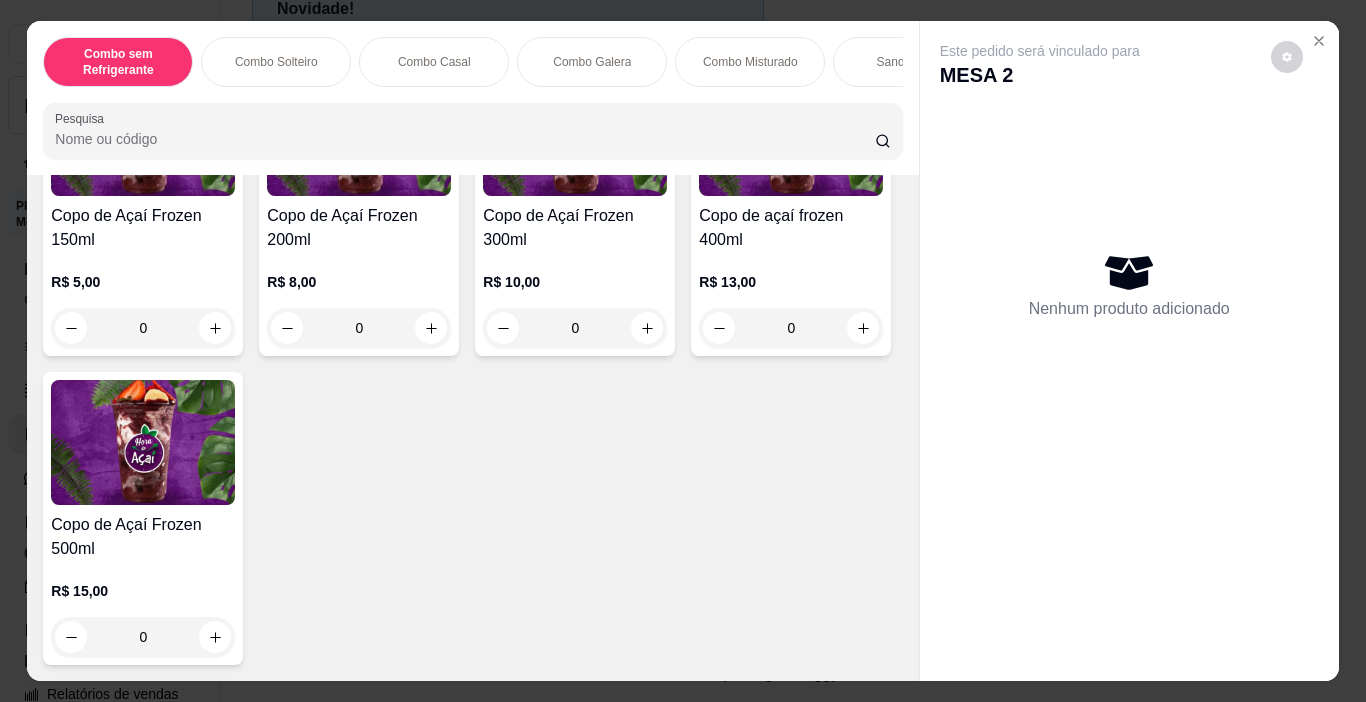 click on "Copo de Açaí Frozen 300ml   R$ 10,00 0" at bounding box center (575, 209) 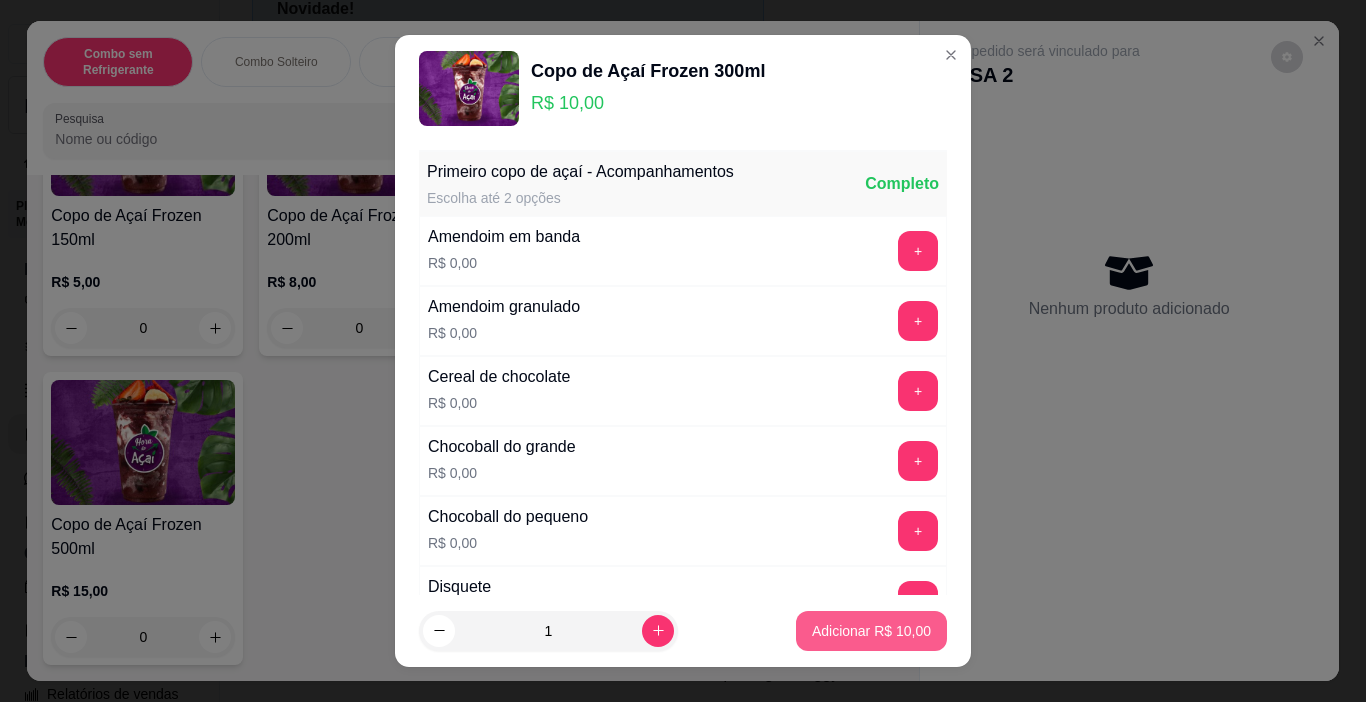 click on "Adicionar   R$ 10,00" at bounding box center [871, 631] 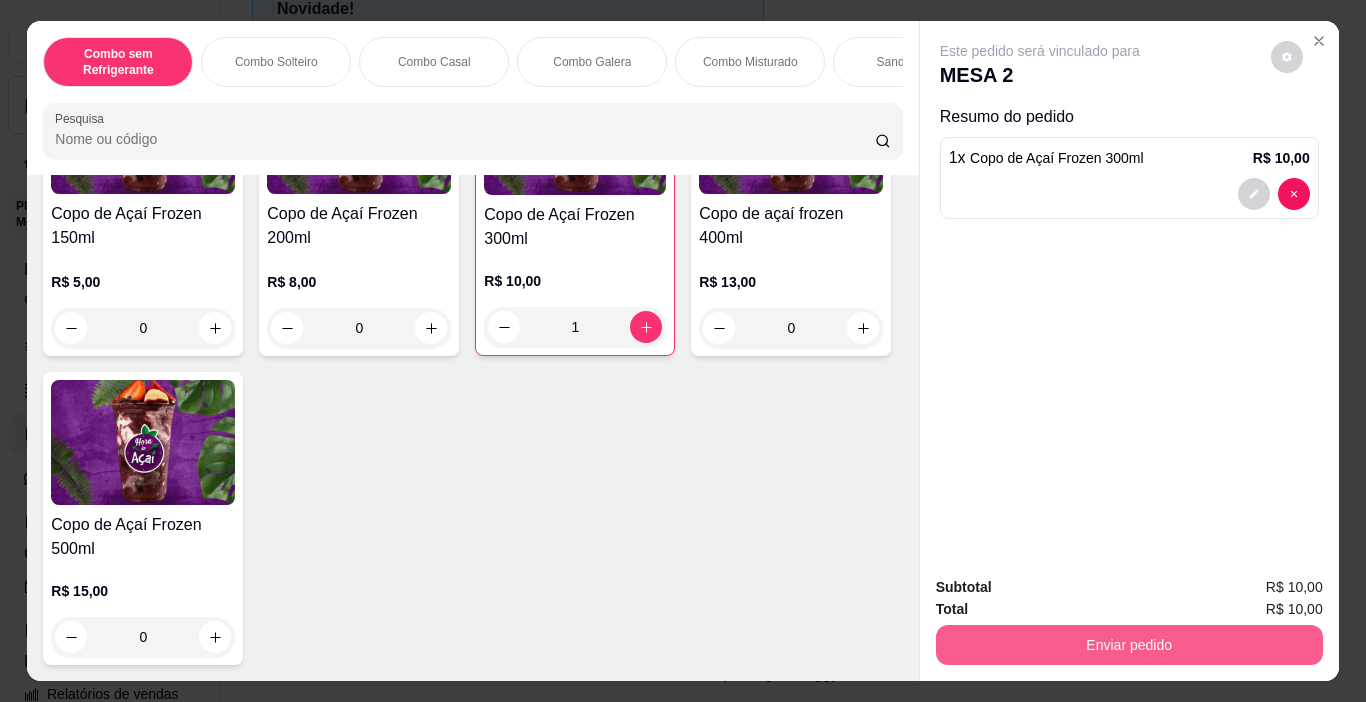 click on "Enviar pedido" at bounding box center [1129, 645] 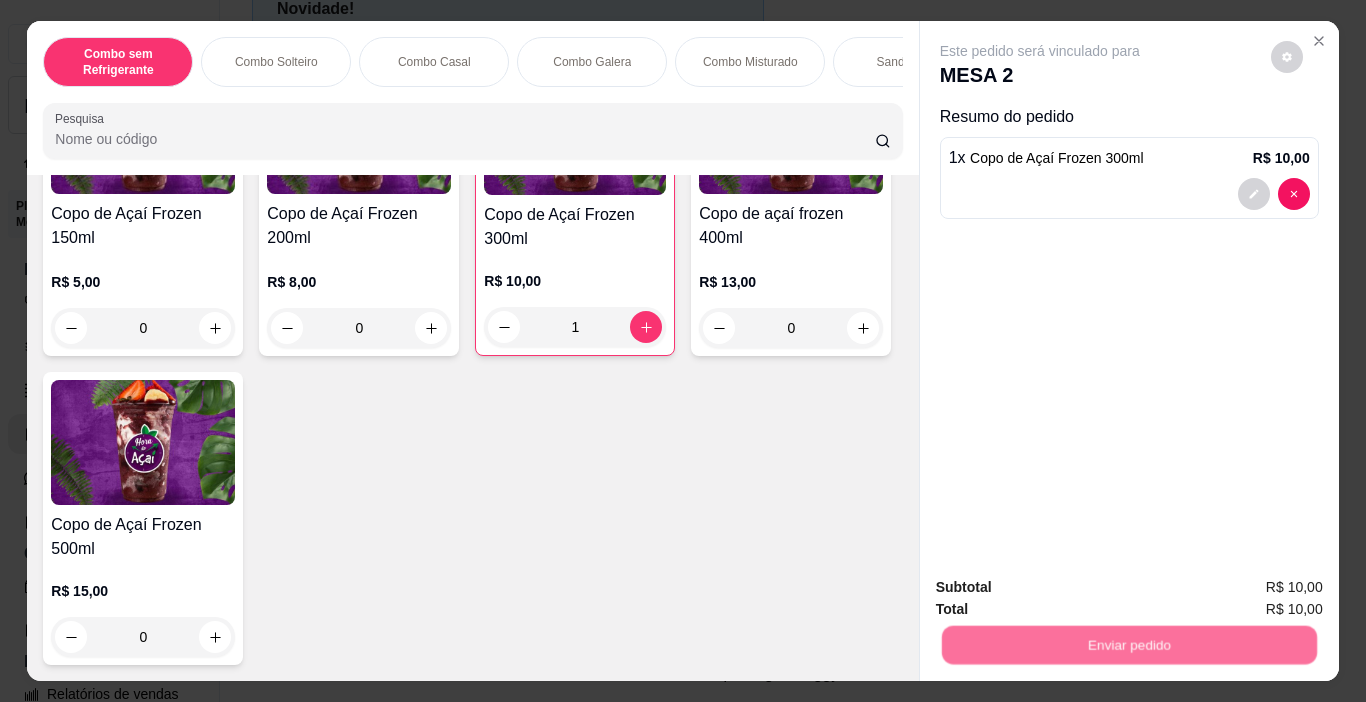 click on "Não registrar e enviar pedido" at bounding box center (1063, 588) 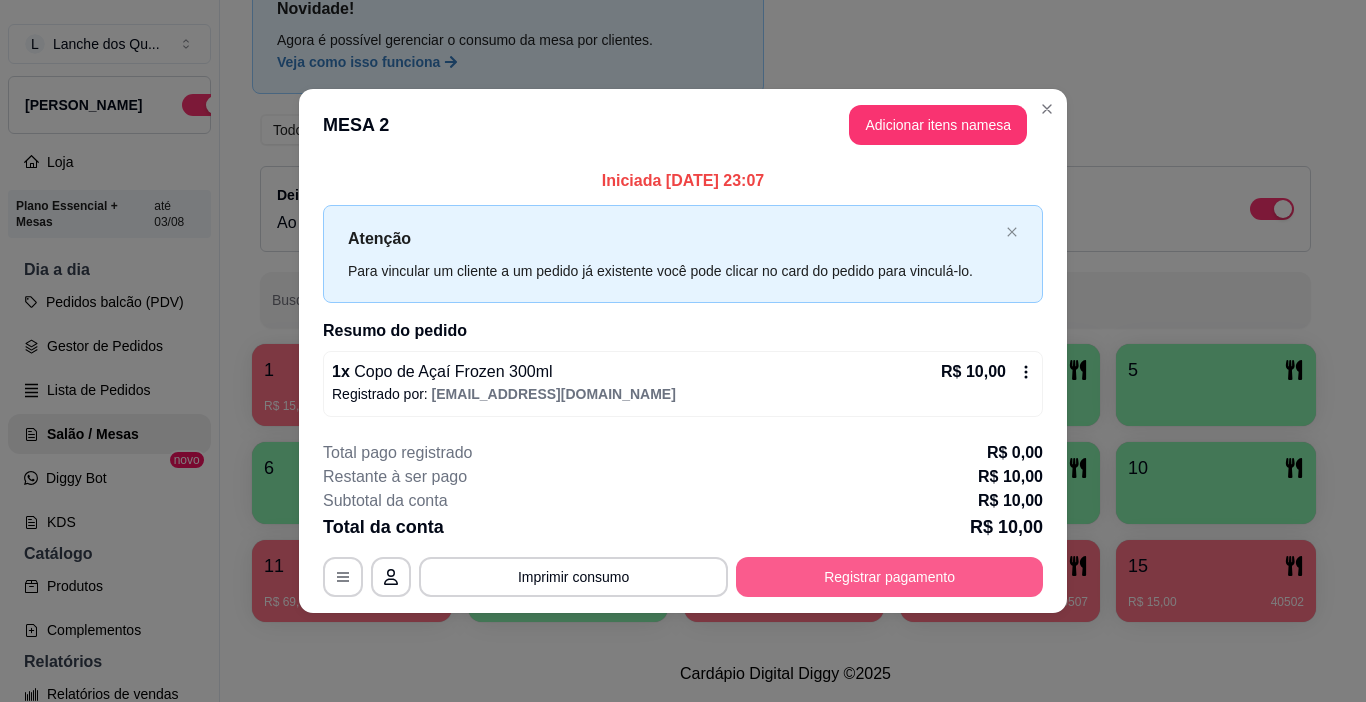 click on "Registrar pagamento" at bounding box center [889, 577] 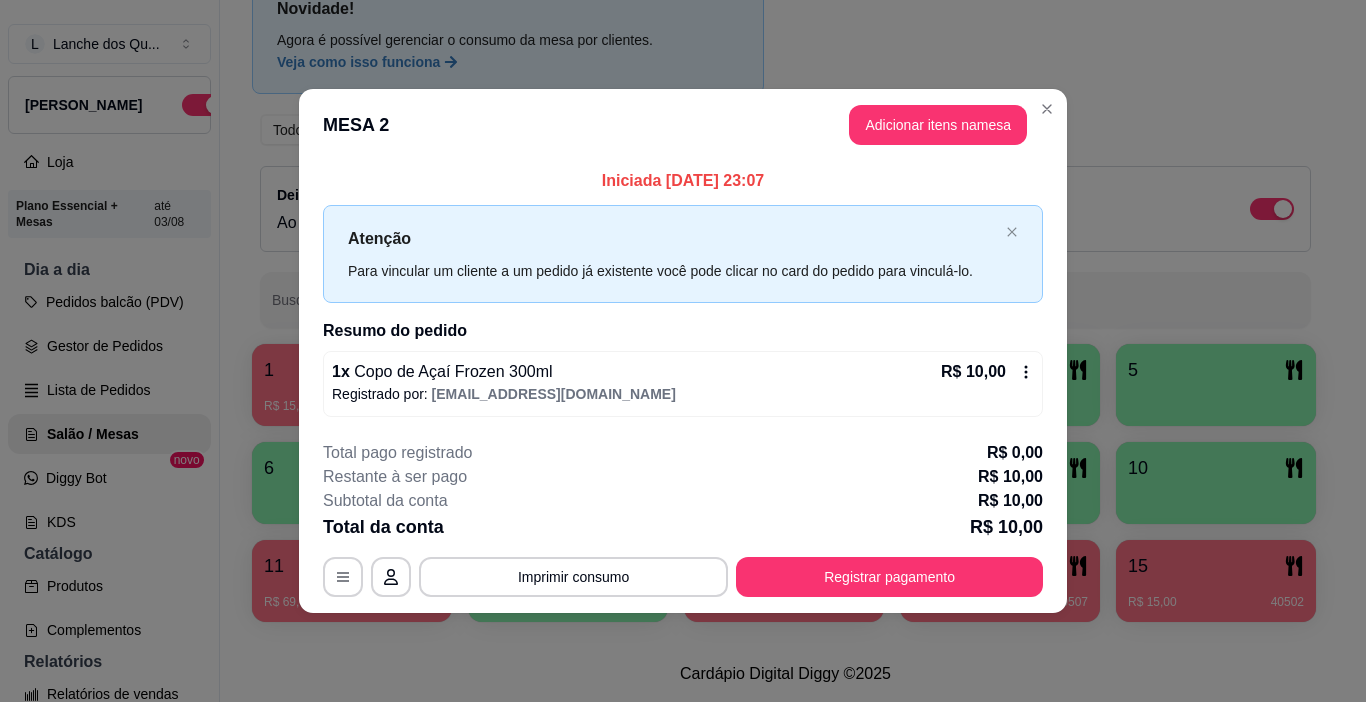 click on "Débito" at bounding box center (819, 284) 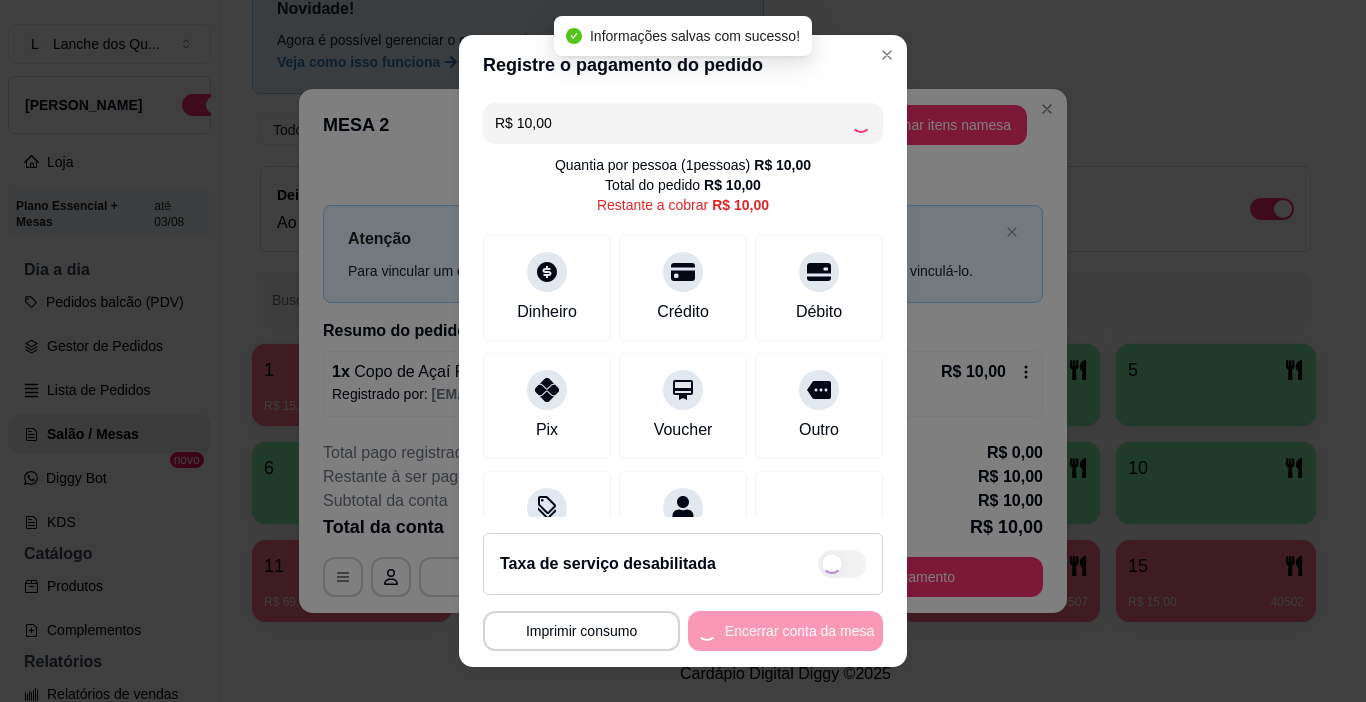 type on "R$ 0,00" 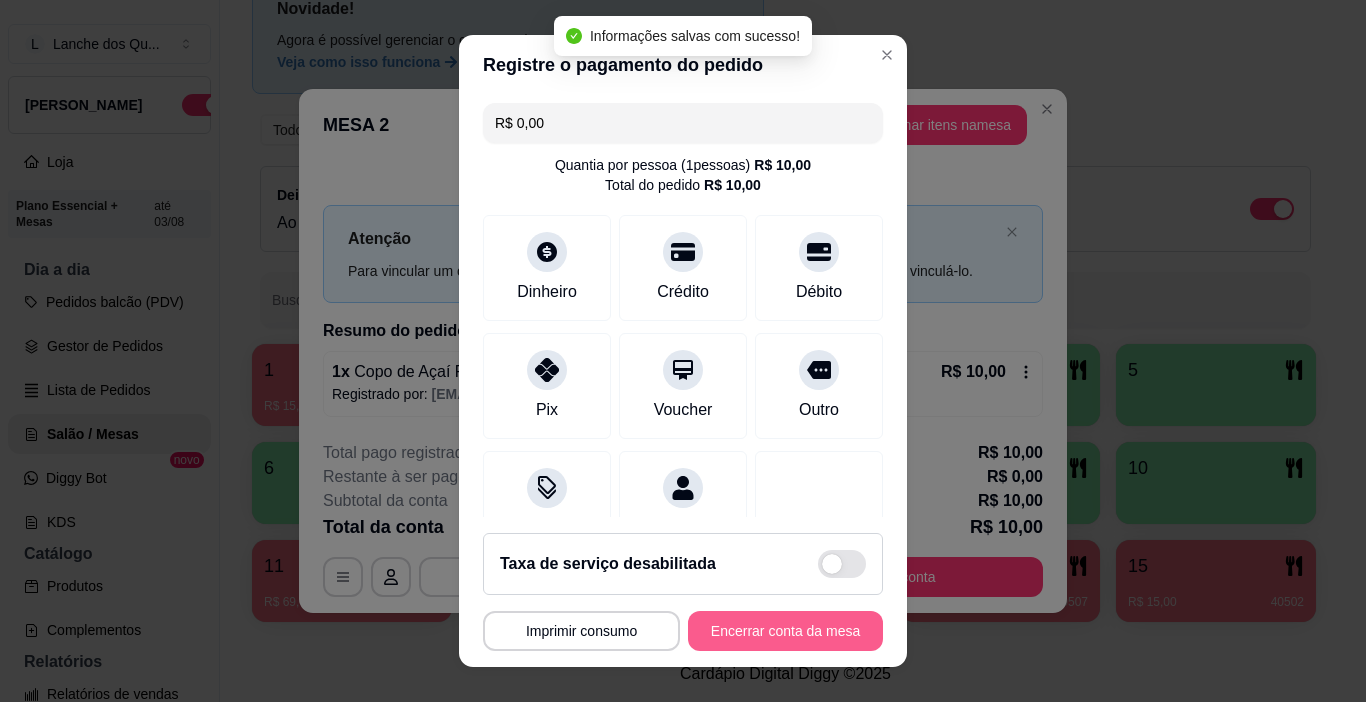 click on "Encerrar conta da mesa" at bounding box center (785, 631) 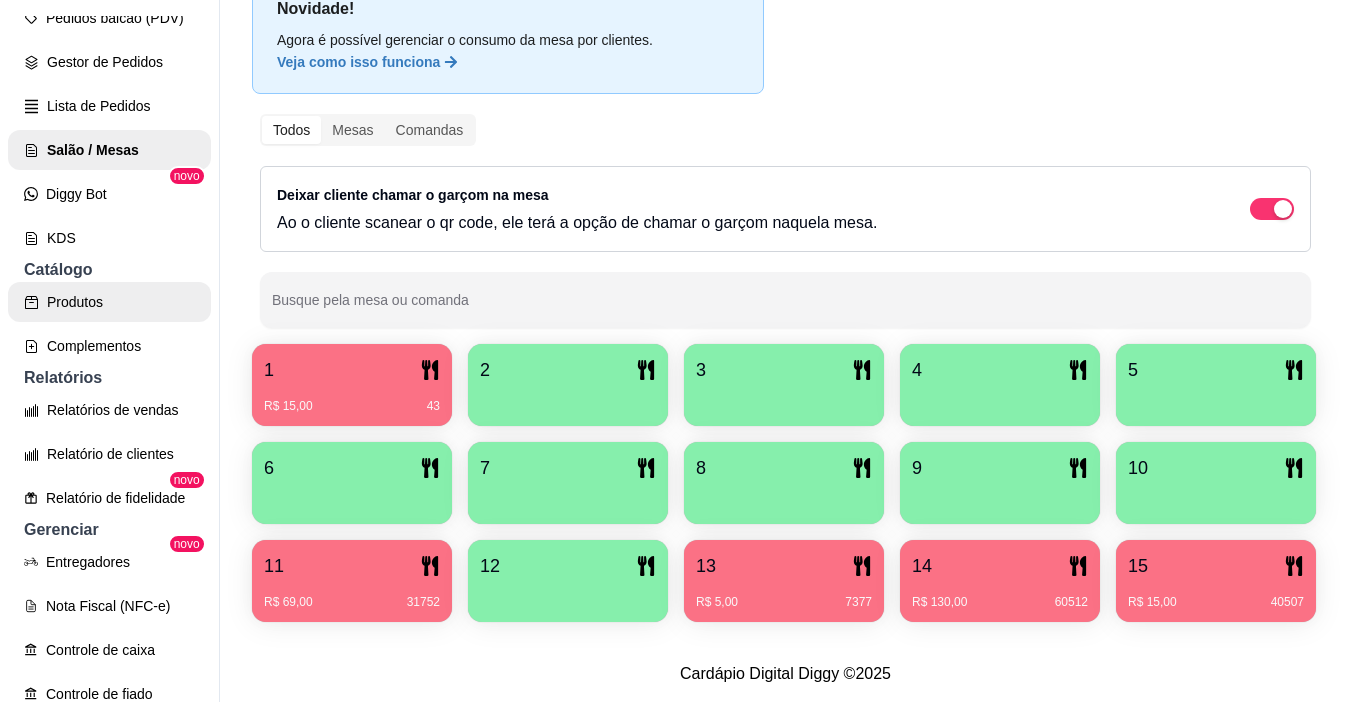 scroll, scrollTop: 300, scrollLeft: 0, axis: vertical 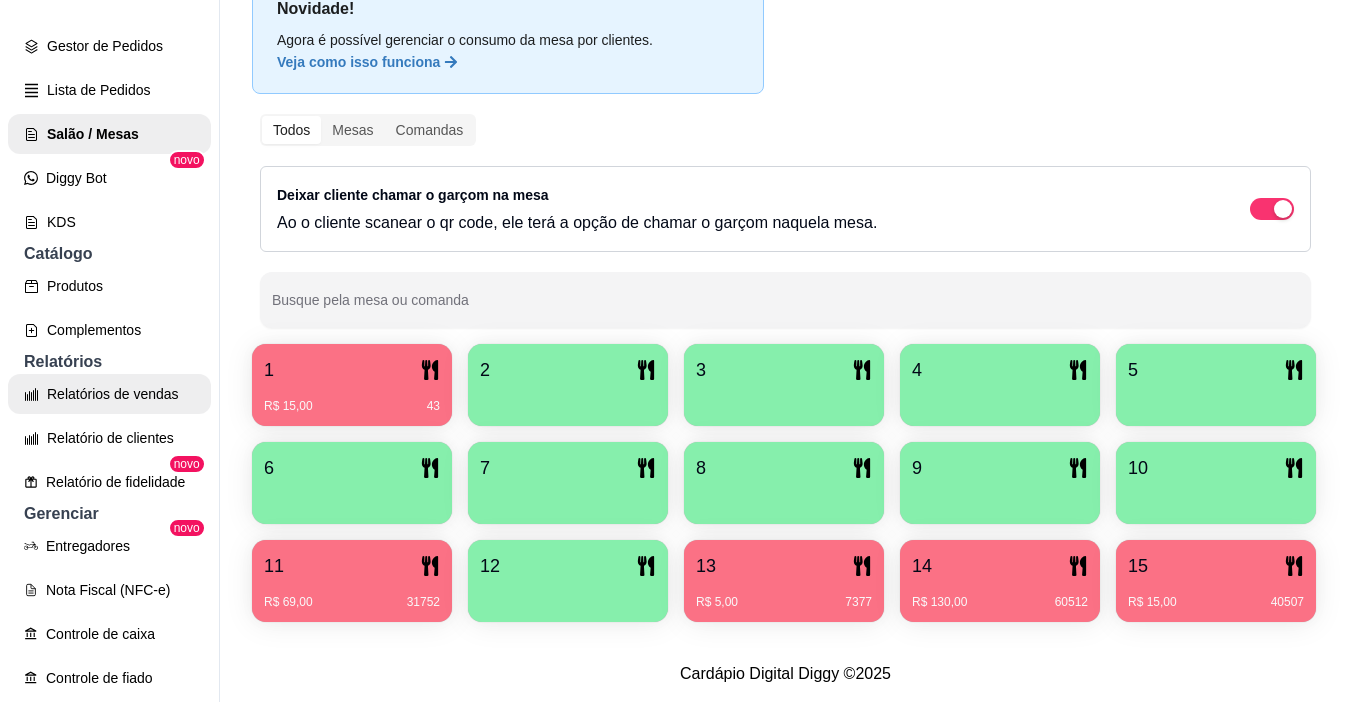 click on "Relatórios de vendas" at bounding box center [109, 394] 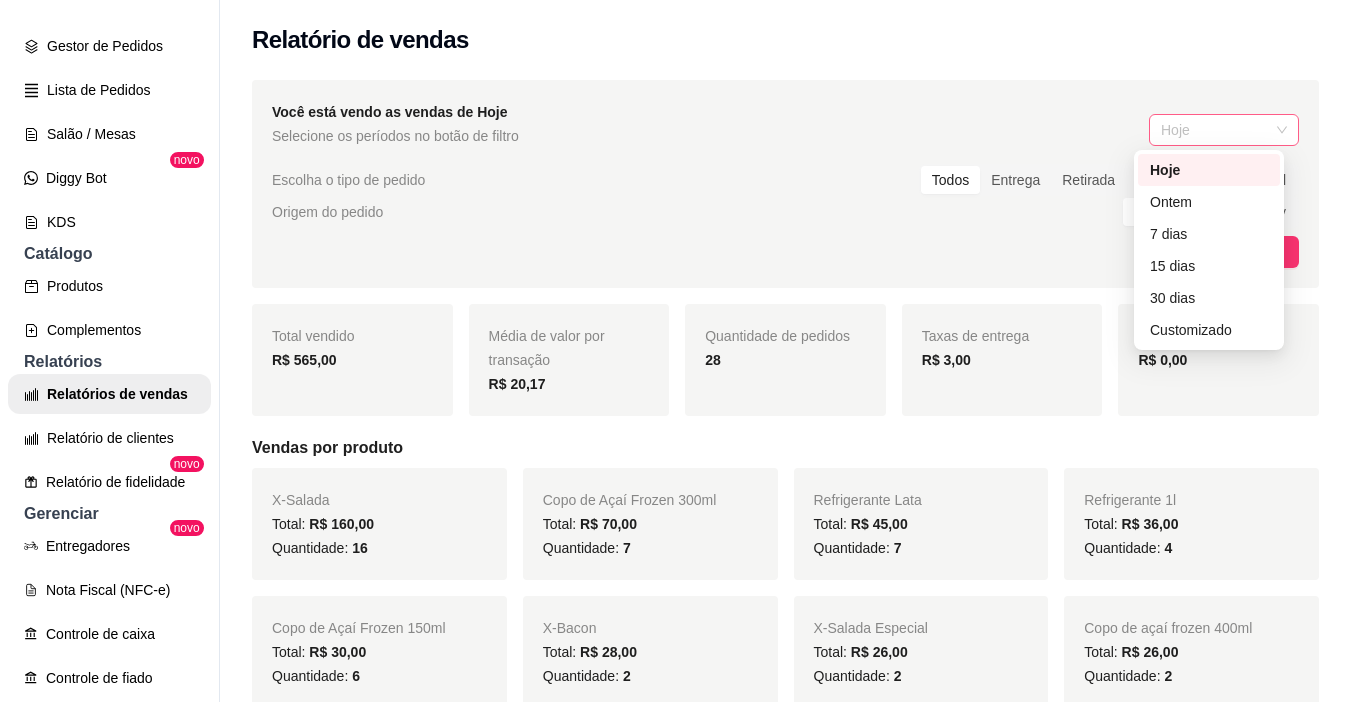 click on "Hoje" at bounding box center (1224, 130) 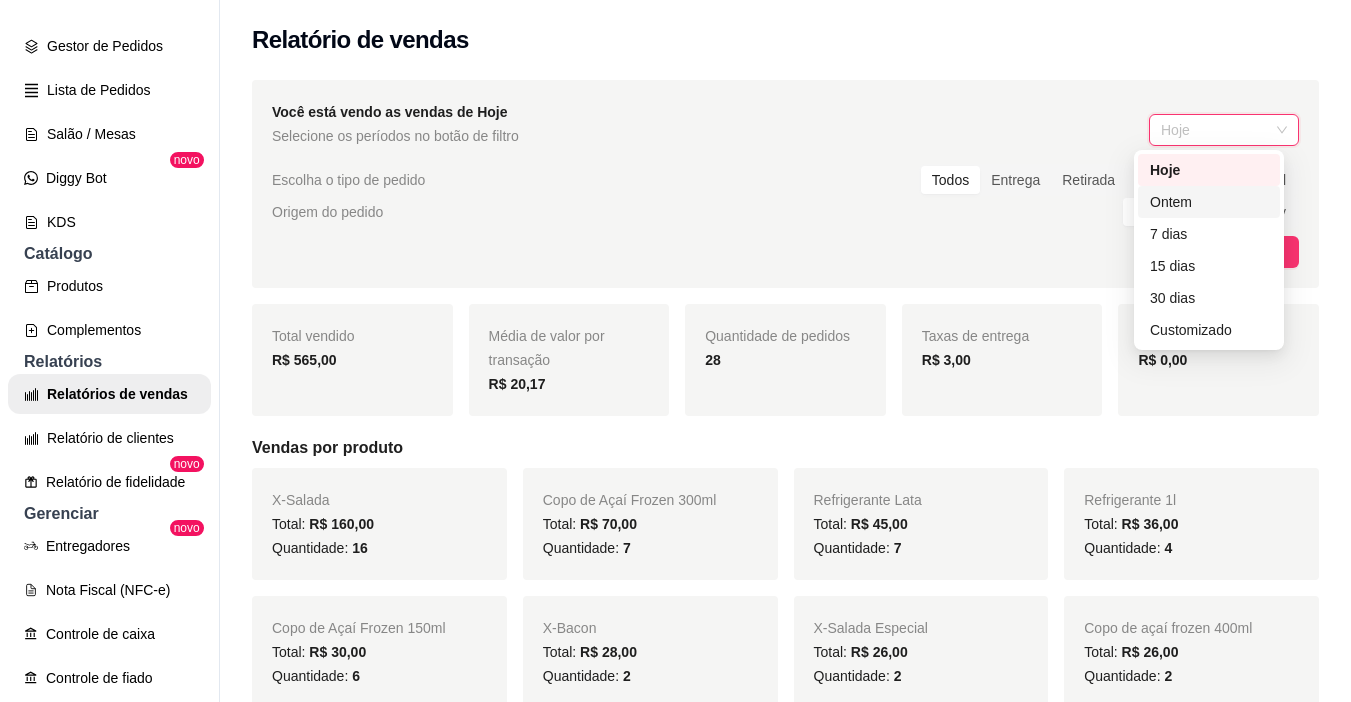 click on "Ontem" at bounding box center [1209, 202] 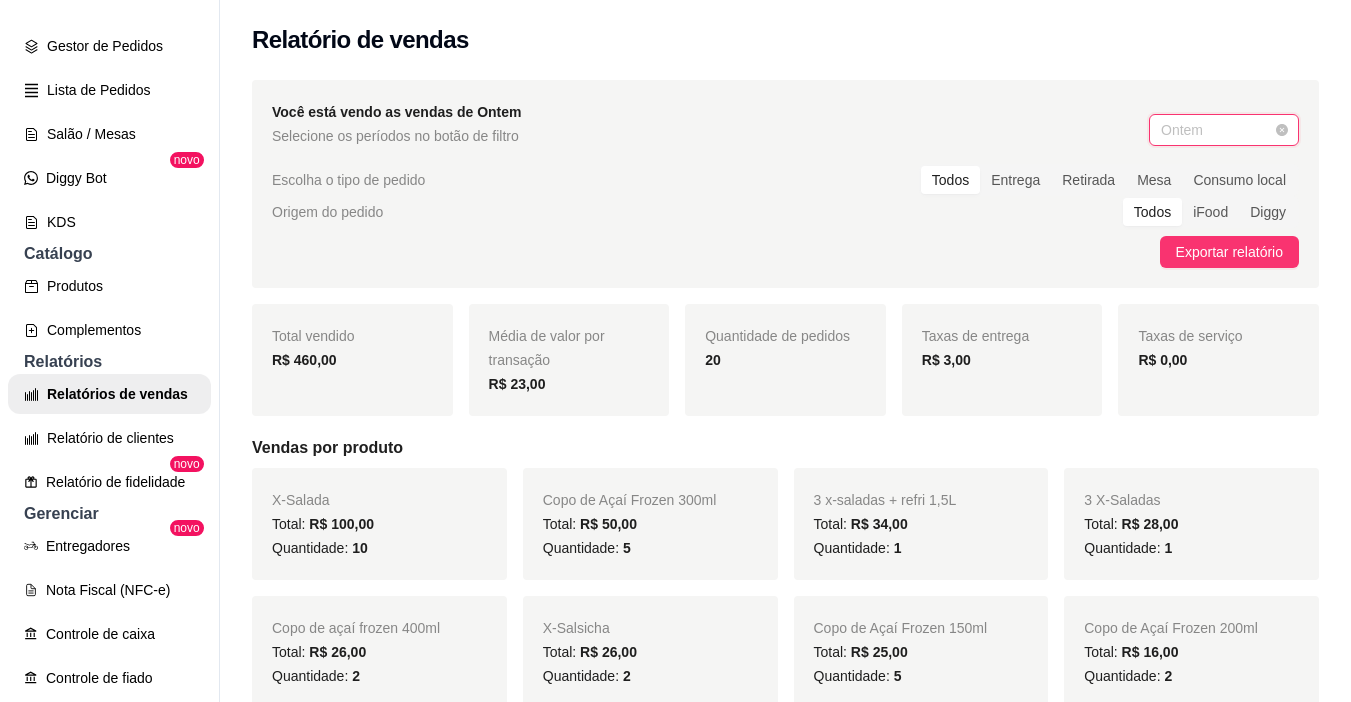 click on "Ontem" at bounding box center (1224, 130) 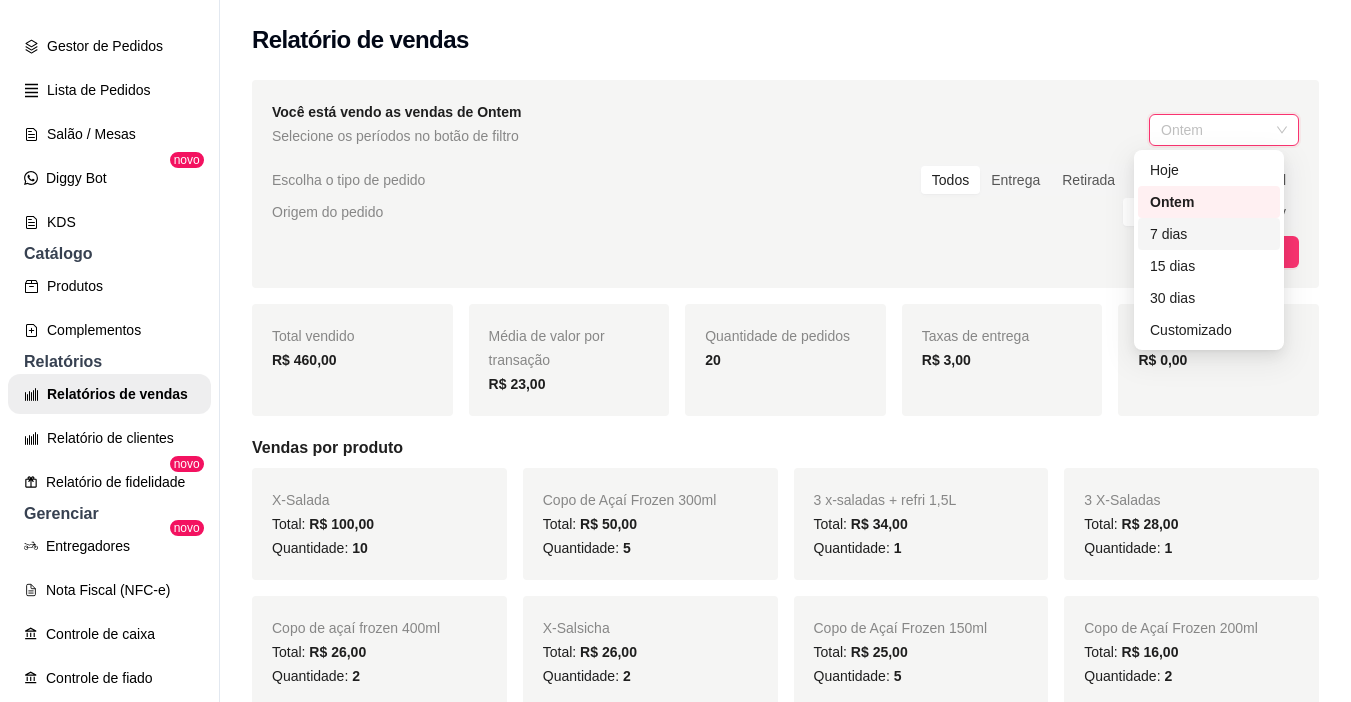 click on "7 dias" at bounding box center [1209, 234] 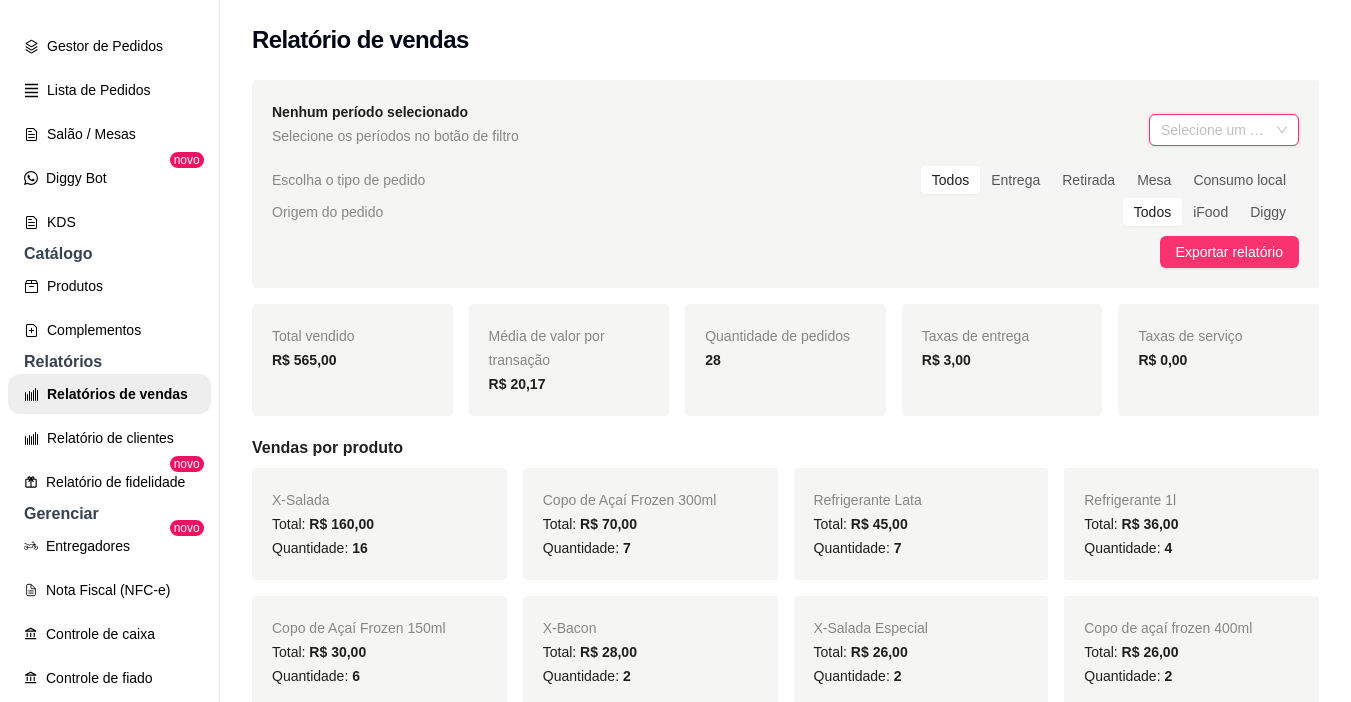click at bounding box center [1224, 130] 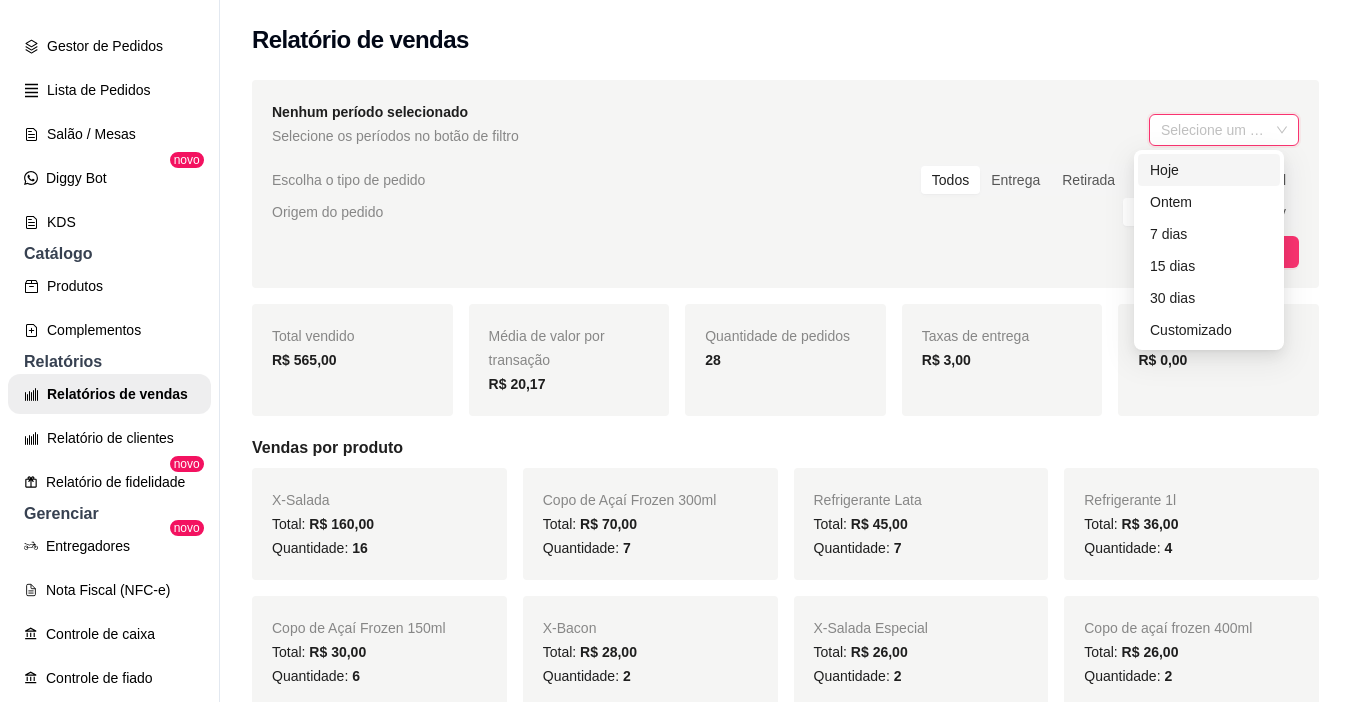 click on "Hoje" at bounding box center (1209, 170) 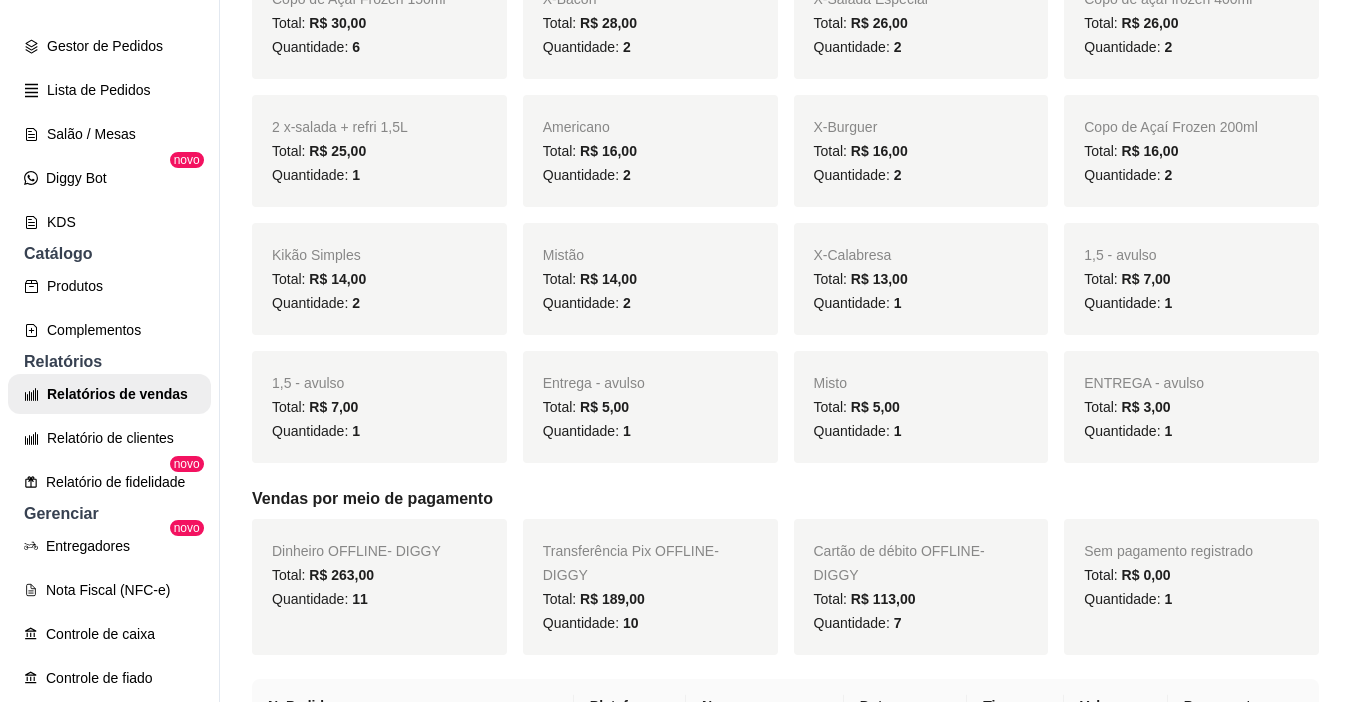 scroll, scrollTop: 900, scrollLeft: 0, axis: vertical 